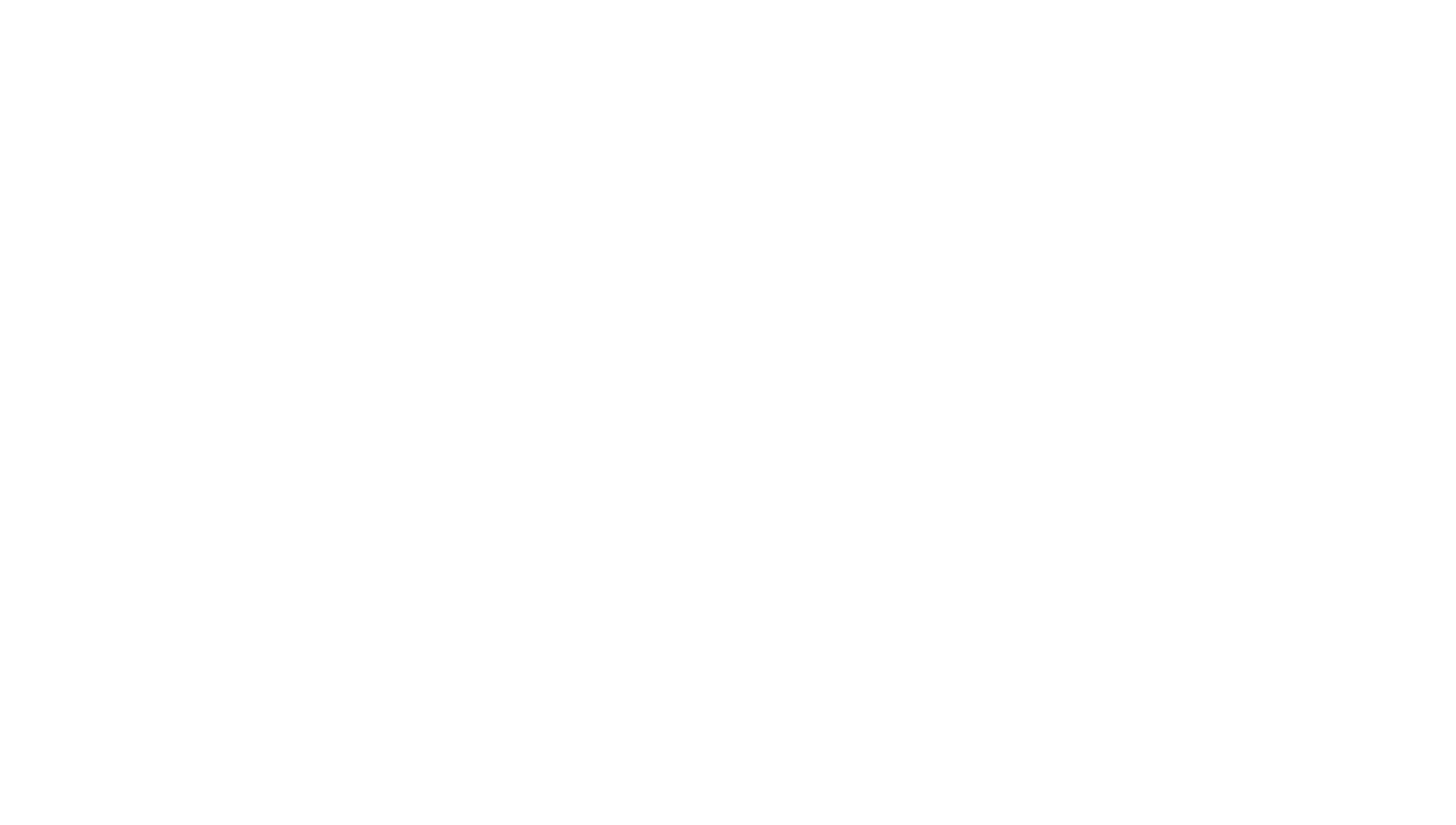 scroll, scrollTop: 0, scrollLeft: 0, axis: both 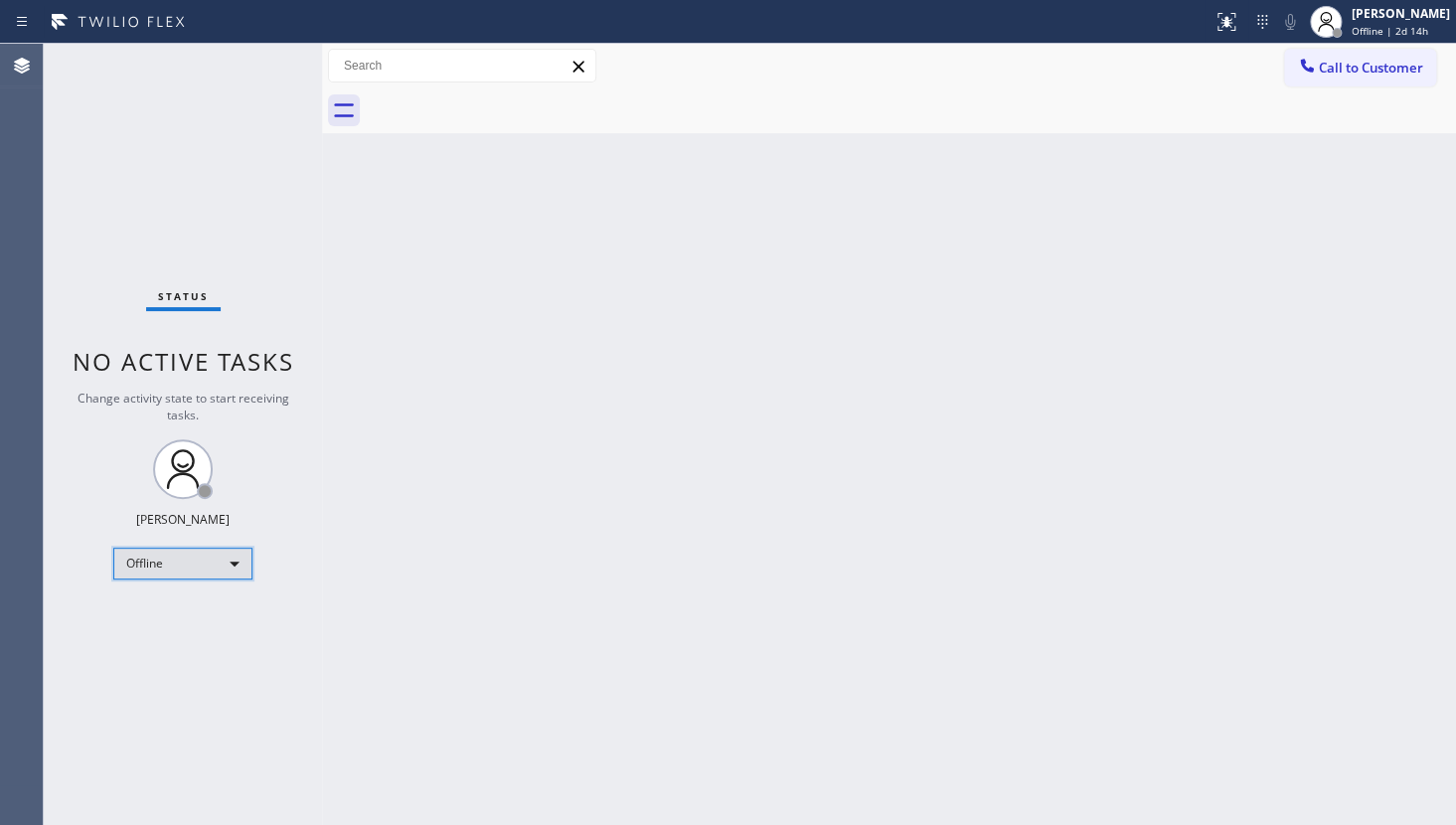 click on "Offline" at bounding box center [183, 564] 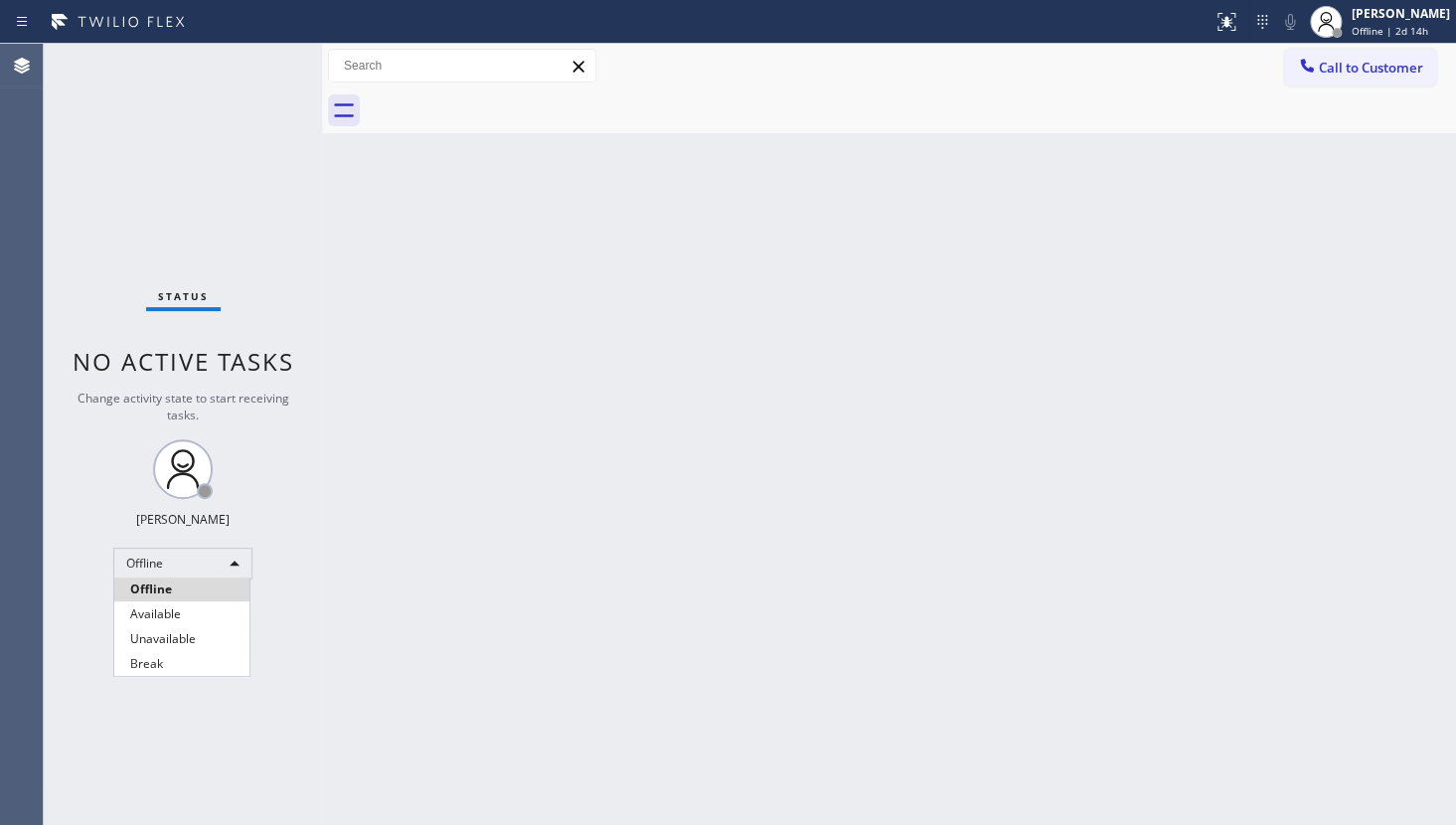 click at bounding box center [728, 412] 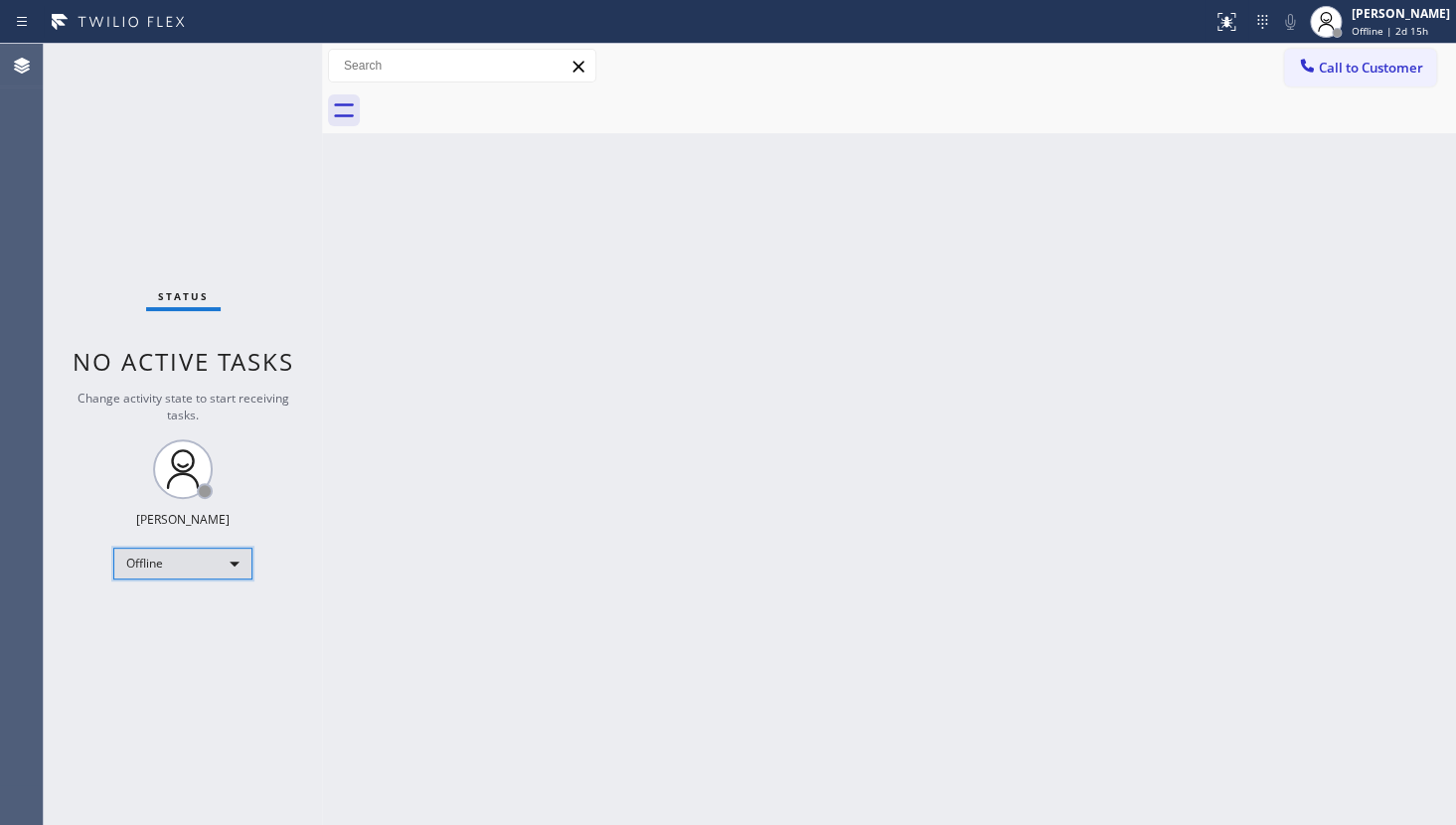click on "Offline" at bounding box center (183, 564) 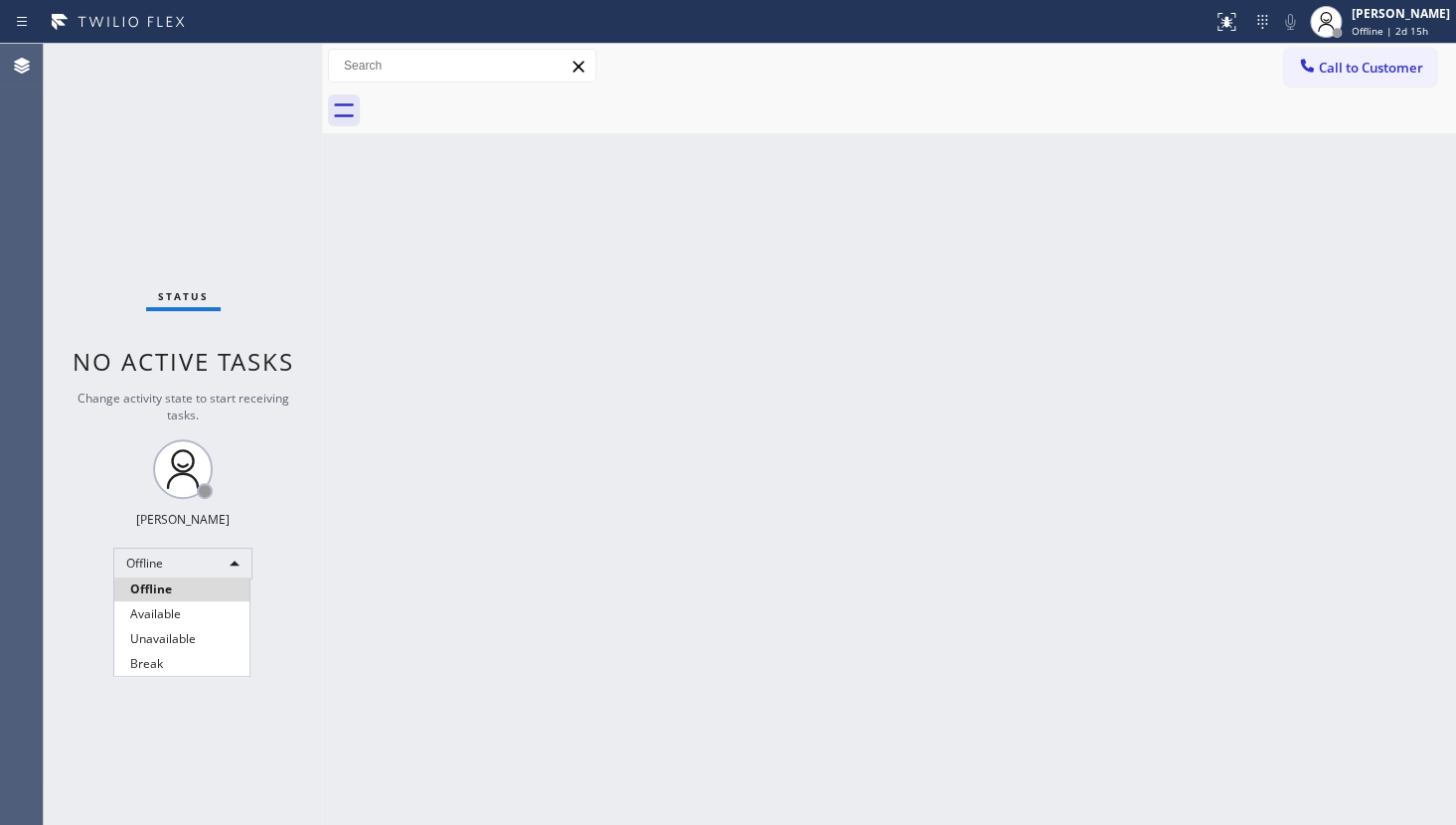 drag, startPoint x: 159, startPoint y: 606, endPoint x: 169, endPoint y: 618, distance: 15.6205 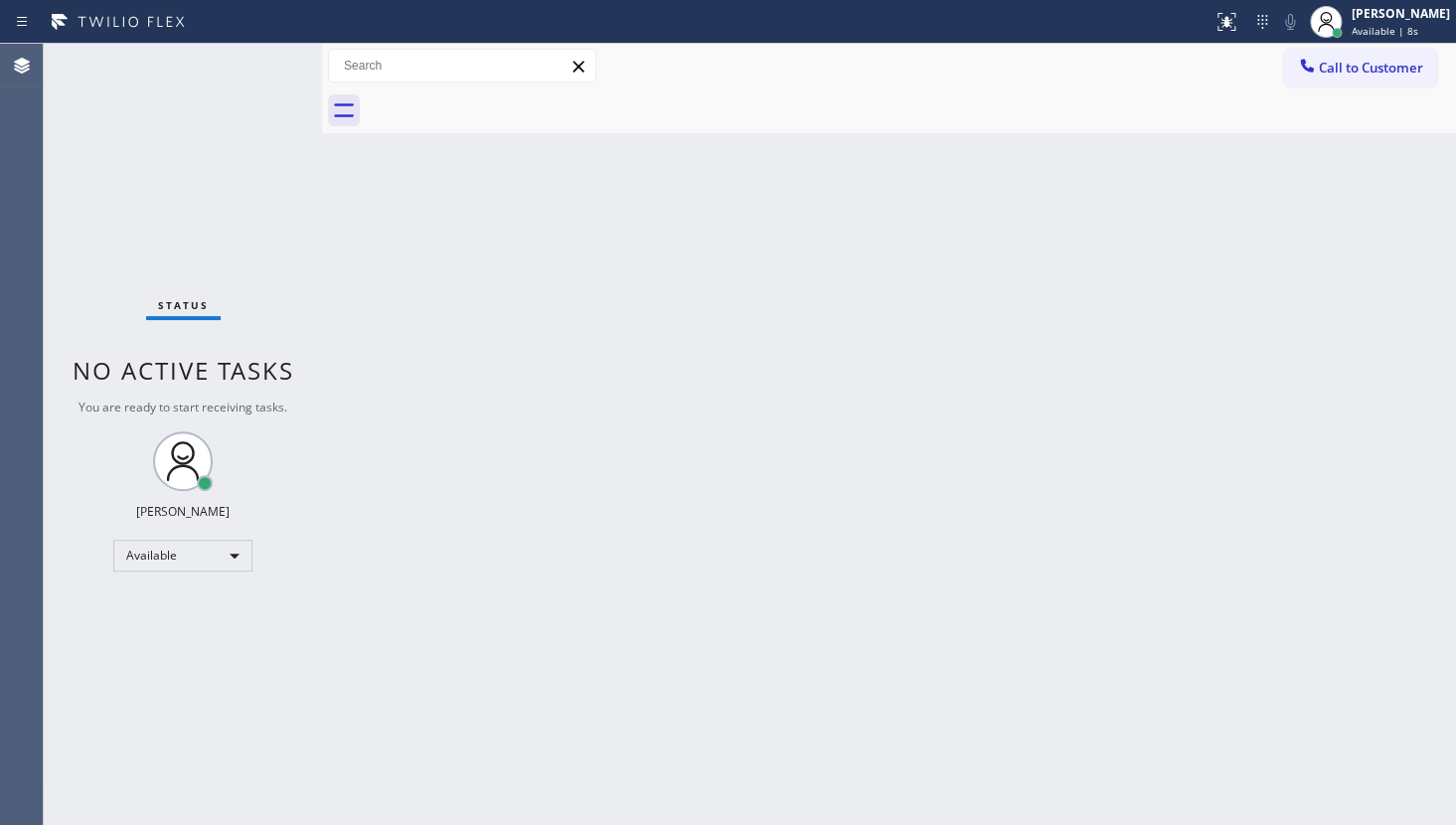 click on "Back to Dashboard Change Sender ID Customers Technicians Select a contact Outbound call Technician Search Technician Your caller id phone number Your caller id phone number Call Technician info Name   Phone none Address none Change Sender ID HVAC +18559994417 5 Star Appliance +18557314952 Appliance Repair +18554611149 Plumbing +18889090120 Air Duct Cleaning +18006865038  Electricians +18005688664 Cancel Change Check personal SMS Reset Change No tabs Call to Customer Outbound call Location Search location Your caller id phone number Customer number Call Outbound call Technician Search Technician Your caller id phone number Your caller id phone number Call" at bounding box center [889, 434] 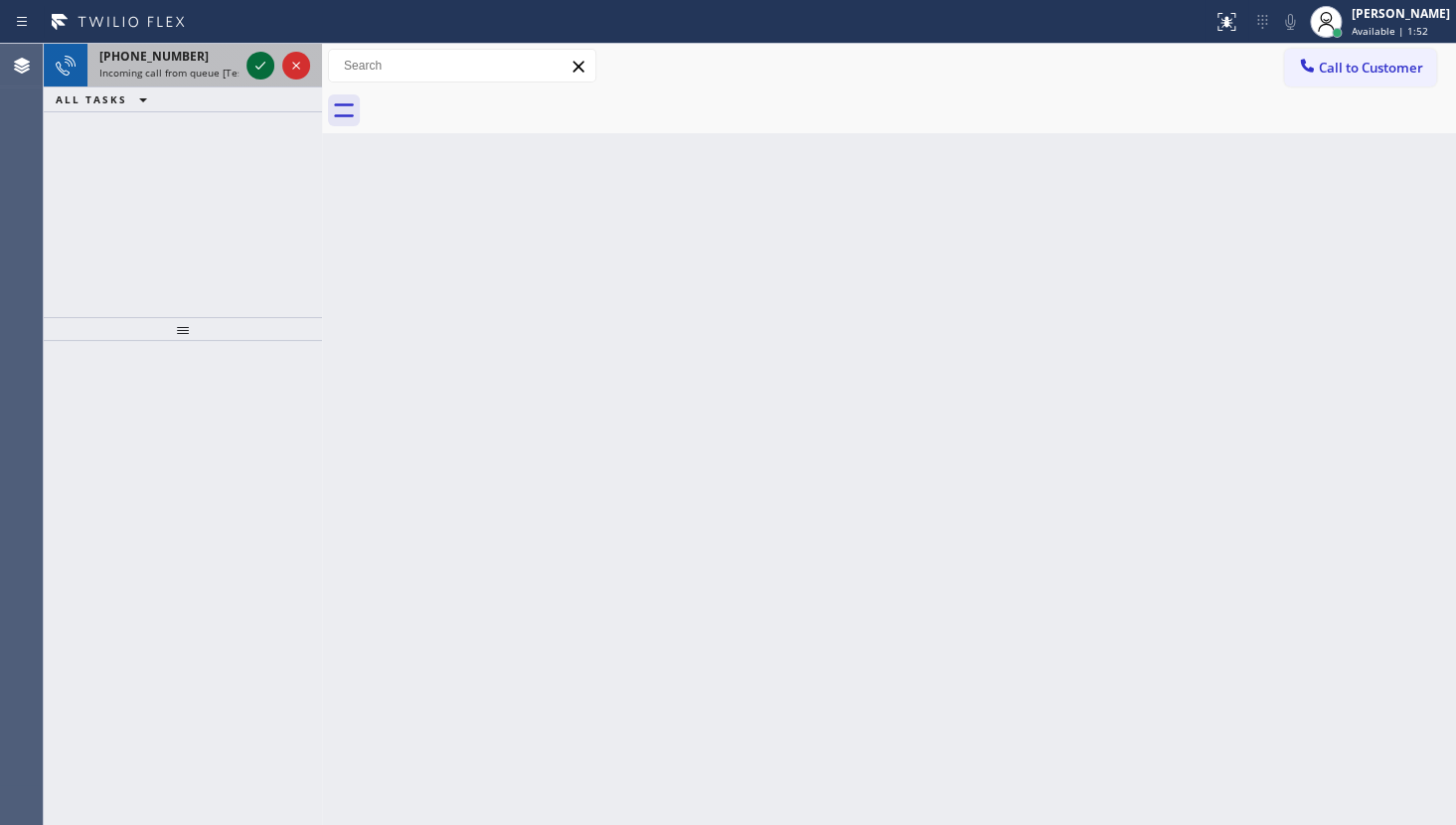 click at bounding box center [260, 66] 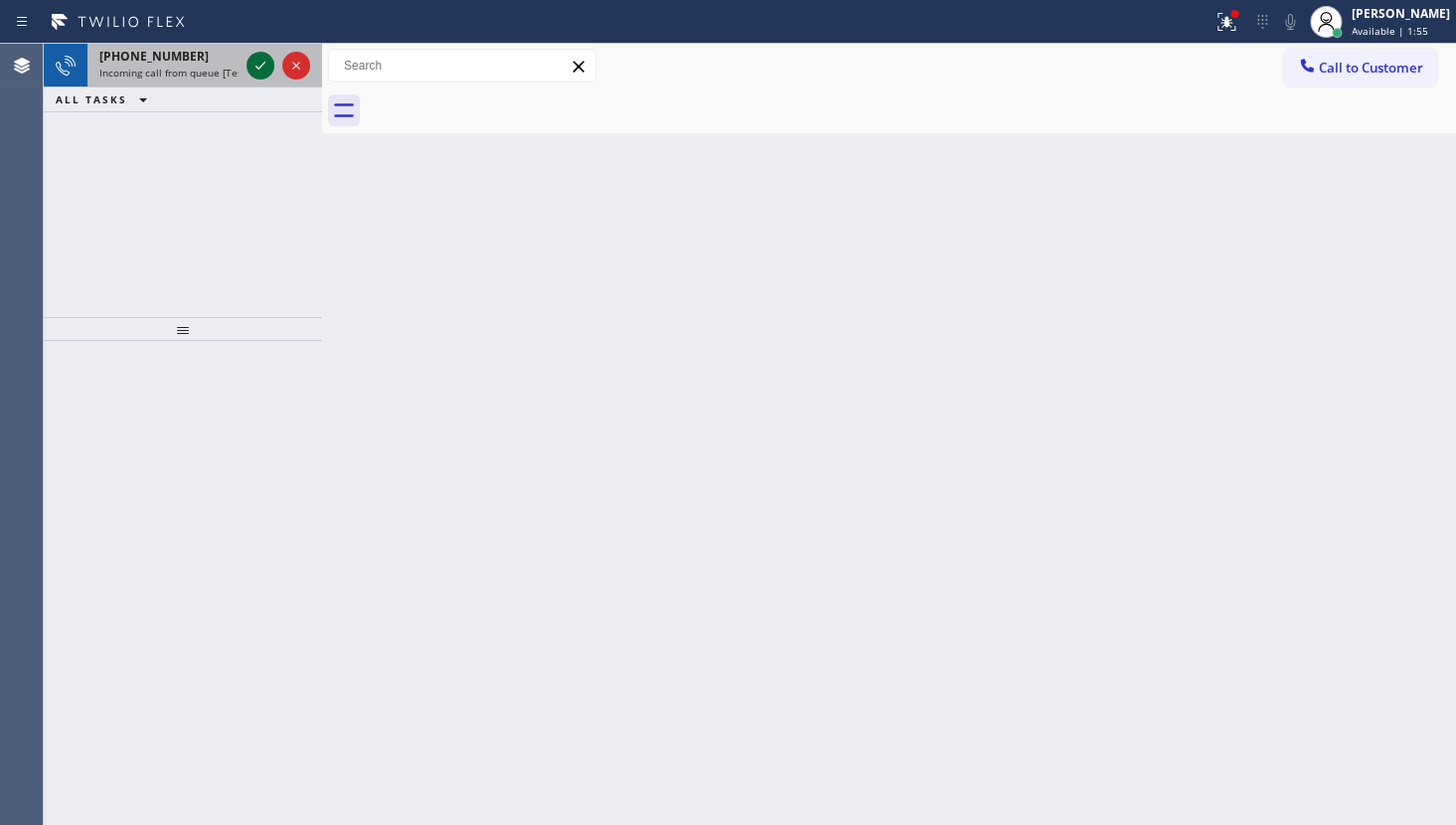 click 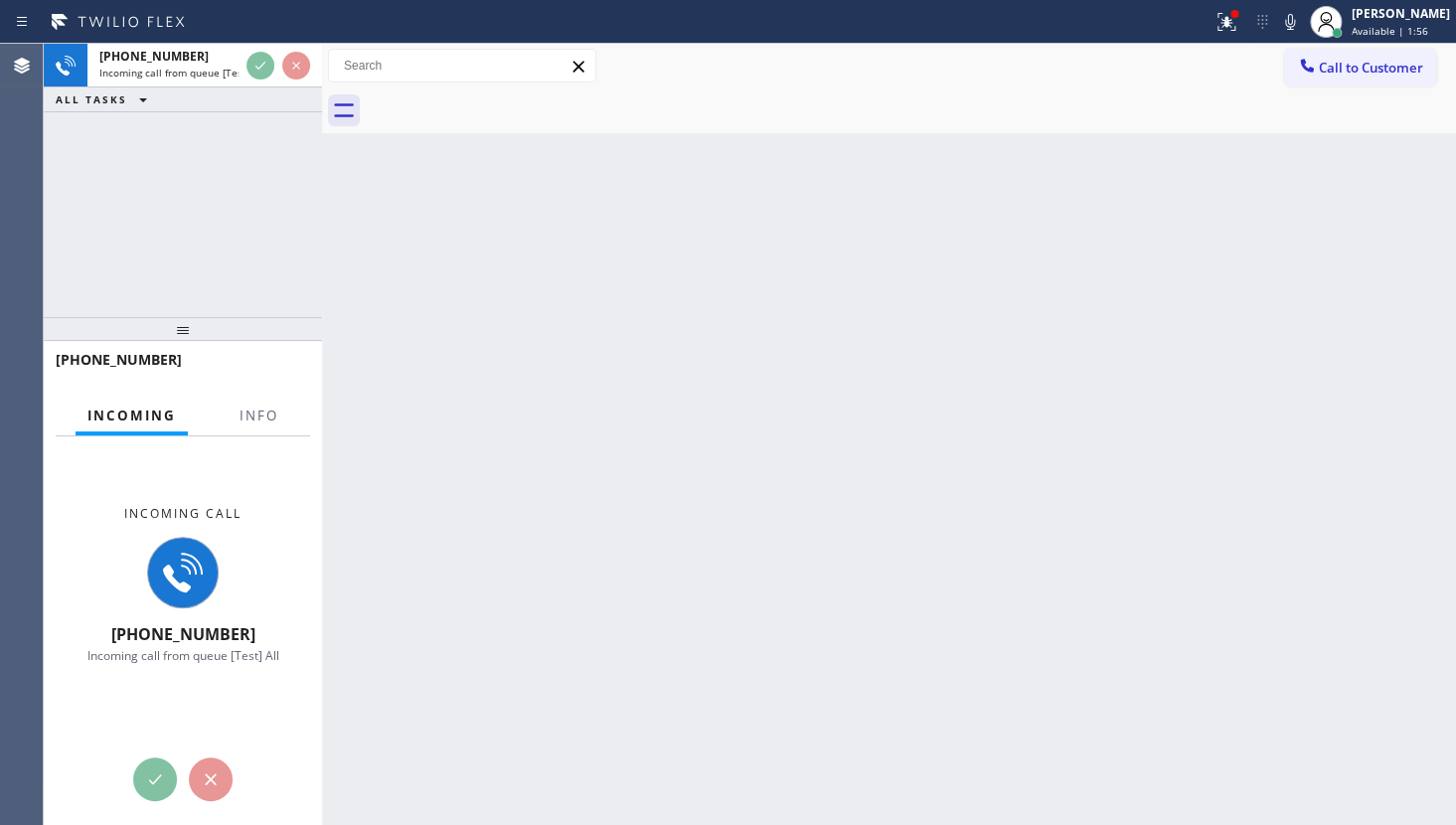 click at bounding box center (176, 379) 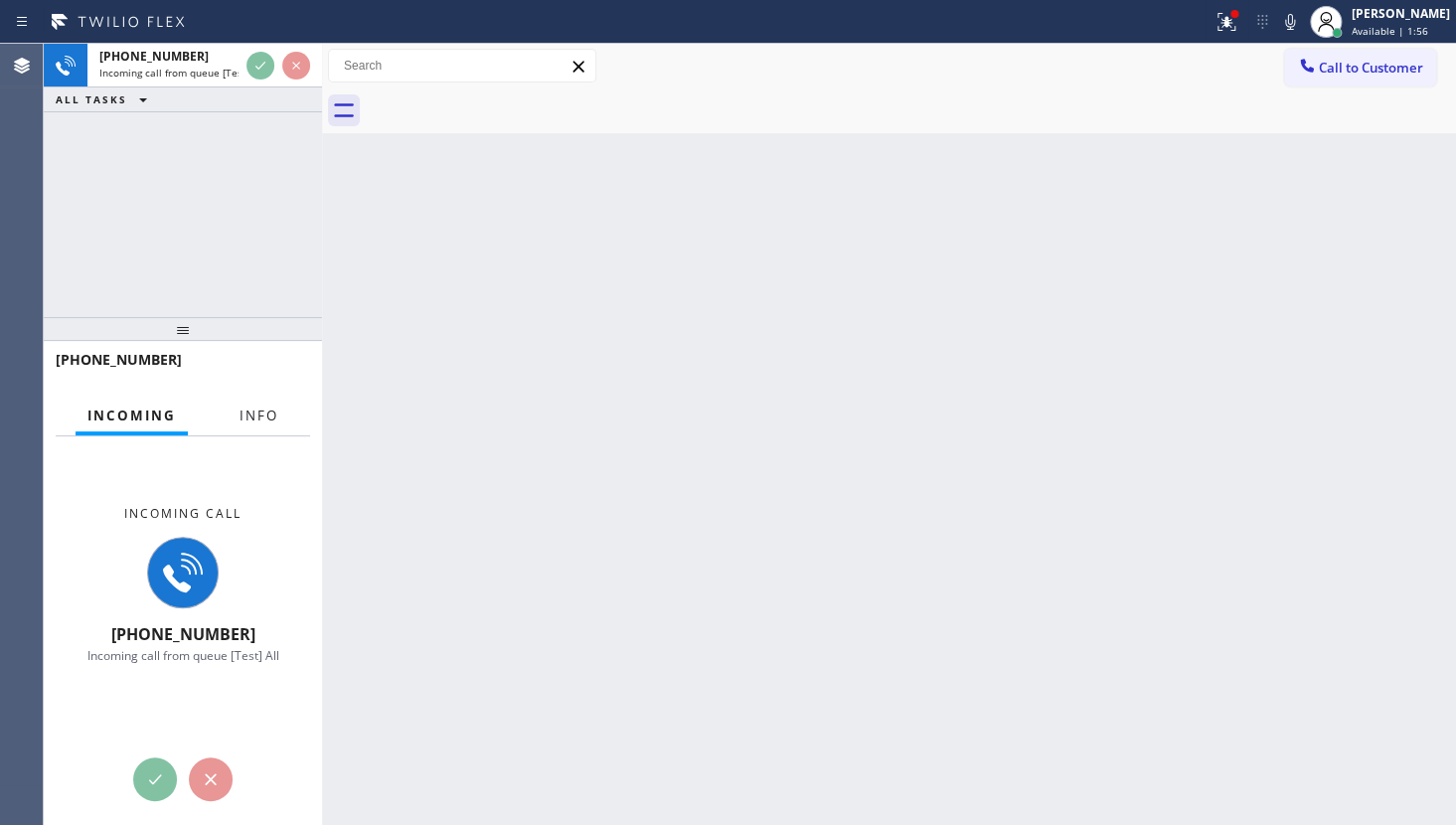 click on "Info" at bounding box center [258, 415] 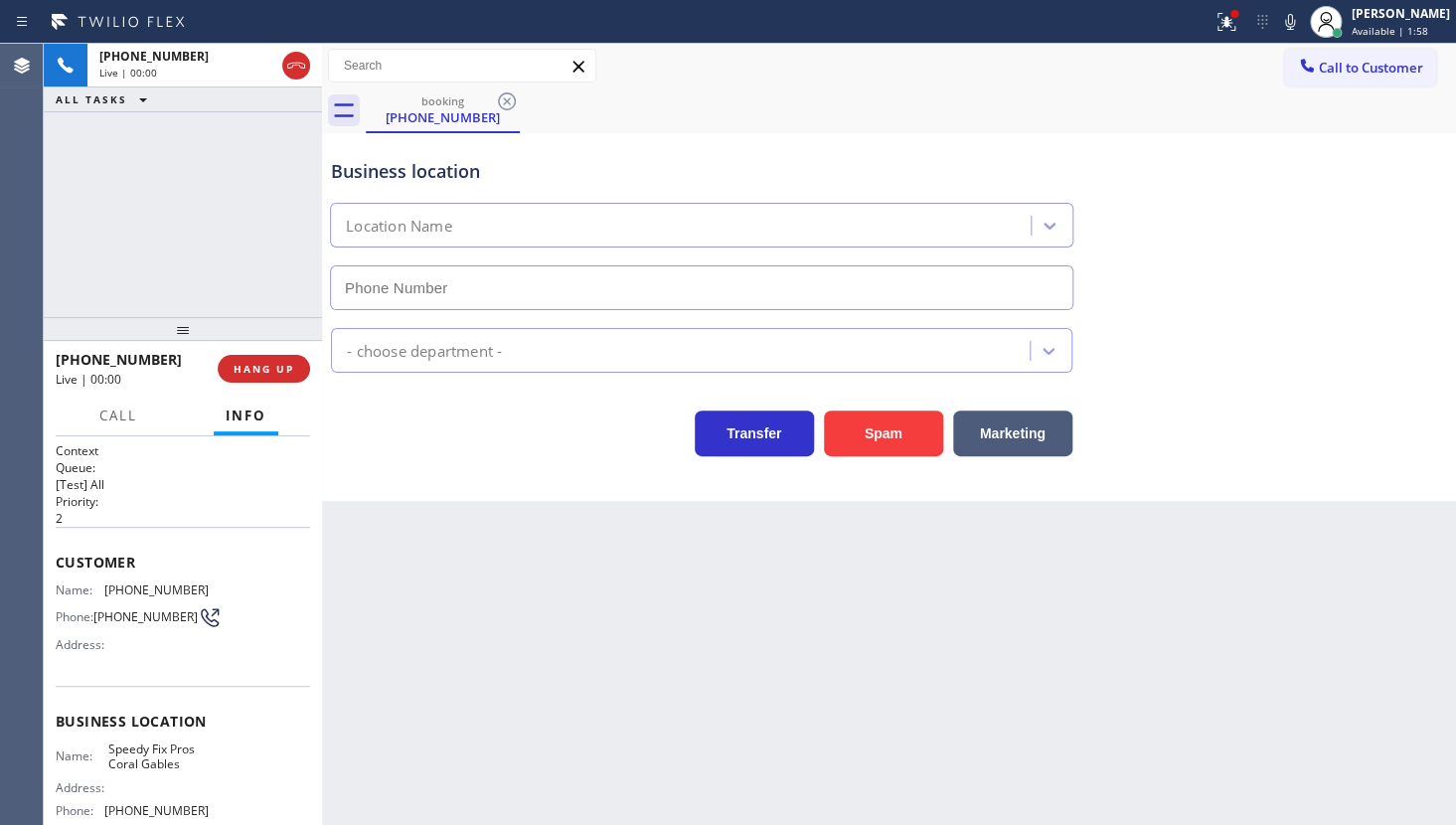 type on "(786) 981-9029" 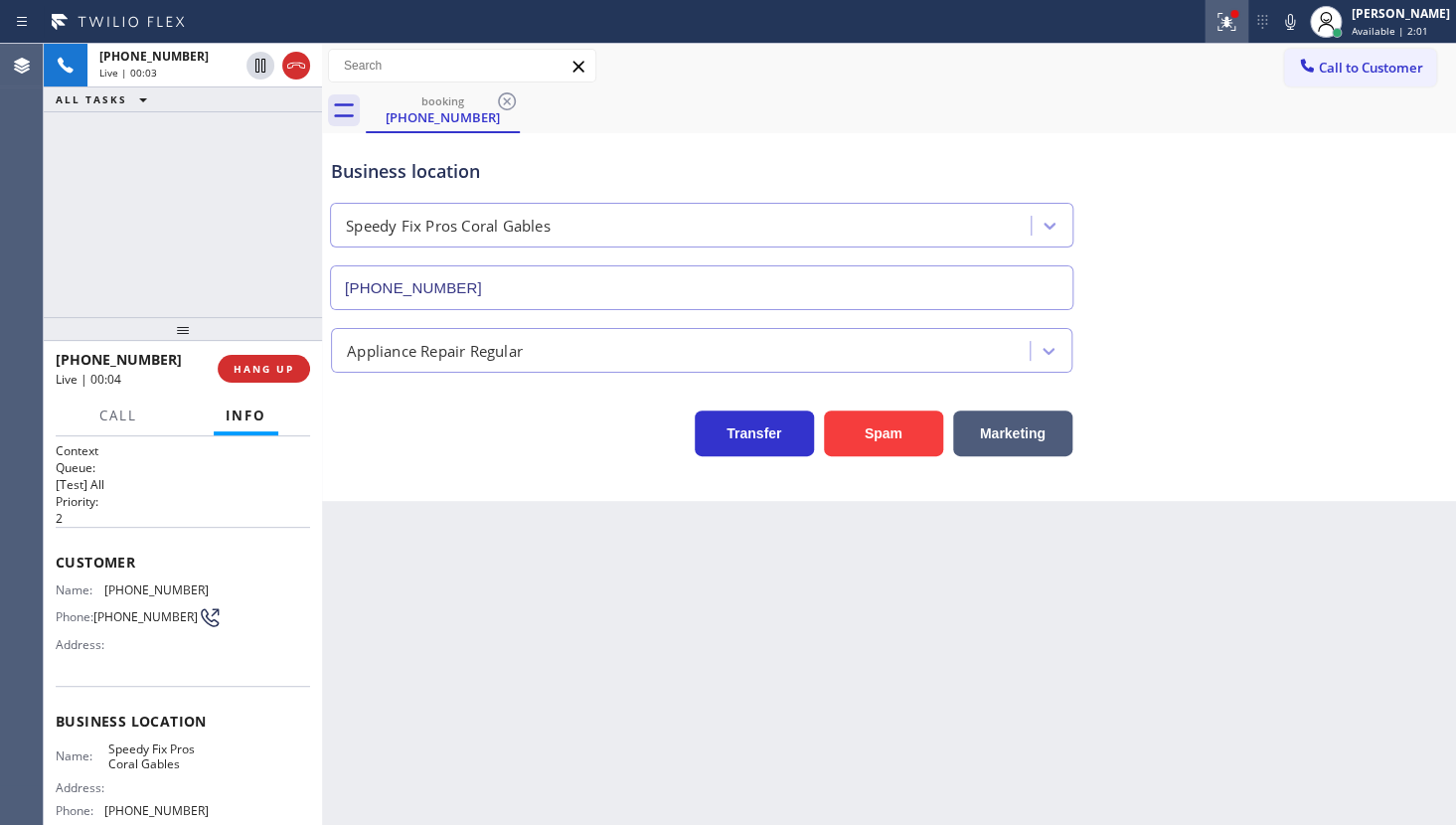 click at bounding box center (1226, 22) 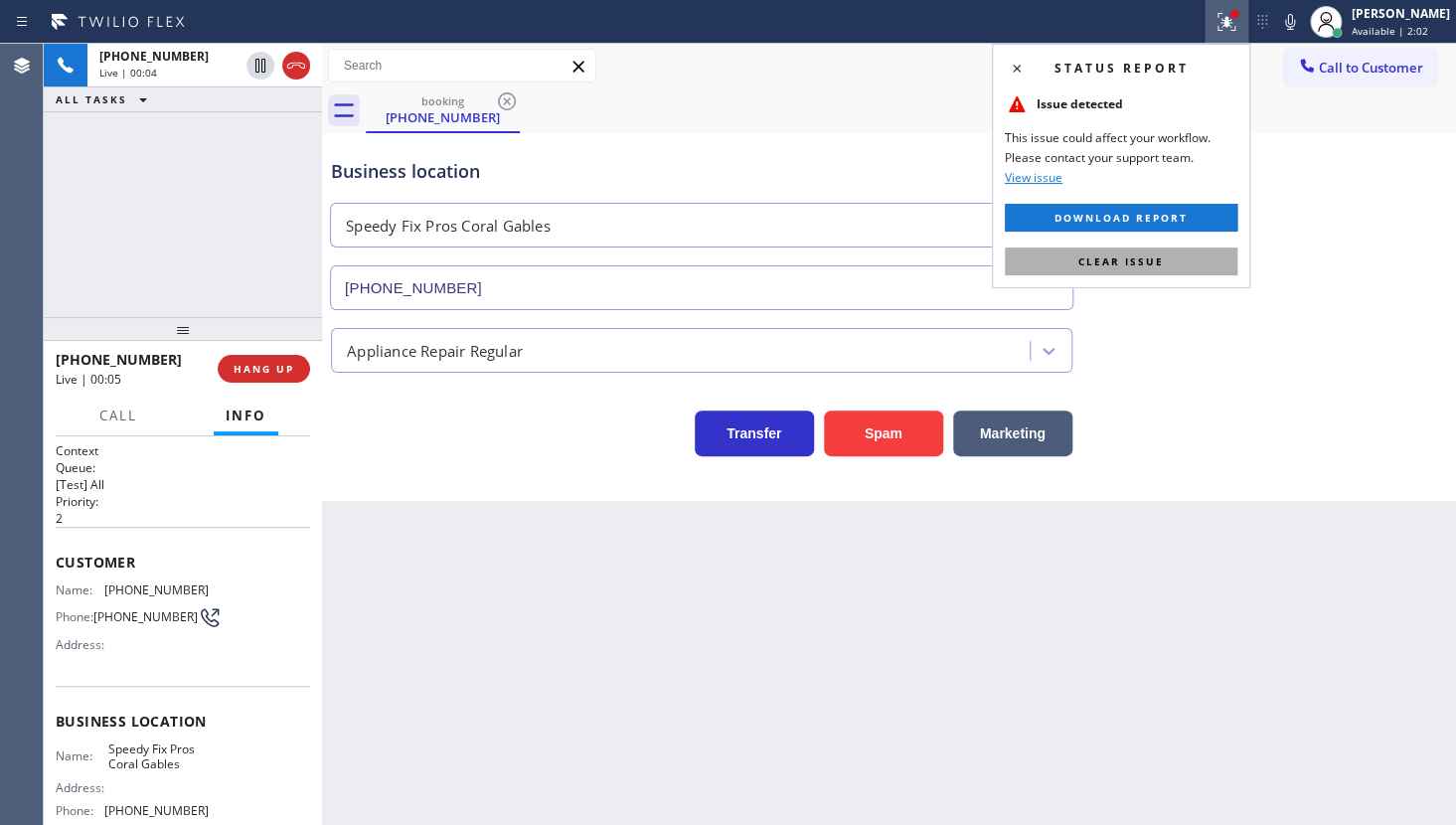 click on "Clear issue" at bounding box center (1121, 261) 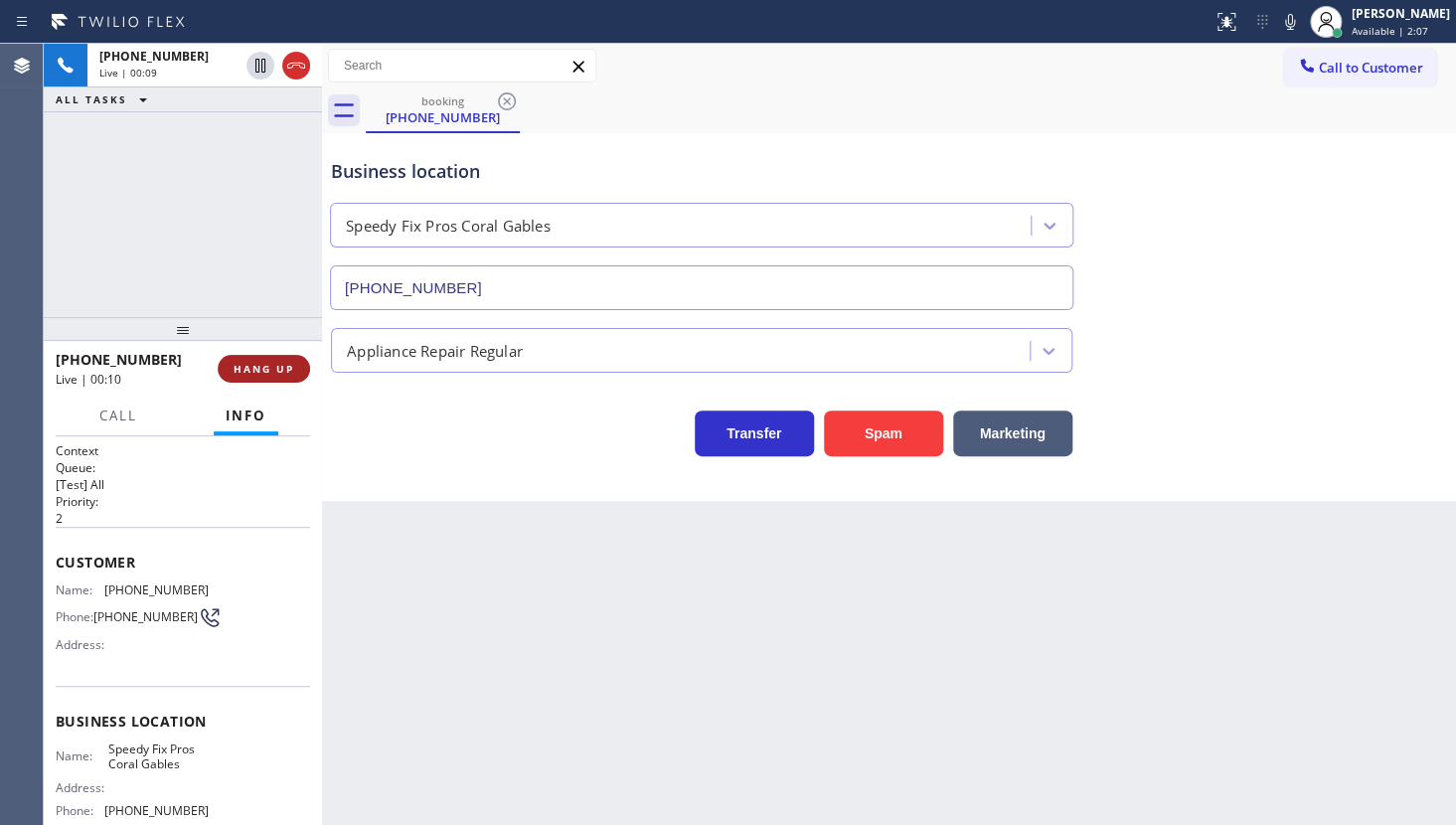 click on "HANG UP" at bounding box center (263, 369) 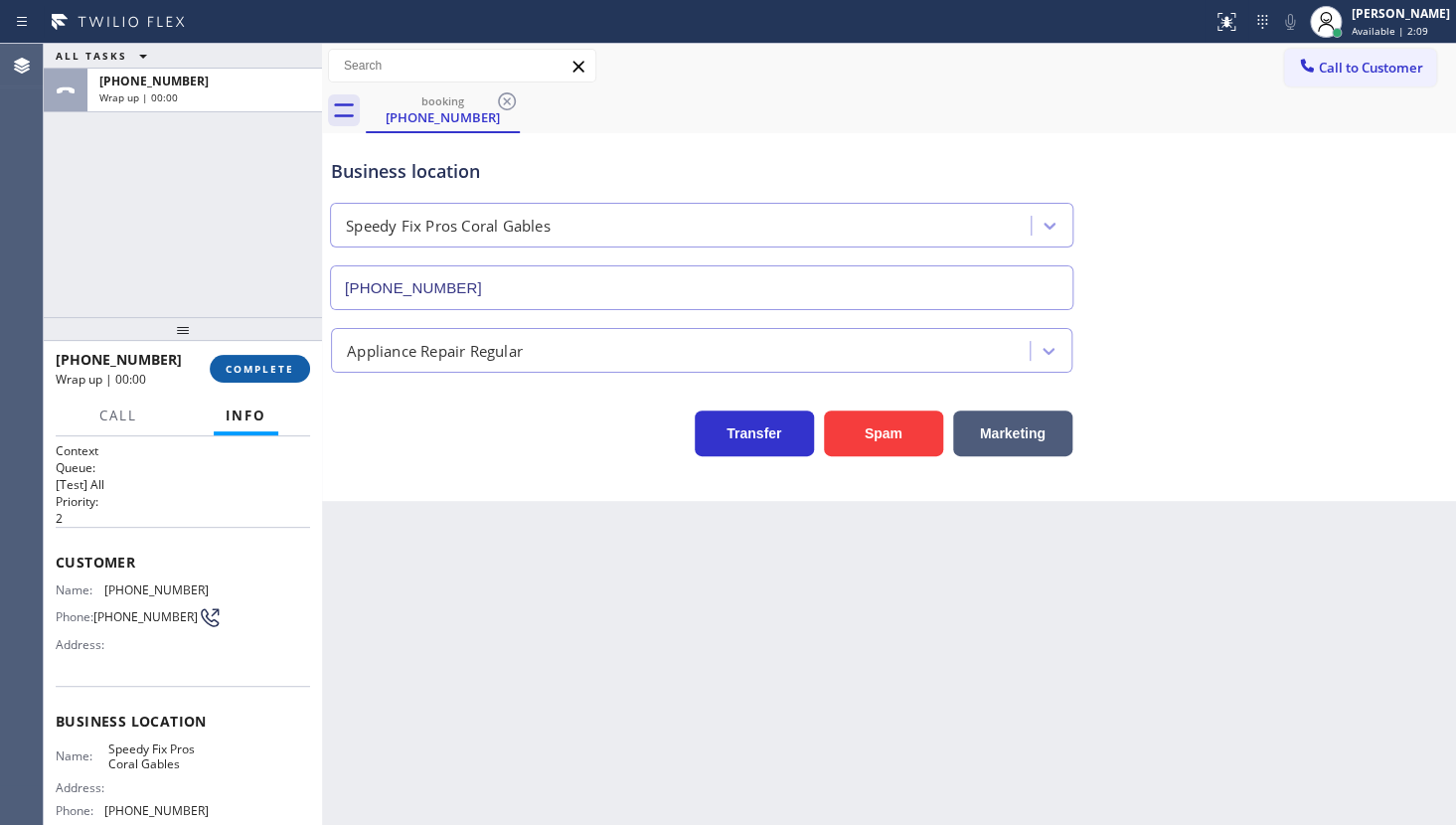 click on "COMPLETE" at bounding box center (259, 369) 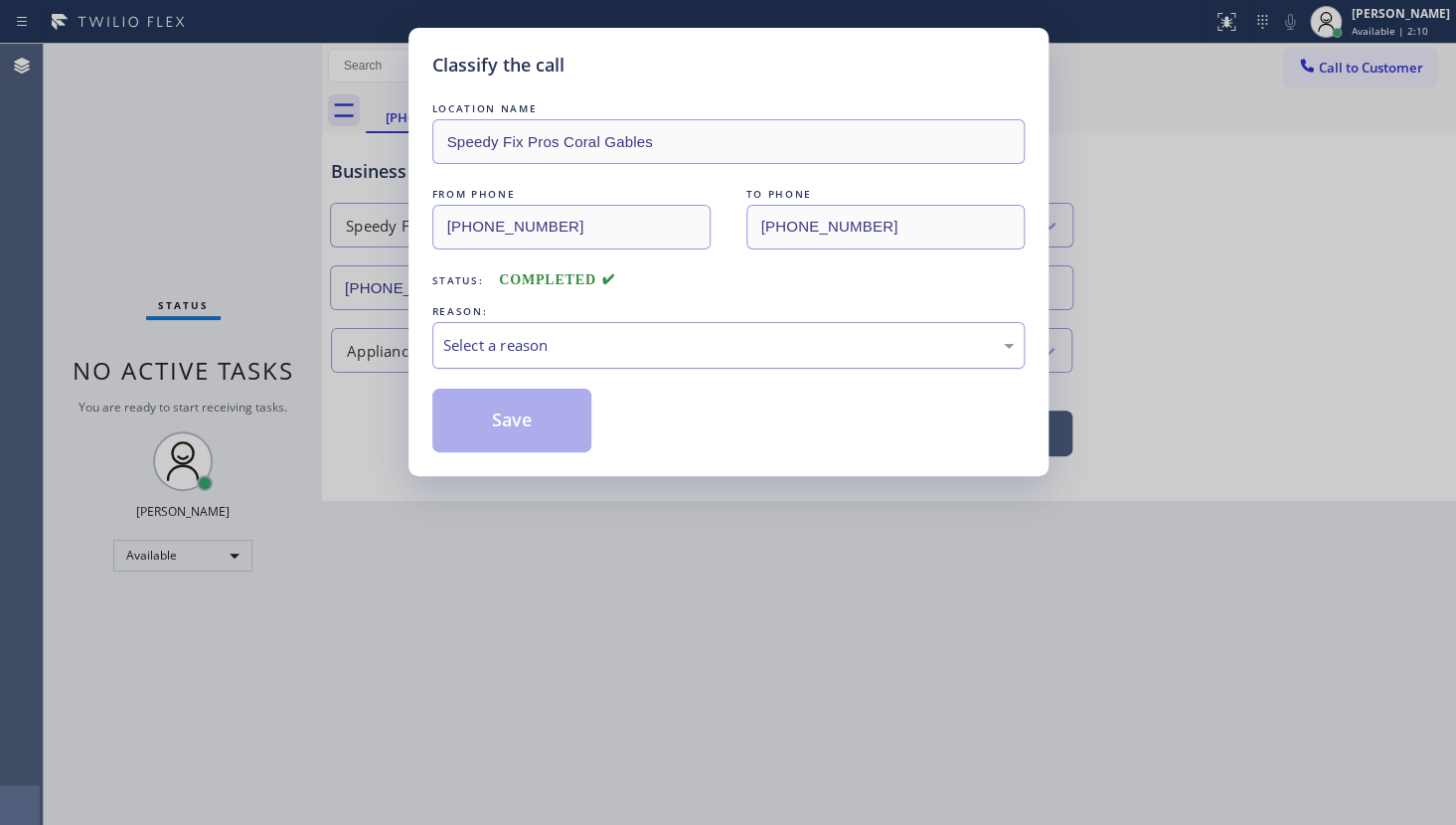 click on "Select a reason" at bounding box center (728, 345) 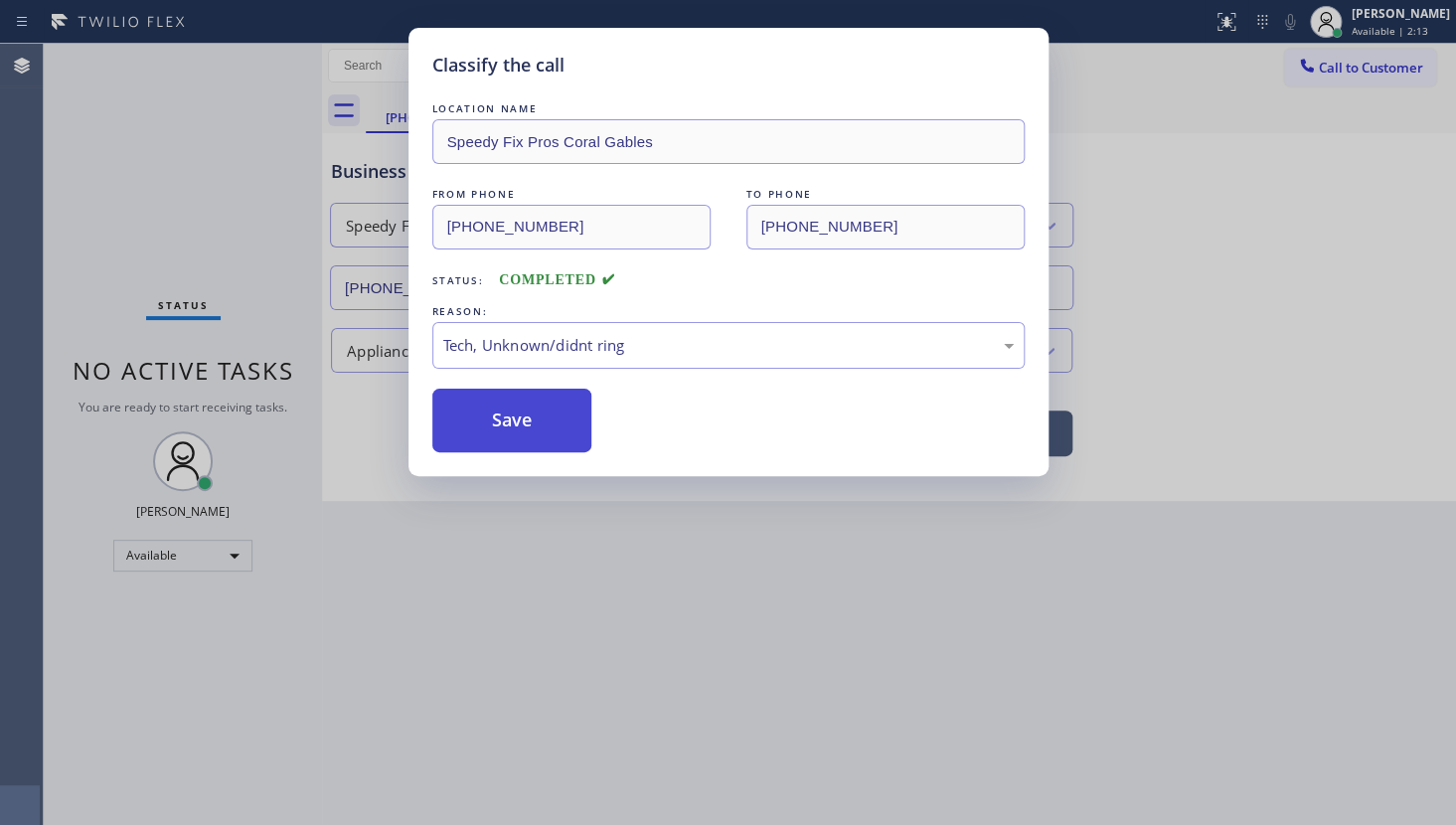 click on "Save" at bounding box center [512, 420] 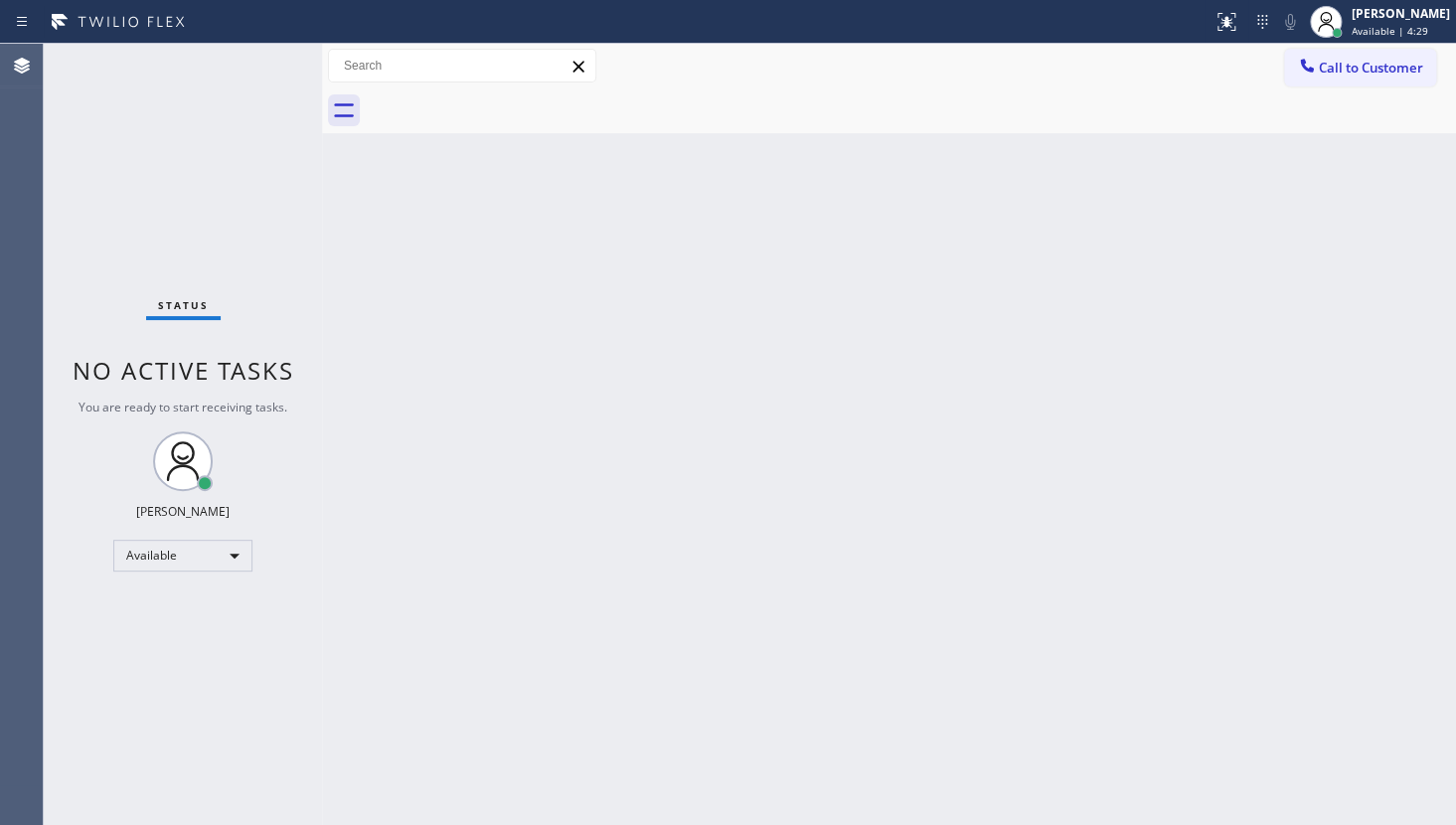 click on "Status   No active tasks     You are ready to start receiving tasks.   JENIZA ALCAYDE Available" at bounding box center [183, 434] 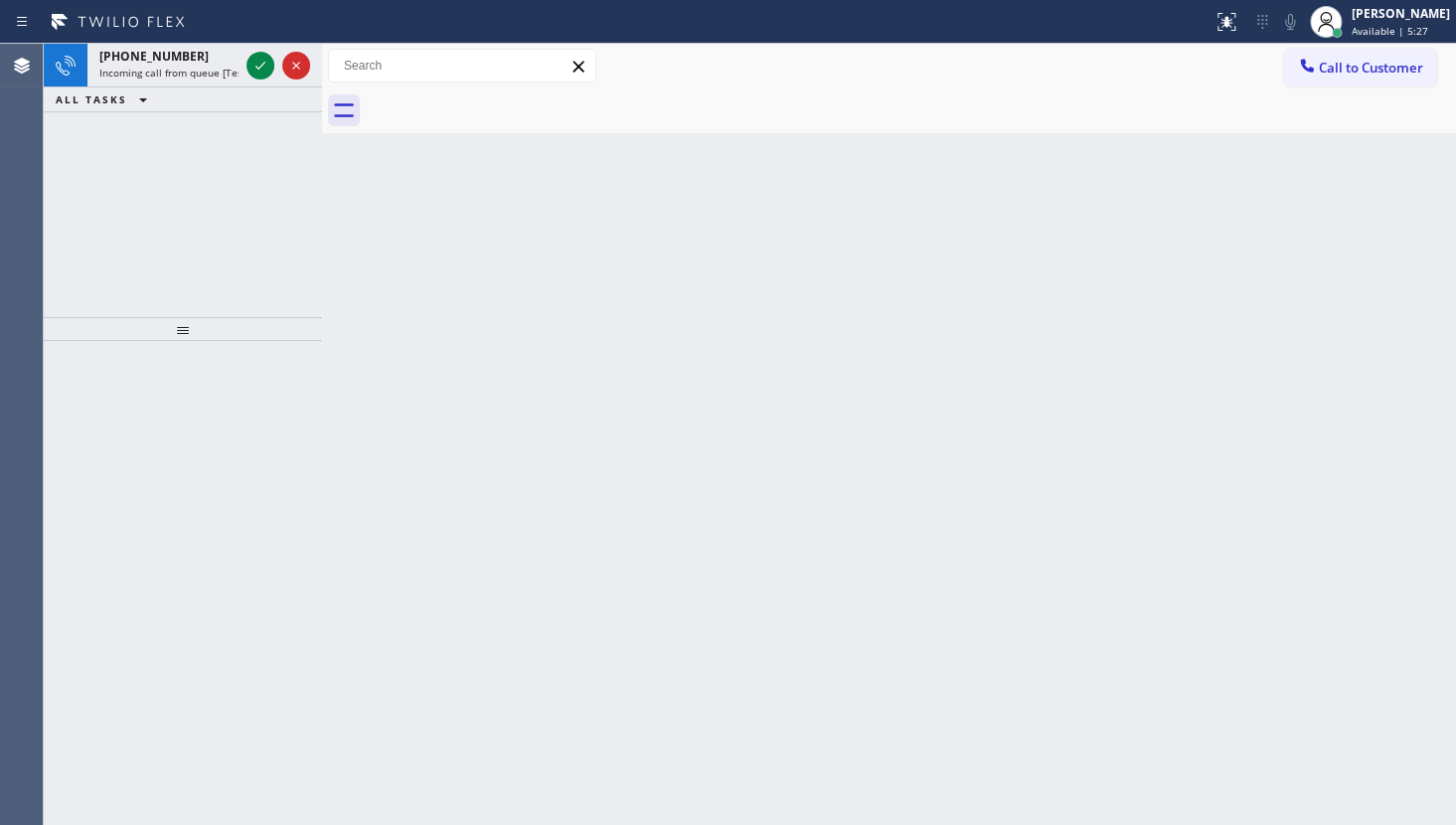 click on "ALL TASKS" at bounding box center [91, 99] 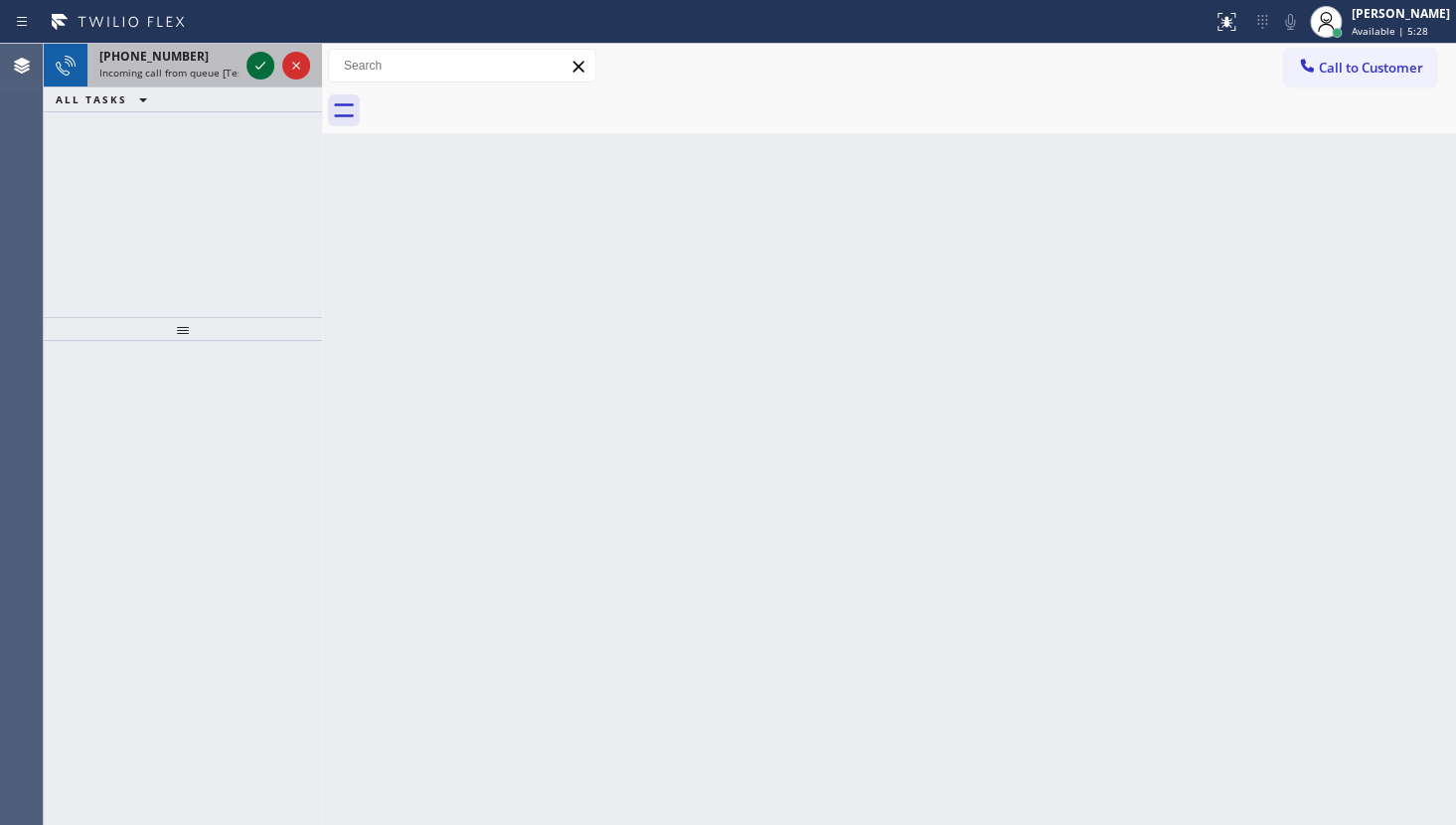 click 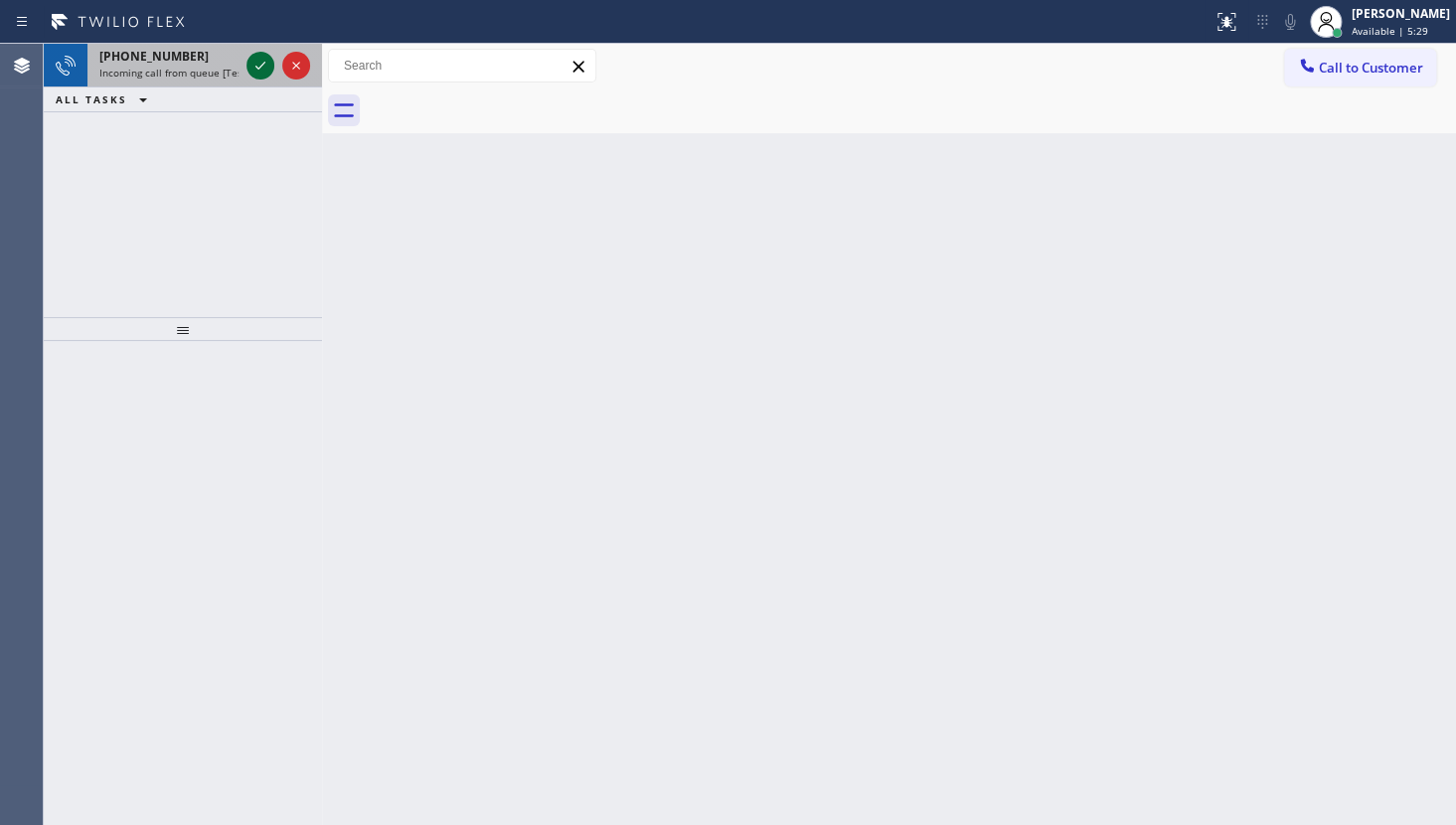 click 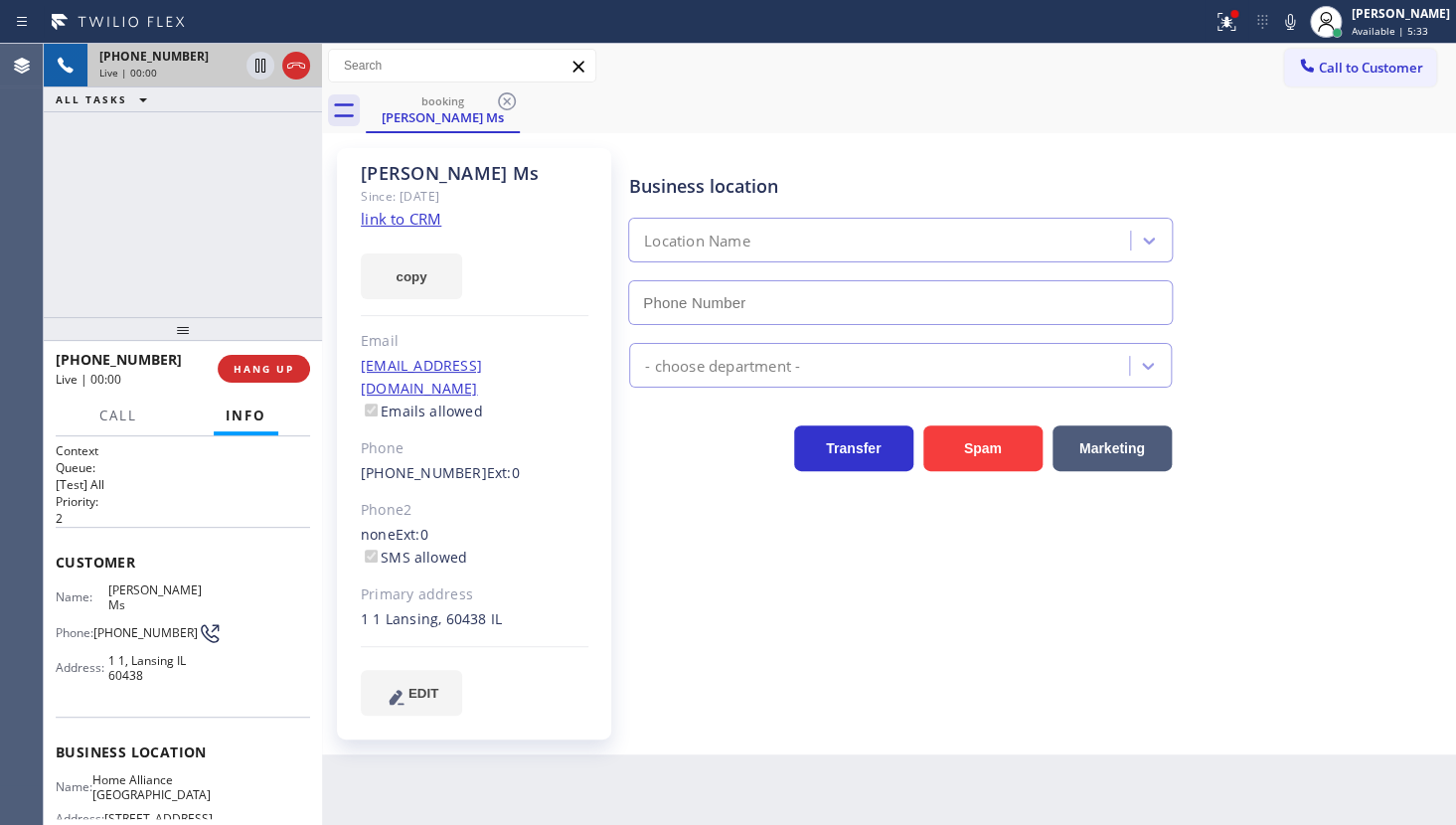 type on "(312) 241-1219" 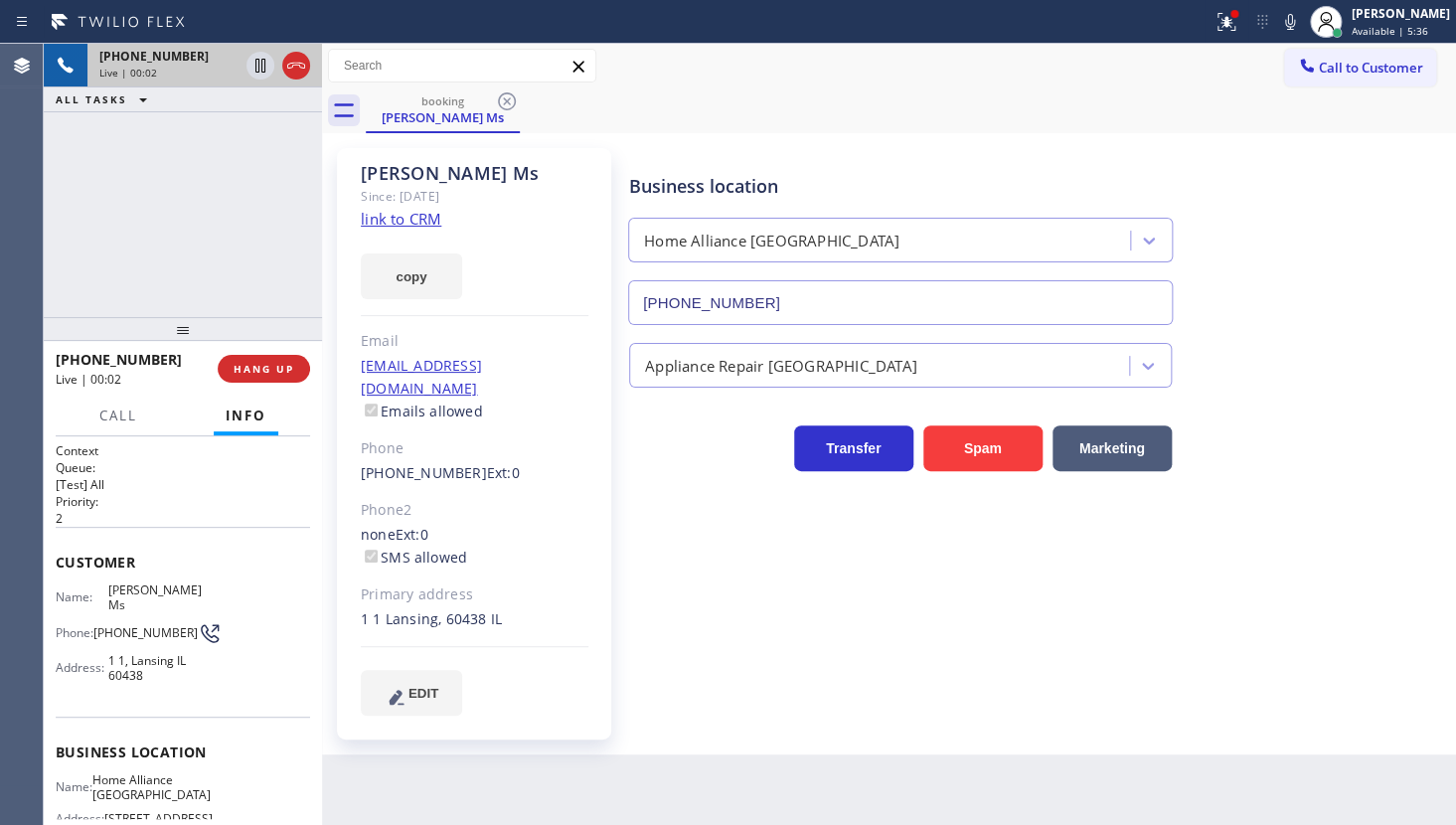click on "link to CRM" 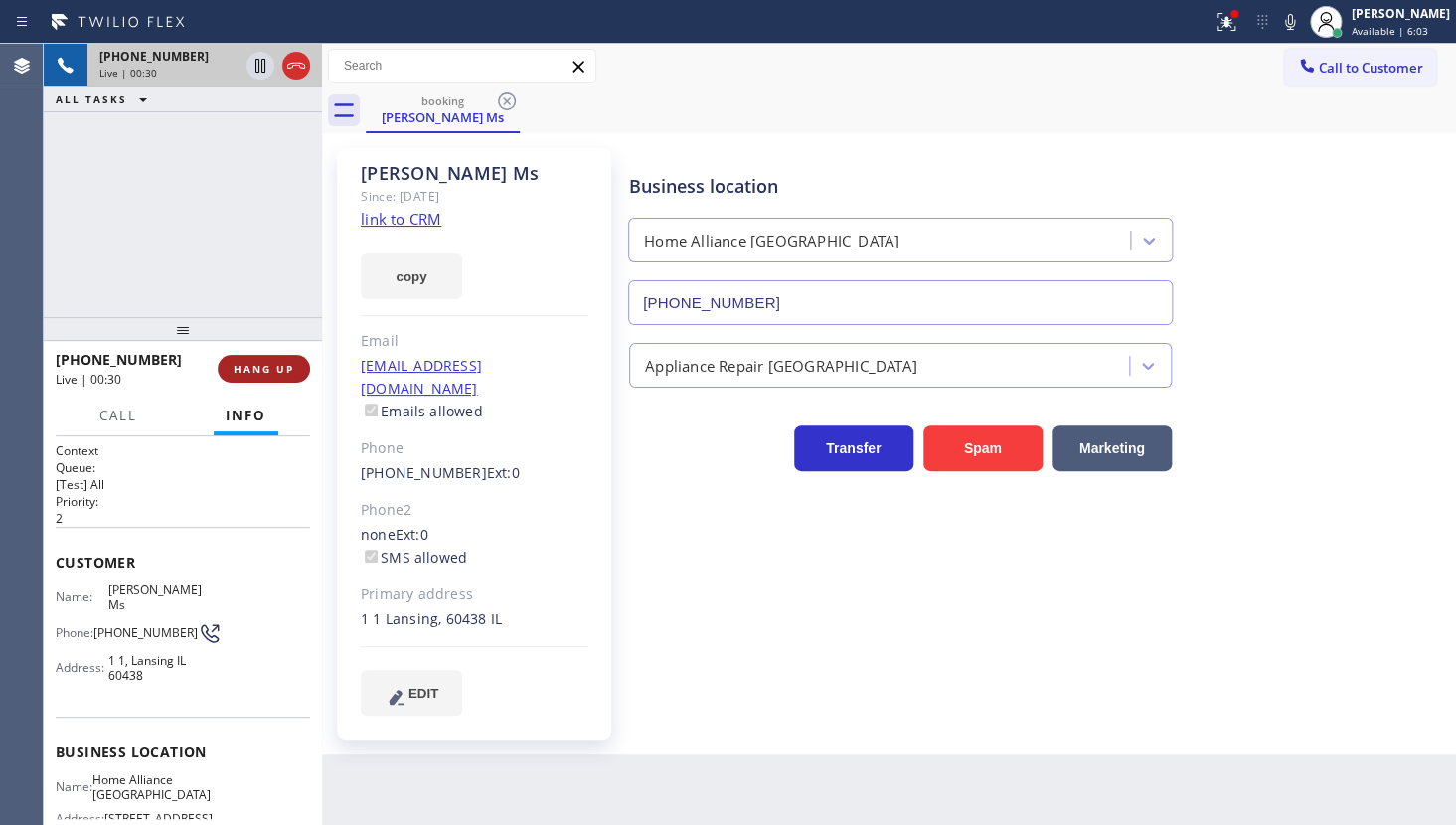 click on "HANG UP" at bounding box center (263, 369) 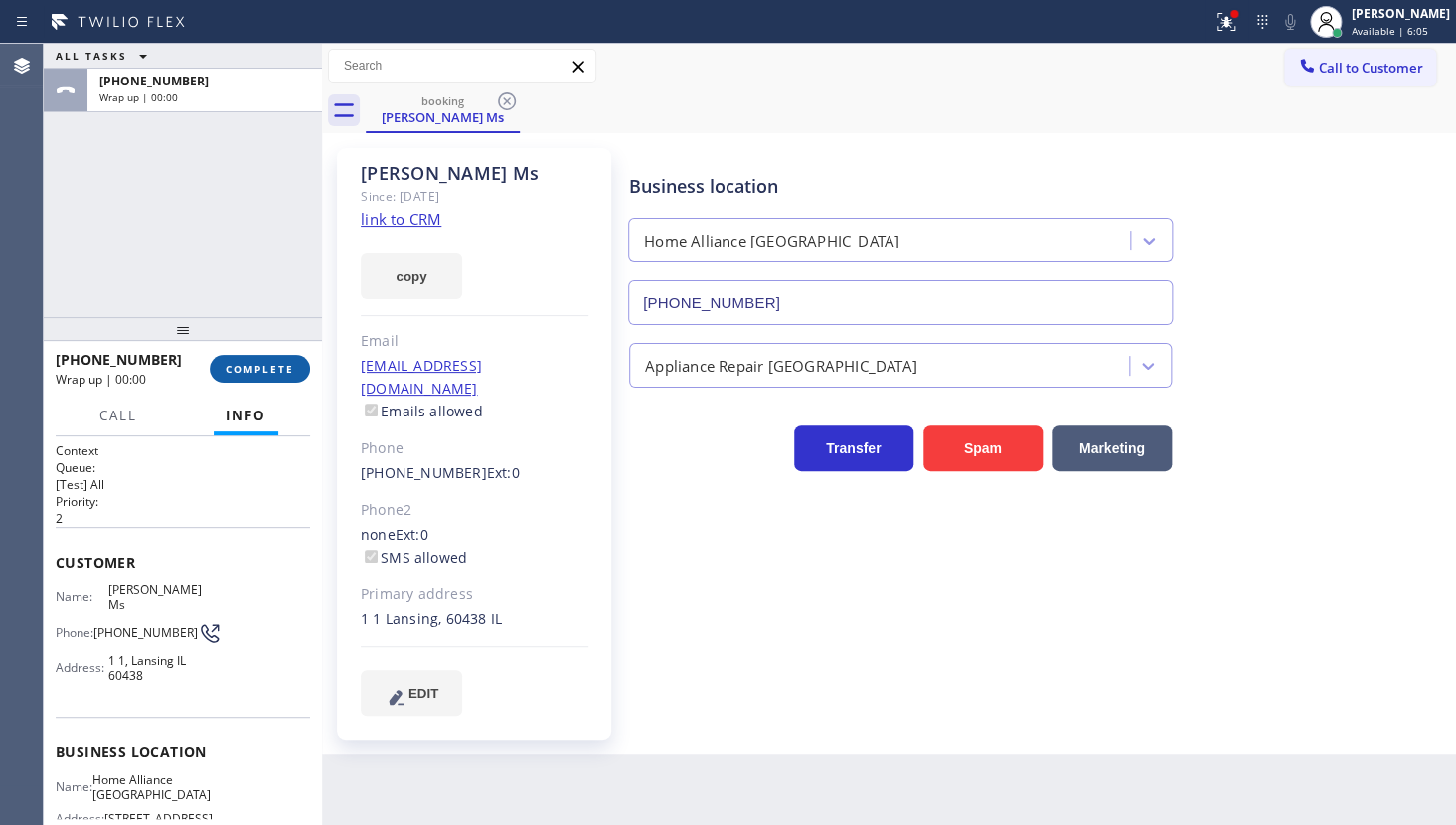 click on "COMPLETE" at bounding box center [259, 369] 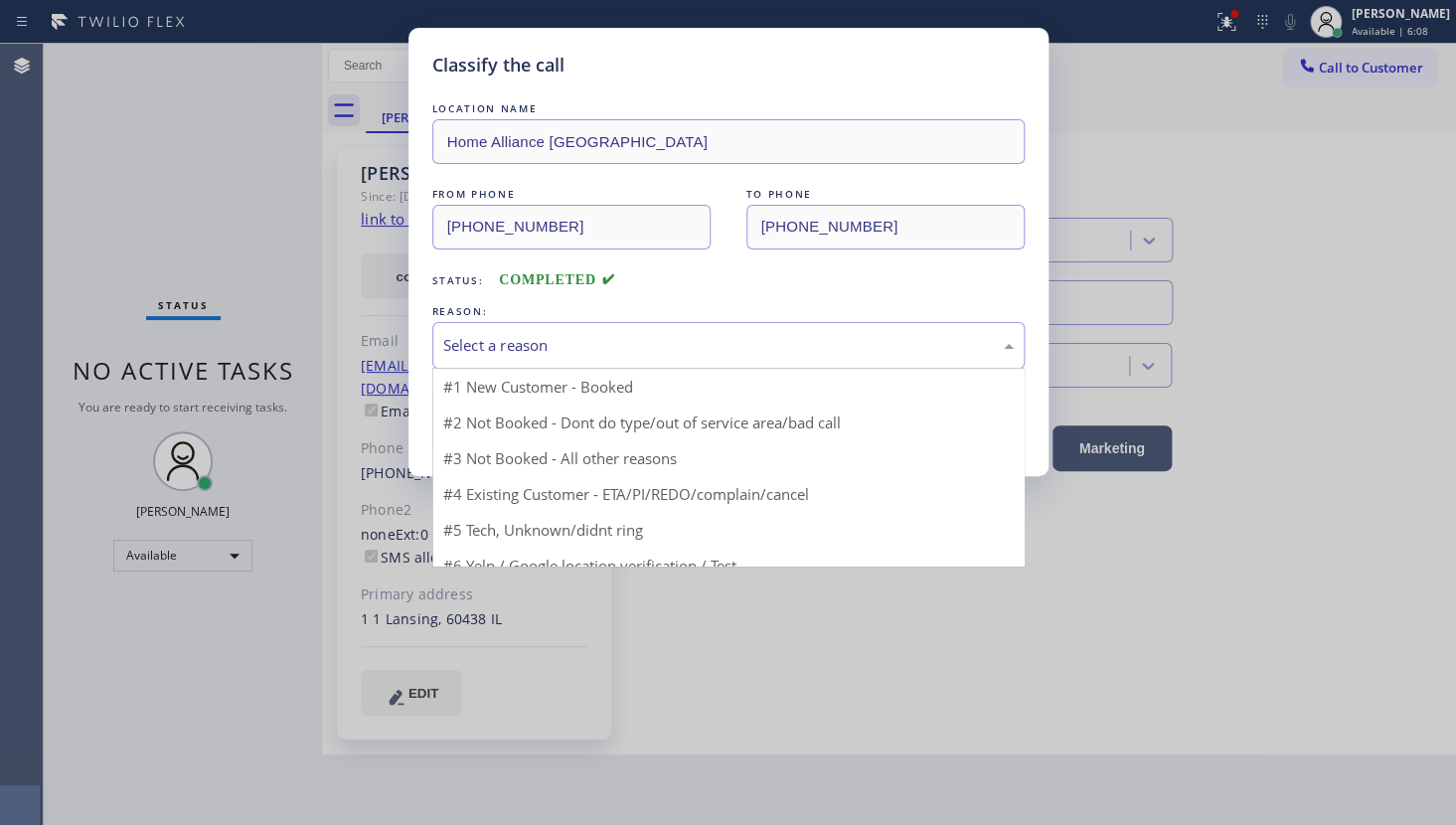 drag, startPoint x: 518, startPoint y: 343, endPoint x: 501, endPoint y: 391, distance: 50.92151 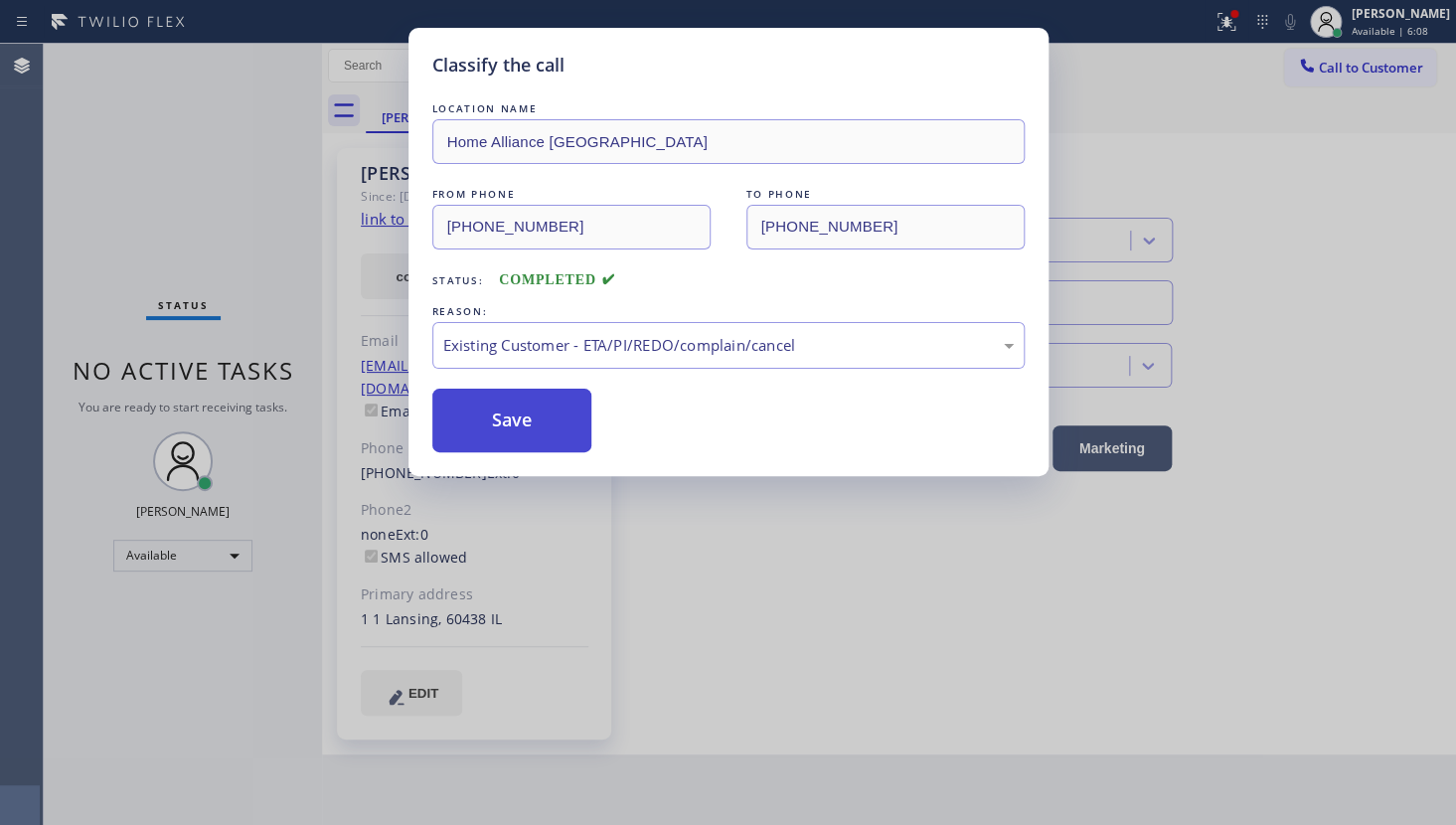 click on "Save" at bounding box center [512, 420] 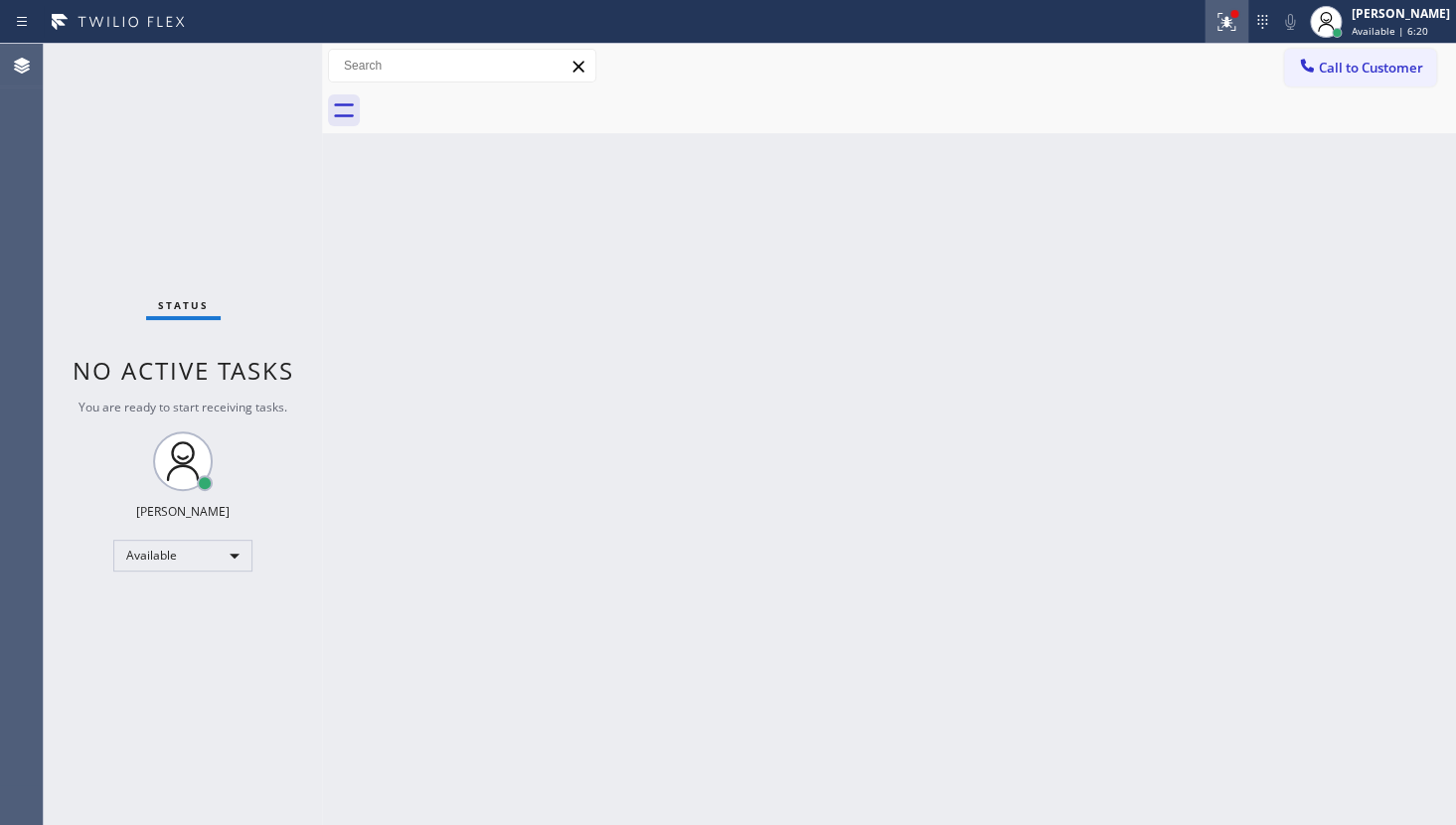 click 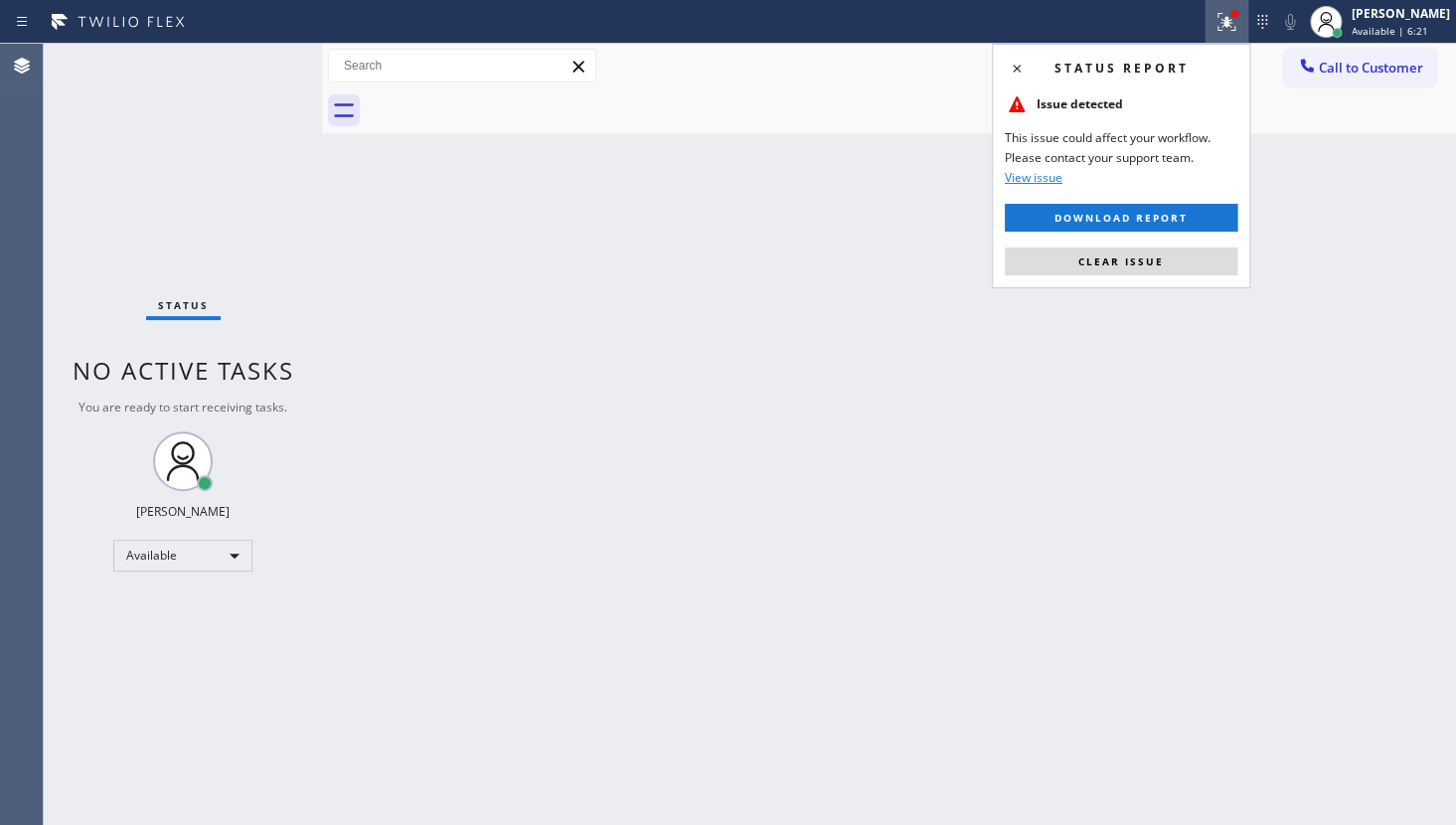 click on "Status report Issue detected This issue could affect your workflow. Please contact your support team. View issue Download report Clear issue" at bounding box center (1121, 166) 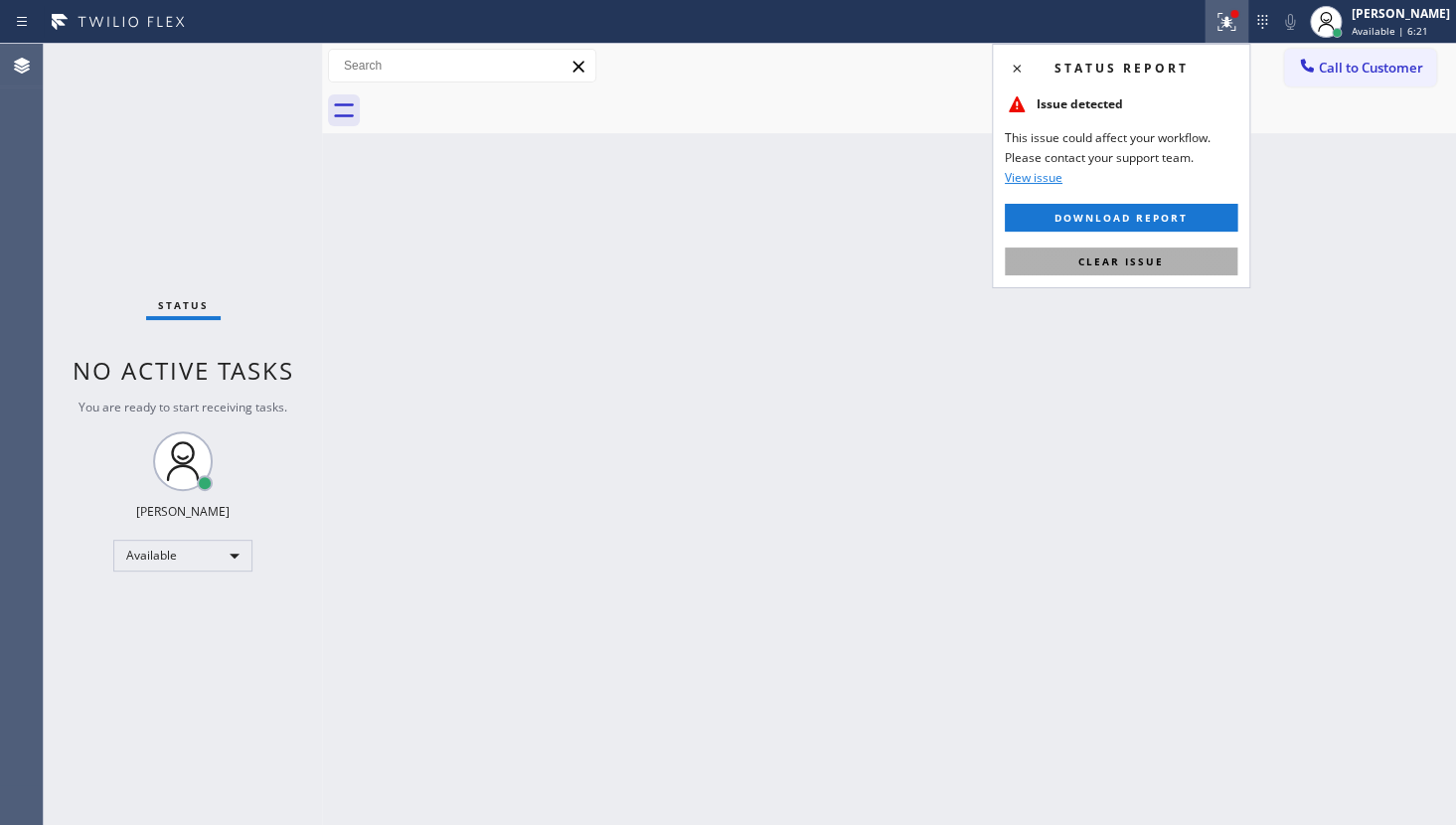 click on "Clear issue" at bounding box center [1121, 261] 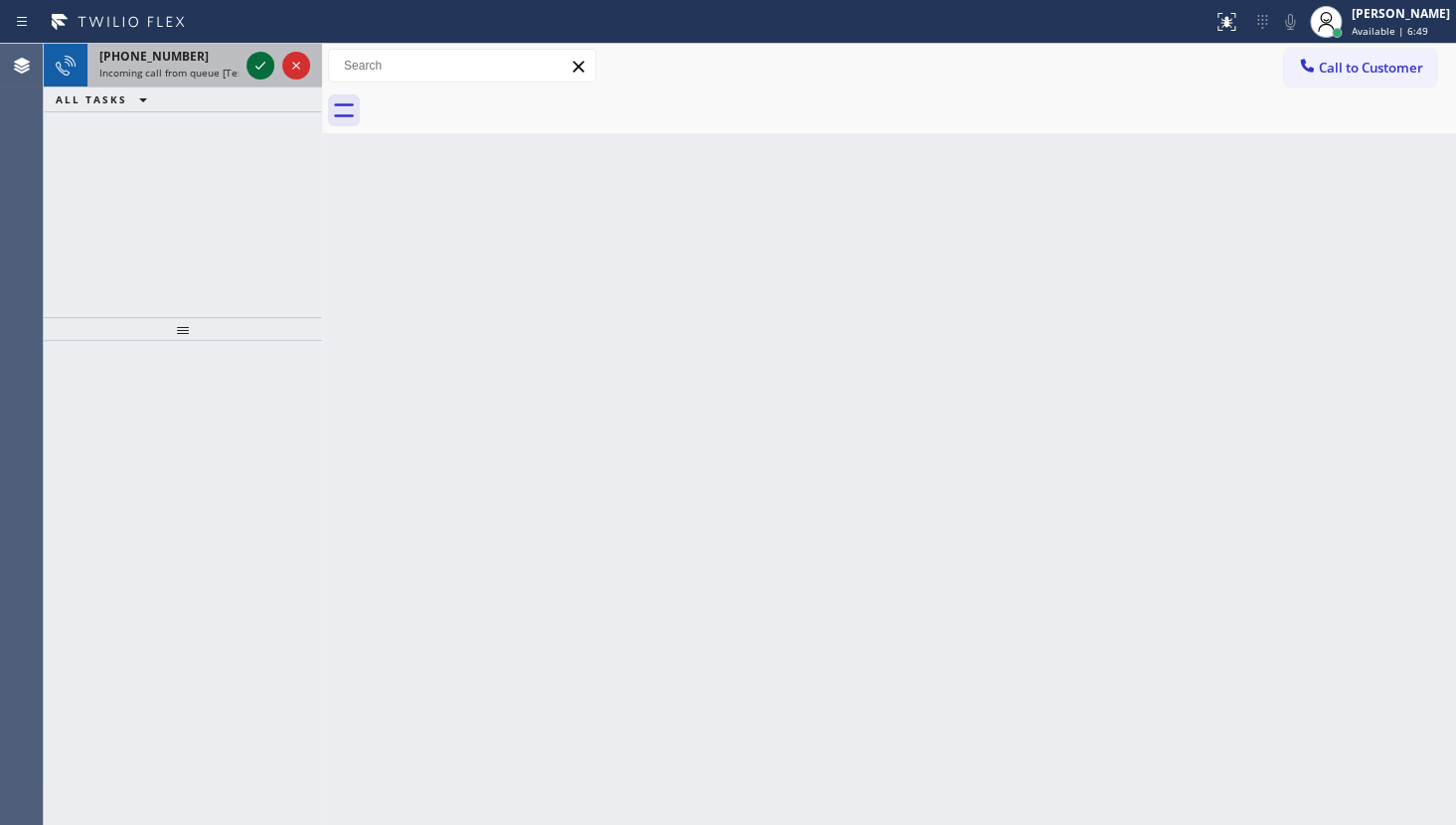 click 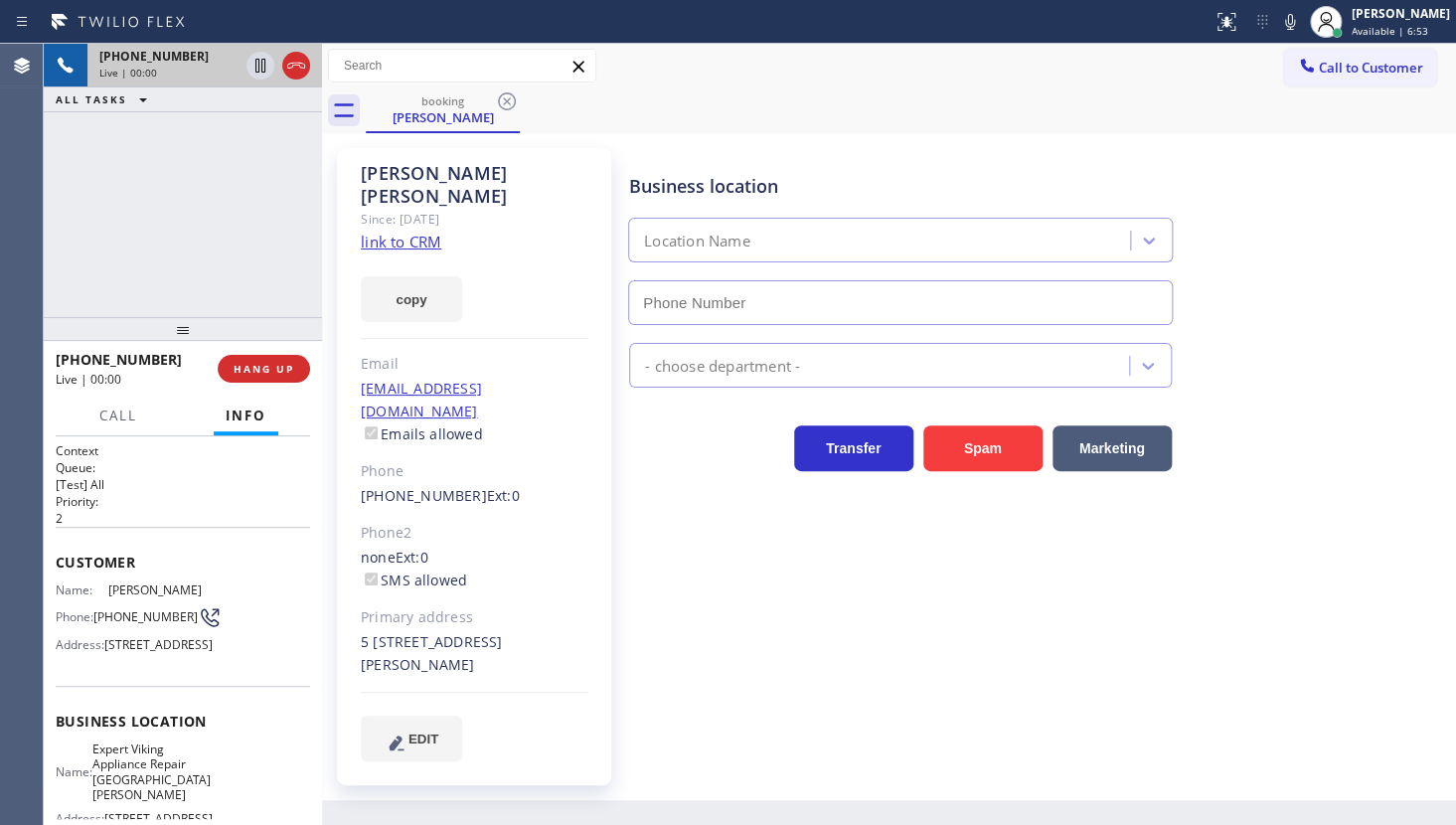 type on "(310) 818-7323" 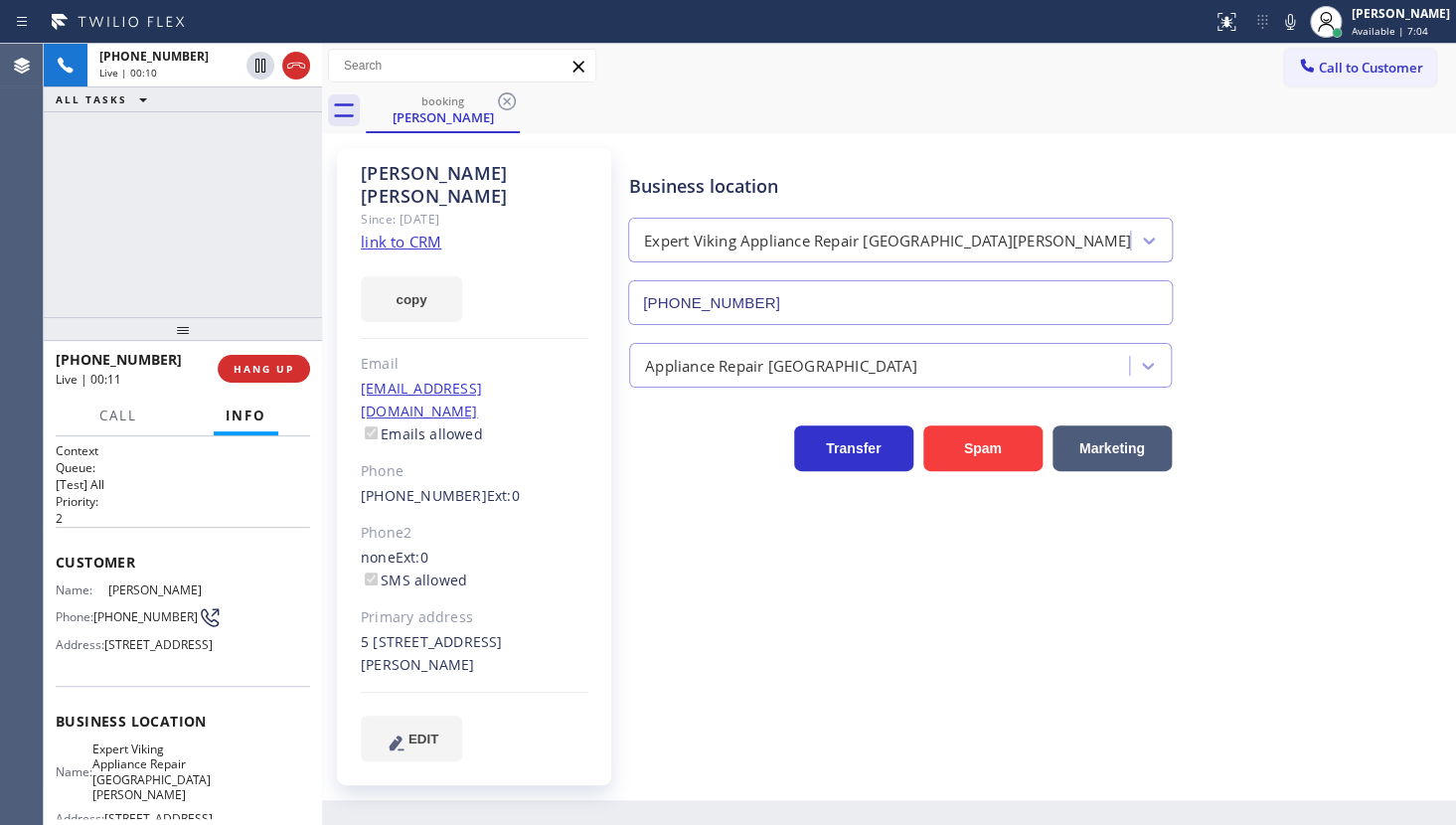 click on "link to CRM" 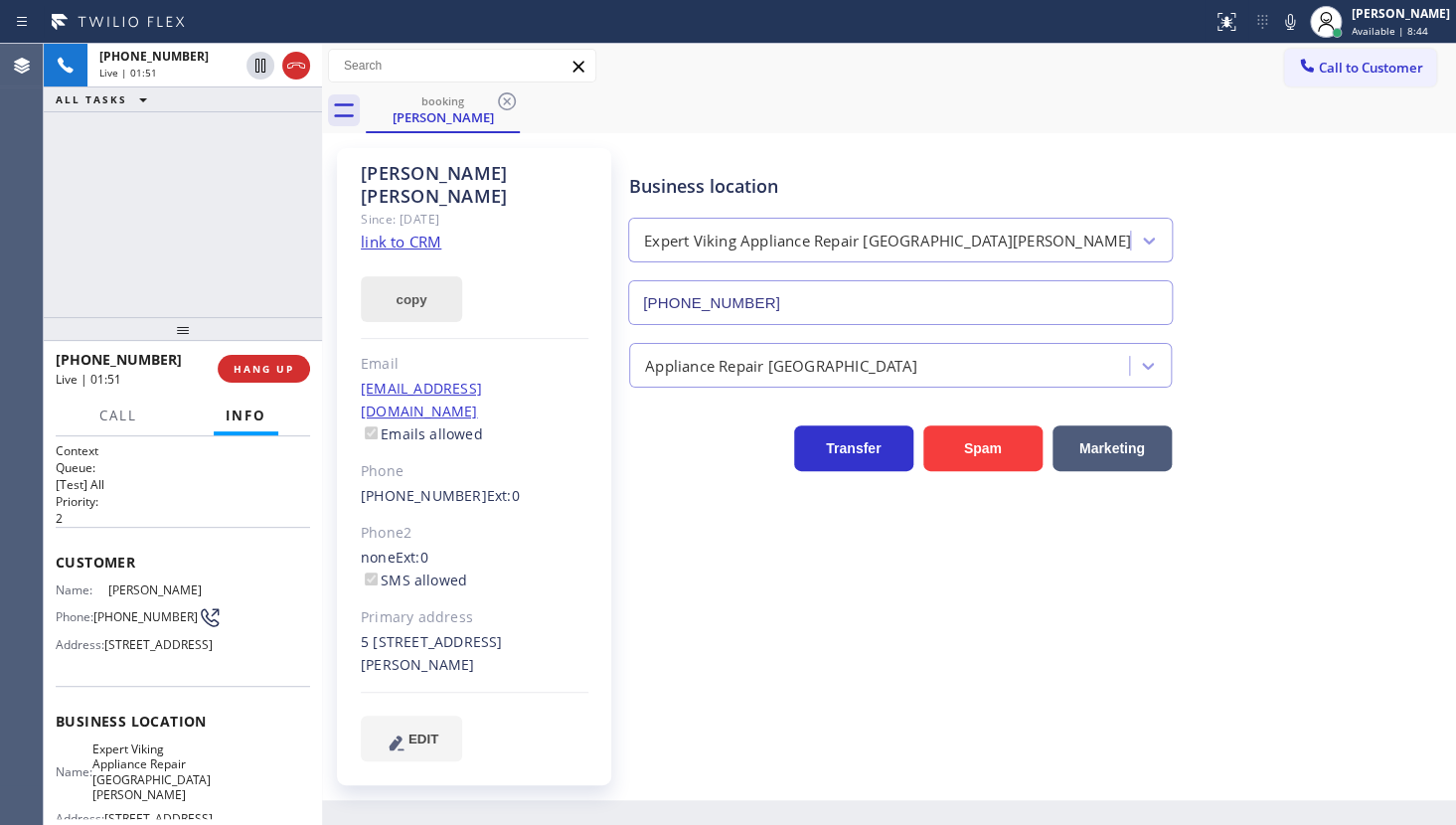 click on "copy" at bounding box center (411, 299) 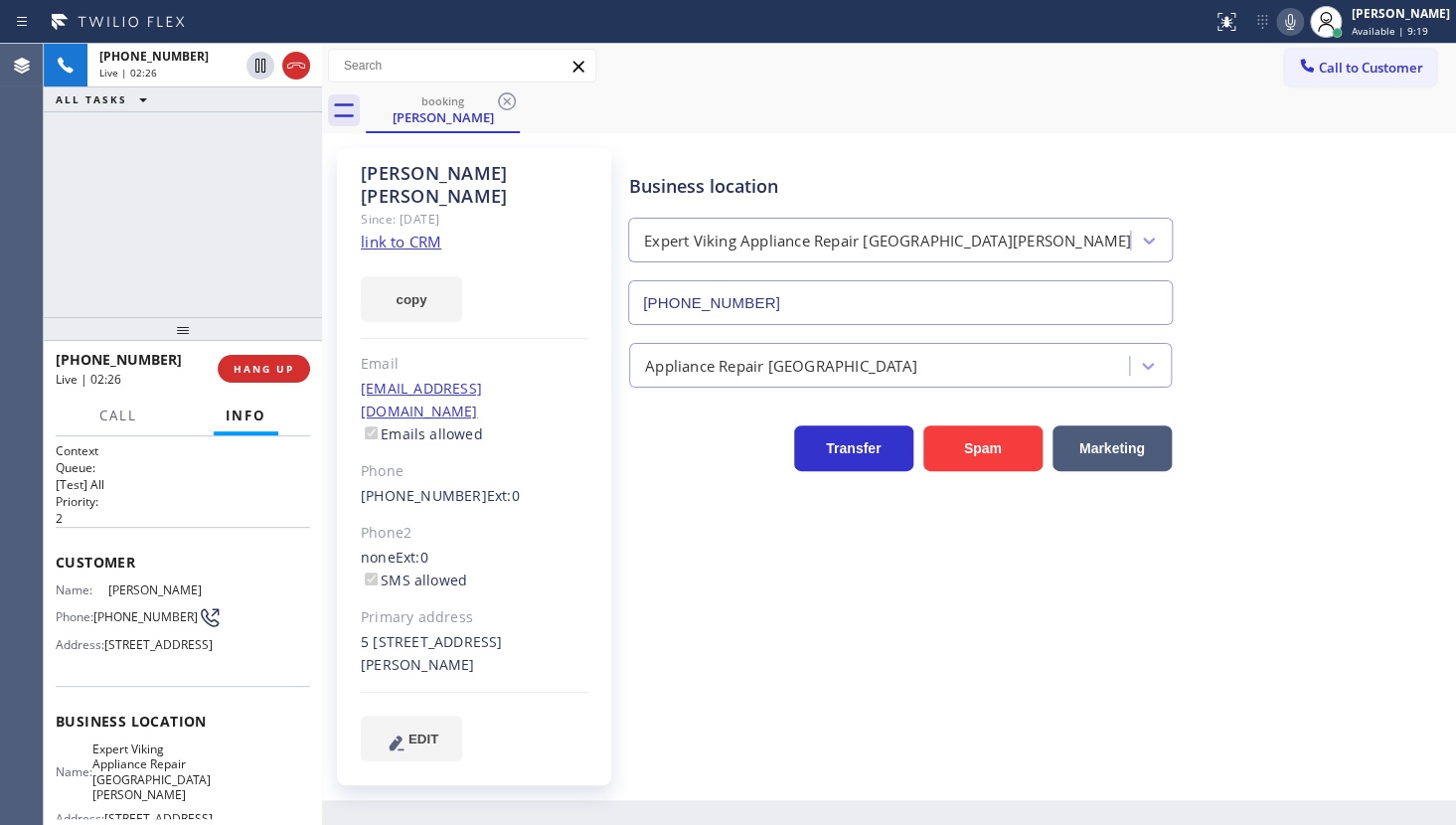 click 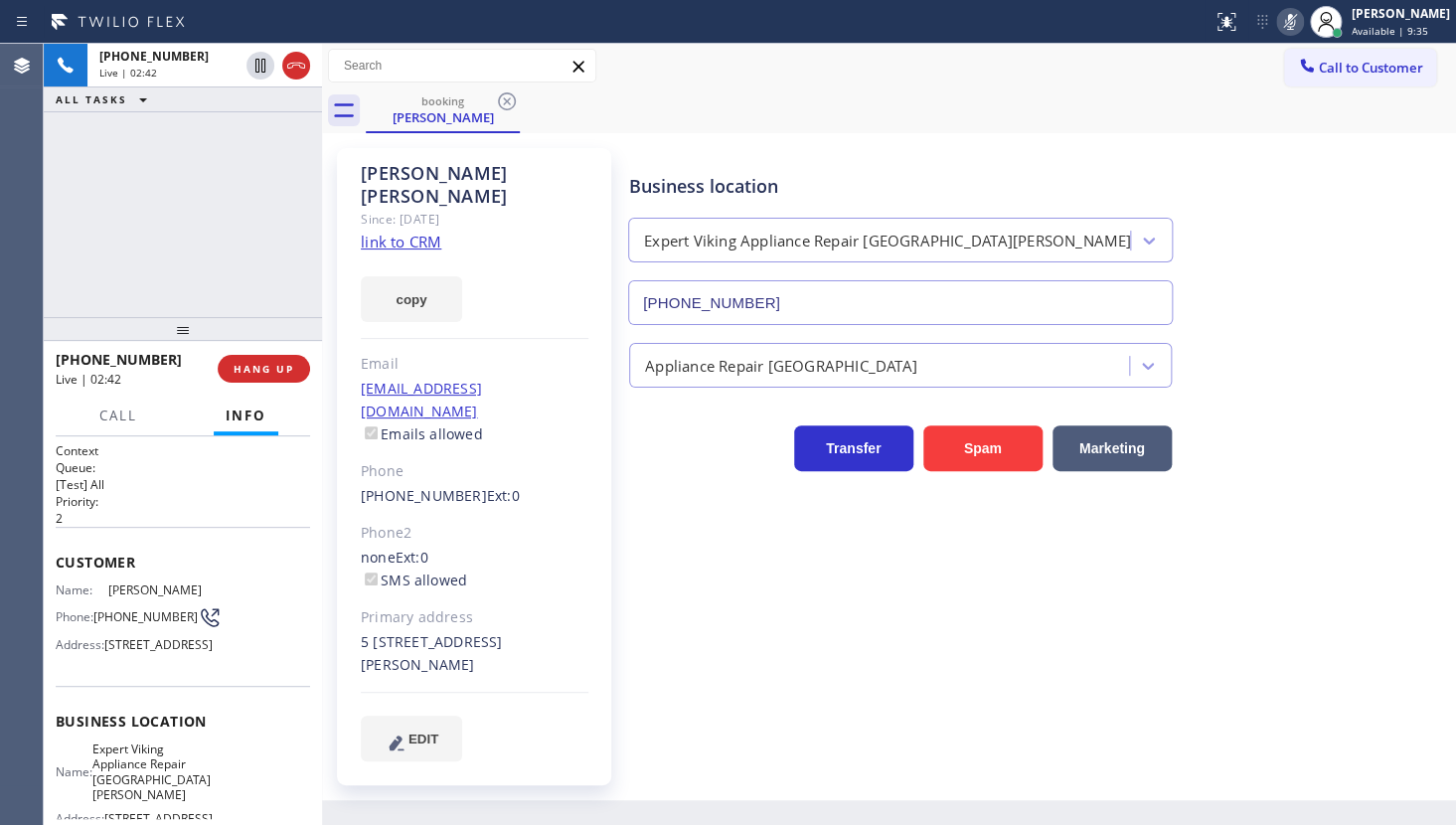 click 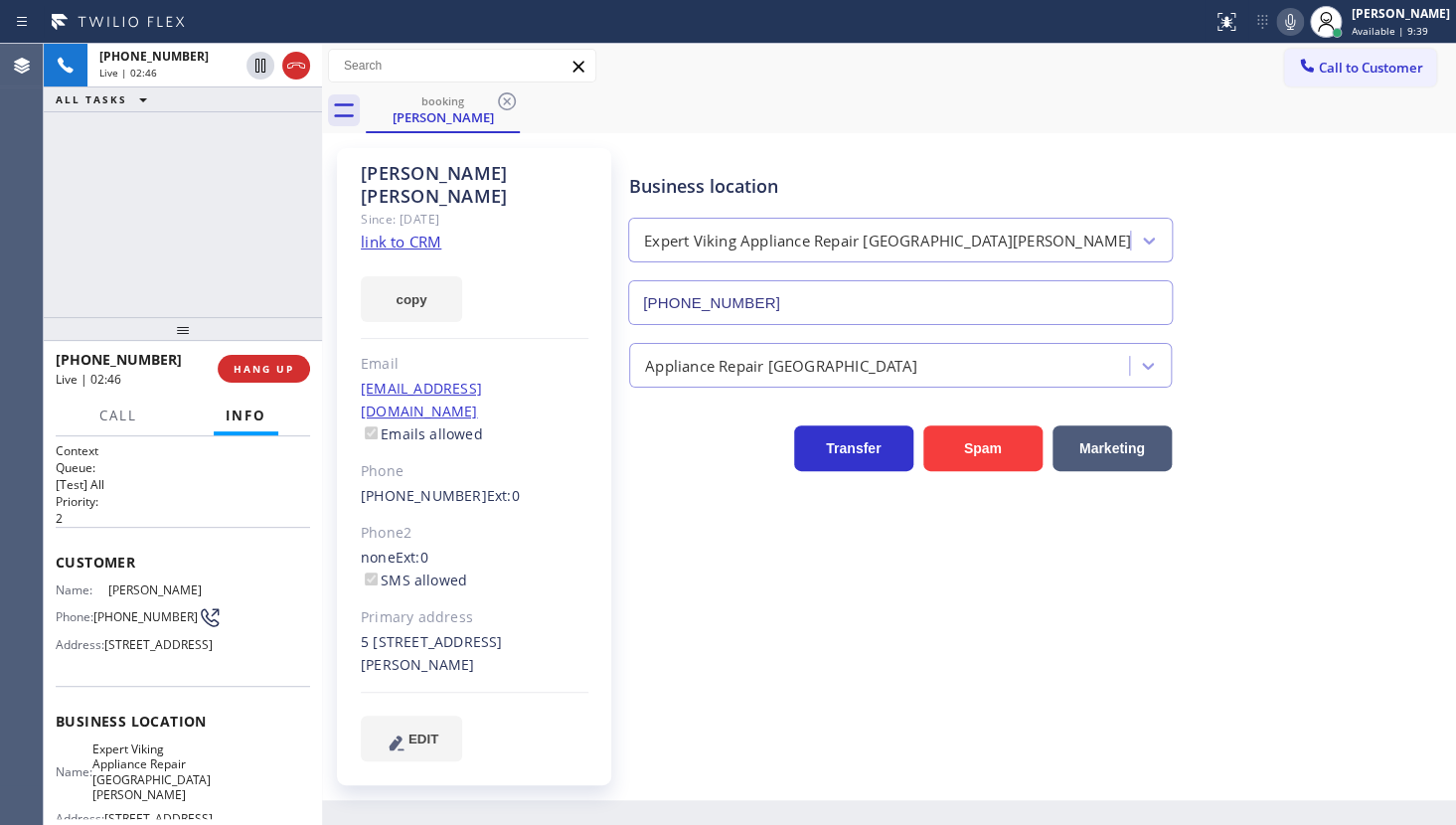 drag, startPoint x: 107, startPoint y: 147, endPoint x: 97, endPoint y: 0, distance: 147.33974 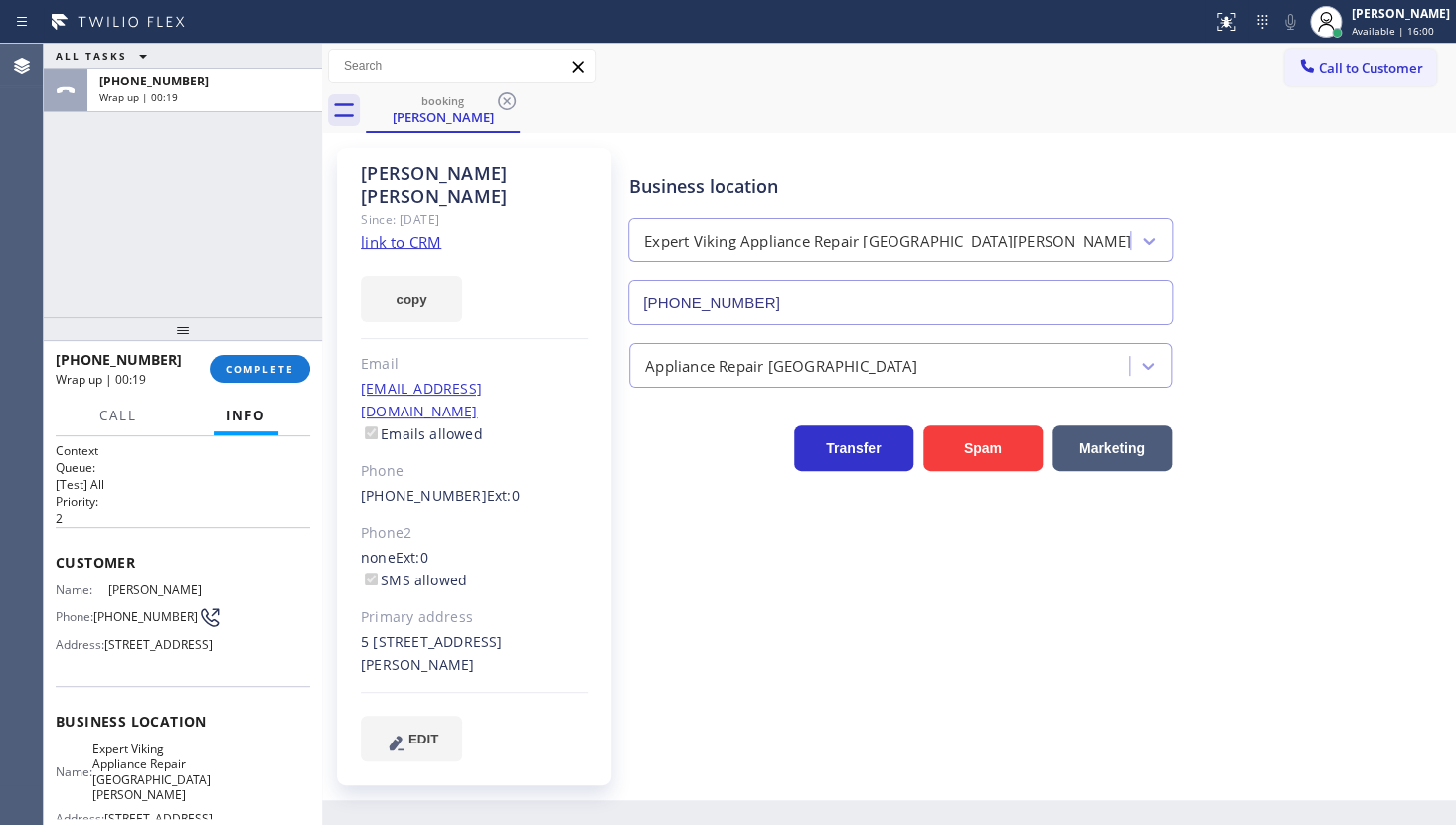 drag, startPoint x: 228, startPoint y: 346, endPoint x: 238, endPoint y: 396, distance: 50.990195 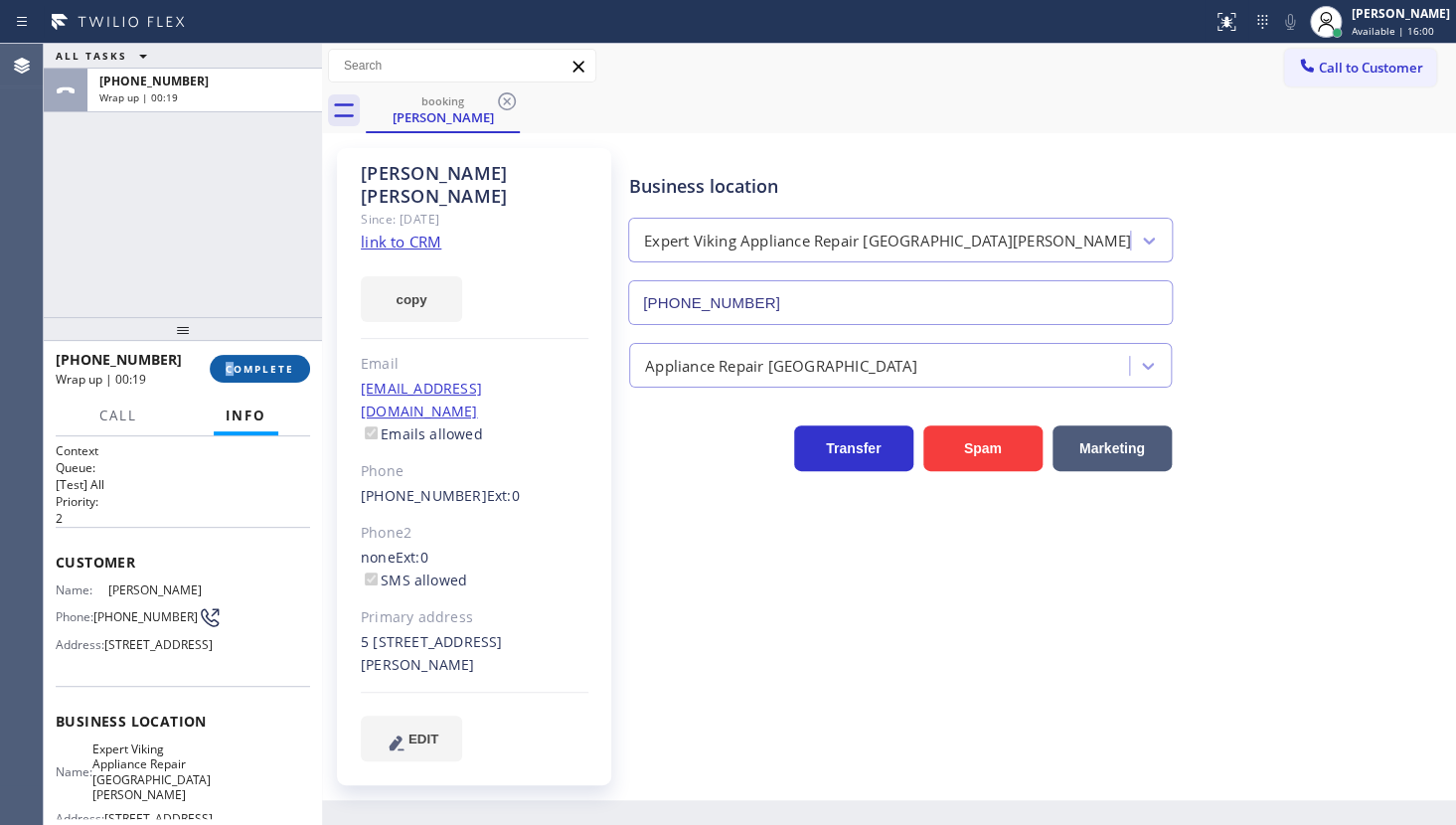 click on "COMPLETE" at bounding box center (259, 369) 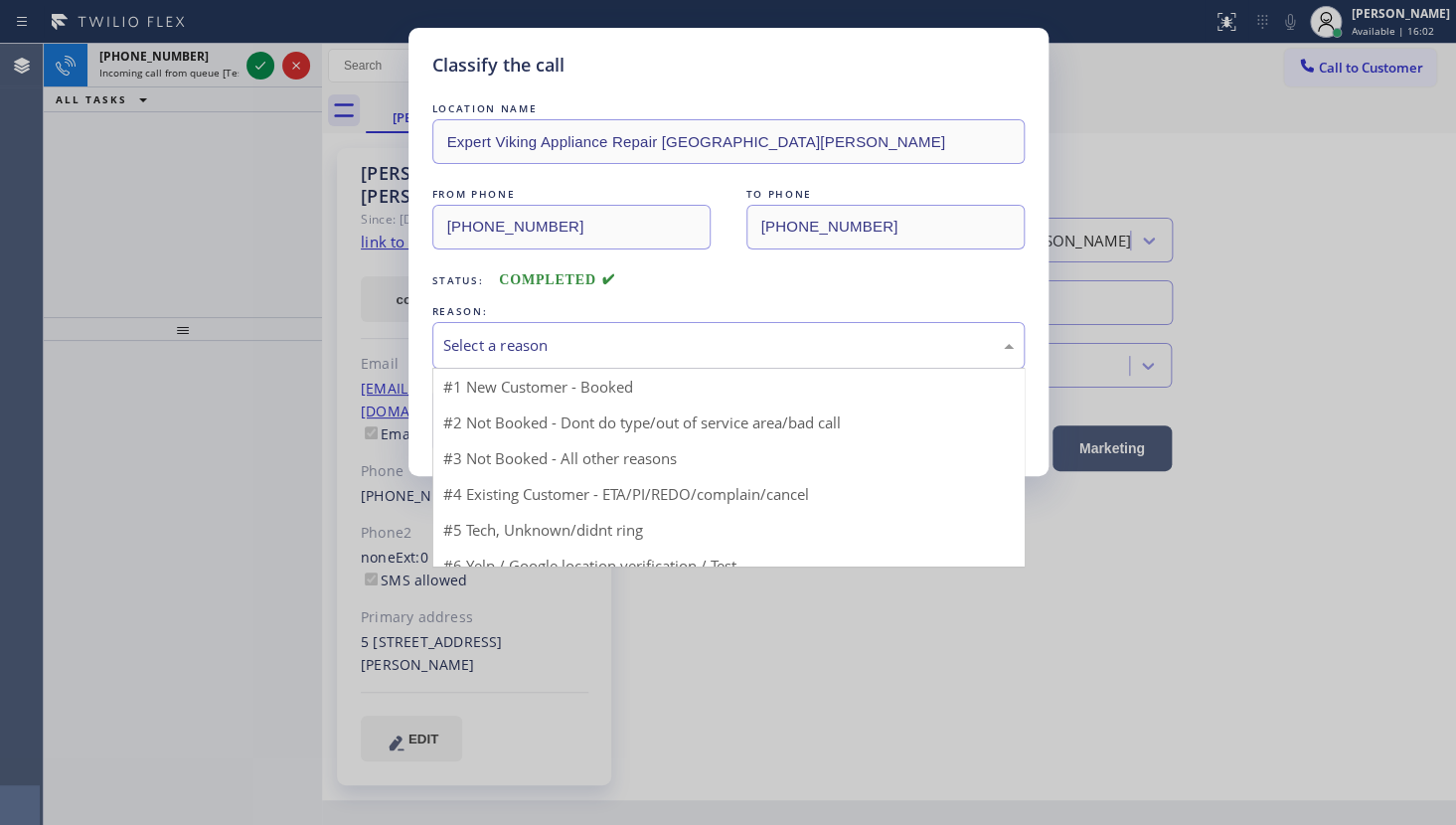 drag, startPoint x: 480, startPoint y: 348, endPoint x: 495, endPoint y: 414, distance: 67.68309 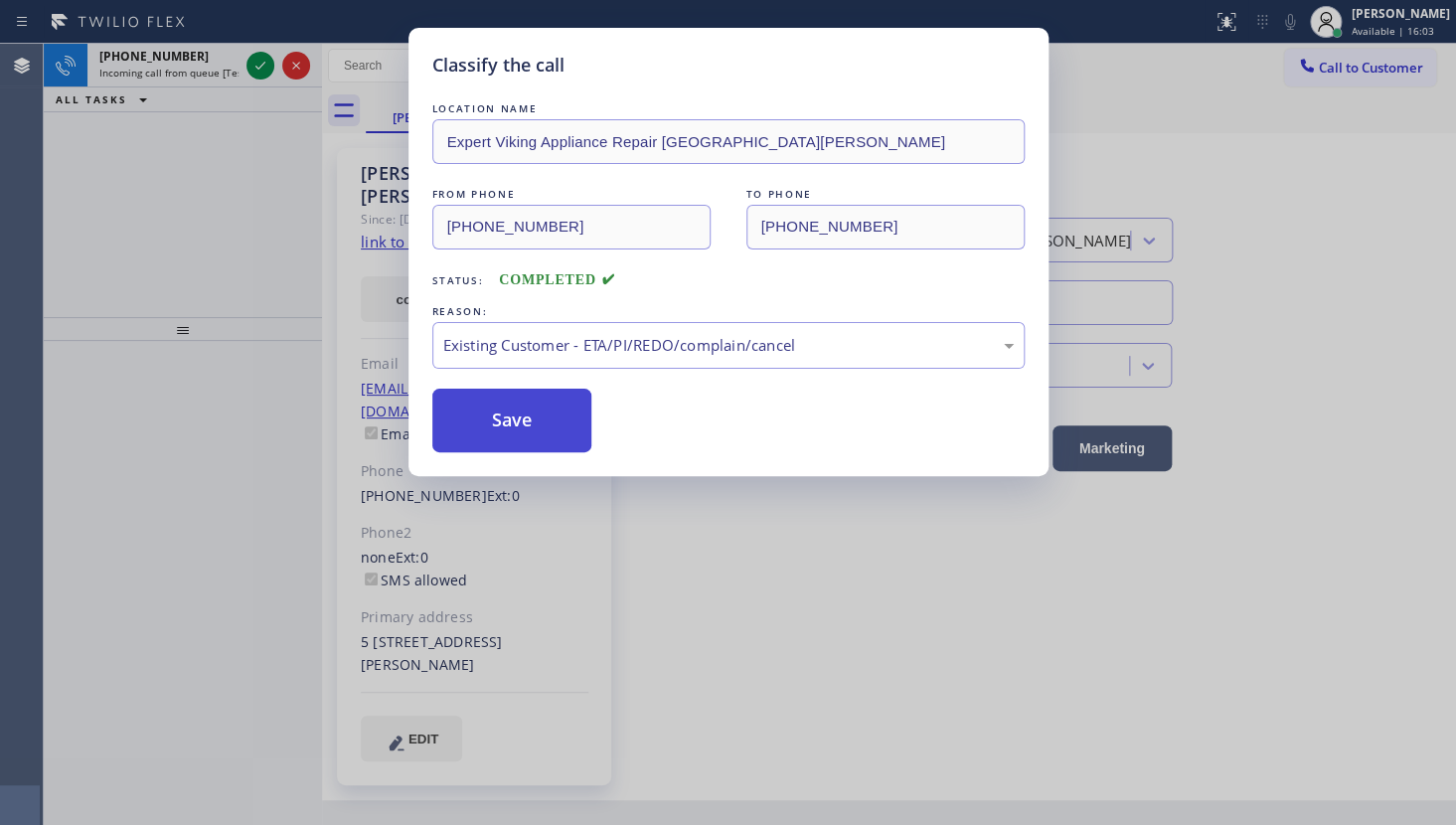 click on "Save" at bounding box center (512, 420) 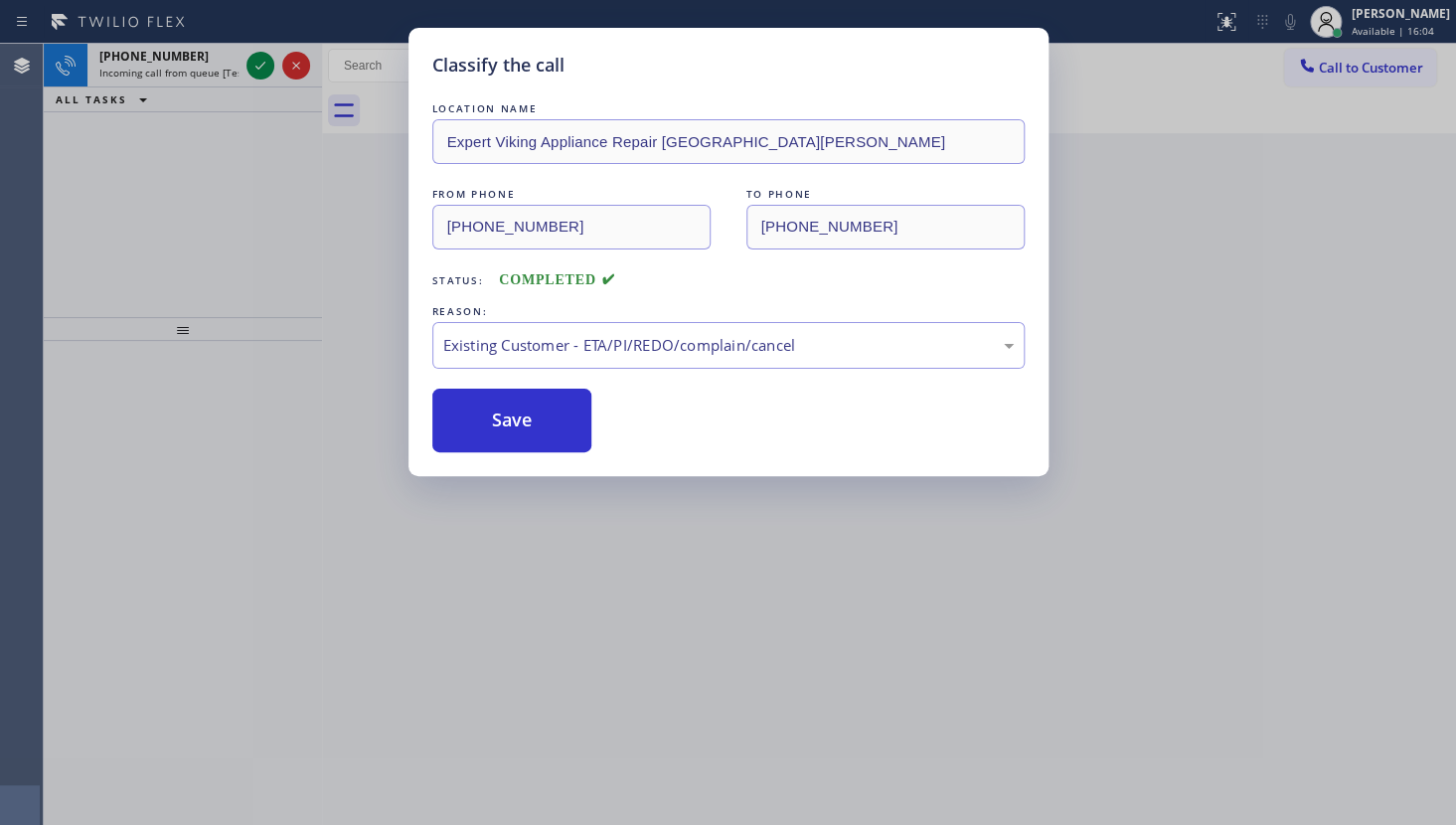 click on "Classify the call LOCATION NAME Speedy Fix Pros Coral Gables FROM PHONE (786) 310-9056 TO PHONE (786) 981-9029 Status: COMPLETED REASON: Tech, Unknown/didnt ring Save Classify the call LOCATION NAME Home Alliance Chicago FROM PHONE (773) 587-4922 TO PHONE (312) 241-1219 Status: COMPLETED REASON: Existing Customer - ETA/PI/REDO/complain/cancel Save Classify the call LOCATION NAME Expert Viking Appliance Repair Santa Monica FROM PHONE (310) 498-1432 TO PHONE (310) 818-7323 Status: COMPLETED REASON: Existing Customer - ETA/PI/REDO/complain/cancel Save +15204959041 Incoming call from queue [Test] All ALL TASKS ALL TASKS ACTIVE TASKS TASKS IN WRAP UP Transfer Back to Dashboard Change Sender ID Customers Technicians Select a contact Outbound call Technician Search Technician Your caller id phone number Your caller id phone number Call Technician info Name   Phone none Address none Change Sender ID HVAC +18559994417 5 Star Appliance +18557314952 Appliance Repair +18554611149 Plumbing +18889090120 Air Duct Cleaning" at bounding box center (749, 434) 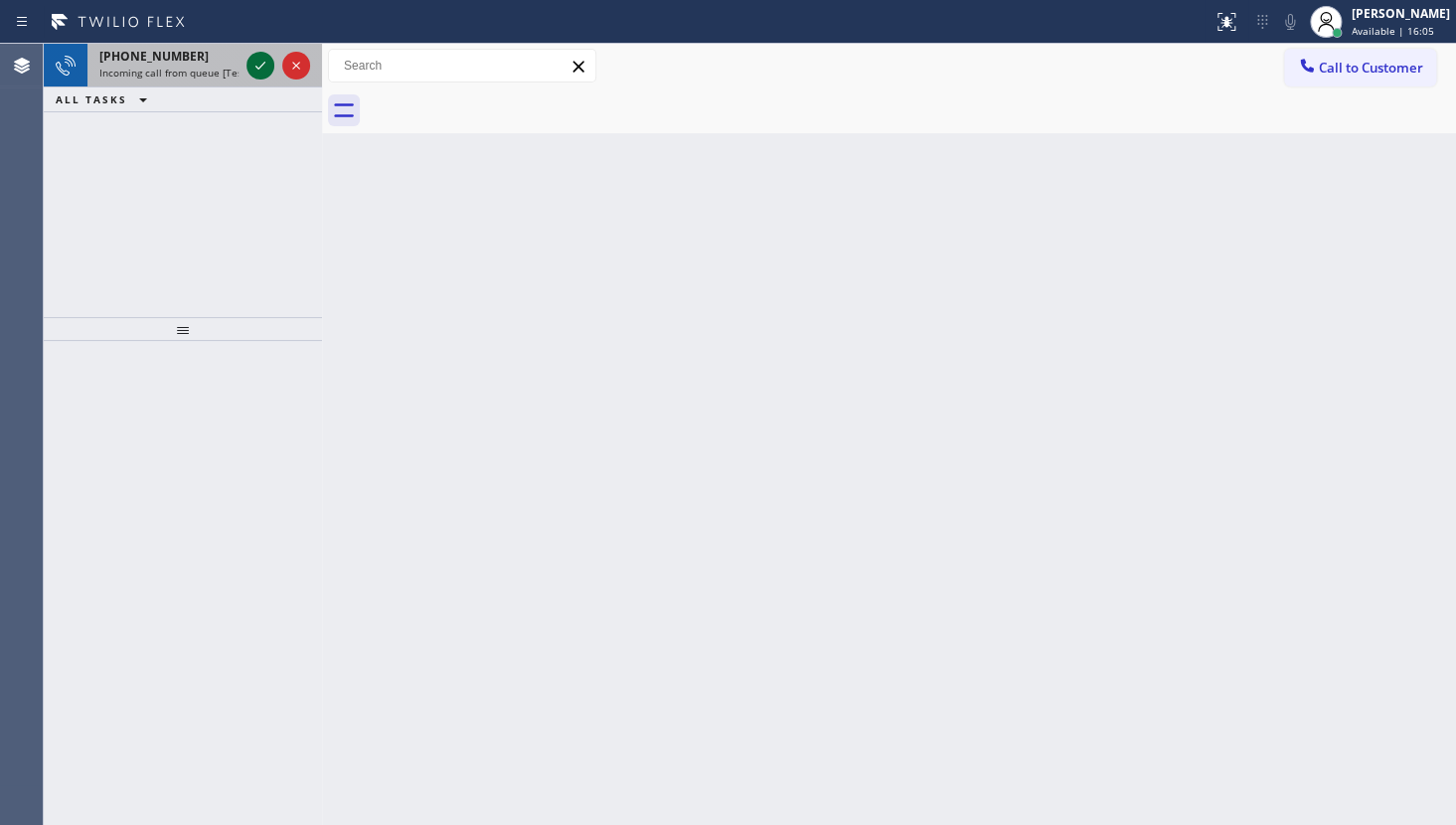 click 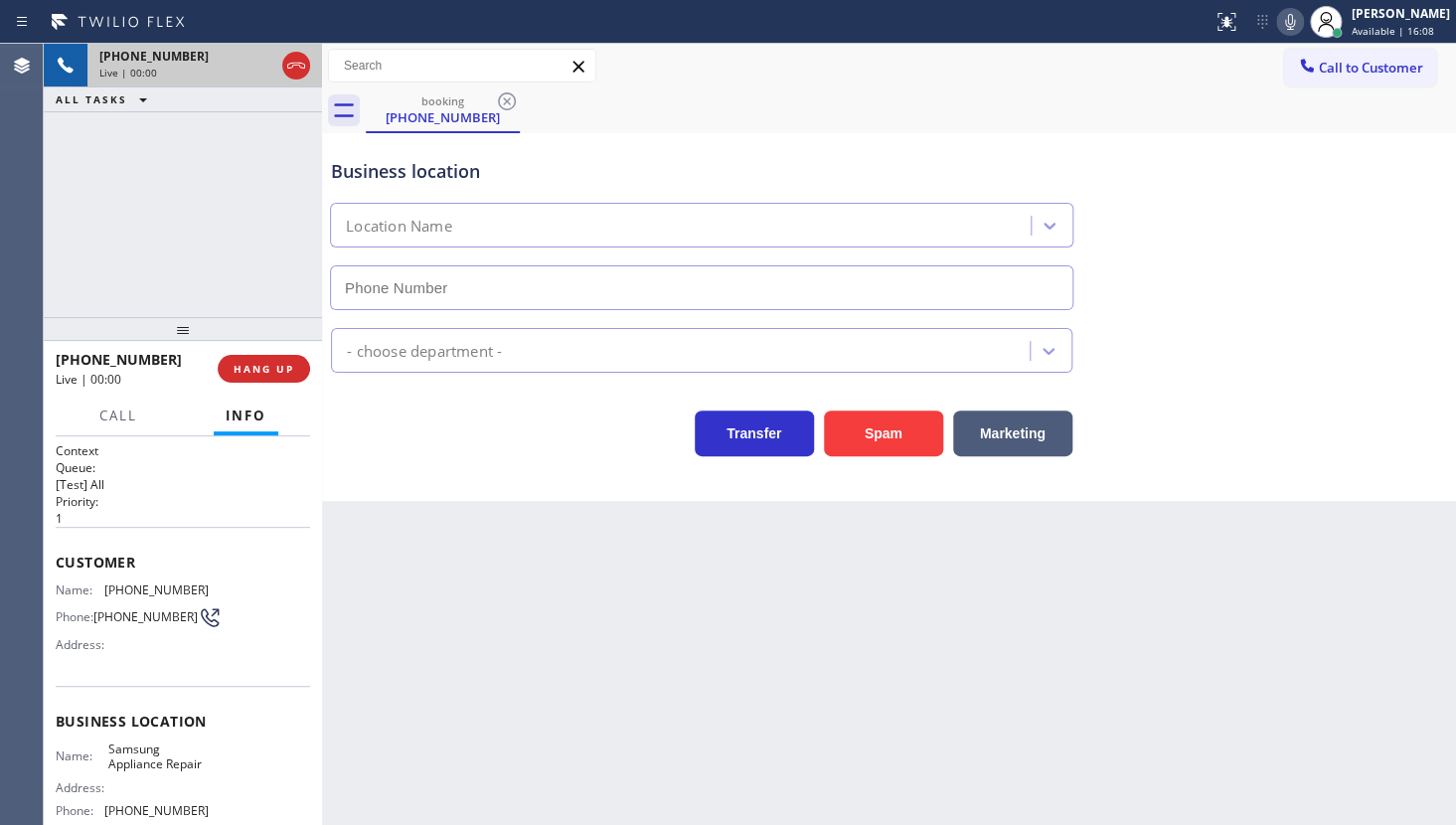 type on "(866) 934-3013" 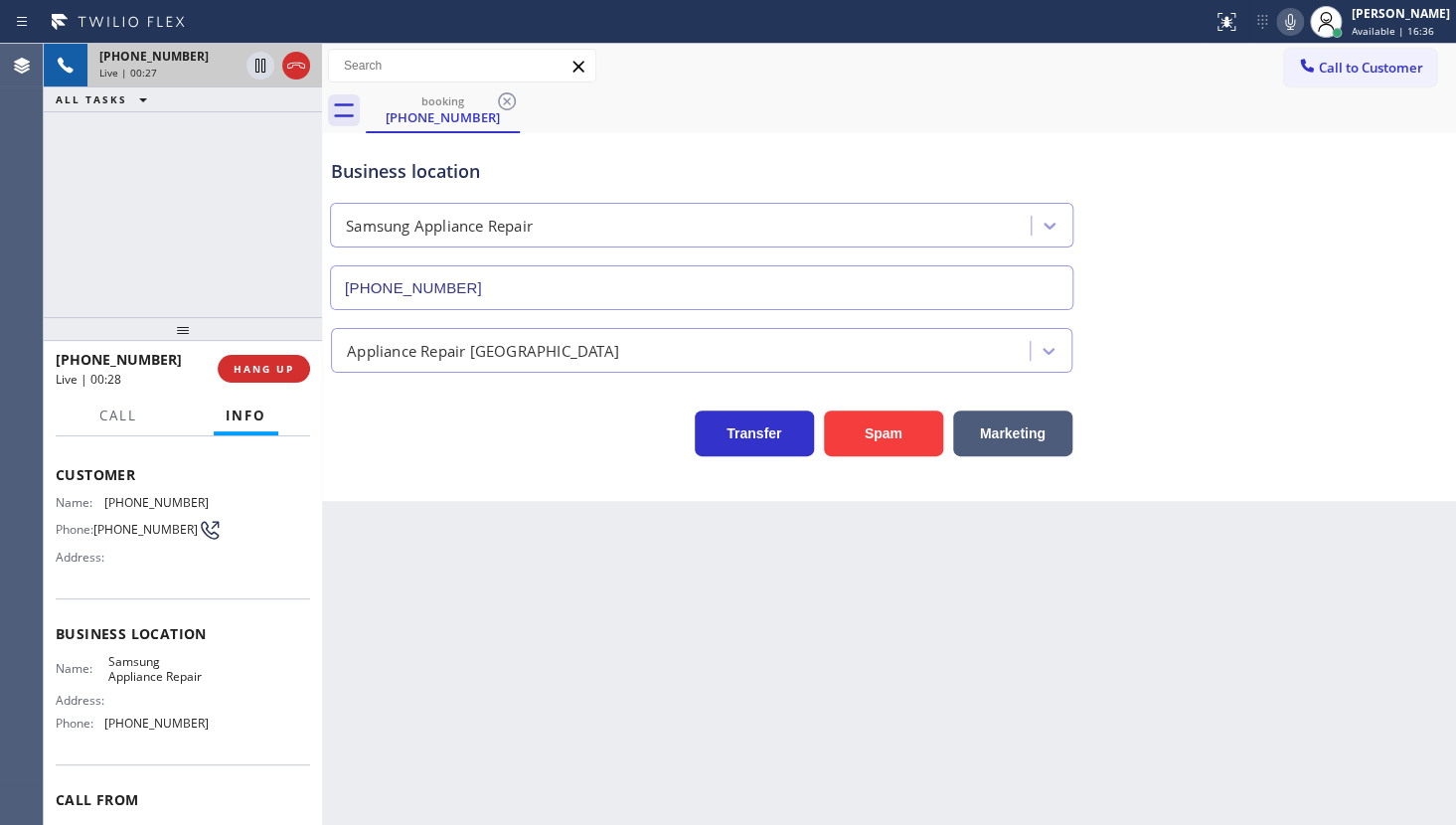 scroll, scrollTop: 187, scrollLeft: 0, axis: vertical 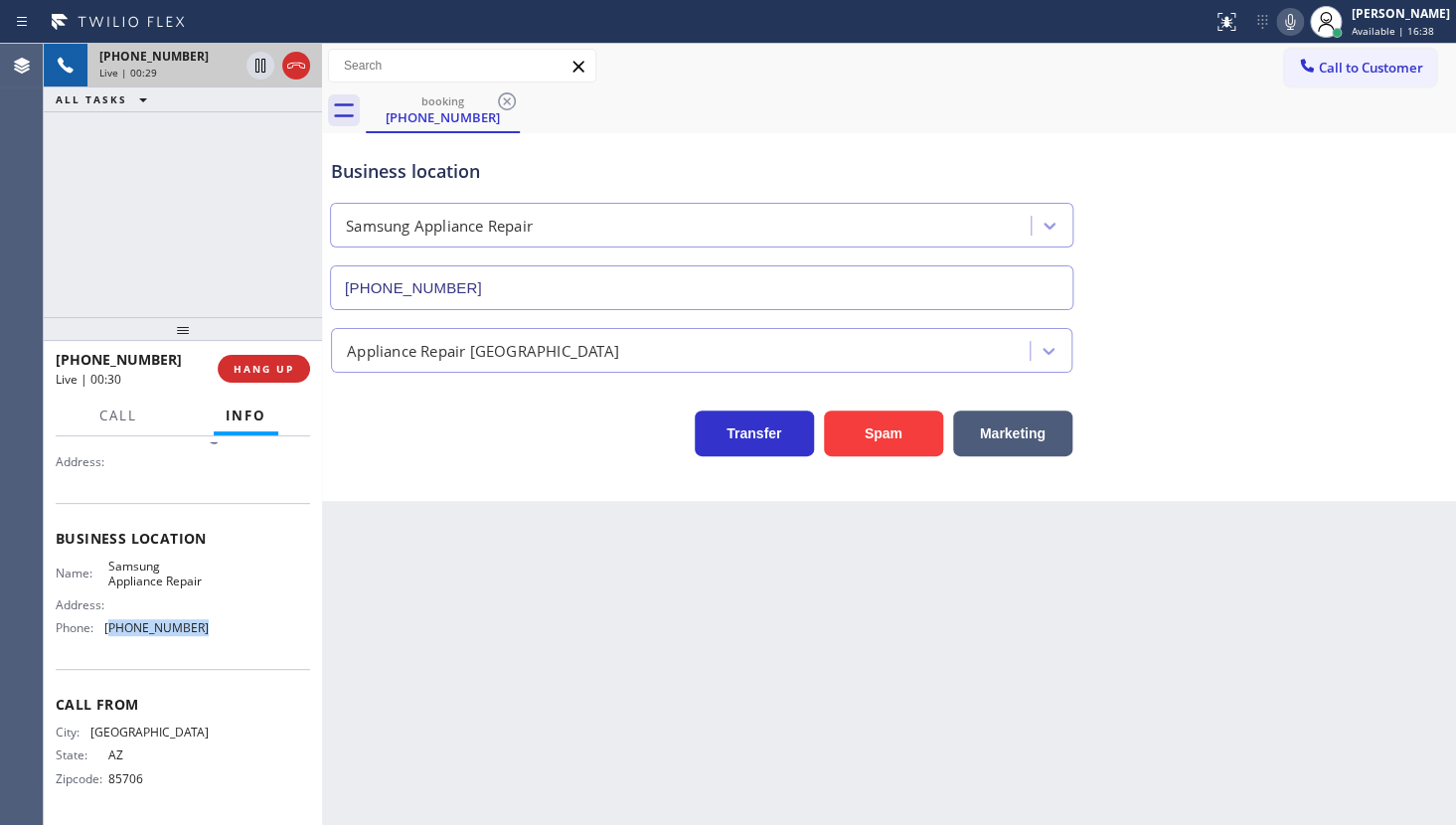 drag, startPoint x: 109, startPoint y: 631, endPoint x: 196, endPoint y: 639, distance: 87.36704 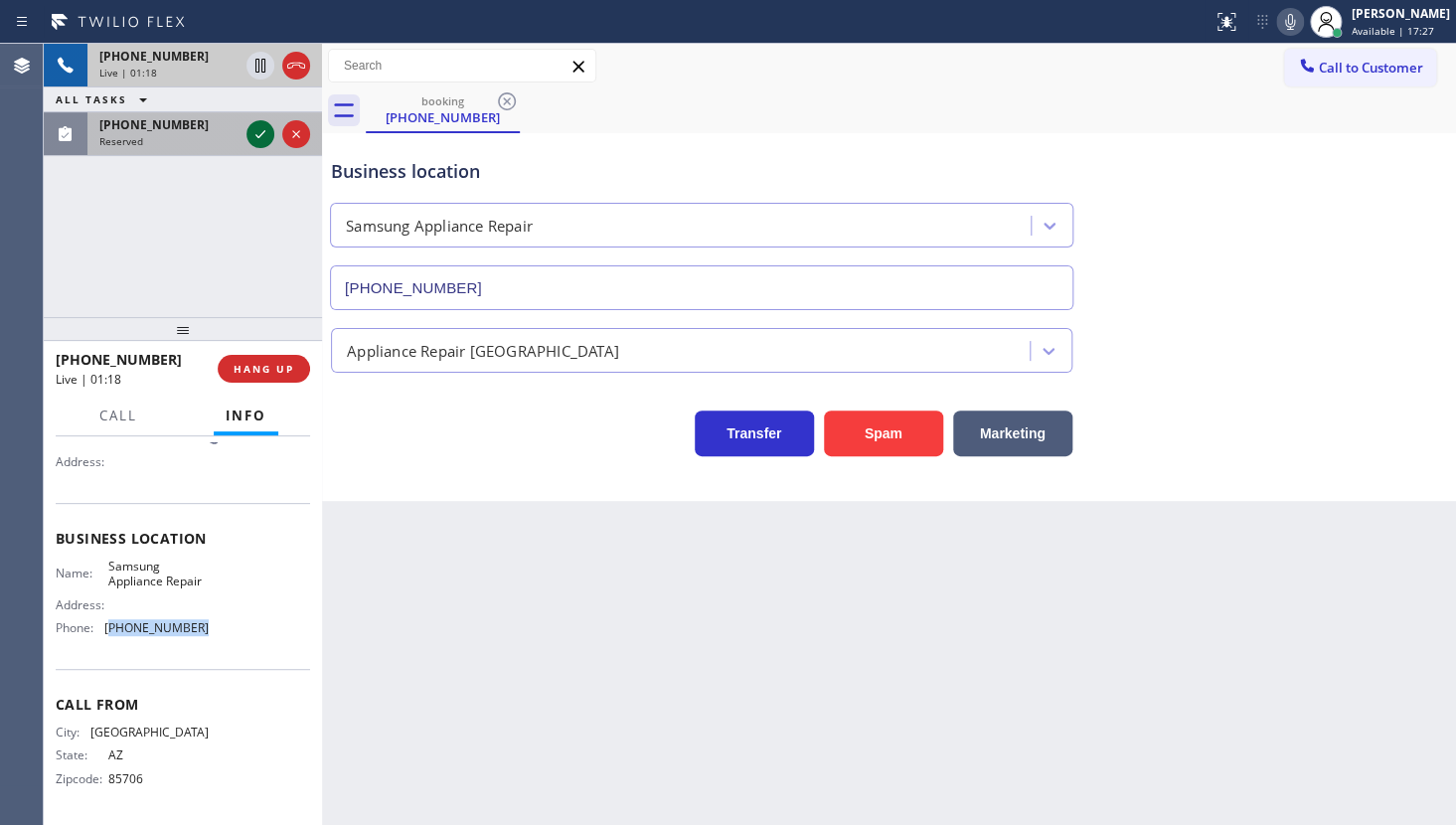click 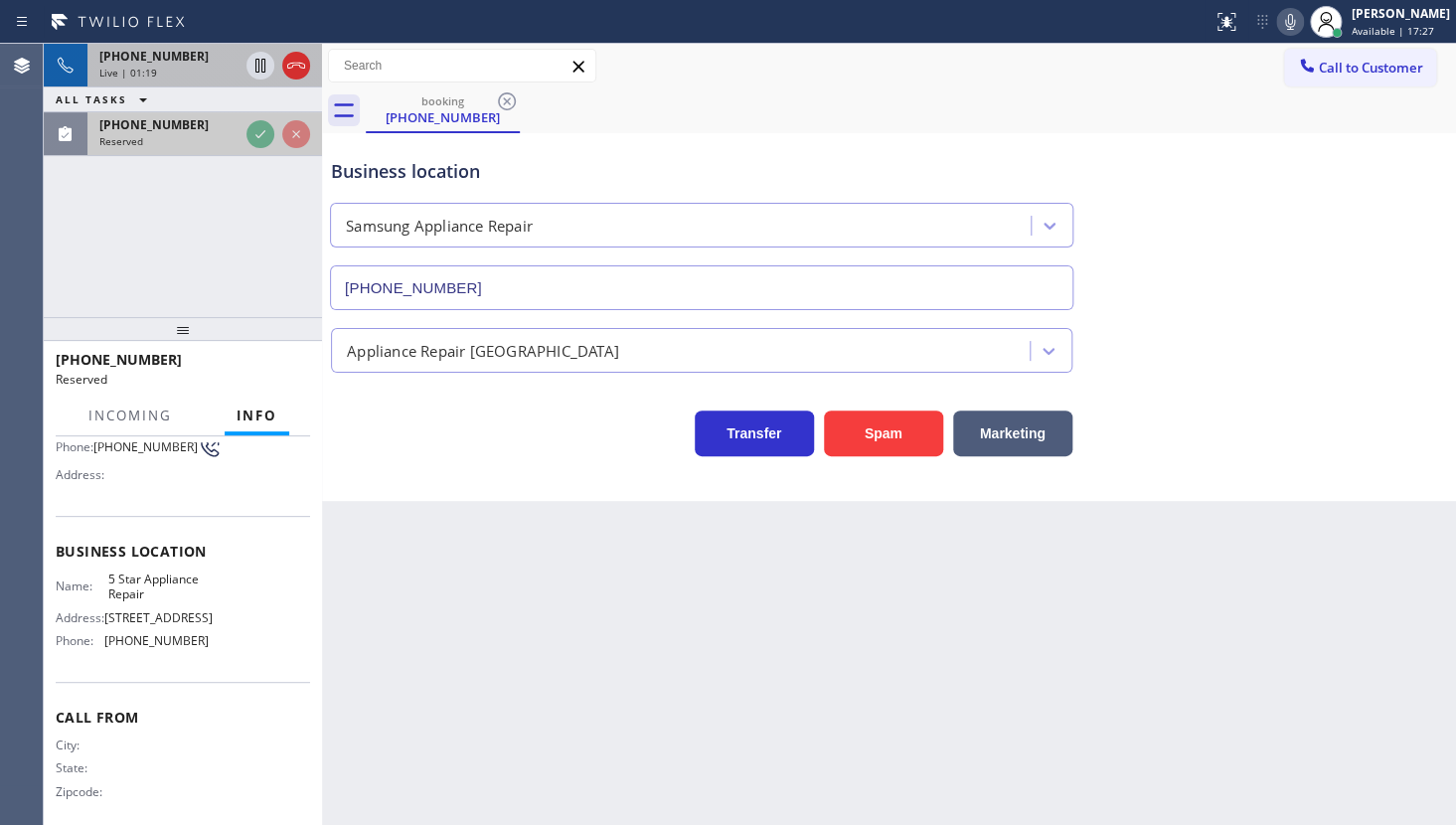 scroll, scrollTop: 203, scrollLeft: 0, axis: vertical 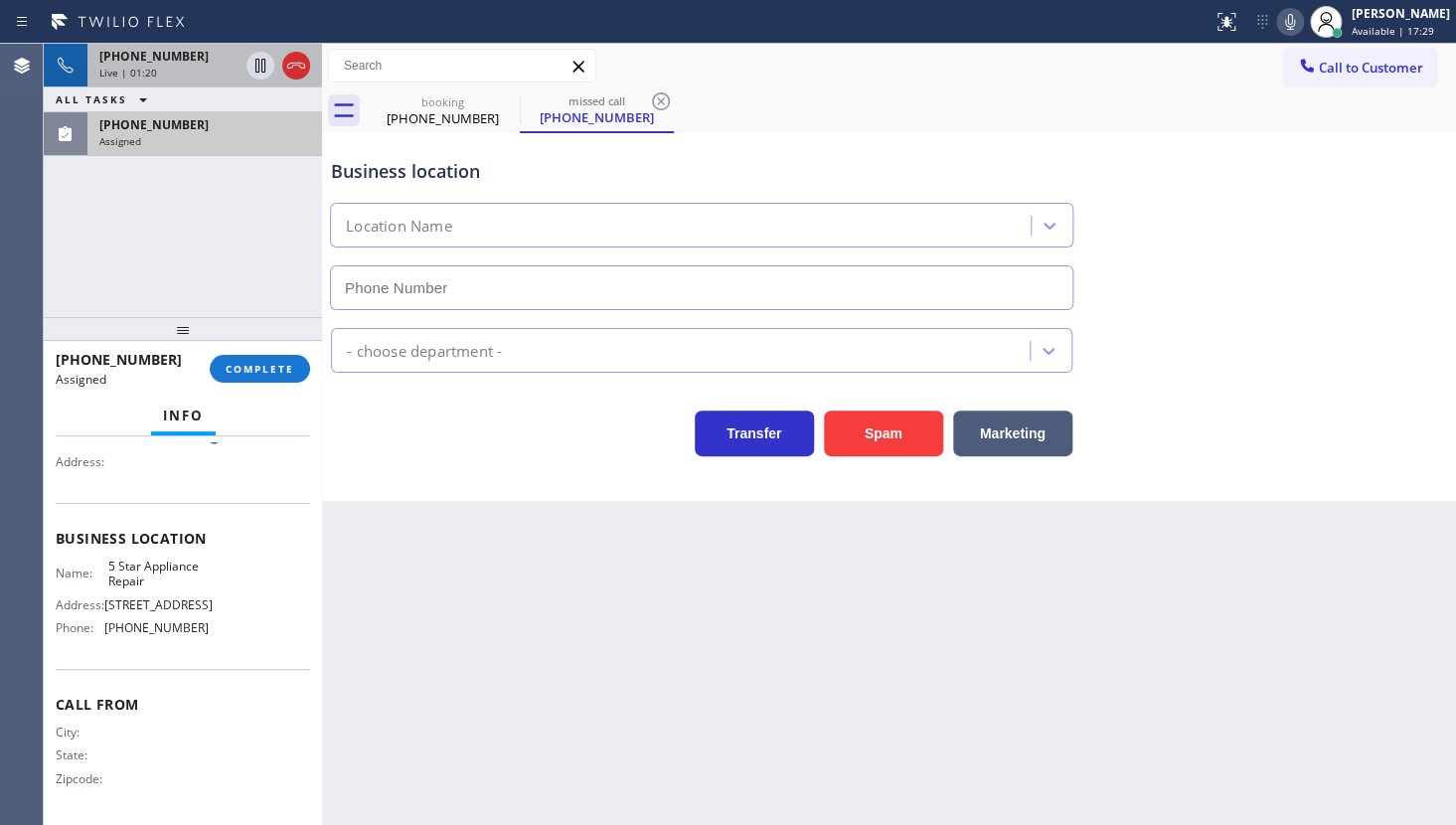 type on "(855) 731-4952" 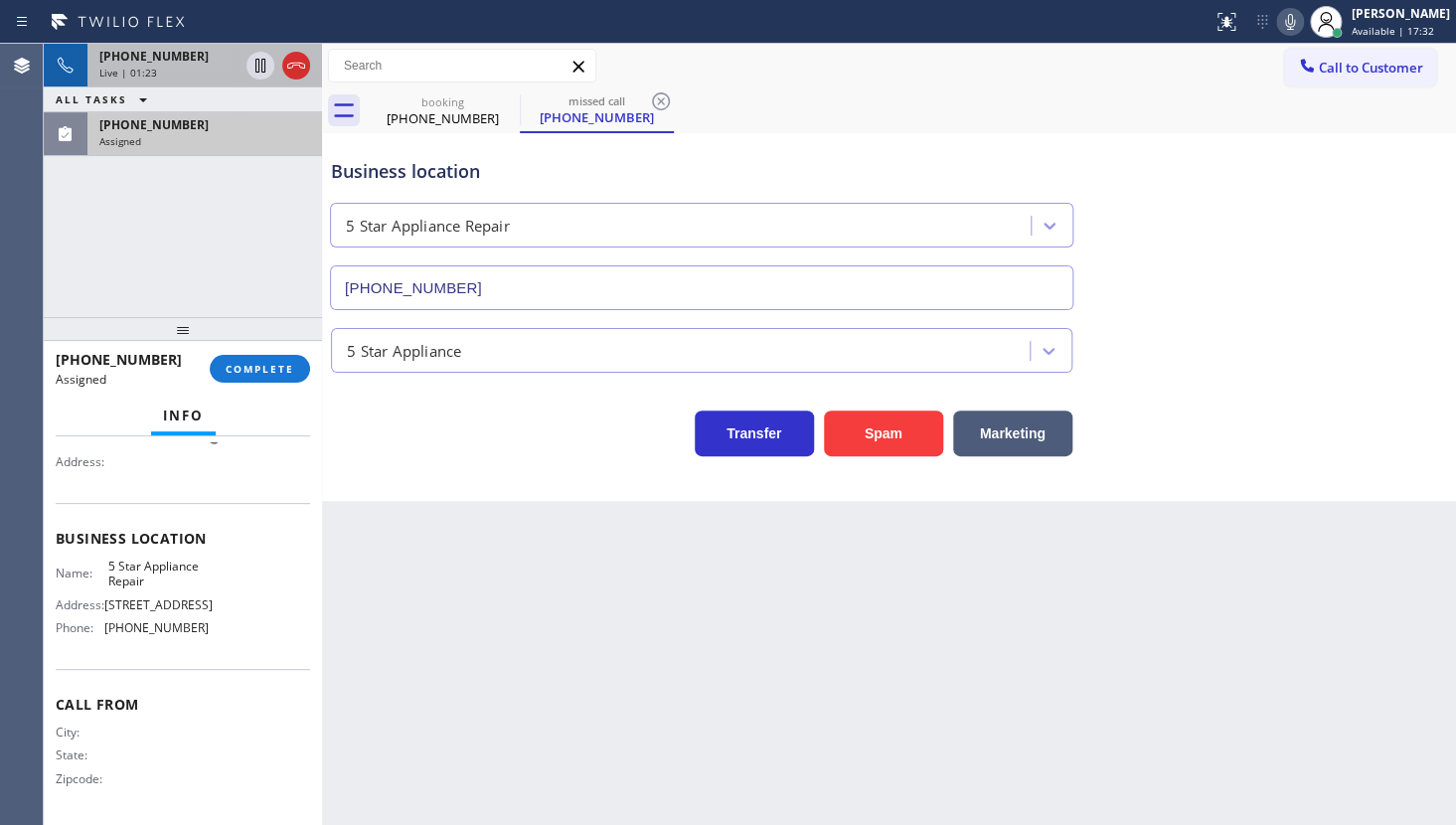 click on "Assigned" at bounding box center [205, 141] 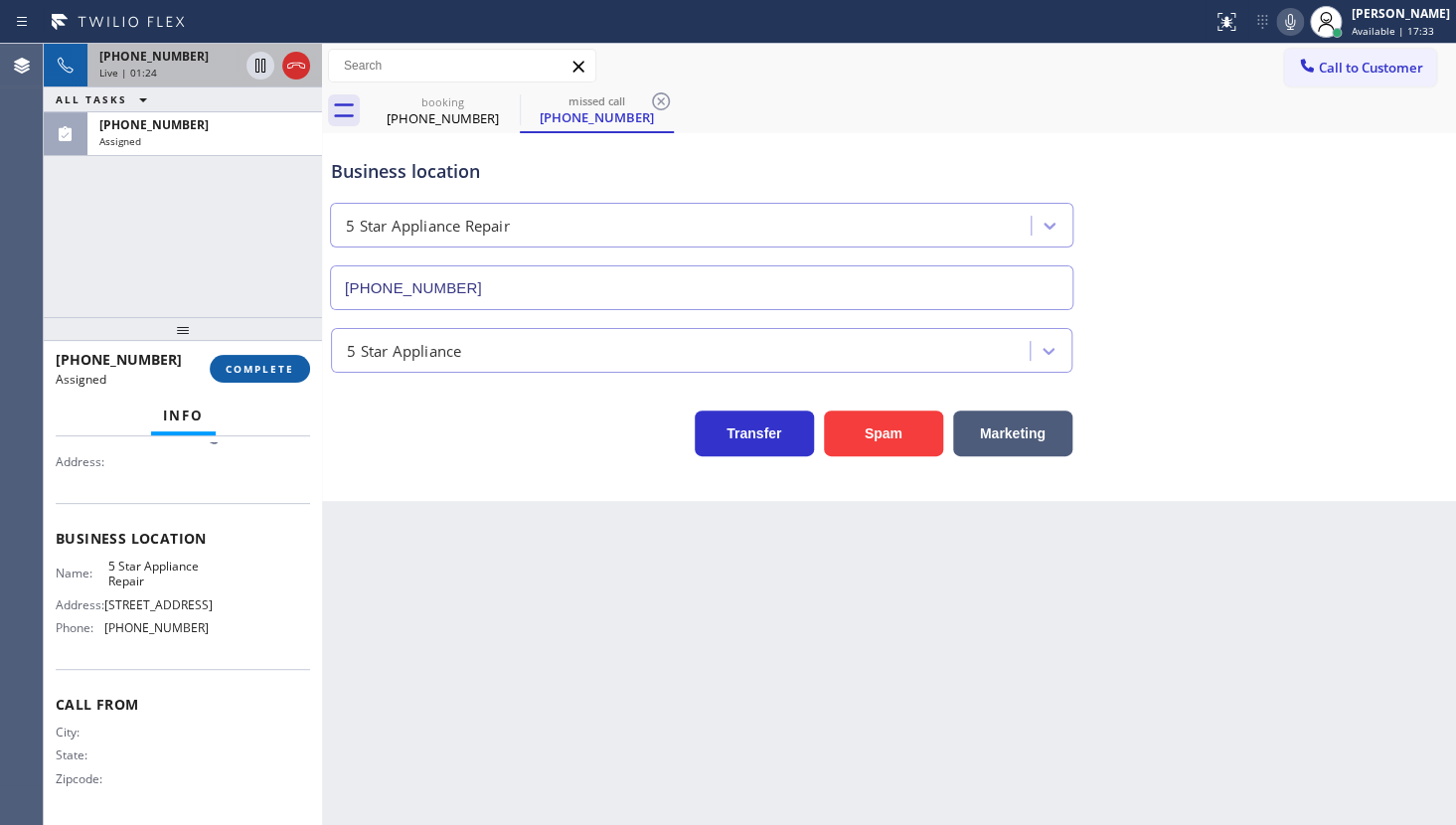 click on "COMPLETE" at bounding box center [259, 369] 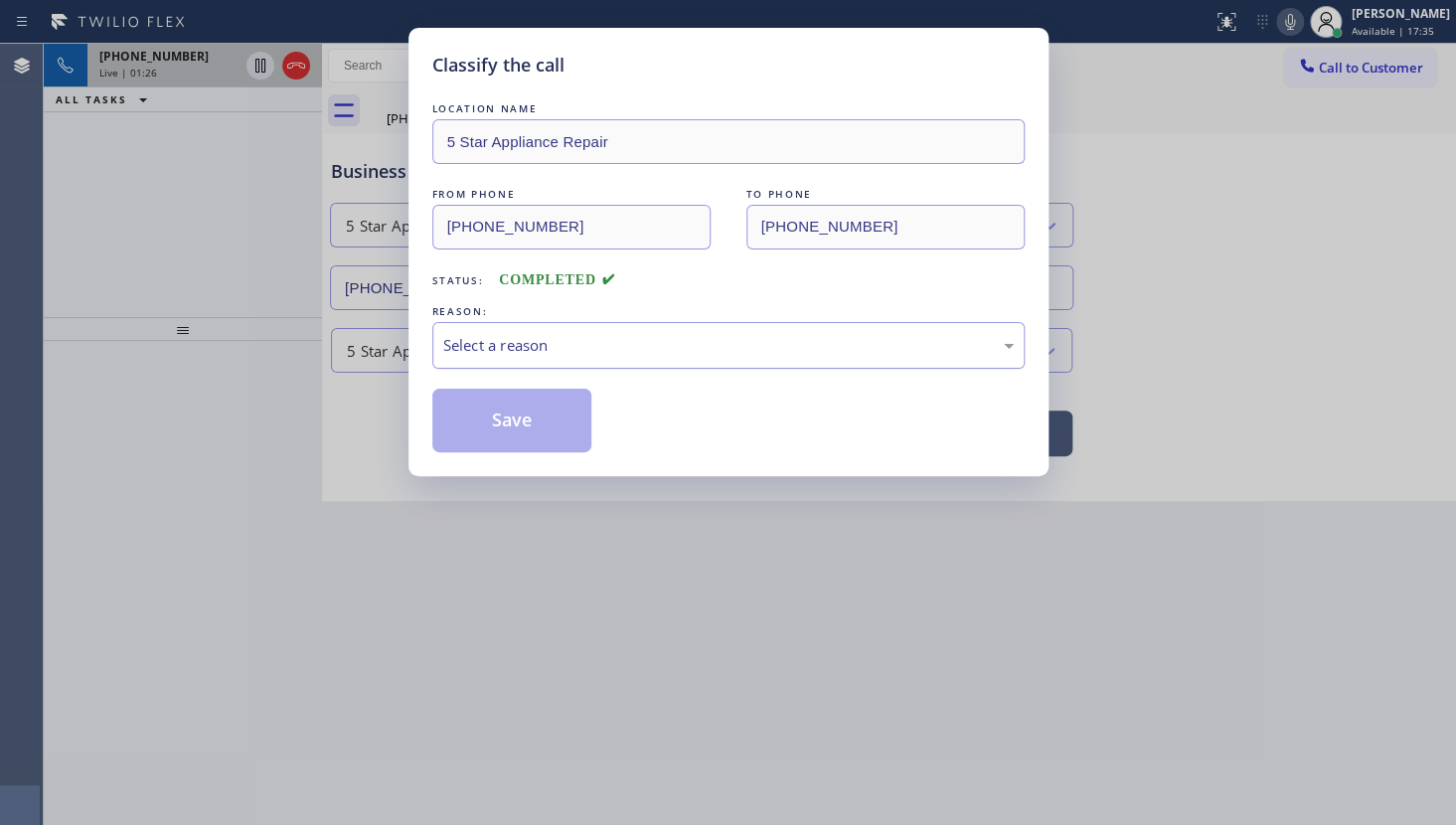 click on "Select a reason" at bounding box center [728, 345] 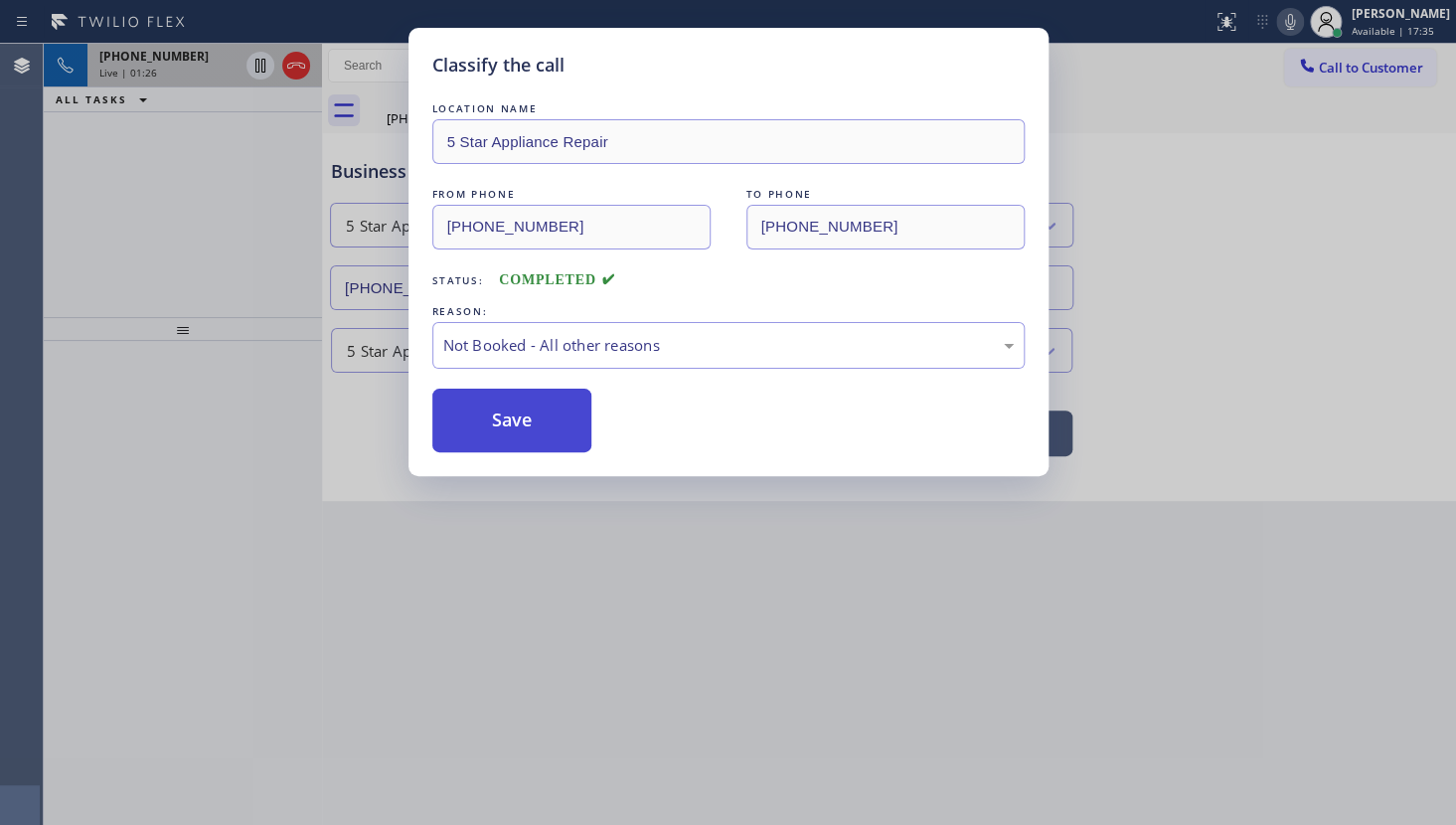 click on "Save" at bounding box center (512, 420) 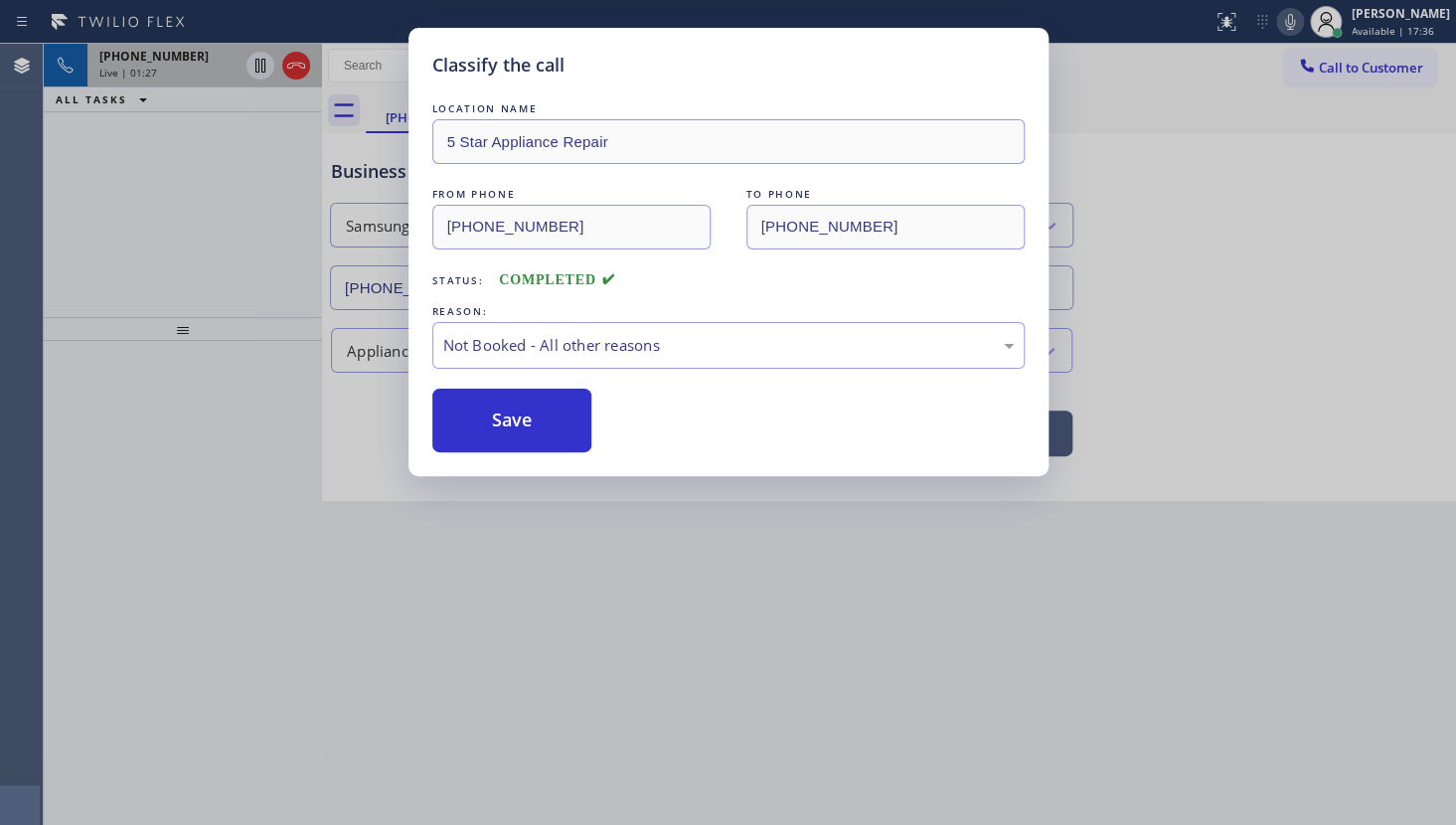 click on "Classify the call LOCATION NAME 5 Star Appliance Repair FROM PHONE (855) 731-4952 TO PHONE (855) 731-4952 Status: COMPLETED REASON: Not Booked - All other reasons Save" at bounding box center [728, 412] 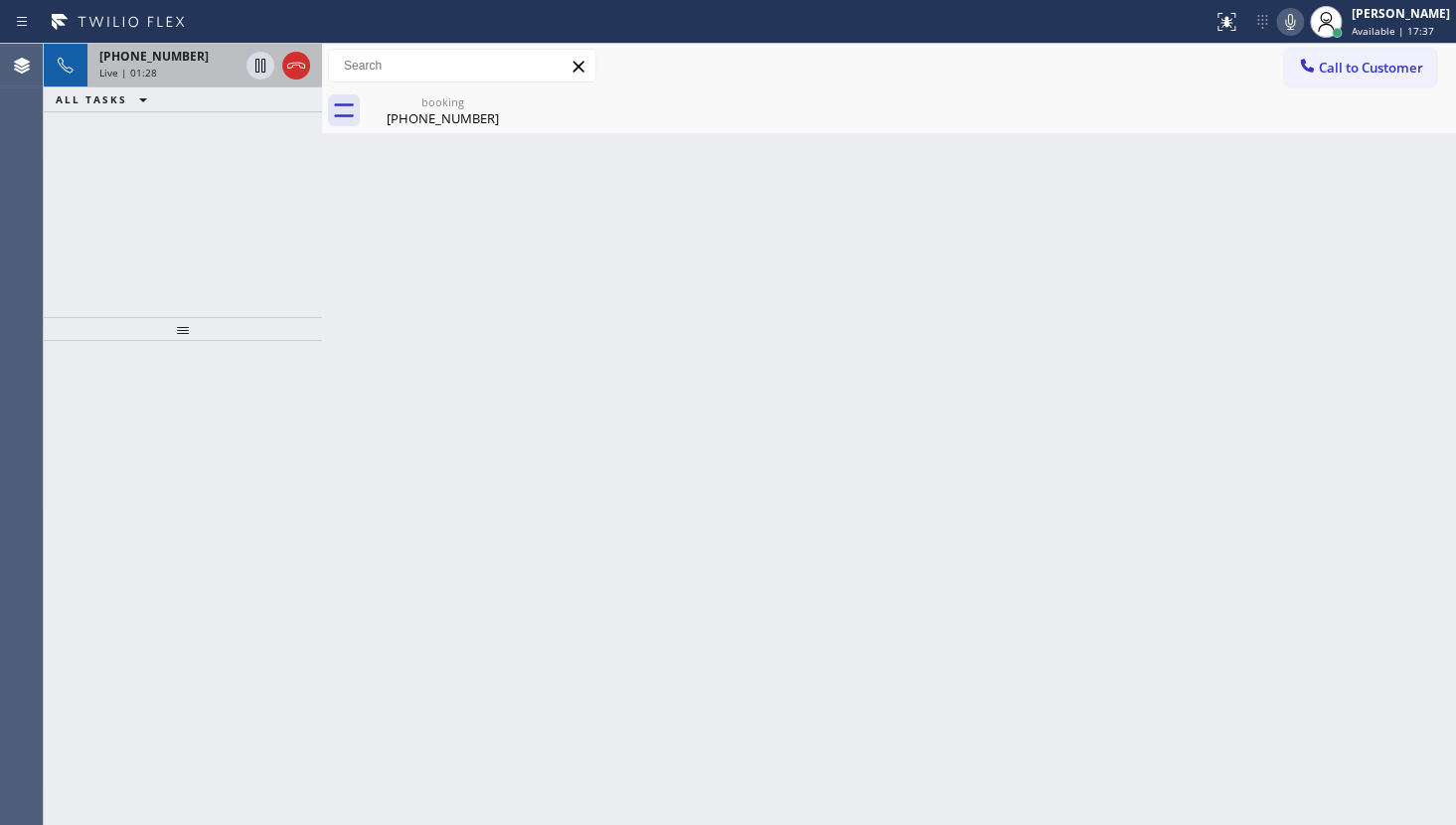 click on "Live | 01:28" at bounding box center [128, 73] 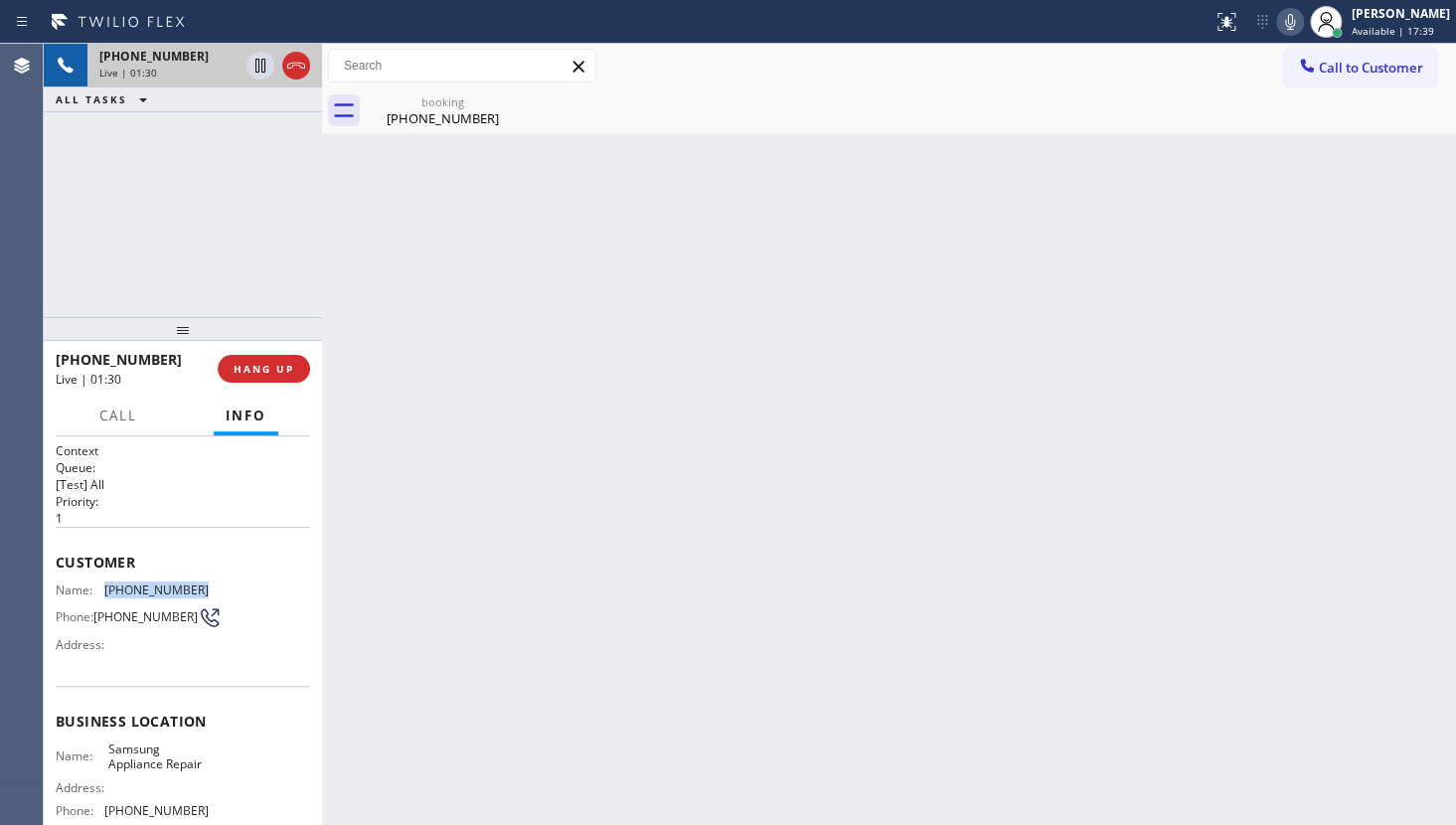 drag, startPoint x: 101, startPoint y: 579, endPoint x: 264, endPoint y: 582, distance: 163.02761 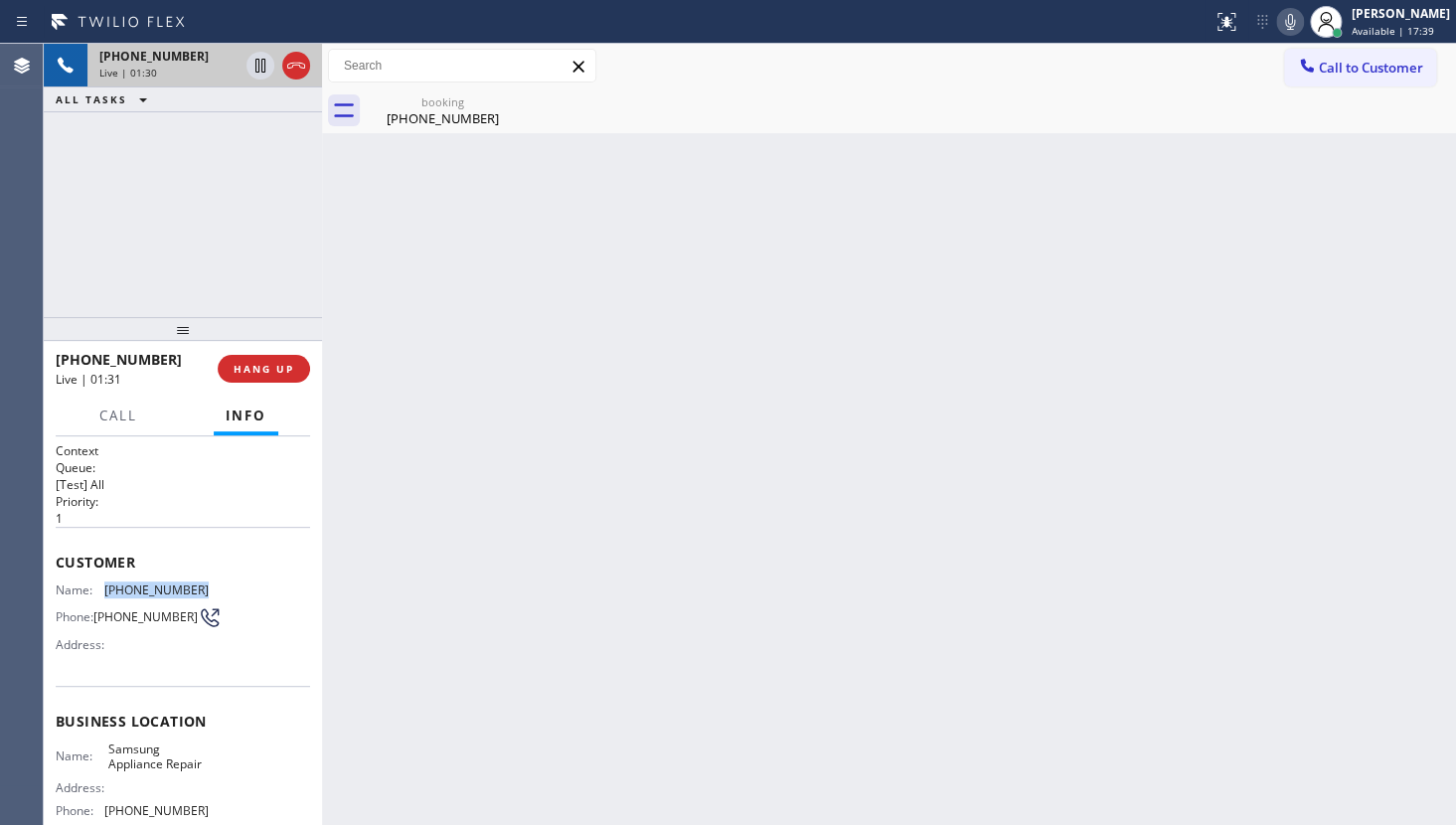 copy on "(520) 495-9041" 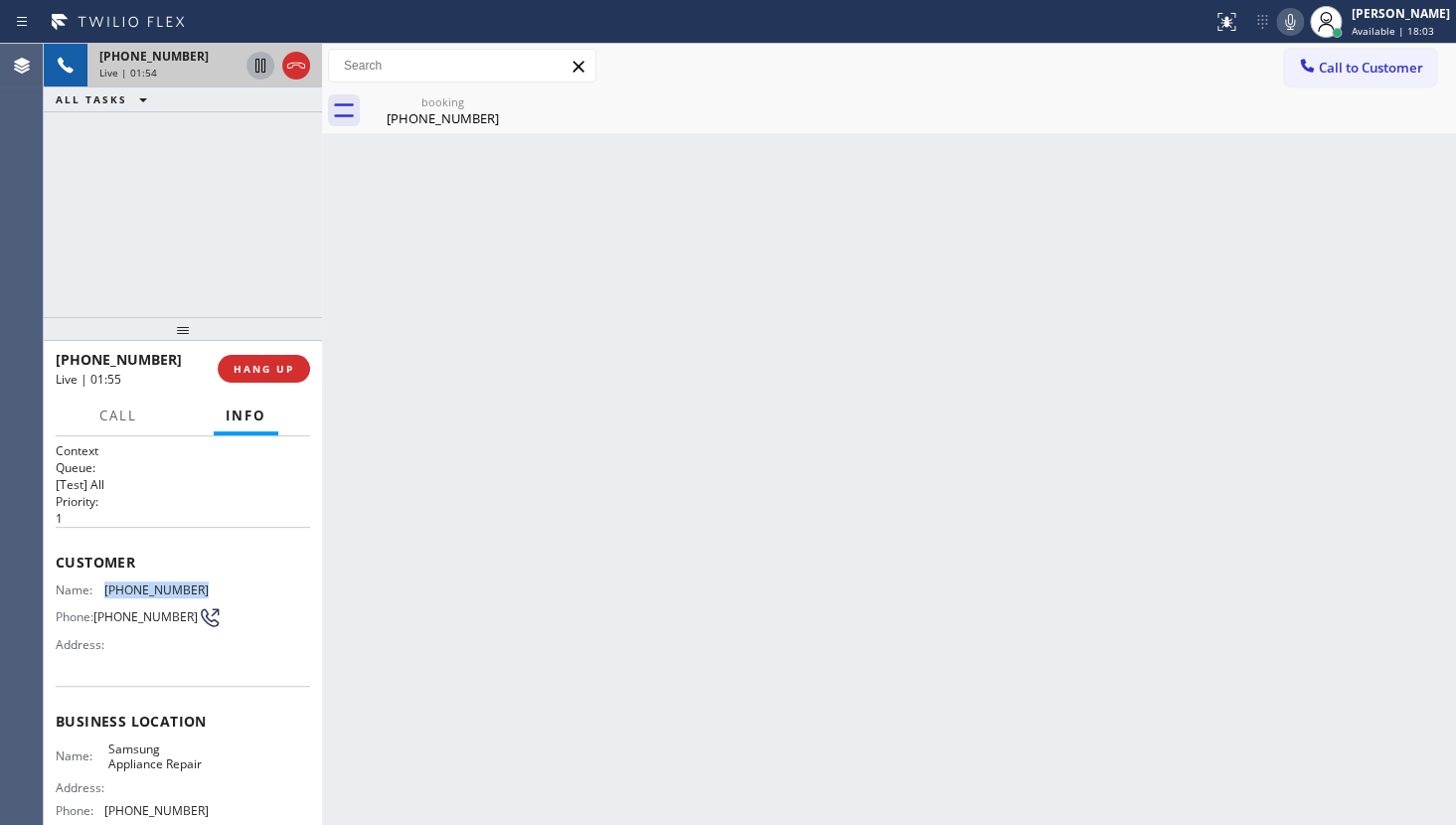 click 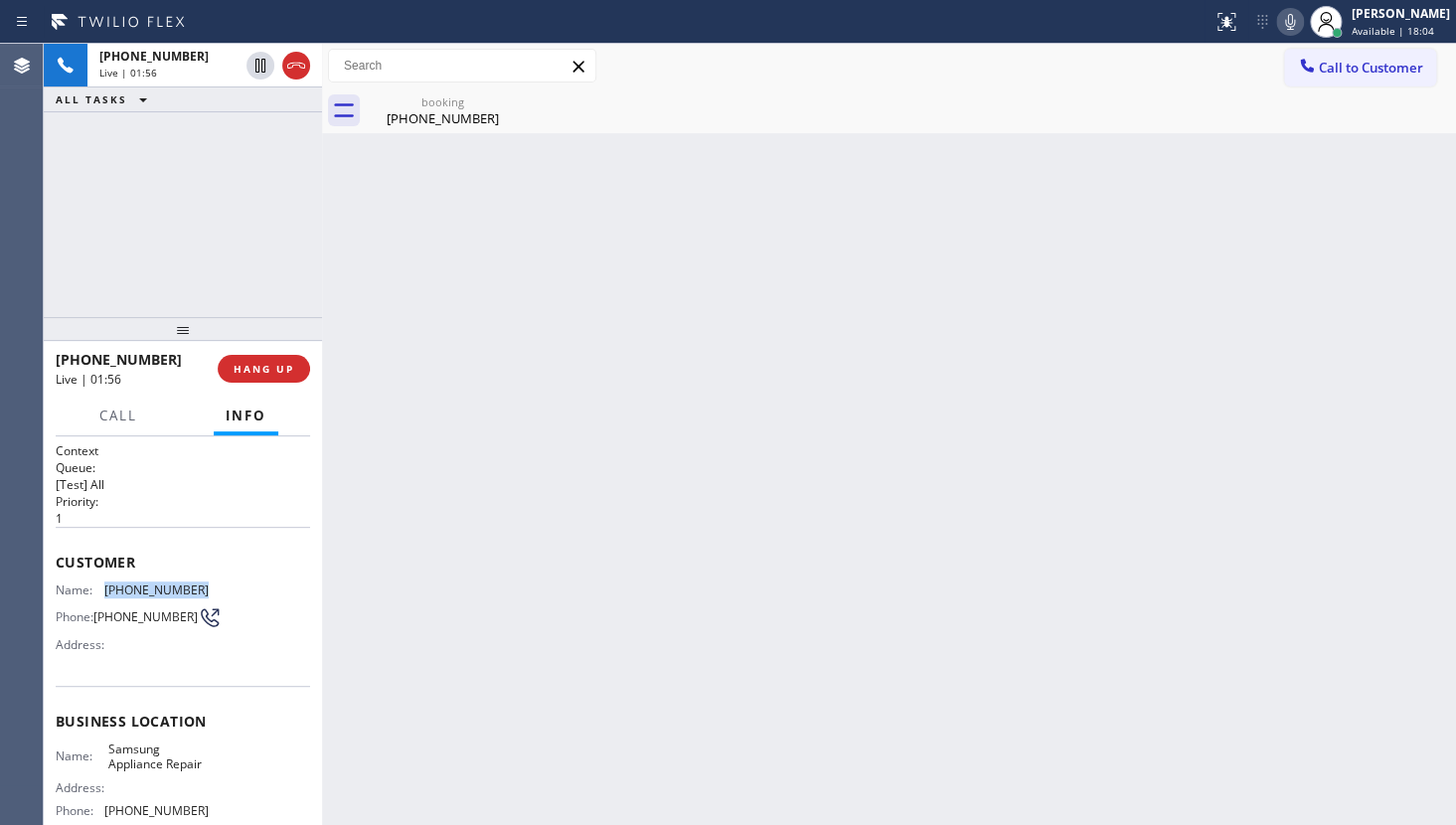 click 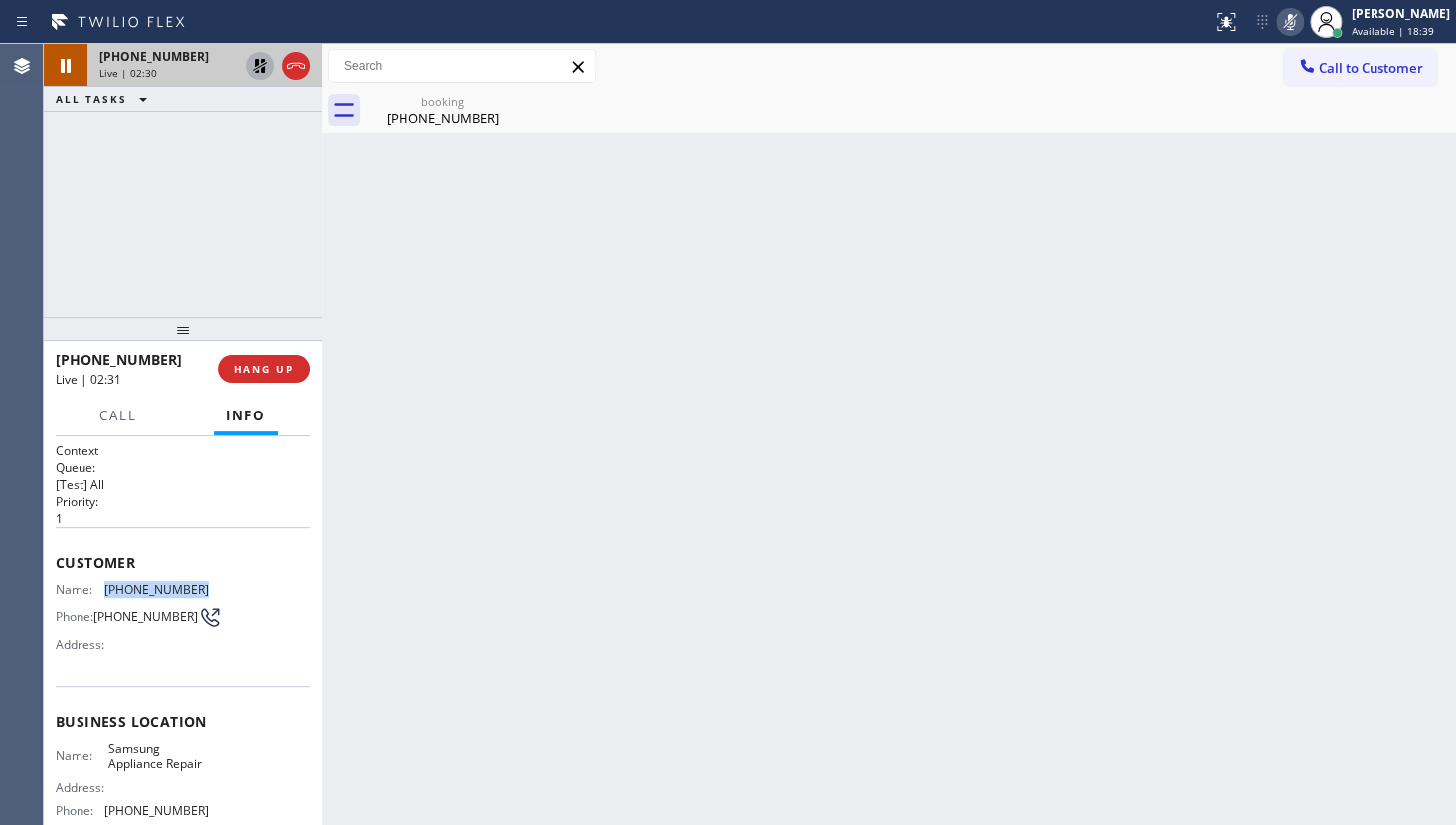 click 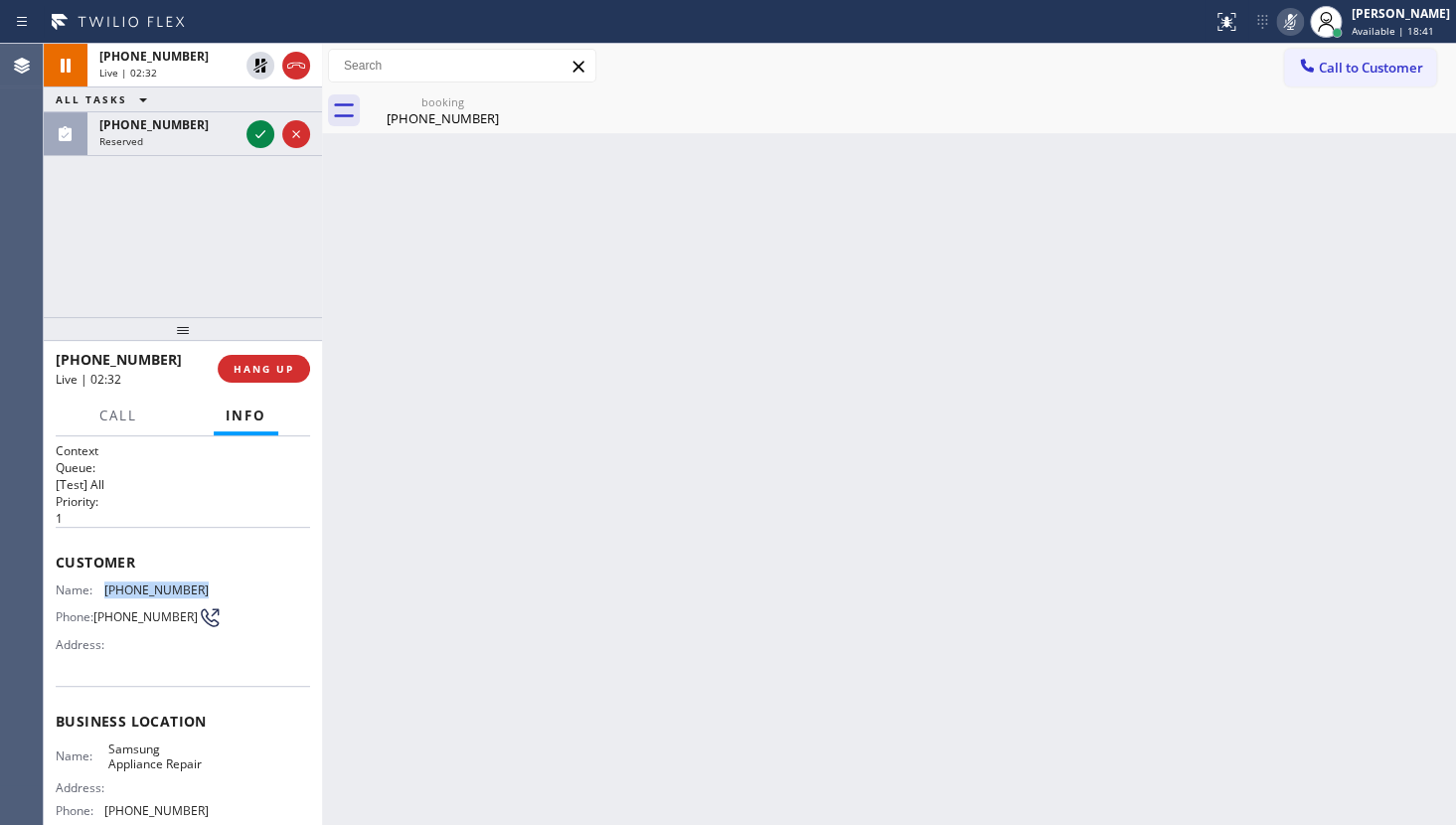 click 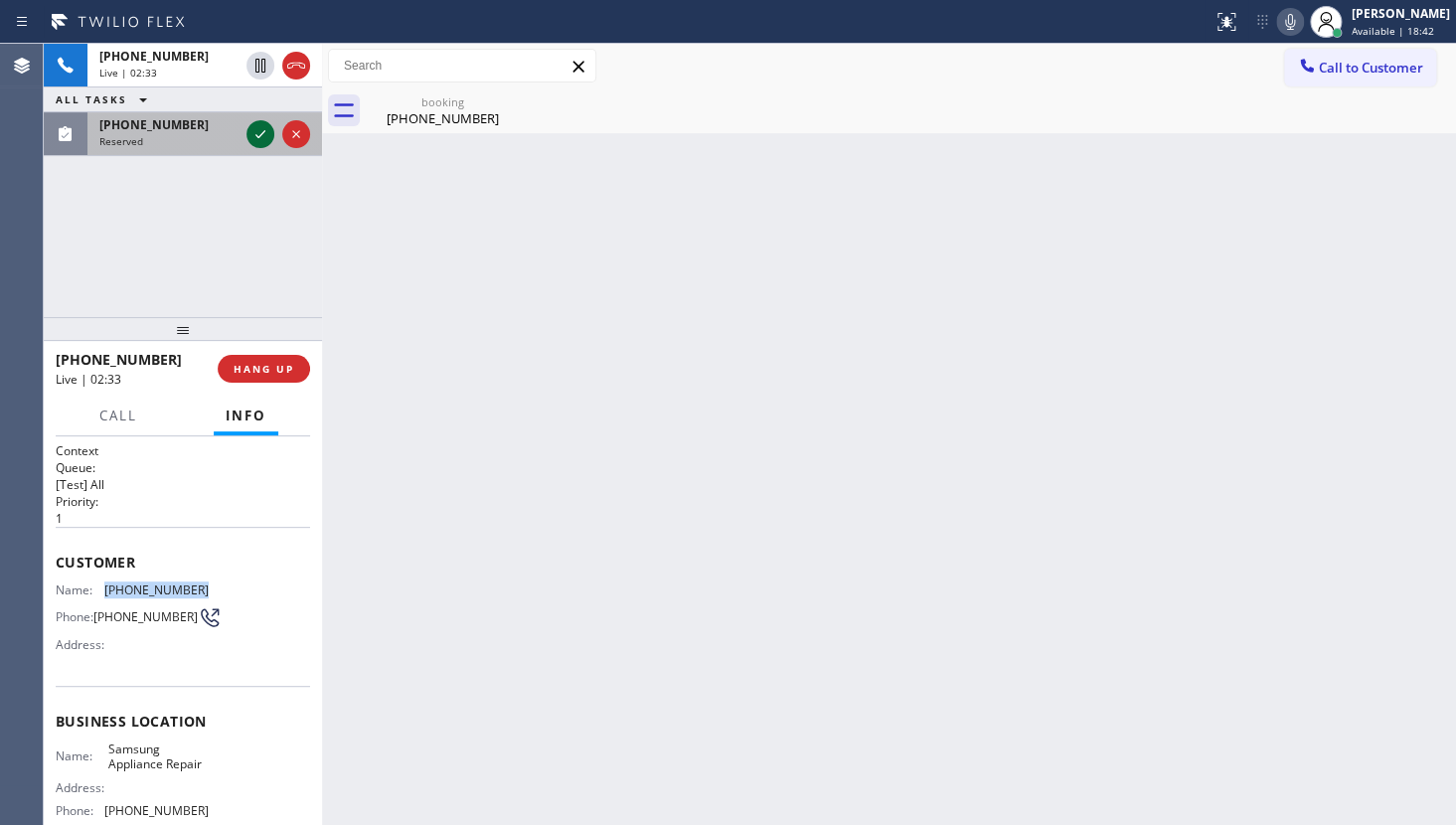 click 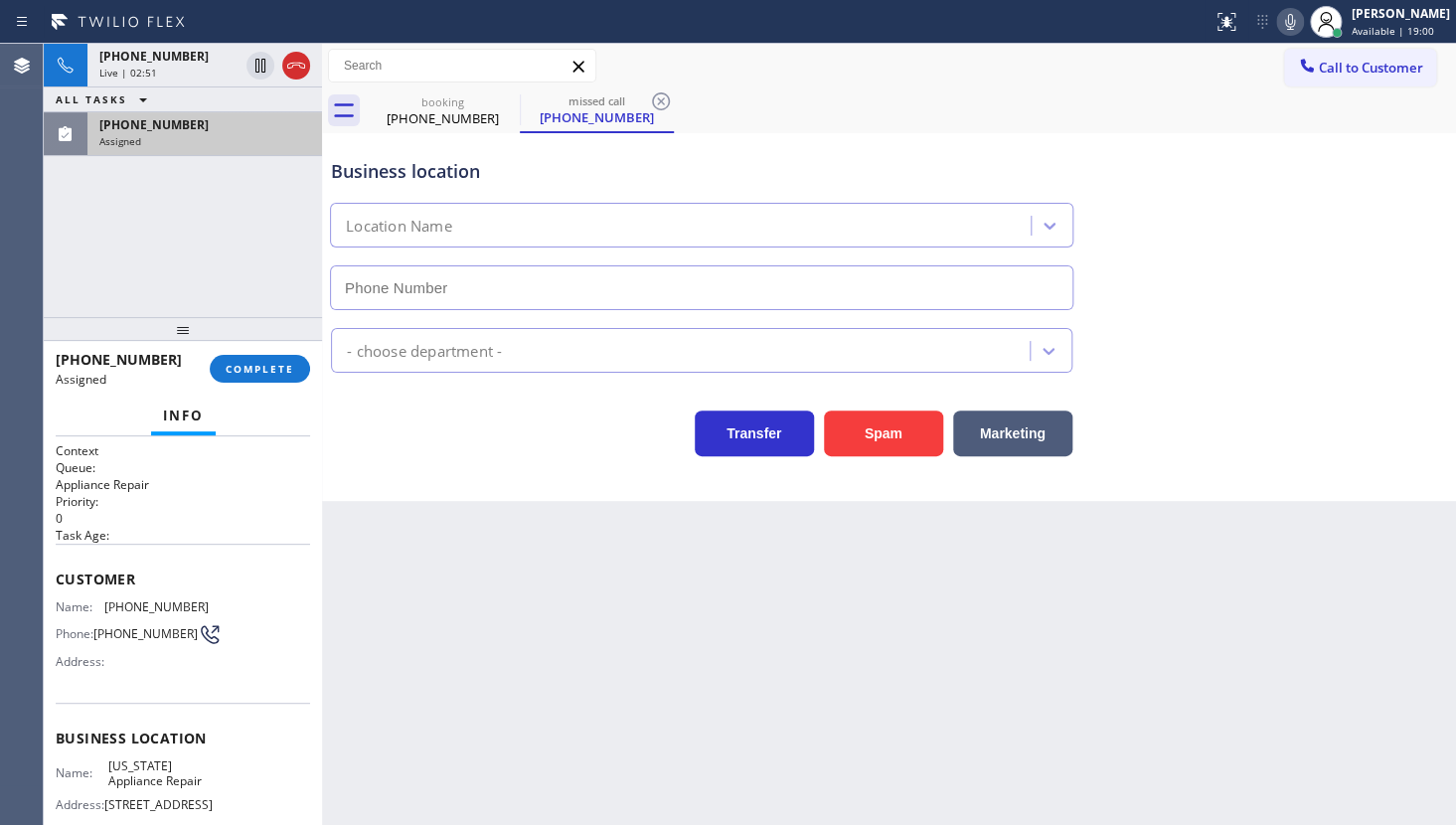 click 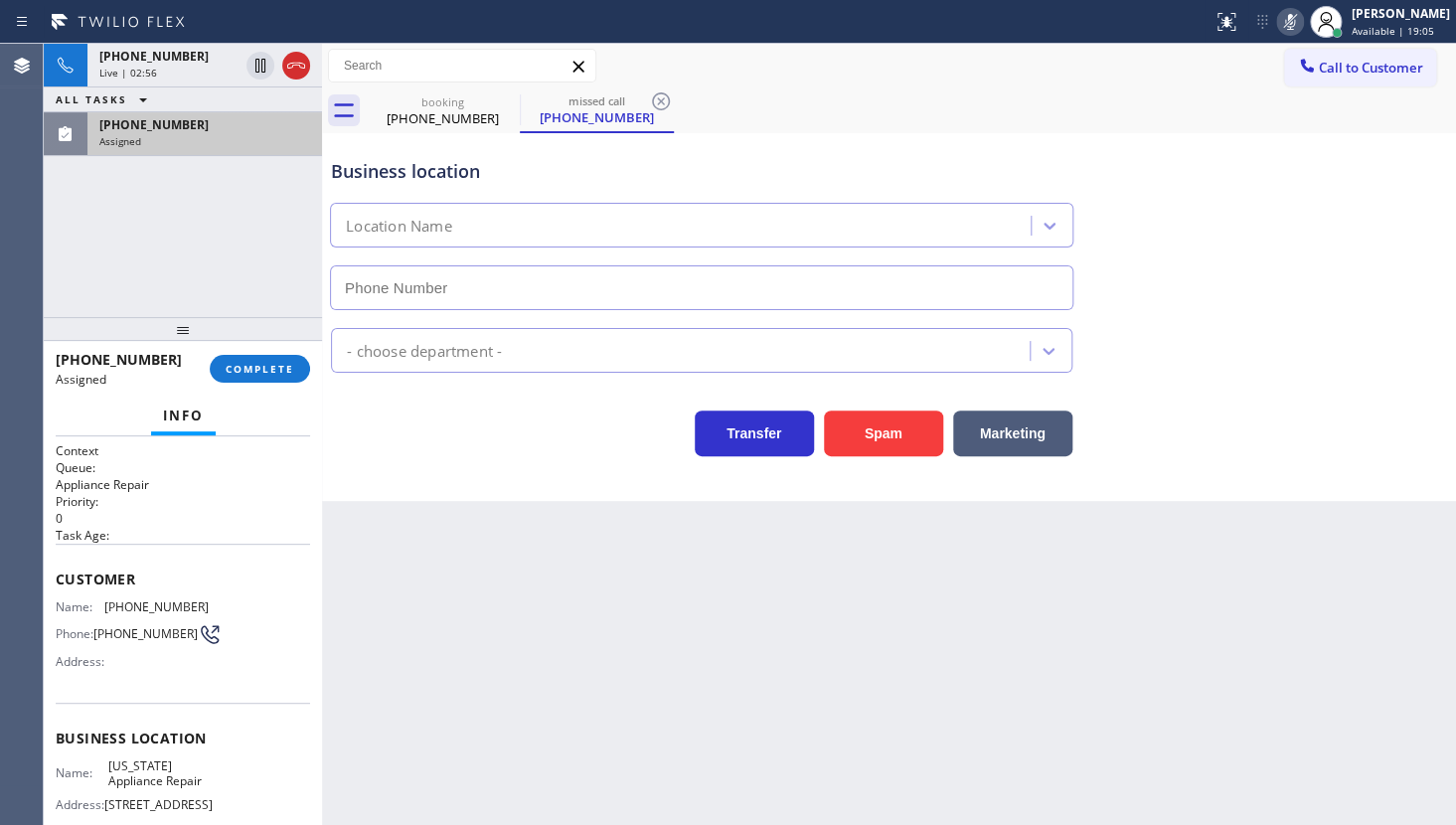 click 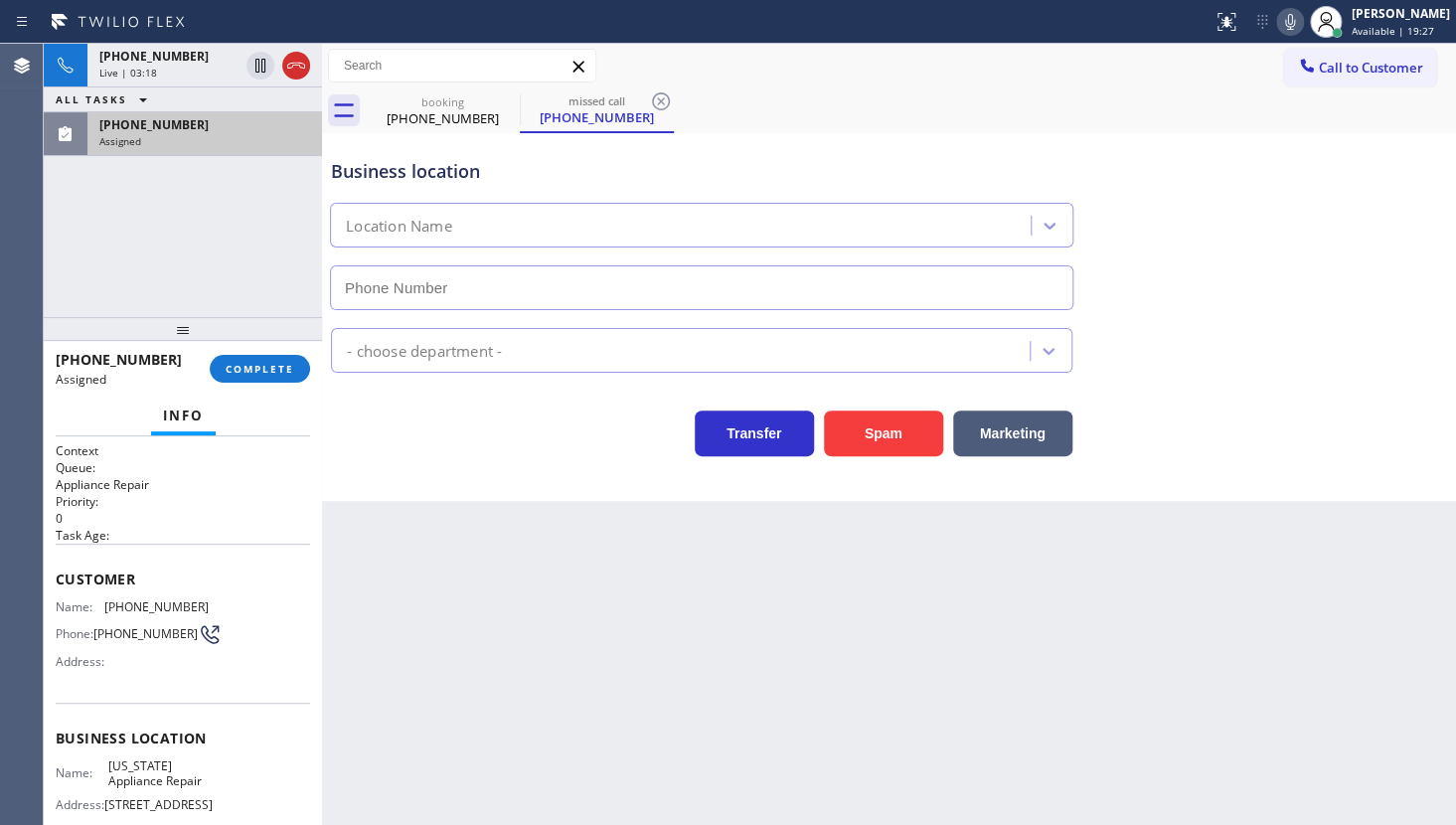 click 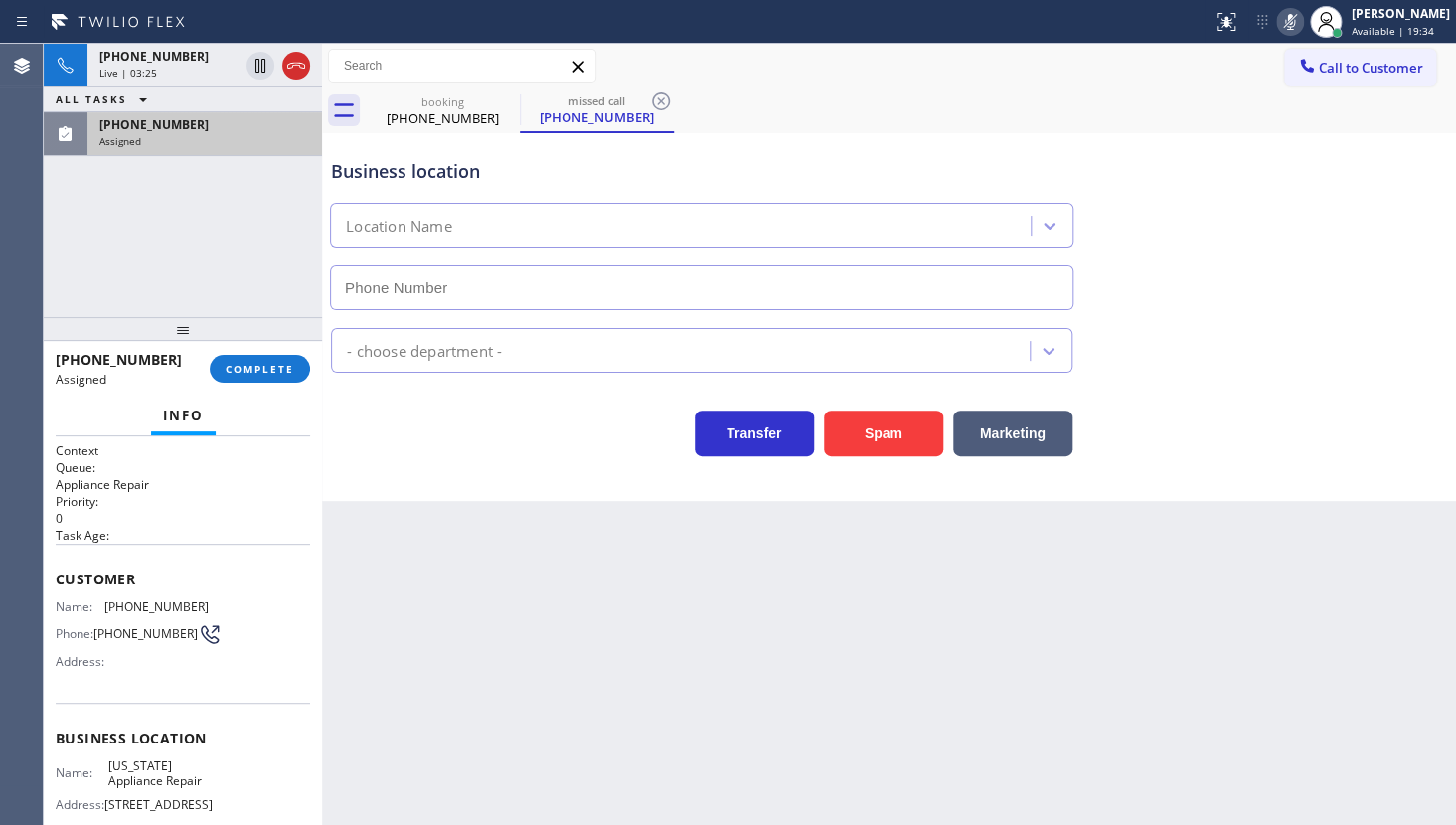 click 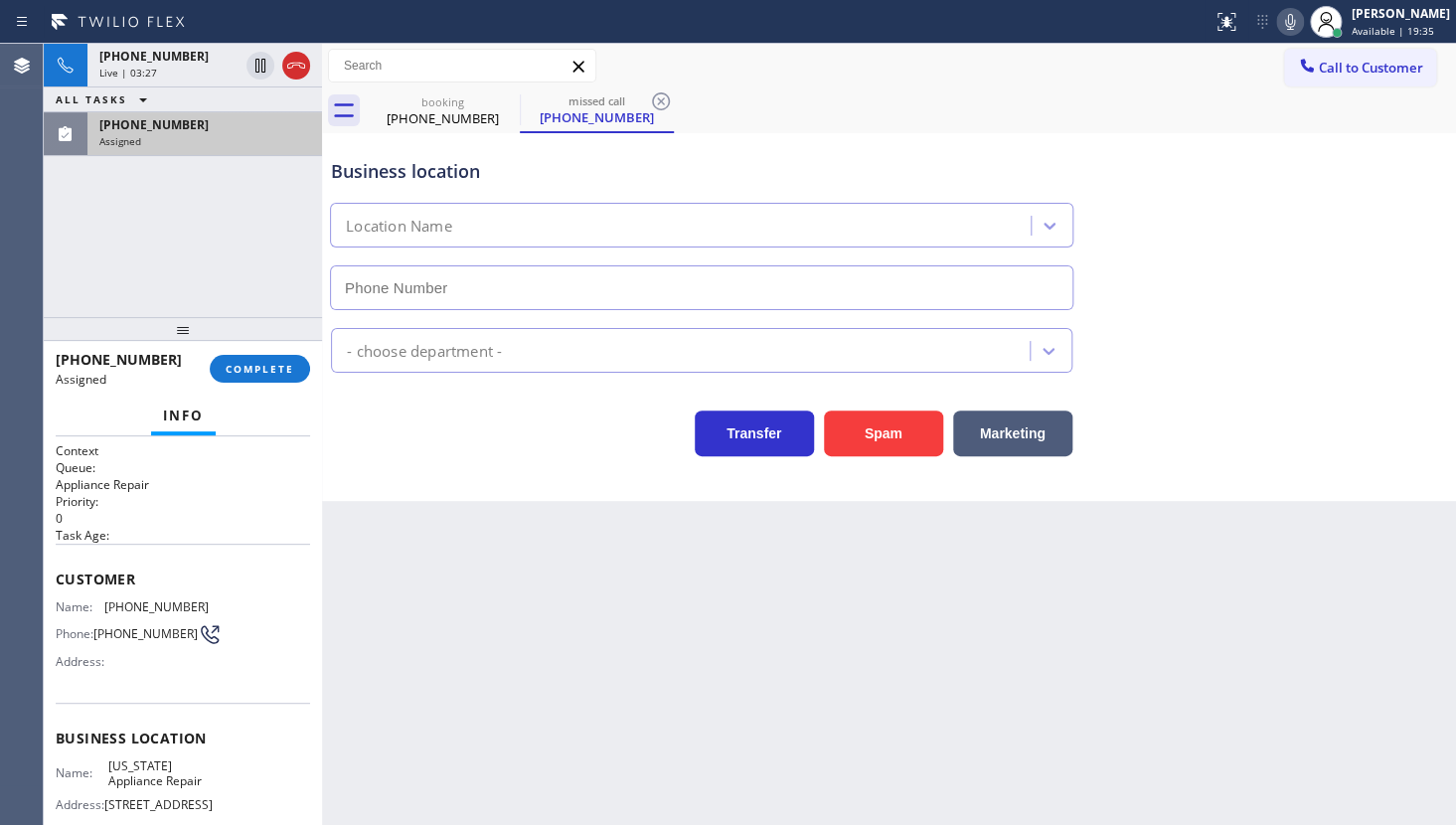 click 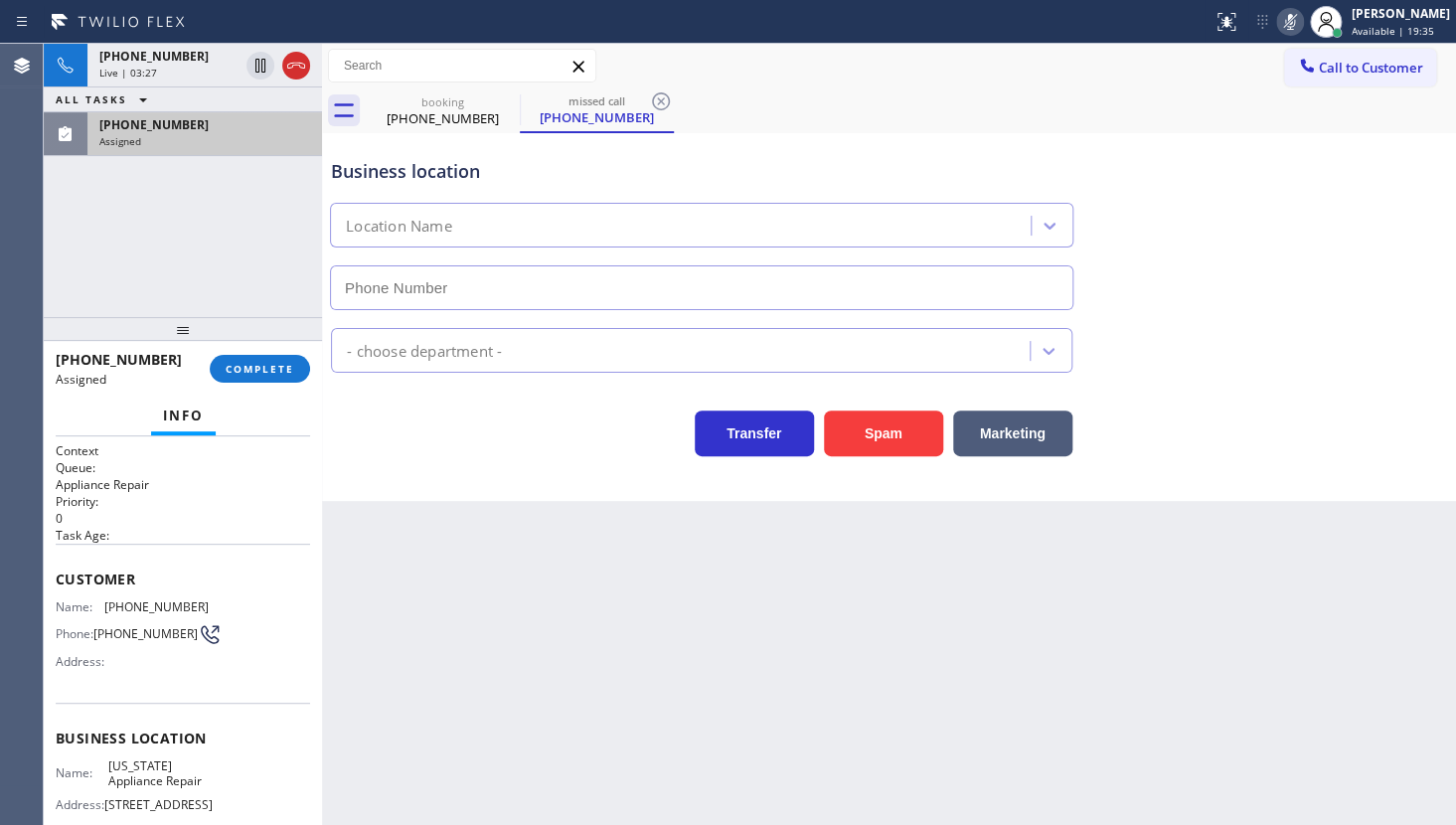 click 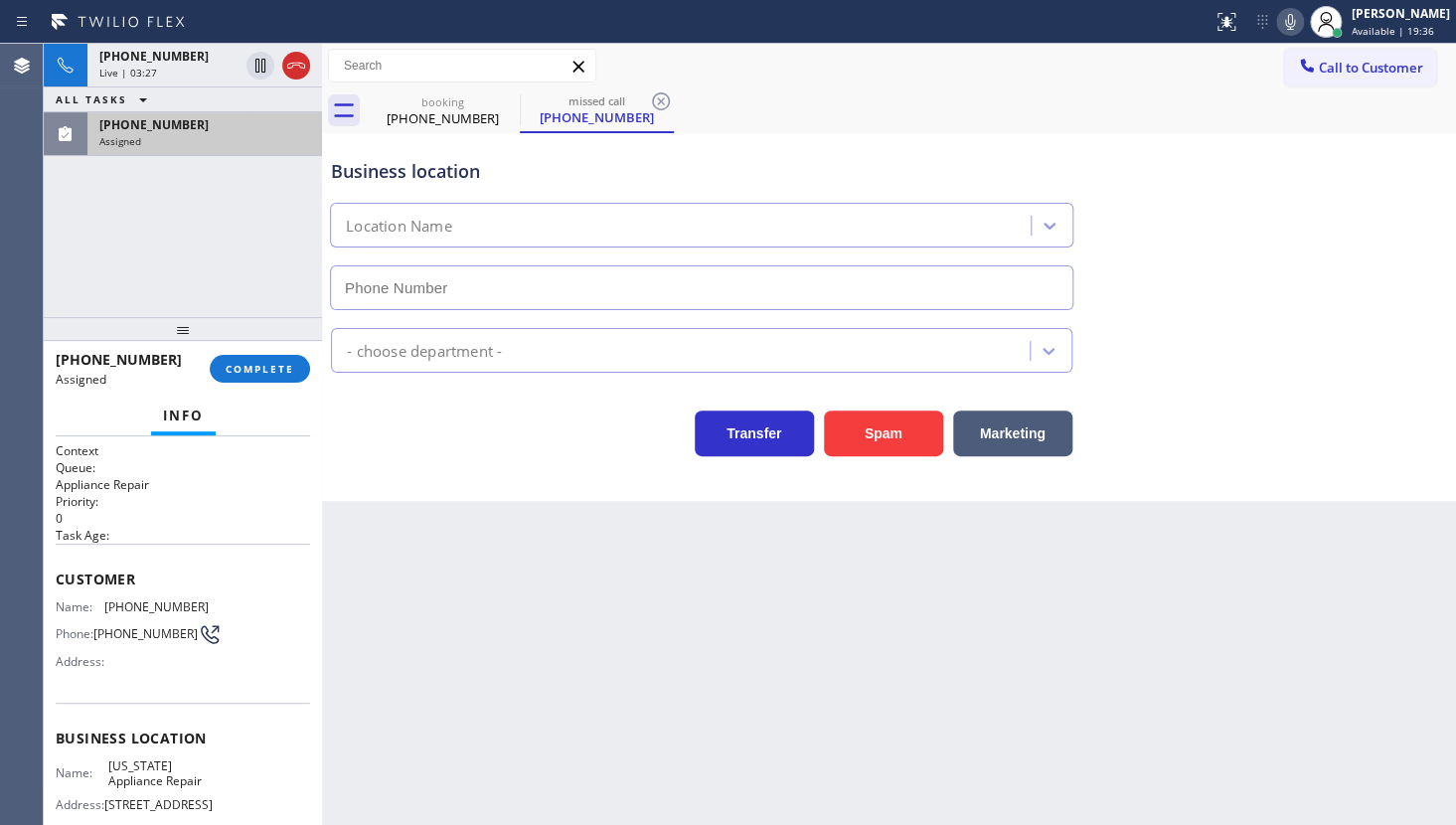click on "Assigned" at bounding box center (120, 141) 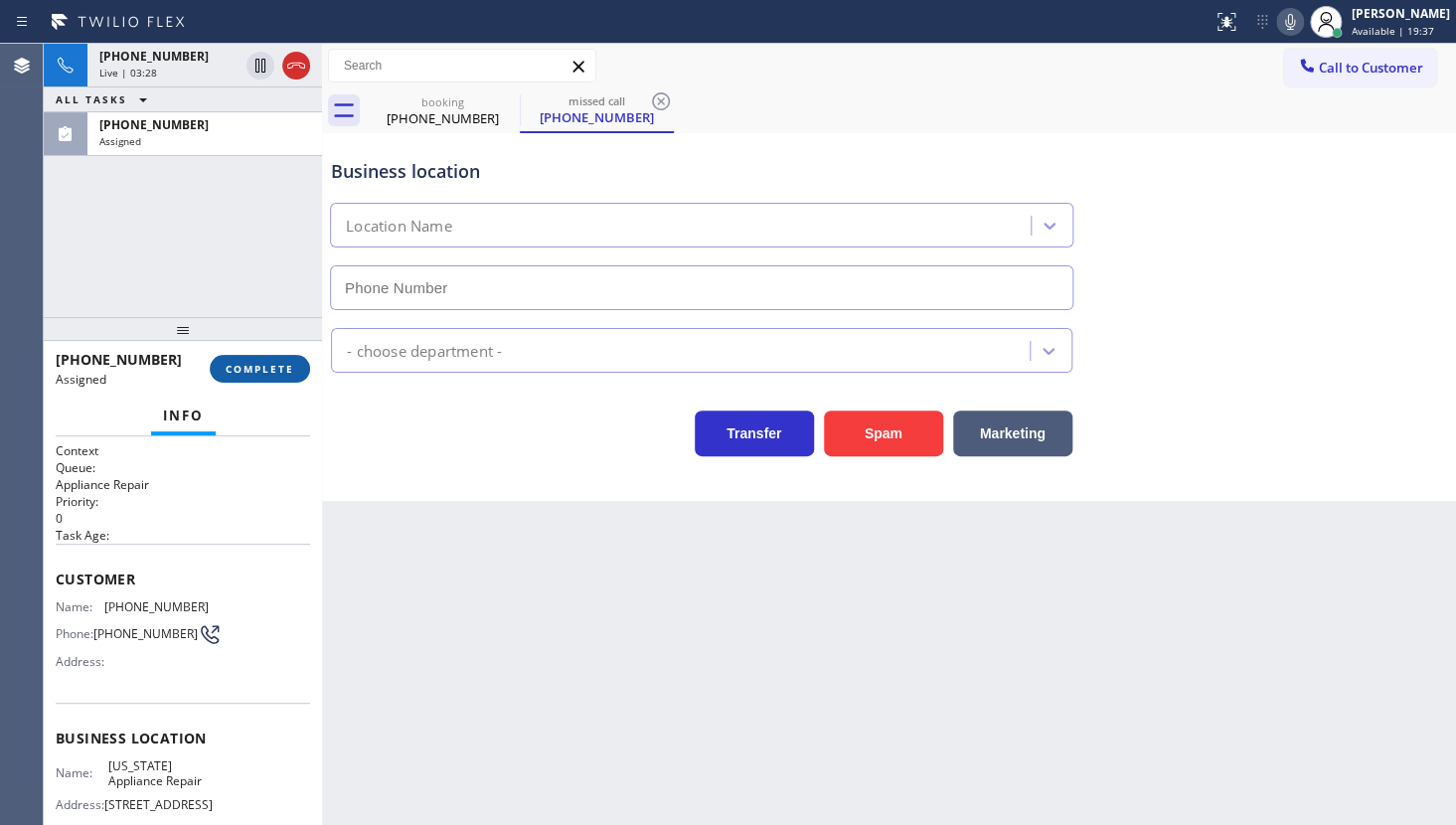 click on "COMPLETE" at bounding box center [259, 369] 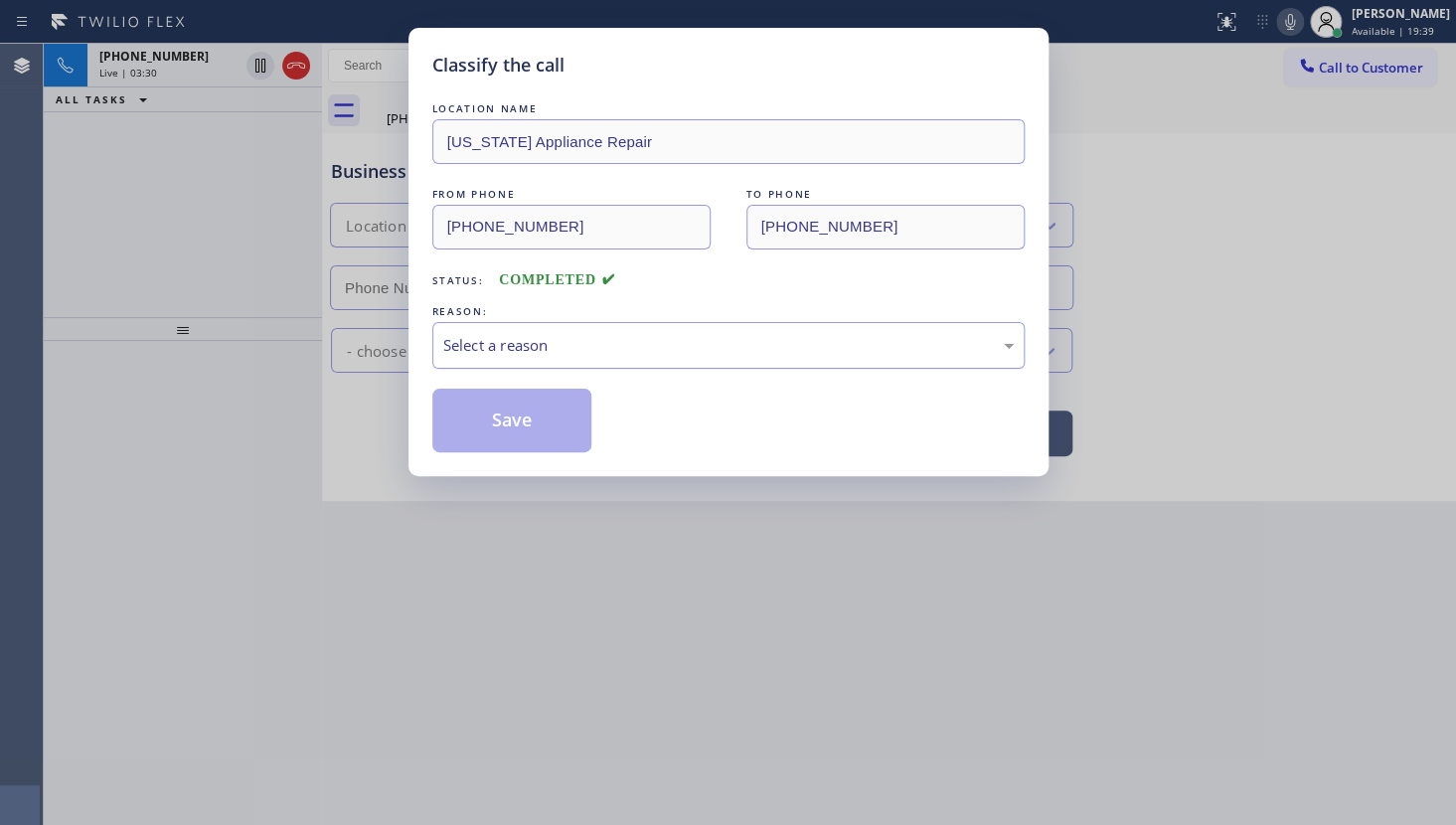 click on "Select a reason" at bounding box center [728, 345] 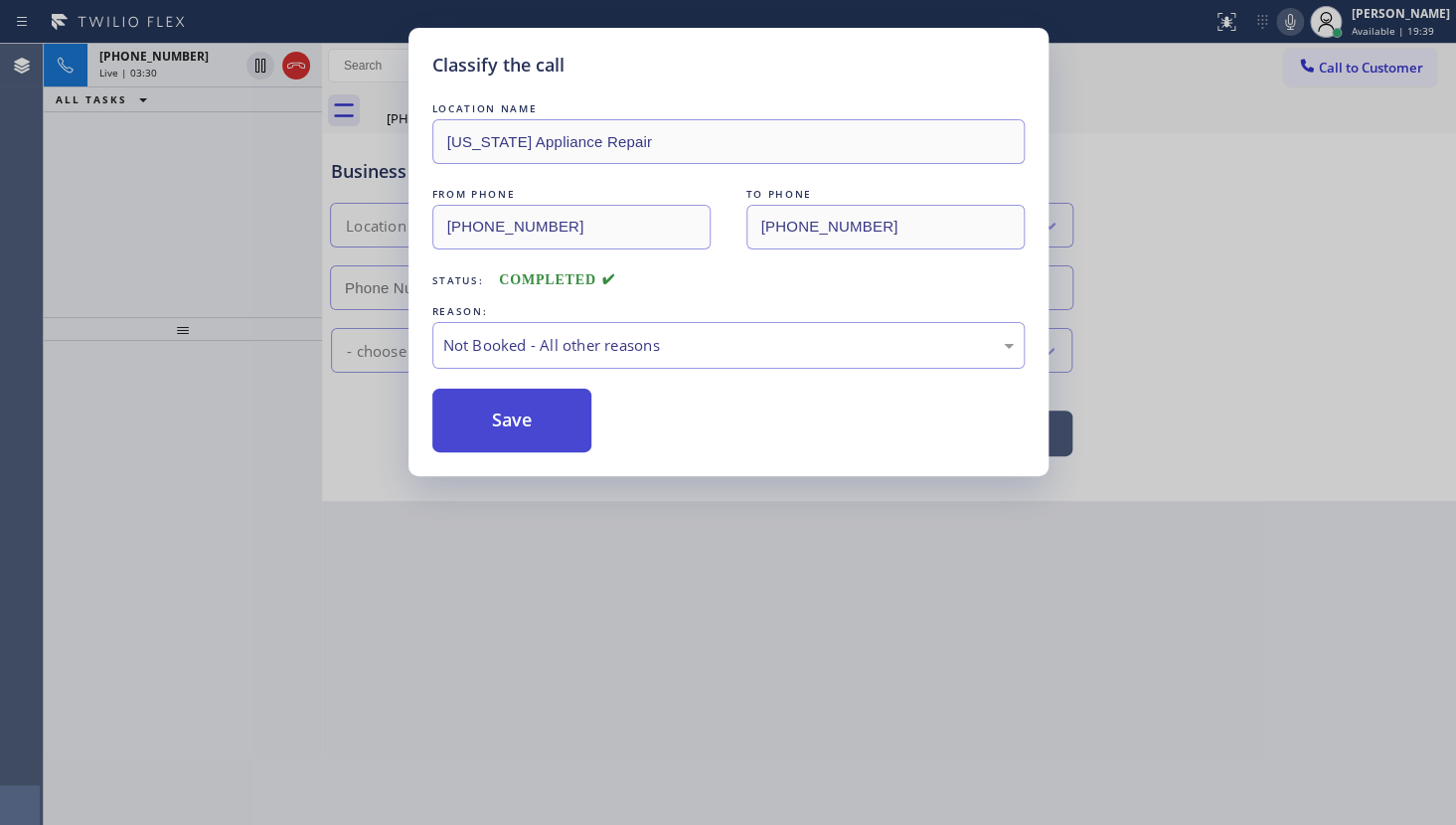 click on "Save" at bounding box center (512, 420) 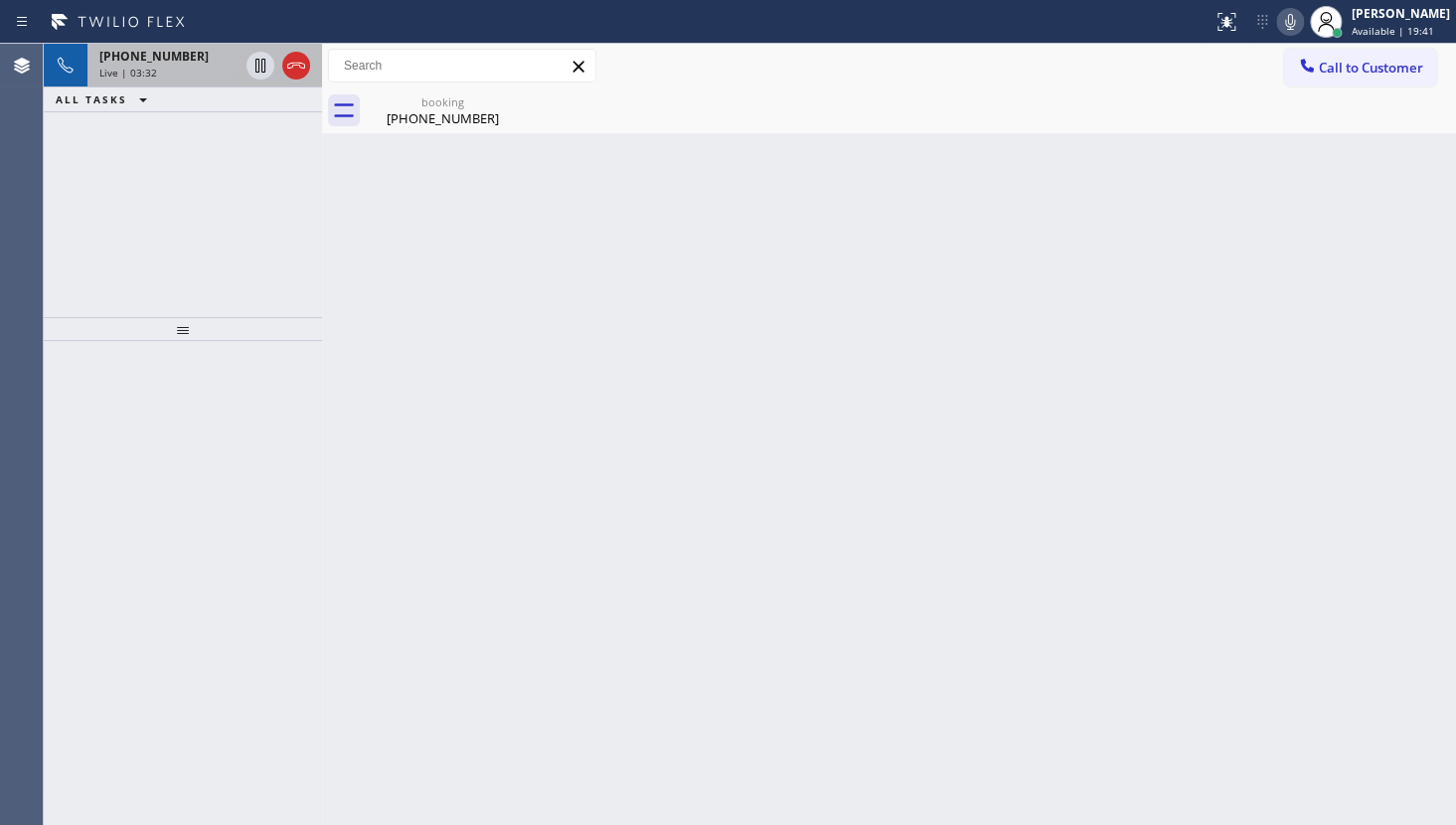 click on "Live | 03:32" at bounding box center [128, 73] 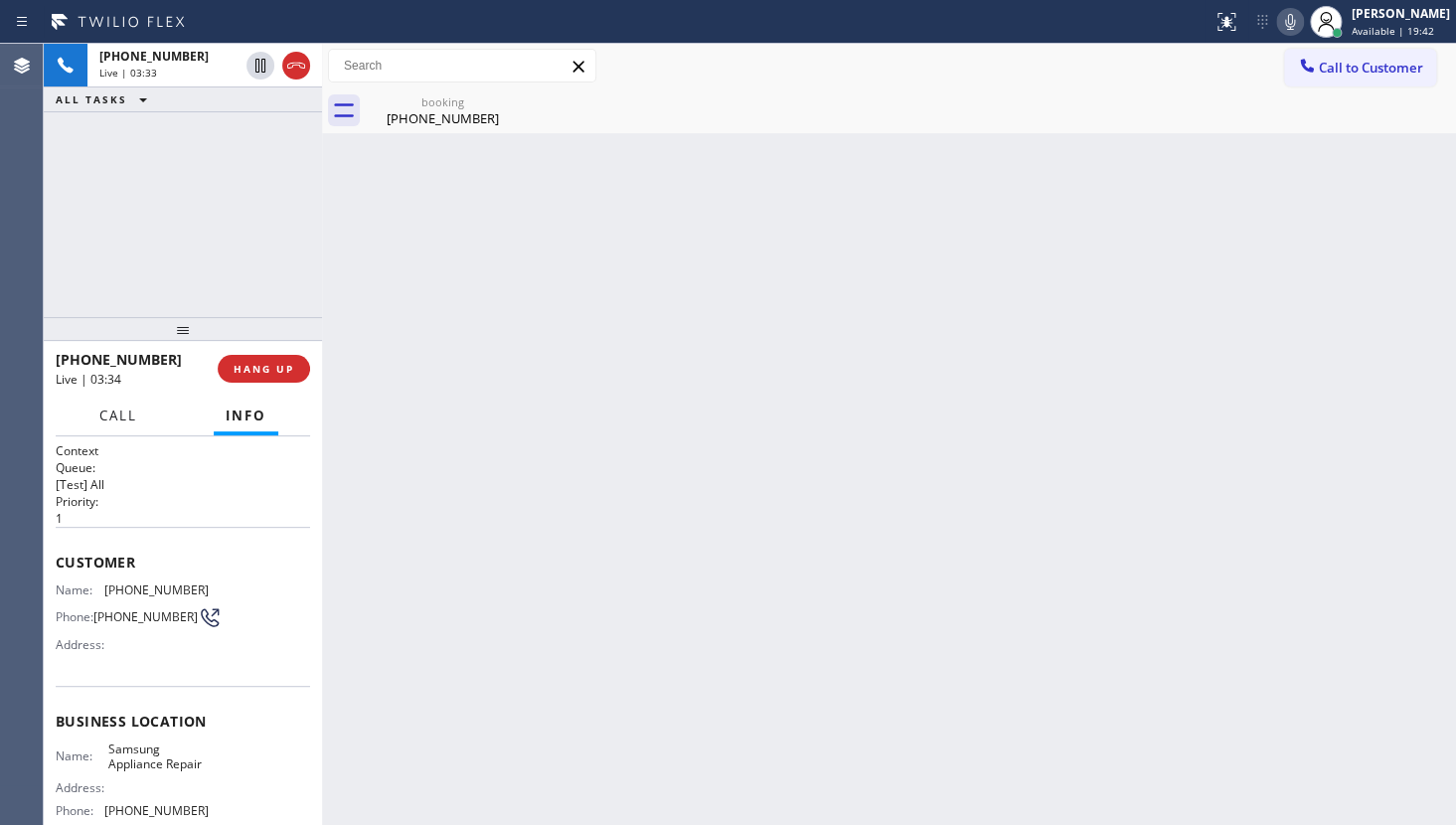click on "Call" at bounding box center [118, 415] 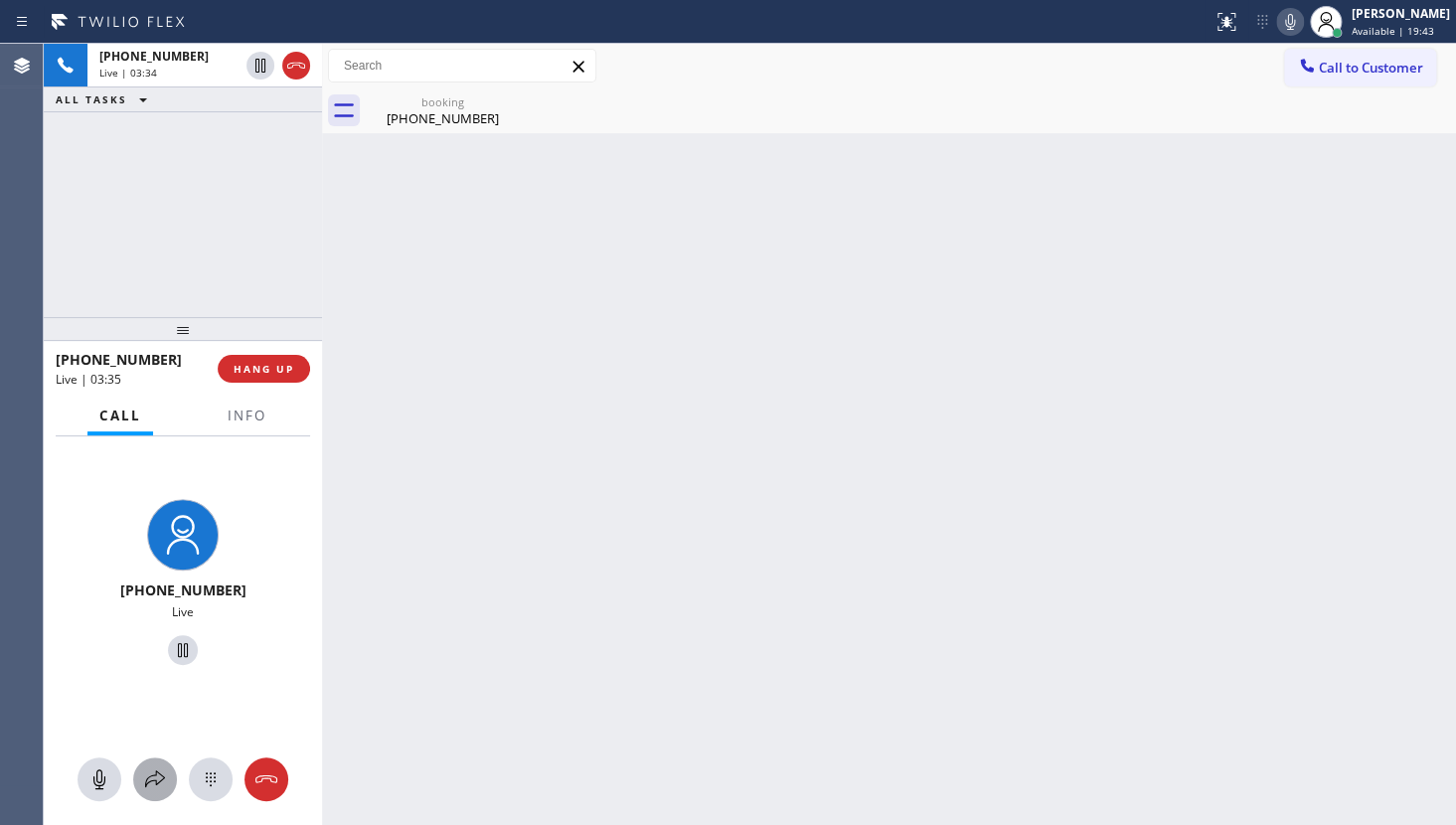 click 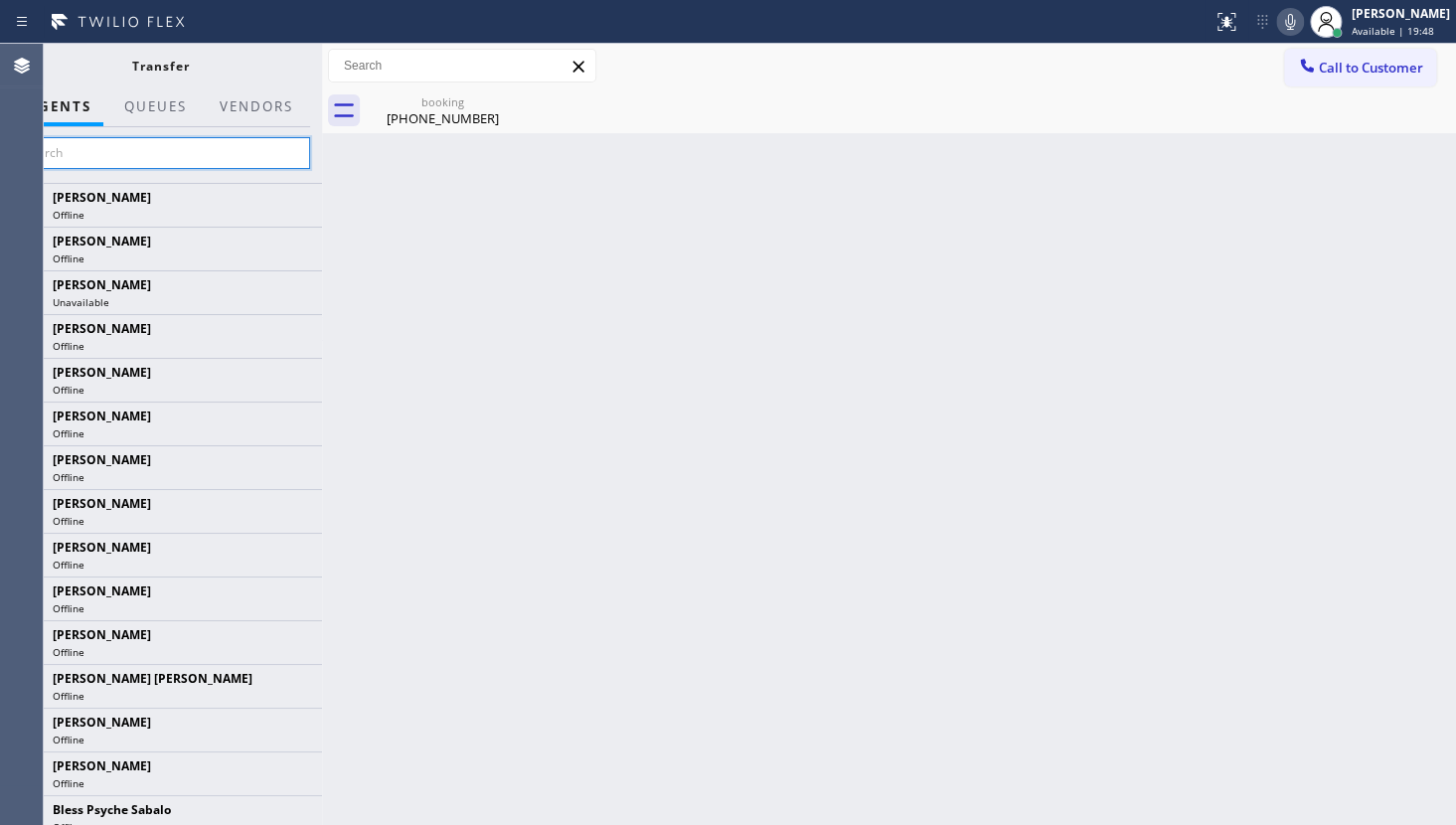 click at bounding box center [160, 153] 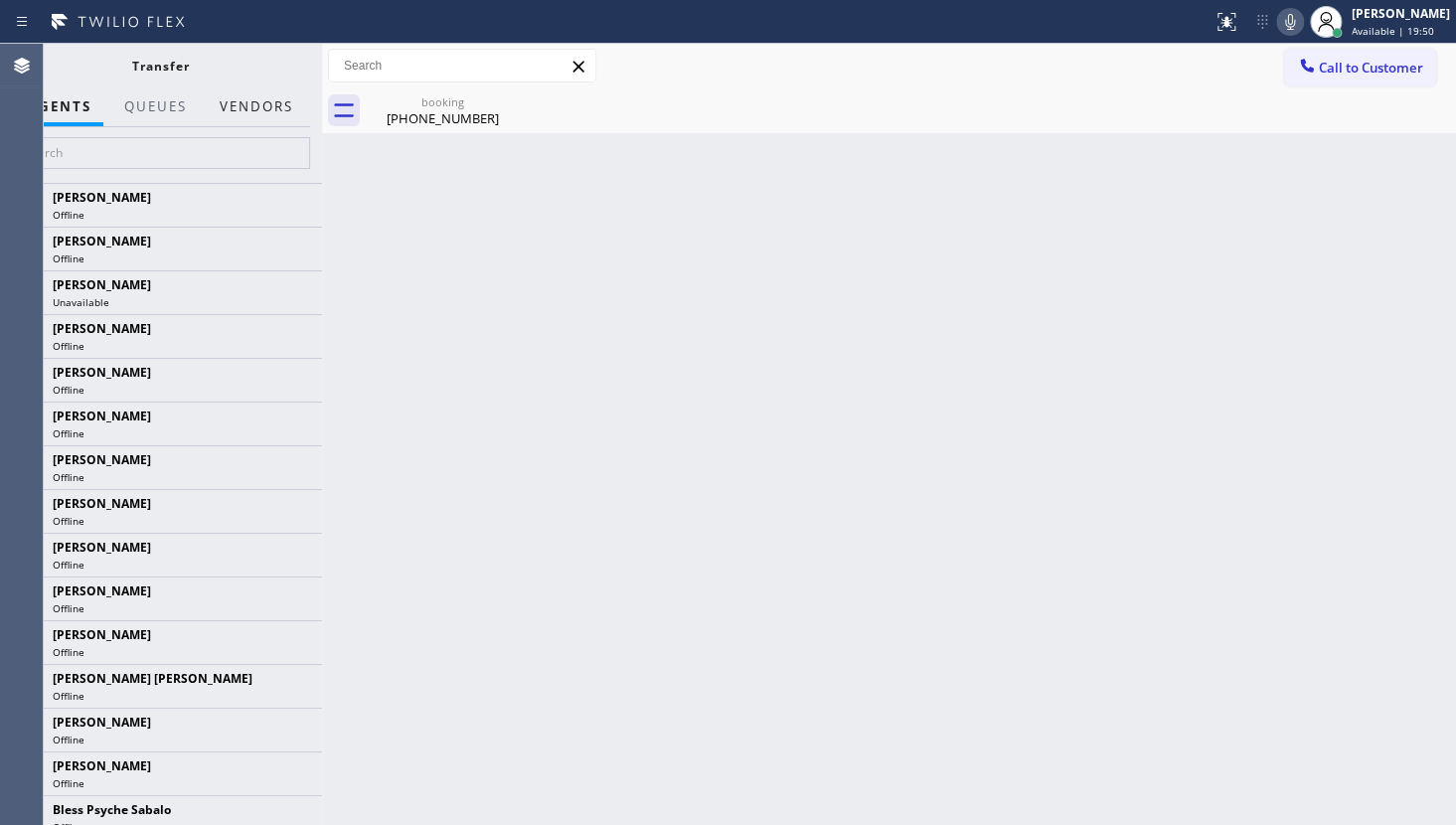click on "Vendors" at bounding box center (256, 106) 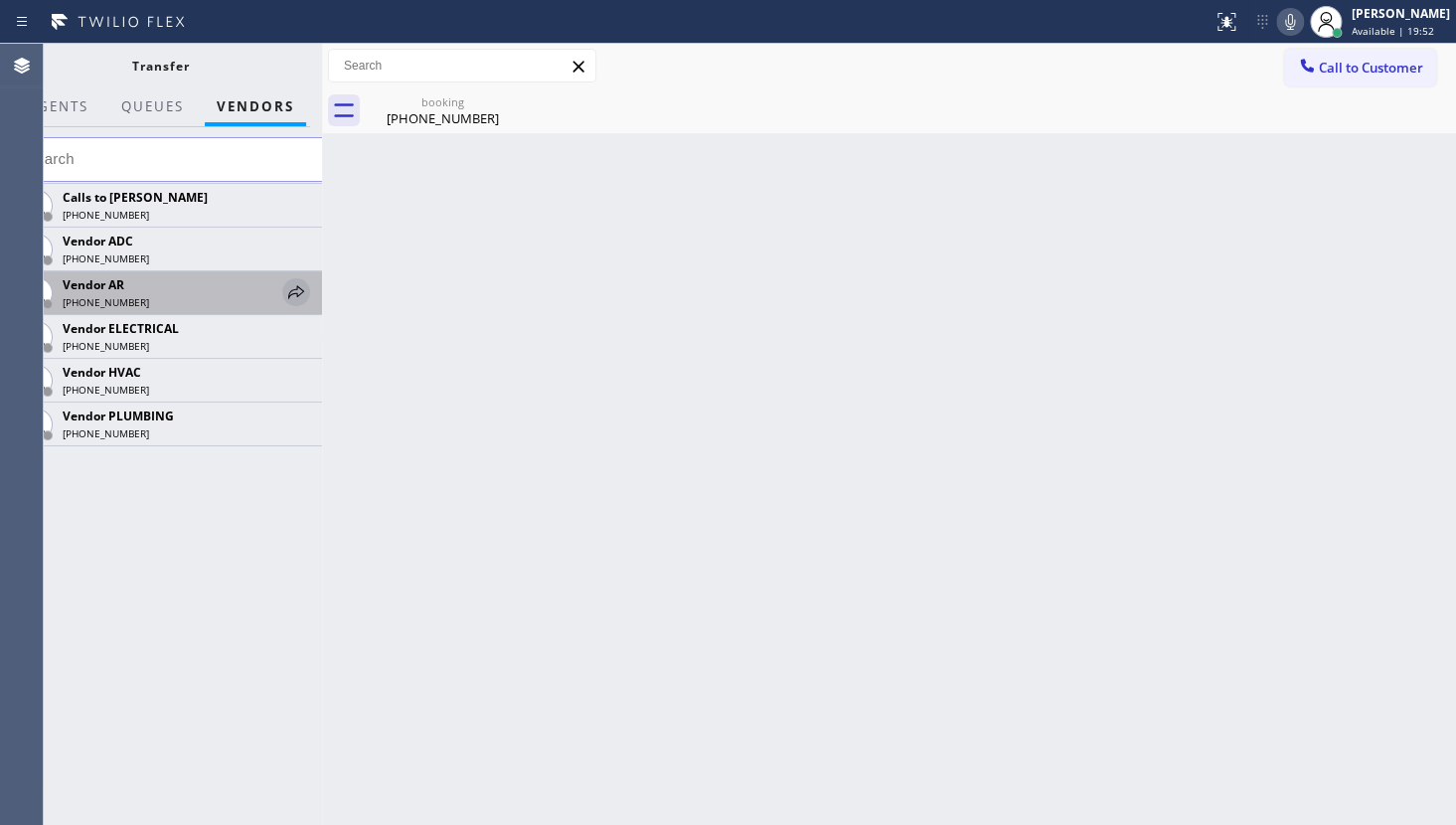 click 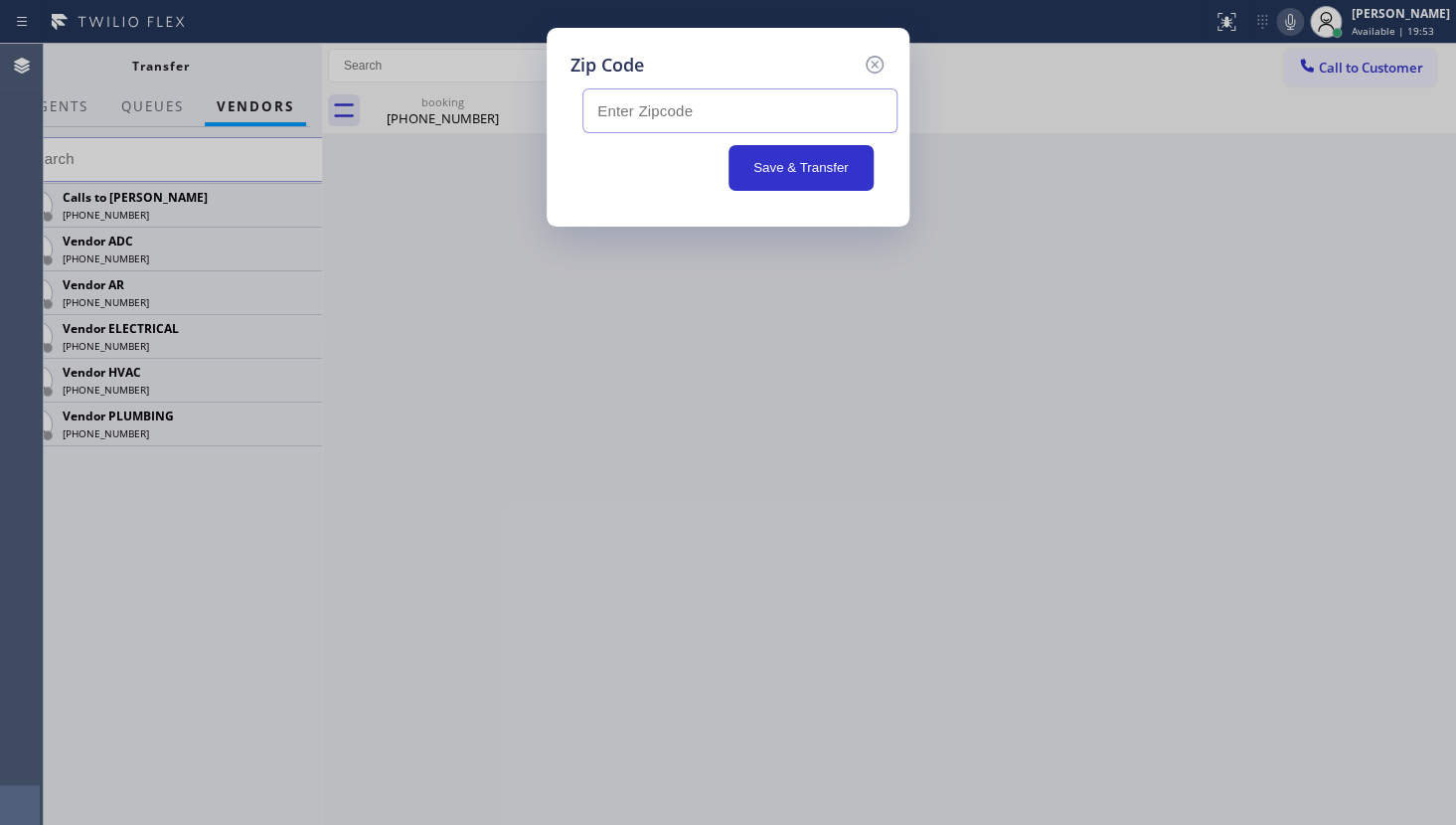 click at bounding box center [739, 110] 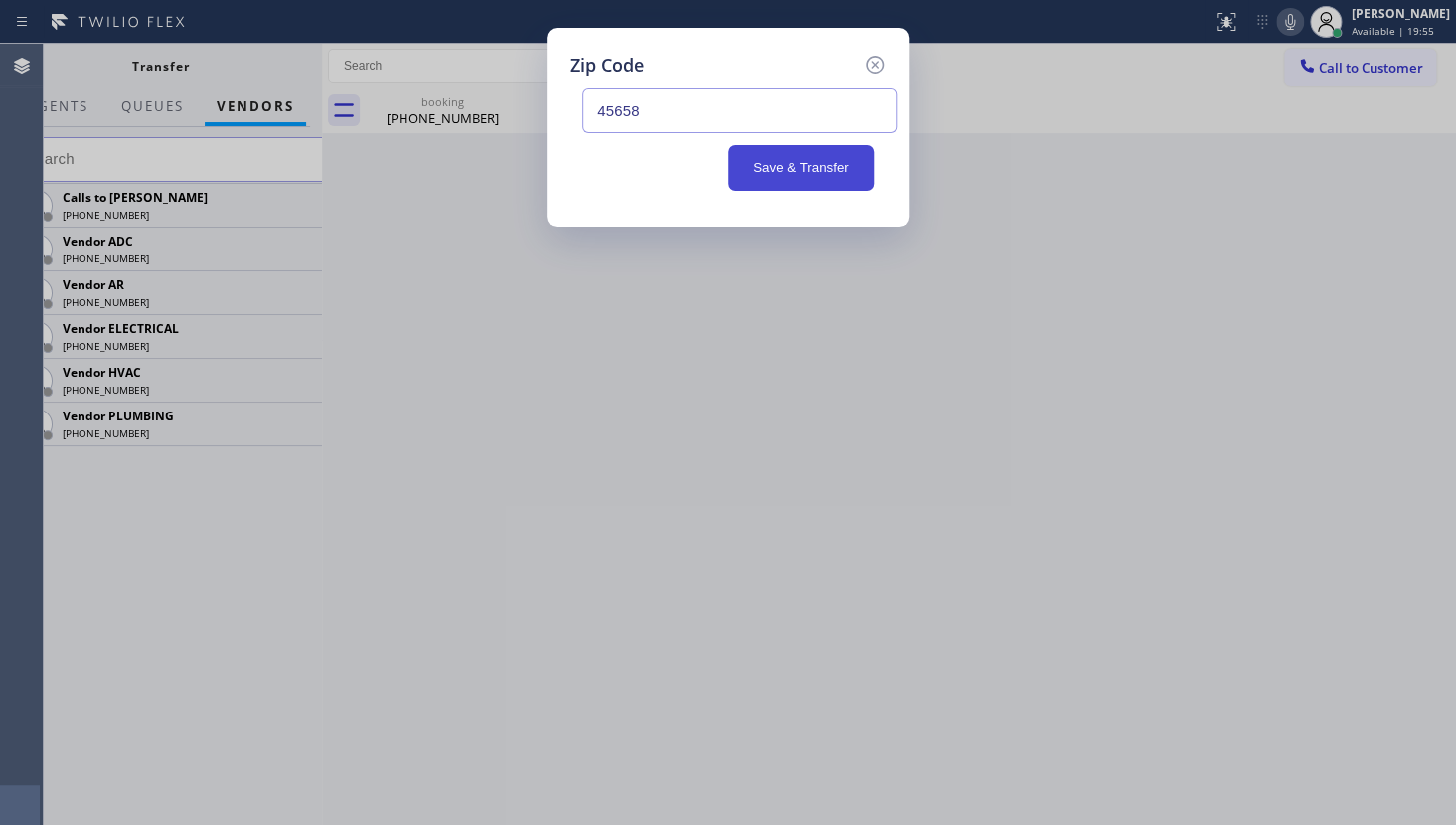 type on "45658" 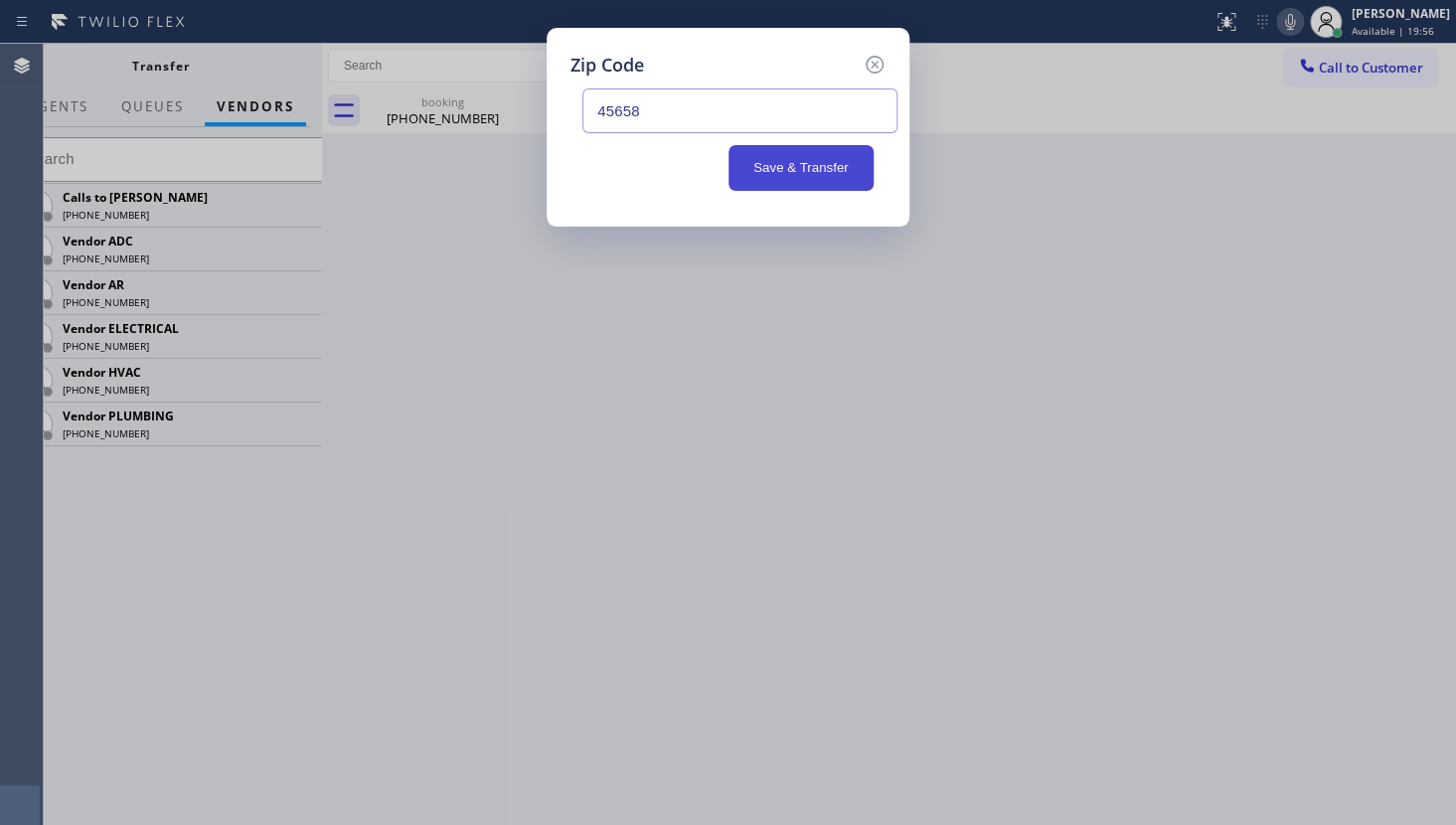 click on "Save & Transfer" at bounding box center [801, 168] 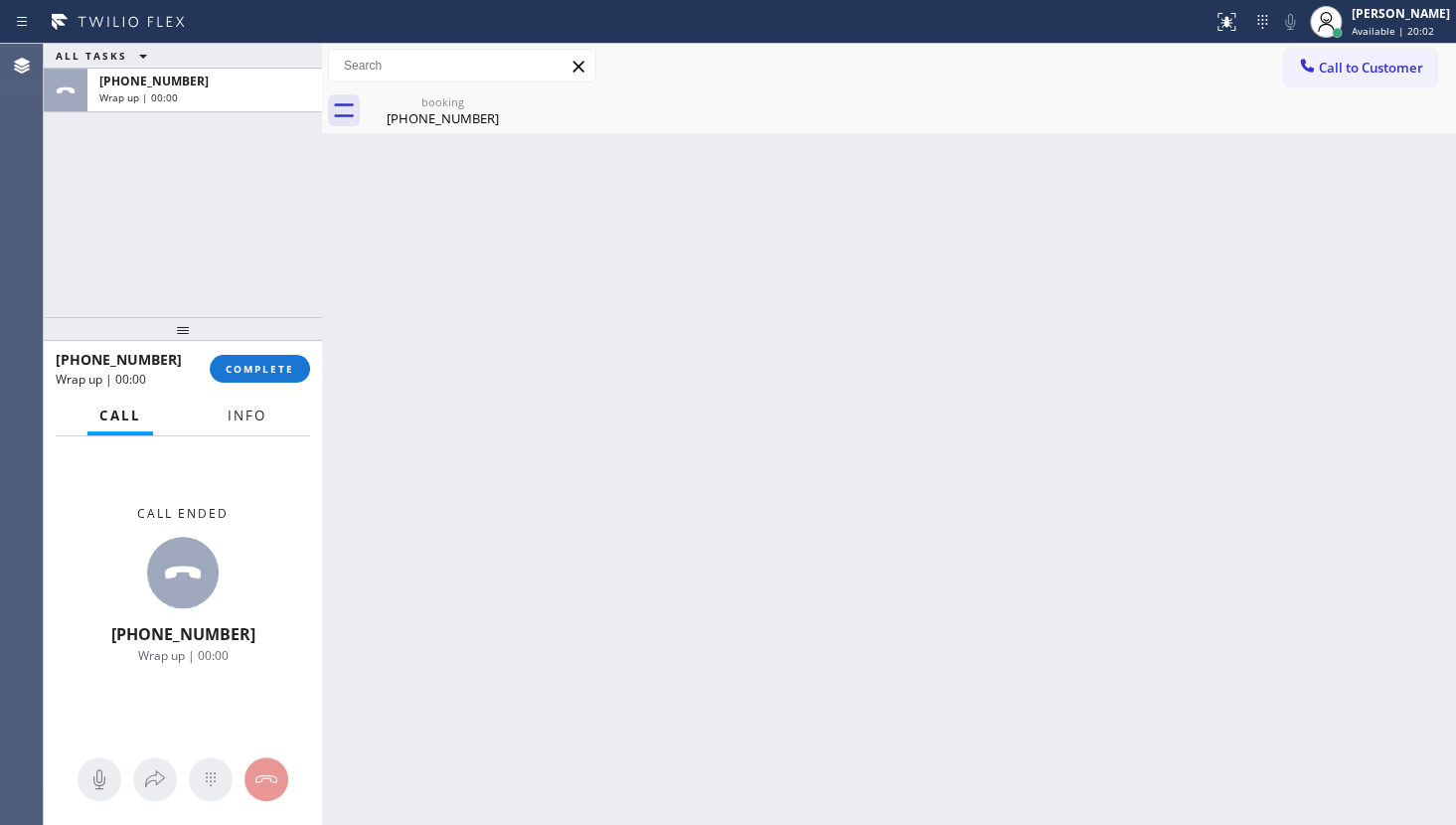 click on "Info" at bounding box center (246, 415) 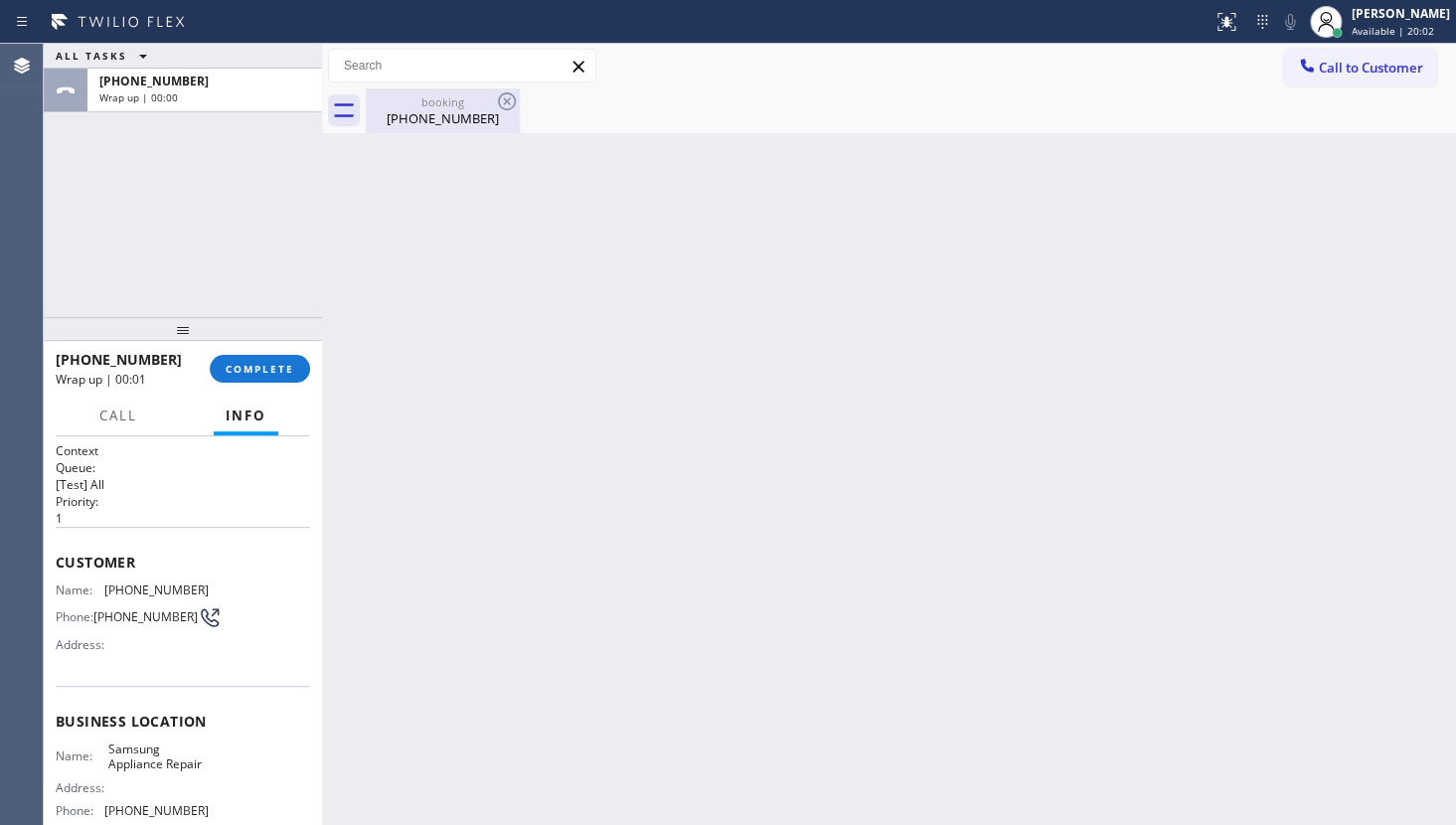 click on "booking" at bounding box center (442, 101) 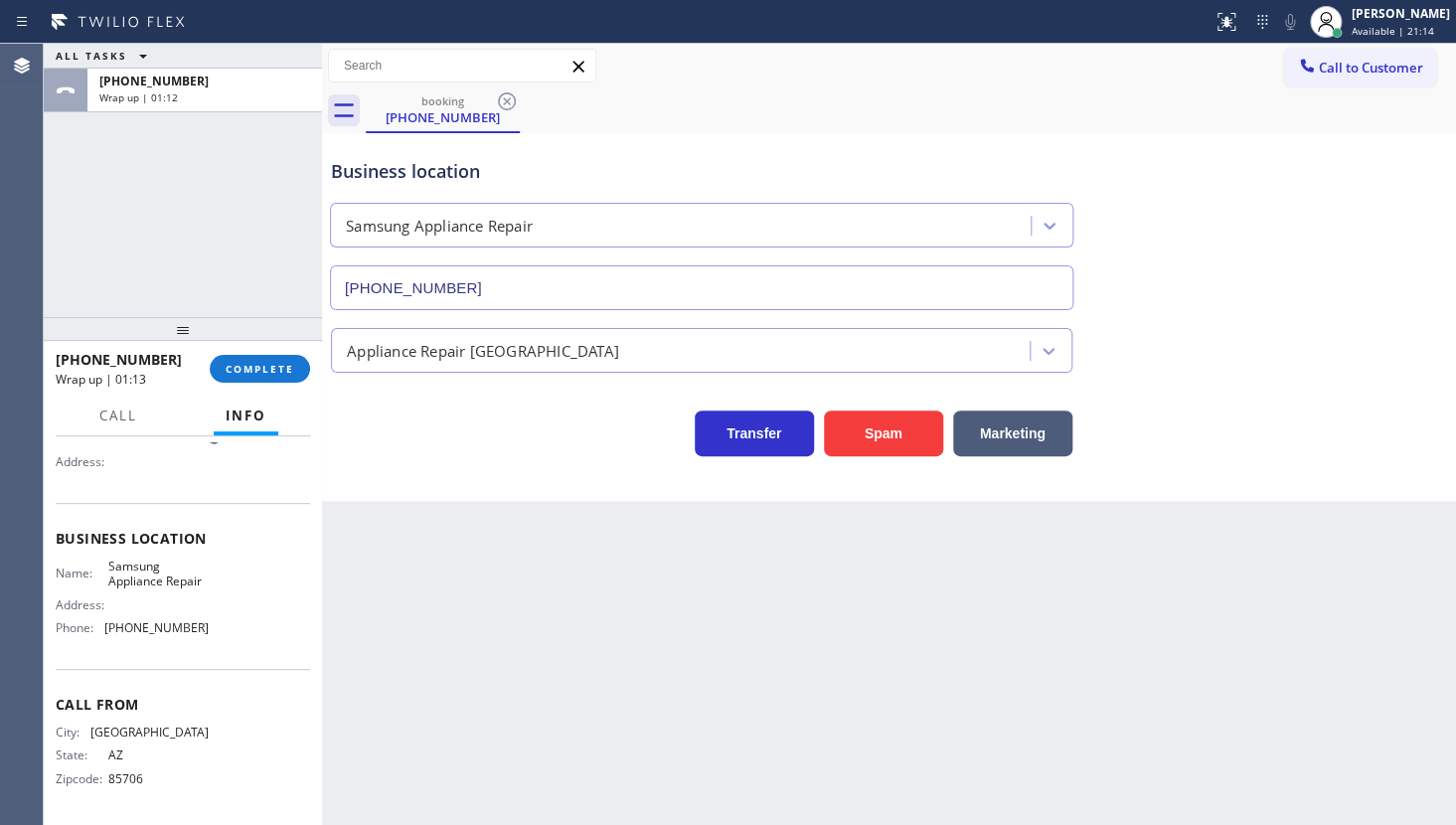 scroll, scrollTop: 187, scrollLeft: 0, axis: vertical 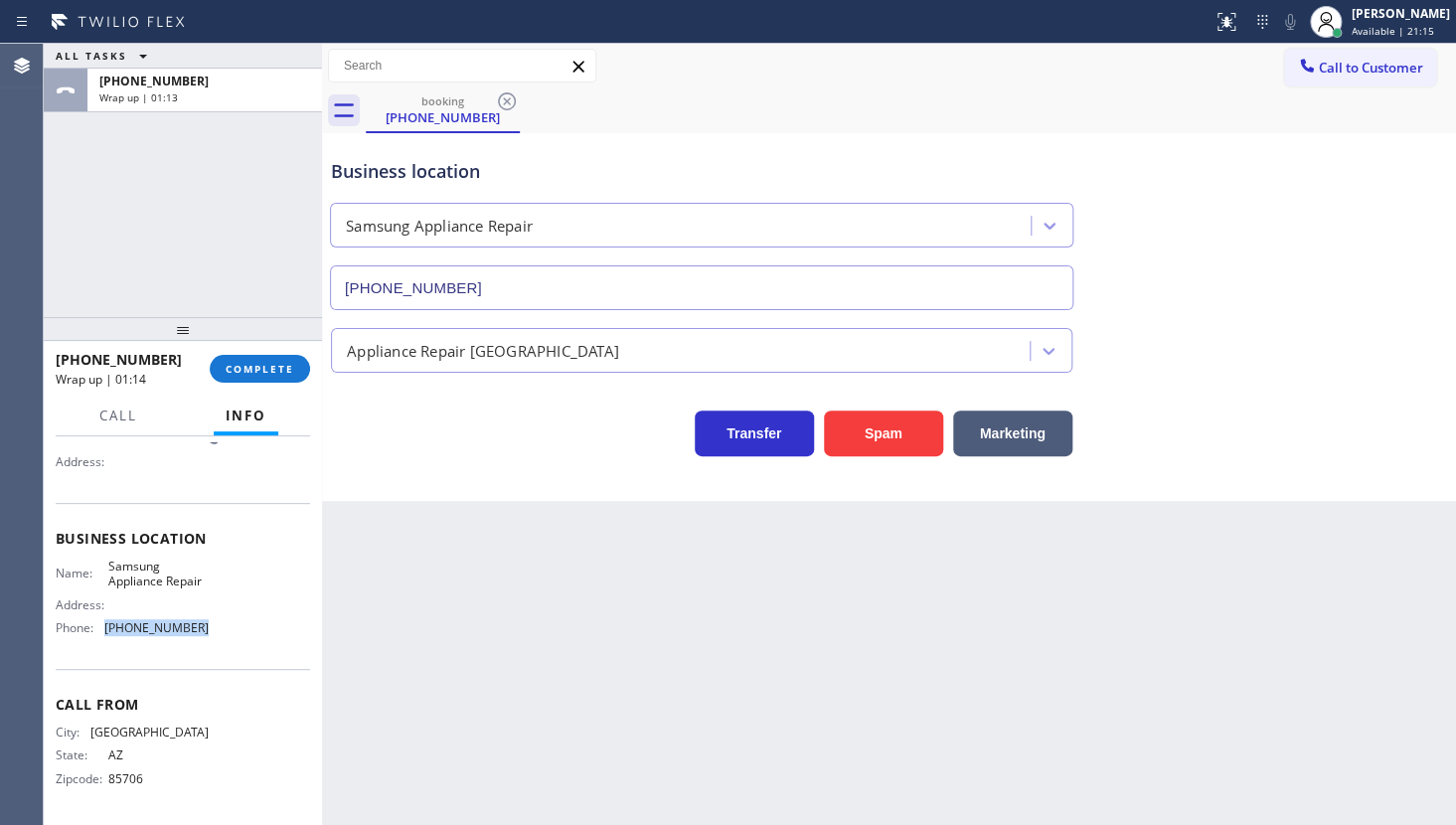 drag, startPoint x: 100, startPoint y: 635, endPoint x: 238, endPoint y: 637, distance: 138.0145 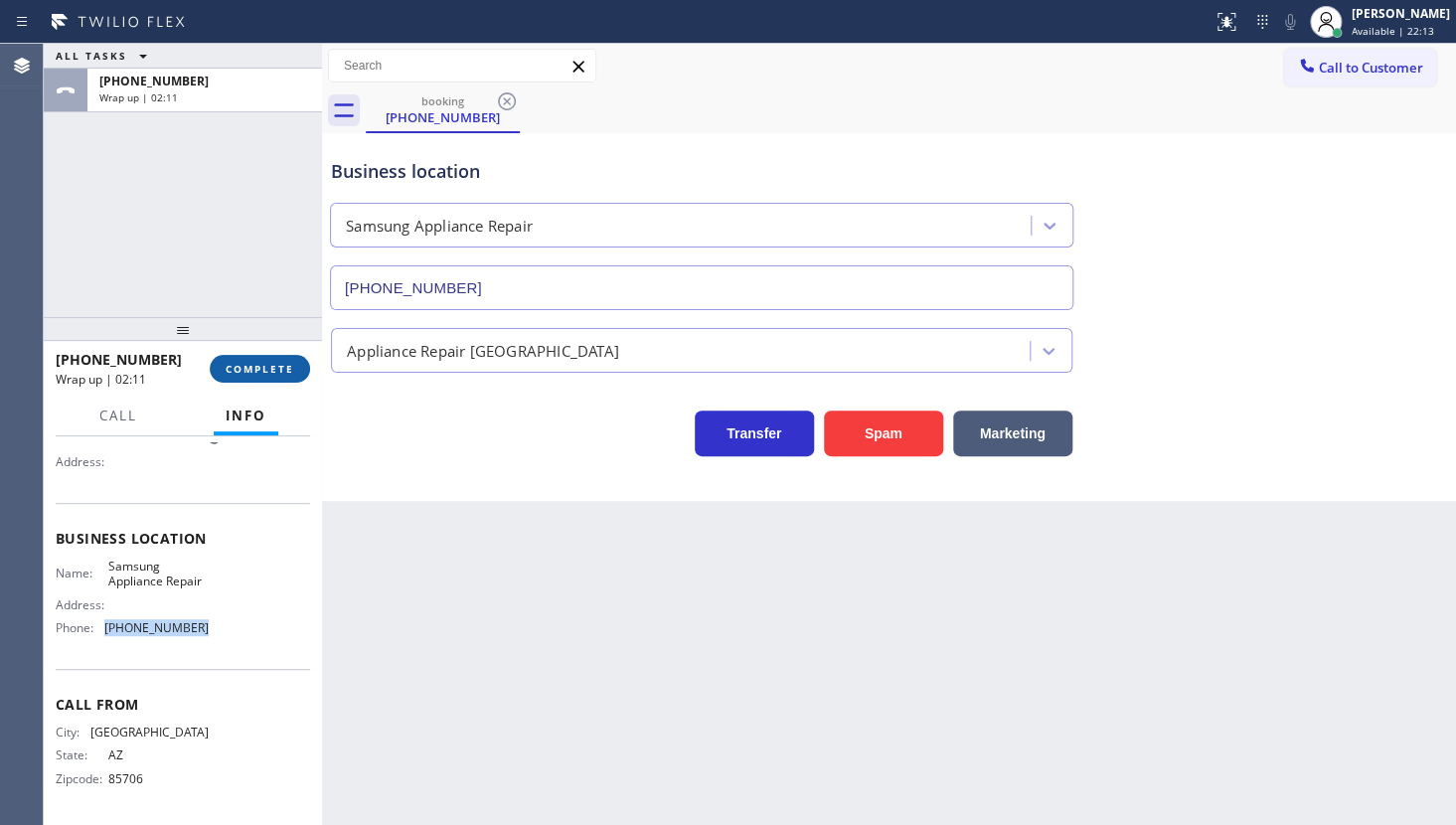 click on "COMPLETE" at bounding box center [259, 369] 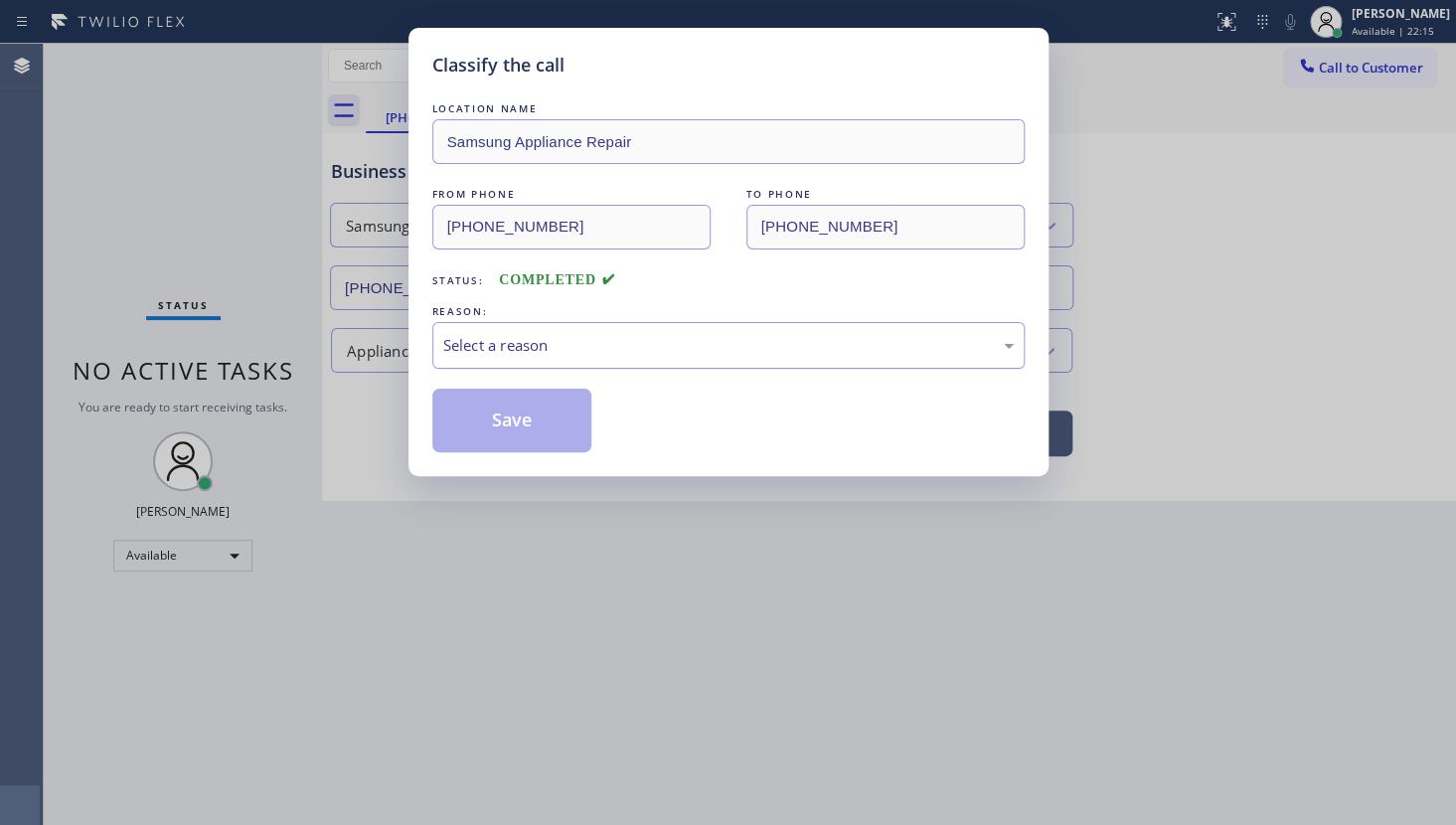 click on "Select a reason" at bounding box center (728, 345) 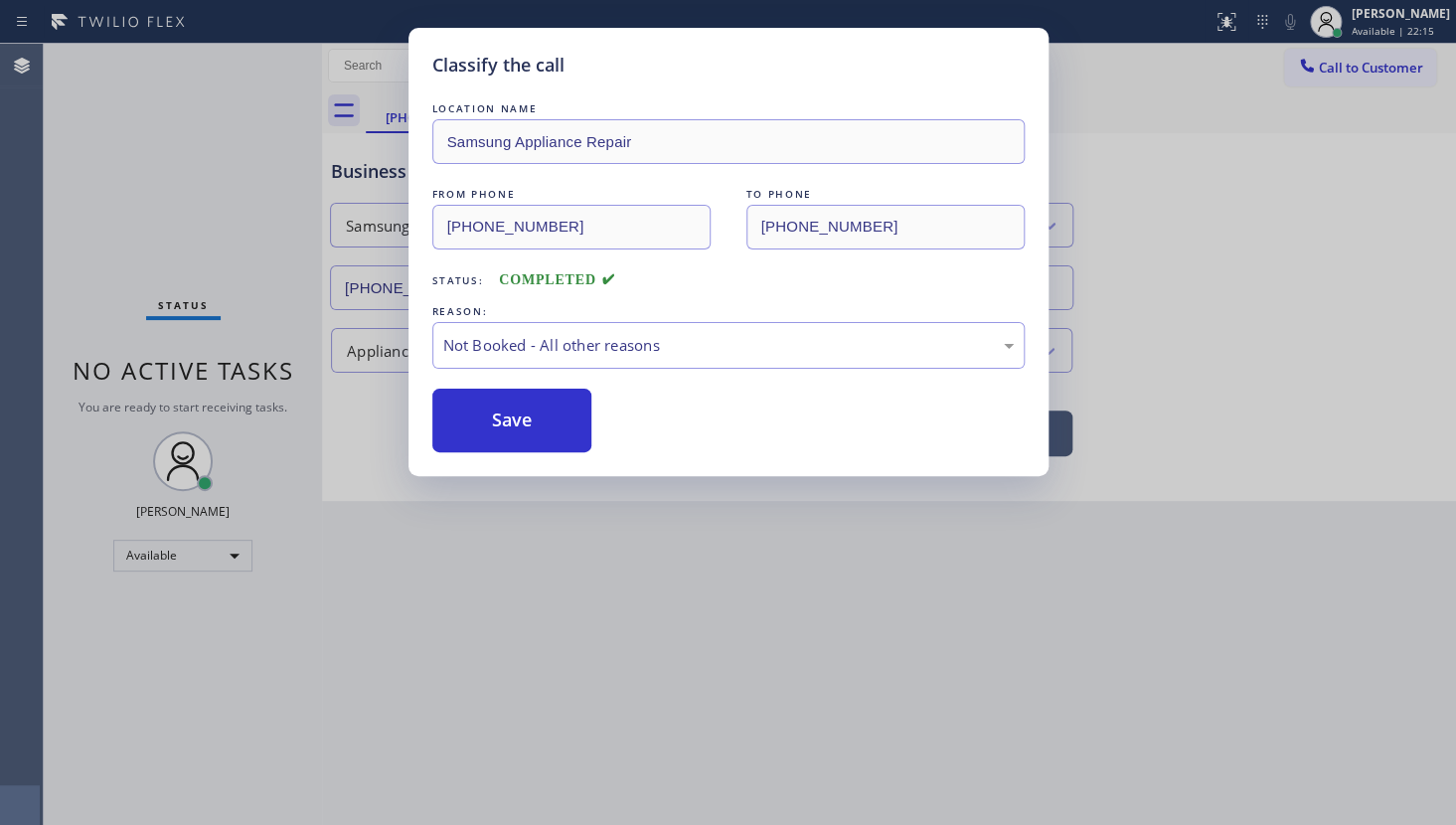 click on "Save" at bounding box center [512, 420] 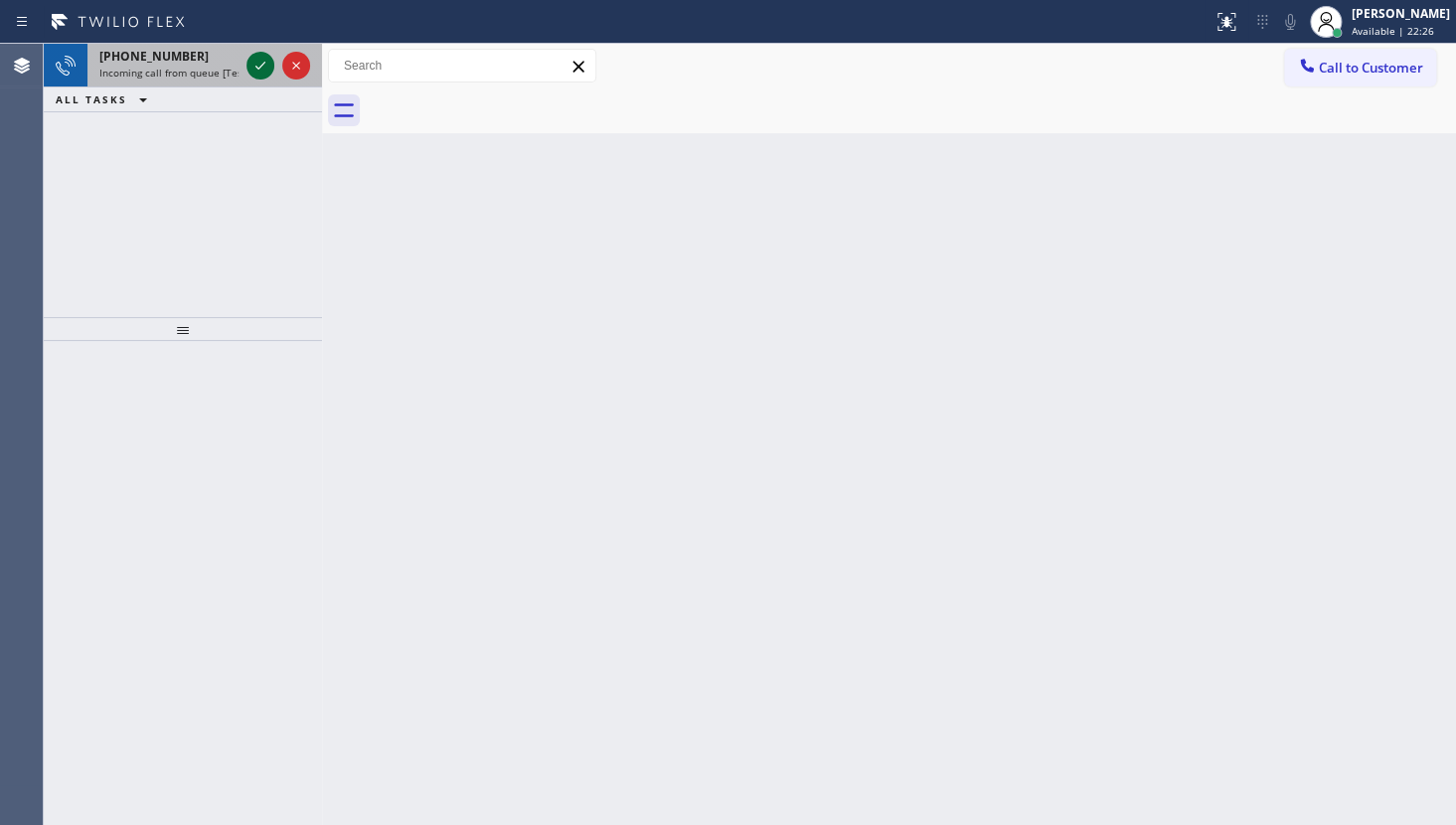 click 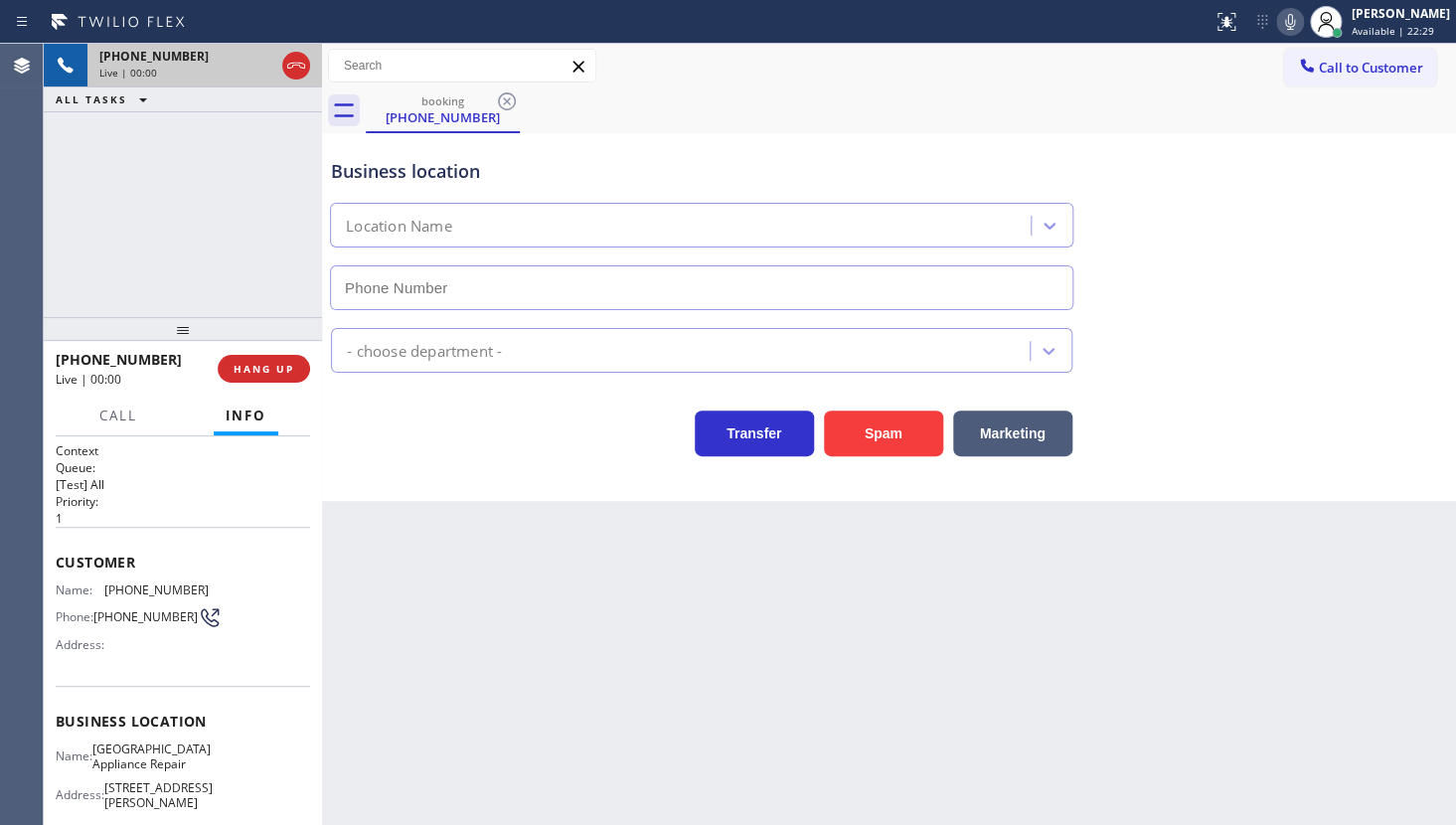 type on "(773) 830-4668" 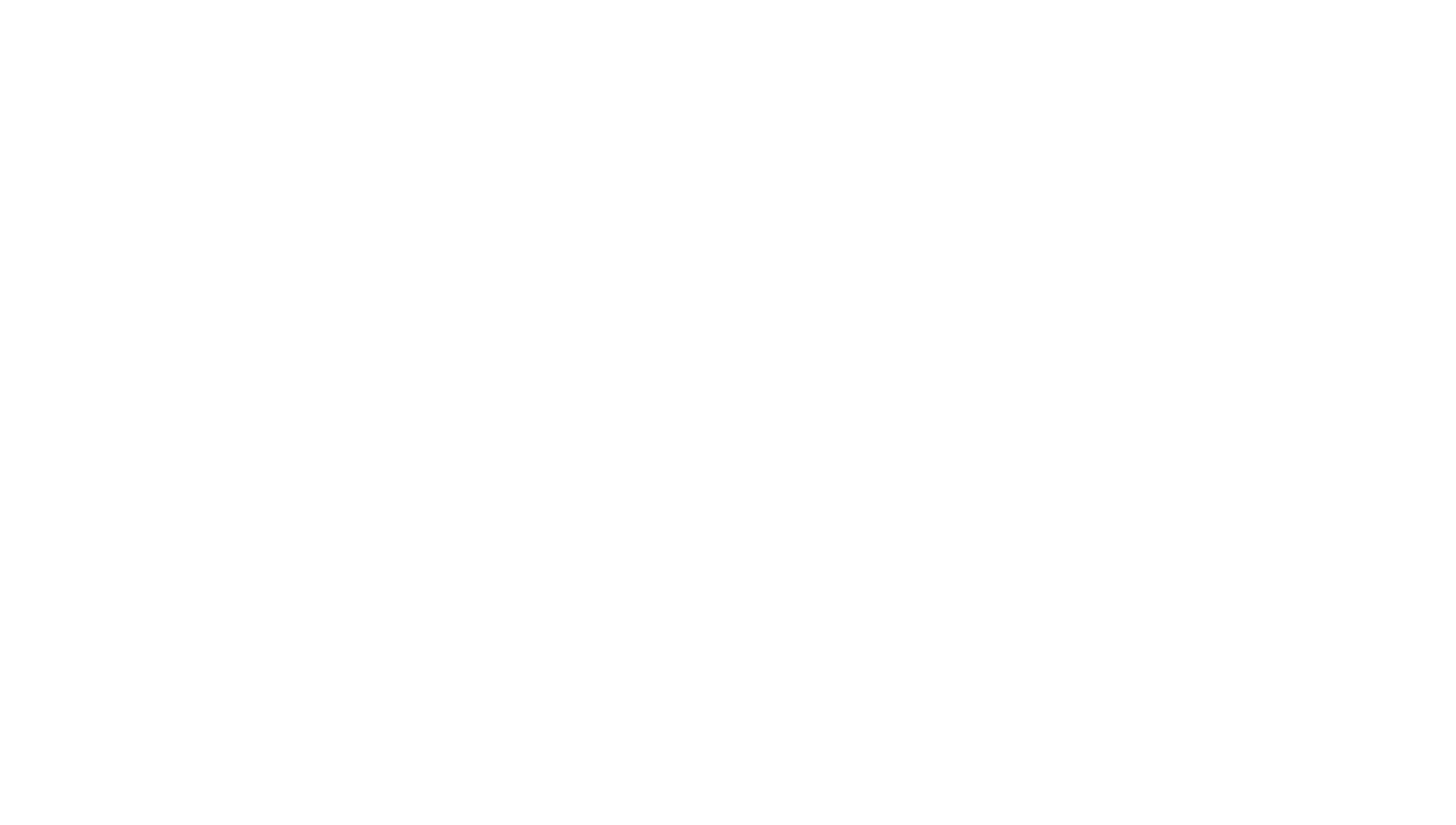 scroll, scrollTop: 0, scrollLeft: 0, axis: both 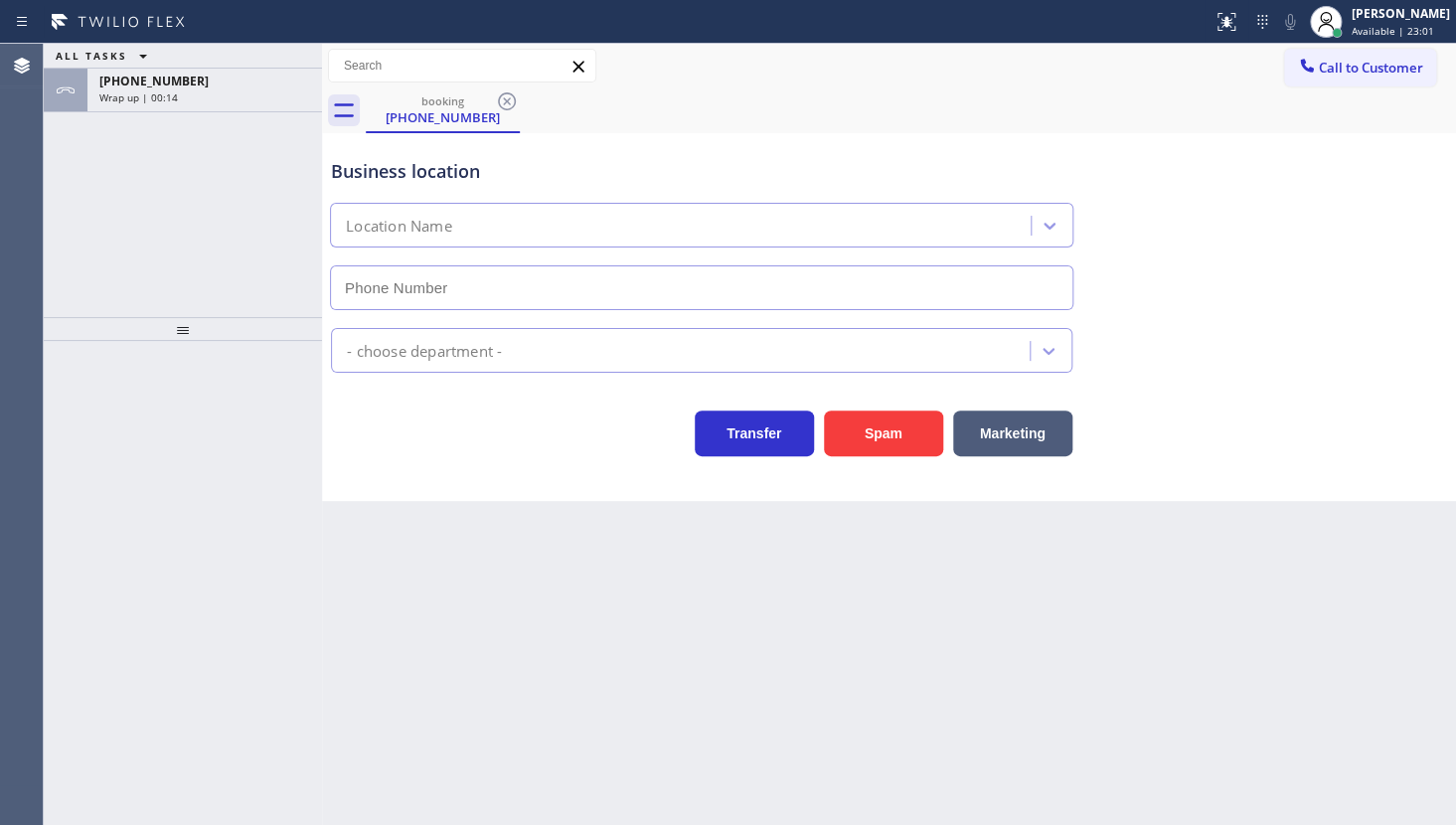 click on "ALL TASKS ALL TASKS ACTIVE TASKS TASKS IN WRAP UP +19292789583 Wrap up | 00:14" at bounding box center (183, 180) 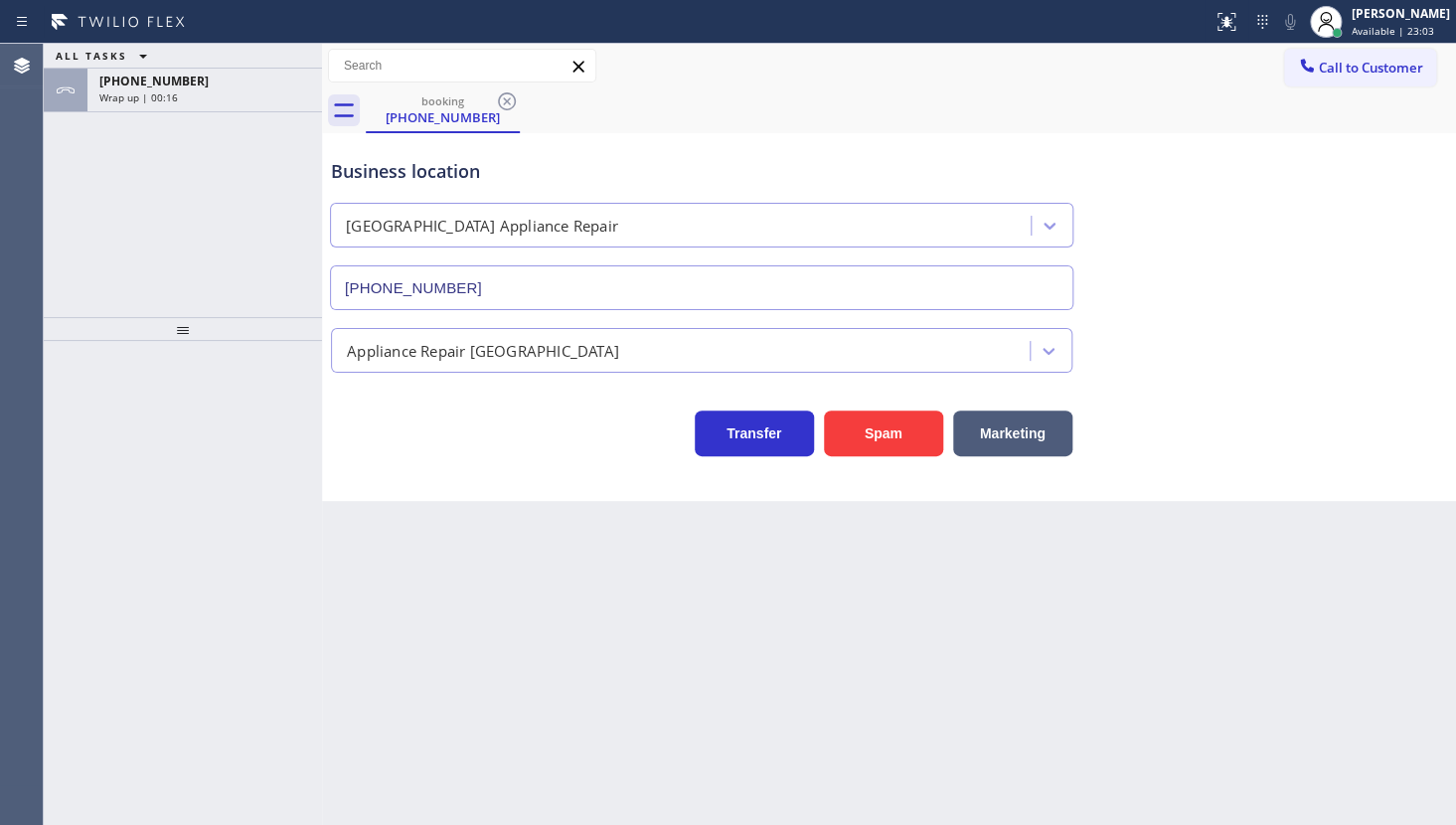 type on "(773) 830-4668" 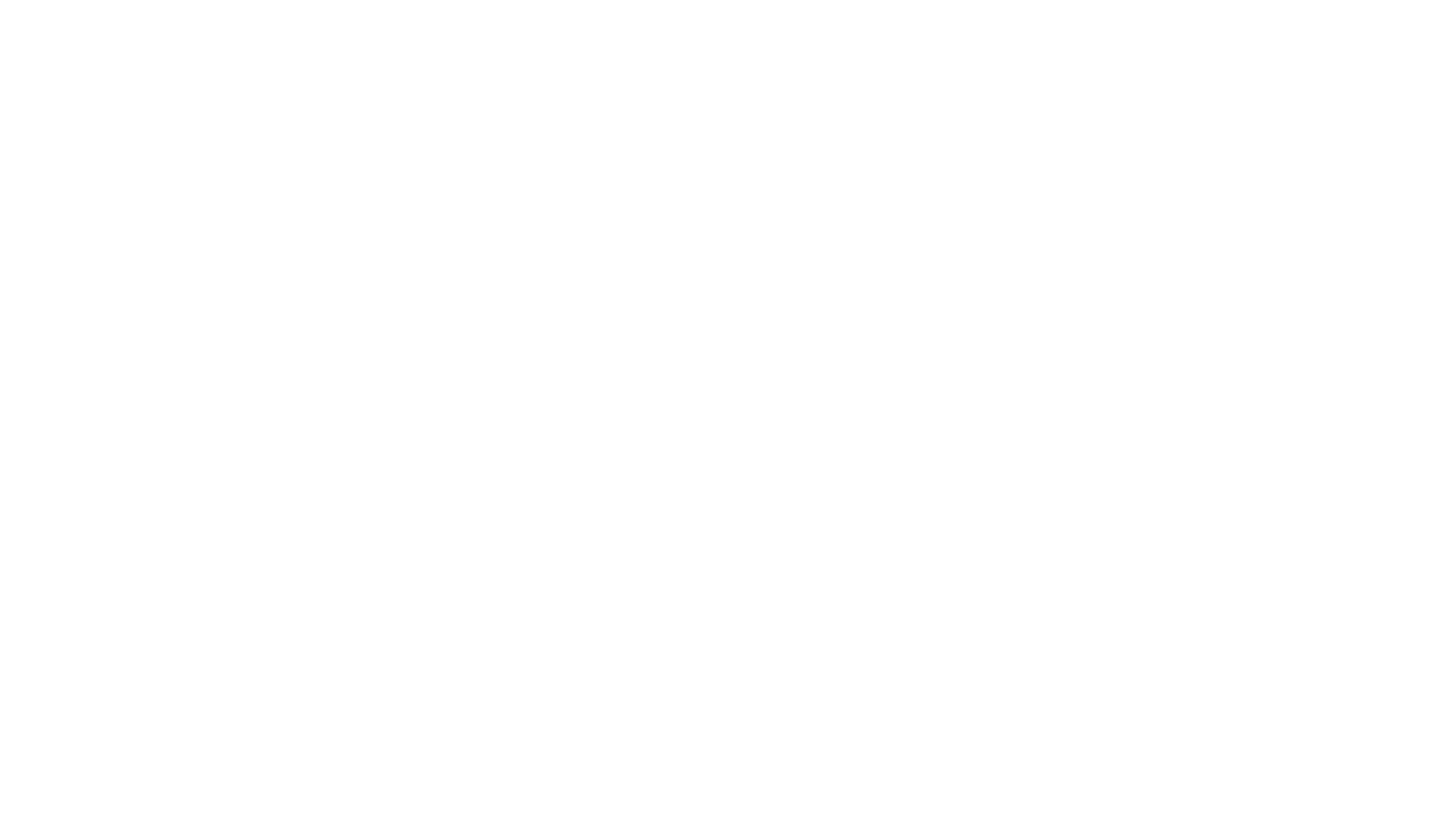 scroll, scrollTop: 0, scrollLeft: 0, axis: both 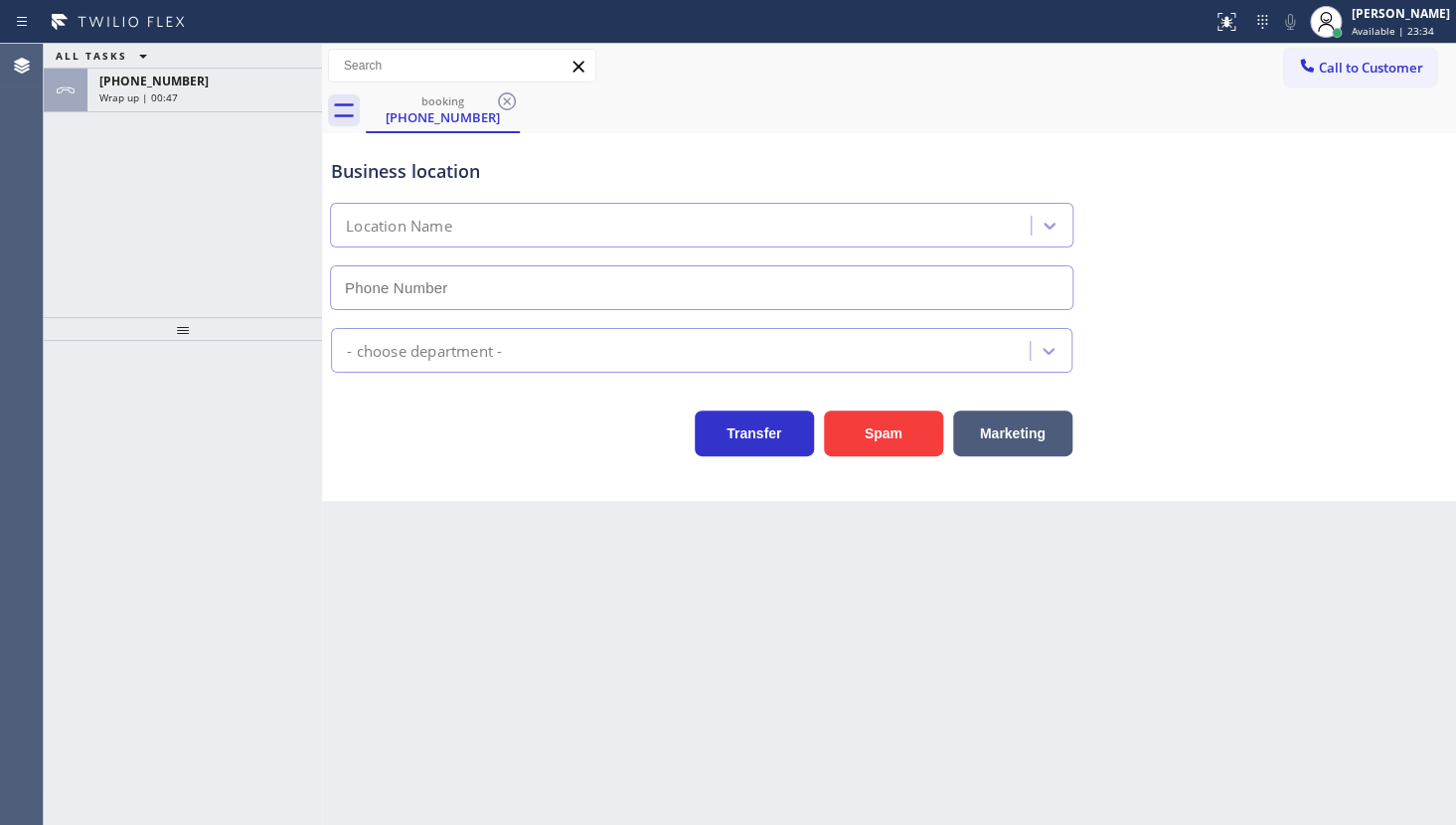 type on "[PHONE_NUMBER]" 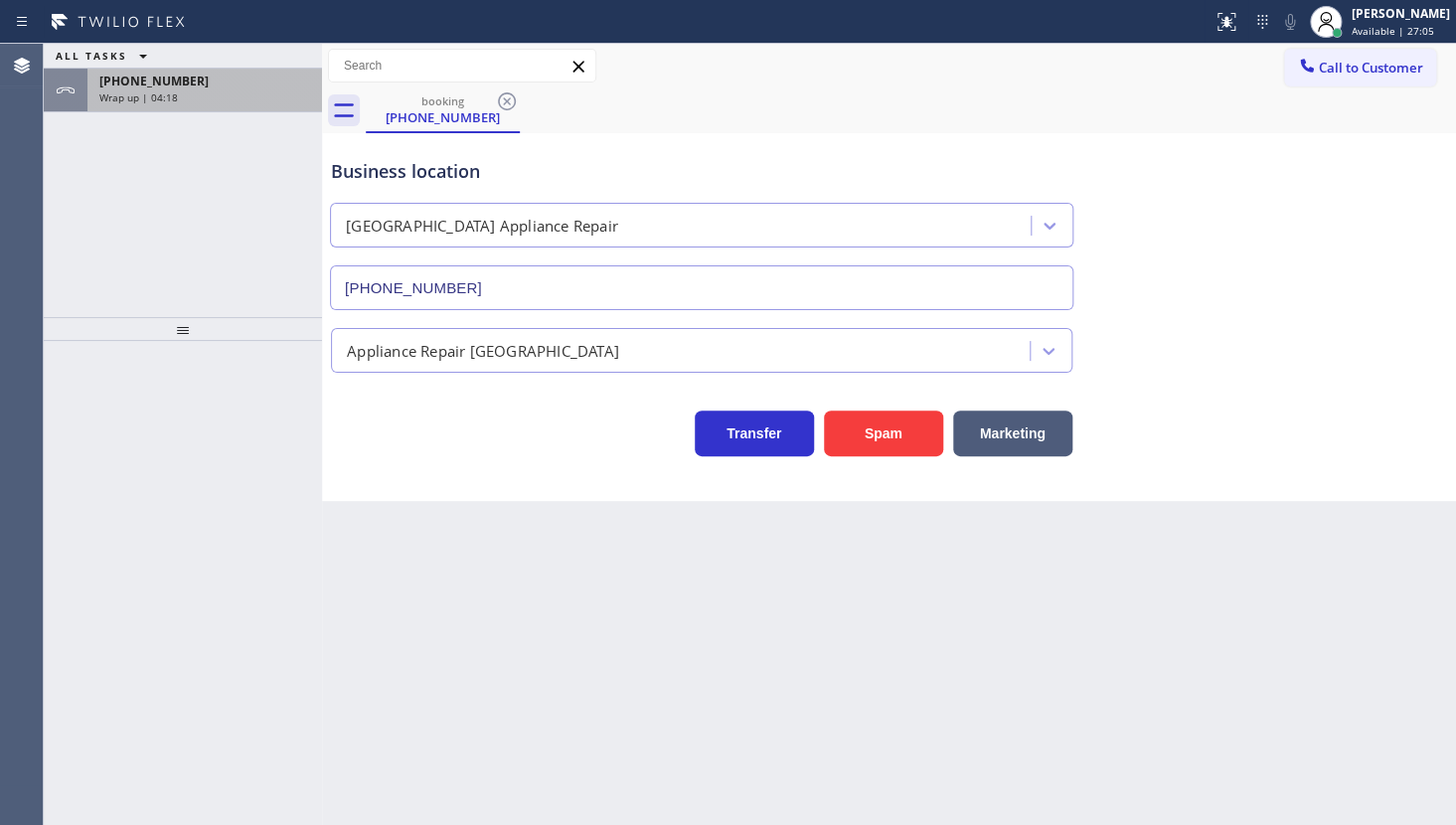 click on "[PHONE_NUMBER]" at bounding box center [154, 81] 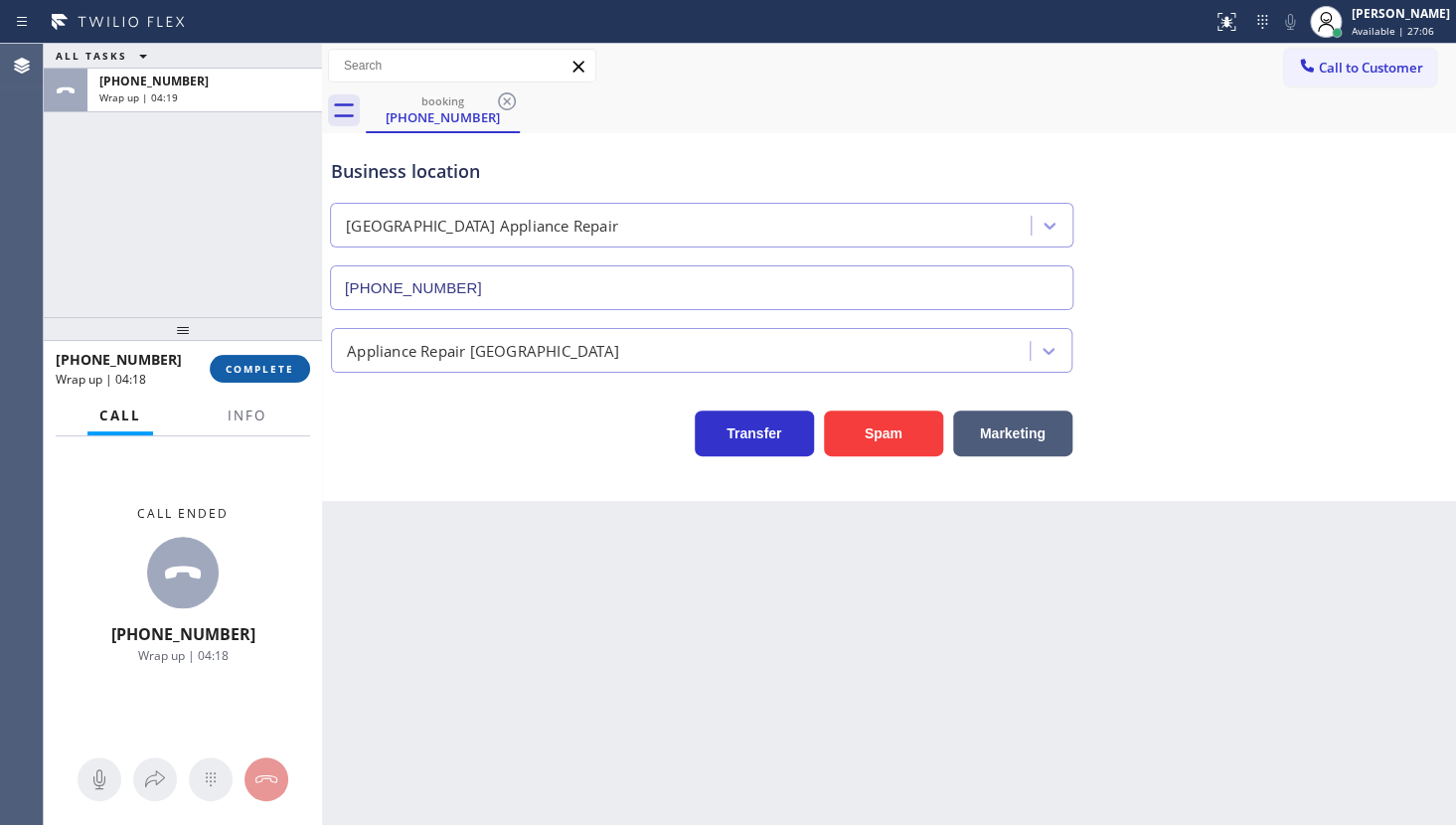 click on "COMPLETE" at bounding box center [259, 369] 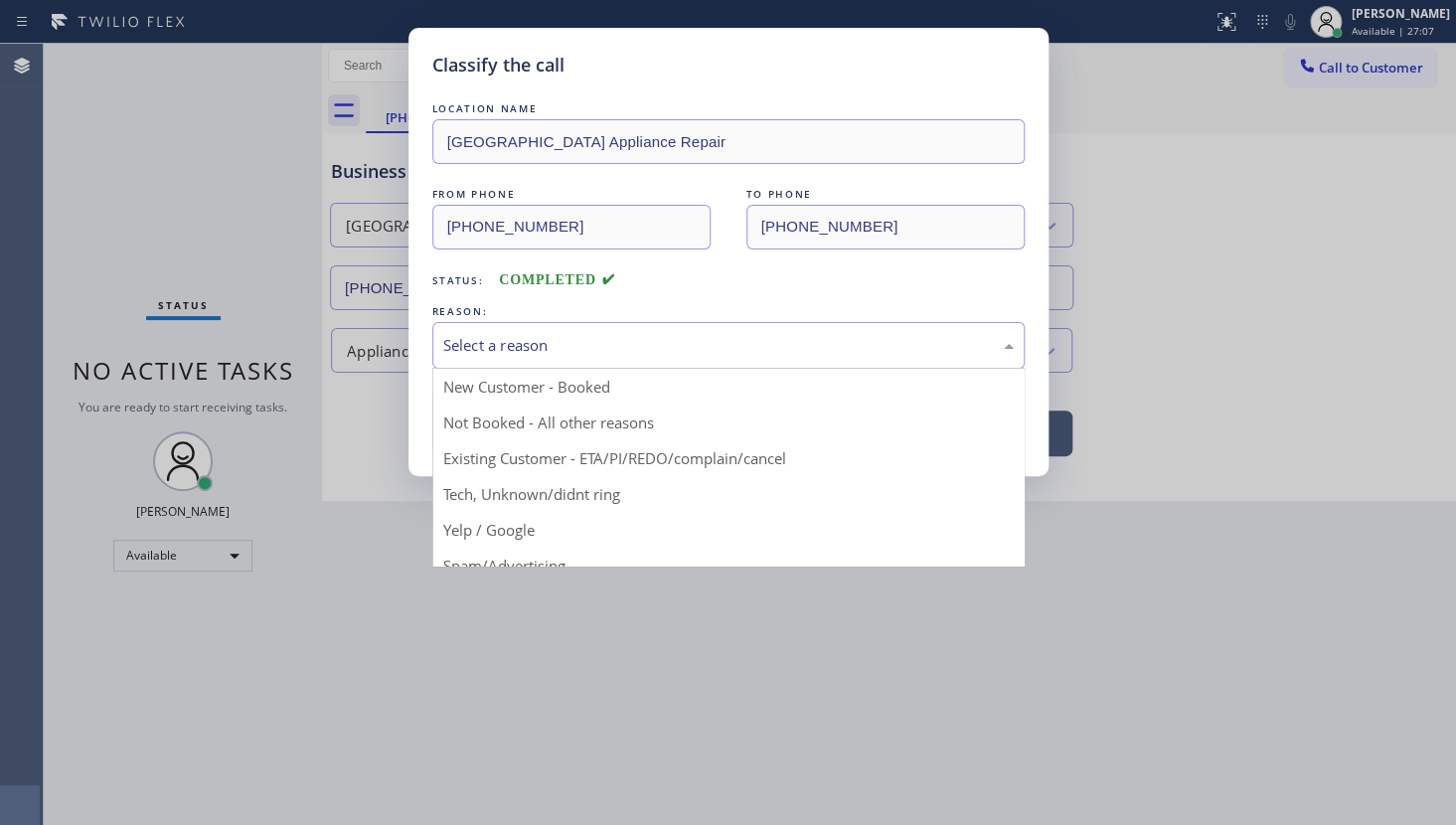 click on "Select a reason" at bounding box center (728, 345) 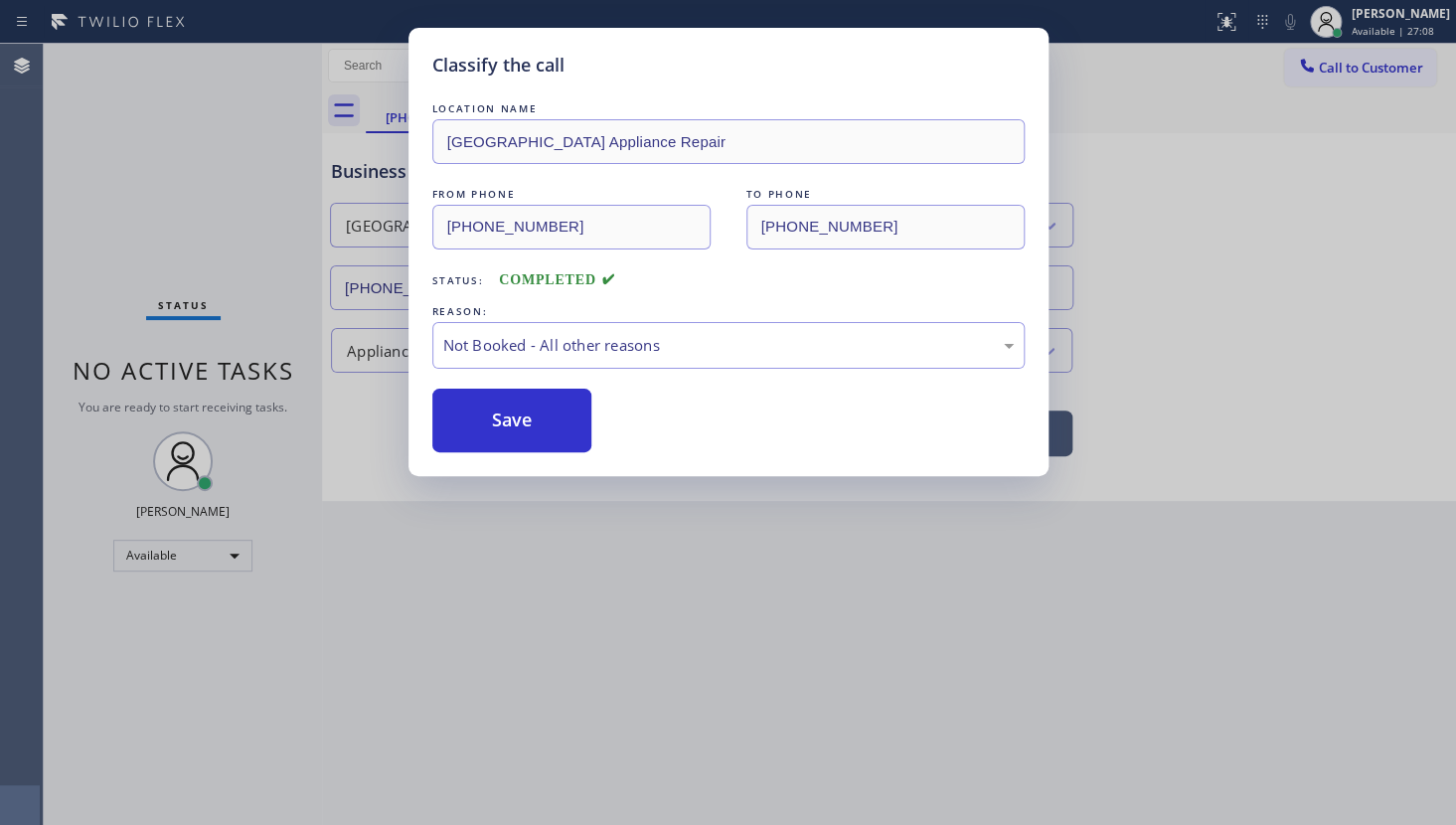 click on "Save" at bounding box center (512, 420) 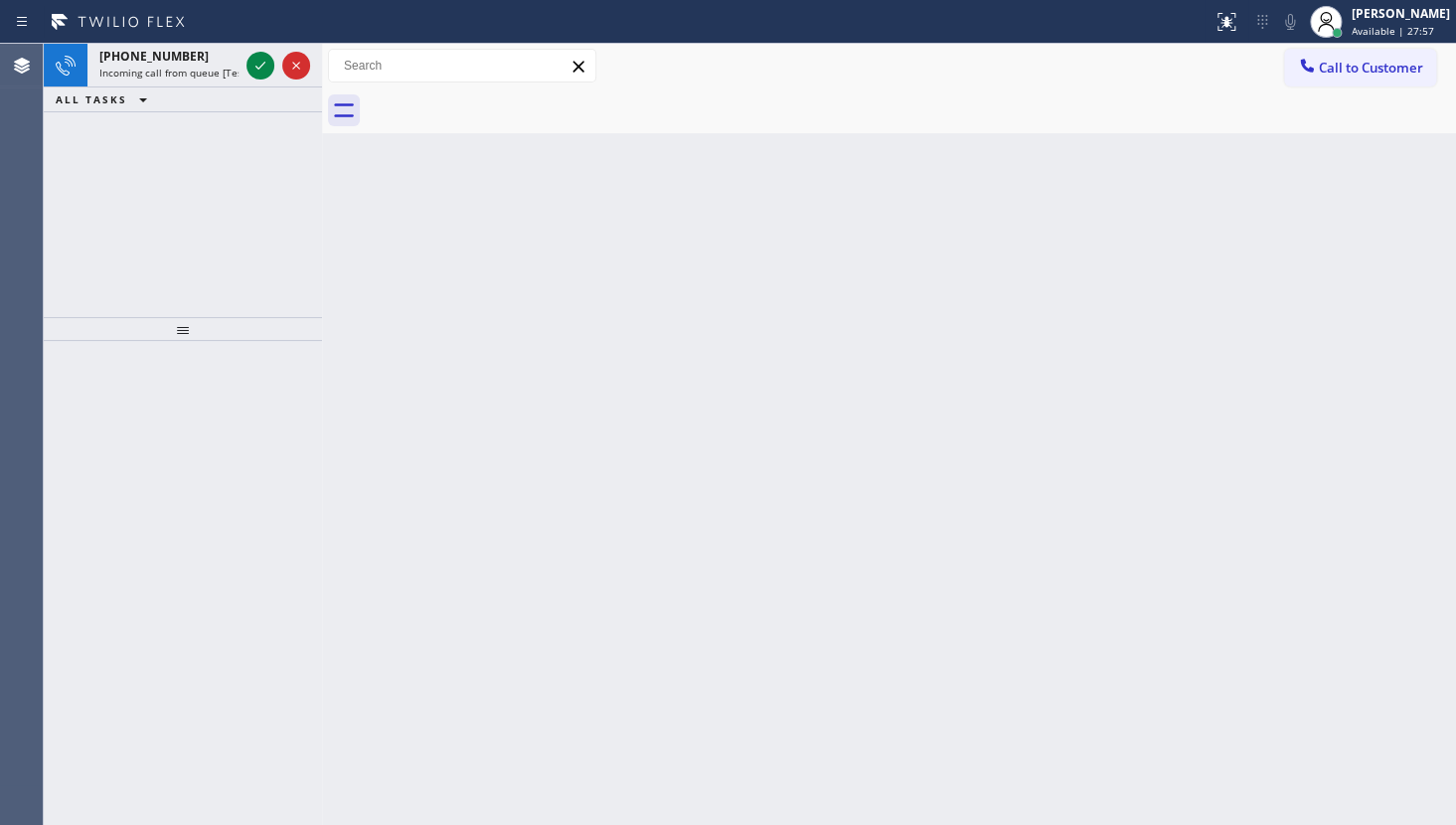 click on "Agent Desktop" at bounding box center [21, 434] 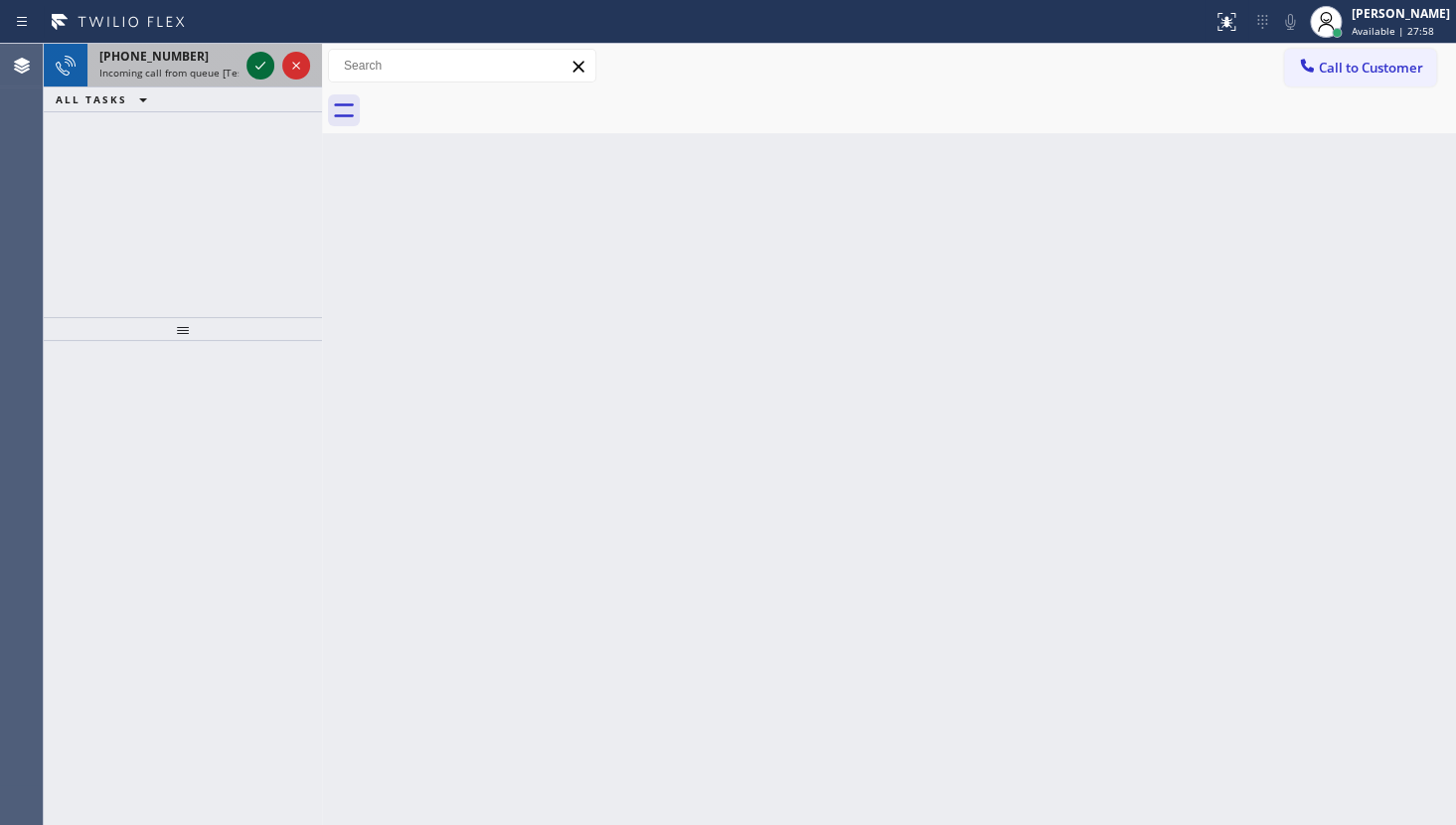 click 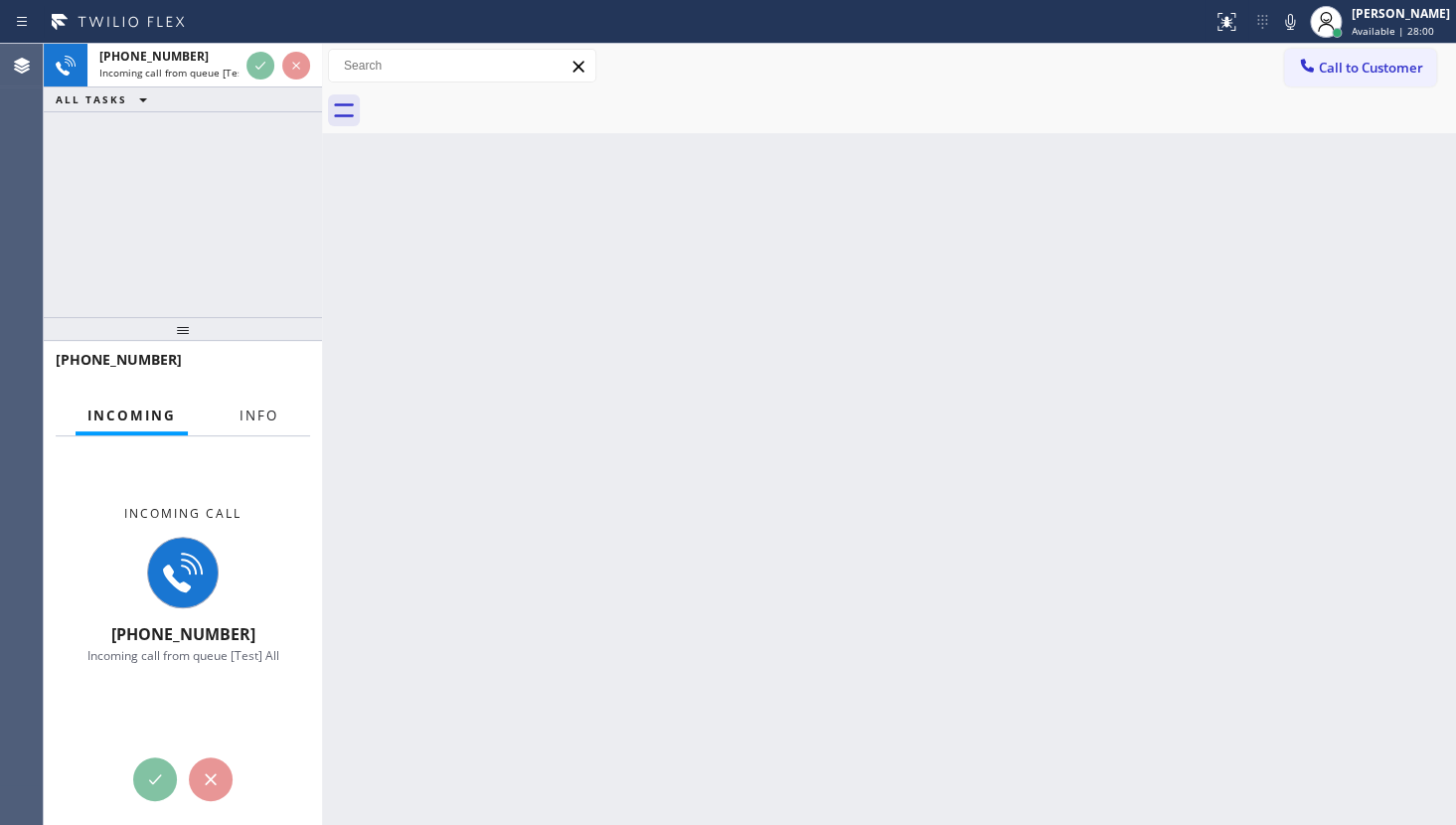 click on "Info" at bounding box center [258, 415] 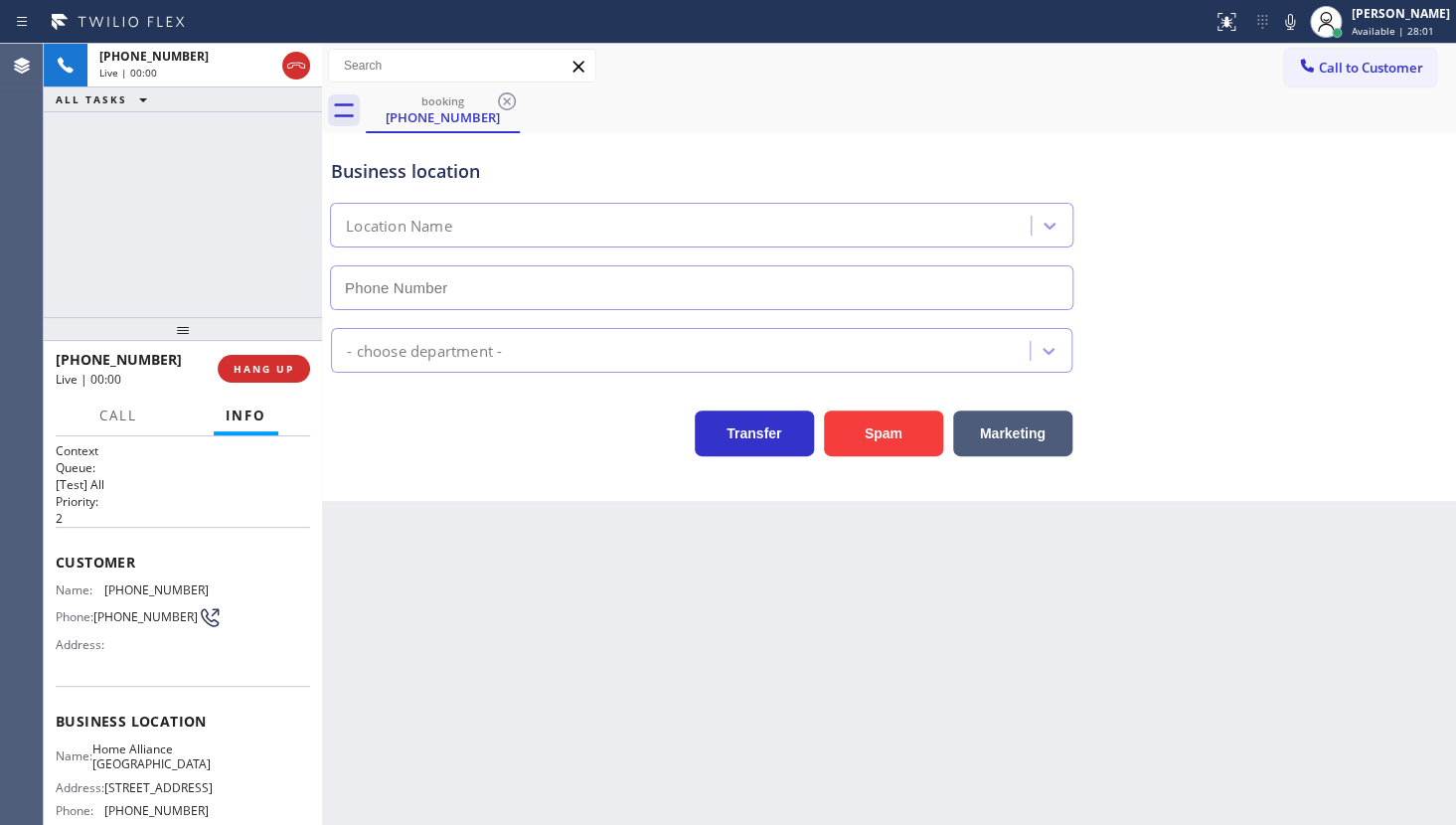 type on "(312) 241-1219" 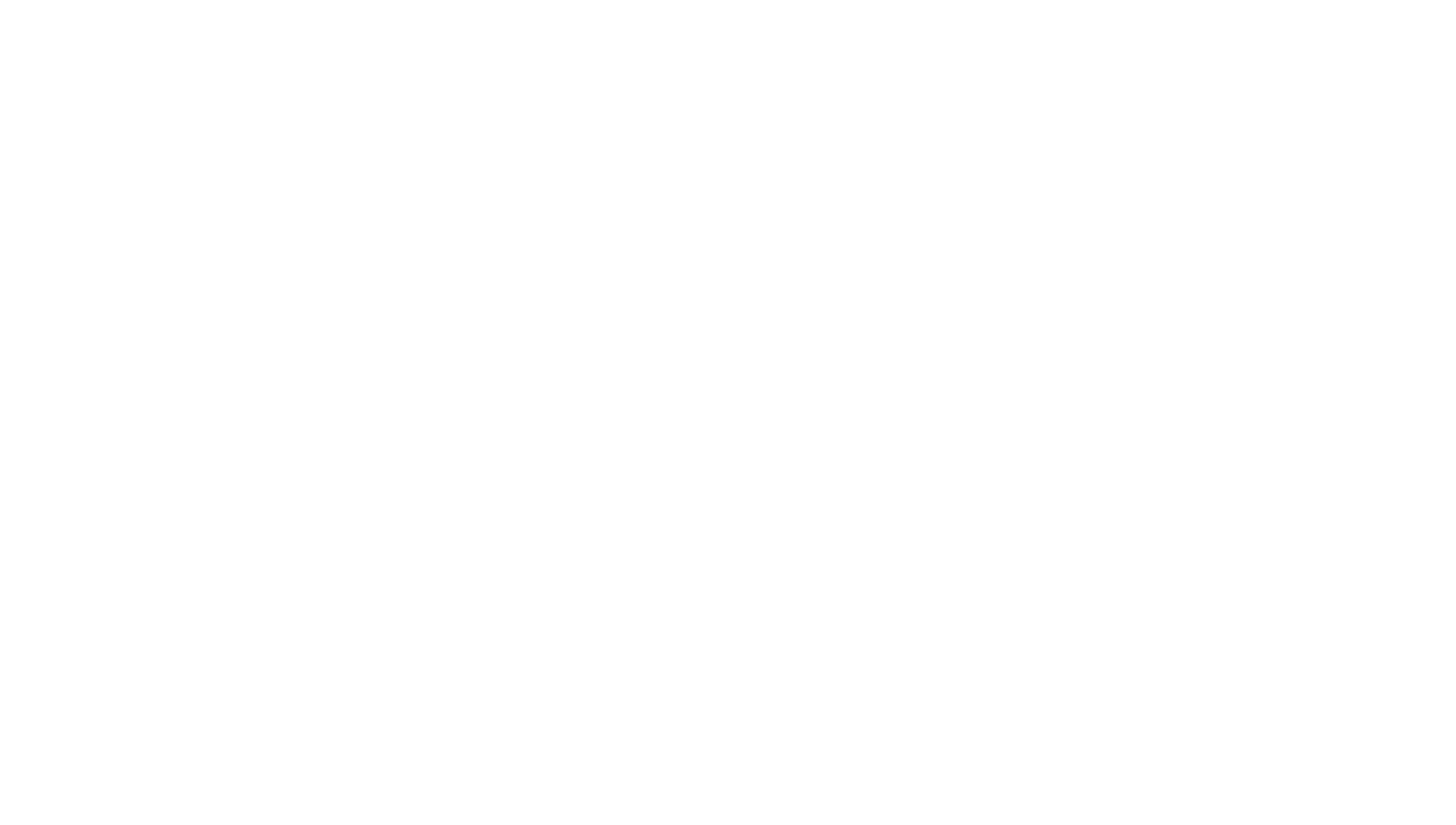 scroll, scrollTop: 0, scrollLeft: 0, axis: both 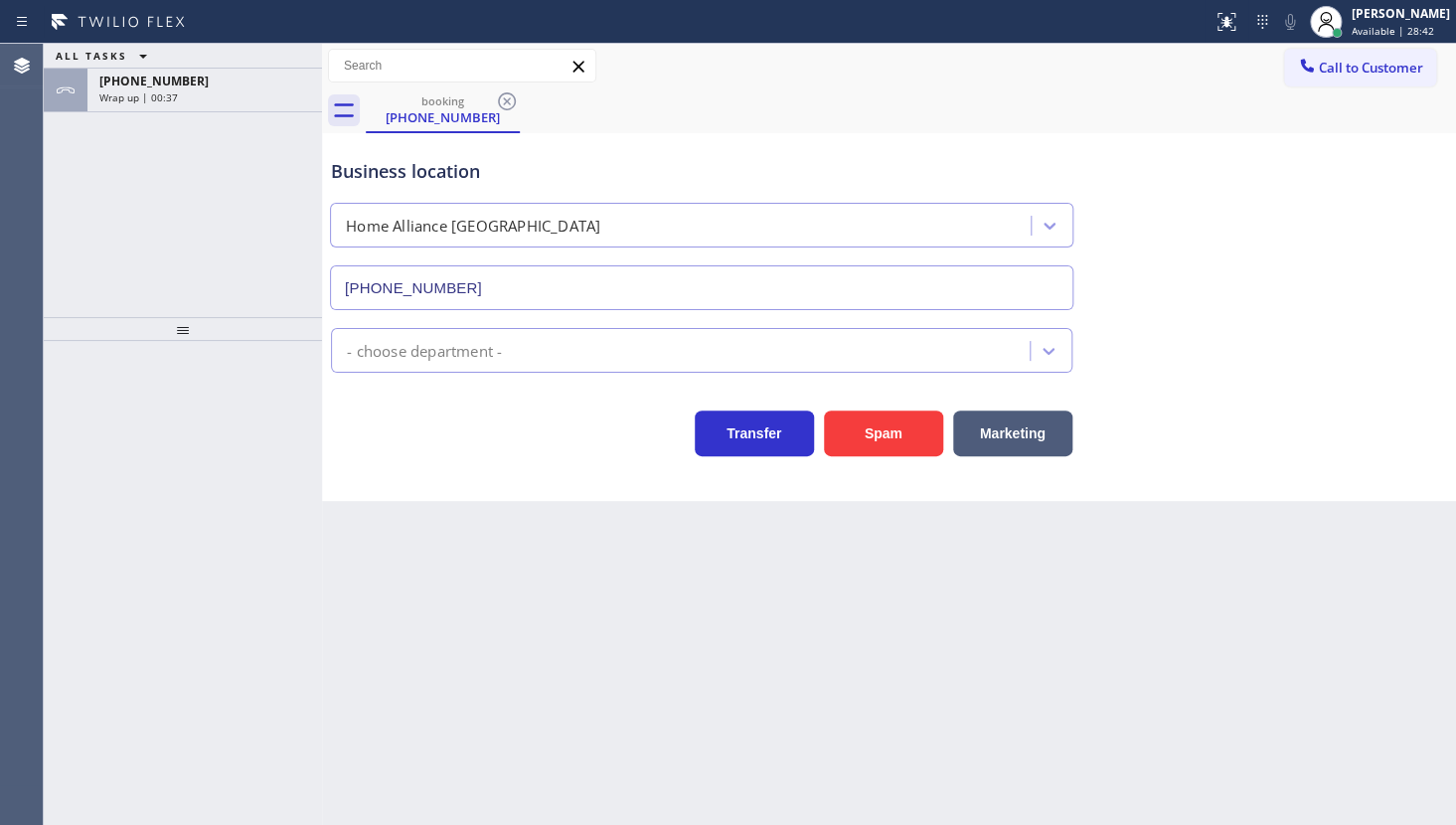 type on "[PHONE_NUMBER]" 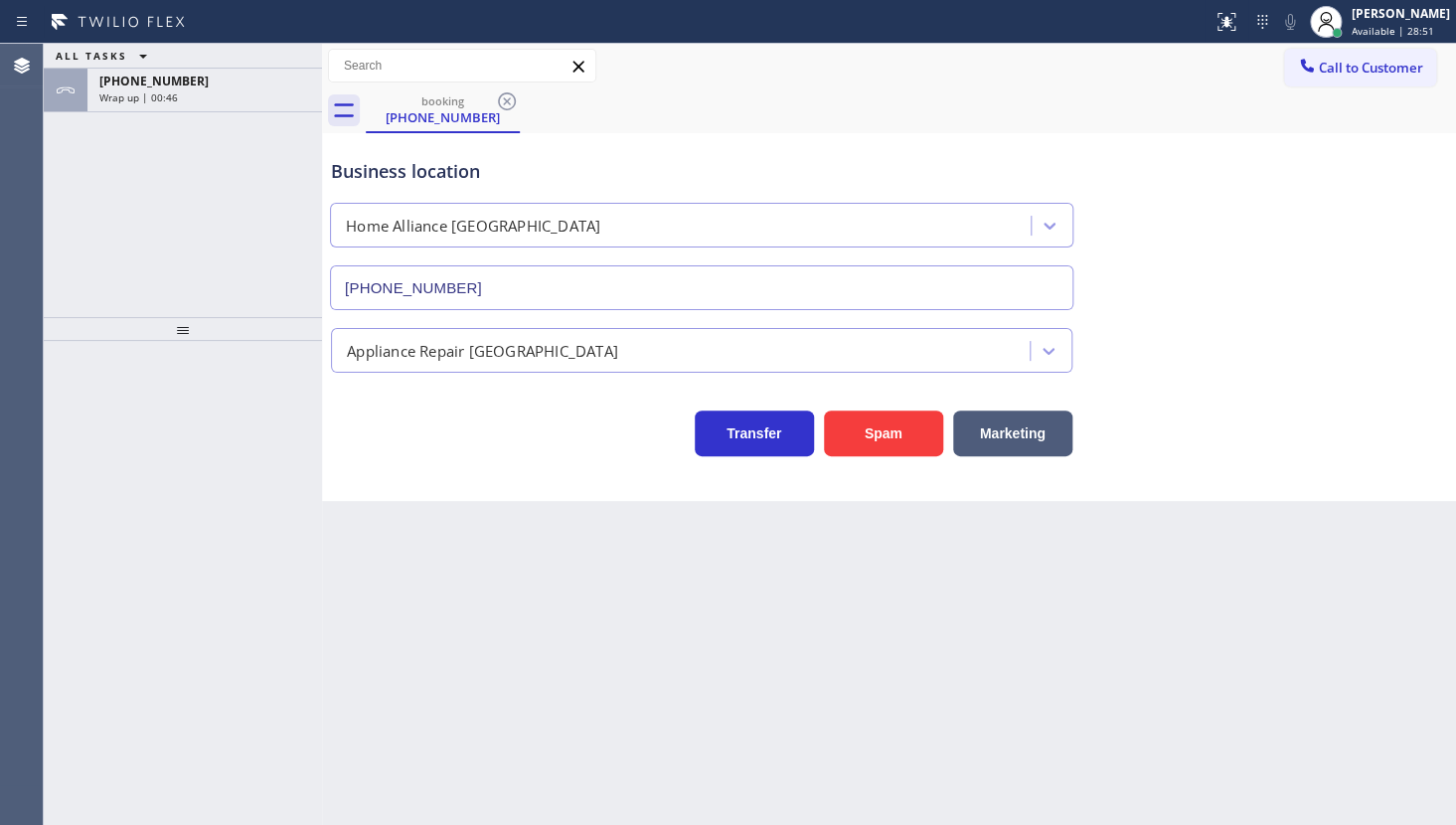 click at bounding box center [183, 582] 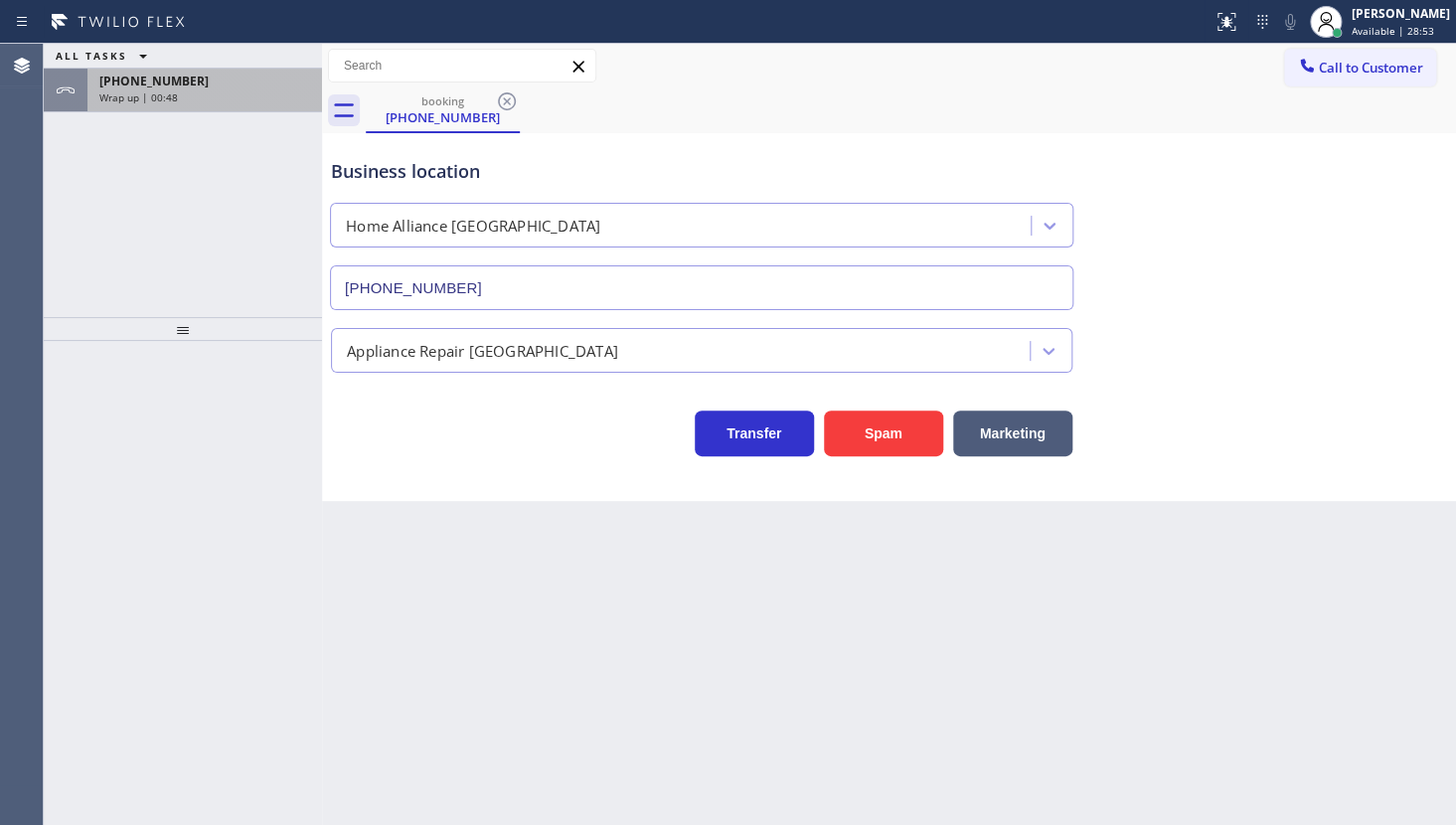 click on "Wrap up | 00:48" at bounding box center (205, 97) 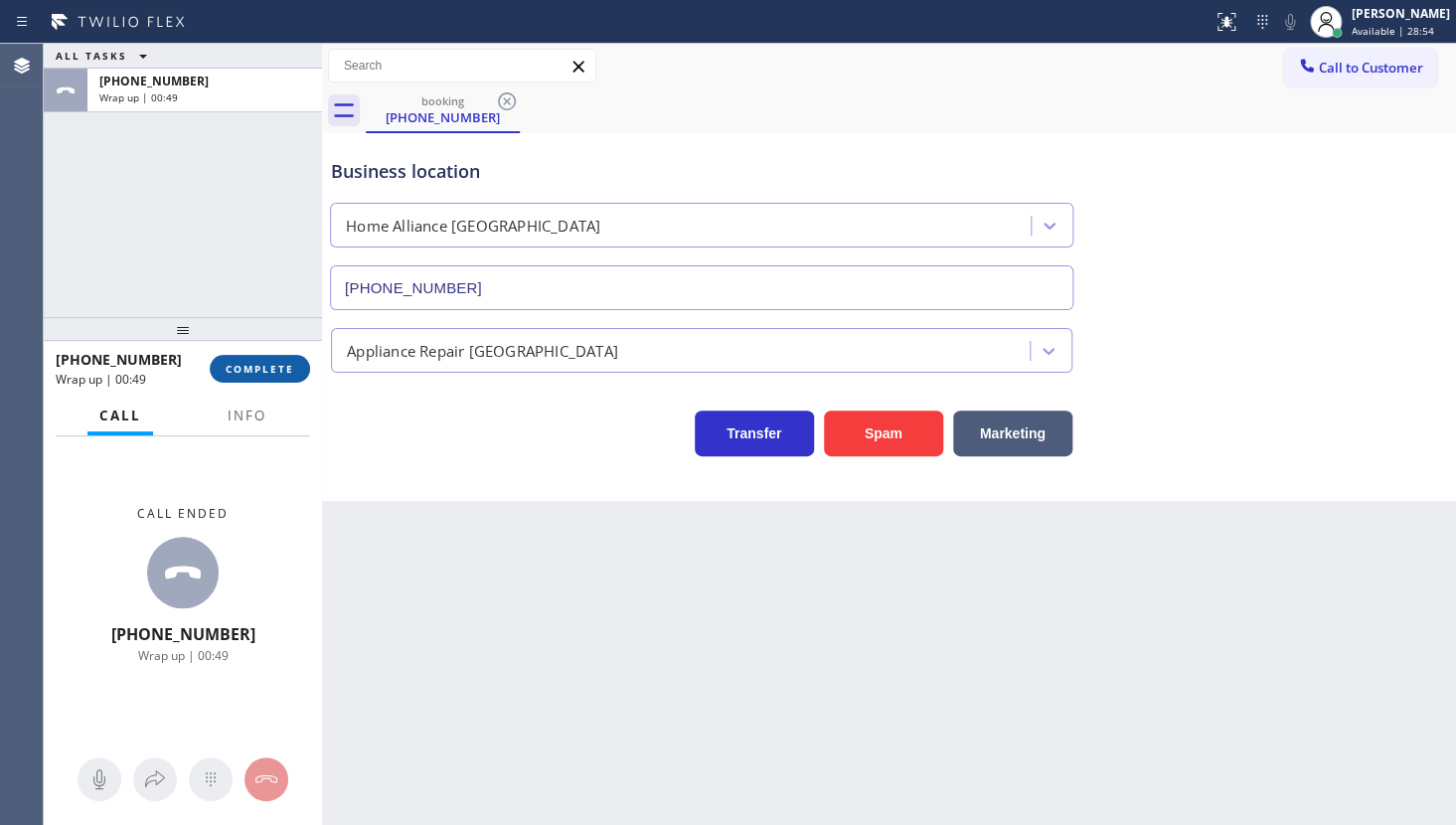 click on "COMPLETE" at bounding box center [259, 369] 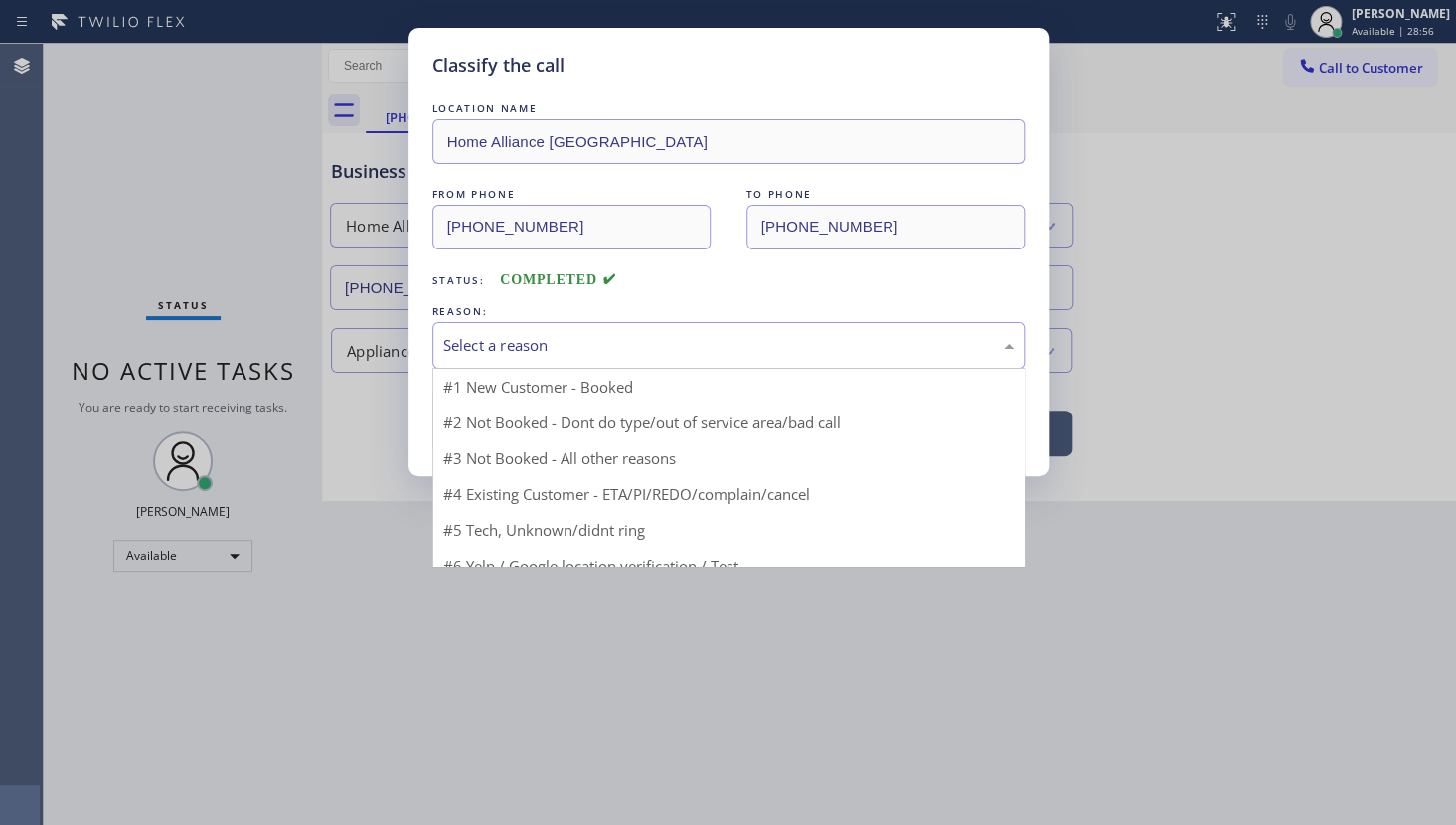 click on "Select a reason" at bounding box center [728, 345] 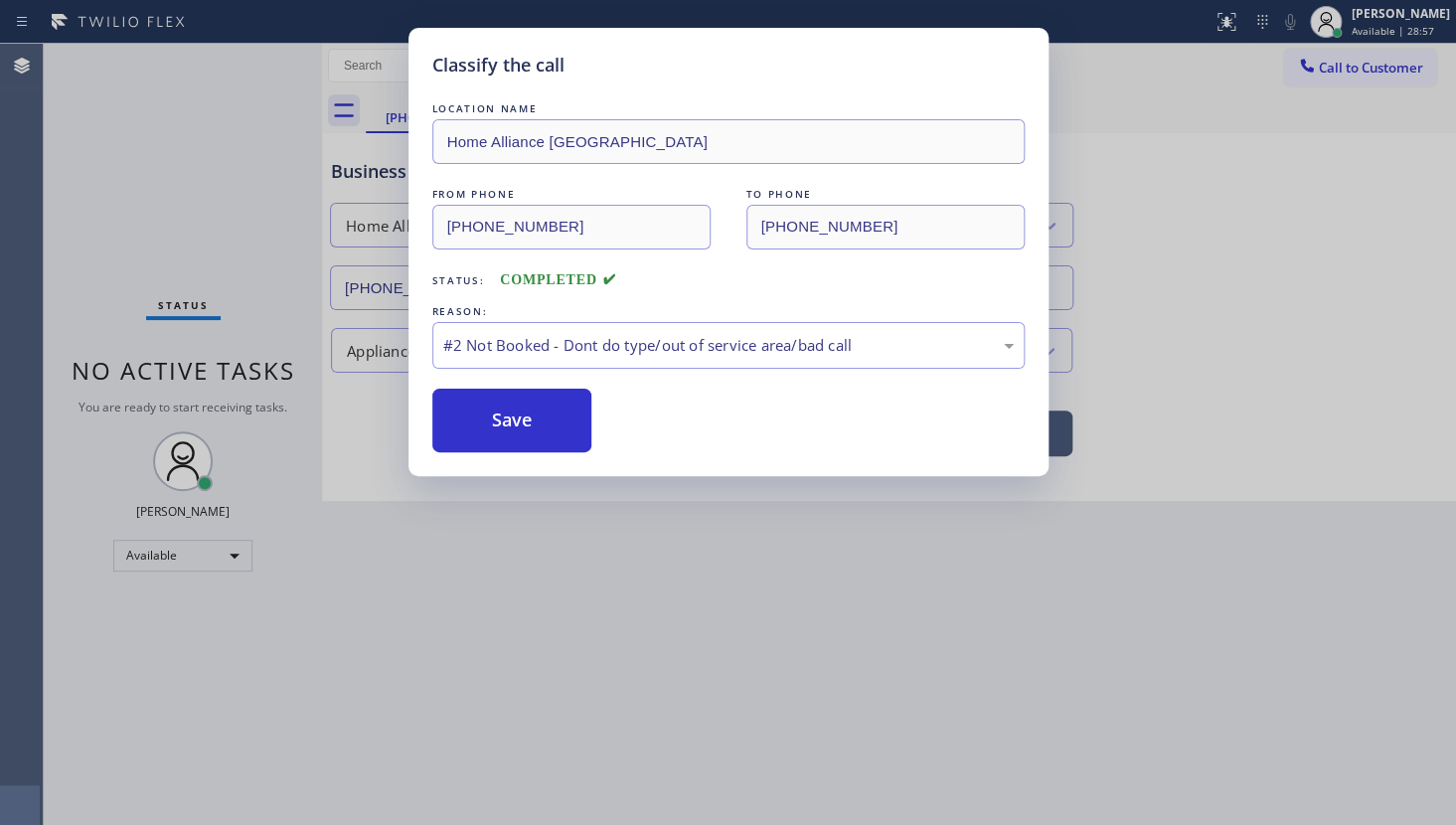 click on "Save" at bounding box center [512, 420] 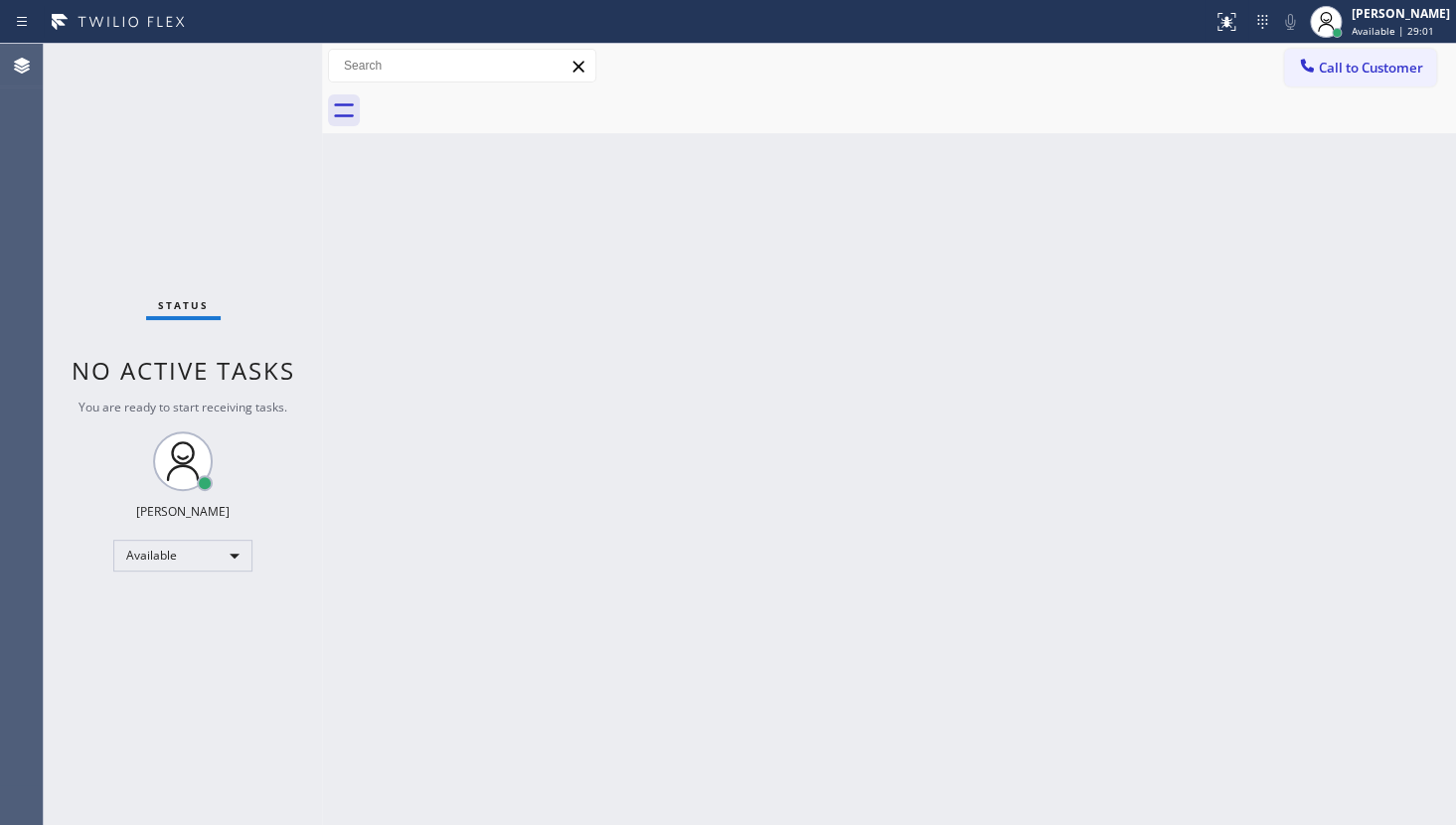 click on "Agent Desktop" at bounding box center (21, 434) 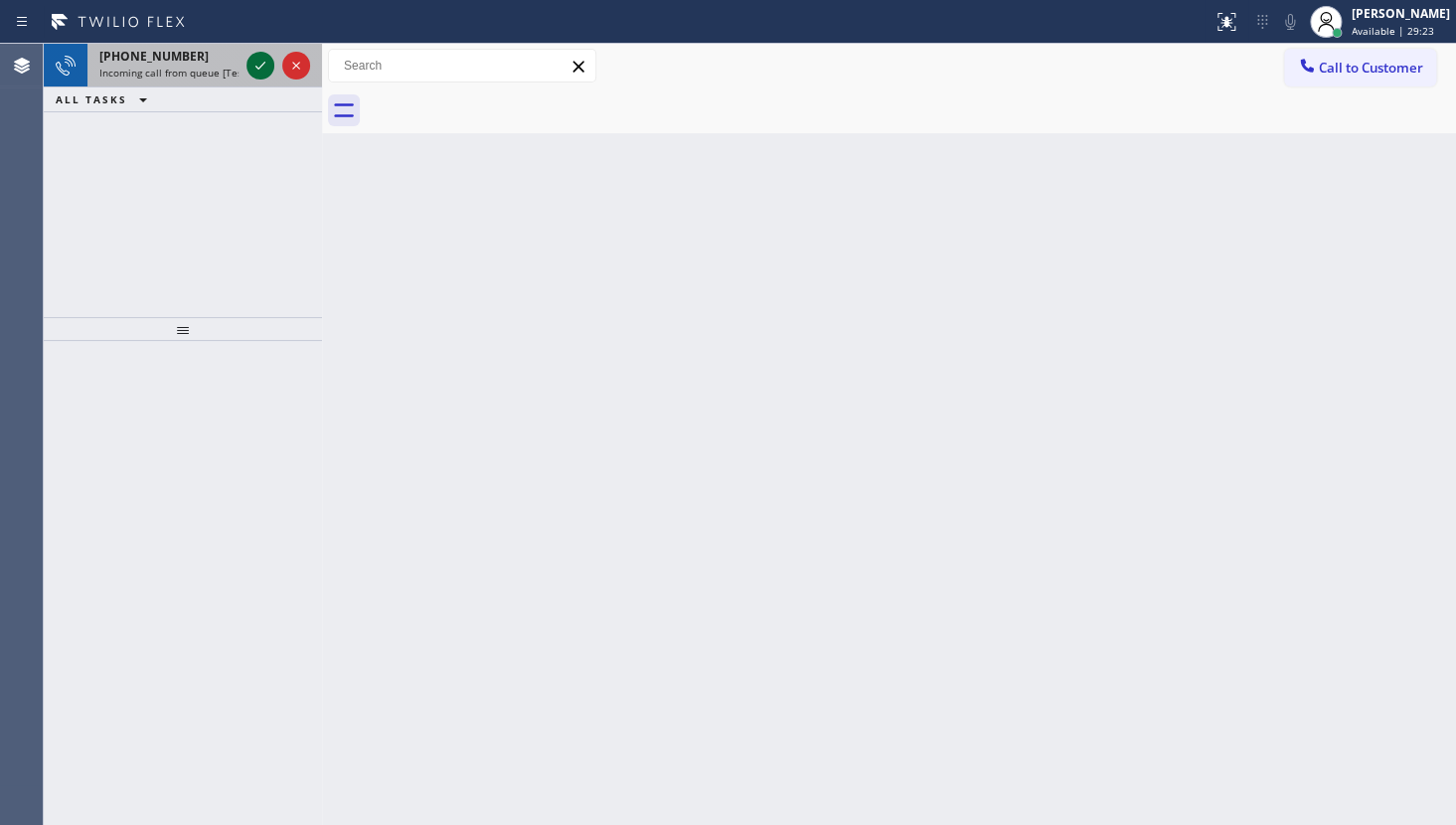 click at bounding box center (260, 66) 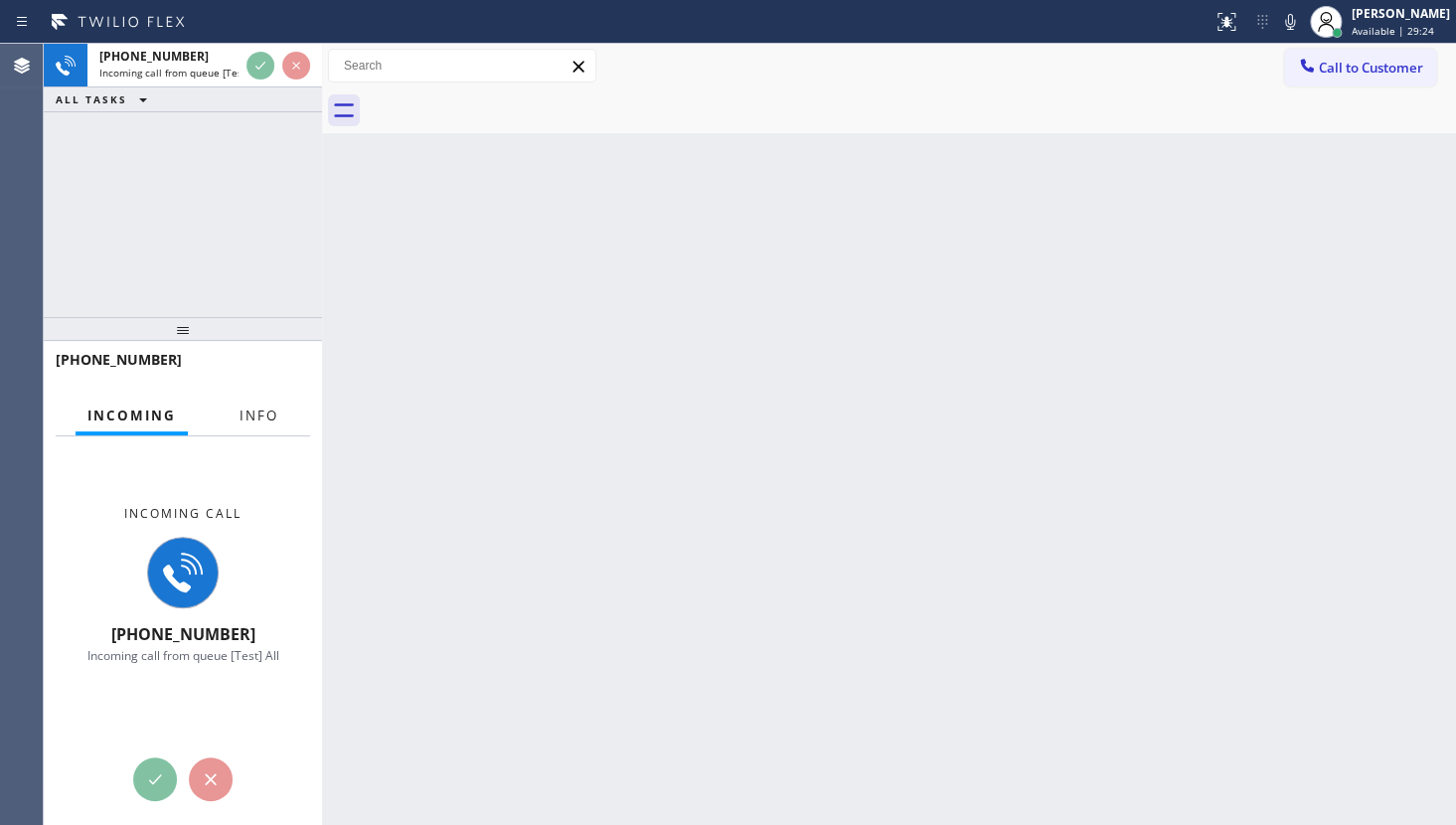 click on "Info" at bounding box center [258, 415] 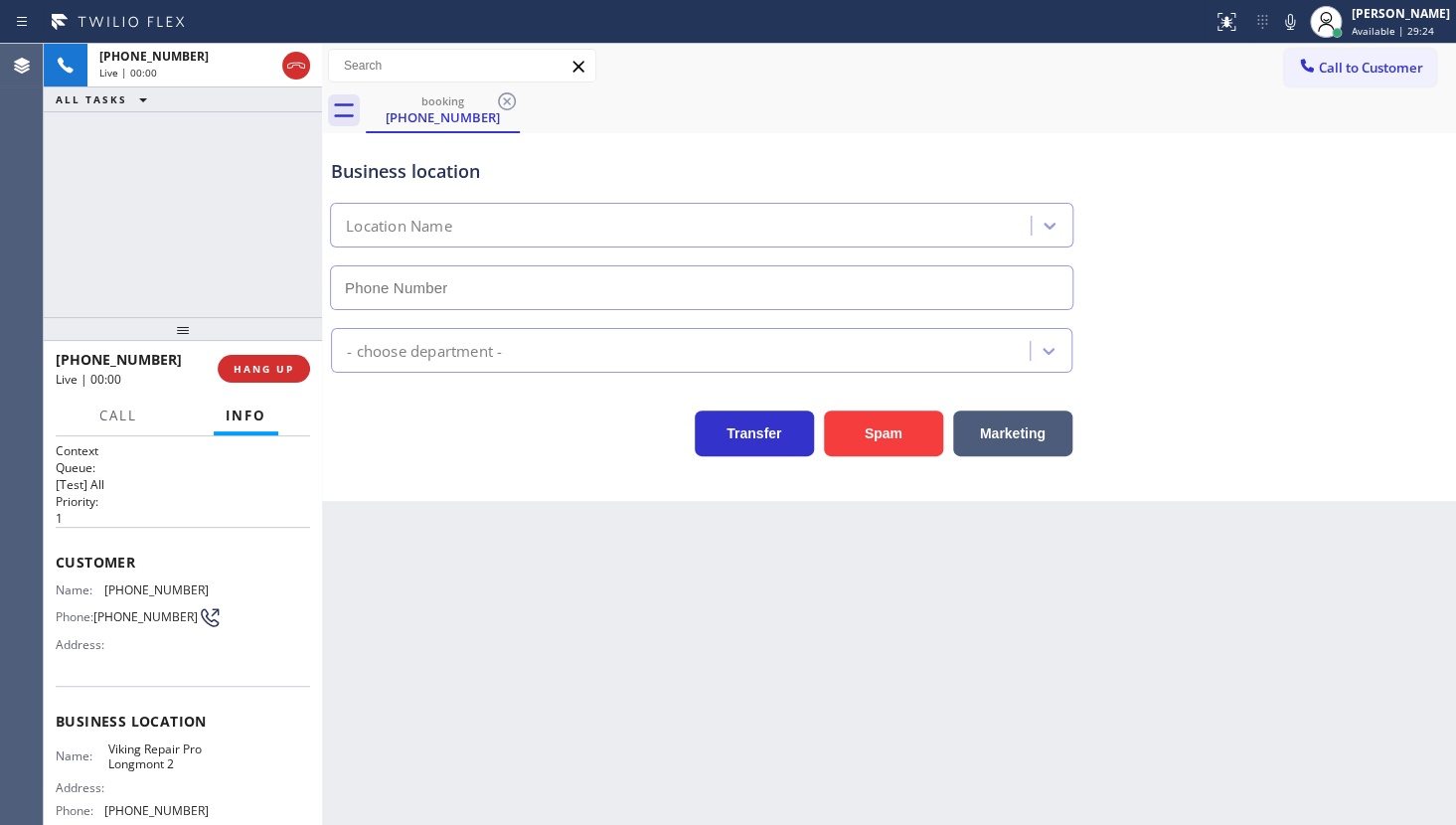 type on "(720) 637-1164" 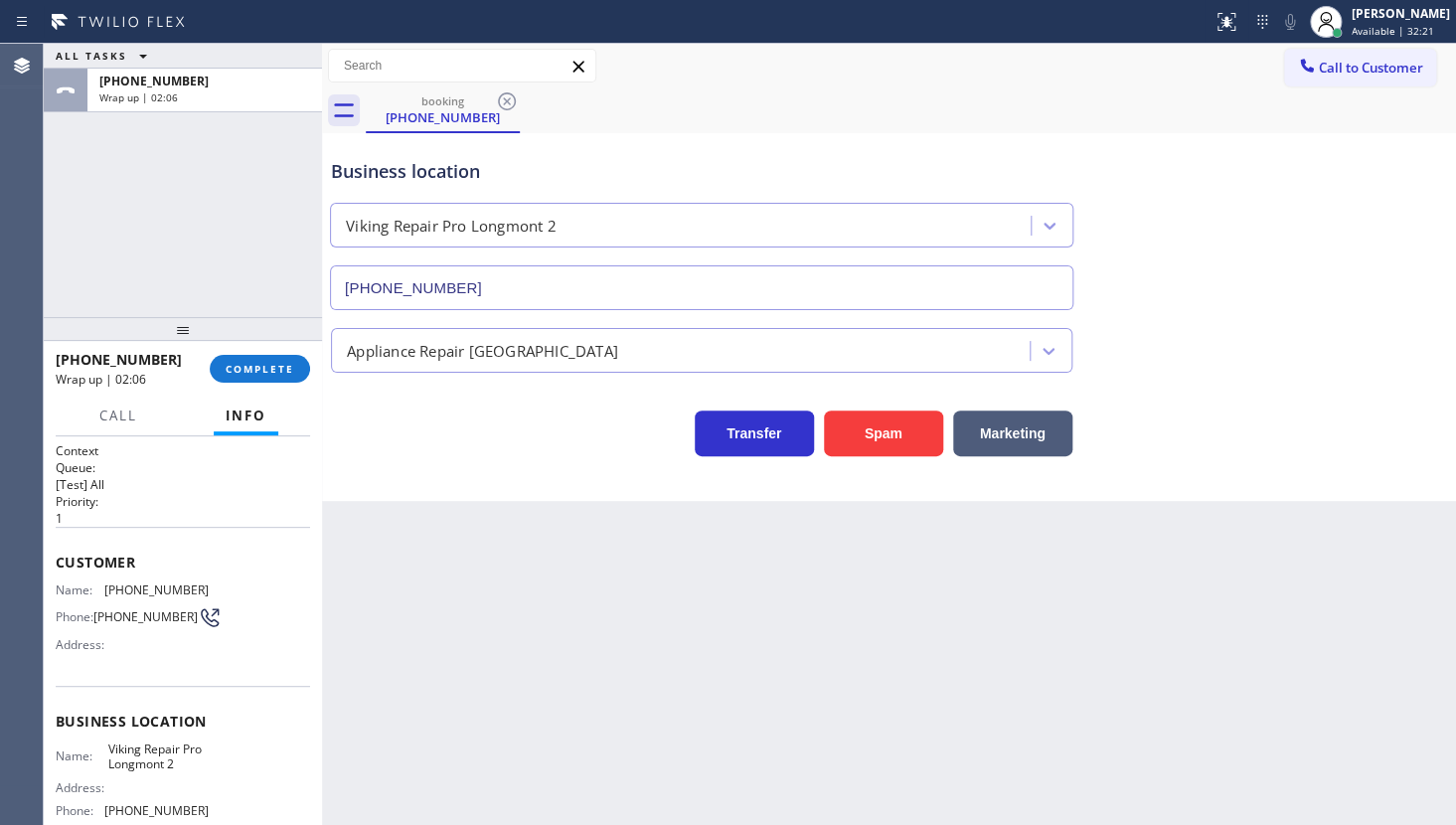 click on "ALL TASKS ALL TASKS ACTIVE TASKS TASKS IN WRAP UP +17405901008 Wrap up | 02:06" at bounding box center [183, 180] 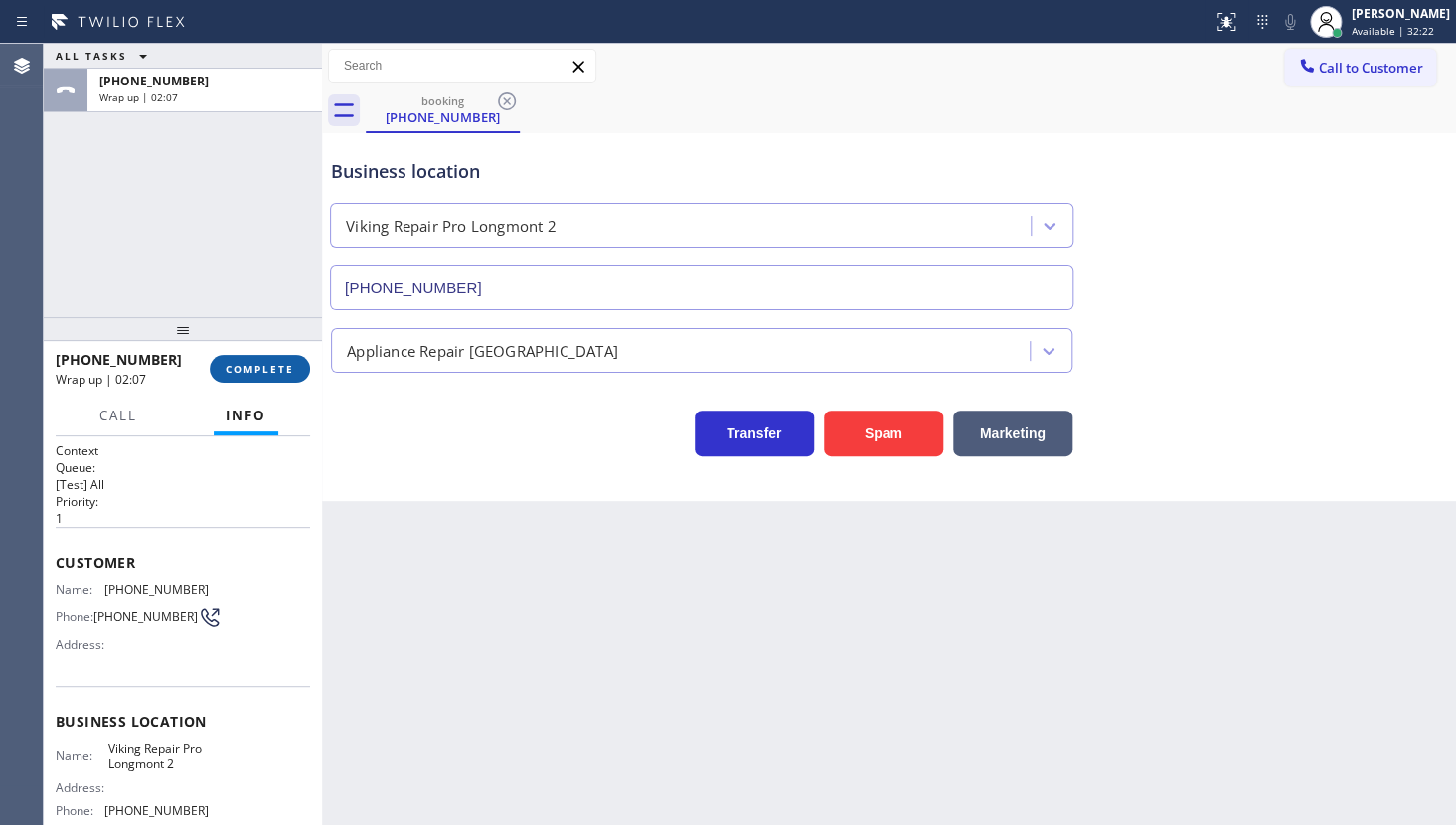 click on "COMPLETE" at bounding box center (259, 369) 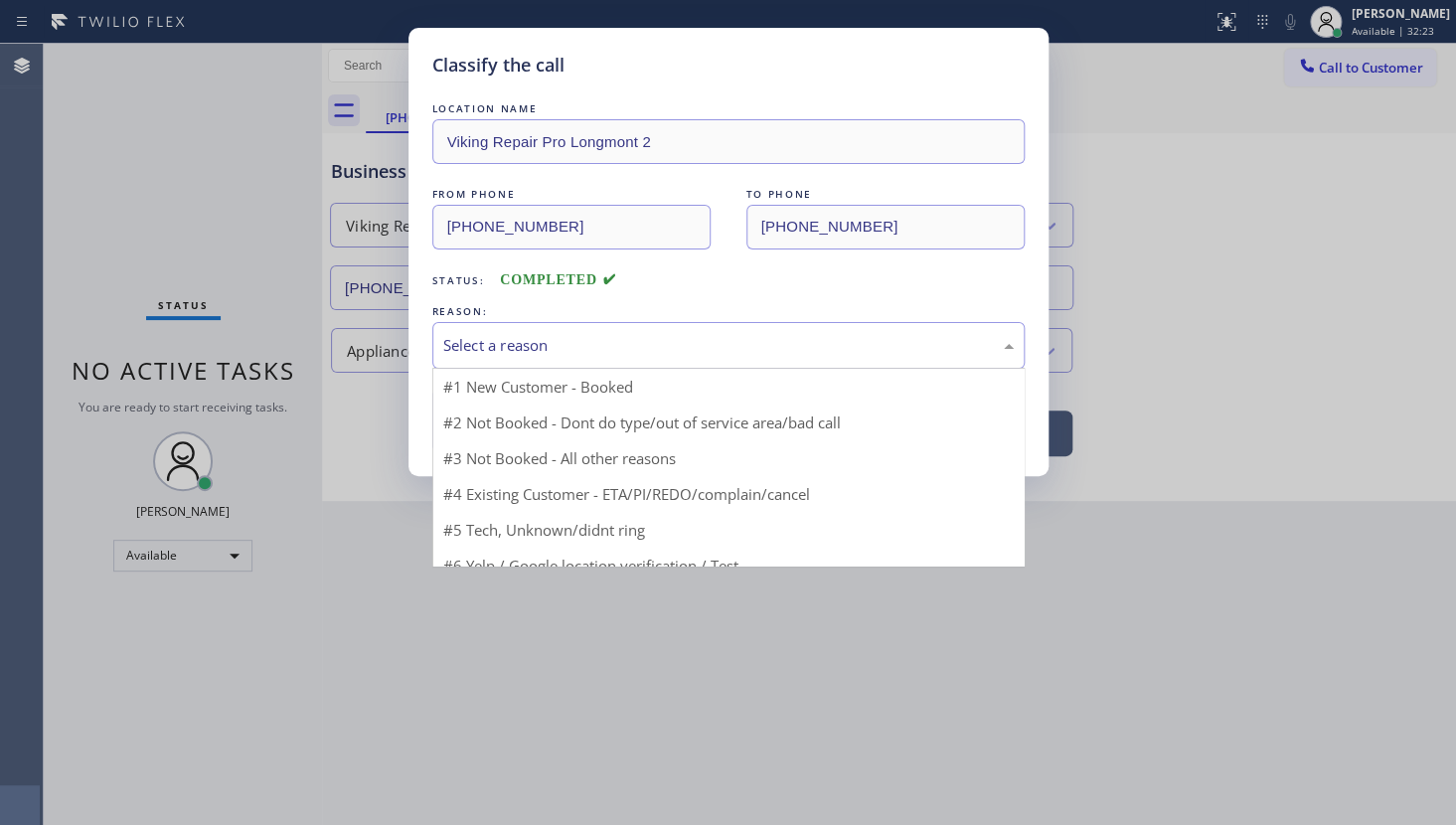 click on "Select a reason" at bounding box center [728, 345] 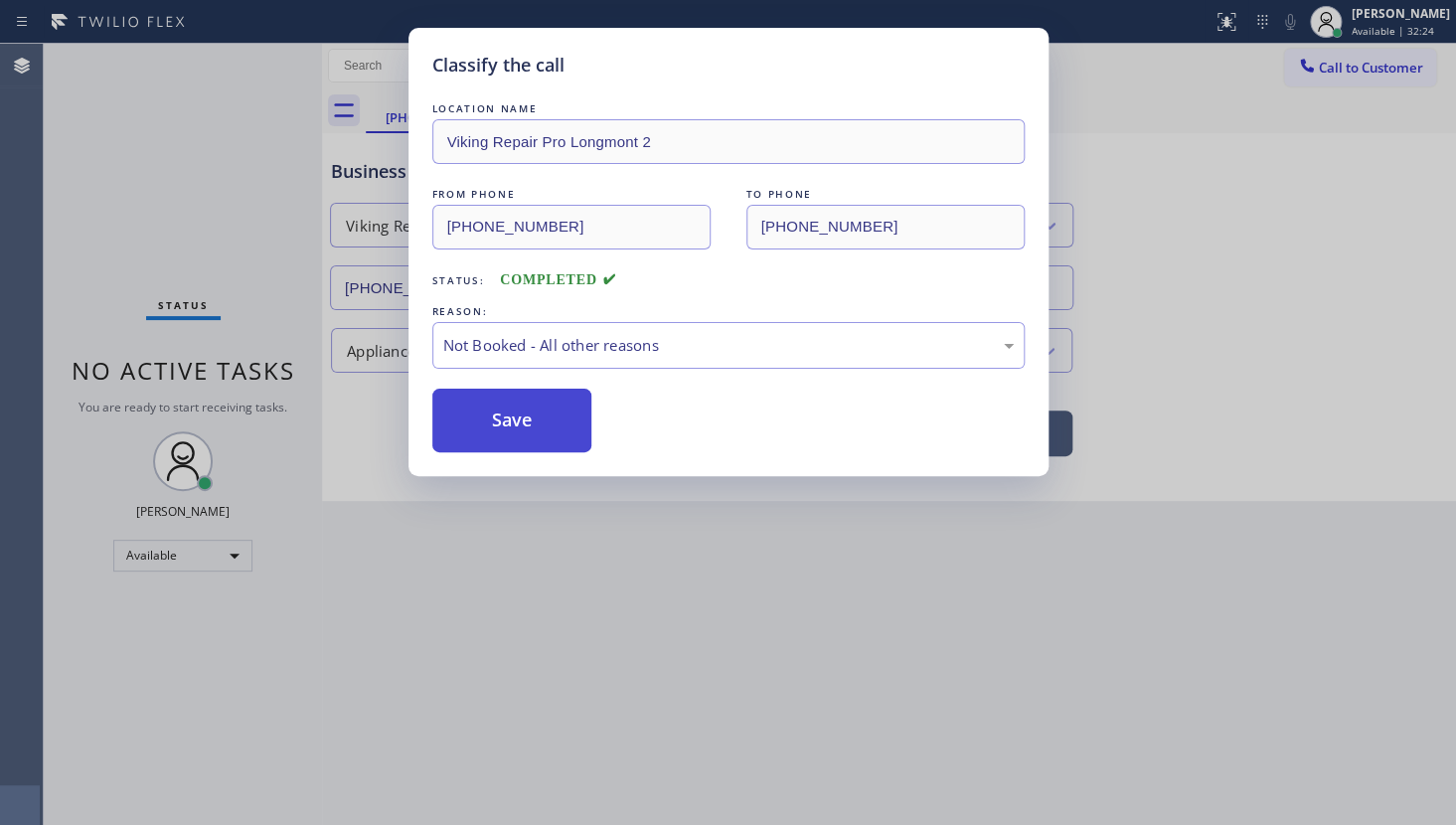 click on "Save" at bounding box center (512, 420) 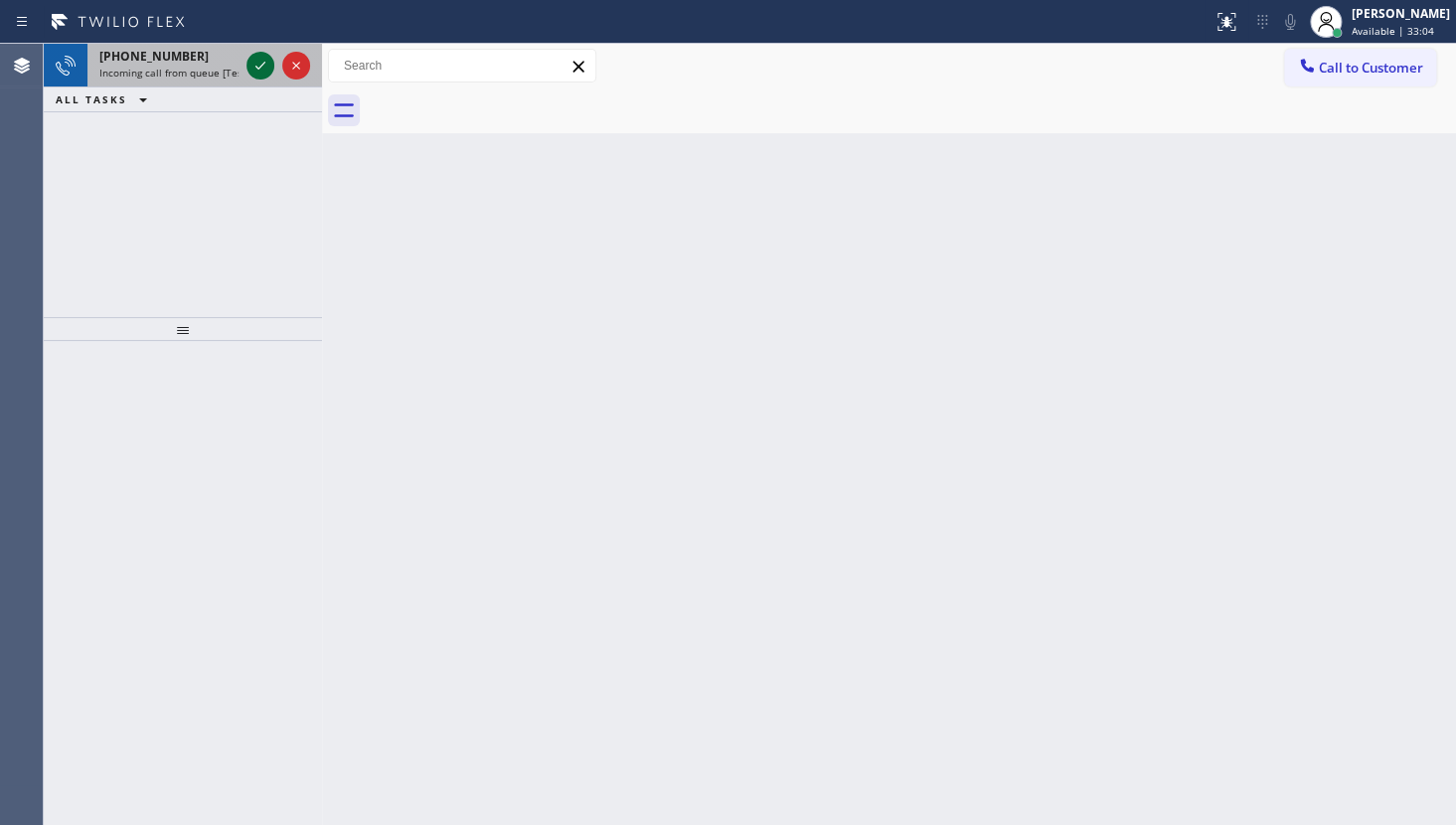click 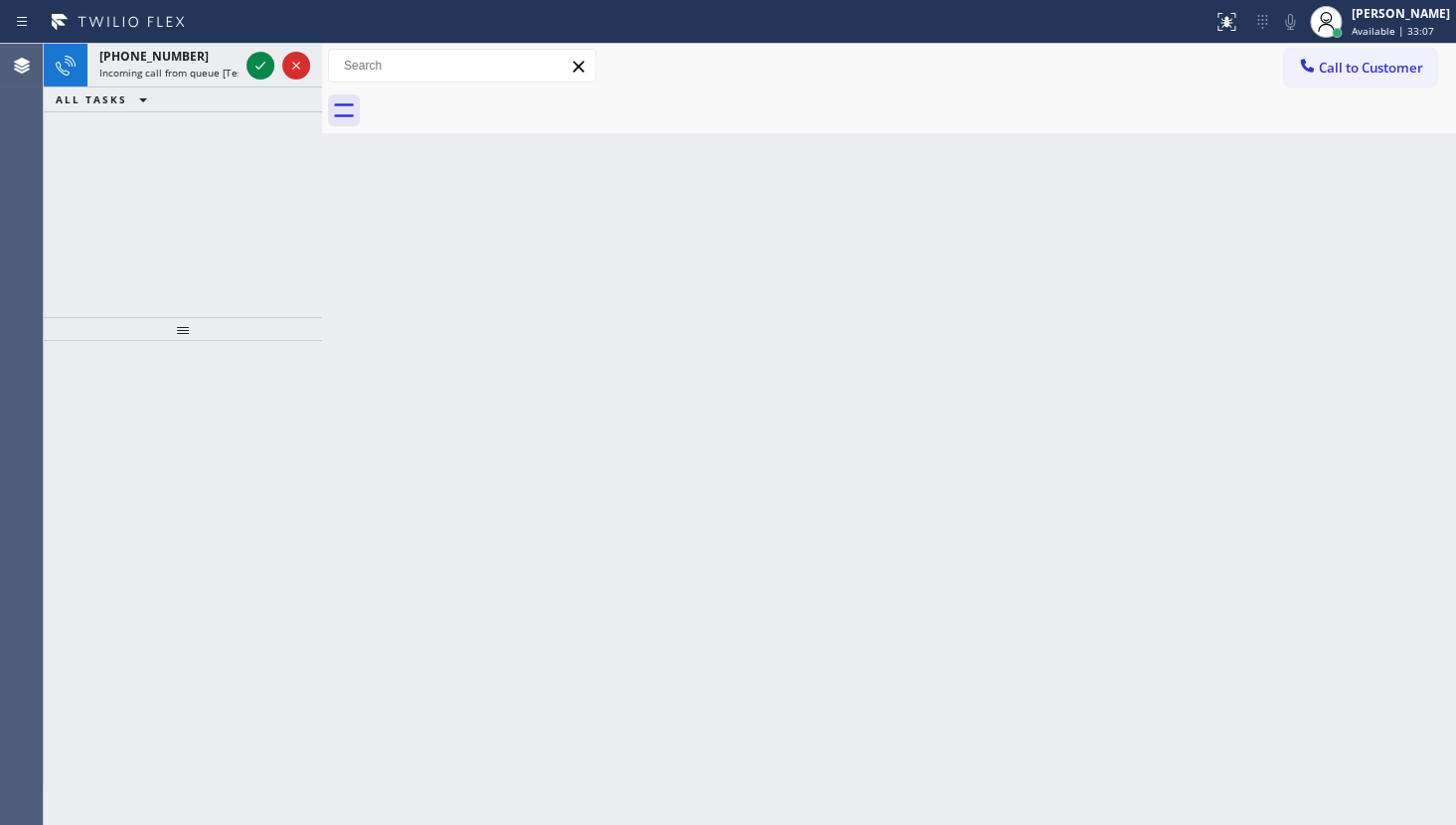 click 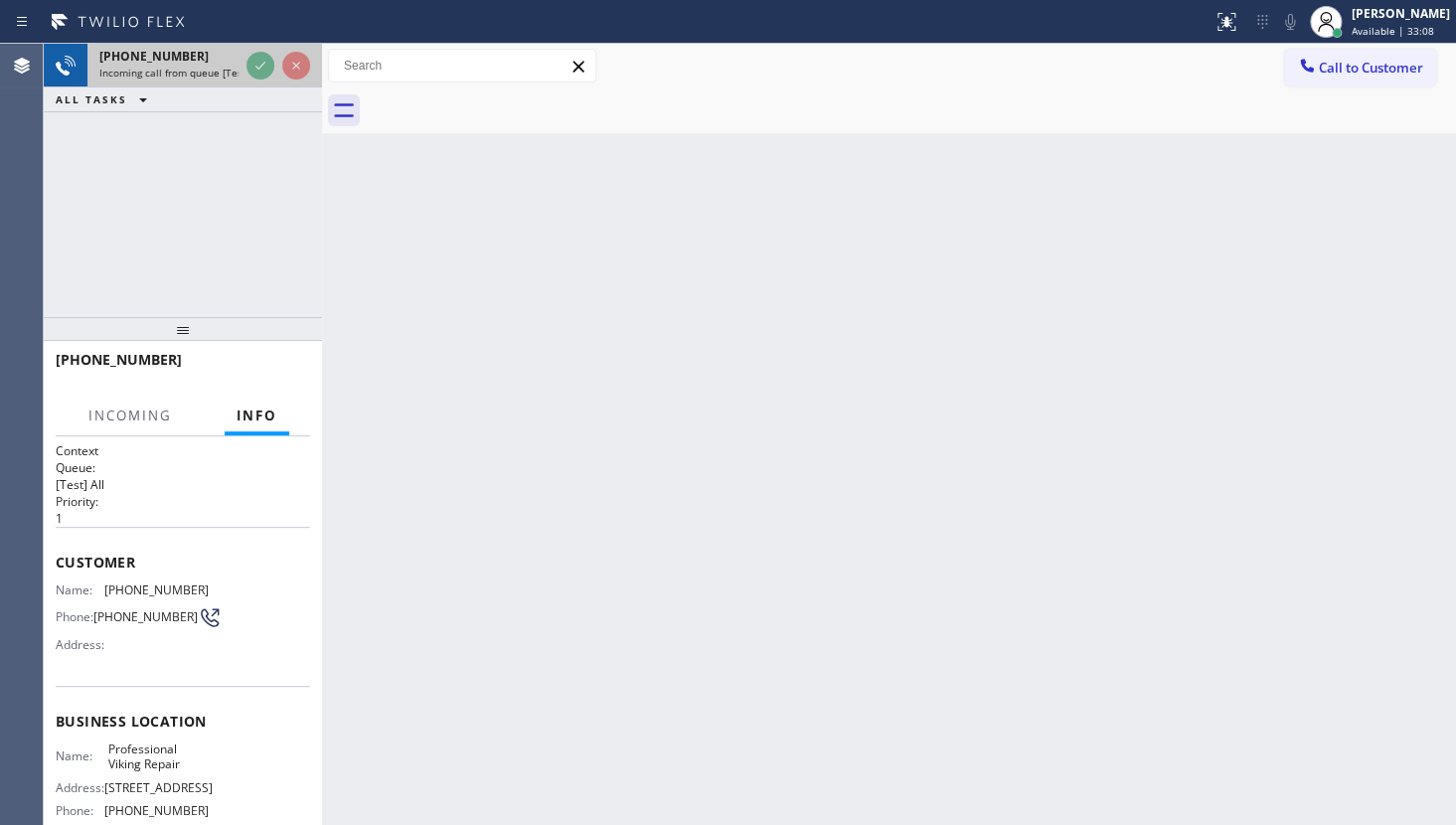 click on "+17146551938 Incoming call from queue [Test] All" at bounding box center [183, 66] 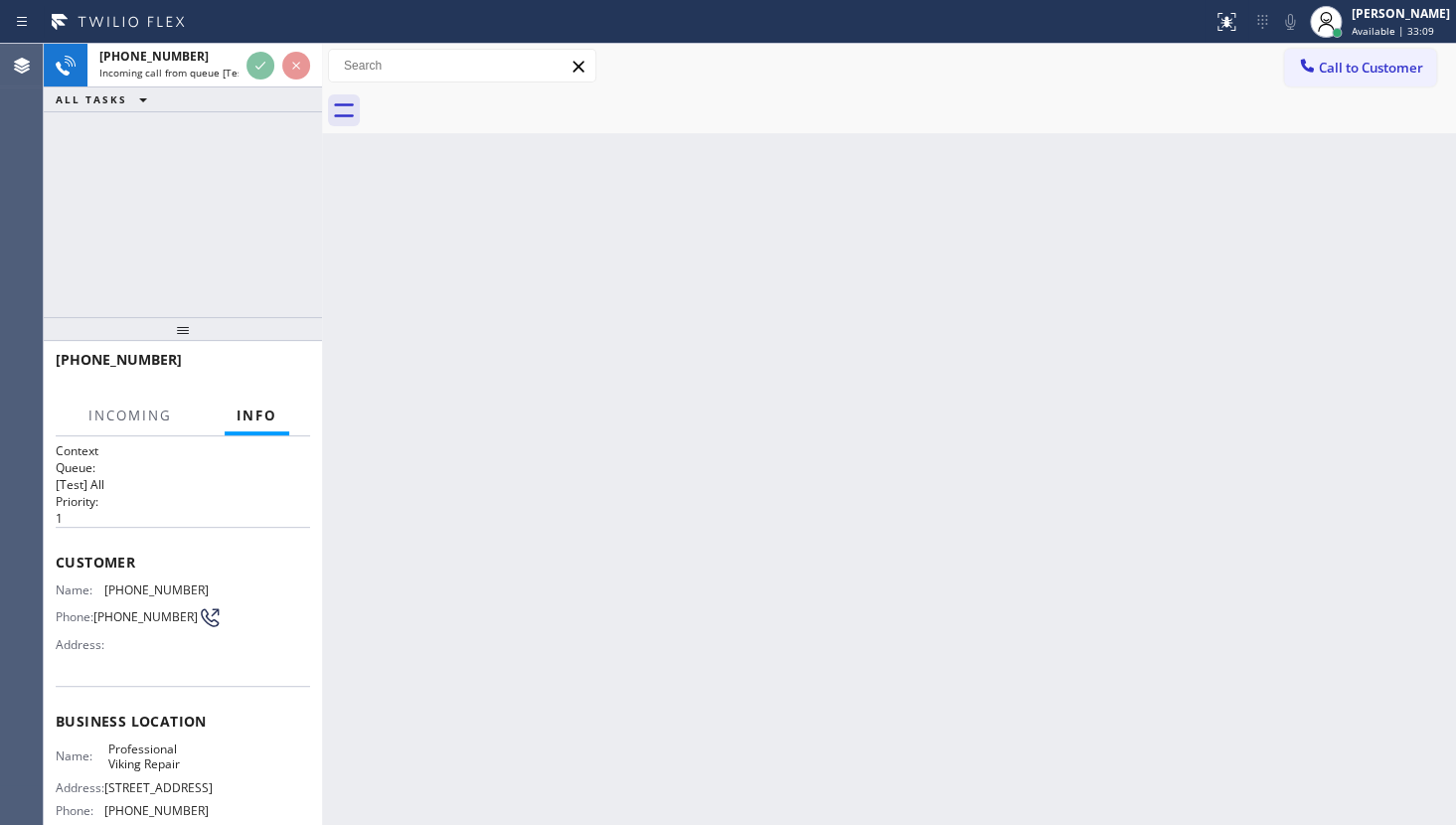 click at bounding box center [278, 66] 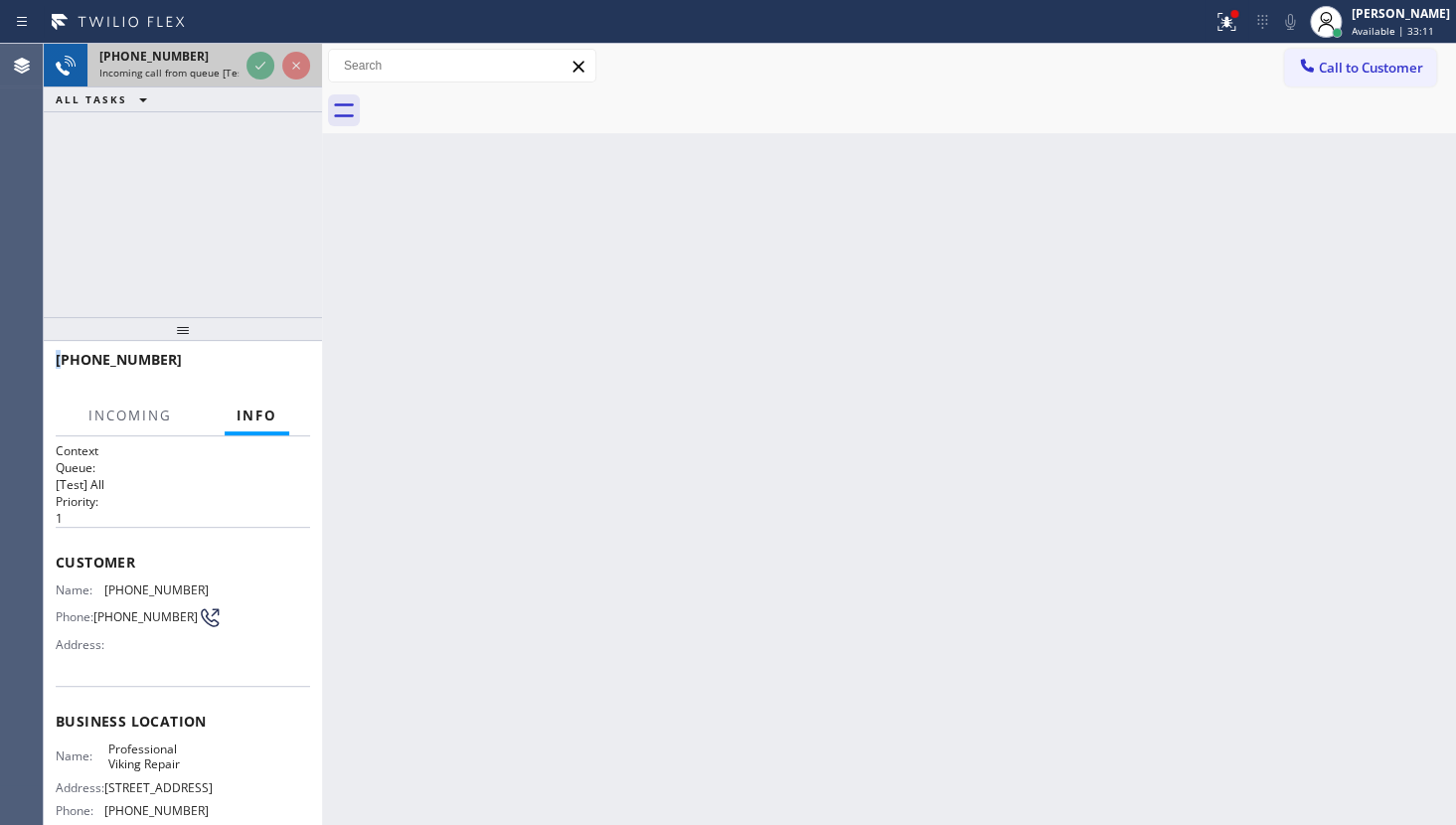 drag, startPoint x: 303, startPoint y: 107, endPoint x: 284, endPoint y: 70, distance: 41.59327 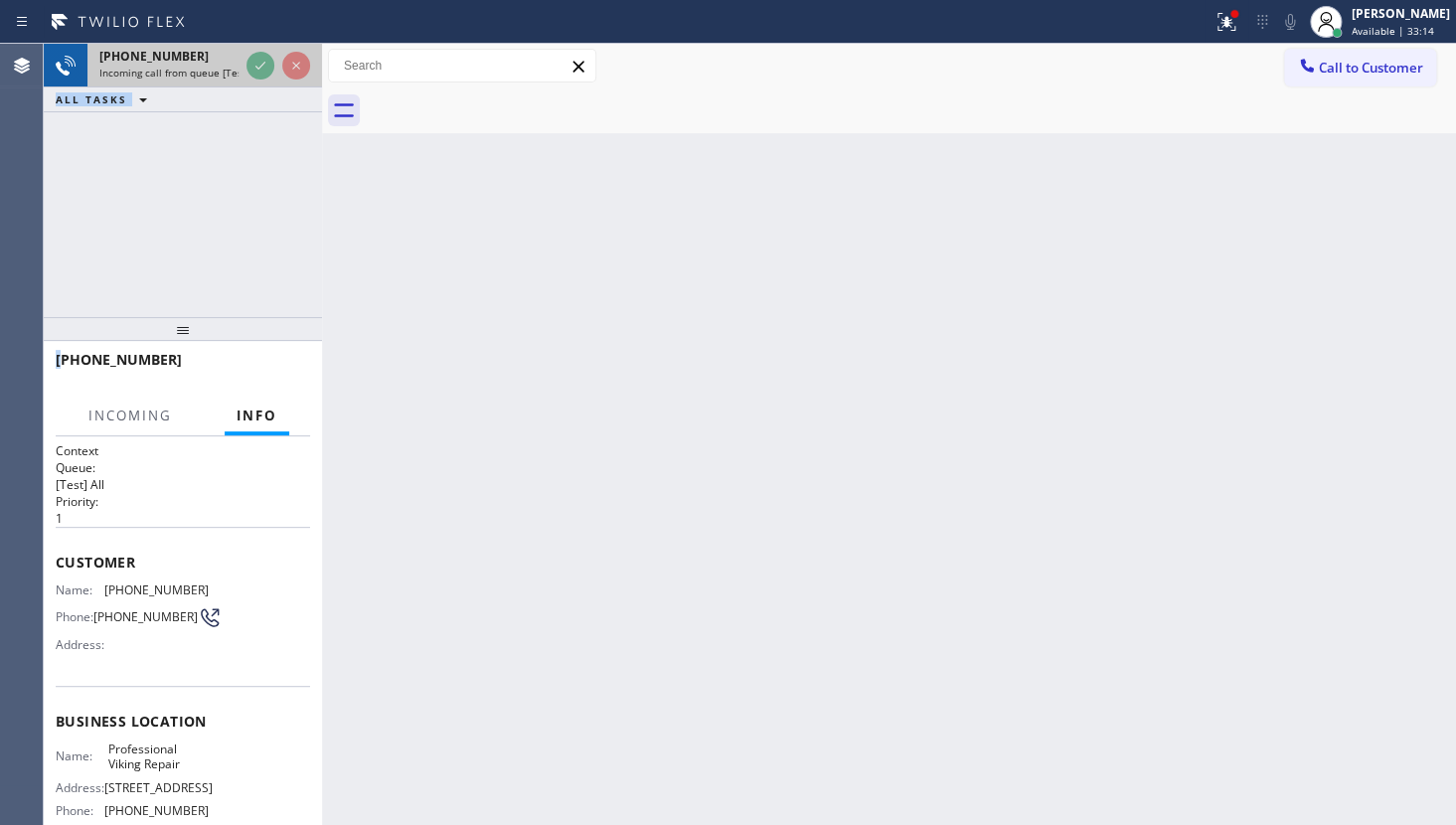 click at bounding box center (278, 66) 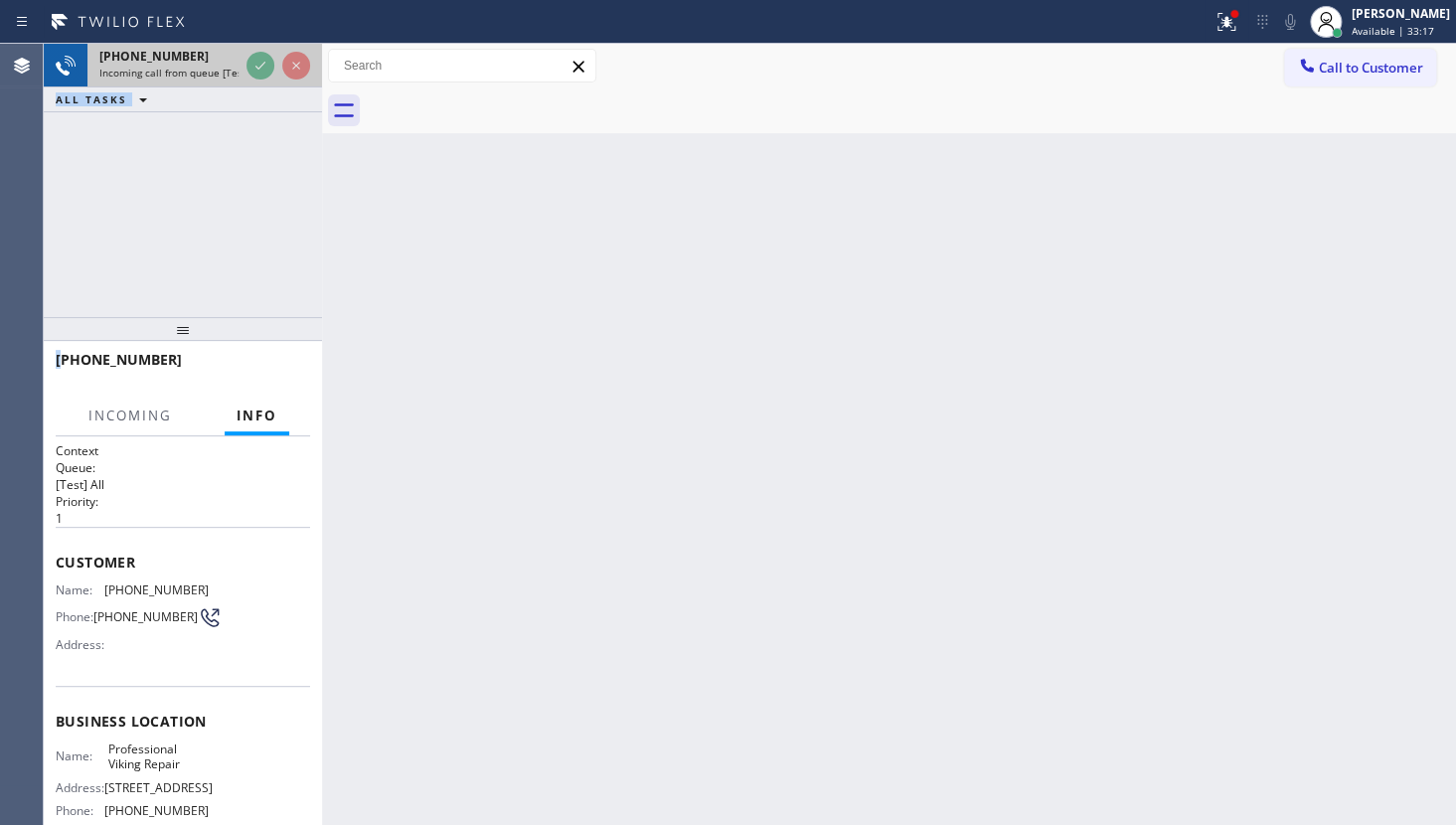 drag, startPoint x: 310, startPoint y: 57, endPoint x: 311, endPoint y: 80, distance: 23.021729 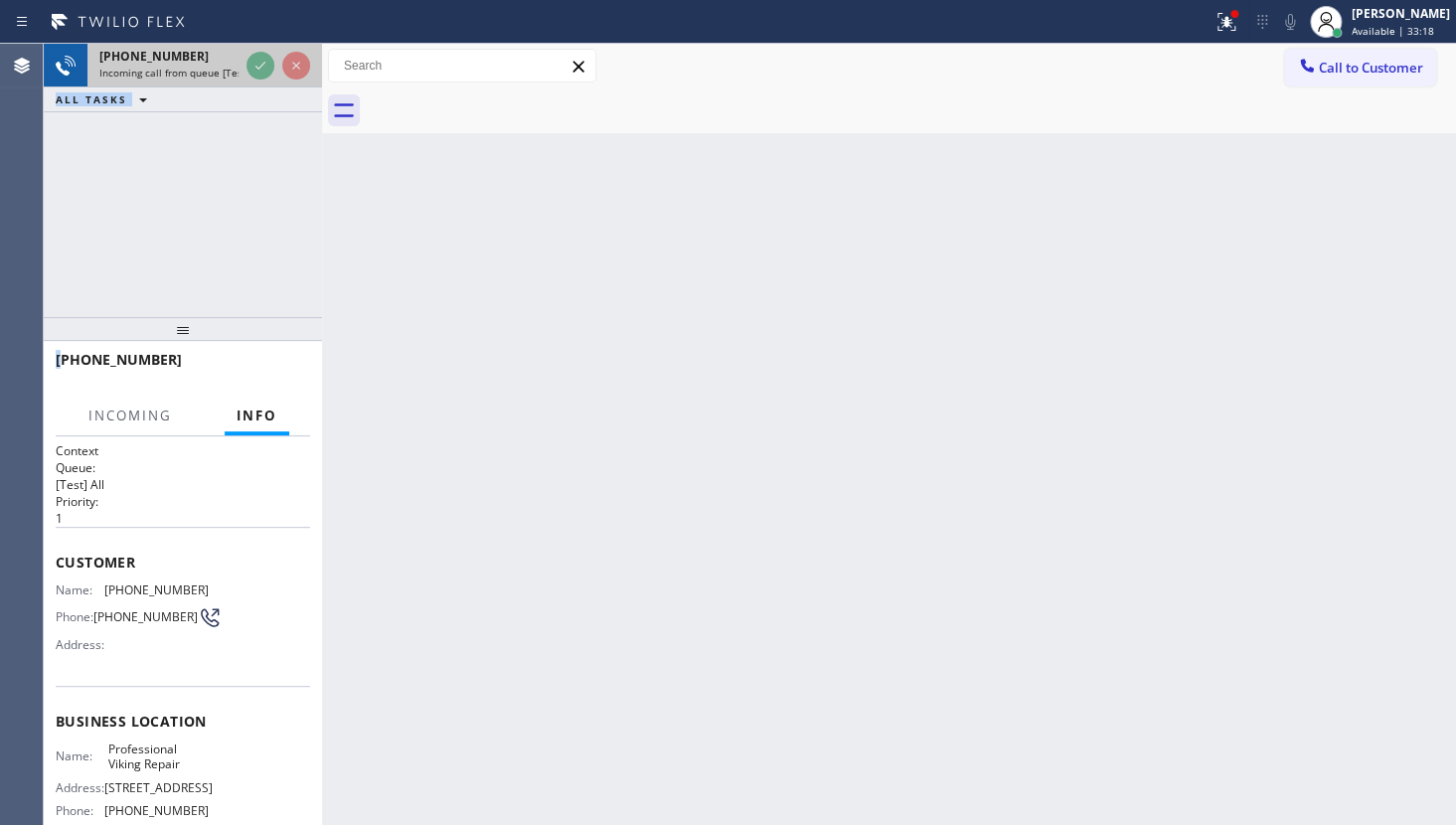 click at bounding box center [278, 66] 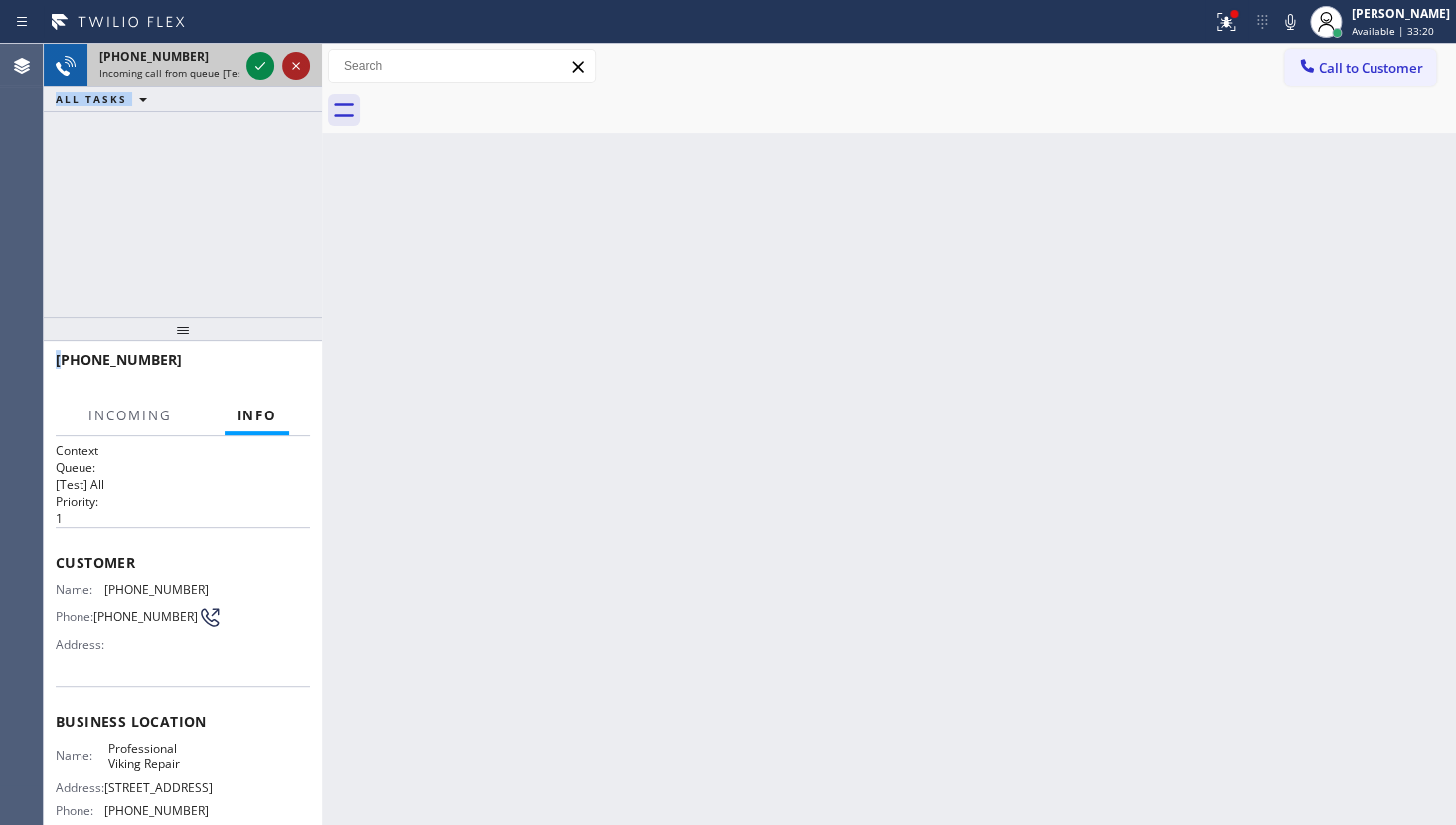 drag, startPoint x: 311, startPoint y: 71, endPoint x: 298, endPoint y: 59, distance: 17.691806 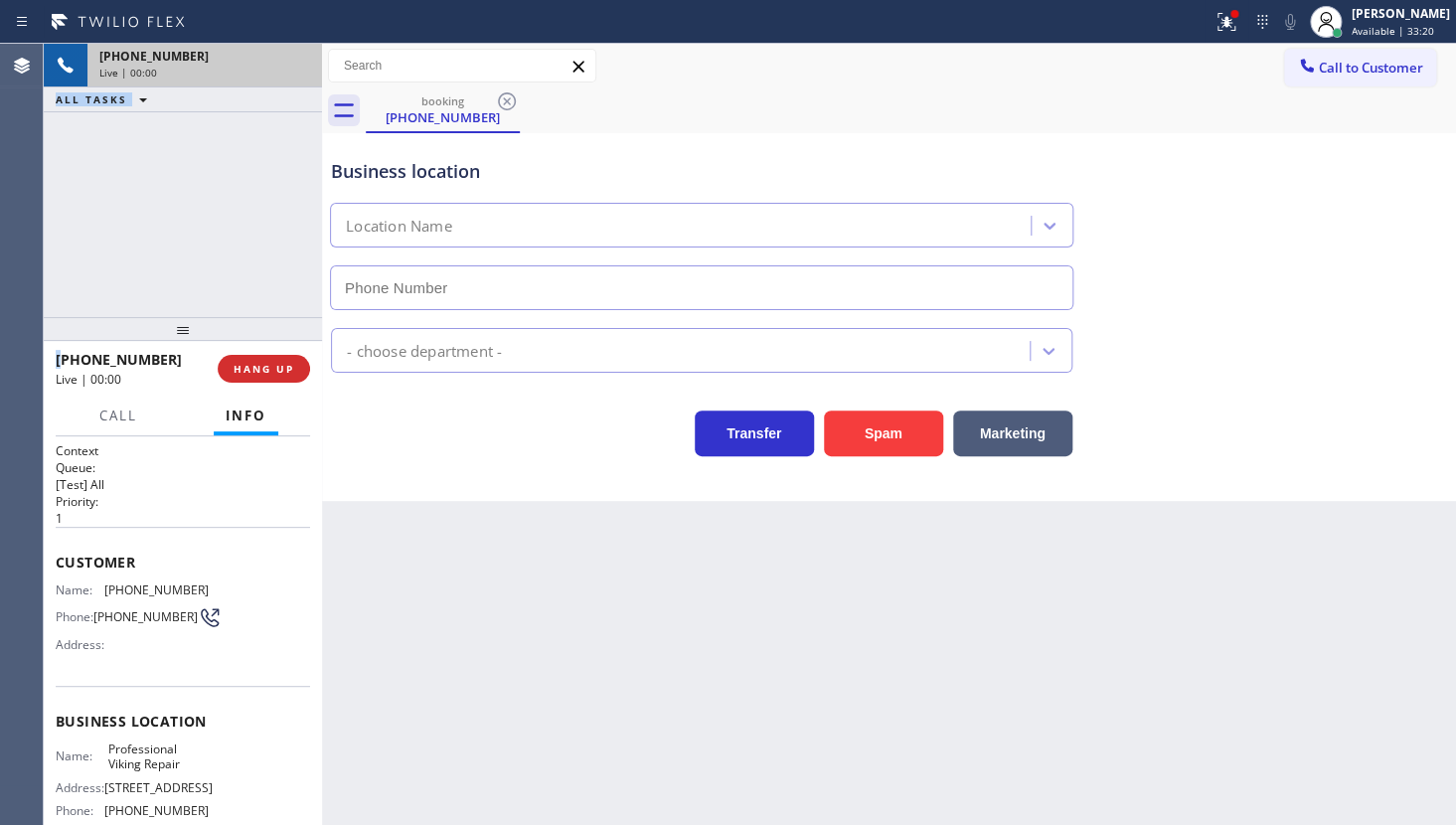 click on "+17146551938" at bounding box center [205, 56] 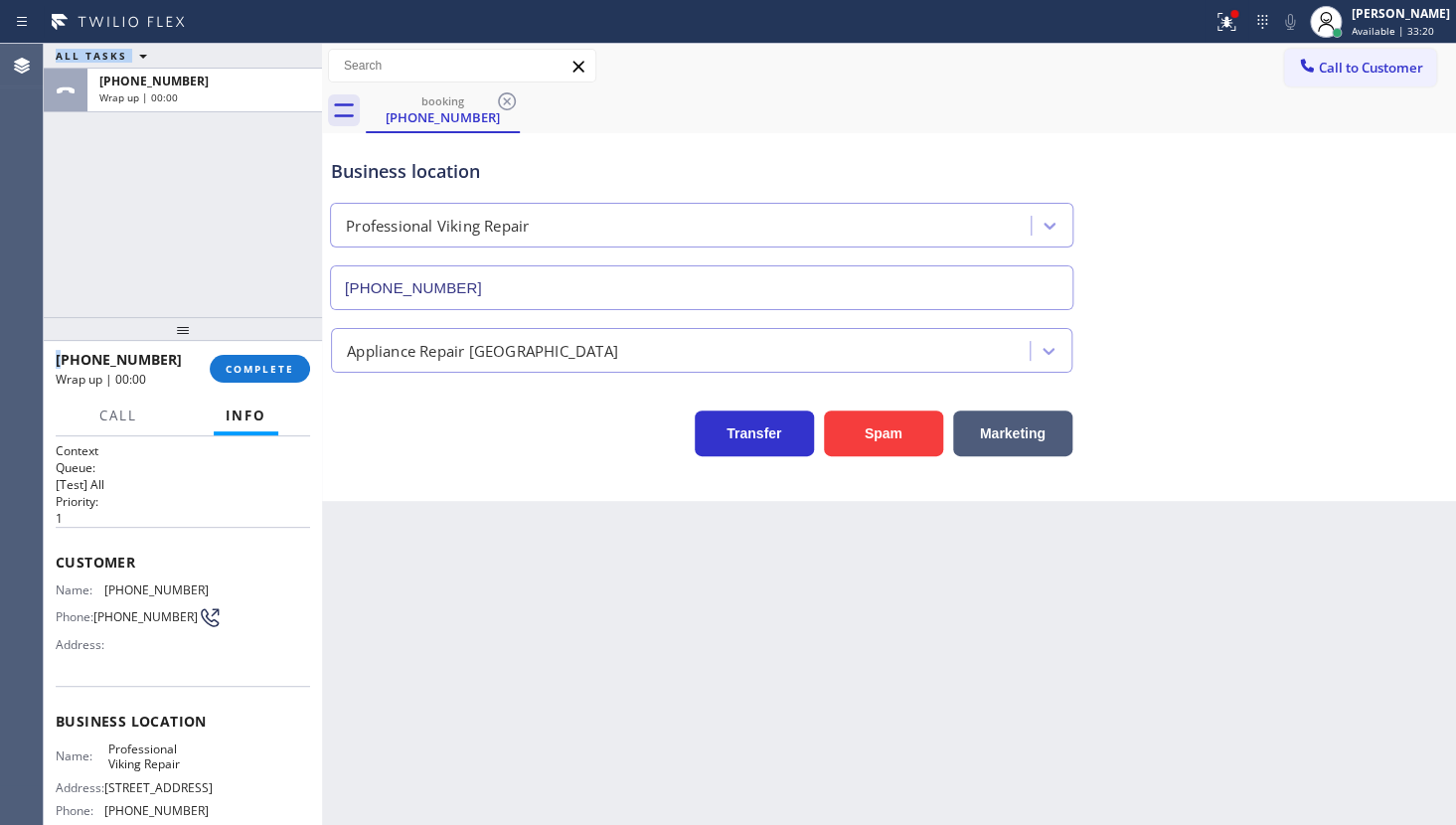 click on "+17146551938" at bounding box center (205, 81) 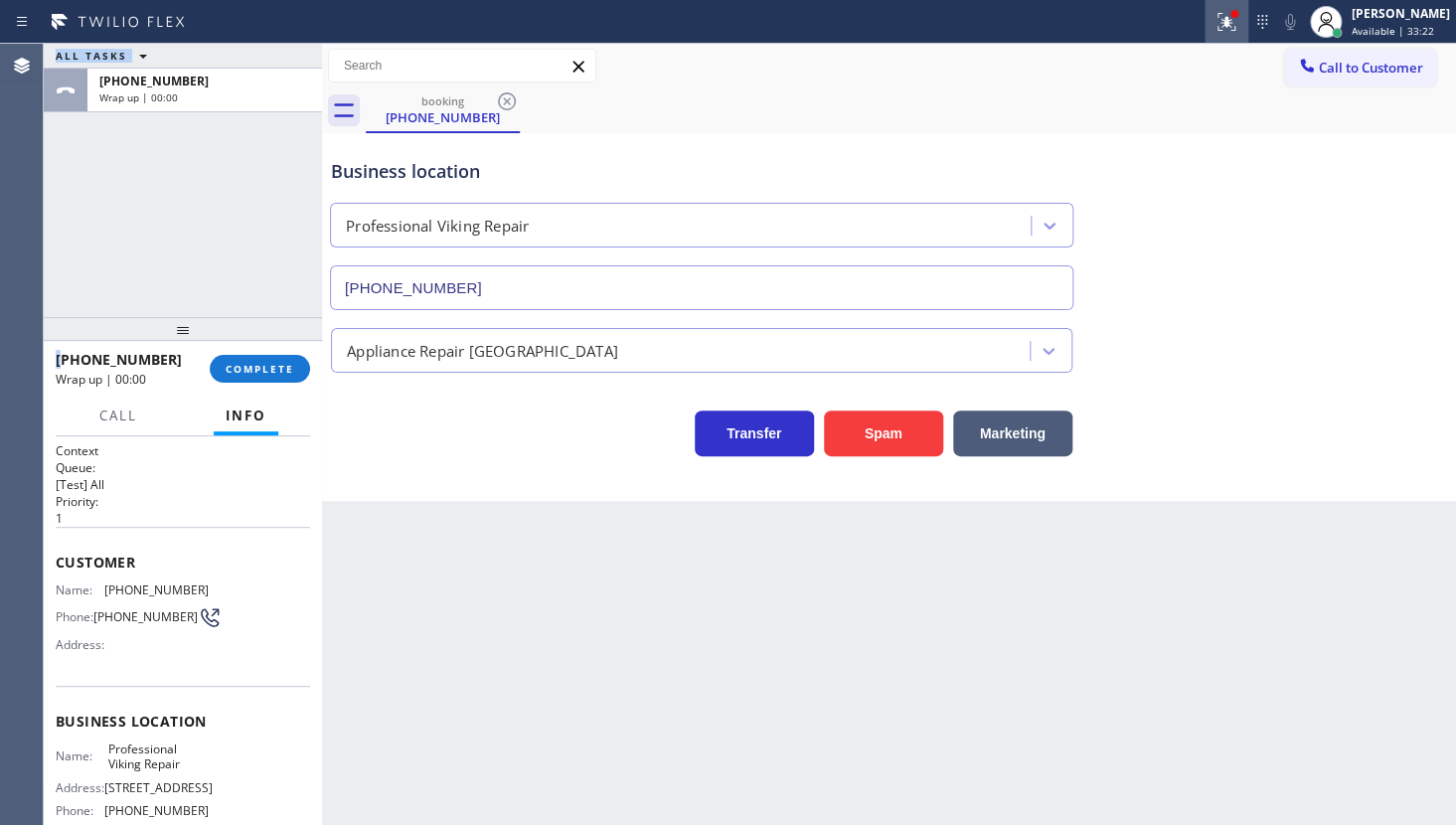 click 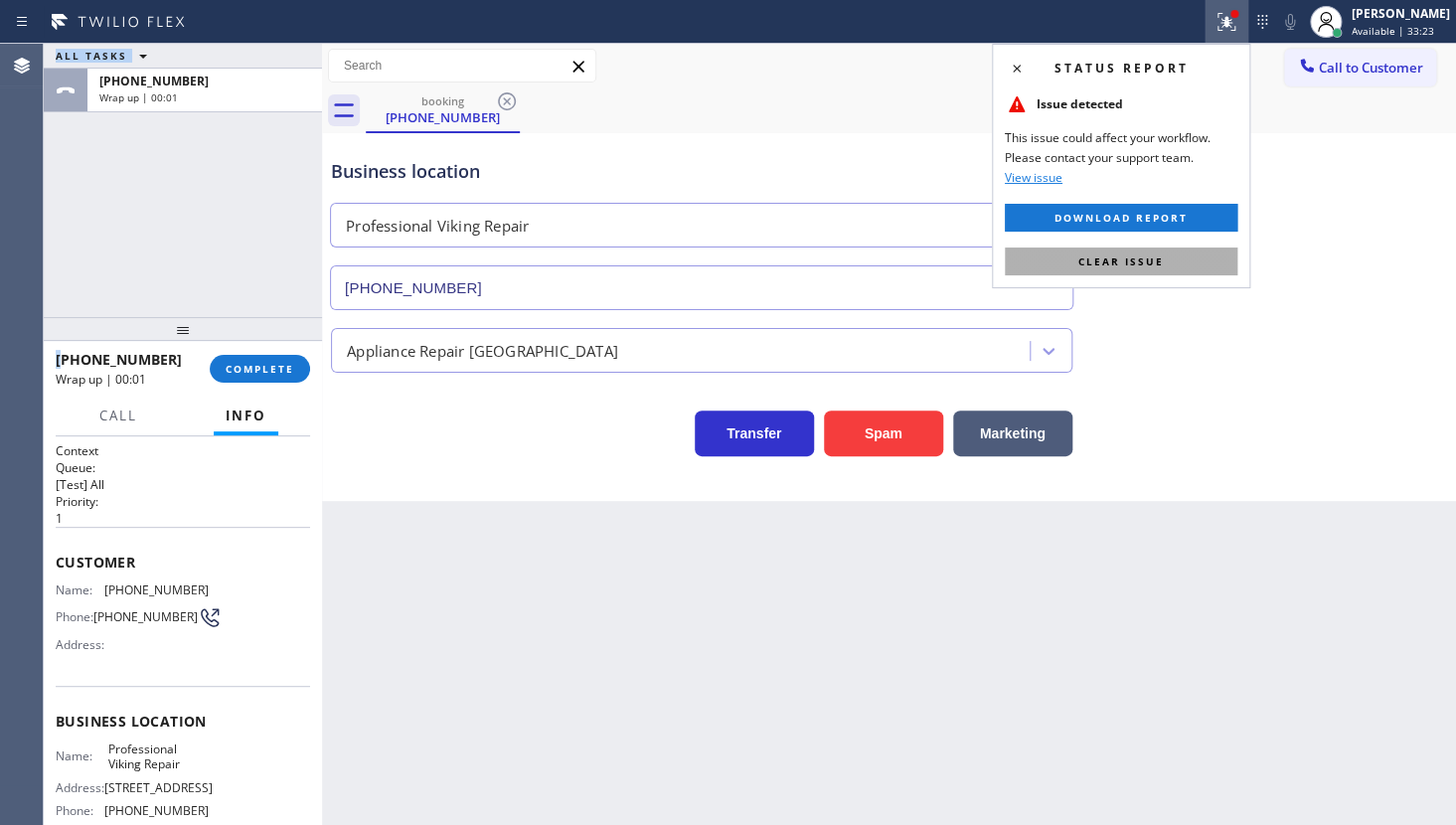 click on "Clear issue" at bounding box center (1121, 261) 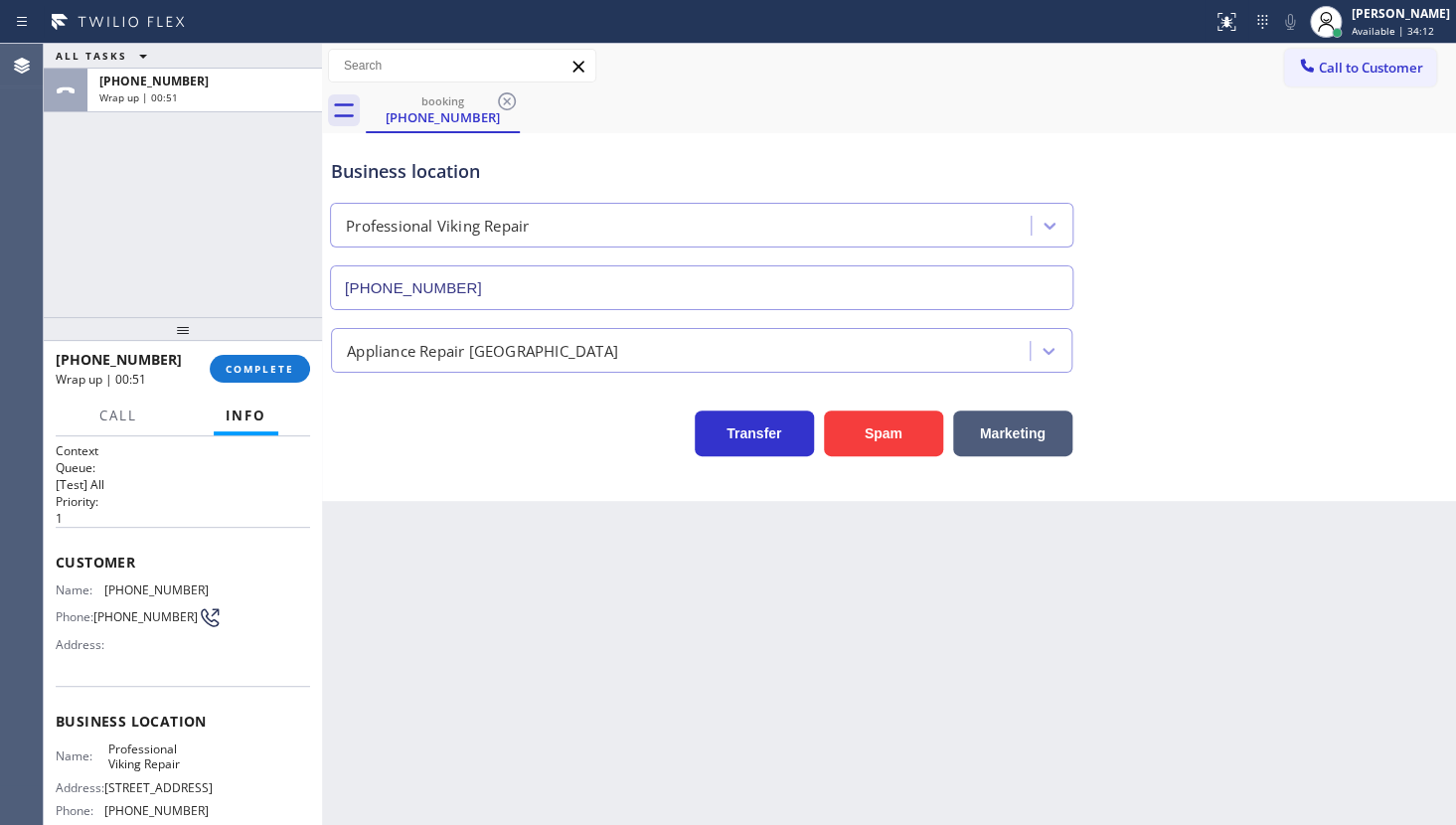click on "Agent Desktop" at bounding box center (21, 434) 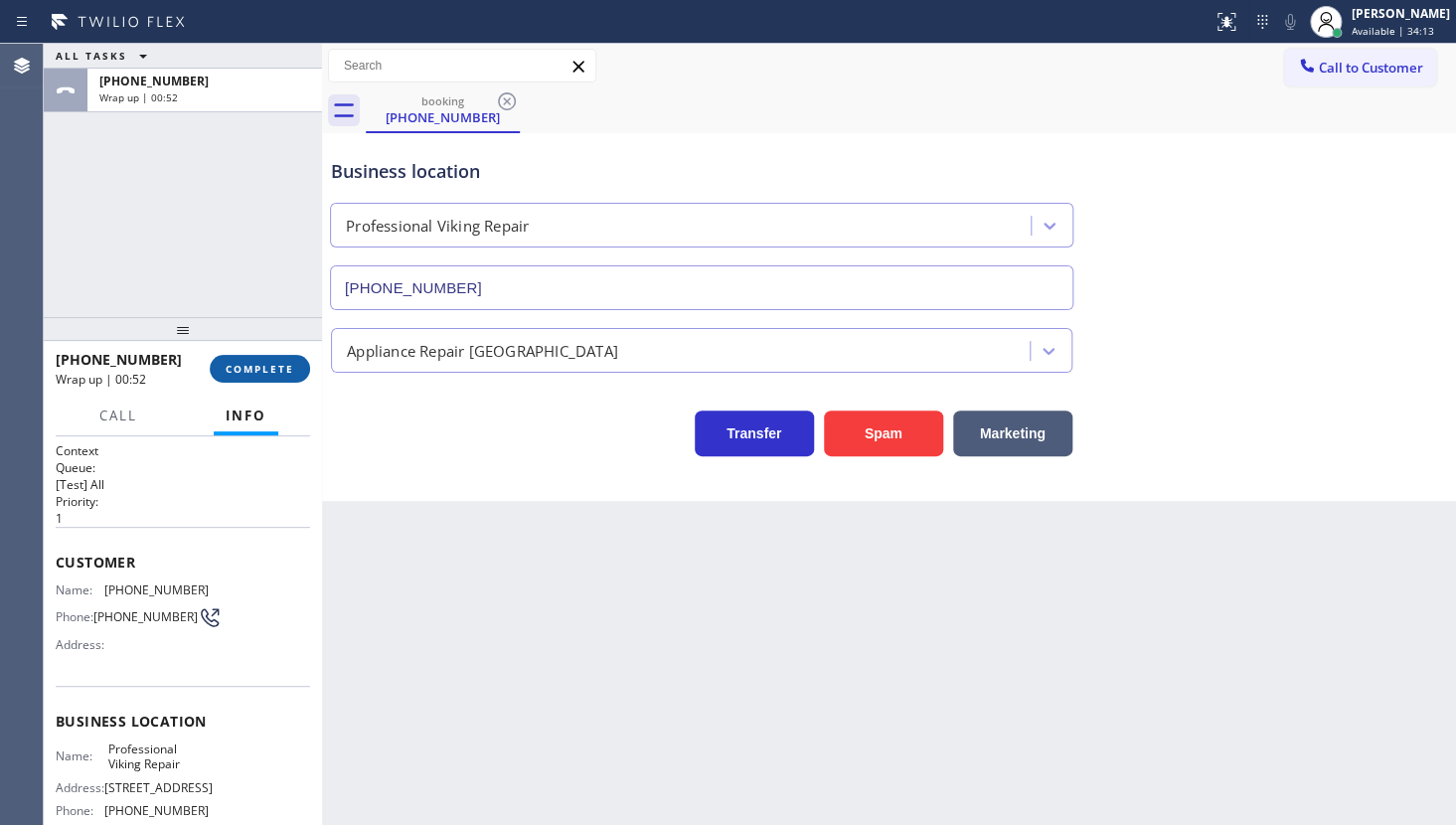 click on "COMPLETE" at bounding box center [259, 369] 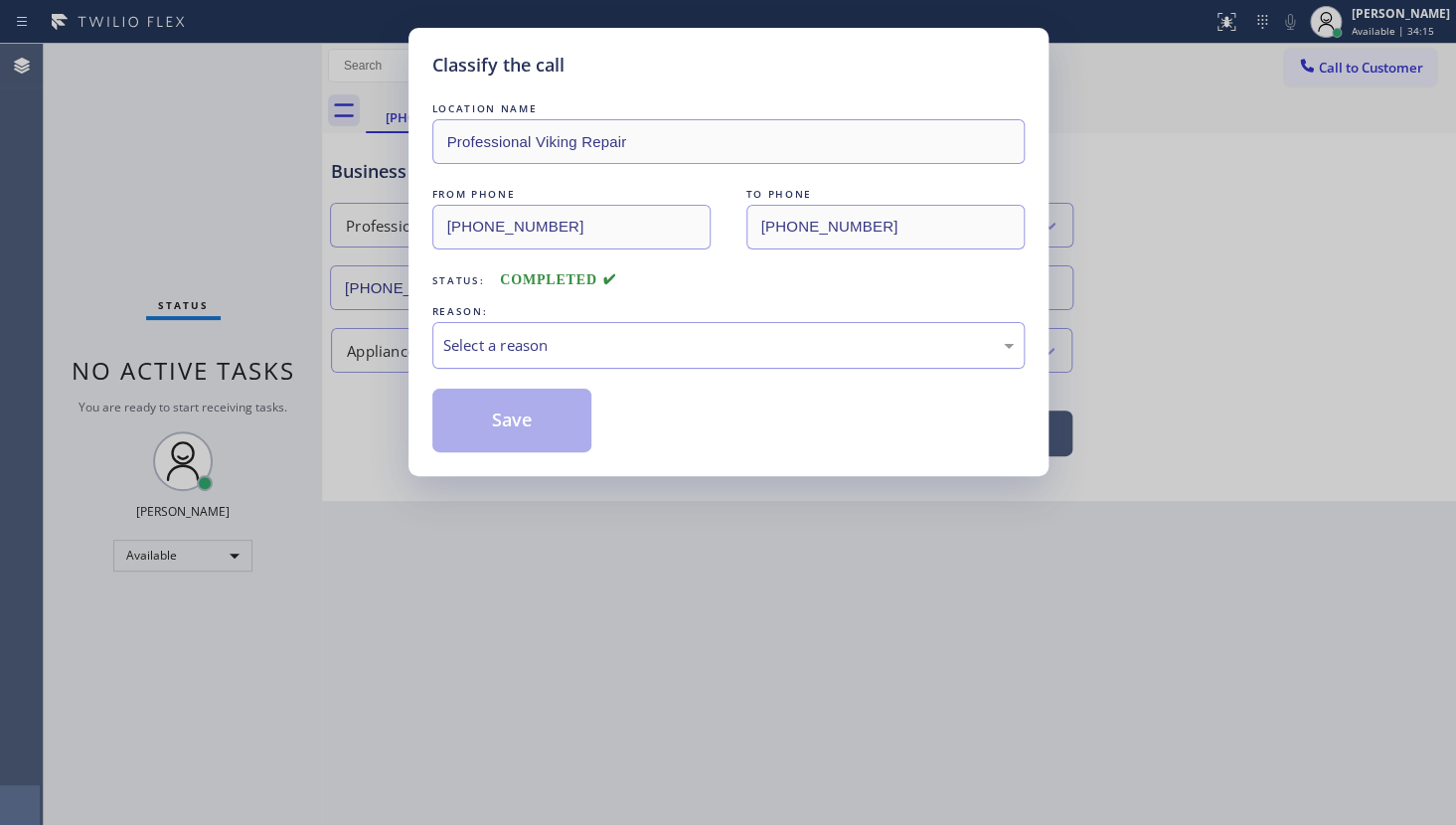 click on "Select a reason" at bounding box center (728, 345) 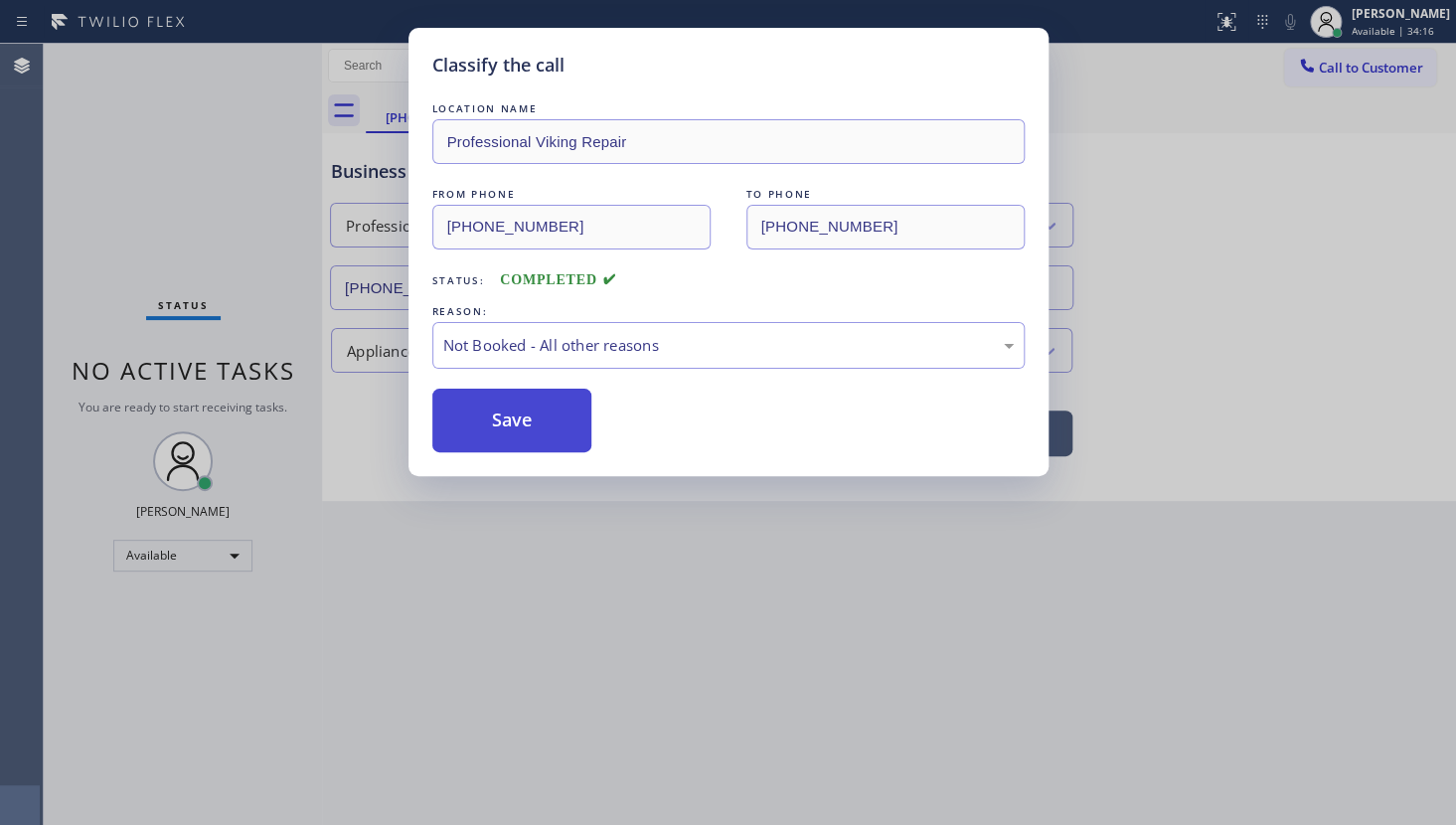 click on "Save" at bounding box center [512, 420] 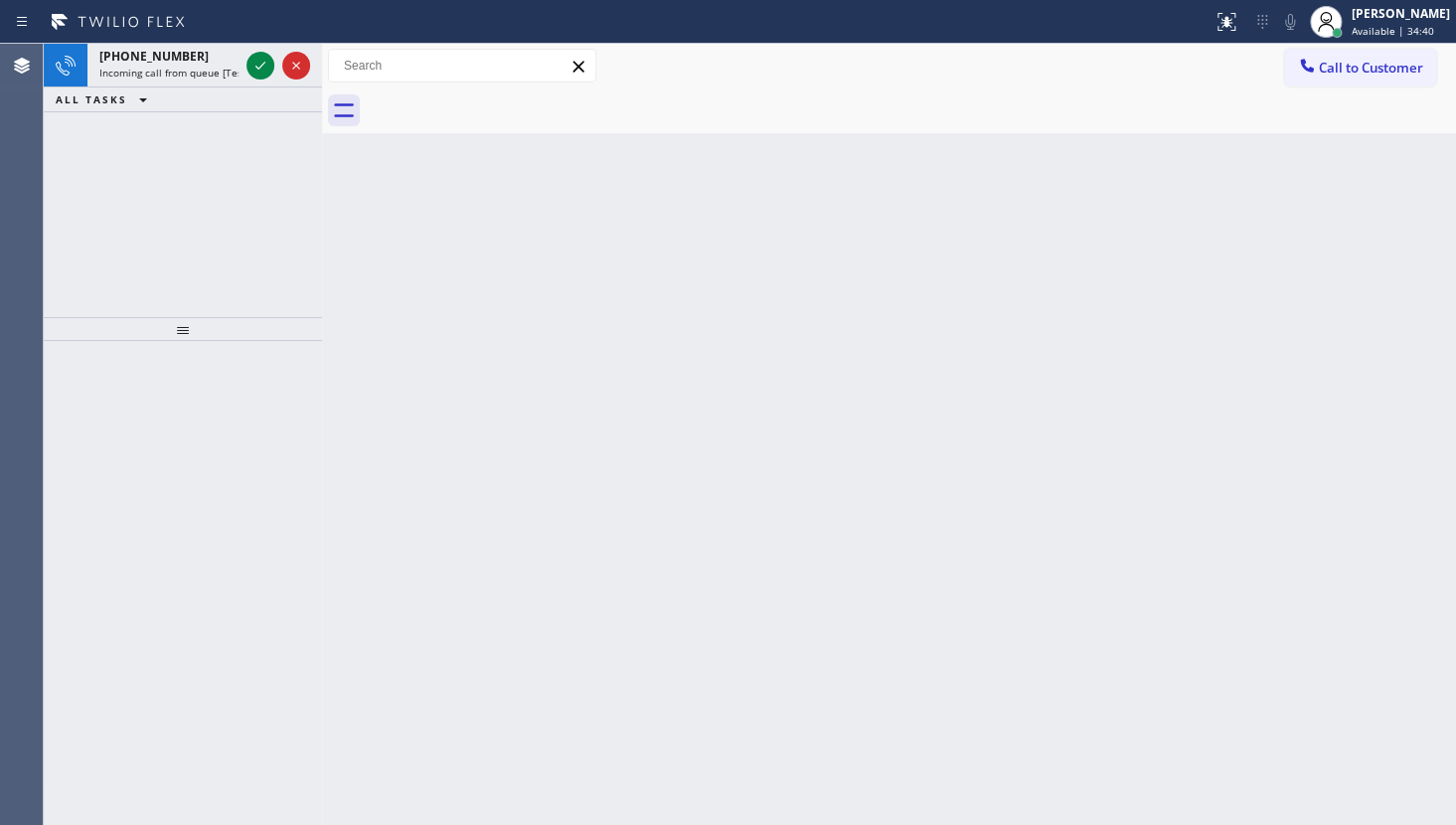 drag, startPoint x: 102, startPoint y: 153, endPoint x: 160, endPoint y: 118, distance: 67.74216 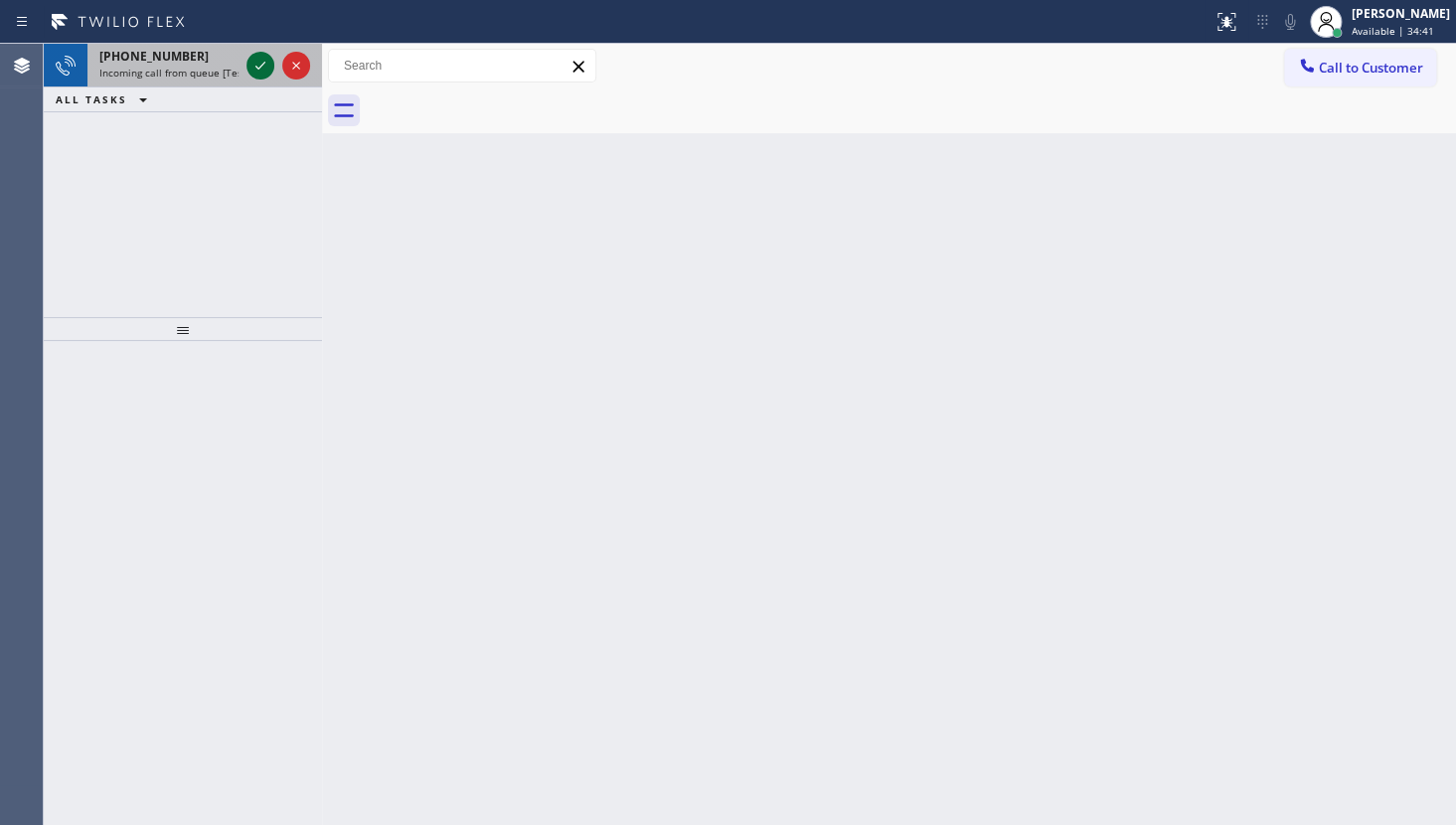 click 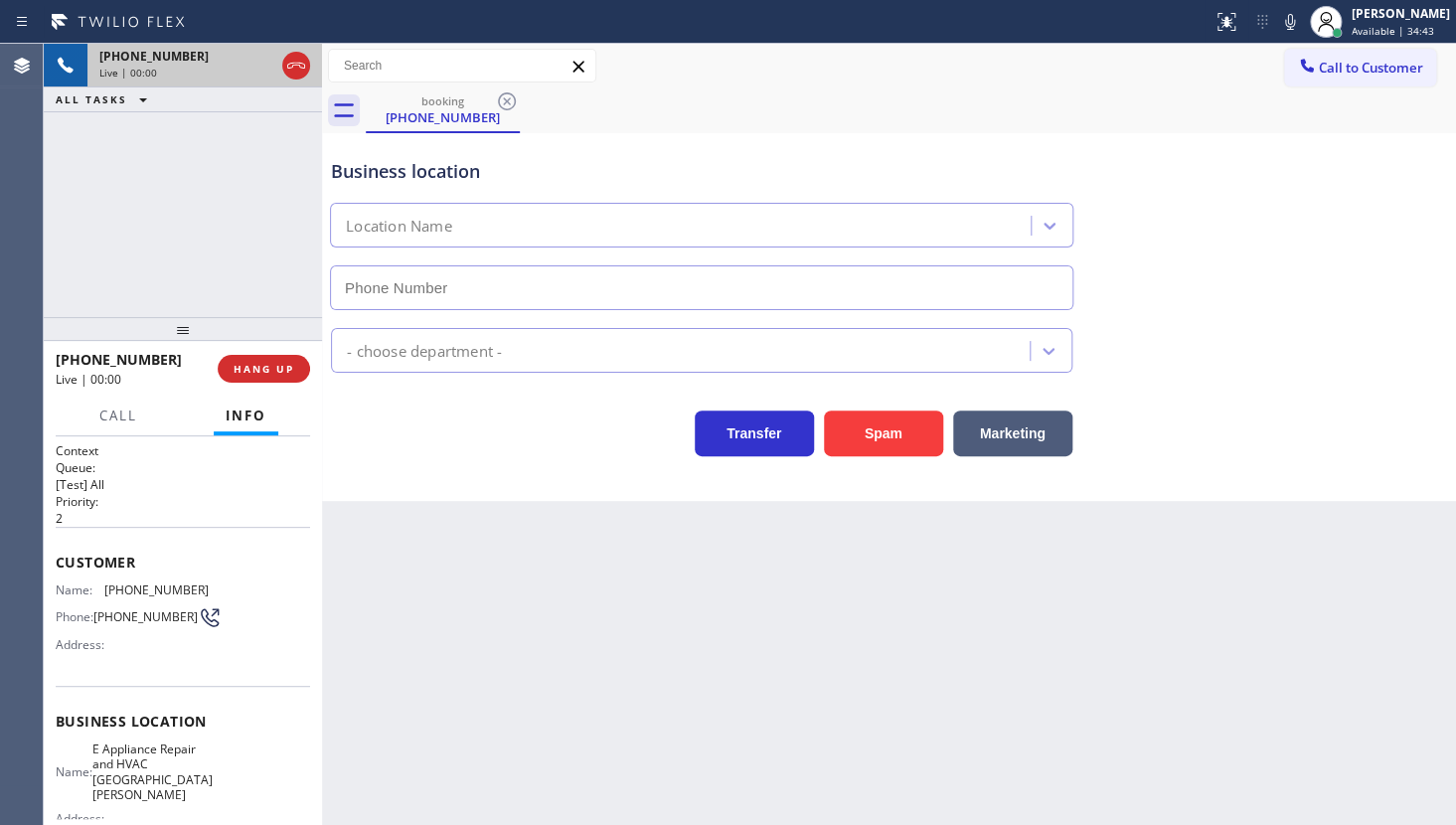 type on "(714) 551-5413" 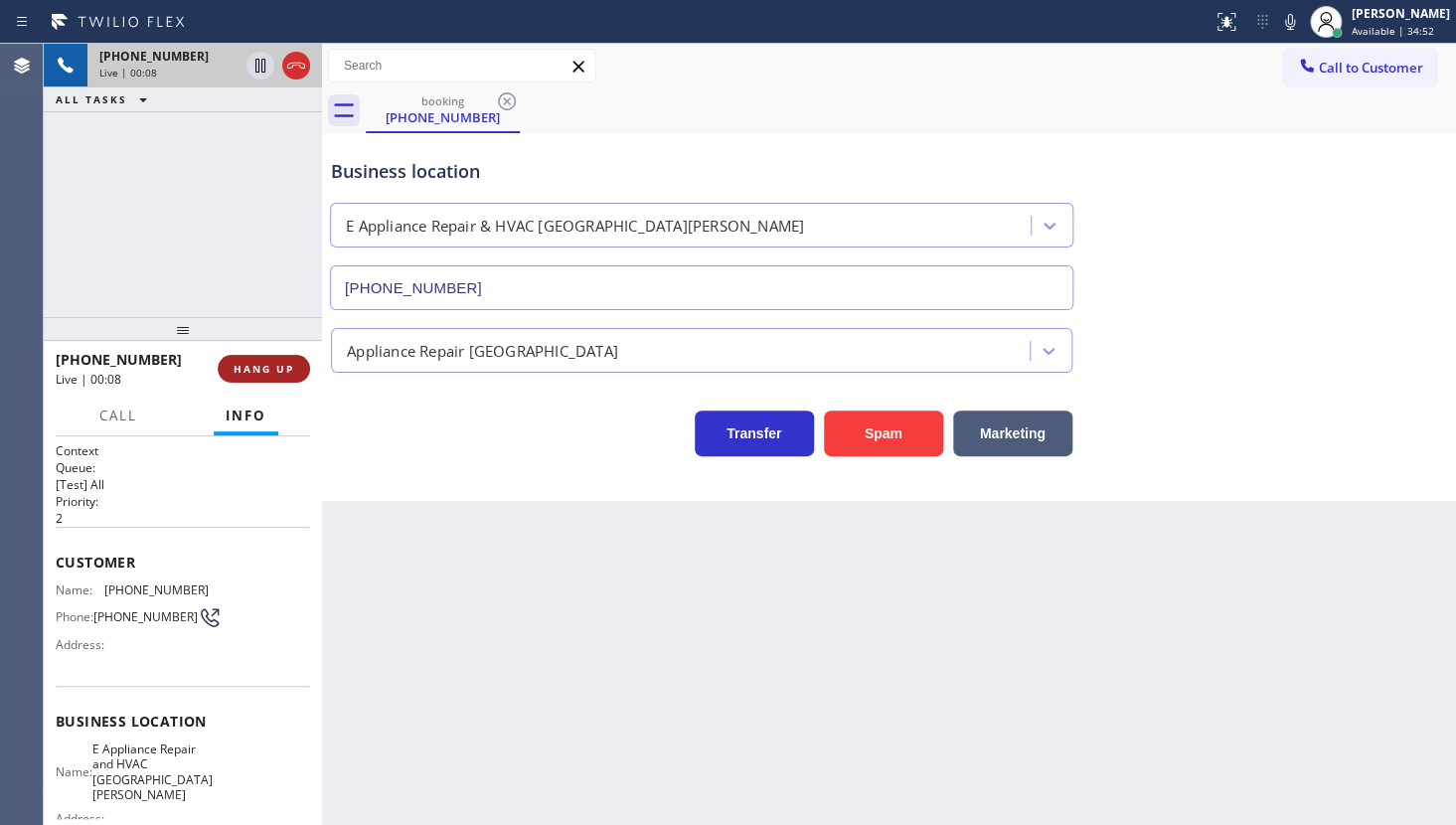click on "HANG UP" at bounding box center [263, 369] 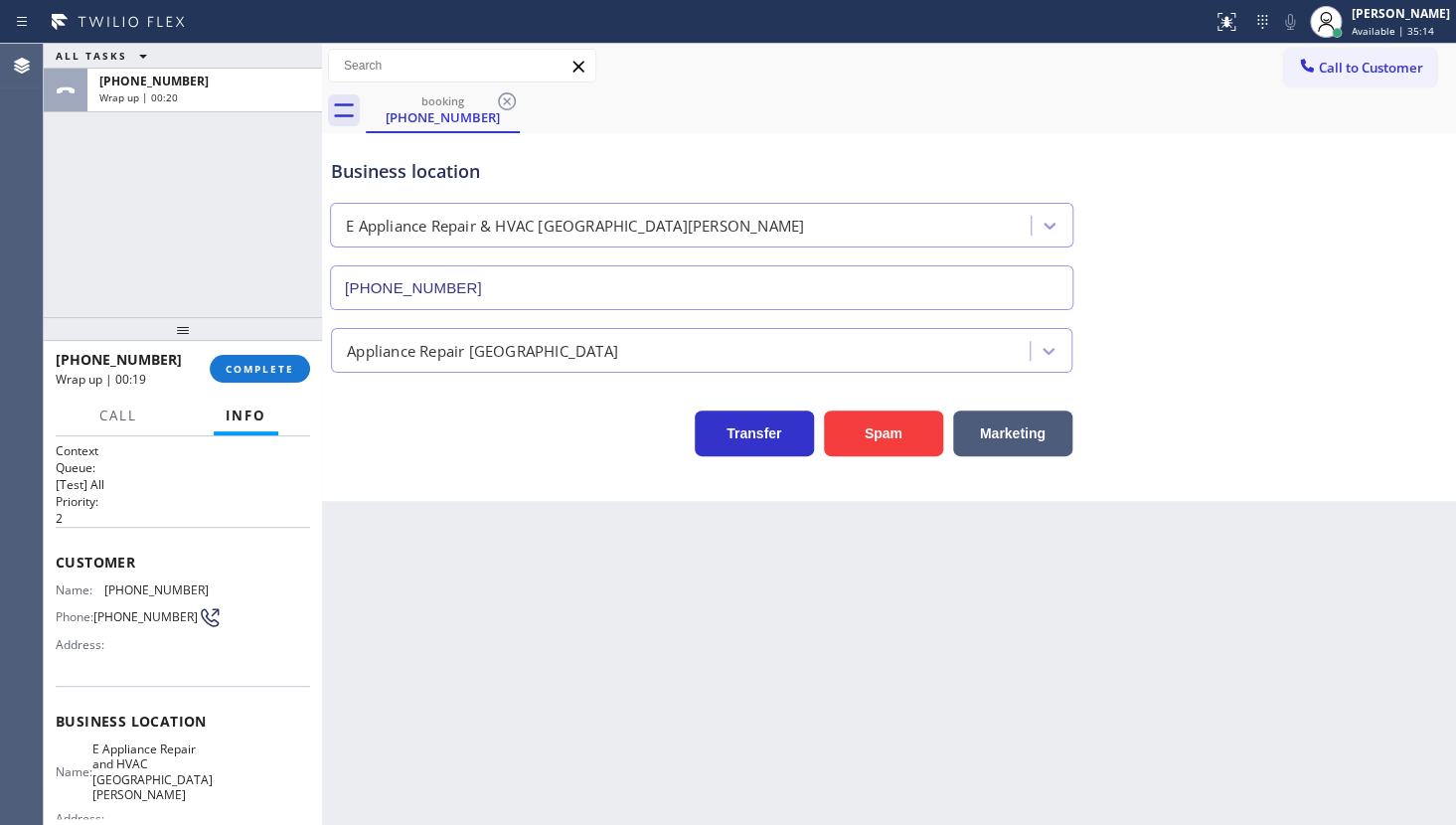 click on "ALL TASKS ALL TASKS ACTIVE TASKS TASKS IN WRAP UP +17148521554 Wrap up | 00:20" at bounding box center [183, 180] 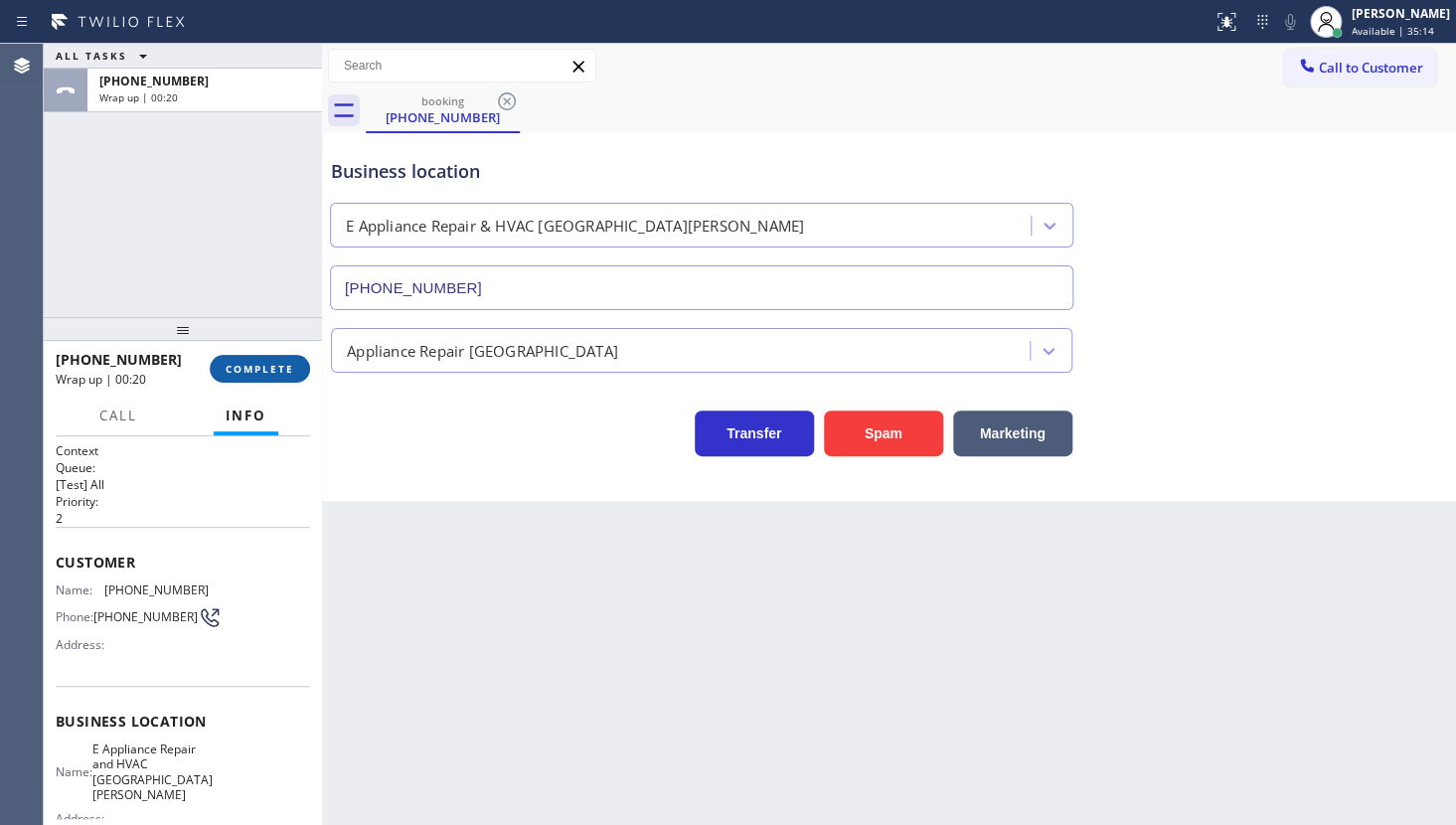 click on "COMPLETE" at bounding box center [259, 369] 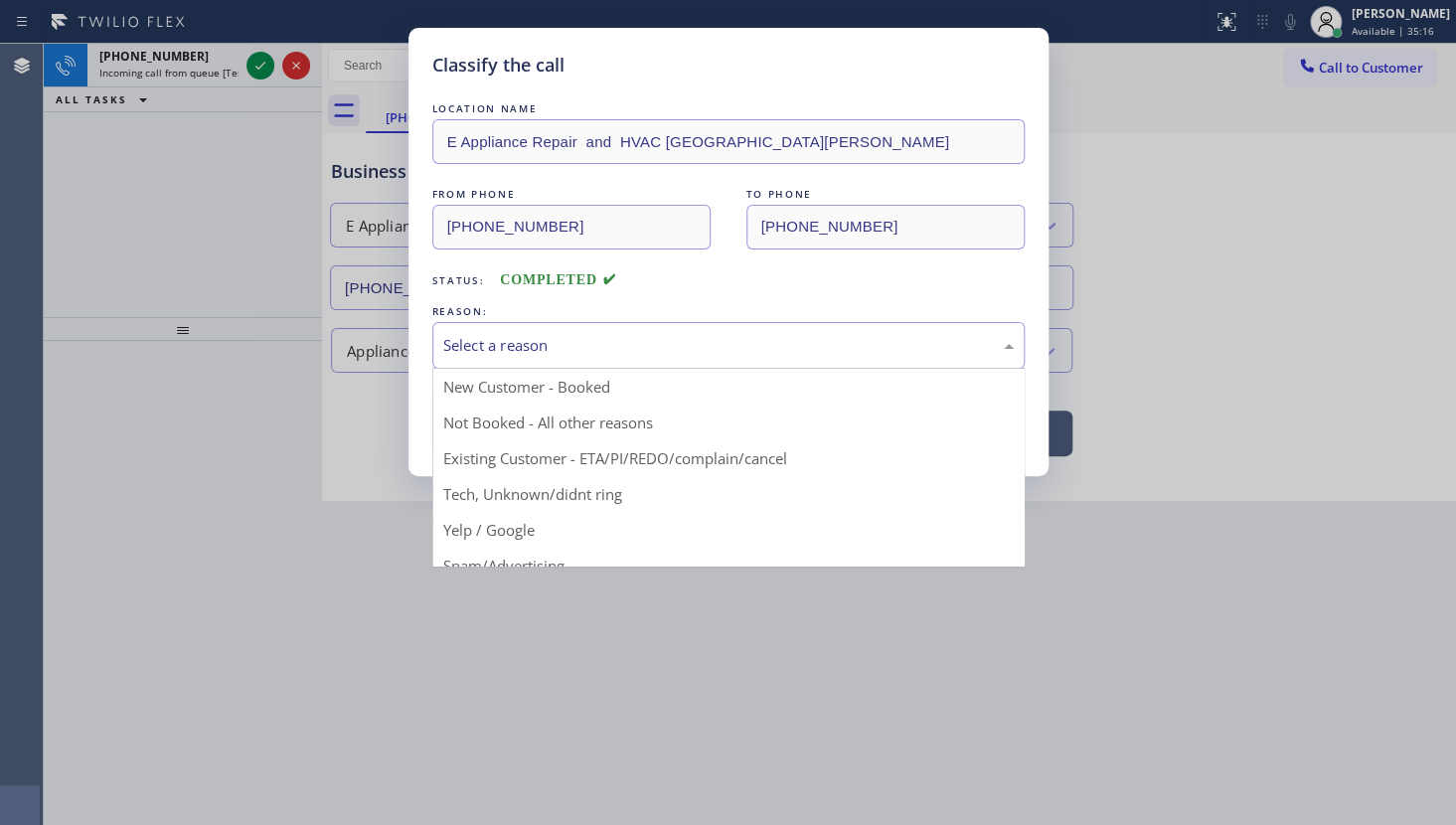 click on "Select a reason" at bounding box center (728, 345) 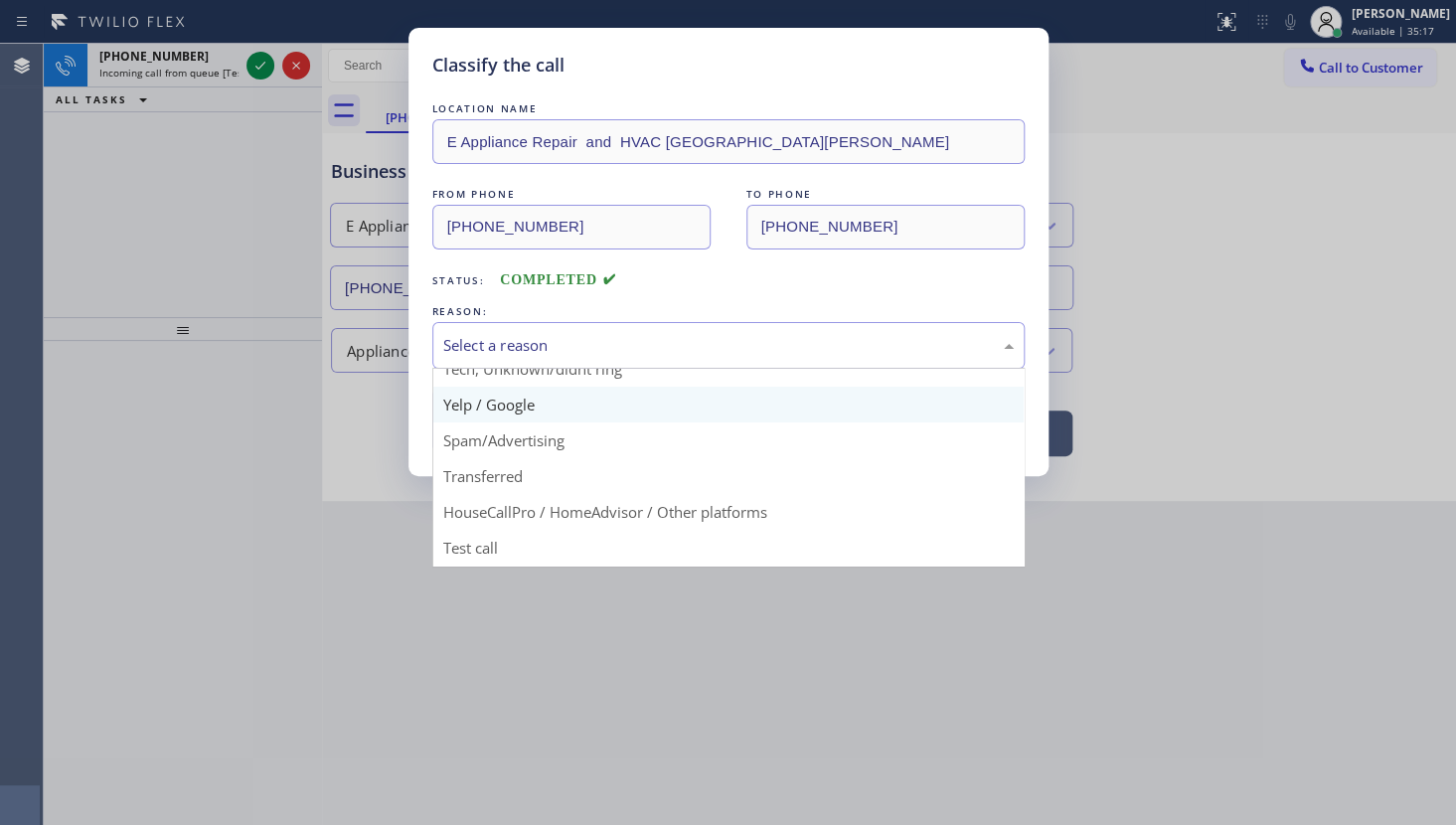 scroll, scrollTop: 42, scrollLeft: 0, axis: vertical 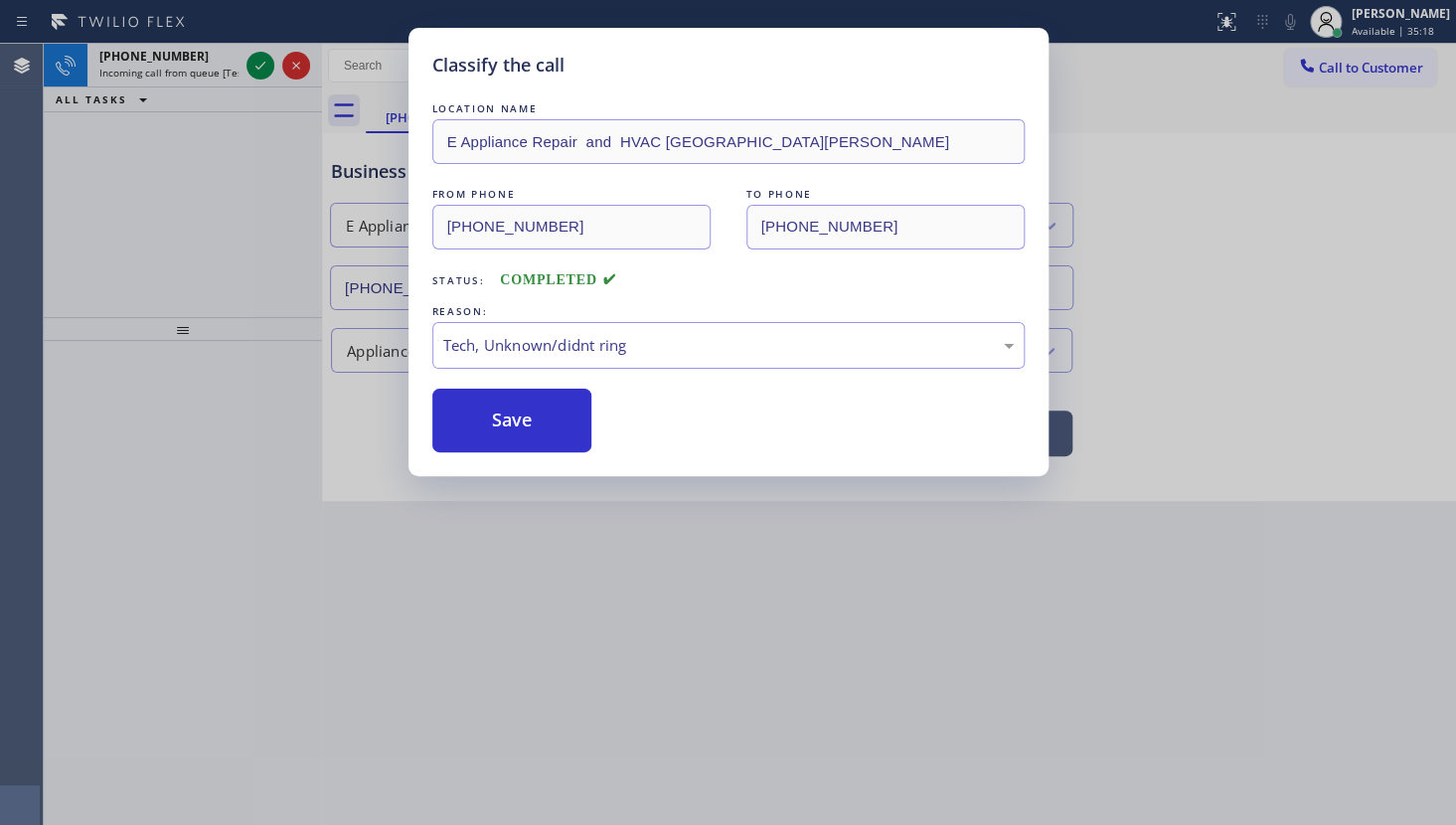 click on "LOCATION NAME E Appliance Repair  and  HVAC Santa Ana FROM PHONE (714) 852-1554 TO PHONE (714) 551-5413 Status: COMPLETED REASON: Tech, Unknown/didnt ring Save" at bounding box center (728, 275) 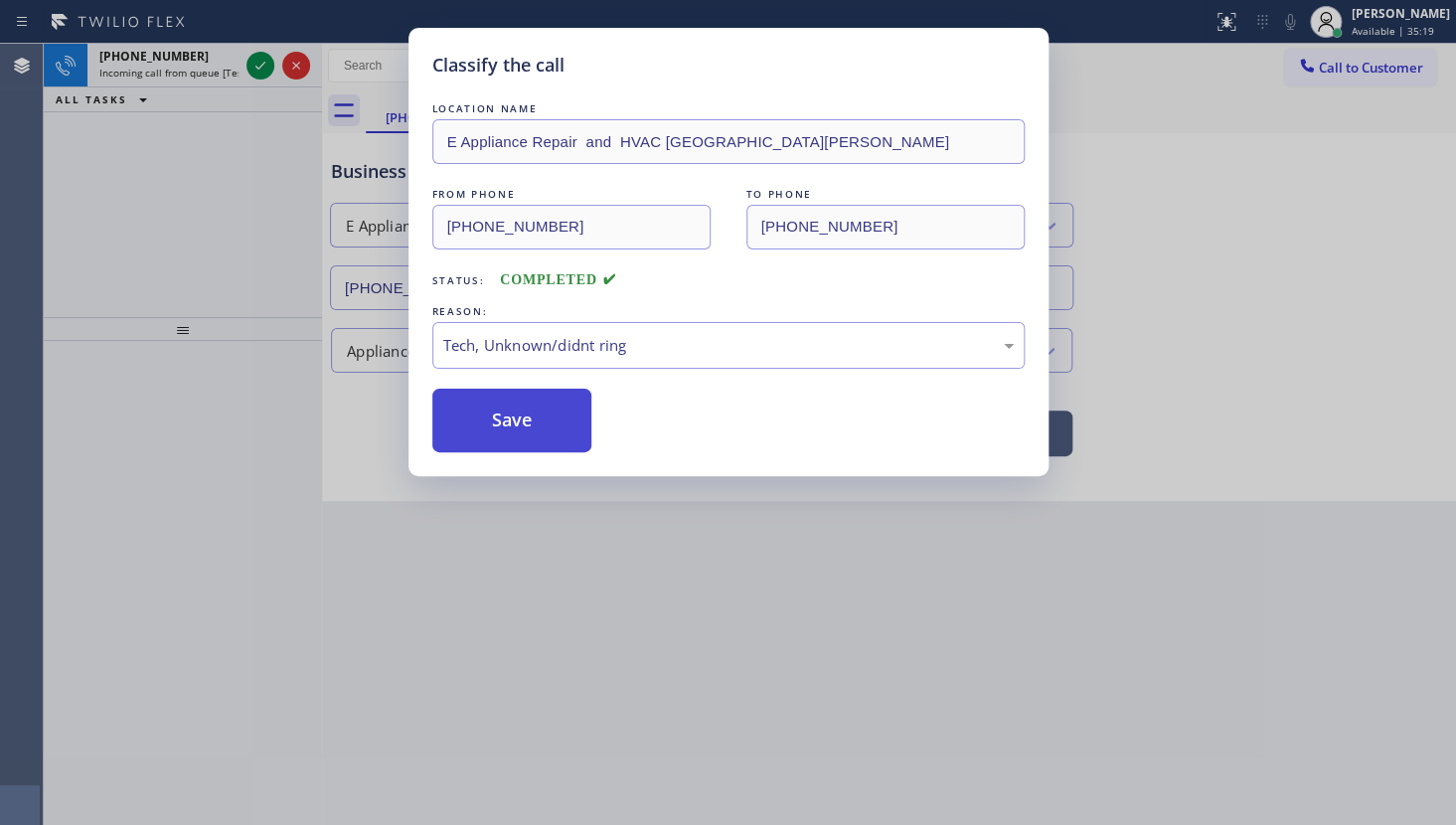 click on "Save" at bounding box center (512, 420) 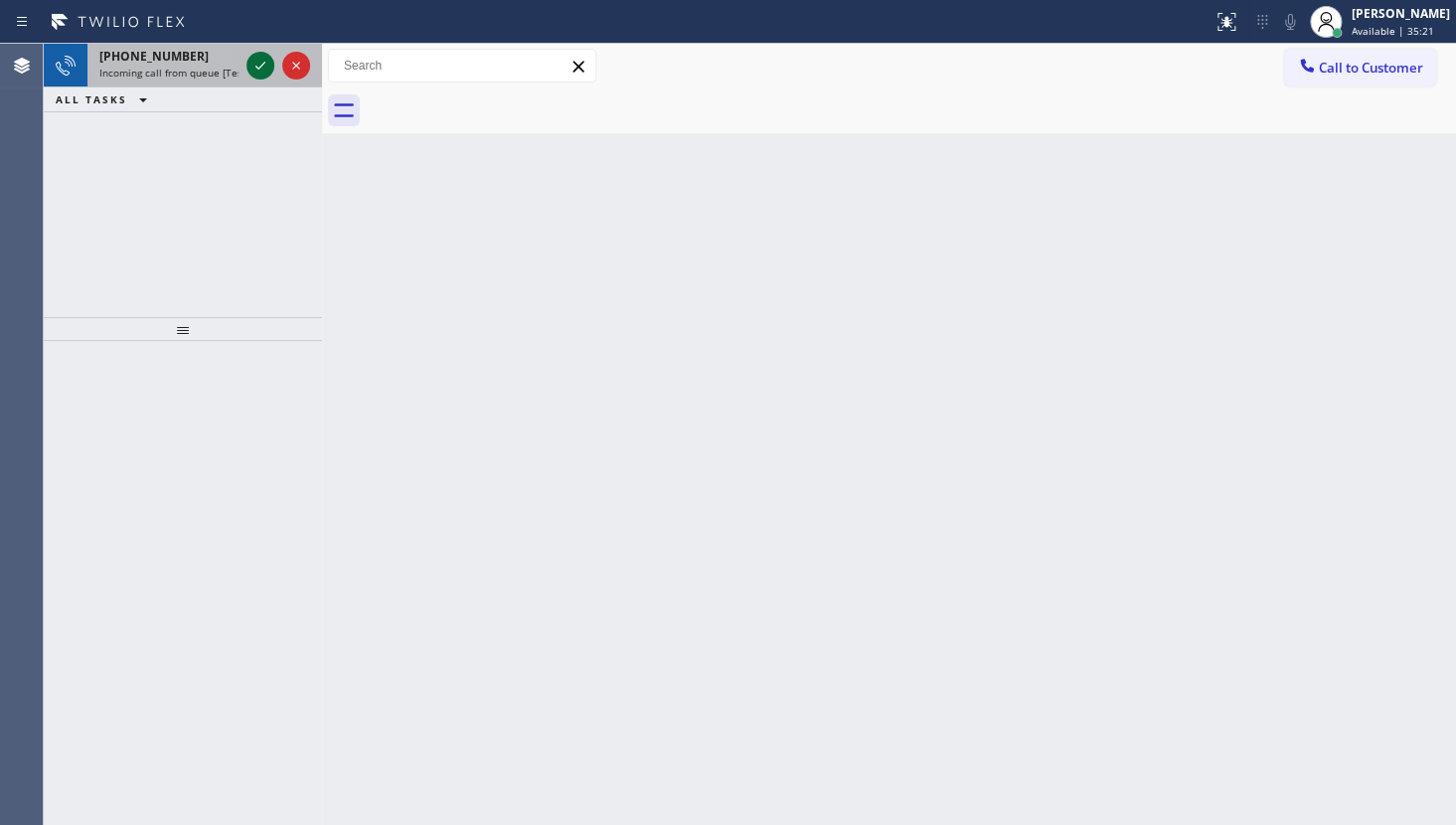 click 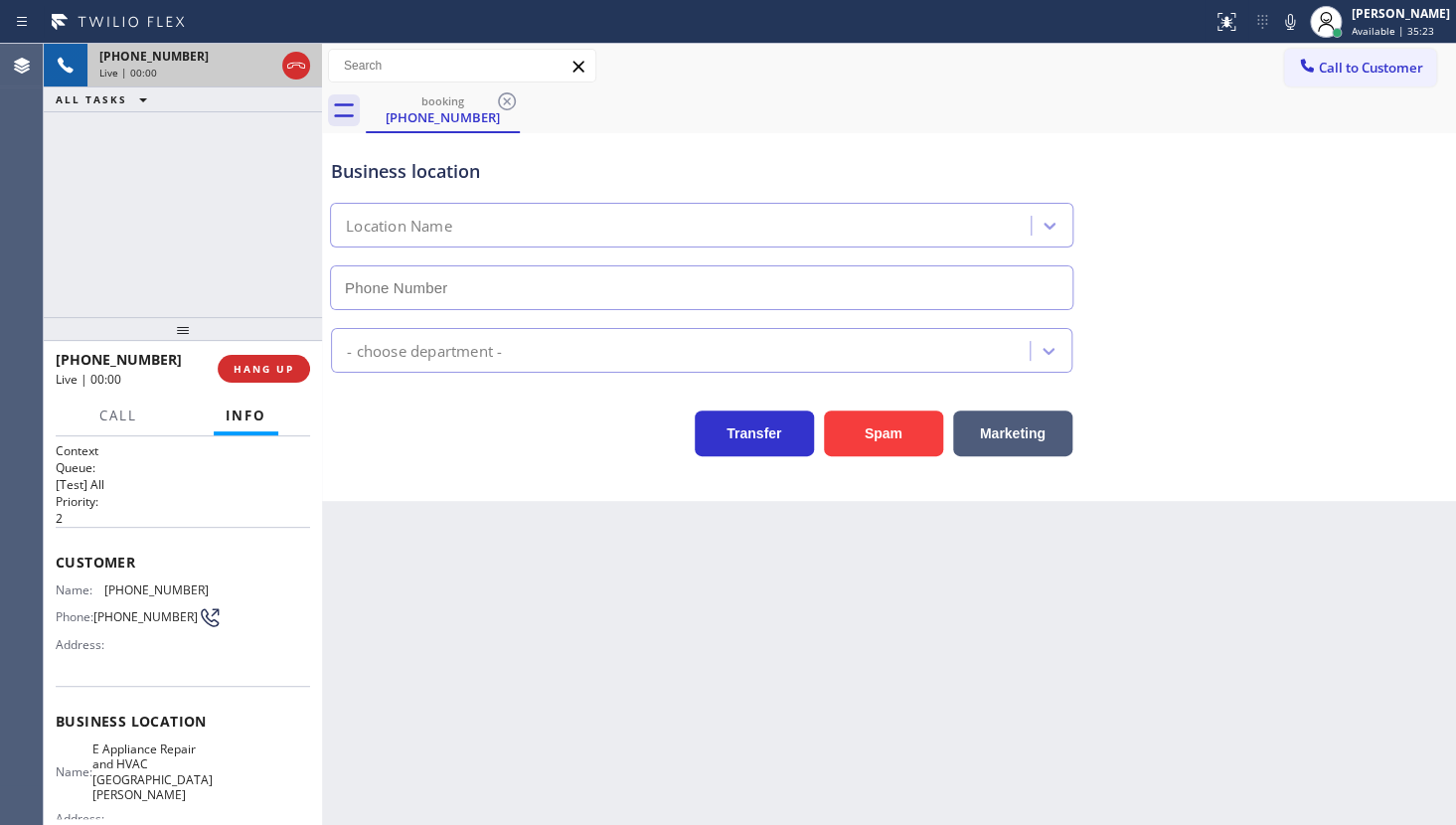 type on "(714) 551-5413" 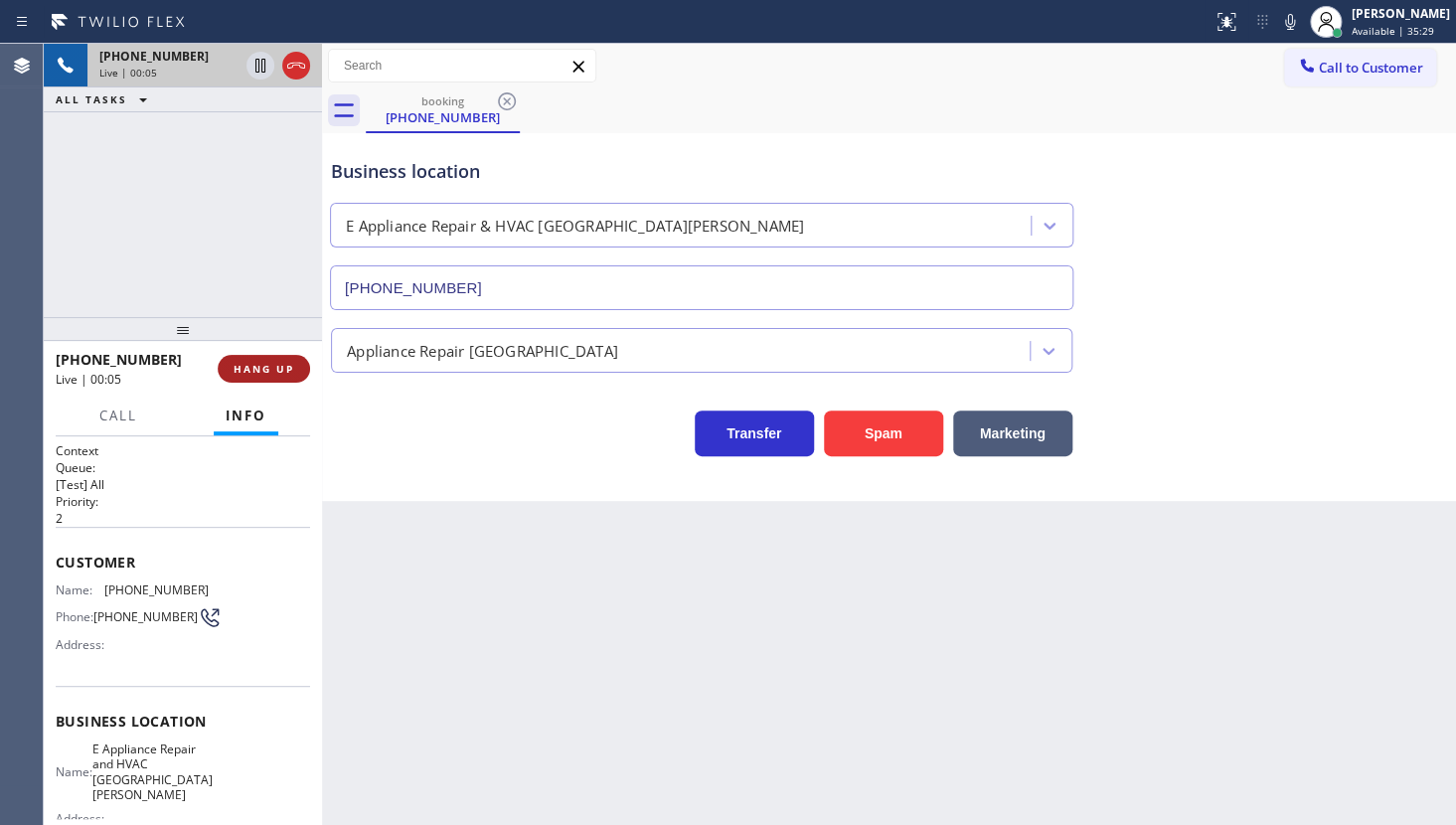 click on "HANG UP" at bounding box center [263, 369] 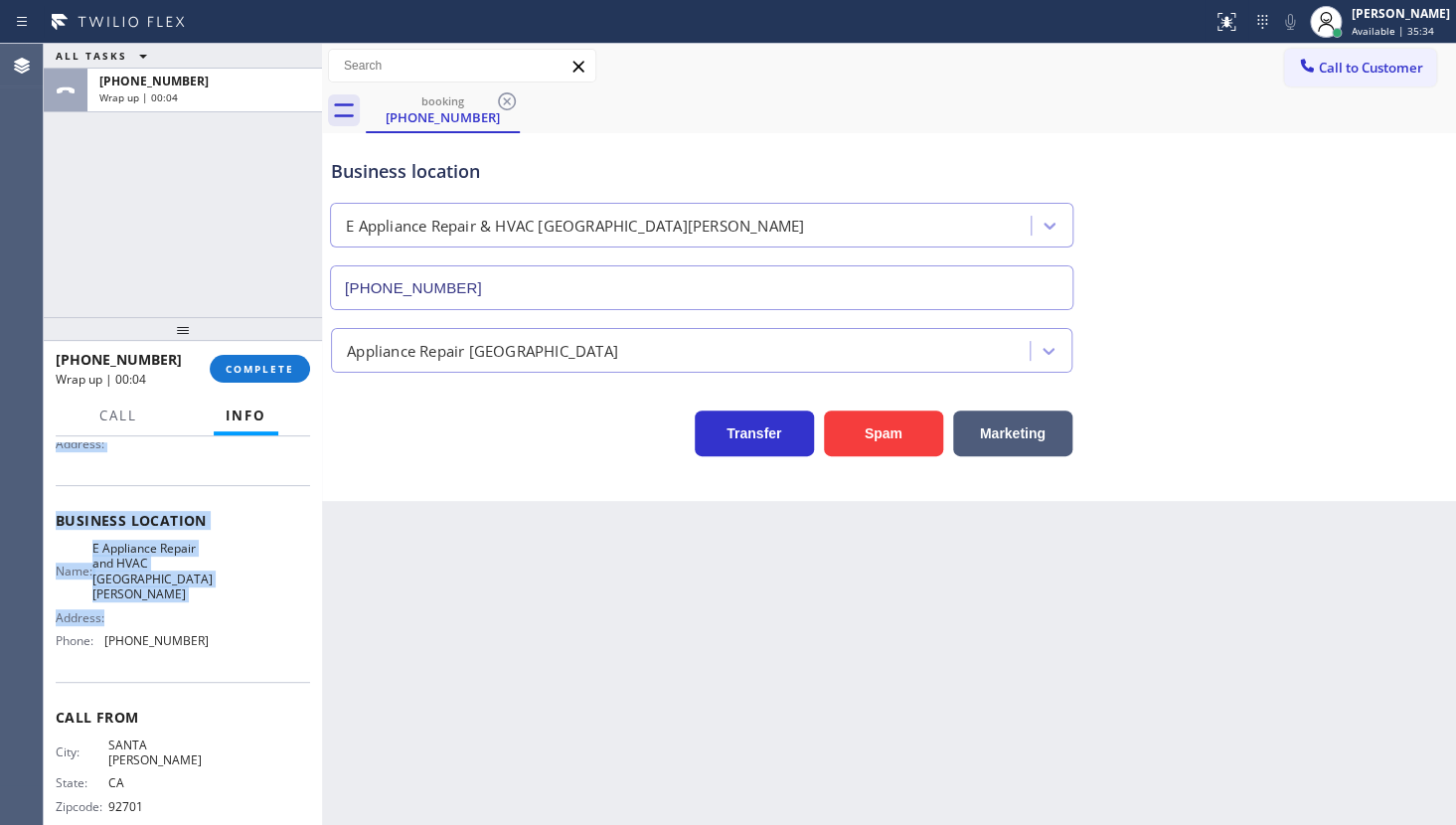 scroll, scrollTop: 202, scrollLeft: 0, axis: vertical 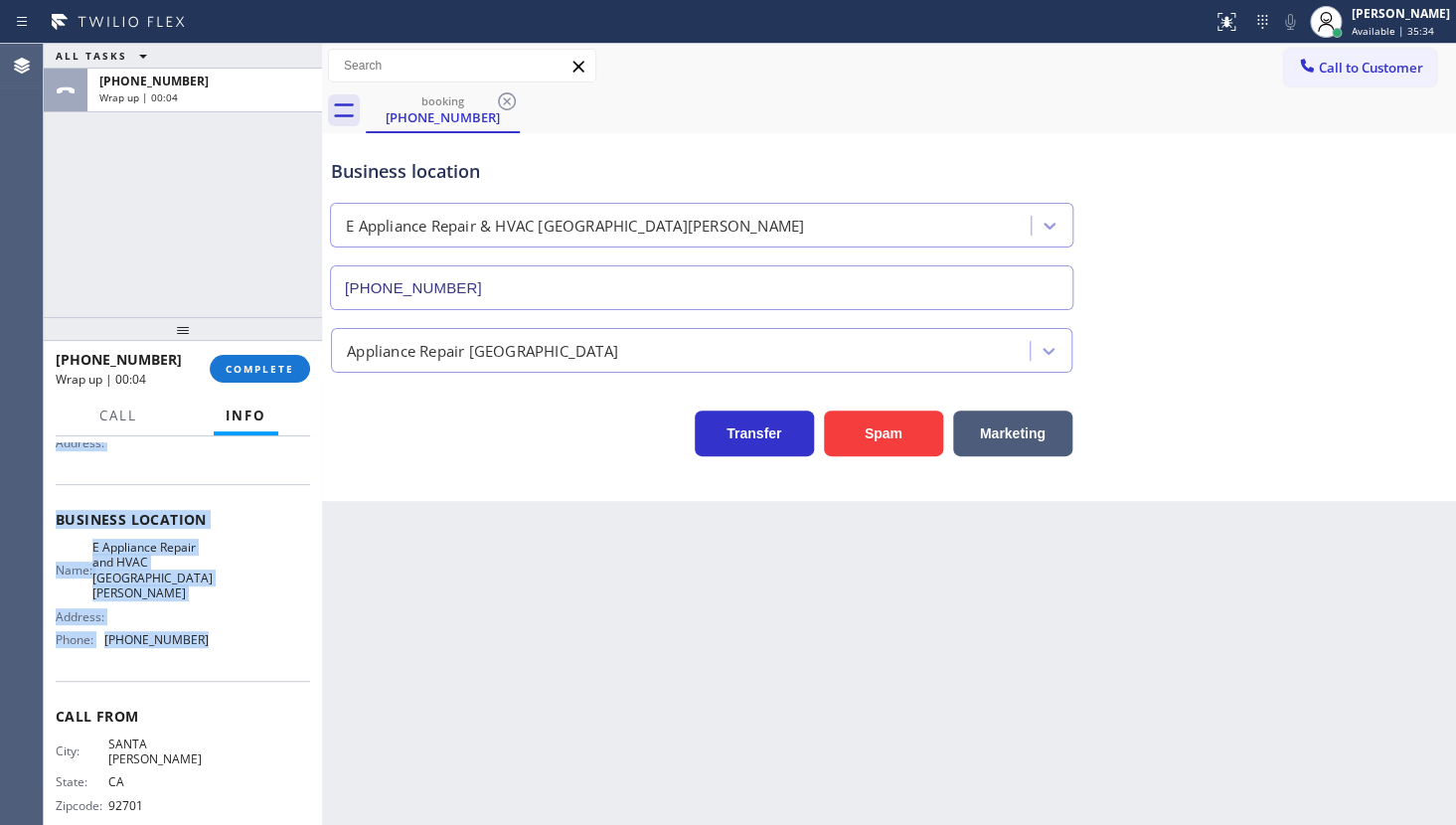 drag, startPoint x: 54, startPoint y: 552, endPoint x: 191, endPoint y: 627, distance: 156.18579 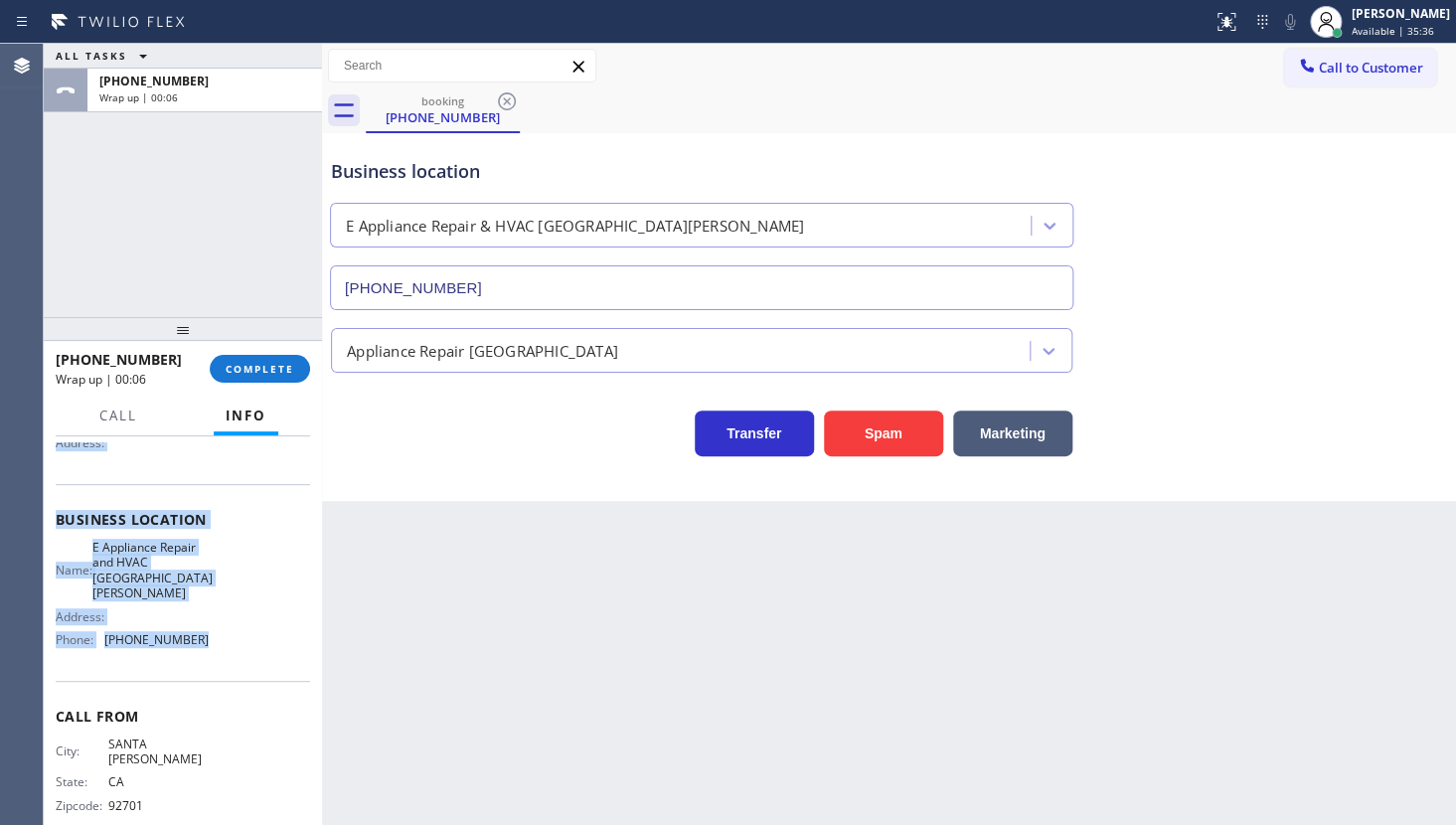 copy on "Customer Name: (714) 852-1554 Phone: (714) 852-1554 Address: Business location Name: E Appliance Repair  and  HVAC Santa Ana Address:   Phone: (714) 551-5413" 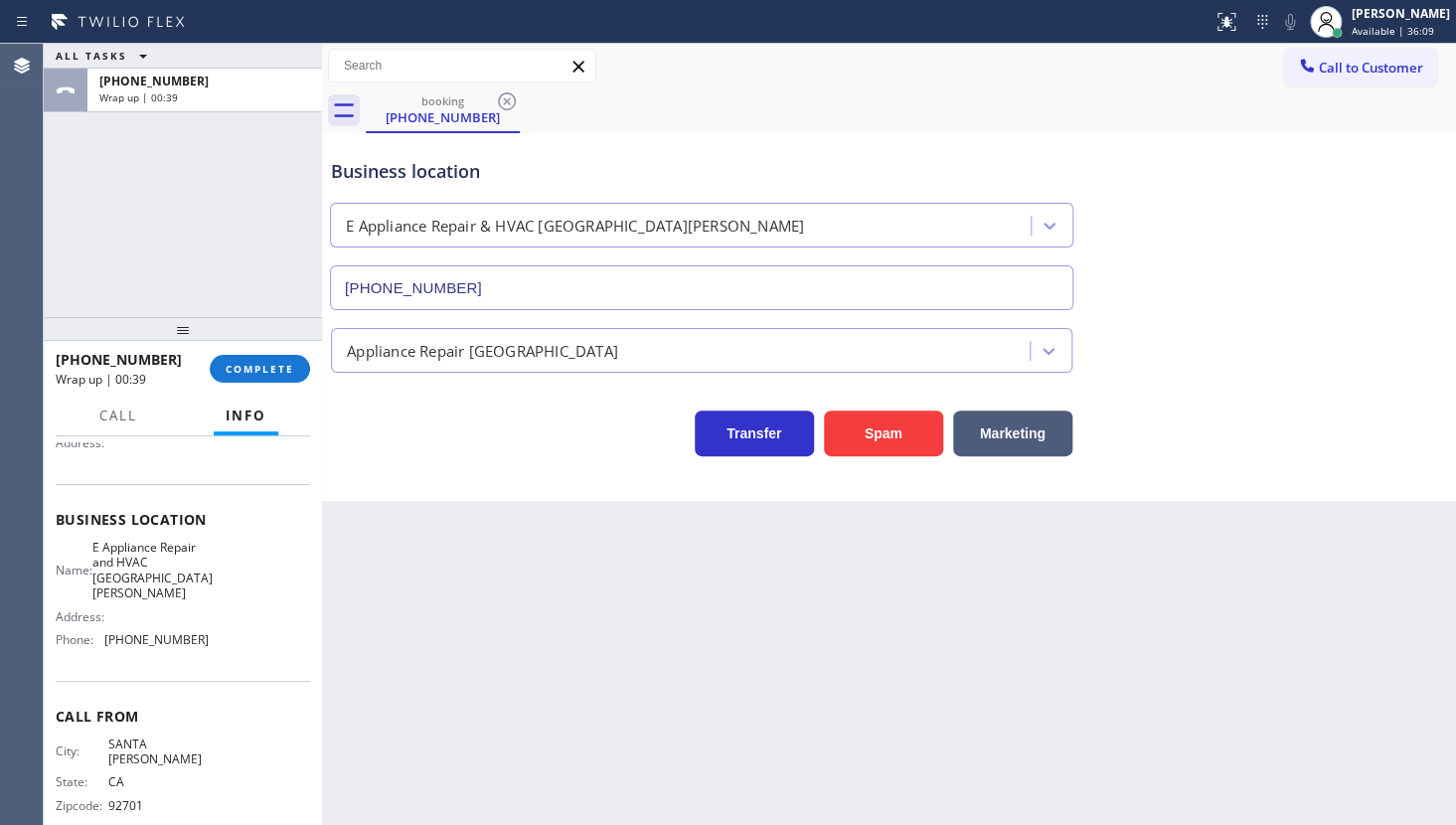 click on "ALL TASKS ALL TASKS ACTIVE TASKS TASKS IN WRAP UP +17148521554 Wrap up | 00:39" at bounding box center (183, 180) 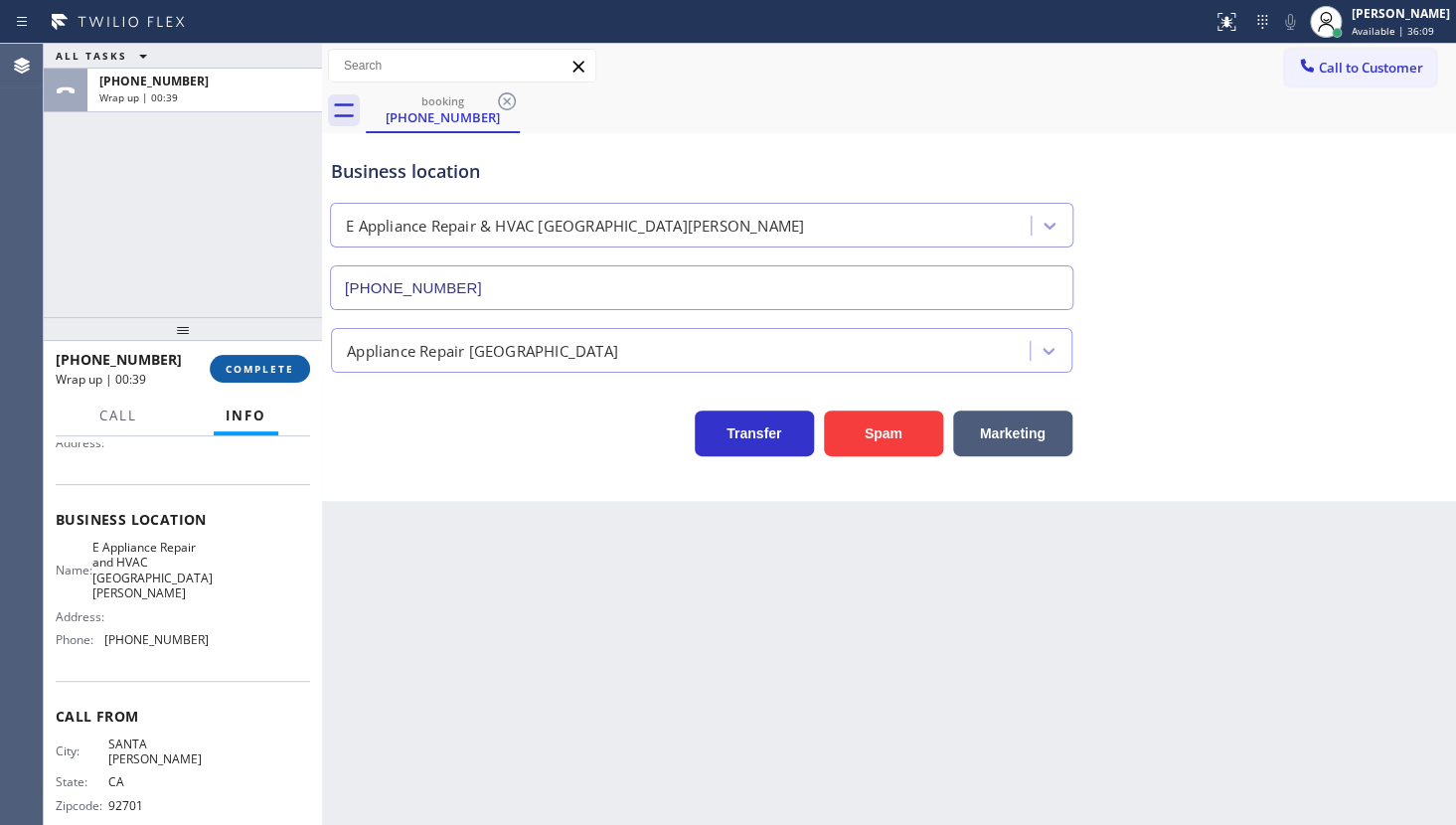 click on "COMPLETE" at bounding box center [259, 369] 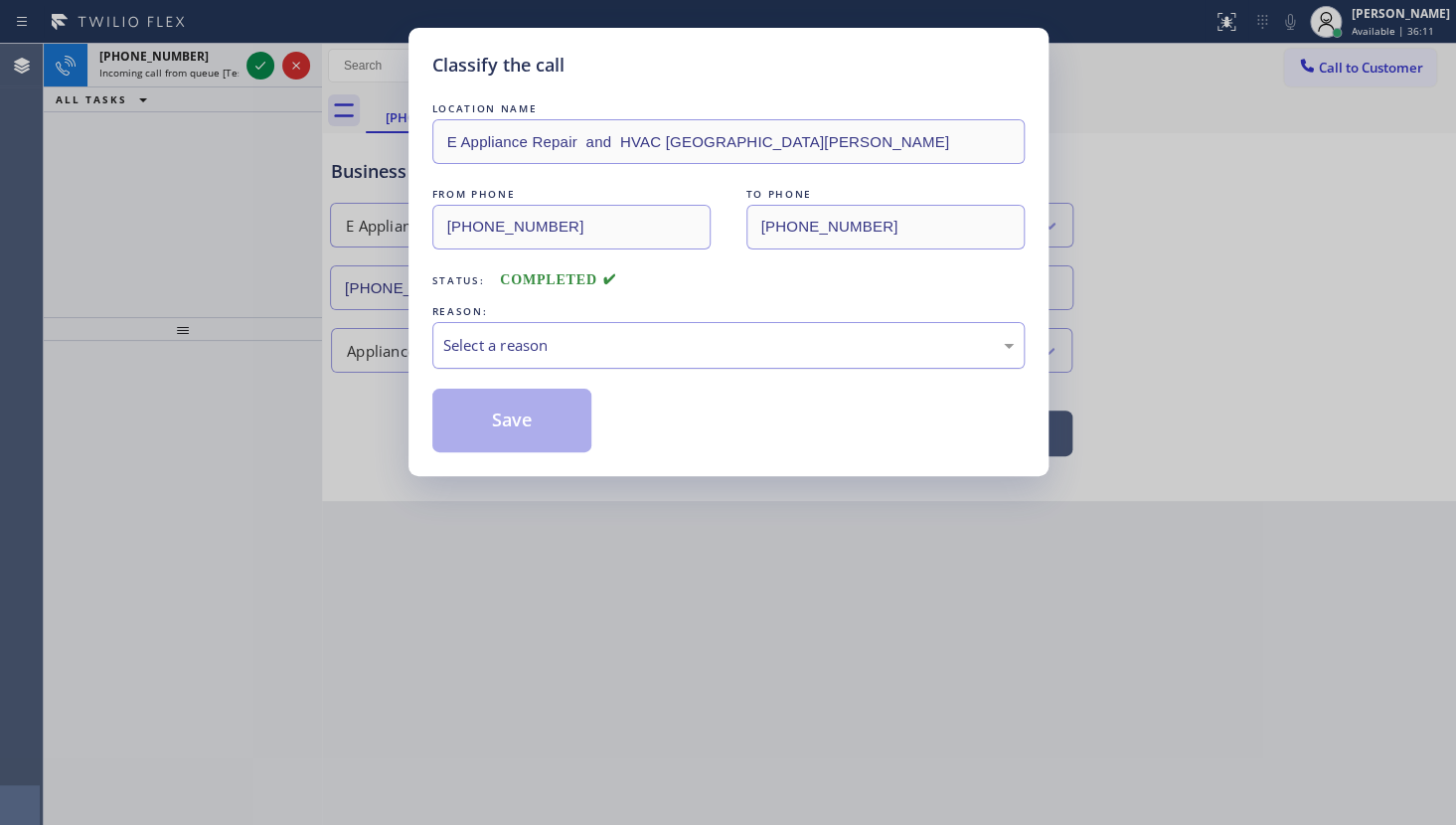 click on "Select a reason" at bounding box center (728, 345) 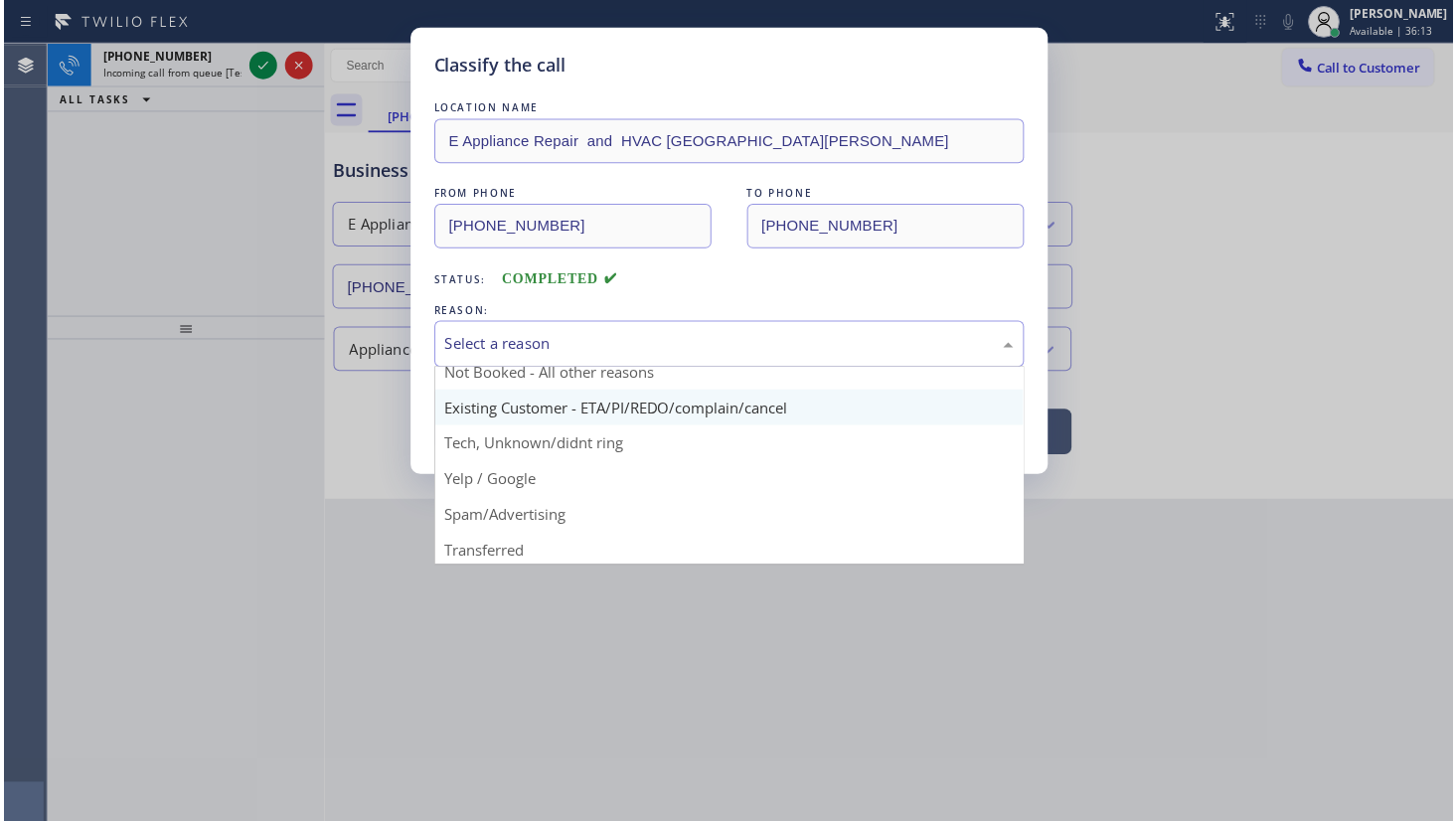 scroll, scrollTop: 89, scrollLeft: 0, axis: vertical 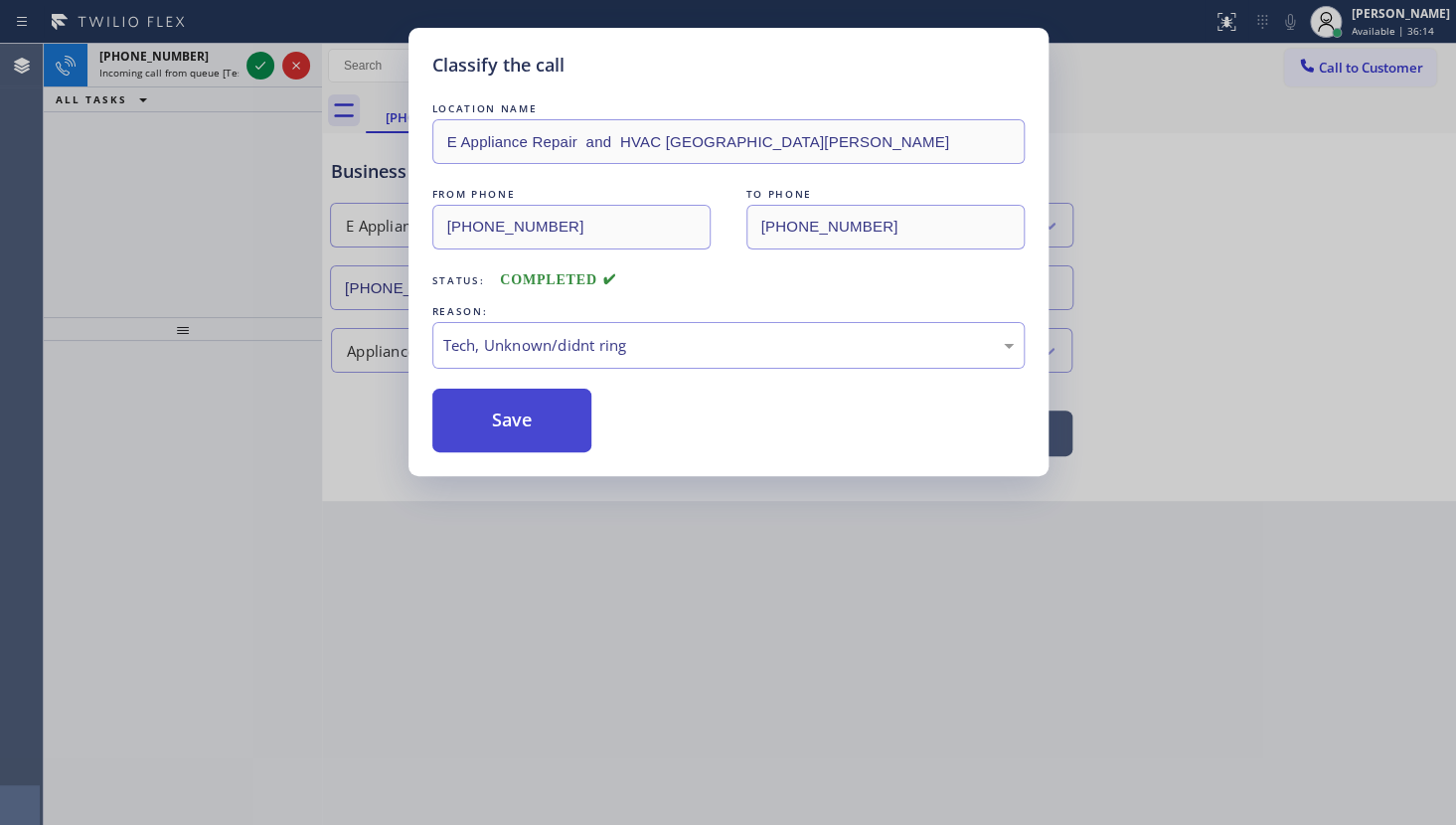 click on "Save" at bounding box center [512, 420] 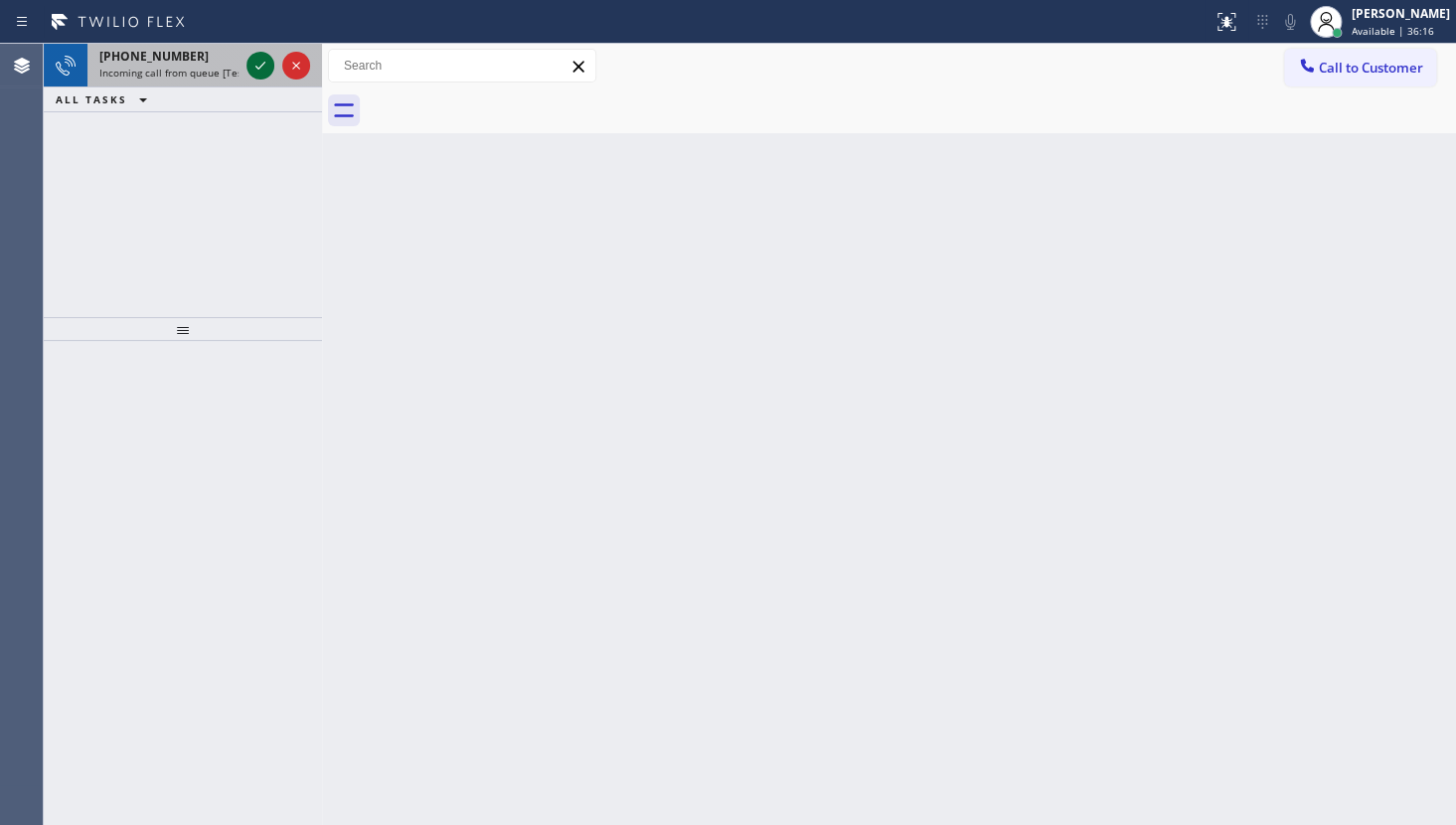 click 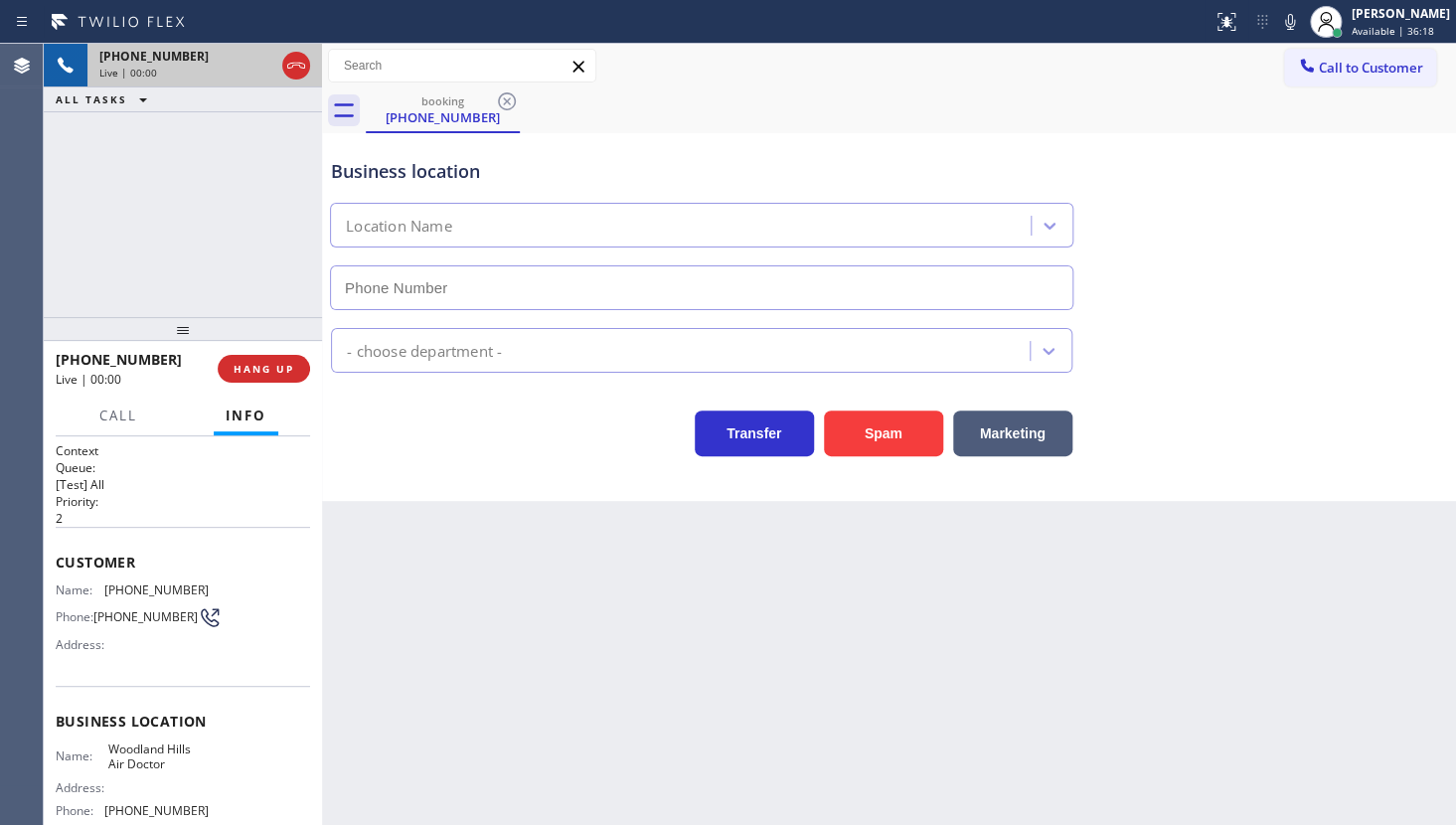 type on "(818) 806-9061" 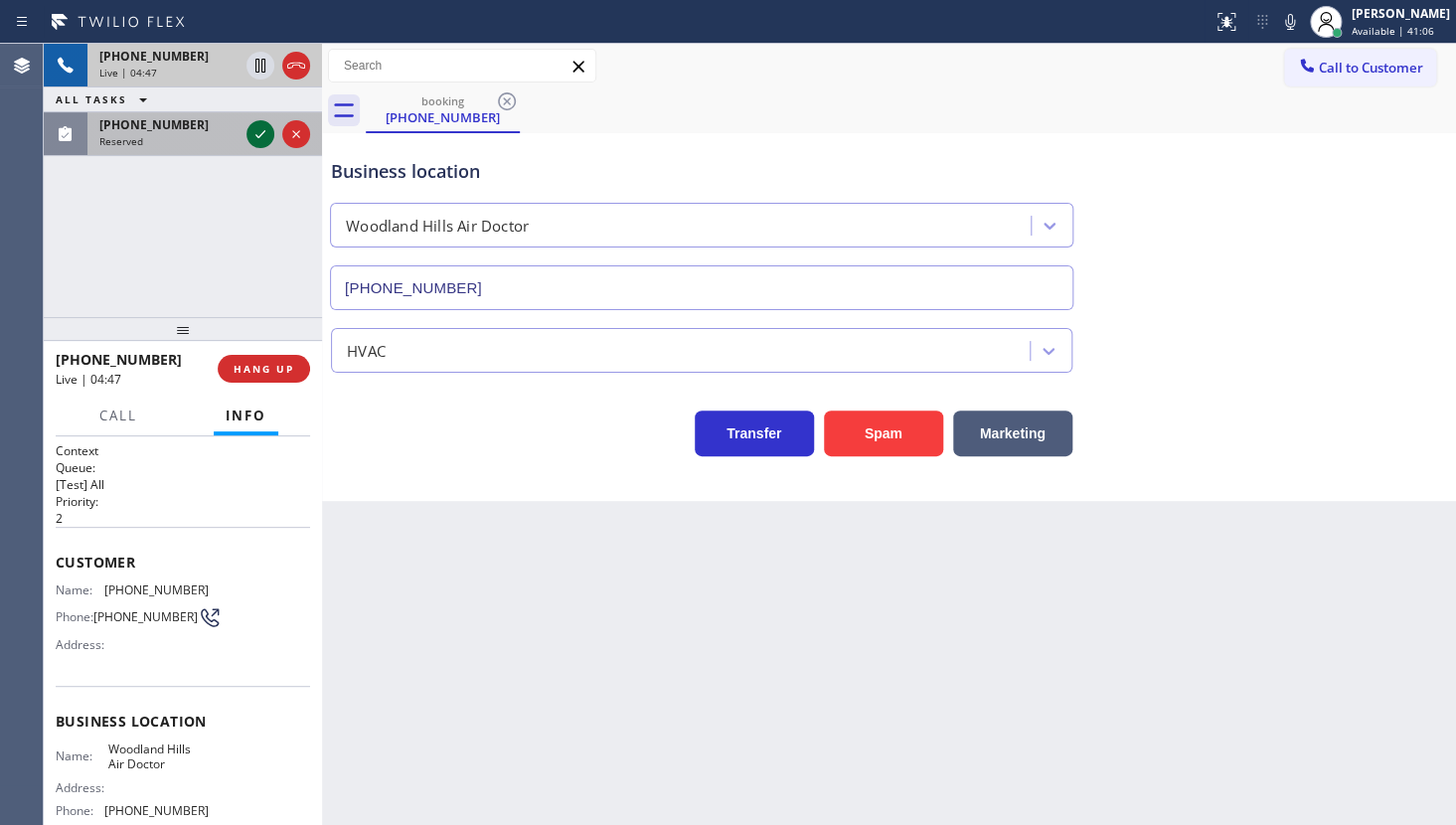 click 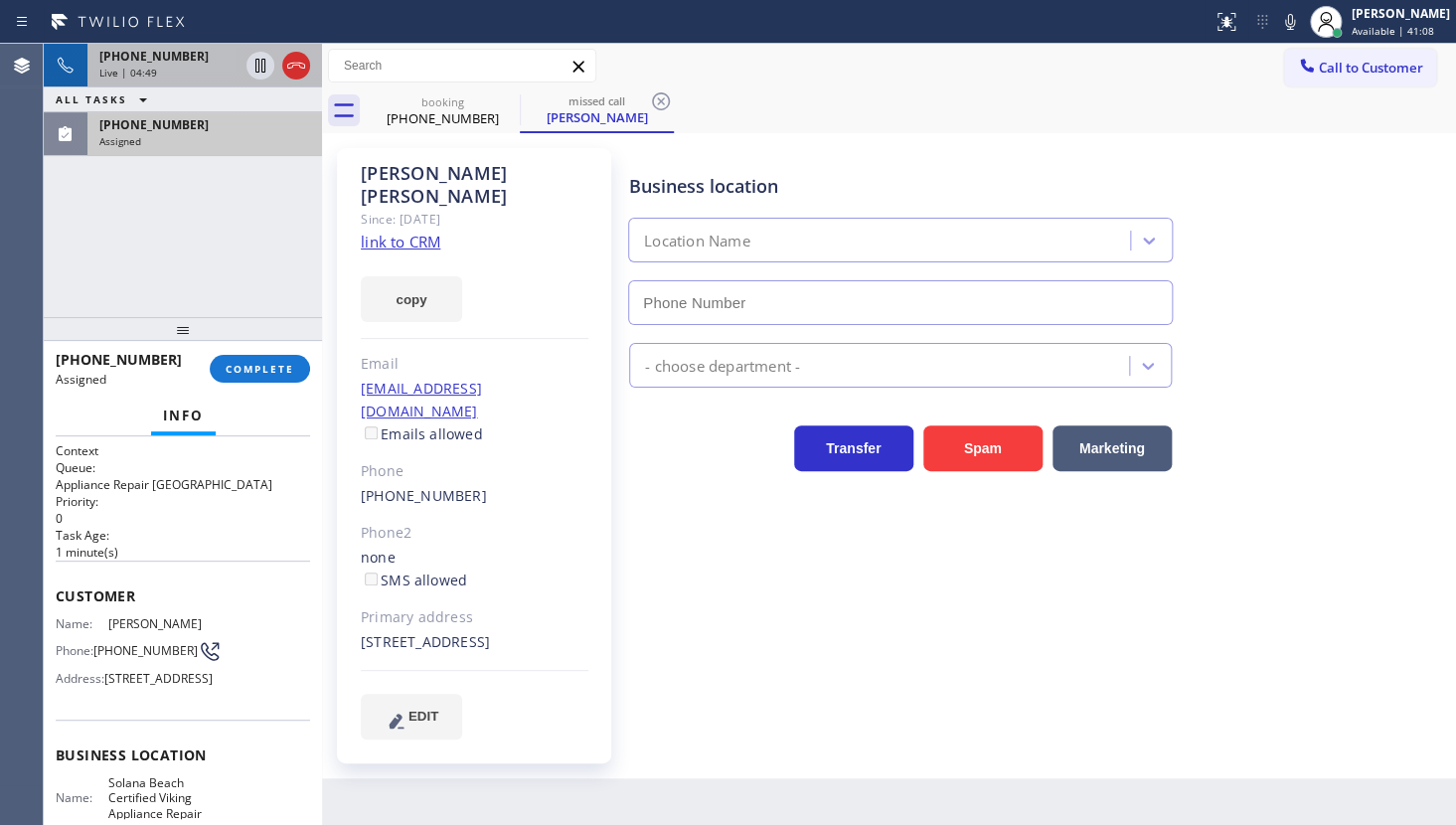 type on "(858) 244-9718" 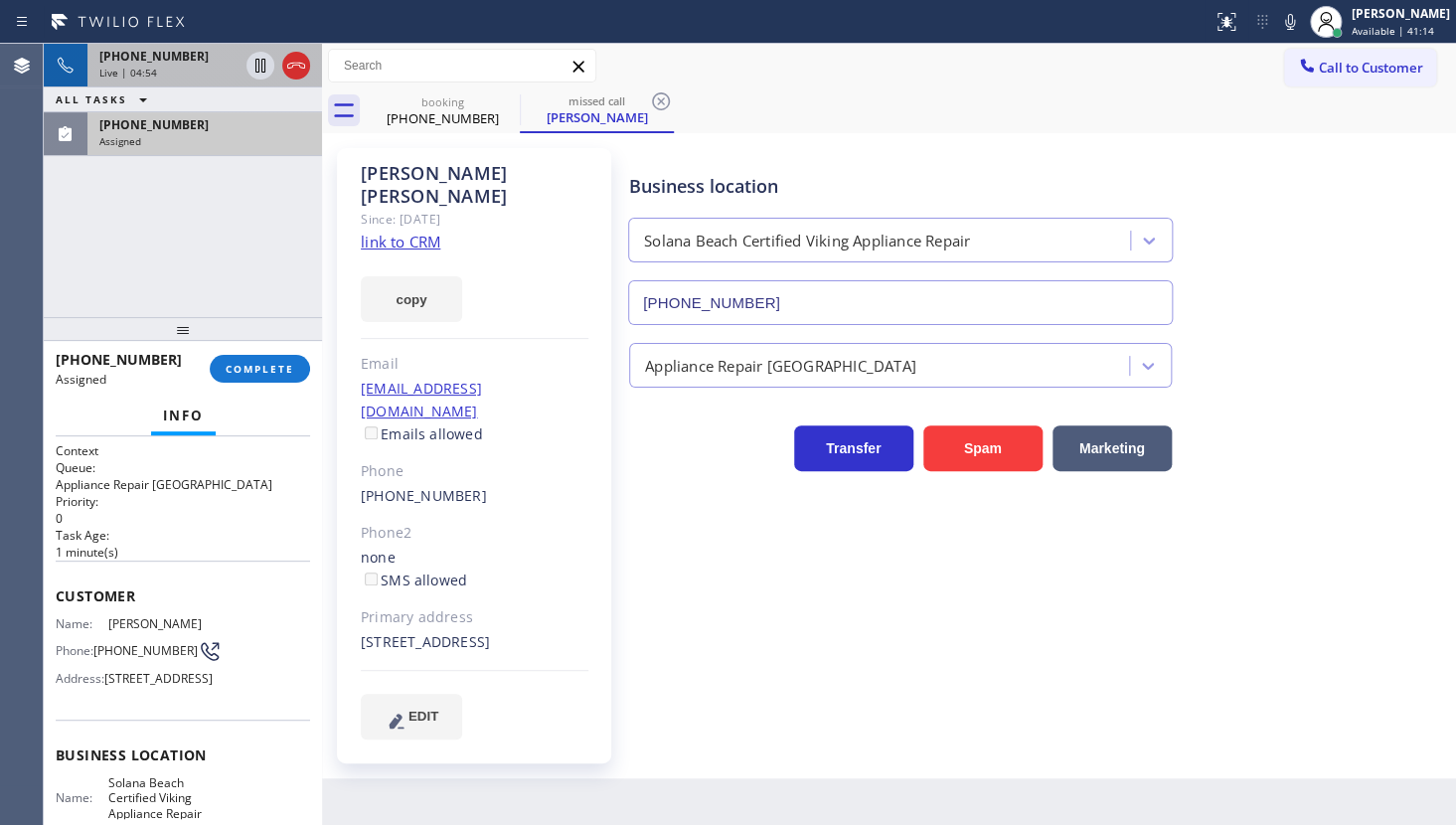 click on "(858) 603-2976 Assigned" at bounding box center (201, 134) 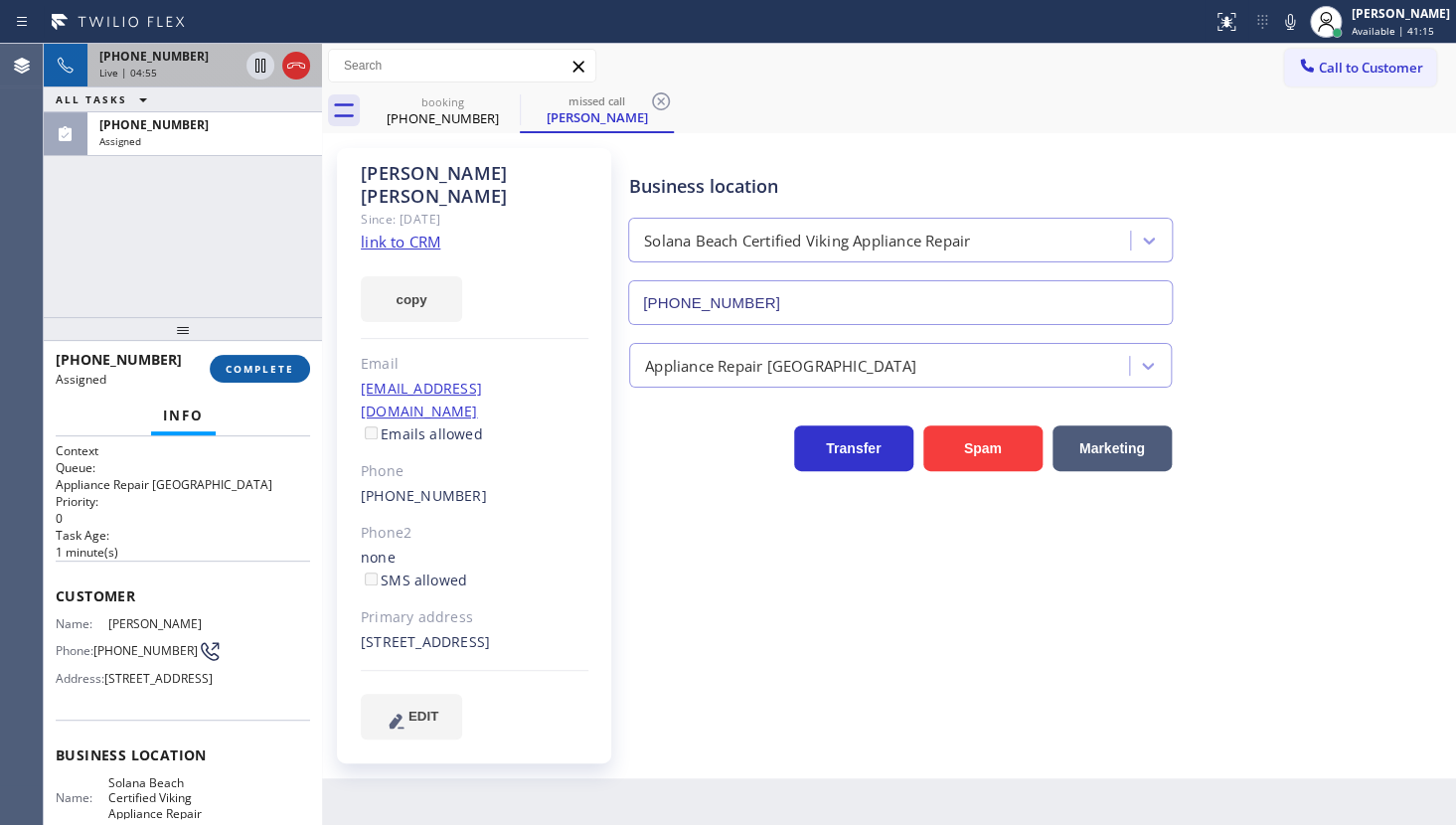 click on "COMPLETE" at bounding box center [259, 369] 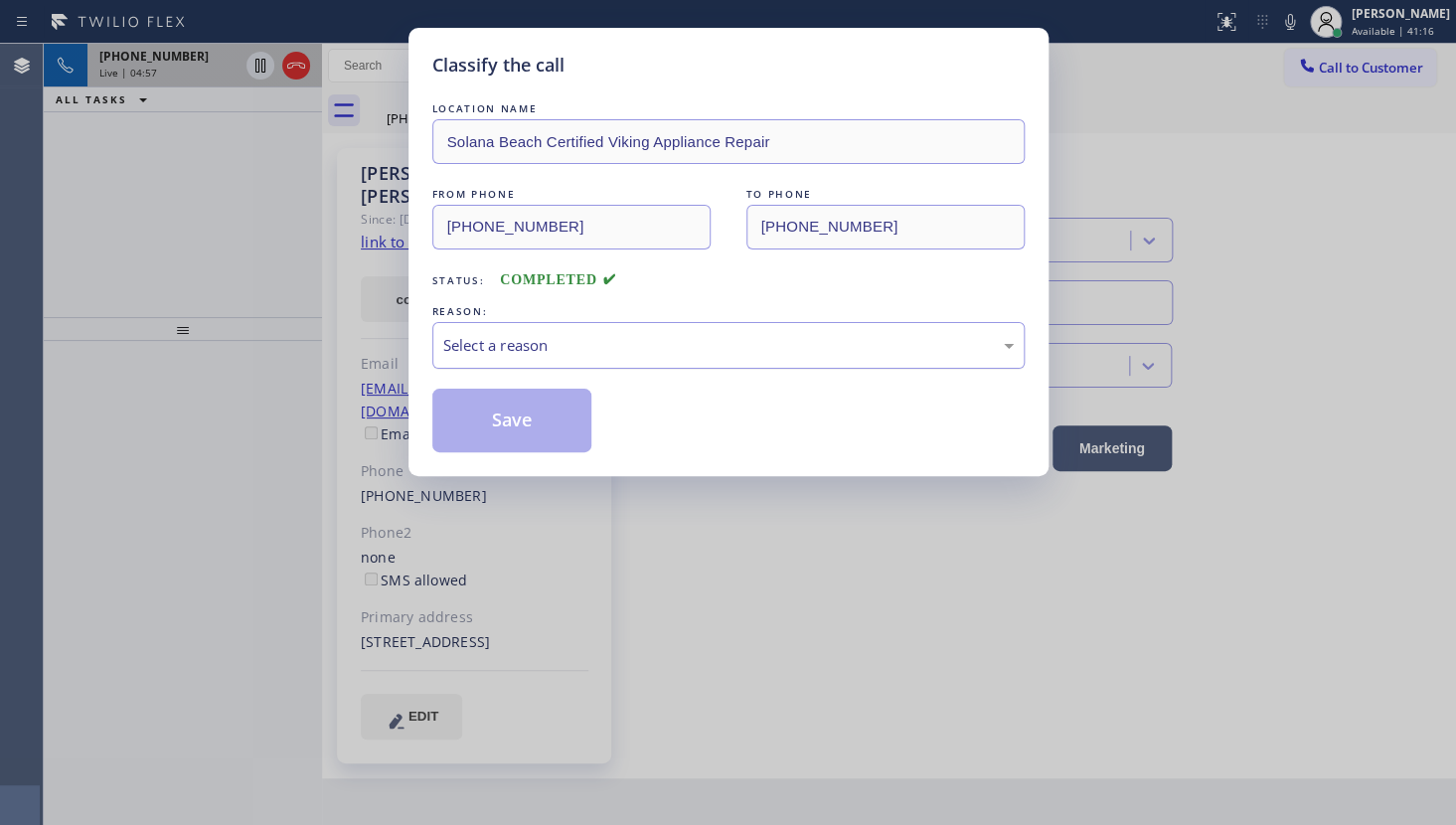 click on "Select a reason" at bounding box center [728, 345] 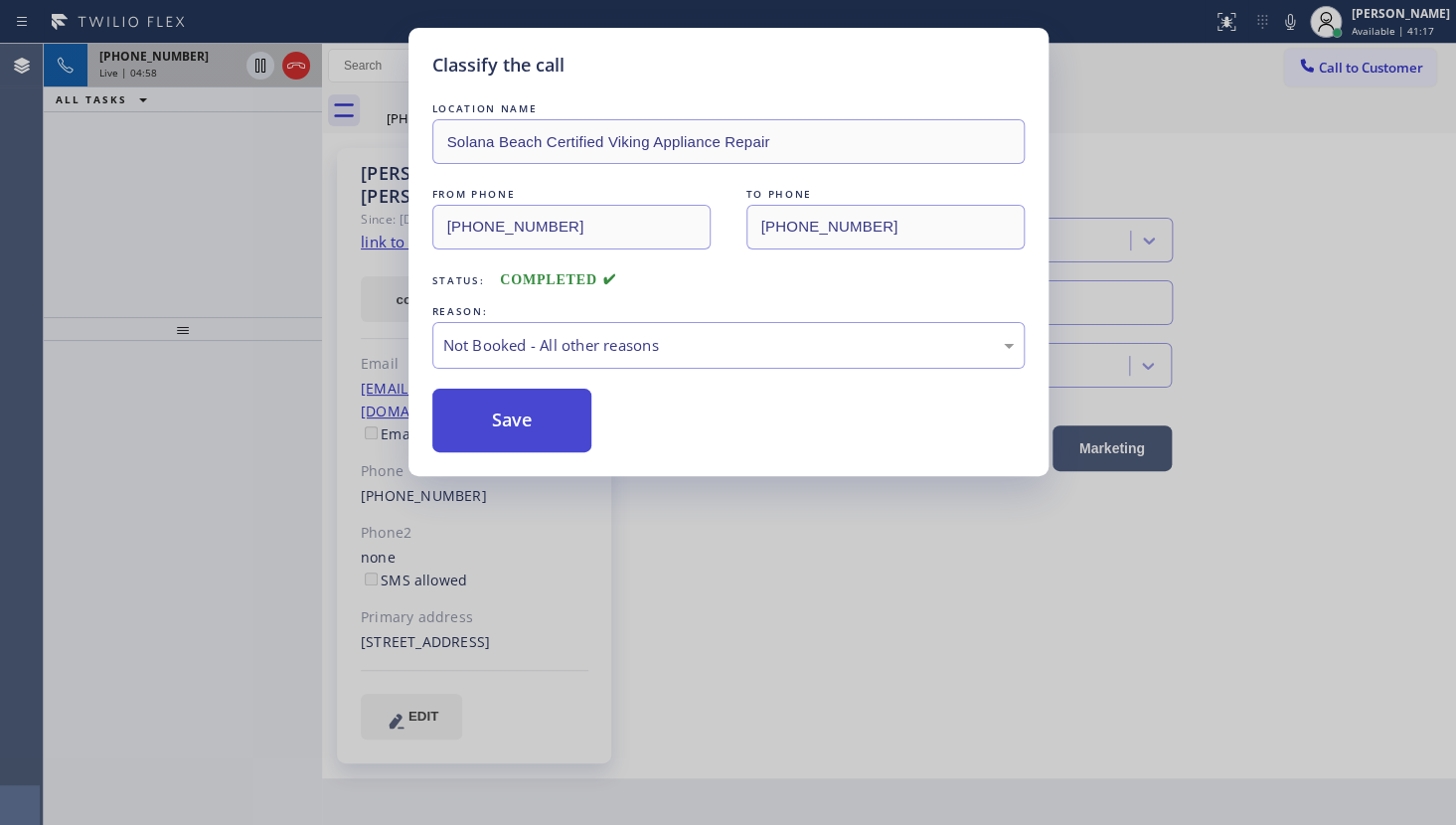 click on "Save" at bounding box center [512, 420] 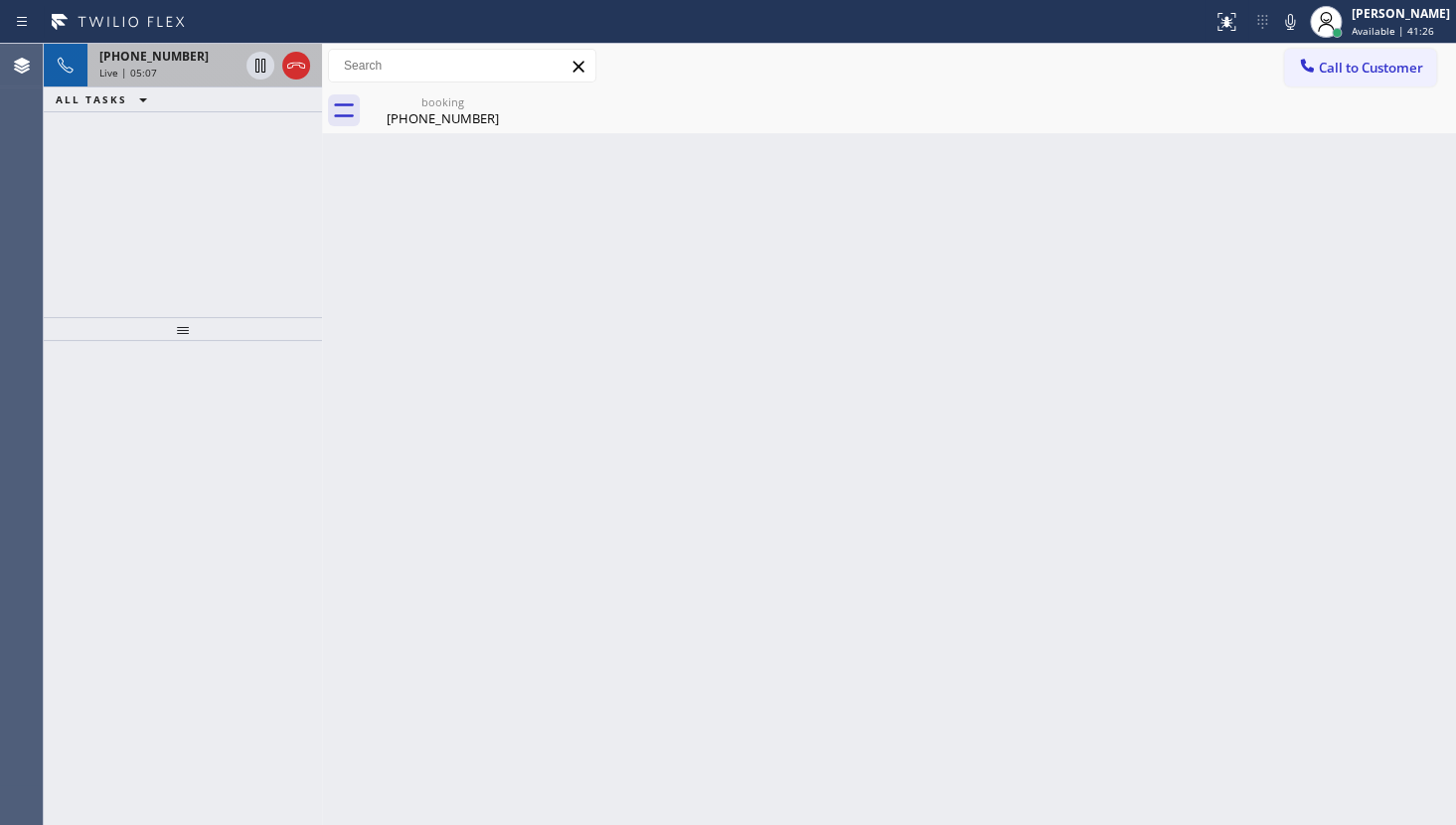 click at bounding box center (66, 66) 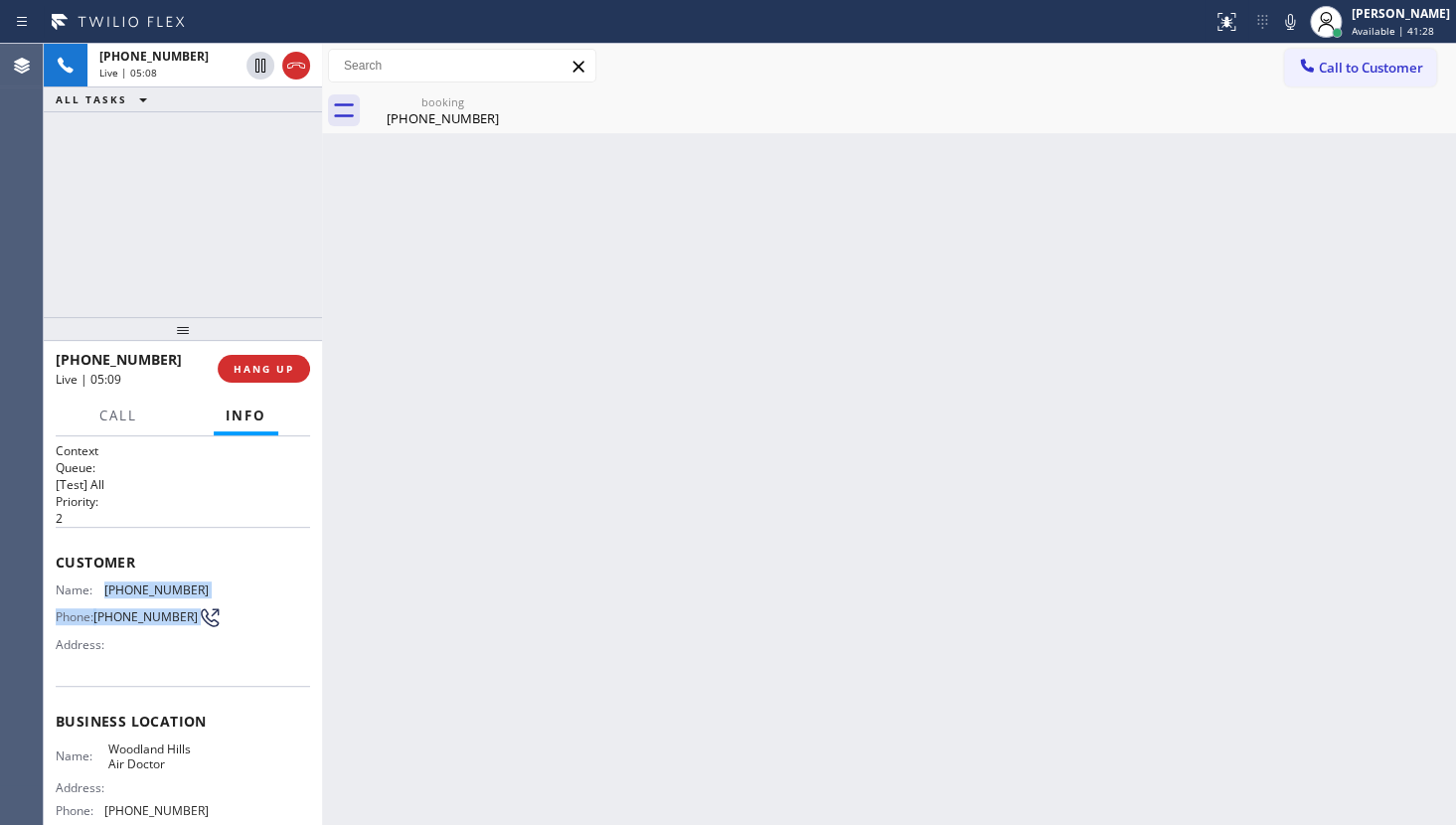 drag, startPoint x: 102, startPoint y: 585, endPoint x: 215, endPoint y: 598, distance: 113.74533 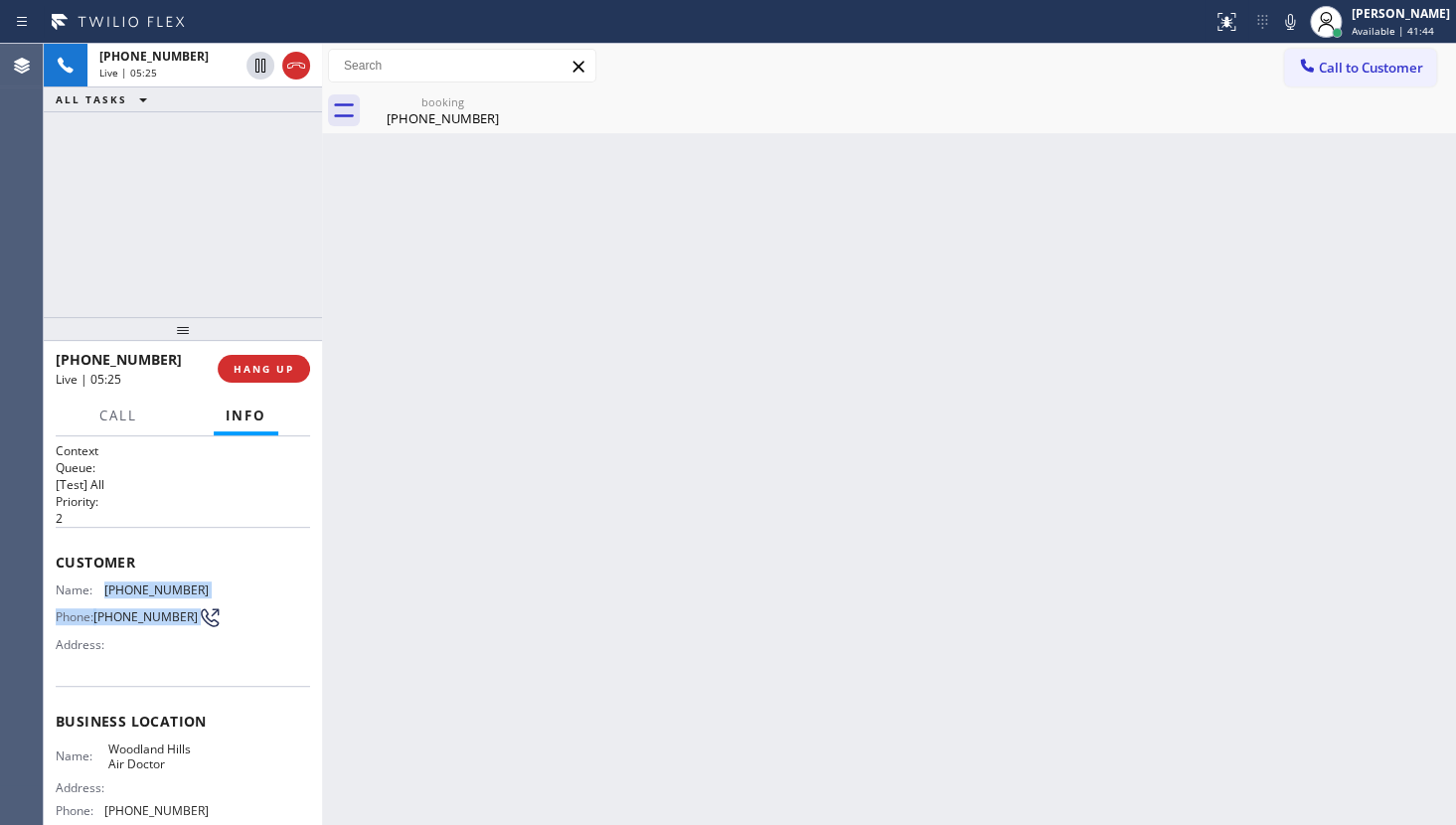 click on "(818) 590-0983" at bounding box center (156, 589) 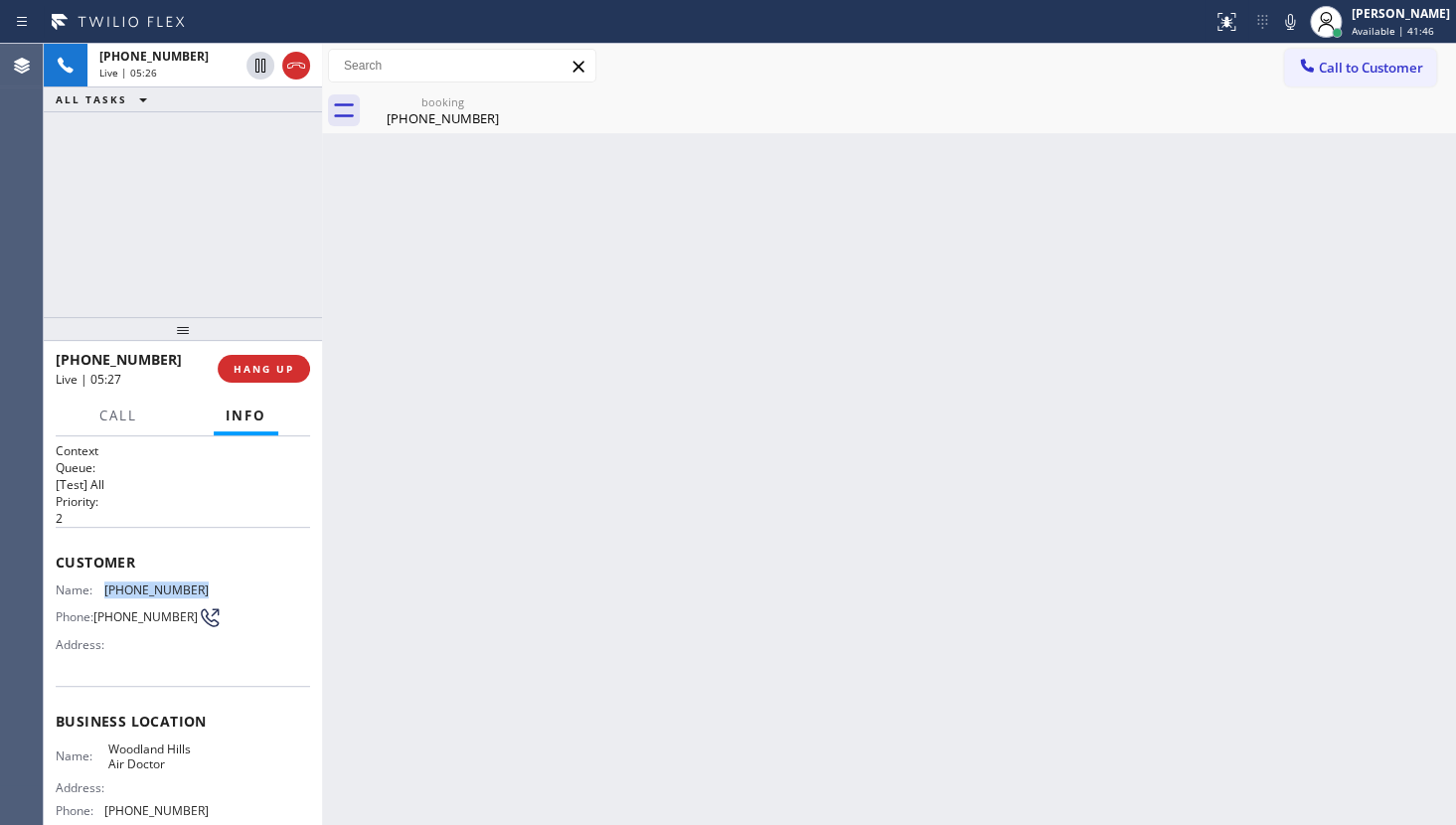 drag, startPoint x: 102, startPoint y: 584, endPoint x: 202, endPoint y: 588, distance: 100.07997 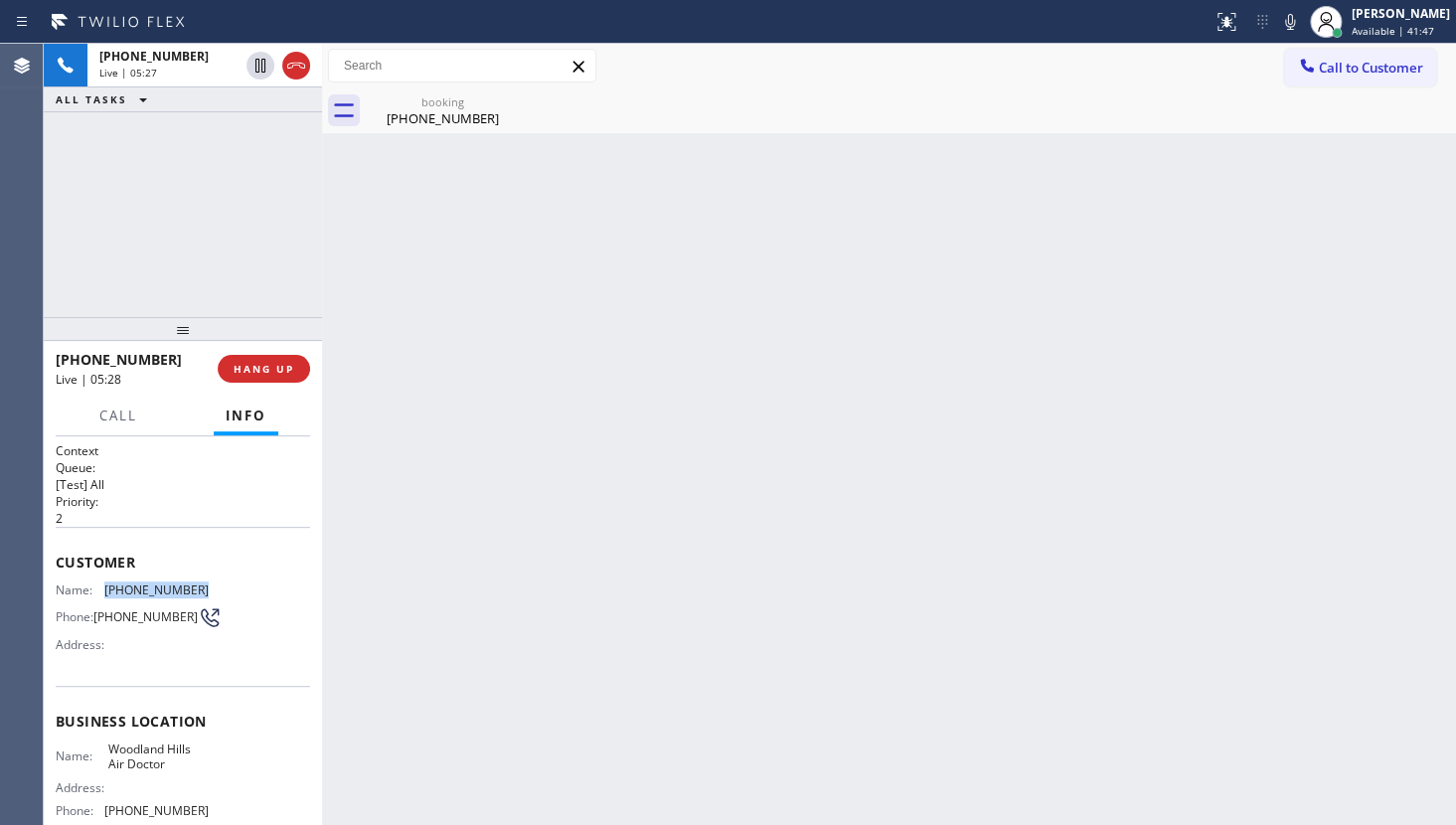 copy on "(818) 590-0983" 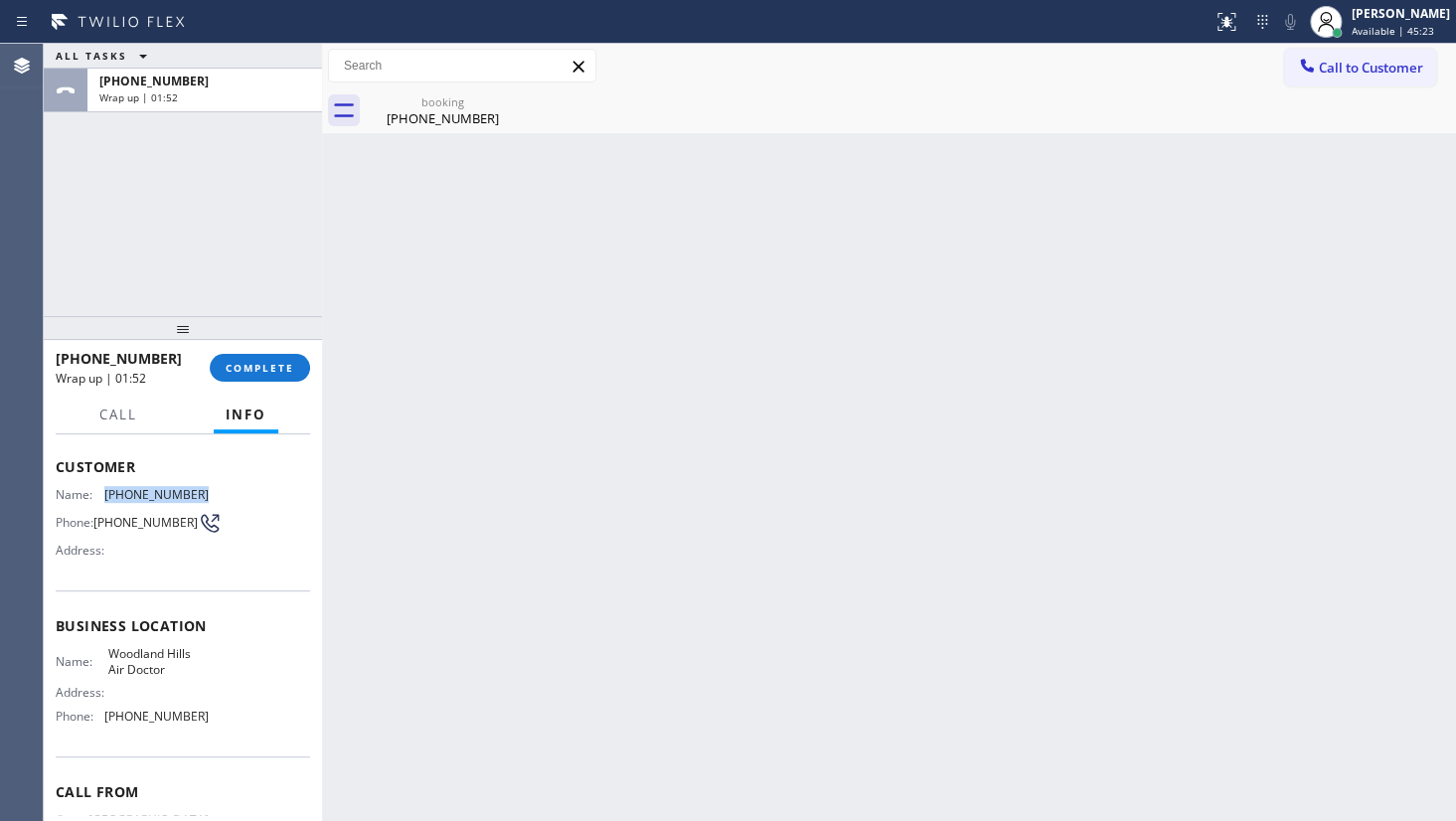 scroll, scrollTop: 180, scrollLeft: 0, axis: vertical 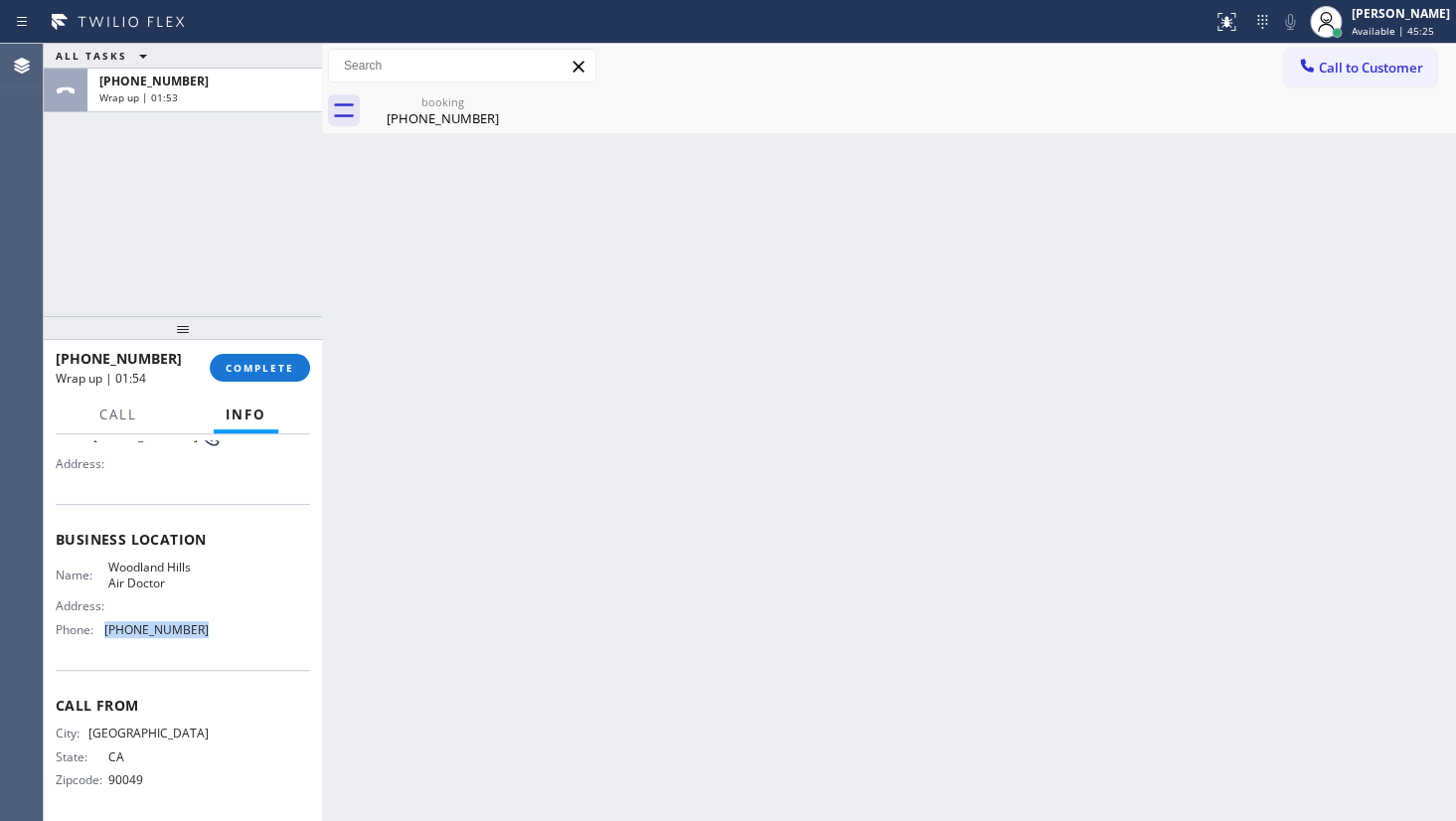 drag, startPoint x: 95, startPoint y: 636, endPoint x: 224, endPoint y: 642, distance: 129.13946 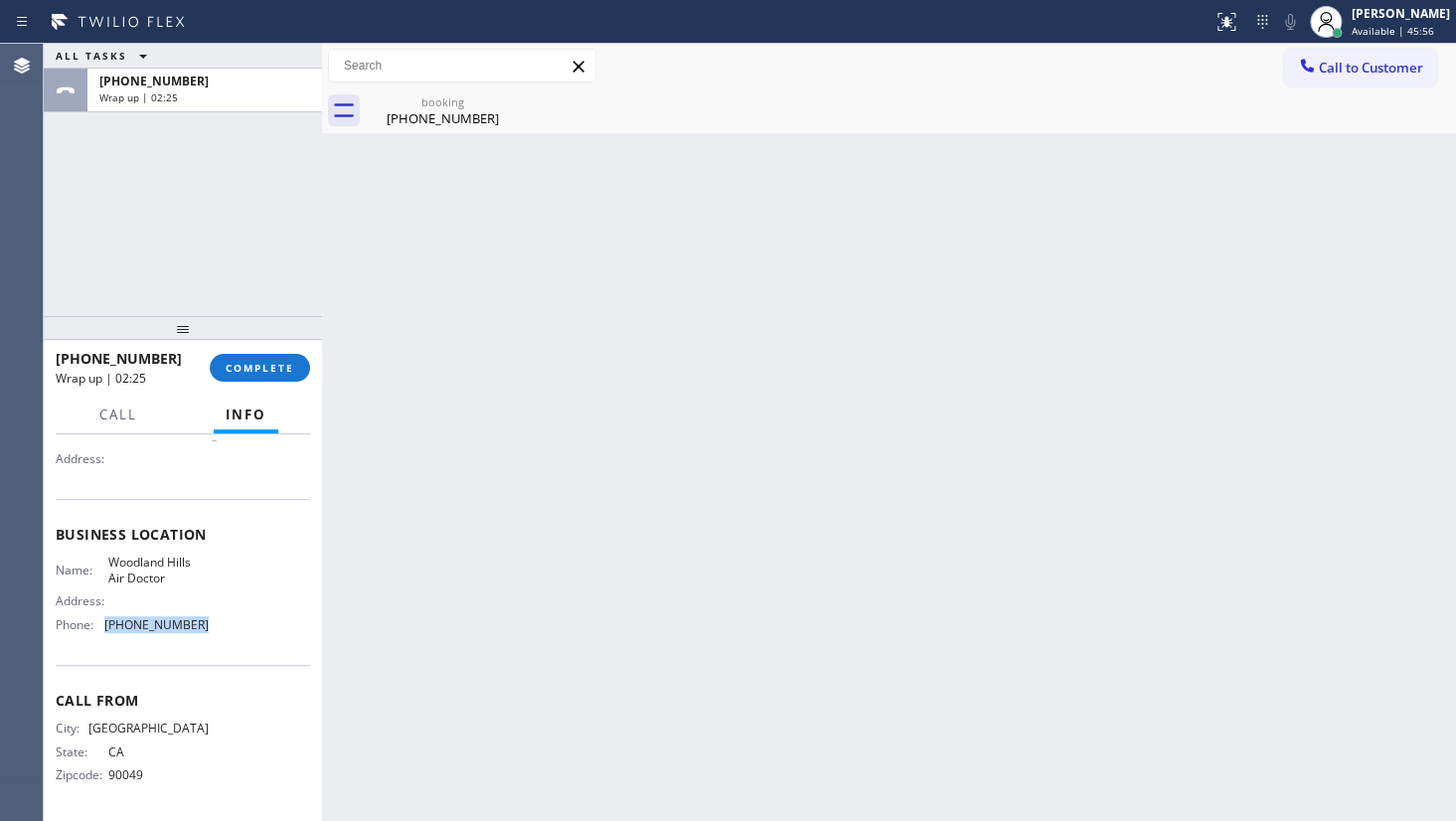 scroll, scrollTop: 189, scrollLeft: 0, axis: vertical 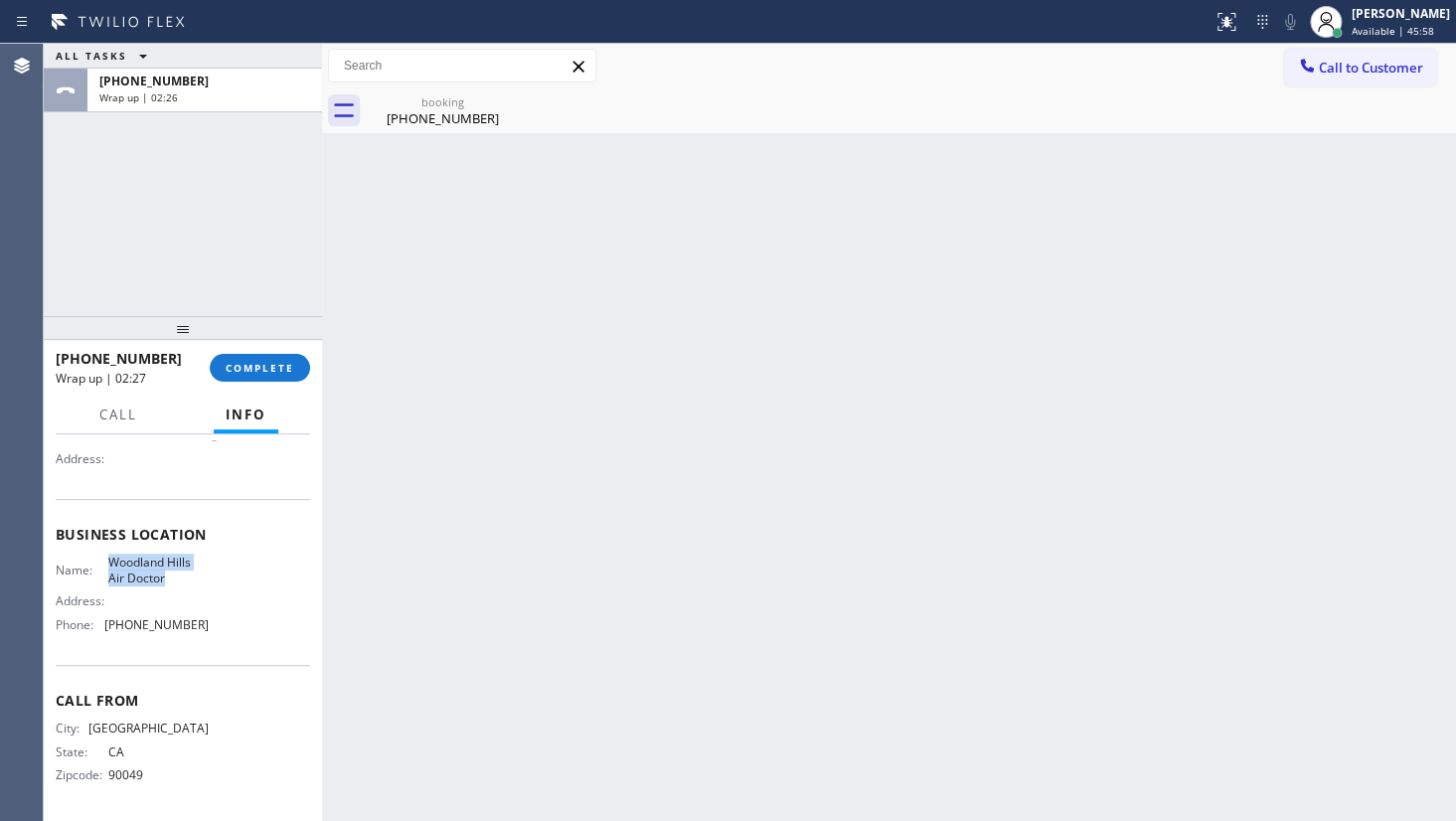 drag, startPoint x: 104, startPoint y: 564, endPoint x: 213, endPoint y: 579, distance: 110.02727 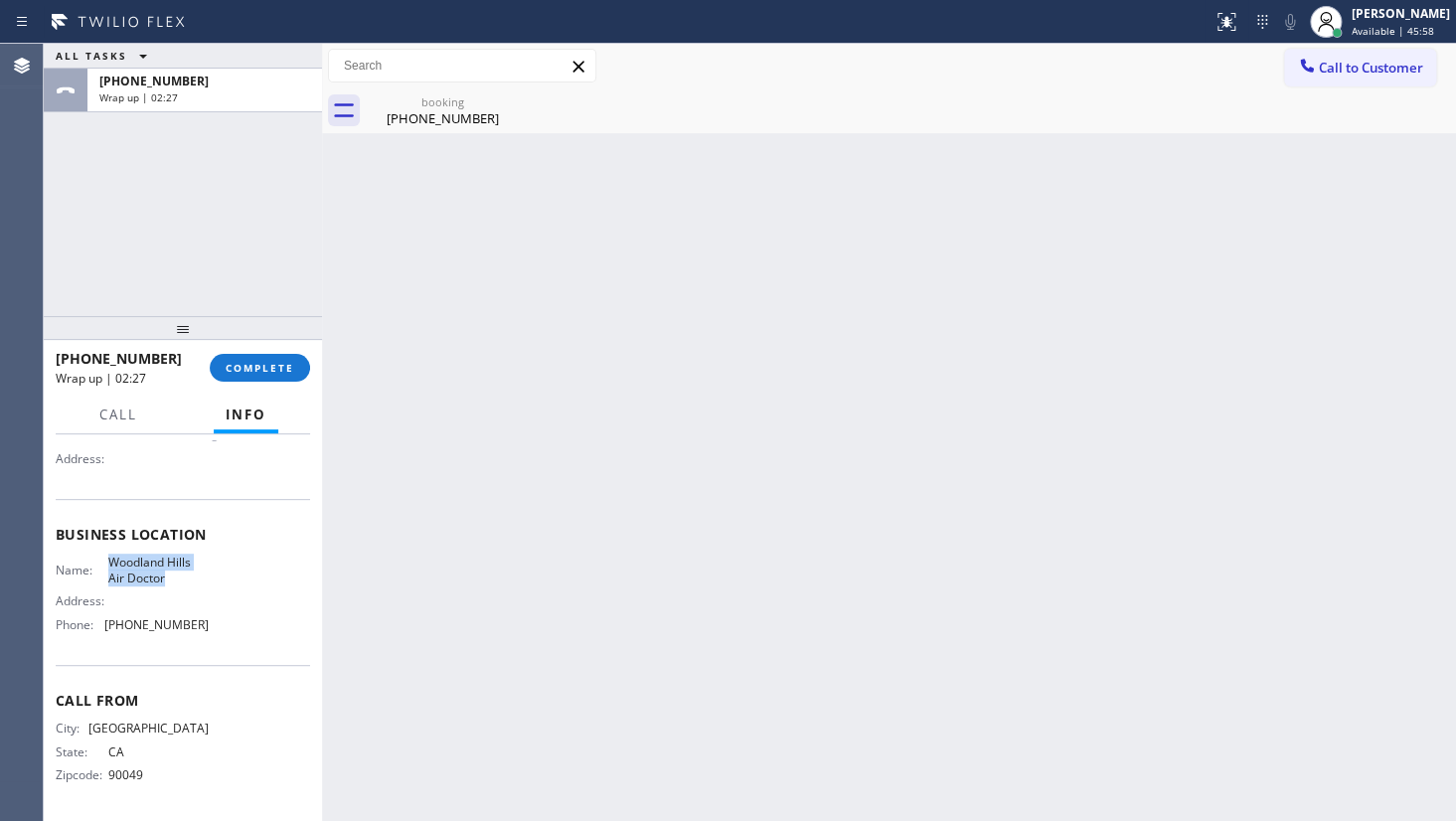 copy on "Woodland Hills Air Doctor" 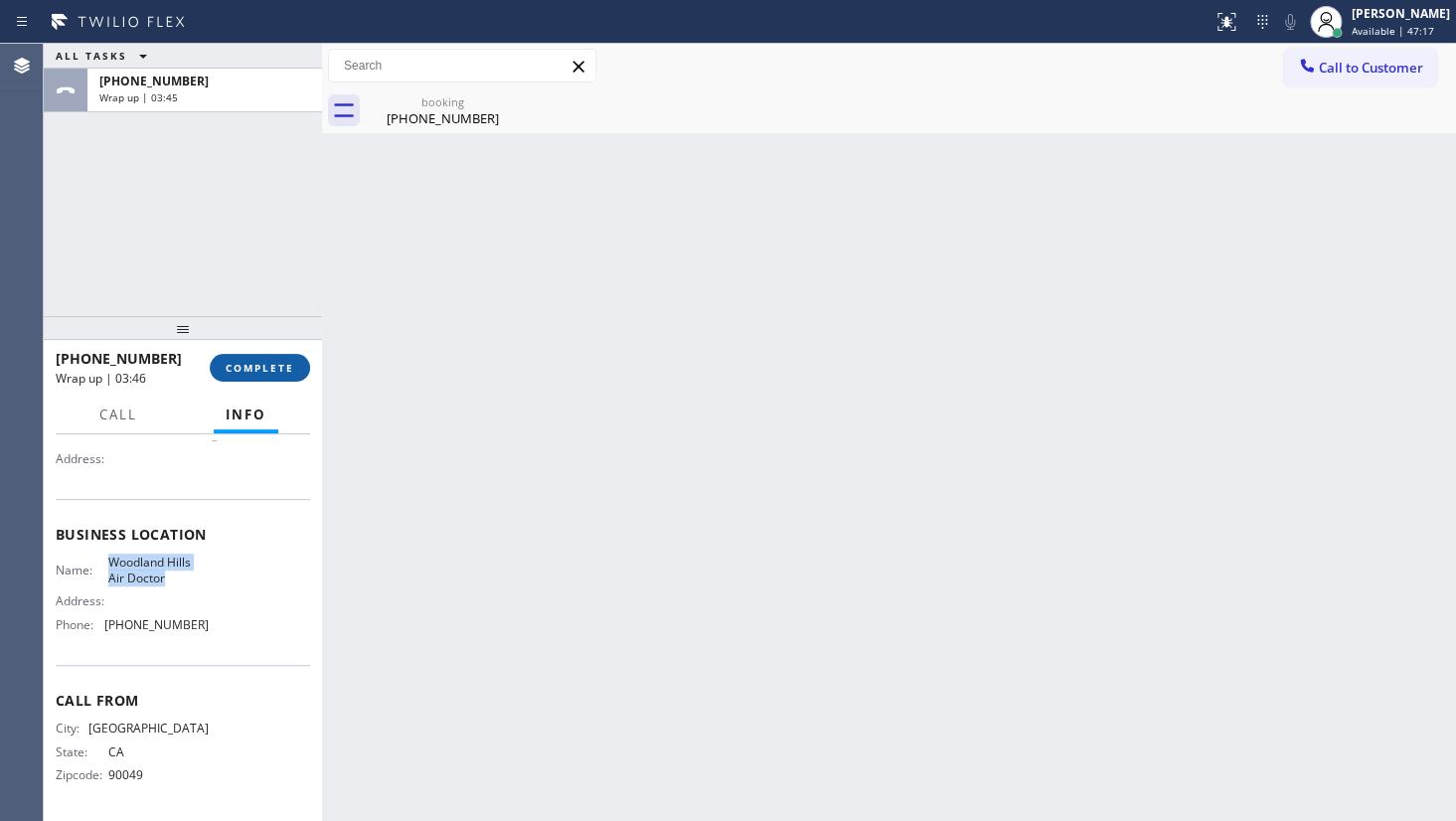 click on "COMPLETE" at bounding box center (259, 368) 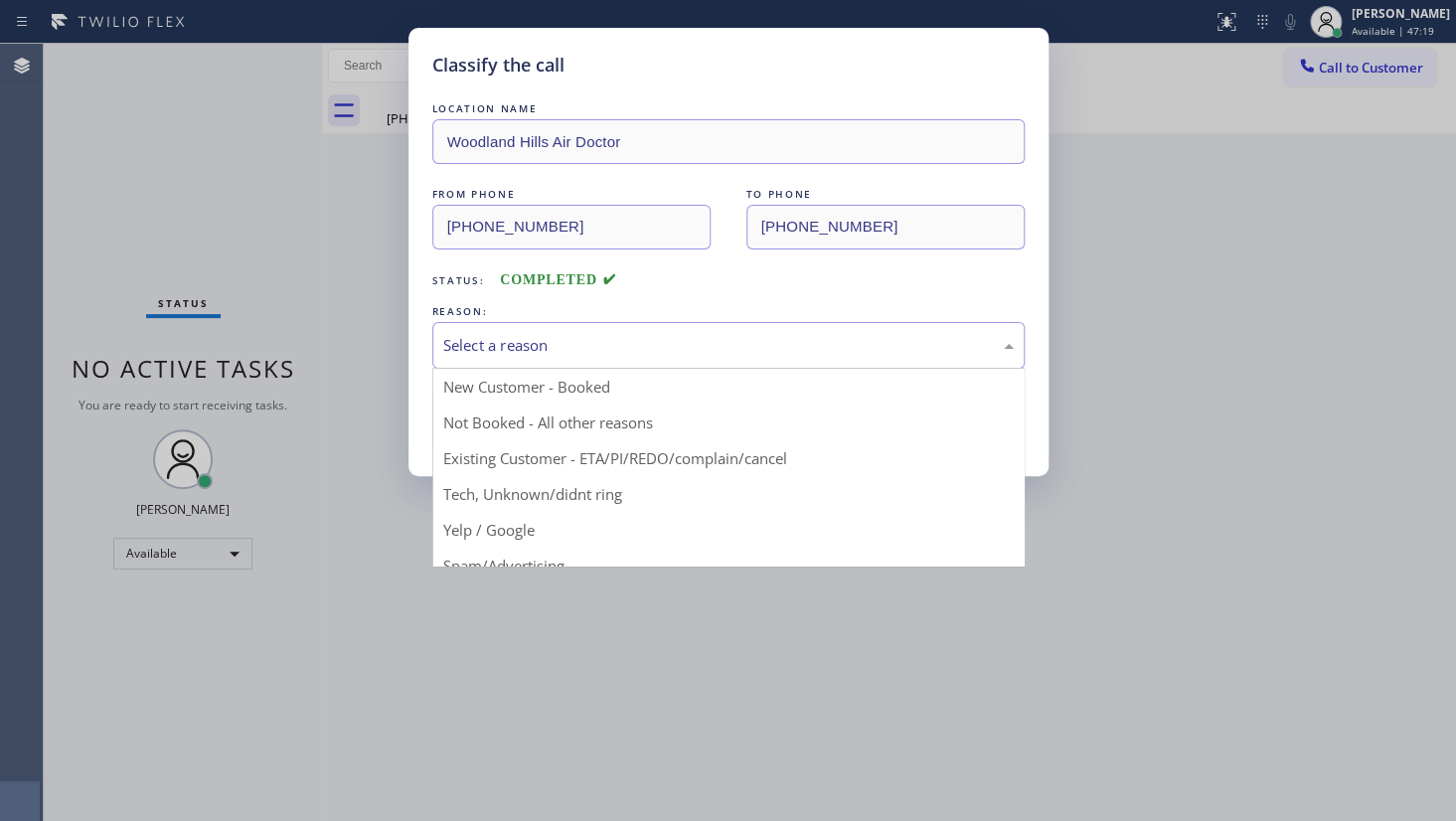 click on "Select a reason" at bounding box center (728, 345) 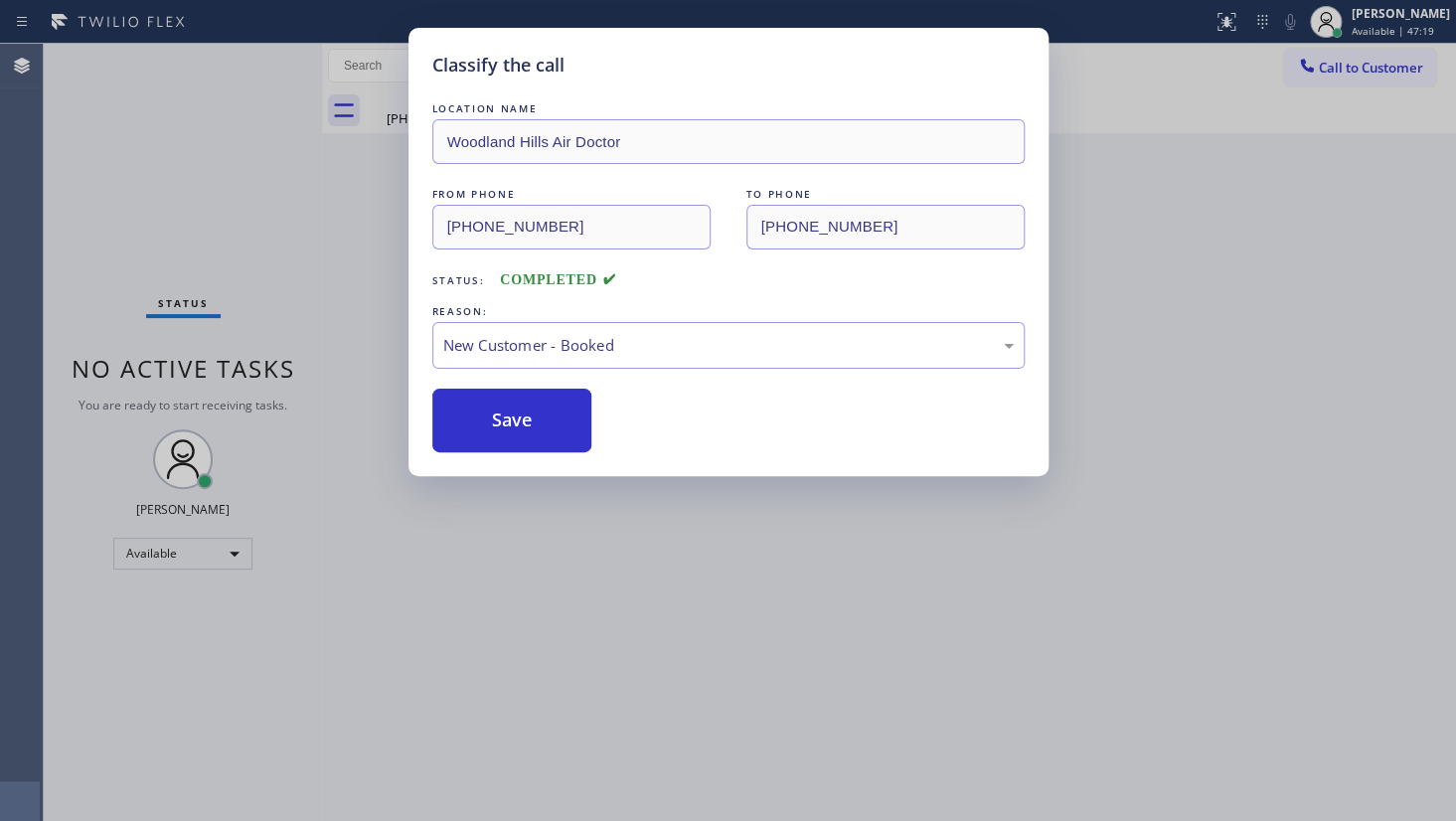 drag, startPoint x: 484, startPoint y: 417, endPoint x: 444, endPoint y: 276, distance: 146.56398 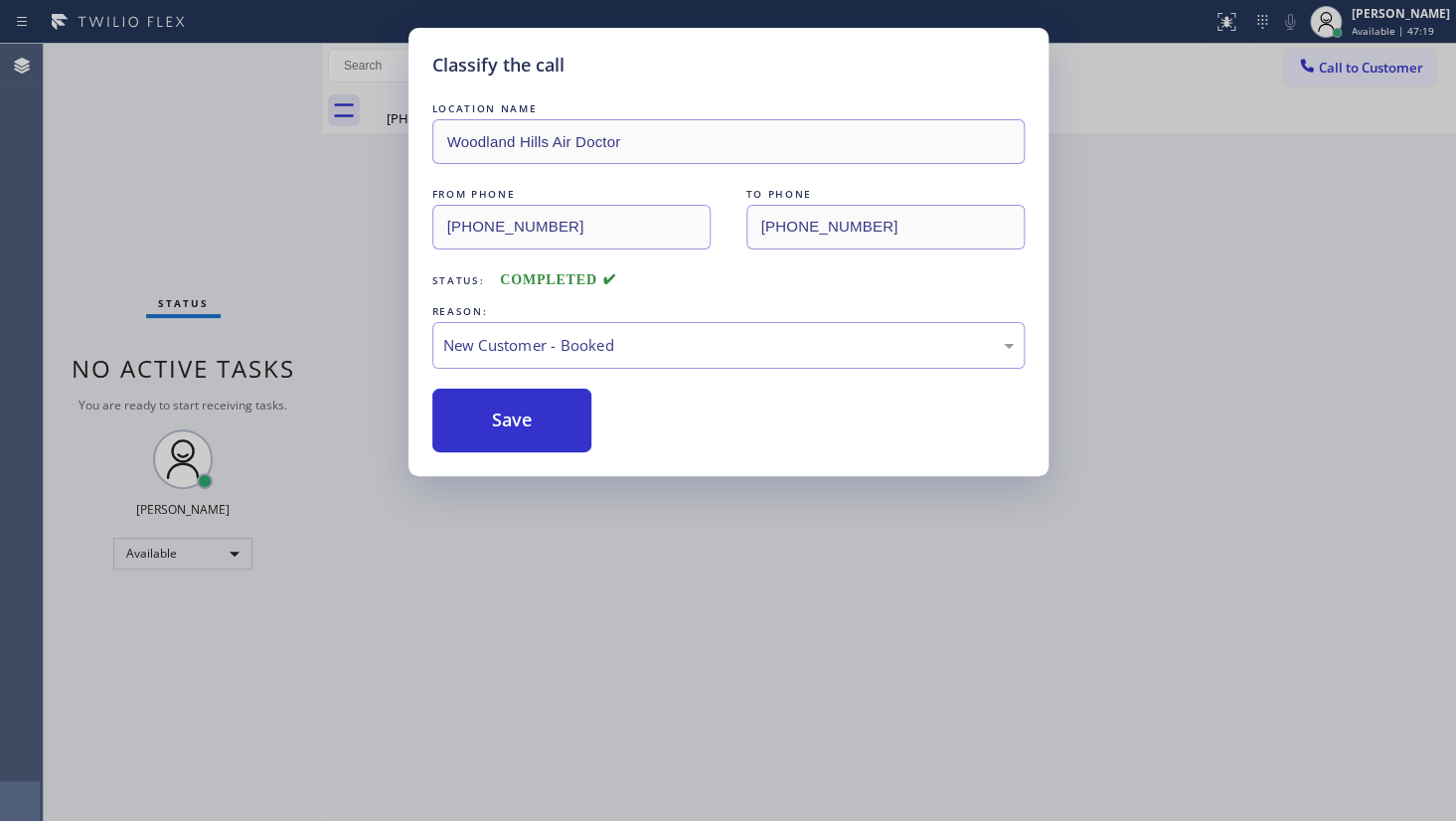 click on "Save" at bounding box center (512, 420) 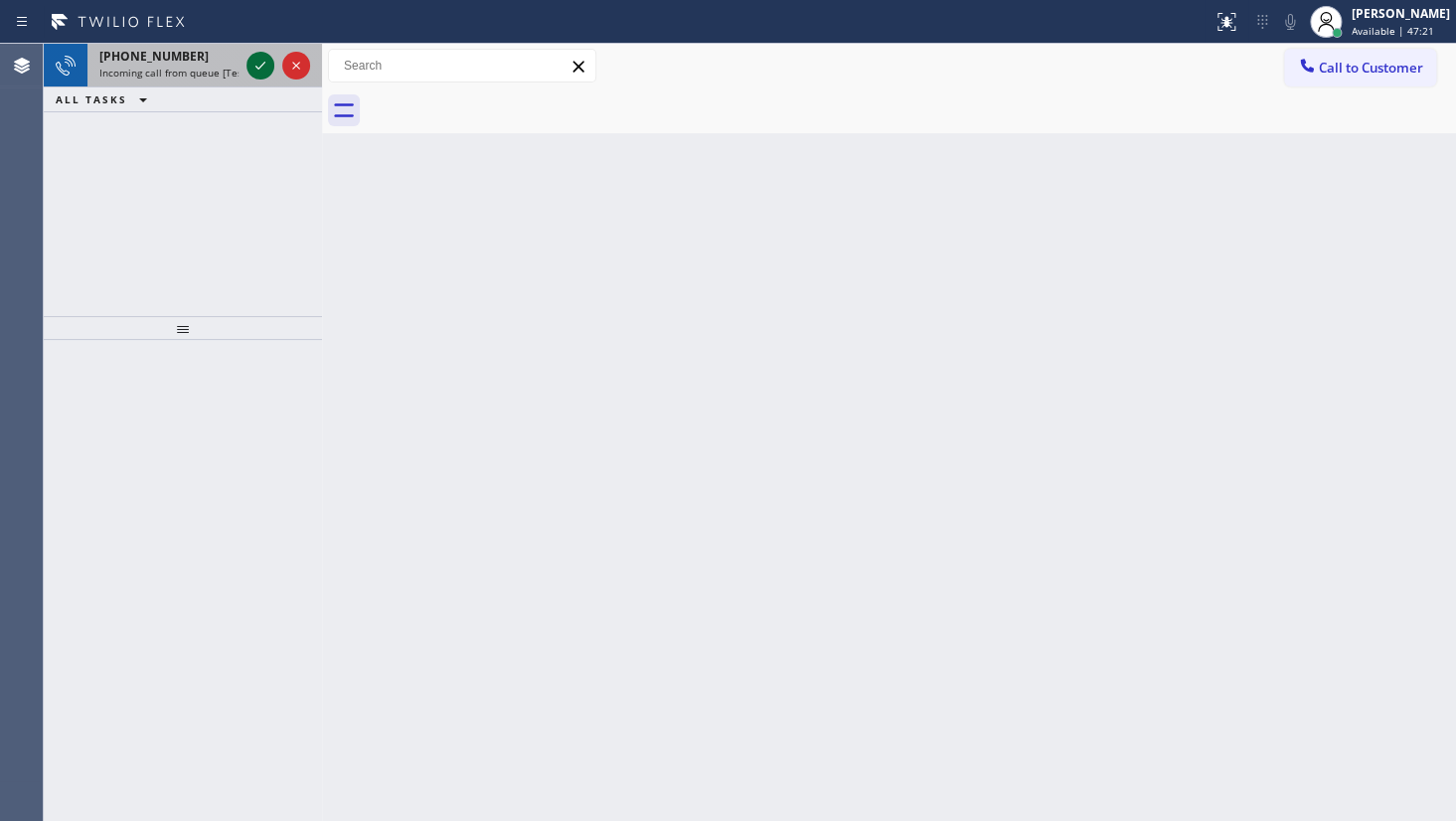click 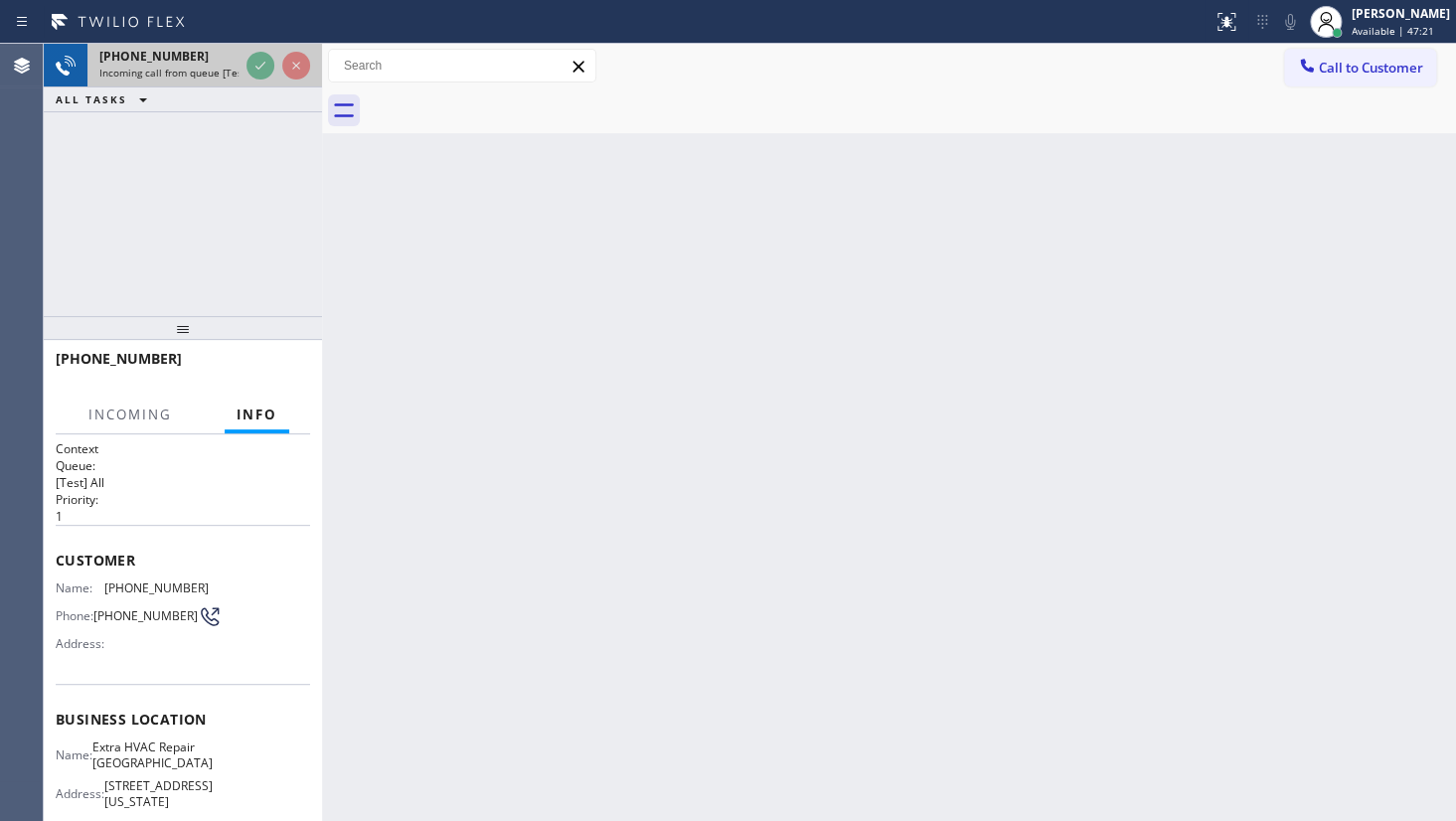 click at bounding box center (278, 66) 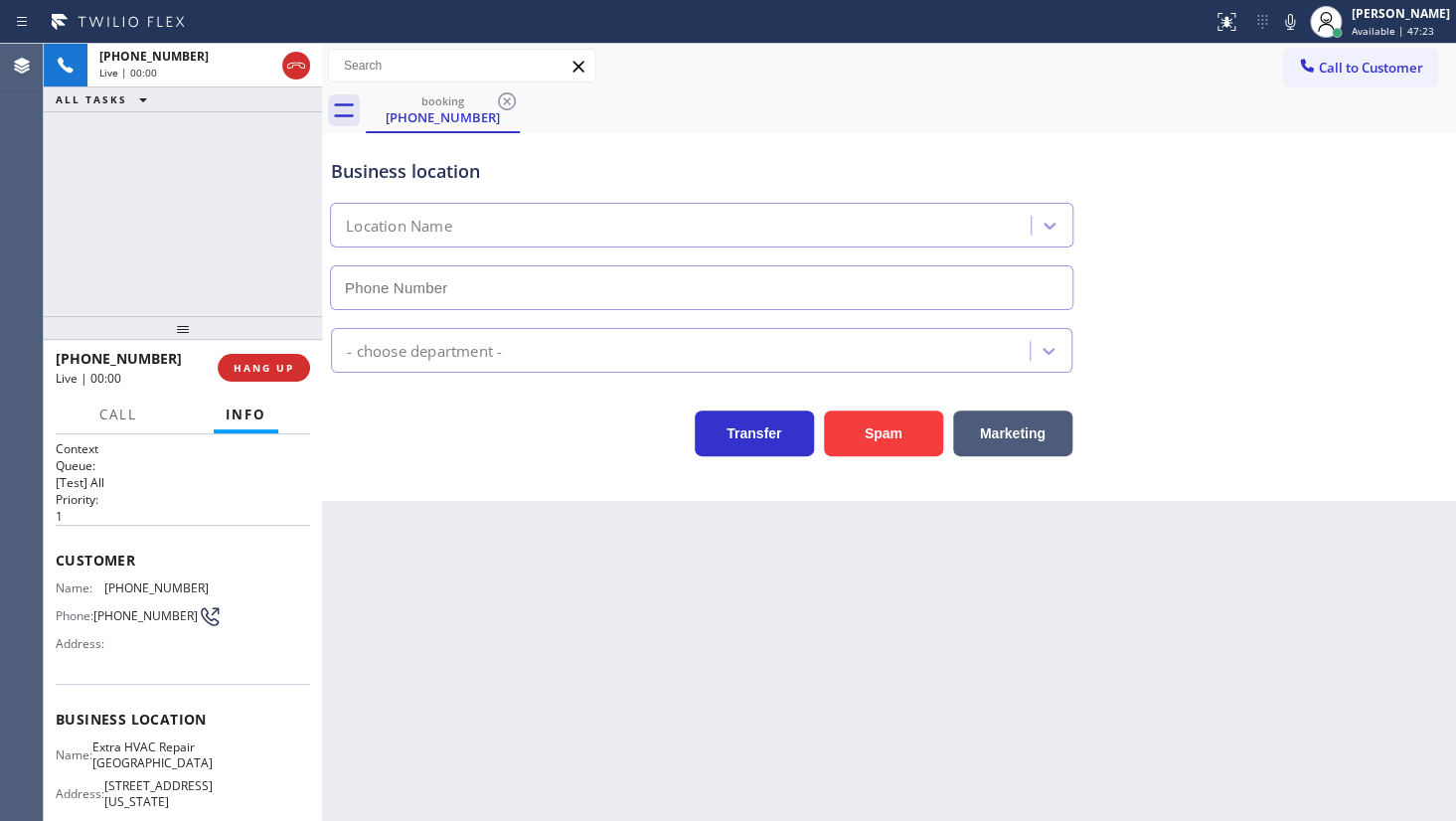 type on "(760) 790-4551" 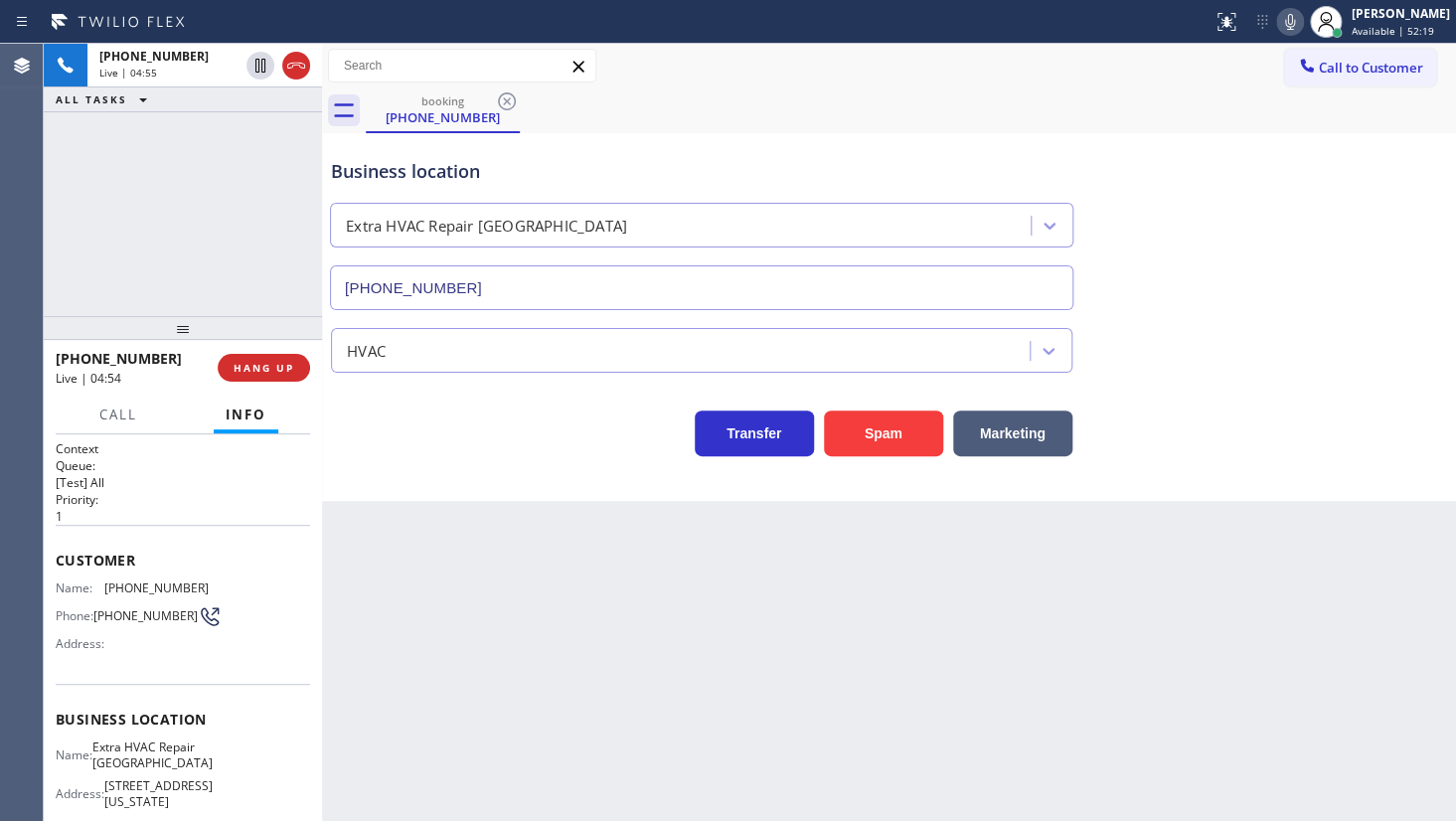 click 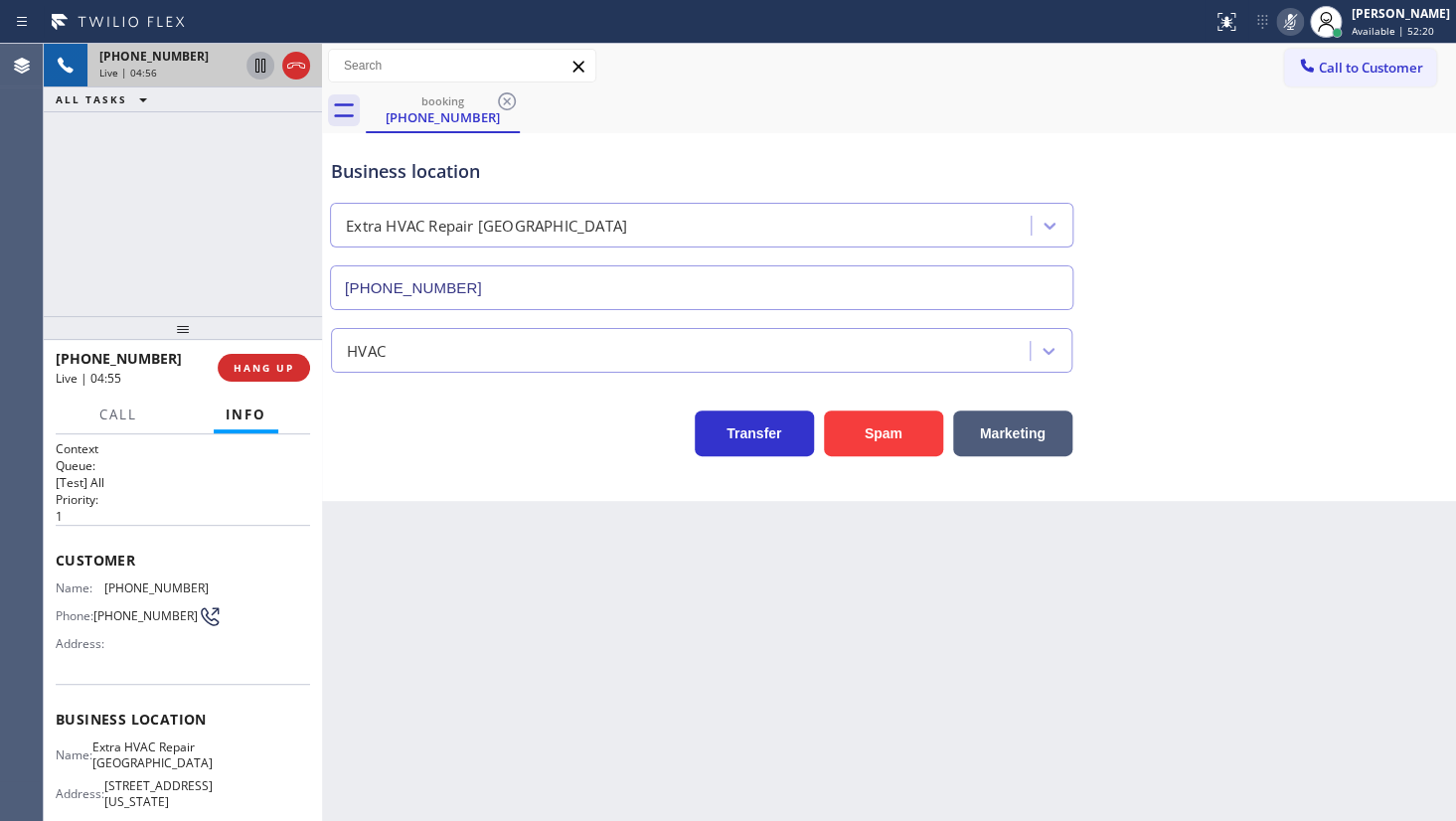 click 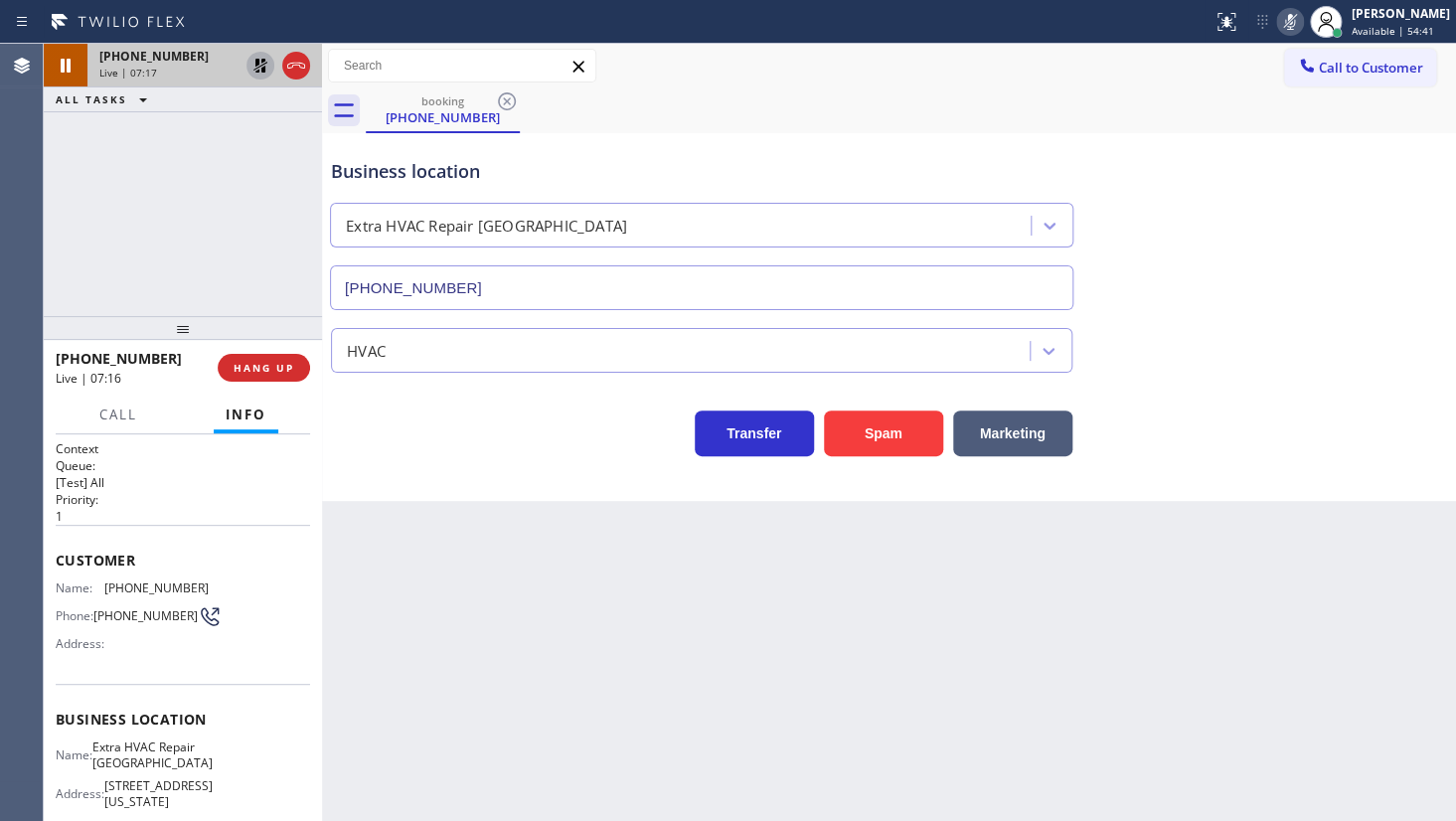 click 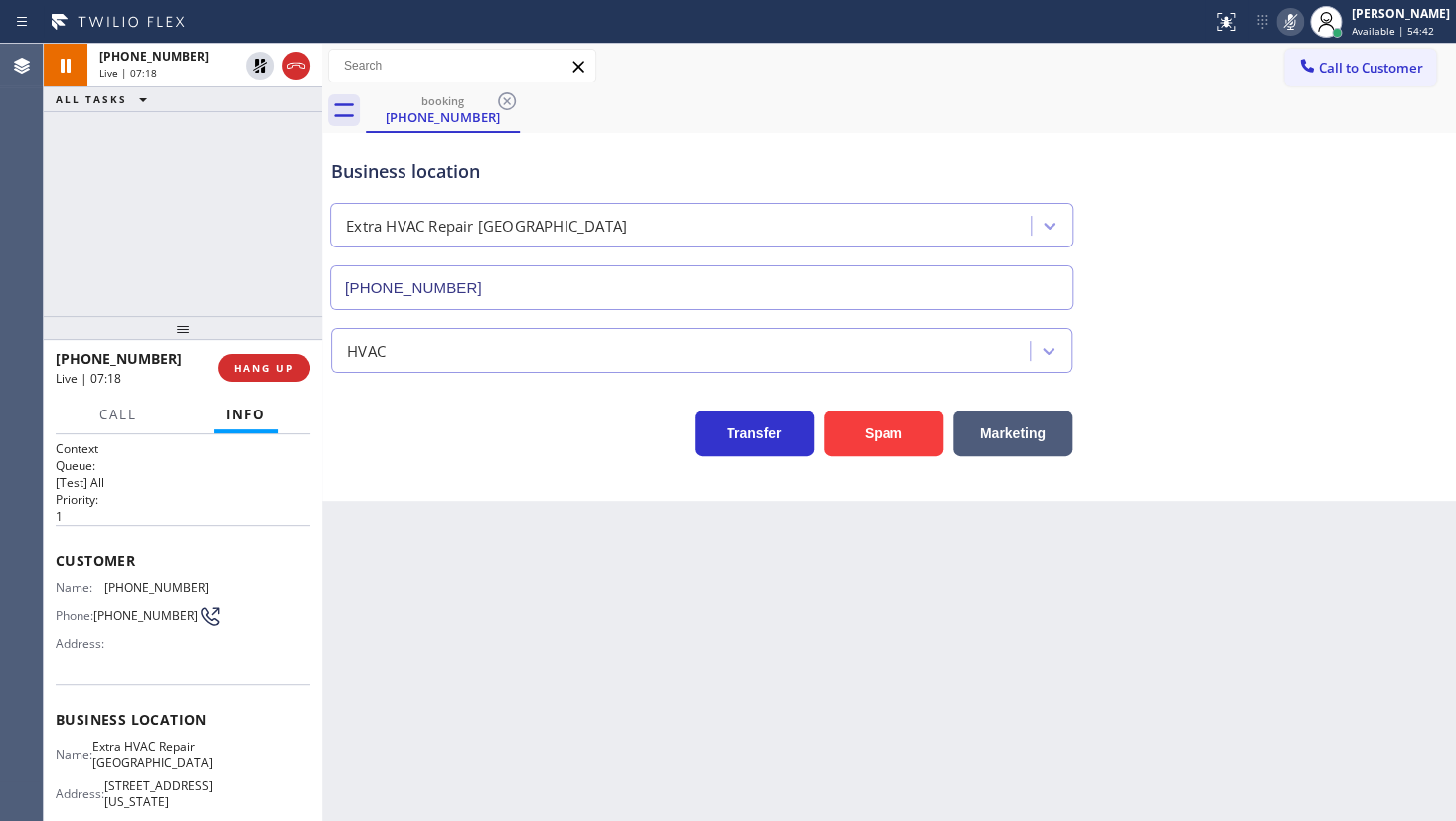 click 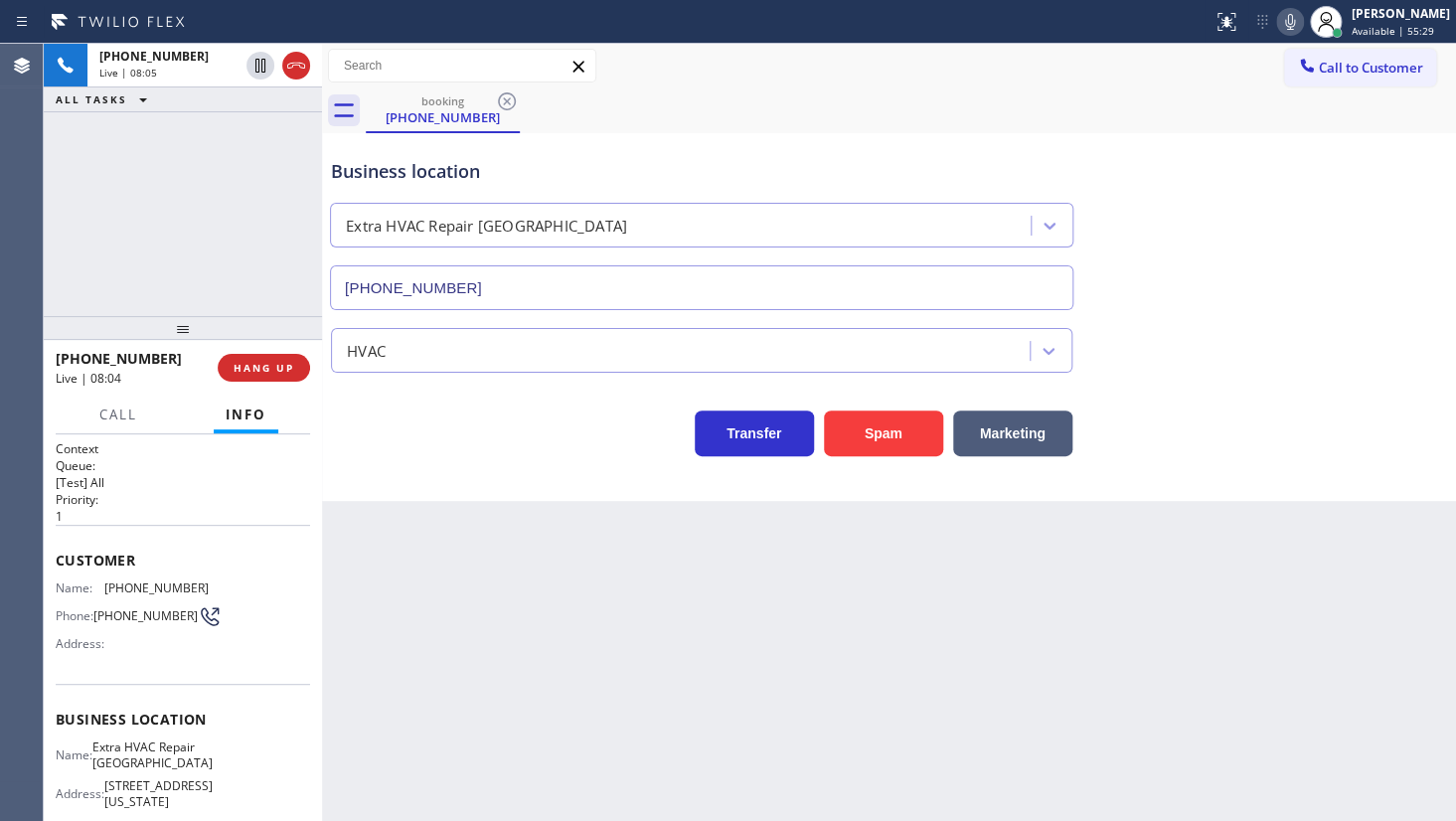 click on "+19095538810 Live | 08:05 ALL TASKS ALL TASKS ACTIVE TASKS TASKS IN WRAP UP" at bounding box center [183, 180] 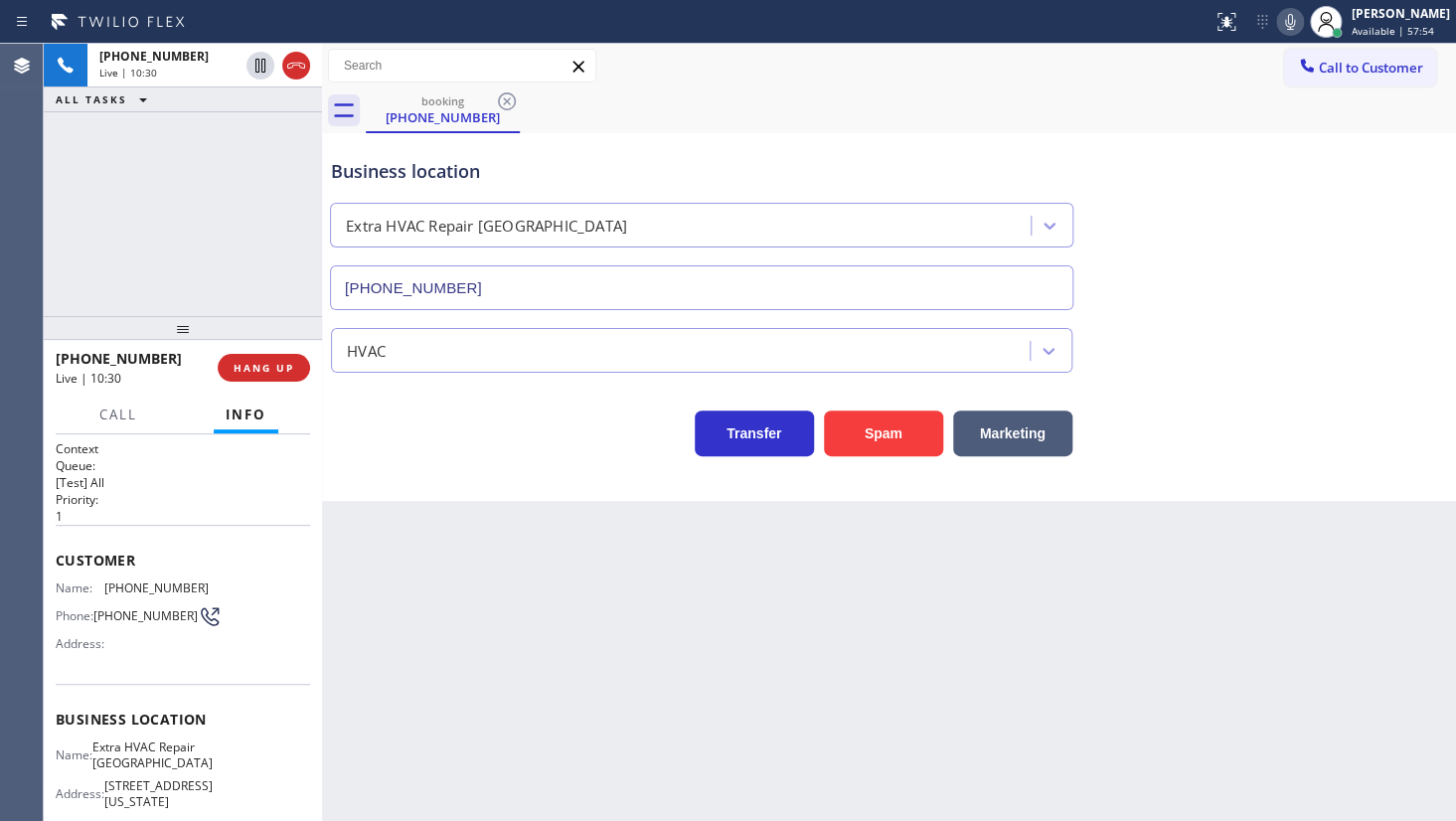 click 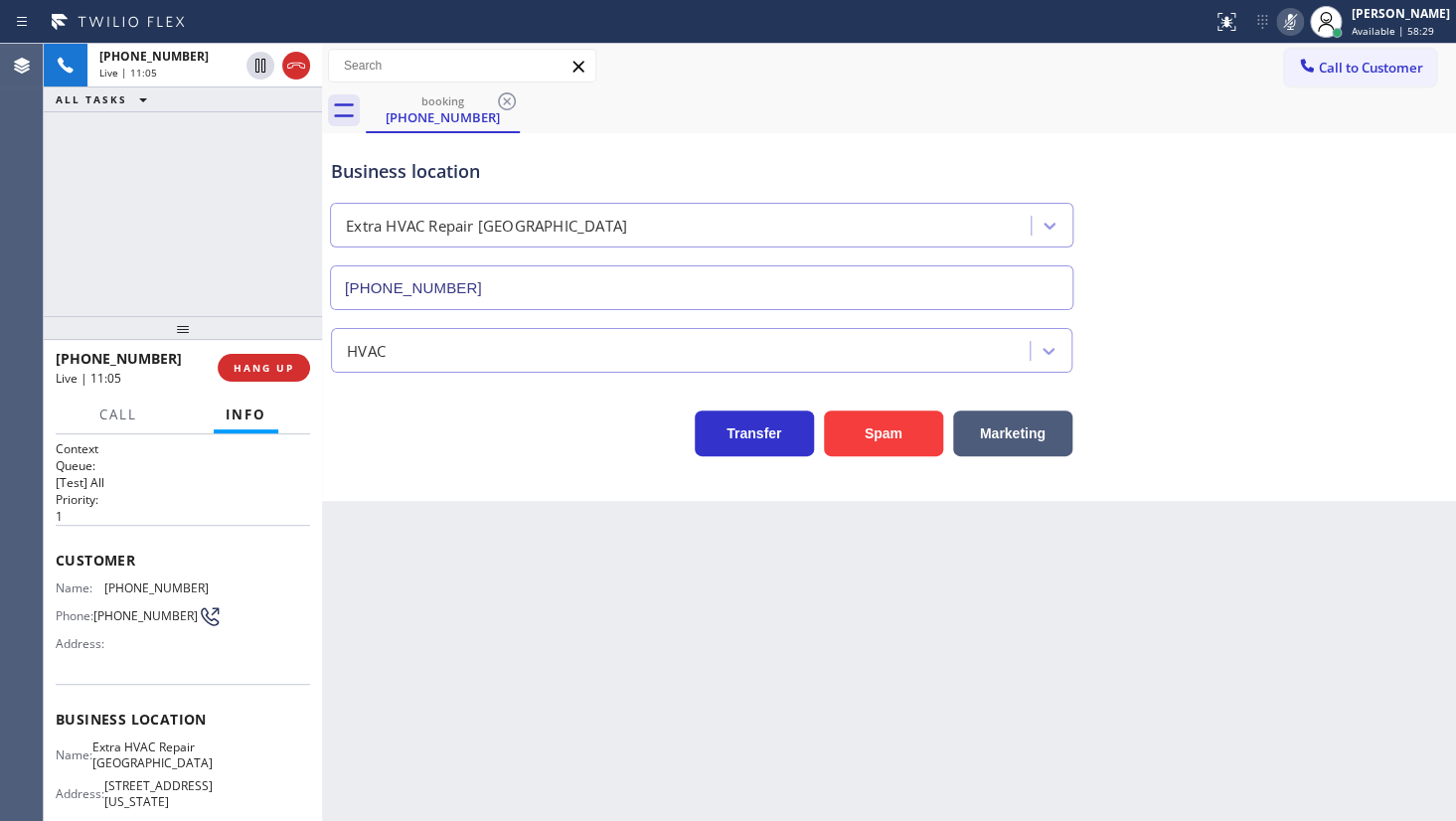click 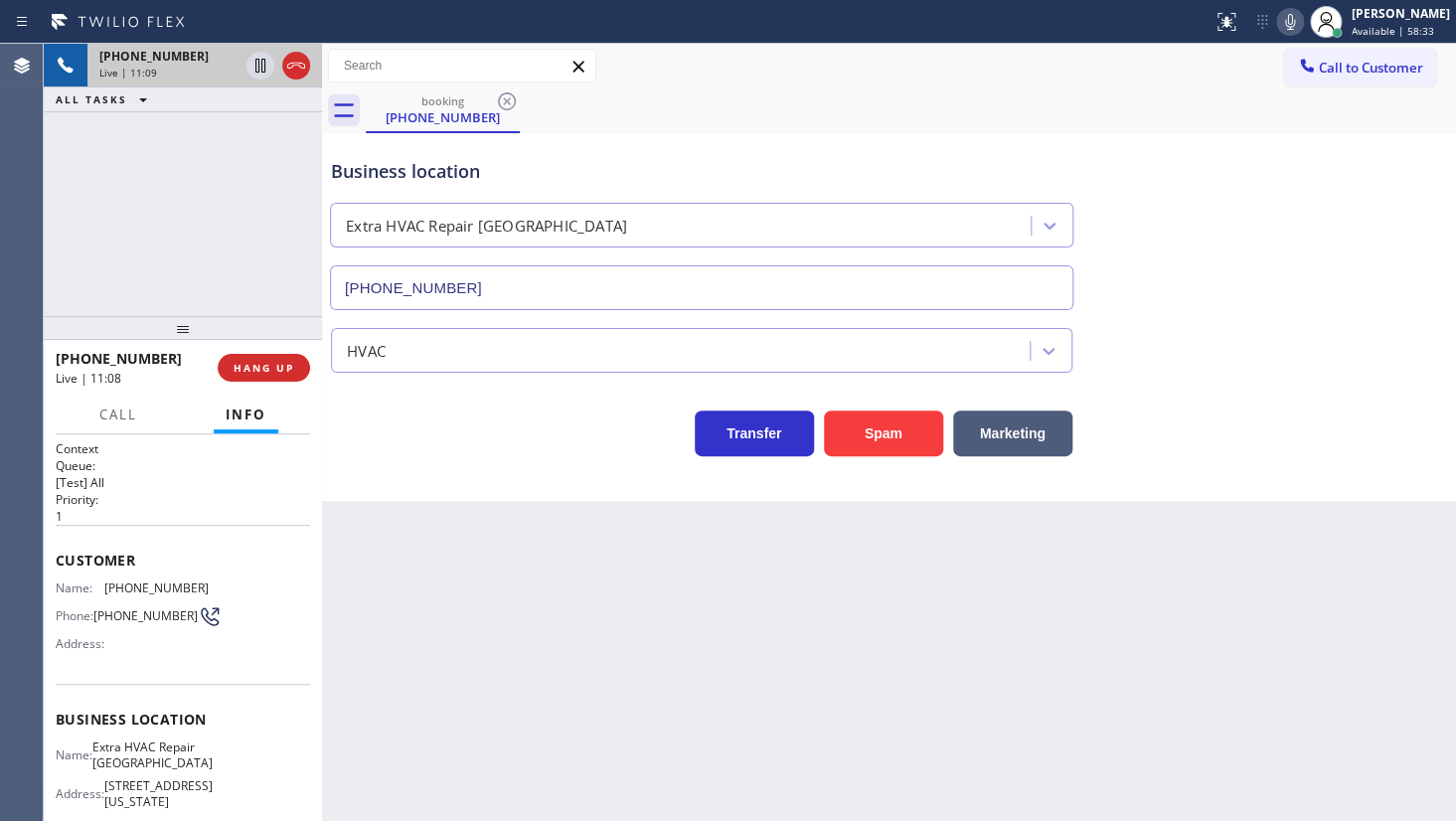 click on "+19095538810" at bounding box center (154, 56) 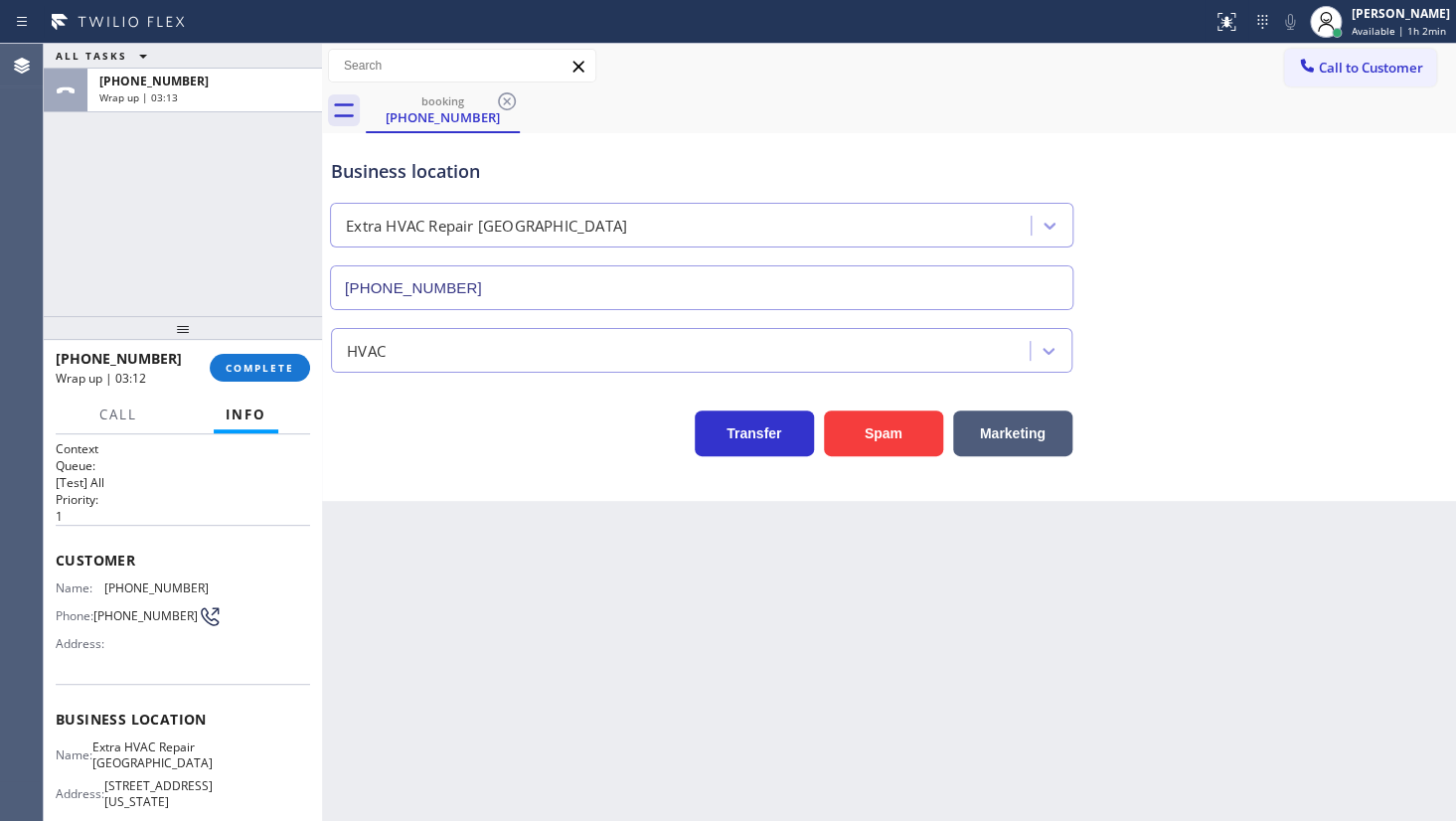 drag, startPoint x: 133, startPoint y: 179, endPoint x: 50, endPoint y: 7, distance: 190.97906 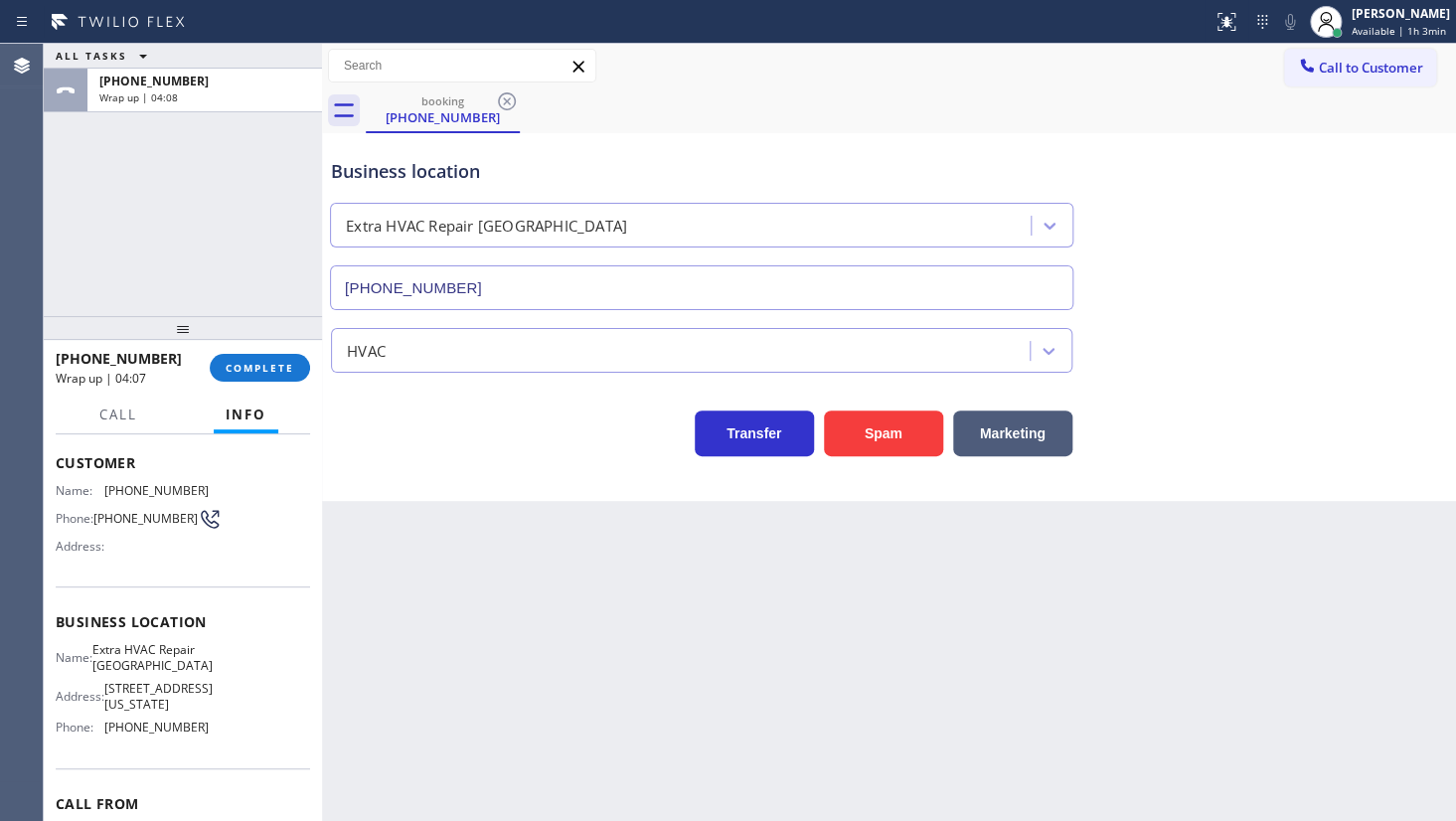 scroll, scrollTop: 0, scrollLeft: 0, axis: both 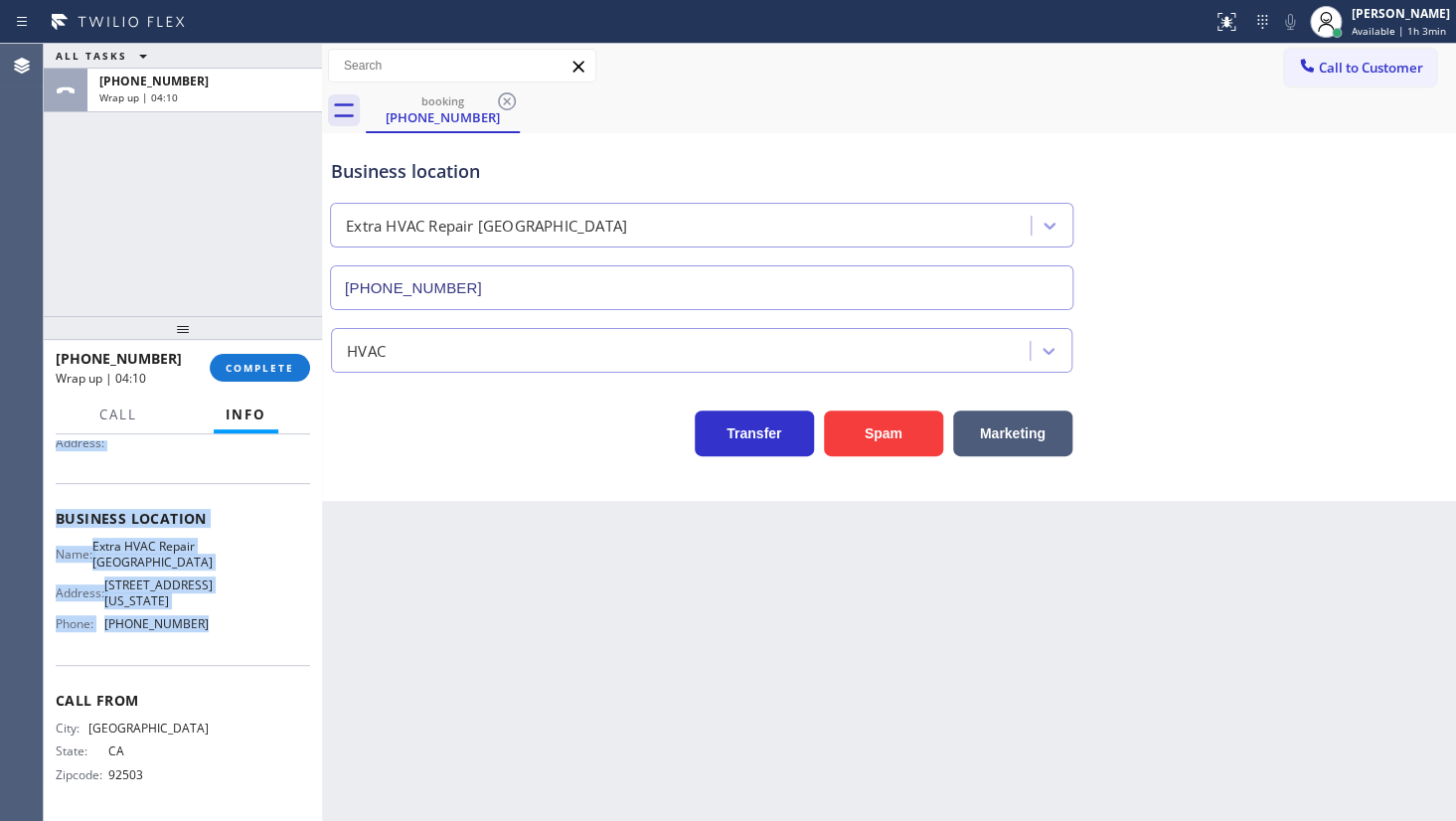drag, startPoint x: 52, startPoint y: 549, endPoint x: 260, endPoint y: 626, distance: 221.79495 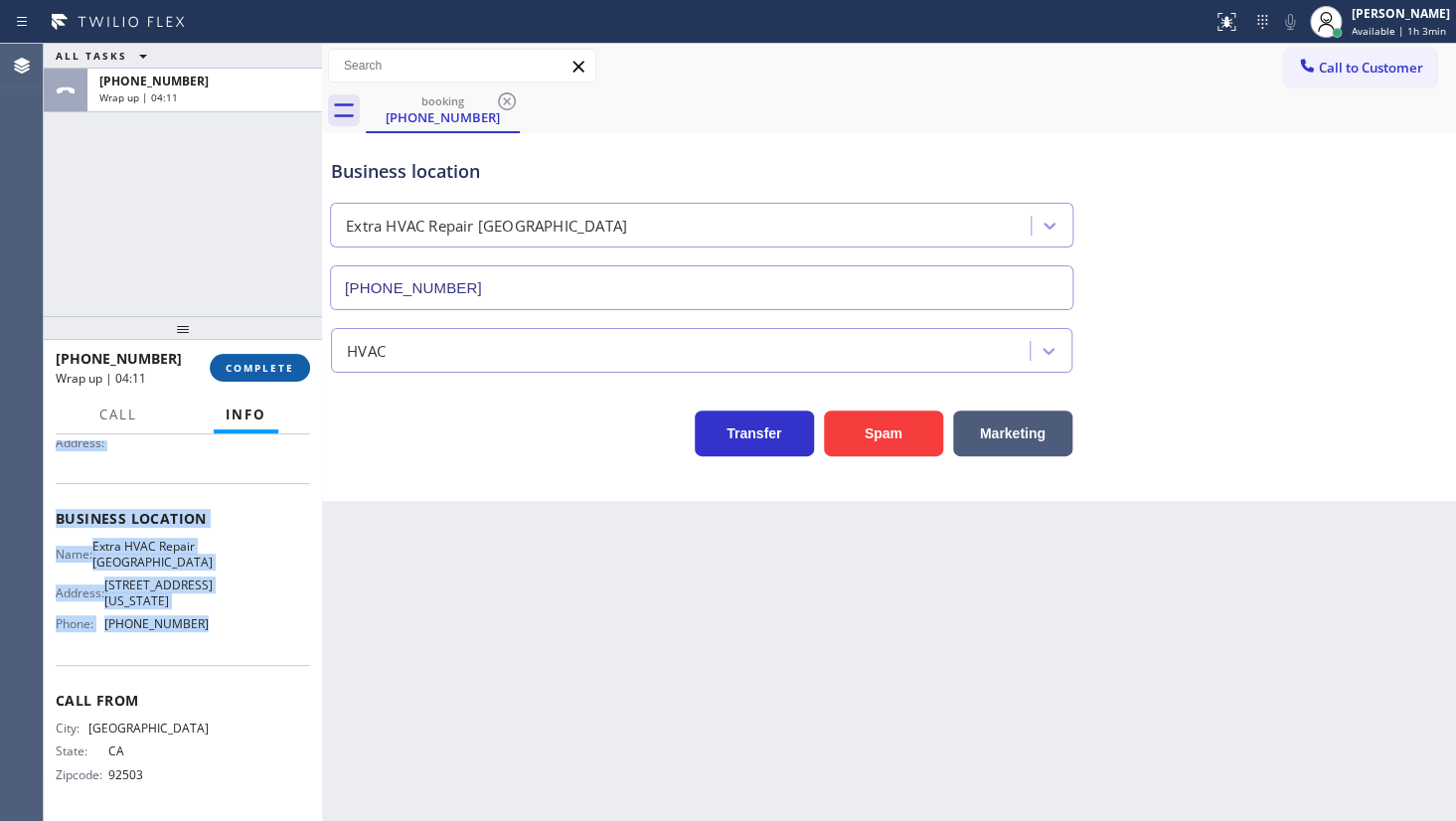 click on "COMPLETE" at bounding box center [259, 368] 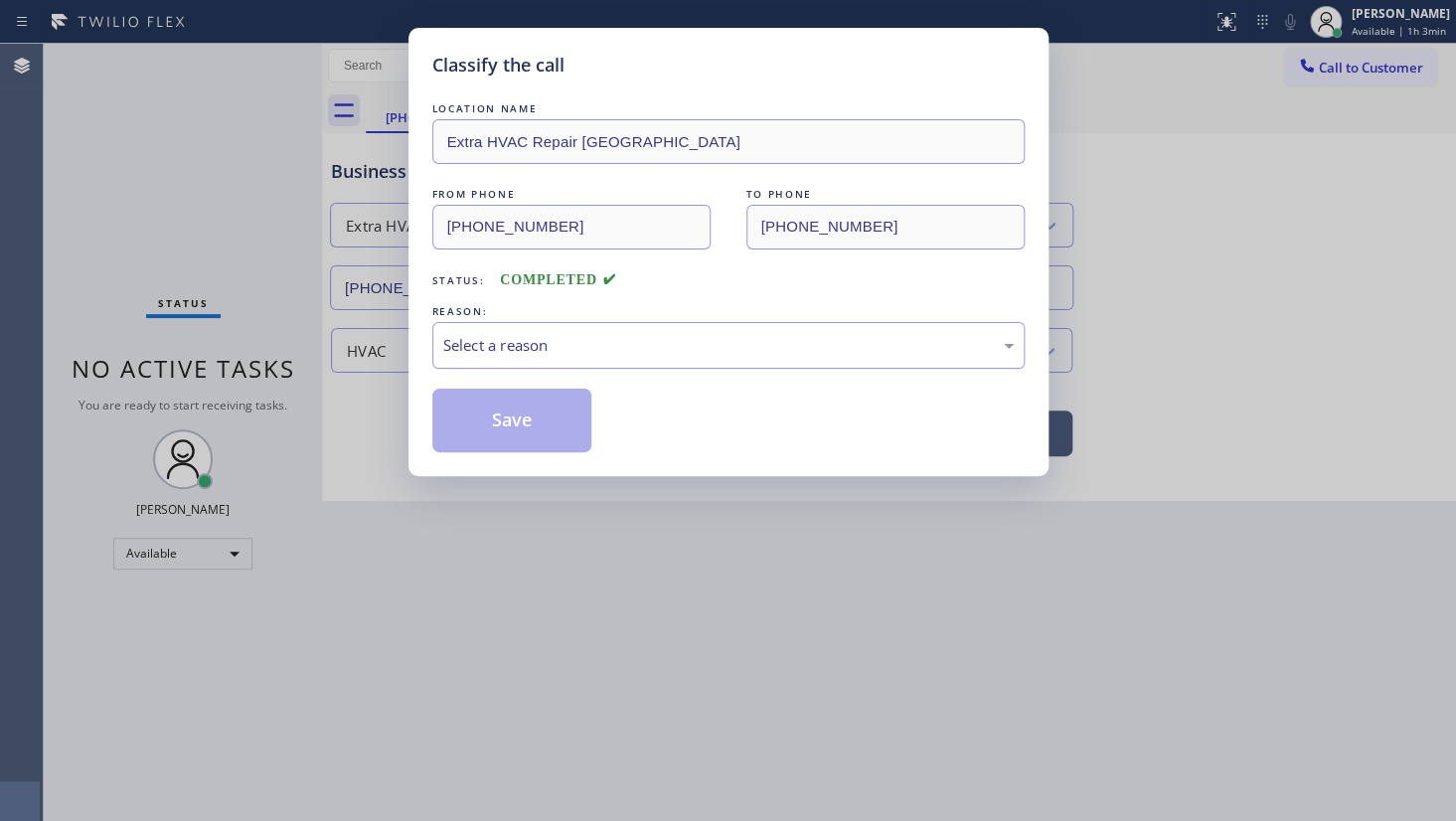 click on "Select a reason" at bounding box center (728, 345) 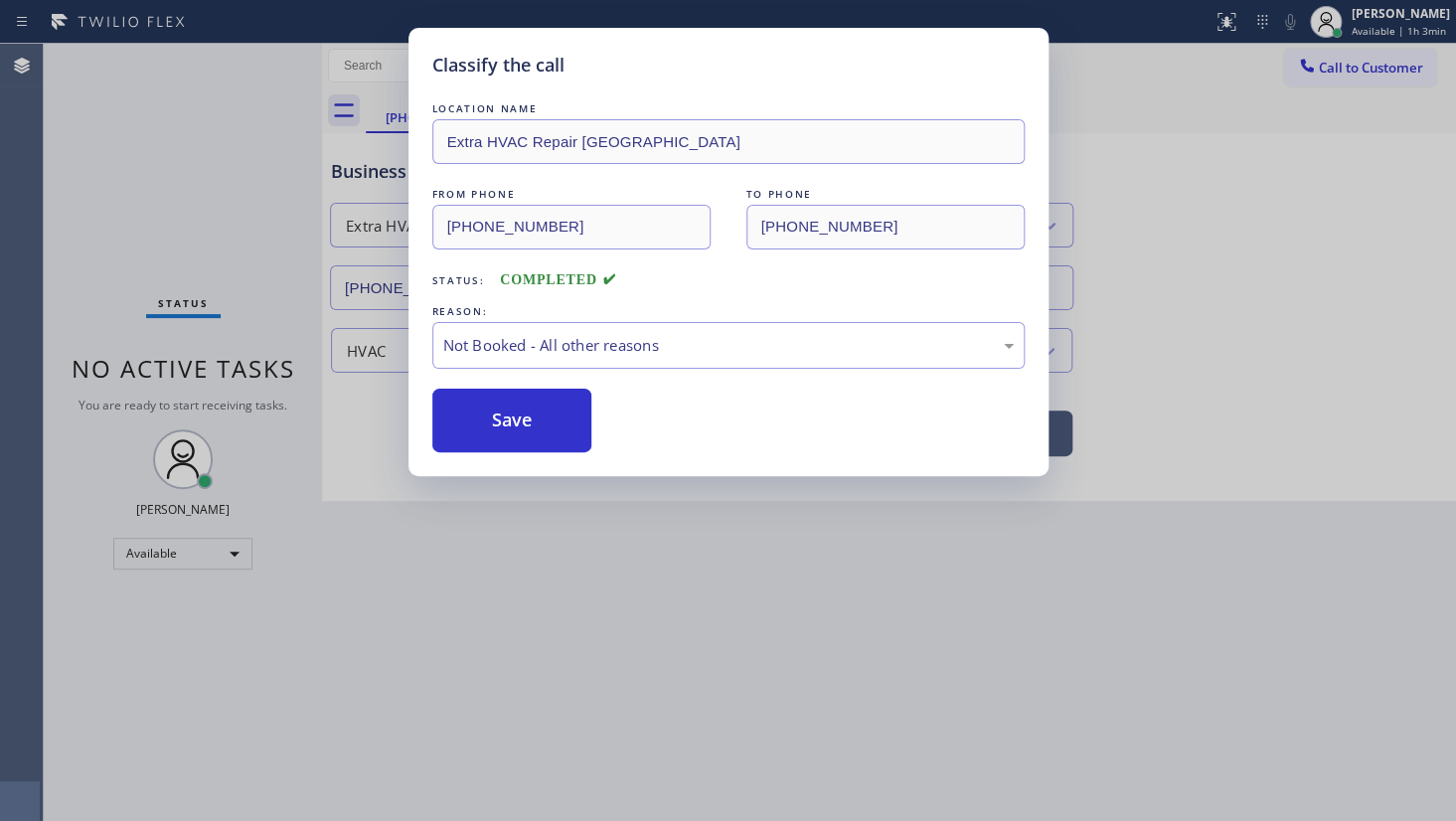 click on "Save" at bounding box center [512, 420] 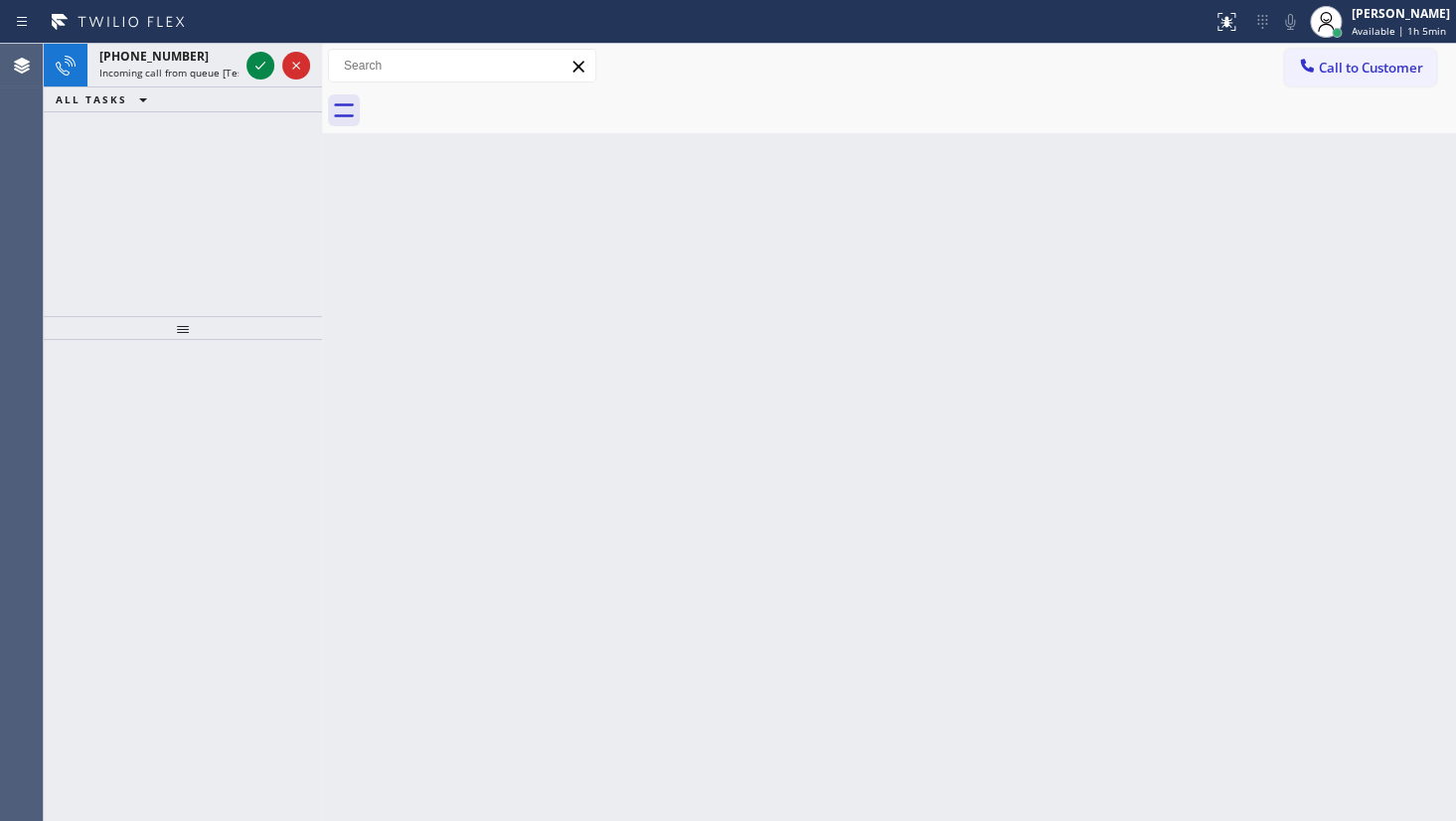 drag, startPoint x: 52, startPoint y: 169, endPoint x: 121, endPoint y: 150, distance: 71.56815 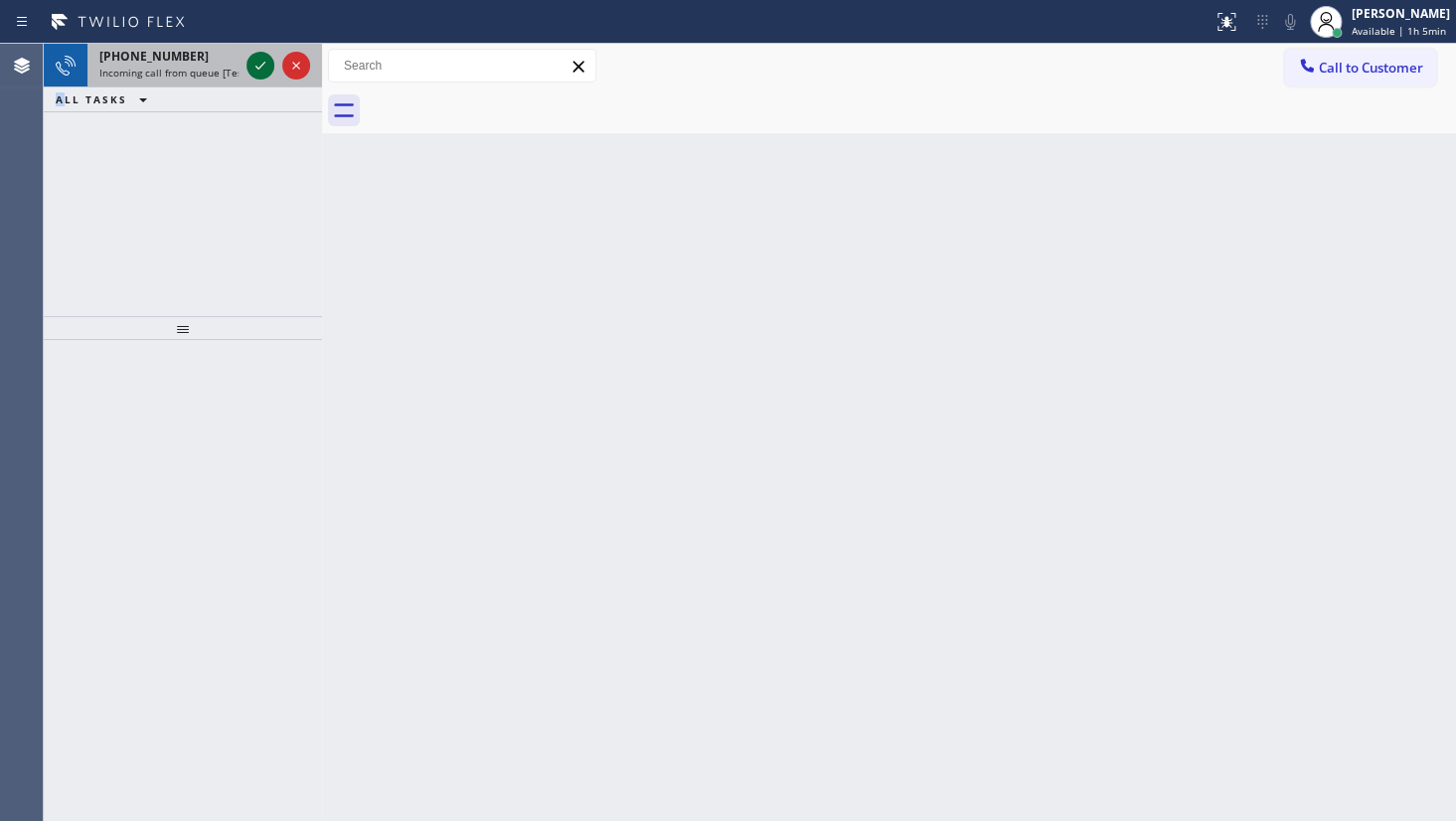 click 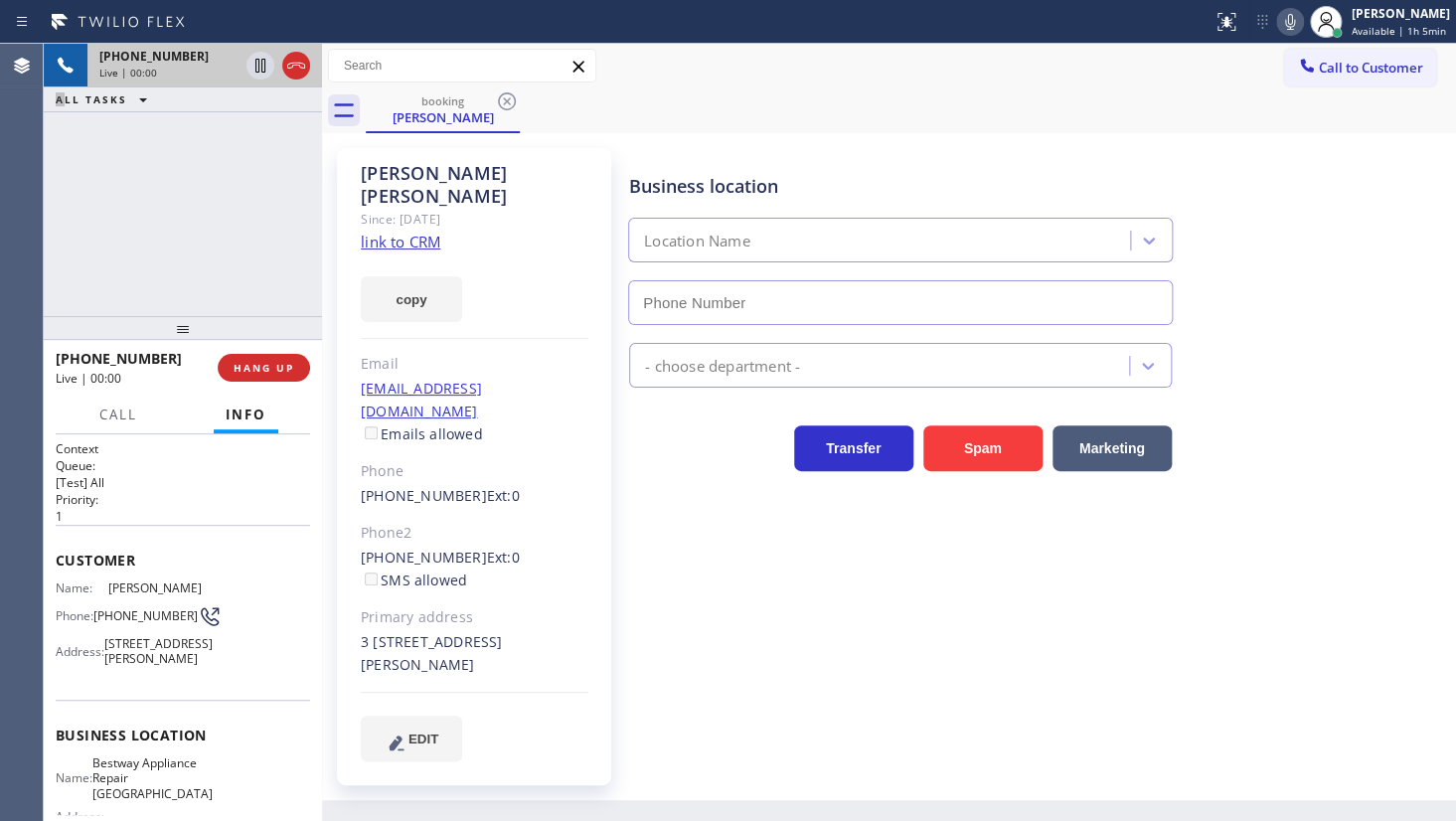 type on "(619) 724-4288" 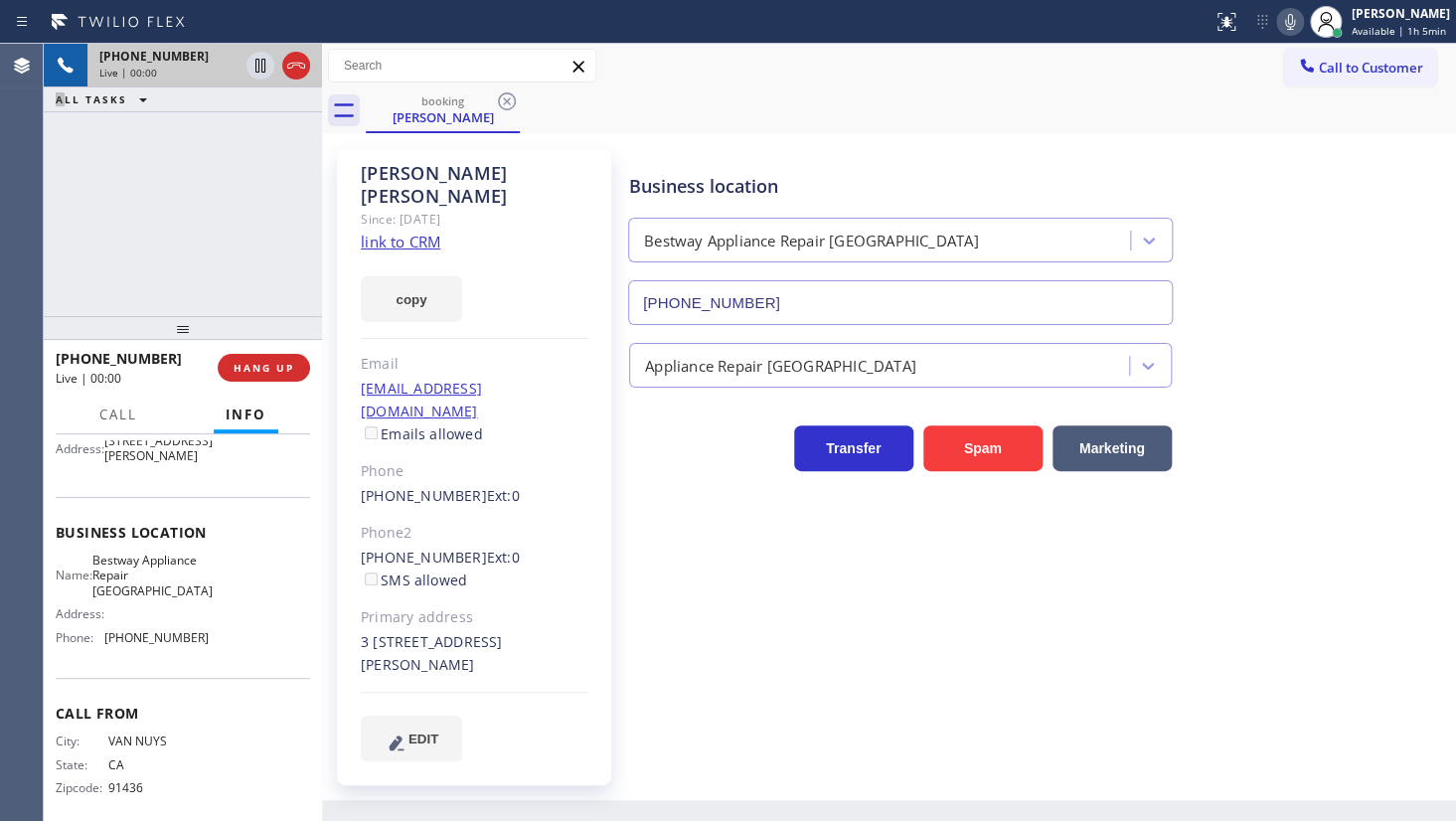 scroll, scrollTop: 249, scrollLeft: 0, axis: vertical 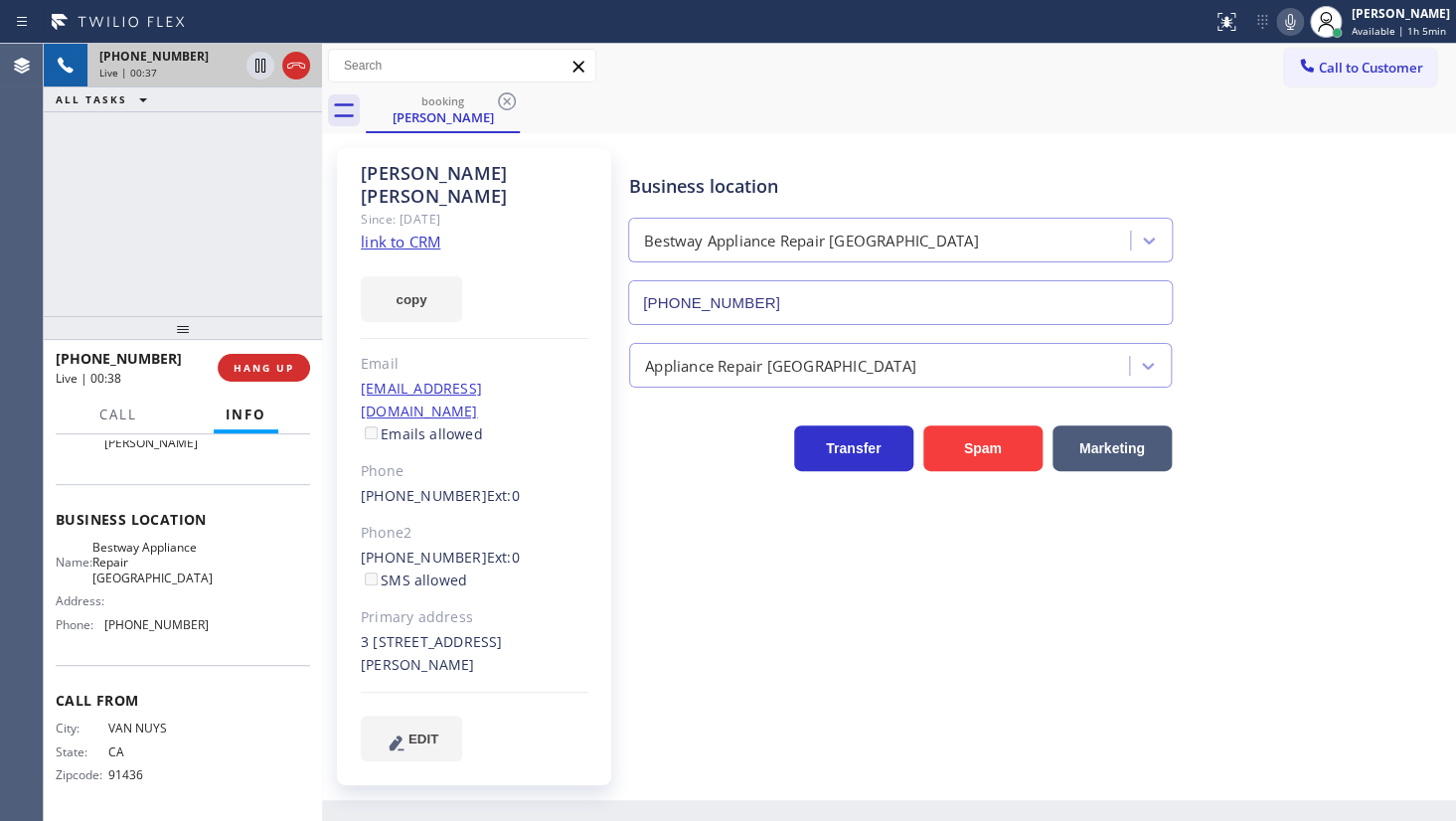 drag, startPoint x: 149, startPoint y: 177, endPoint x: 209, endPoint y: 7, distance: 180.27756 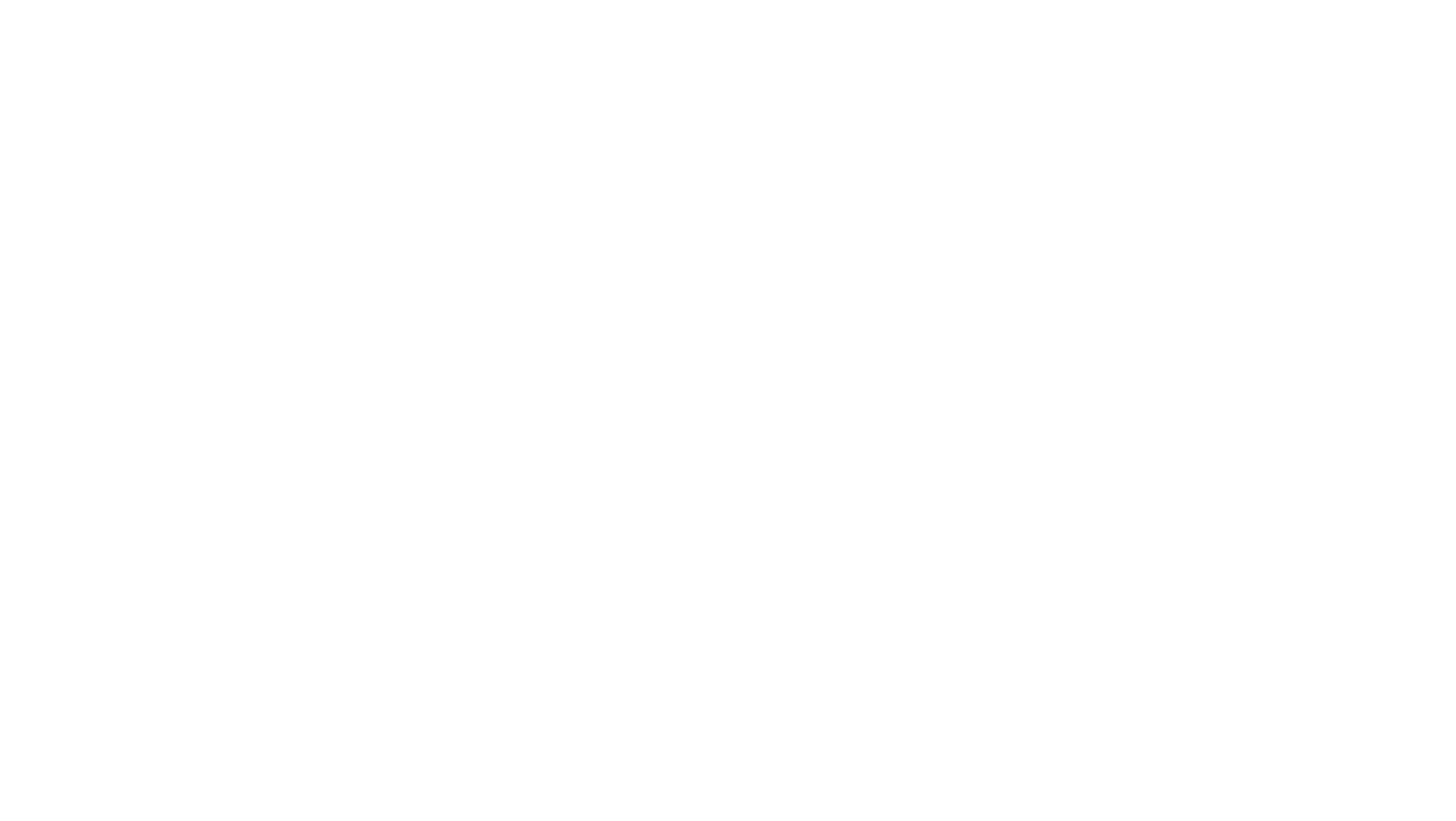 scroll, scrollTop: 0, scrollLeft: 0, axis: both 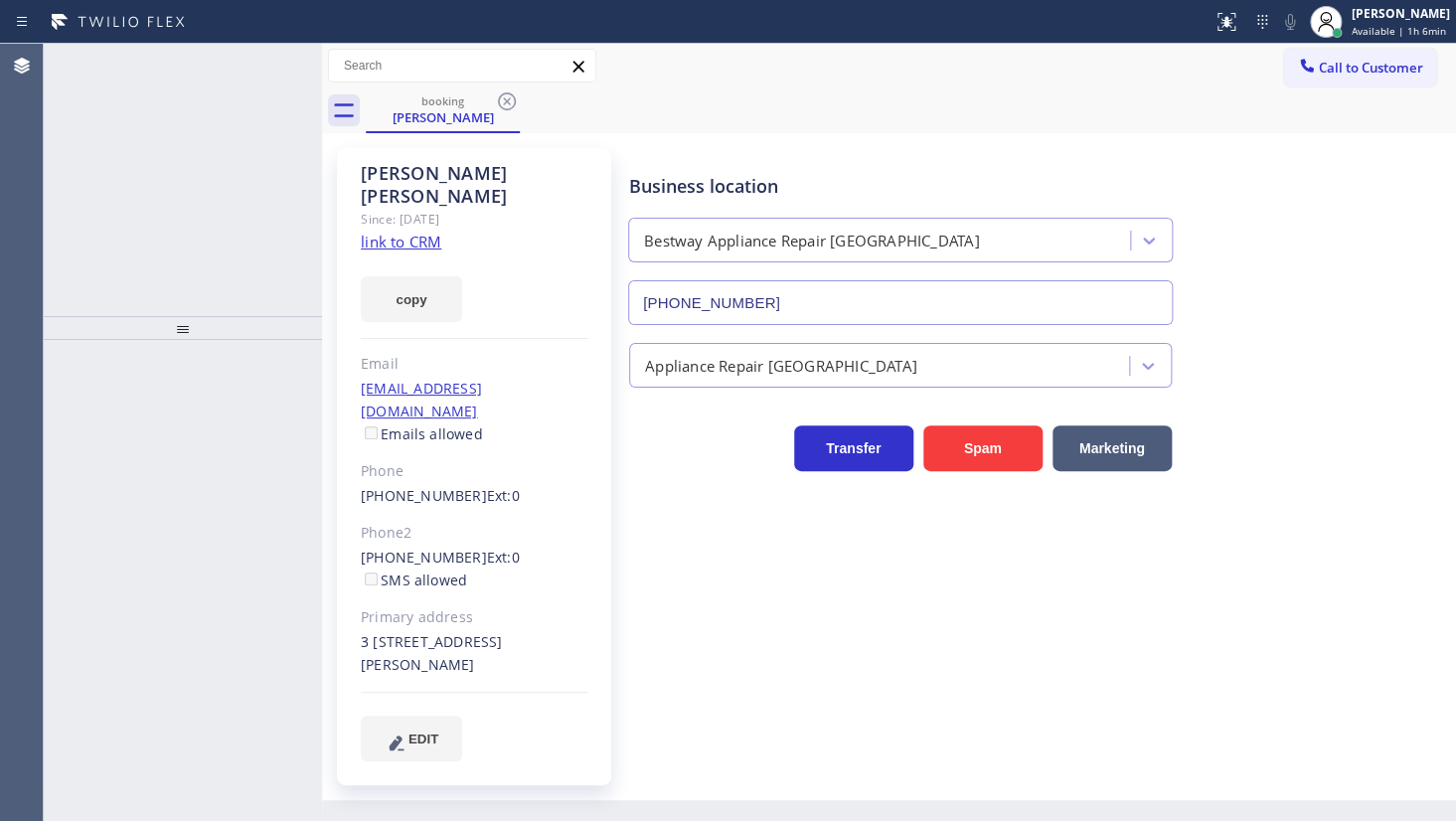 type on "[PHONE_NUMBER]" 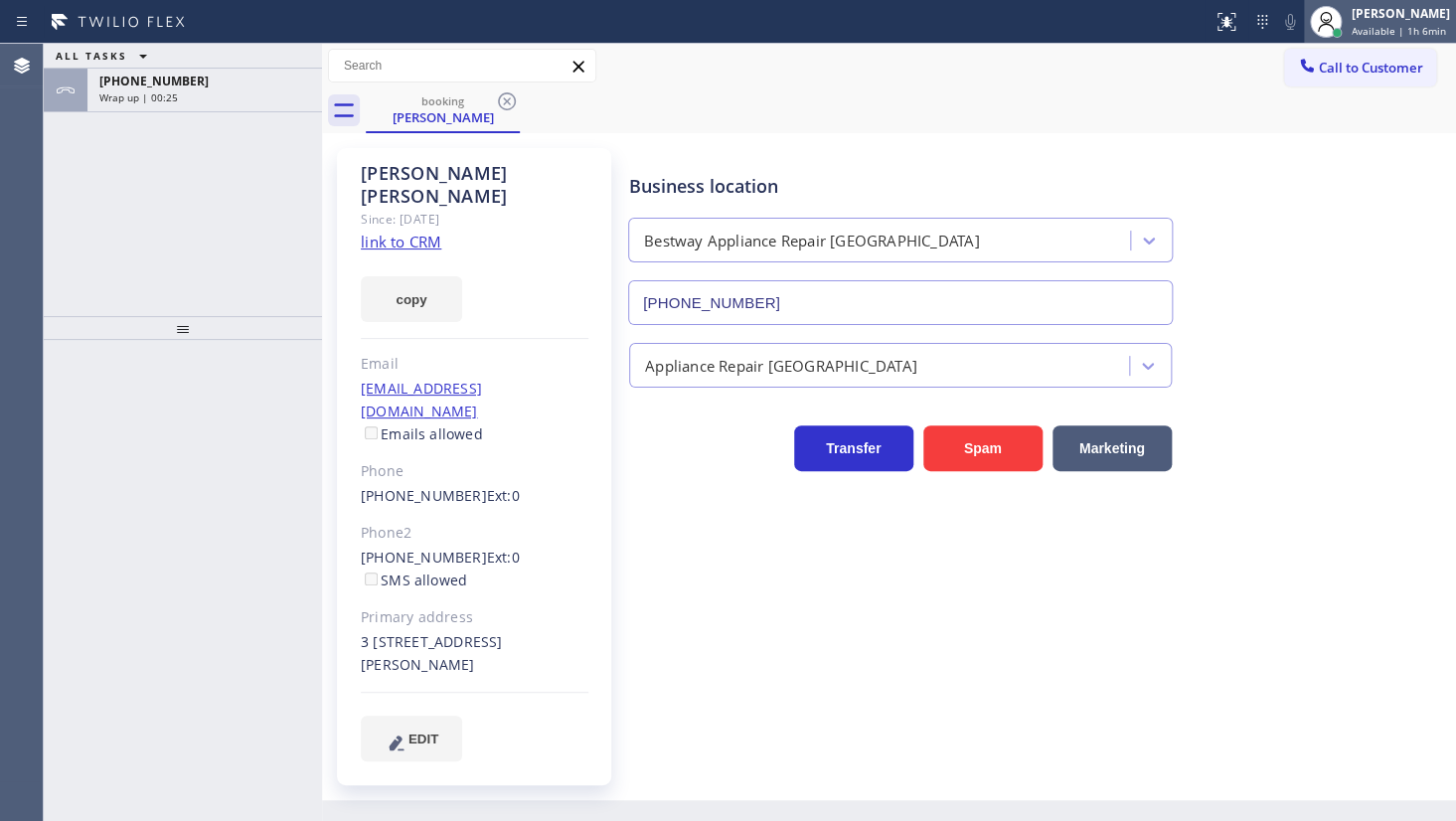 click at bounding box center (1326, 22) 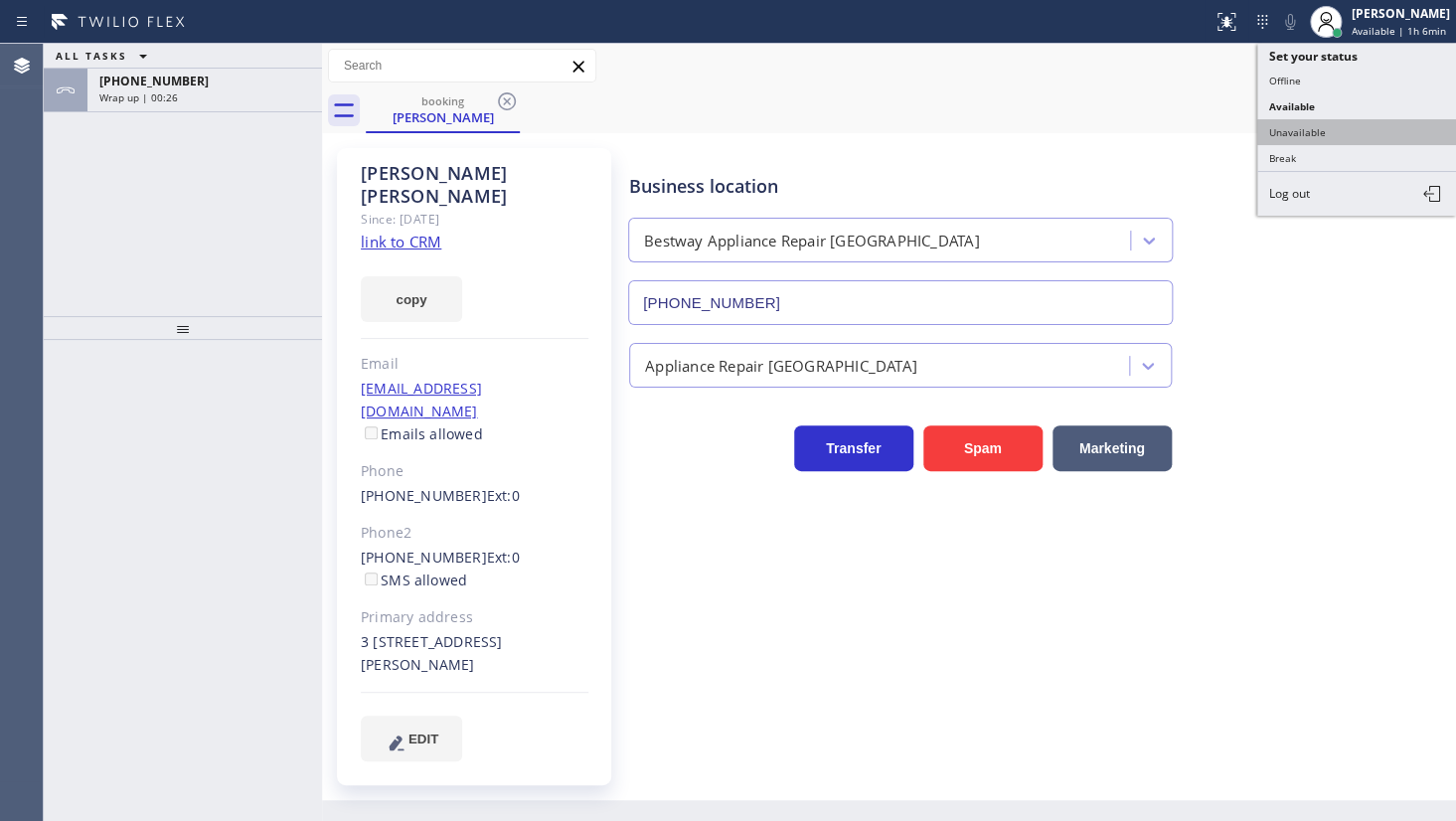 click on "Unavailable" at bounding box center (1357, 132) 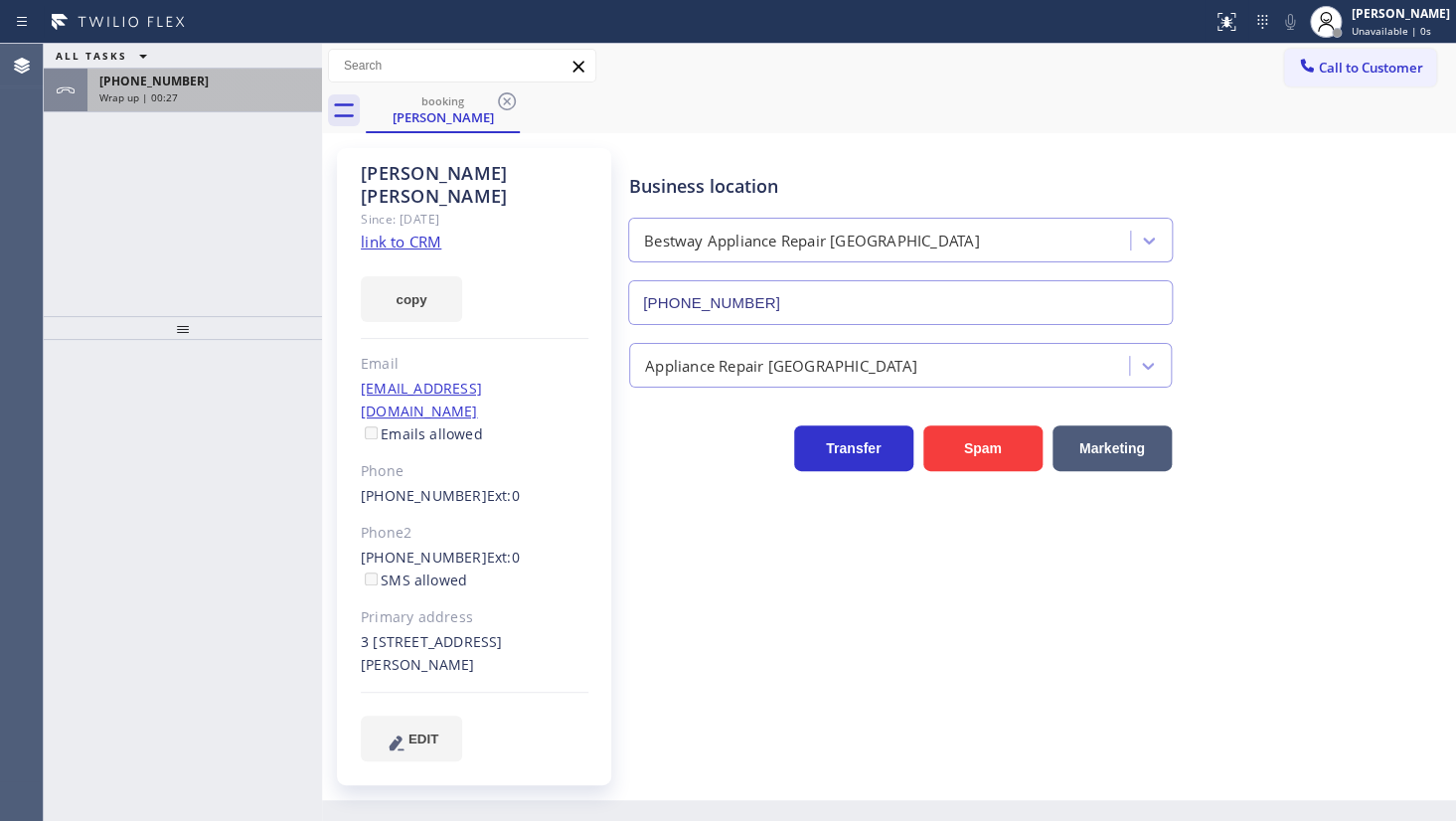 click on "Wrap up | 00:27" at bounding box center [205, 97] 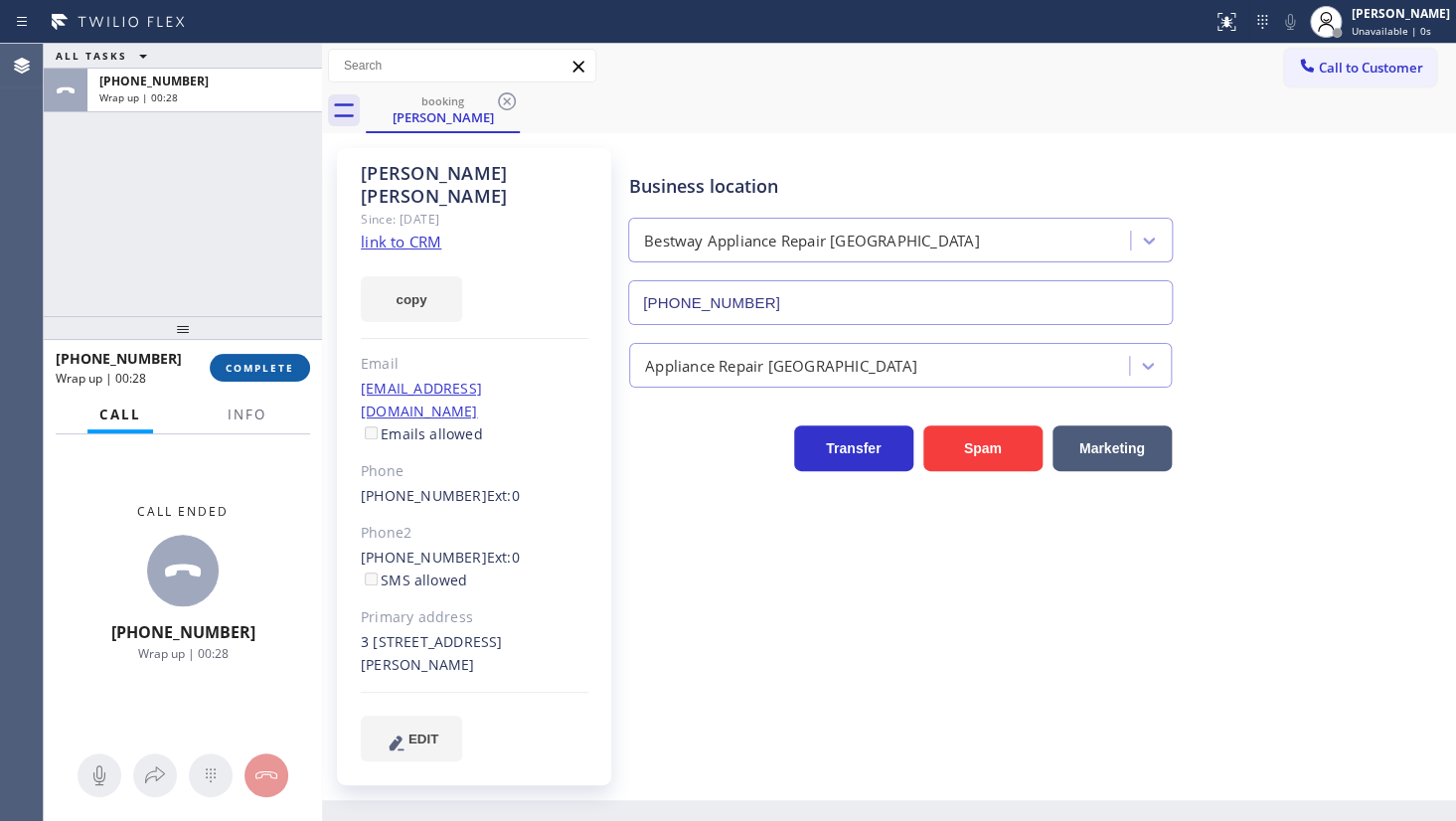 click on "COMPLETE" at bounding box center (259, 368) 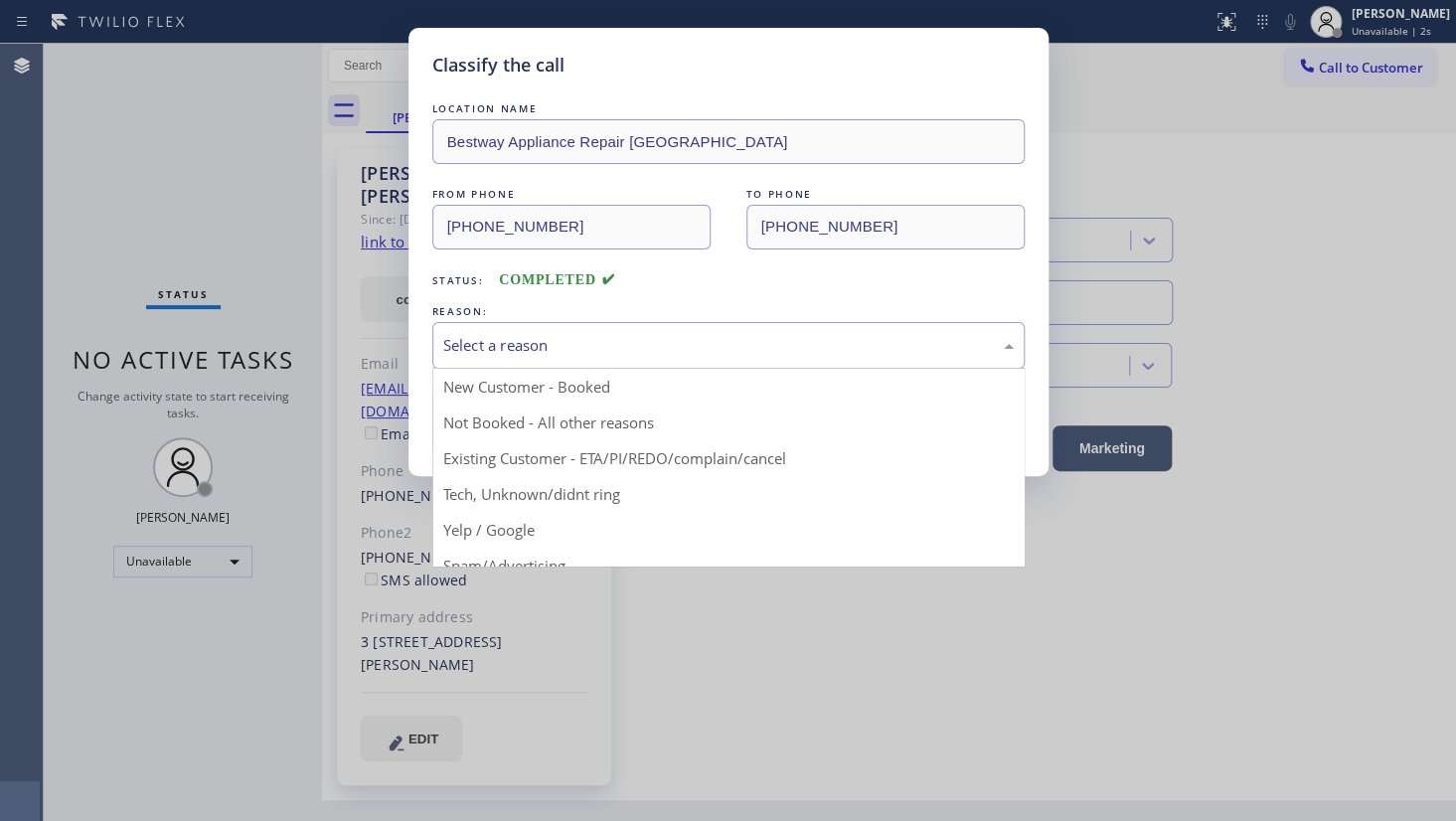 click on "Select a reason" at bounding box center [728, 345] 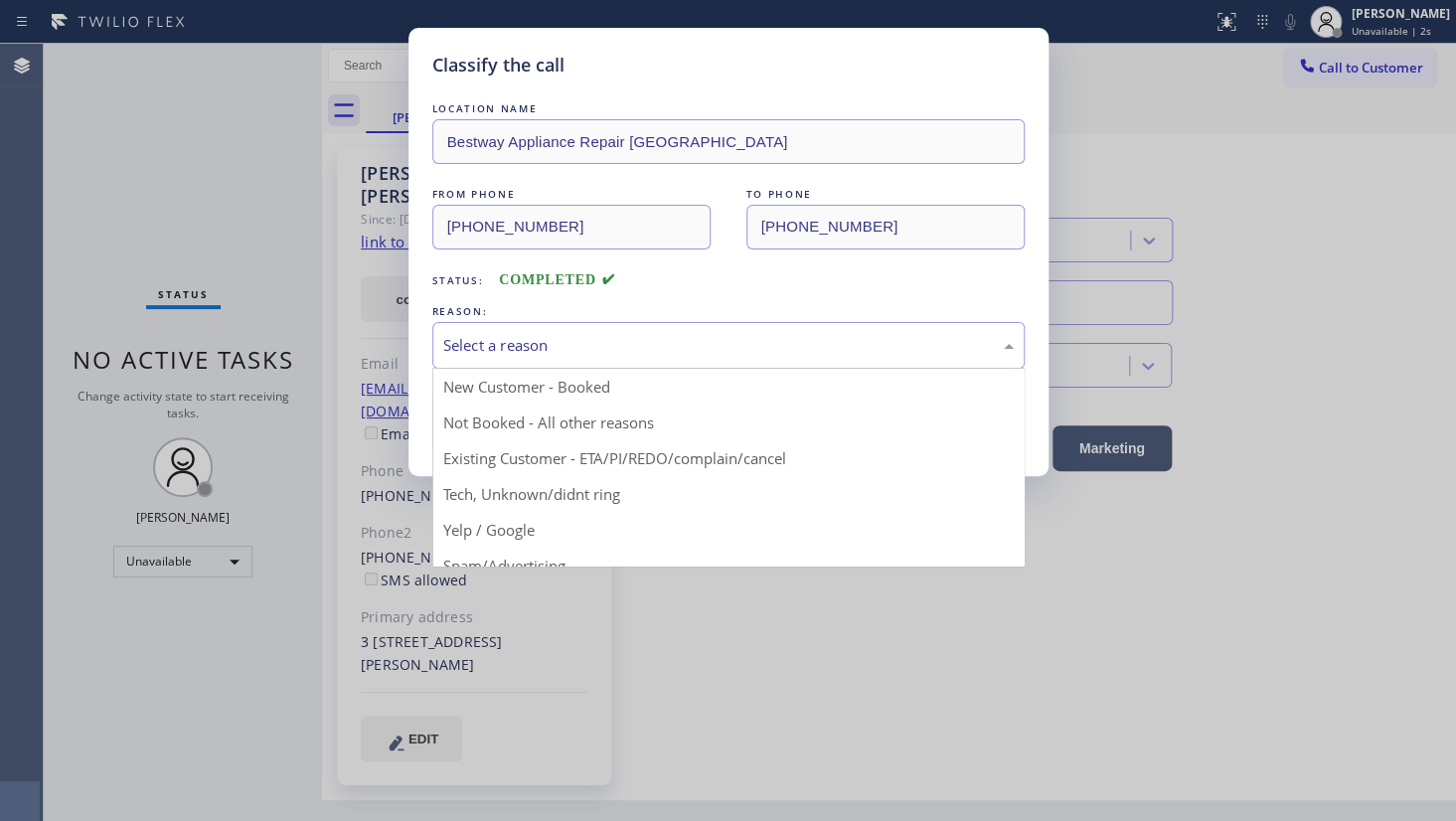 drag, startPoint x: 489, startPoint y: 450, endPoint x: 496, endPoint y: 418, distance: 32.75668 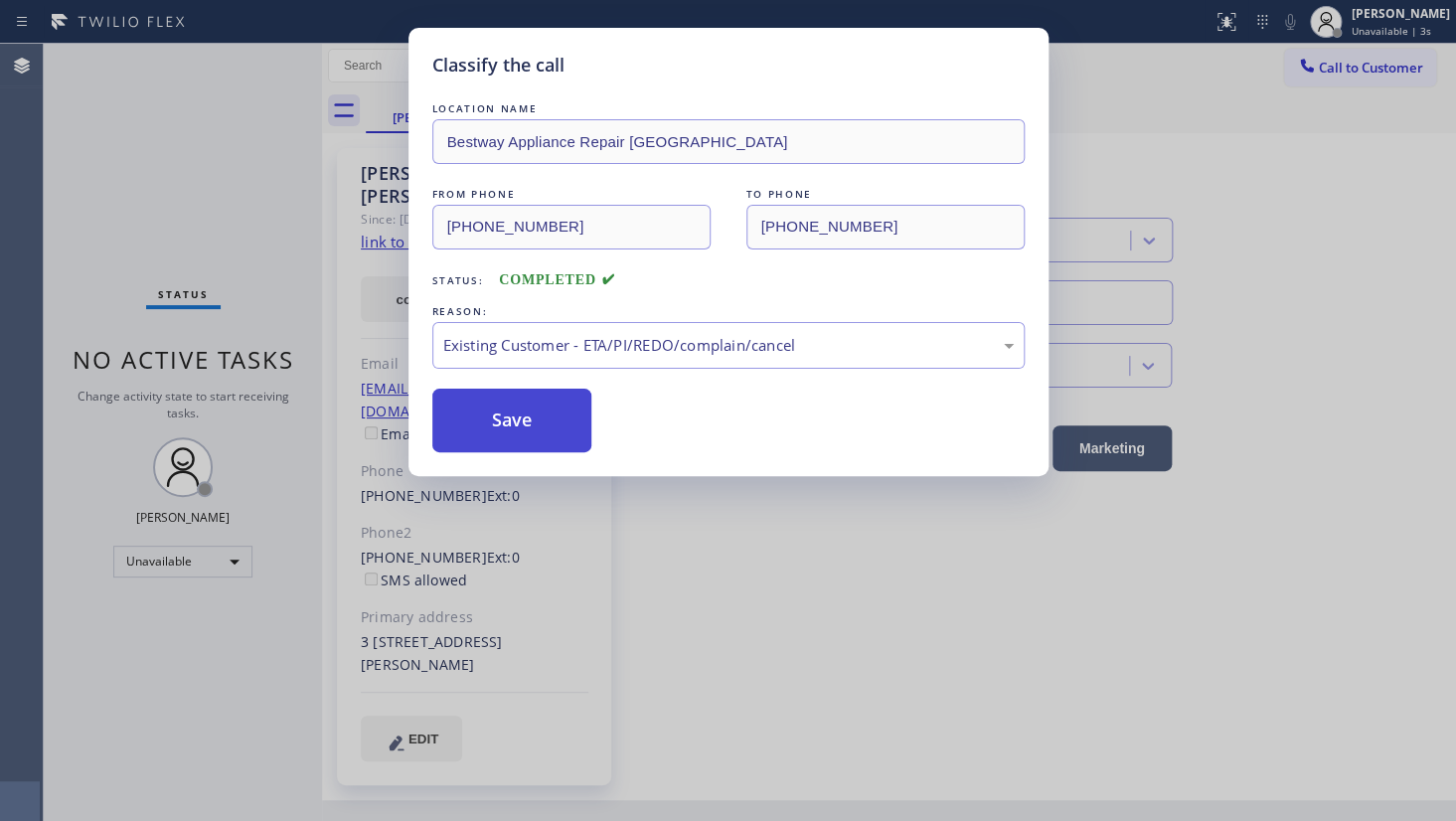click on "Save" at bounding box center (512, 420) 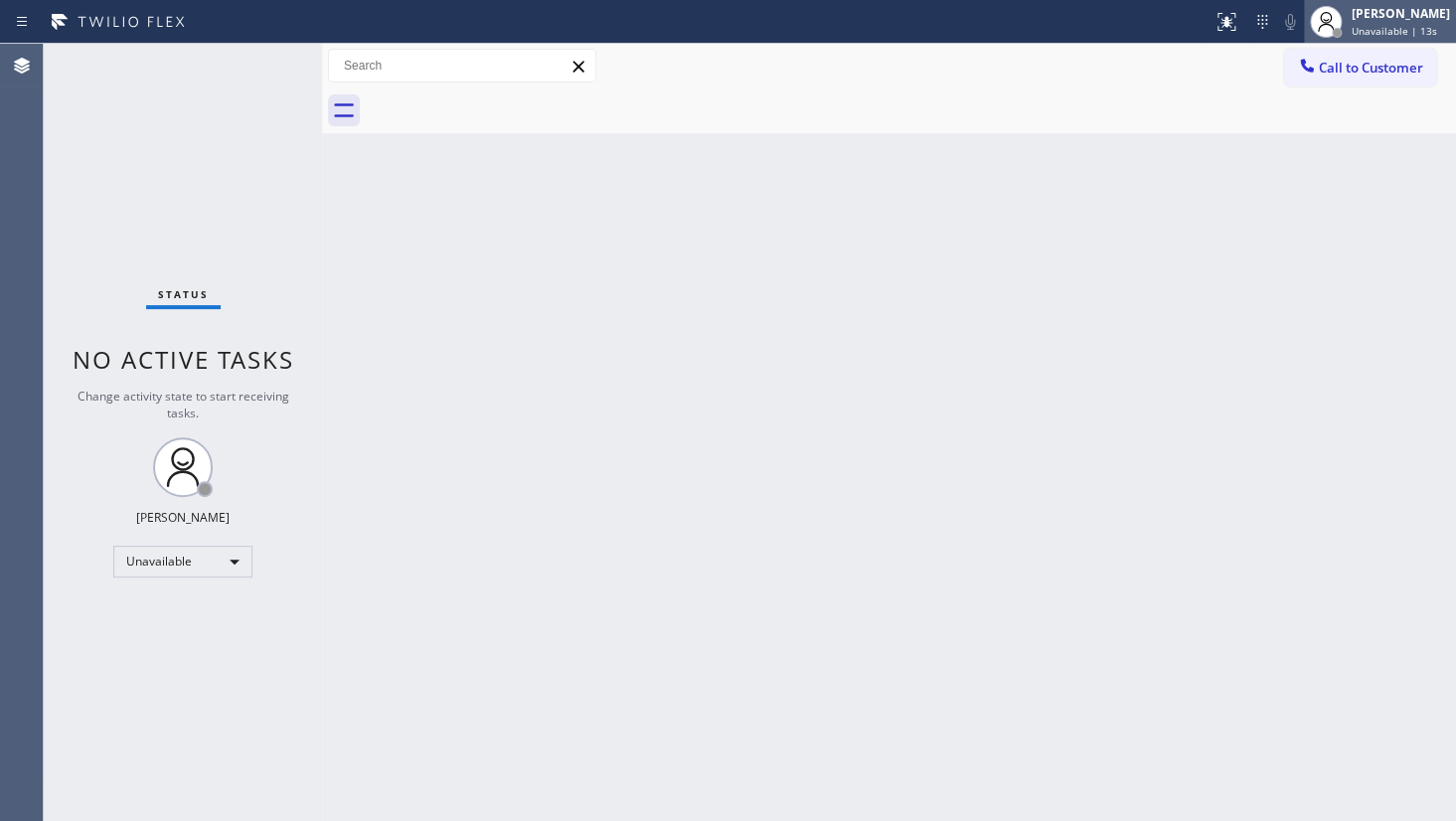 click on "[PERSON_NAME]" at bounding box center (1400, 13) 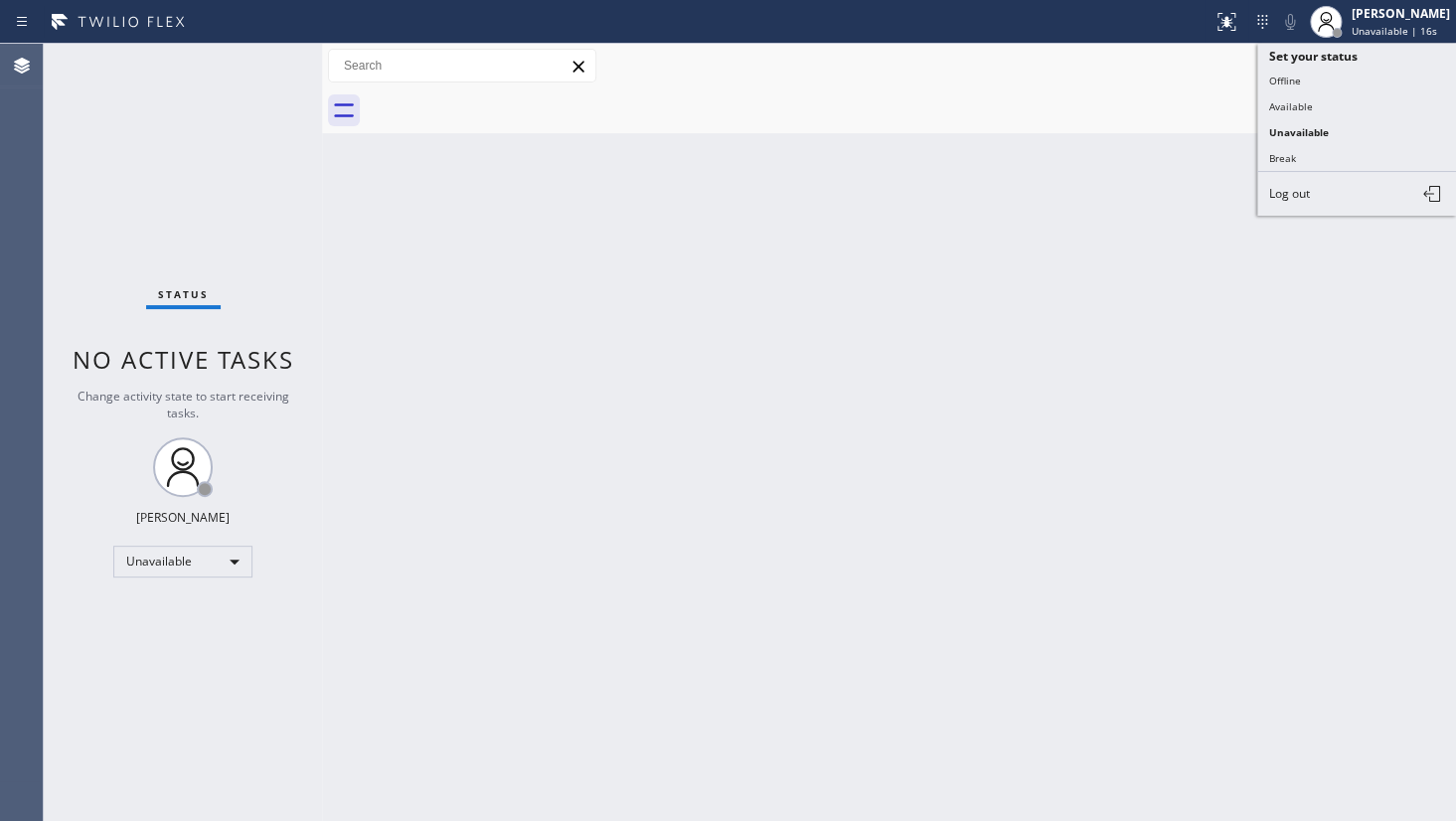 drag, startPoint x: 1142, startPoint y: 300, endPoint x: 1256, endPoint y: 95, distance: 234.56556 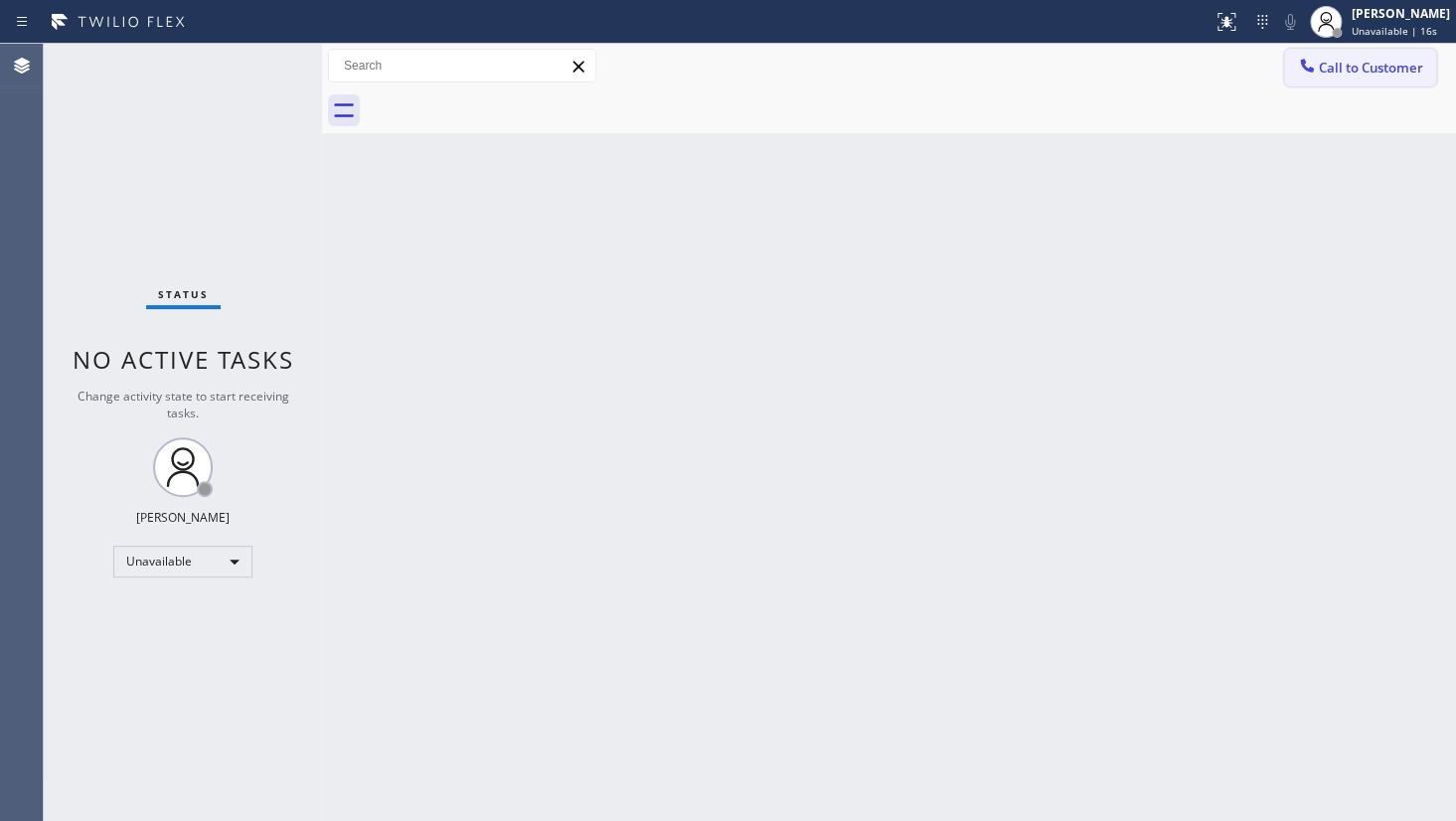 click on "Call to Customer" at bounding box center (1371, 68) 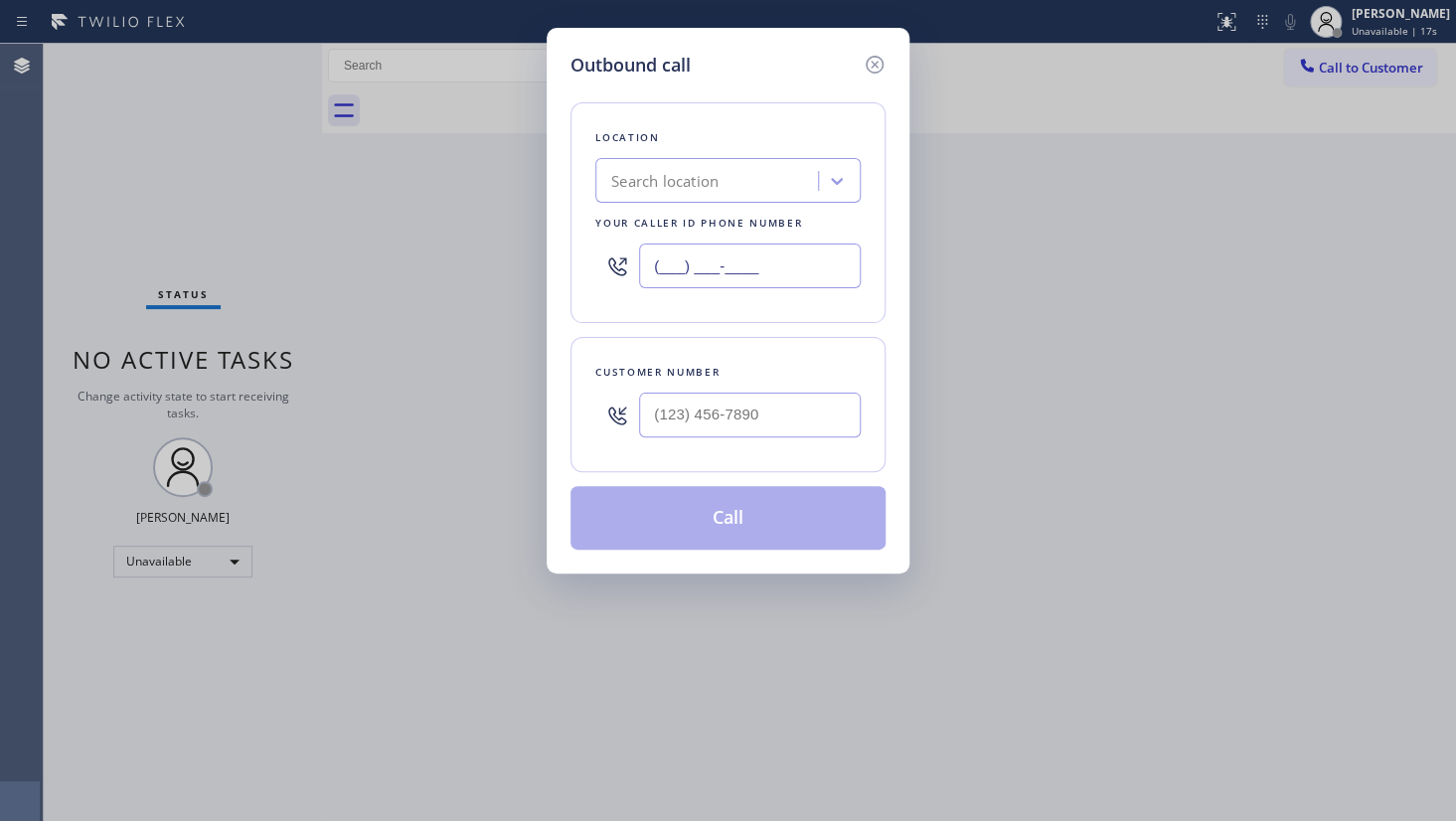 click on "(___) ___-____" at bounding box center (749, 265) 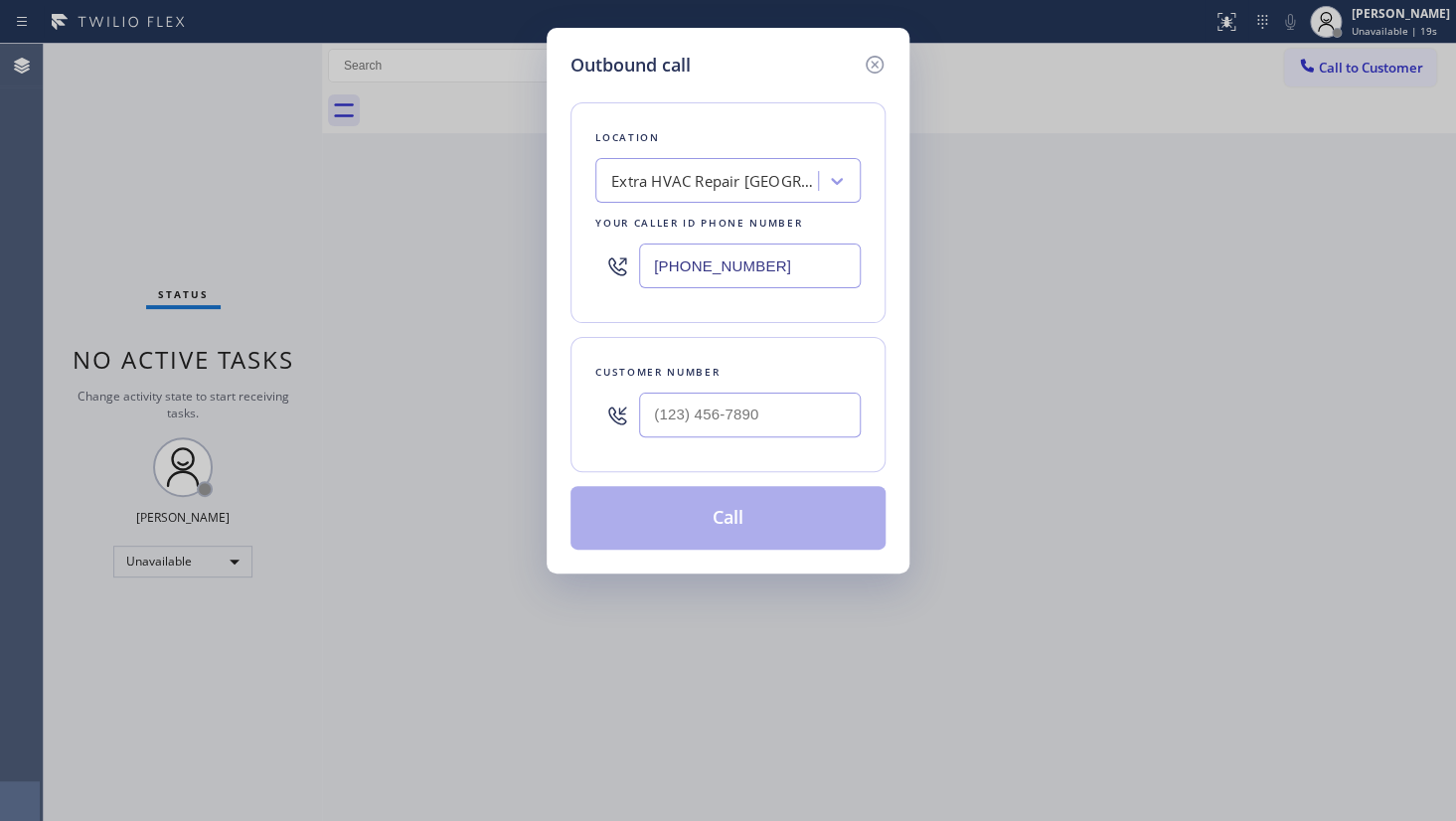 type on "(760) 790-4551" 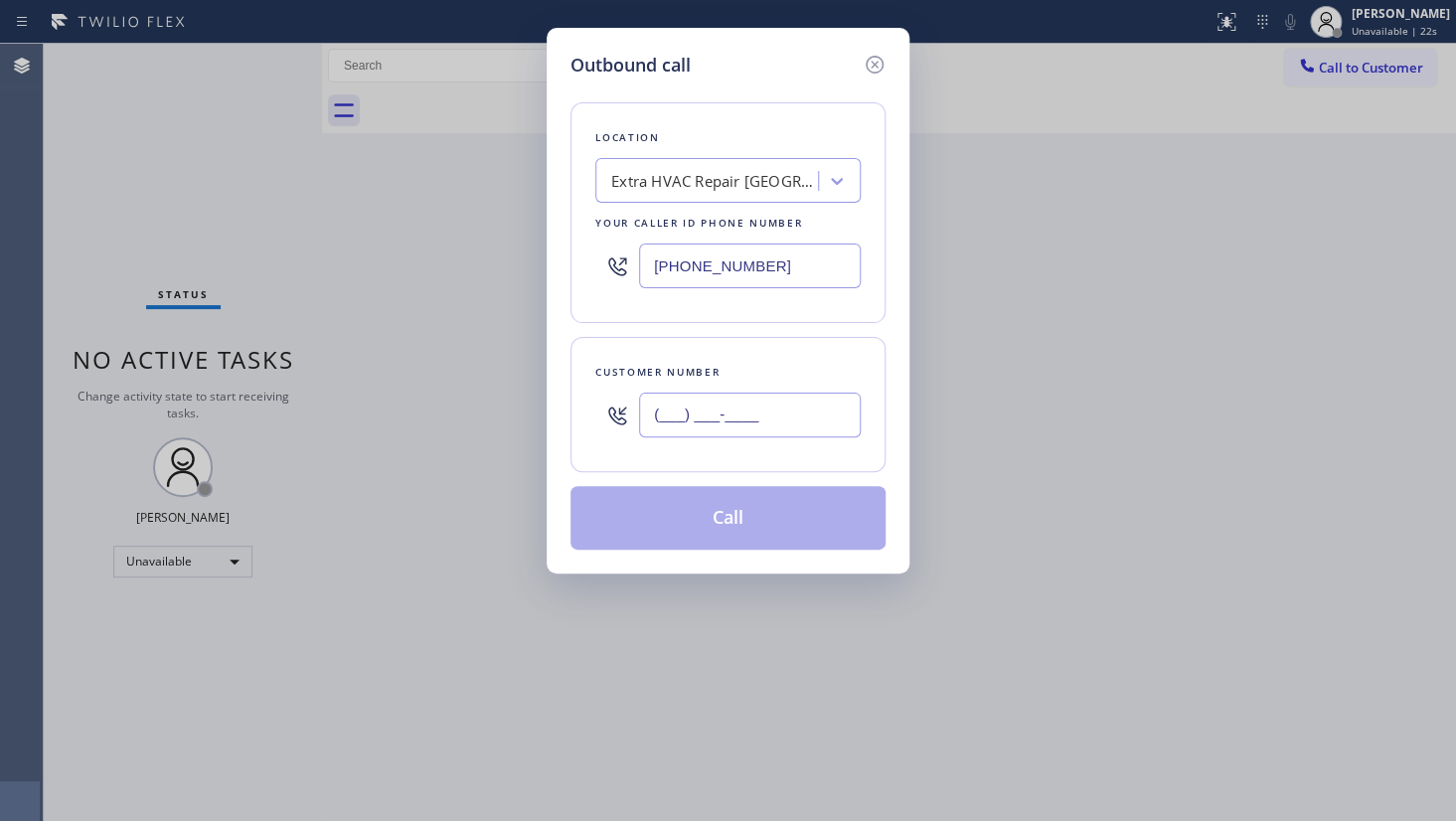 click on "(___) ___-____" at bounding box center (749, 414) 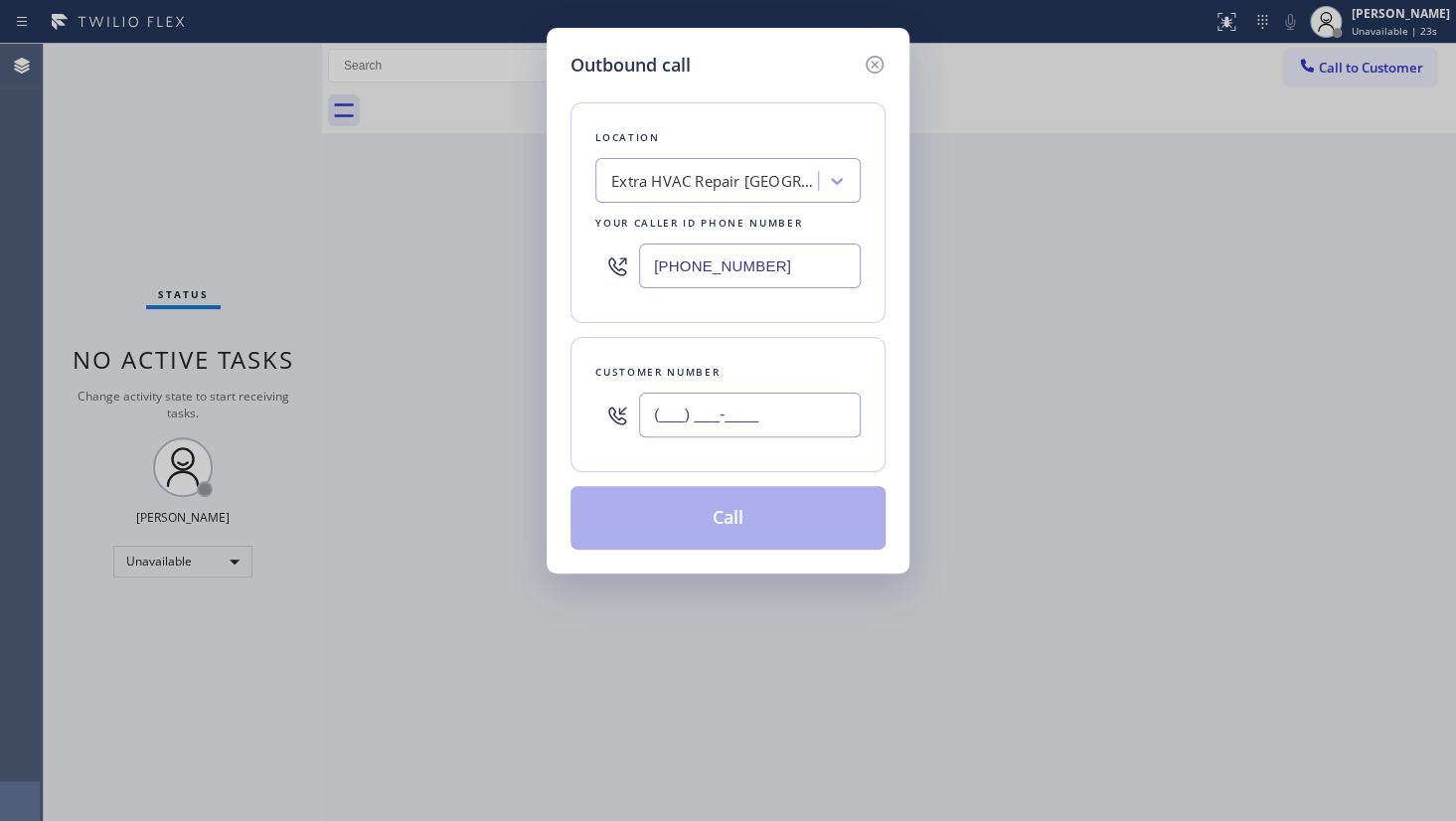 paste on "909) 553-8810" 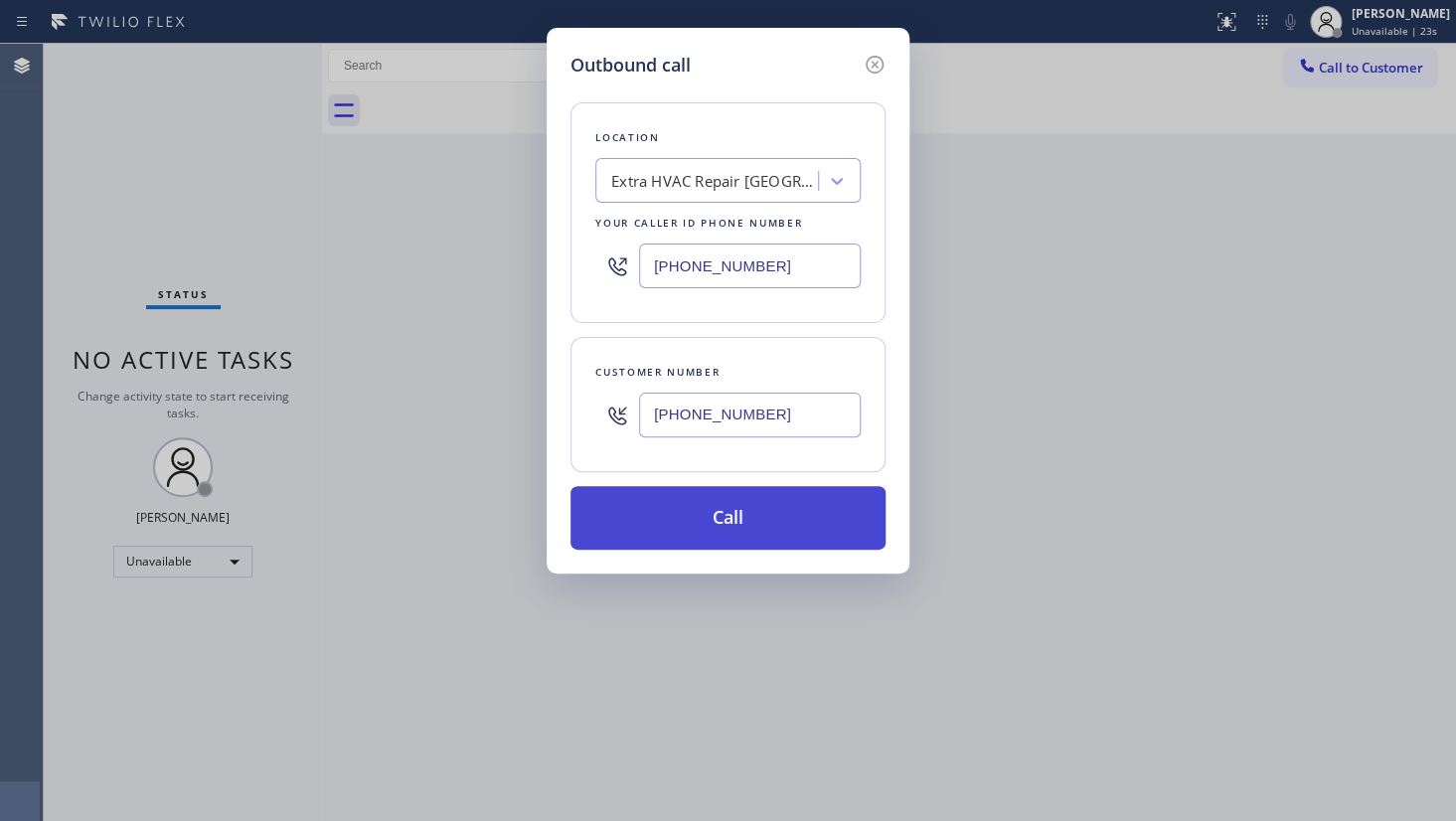 type on "(909) 553-8810" 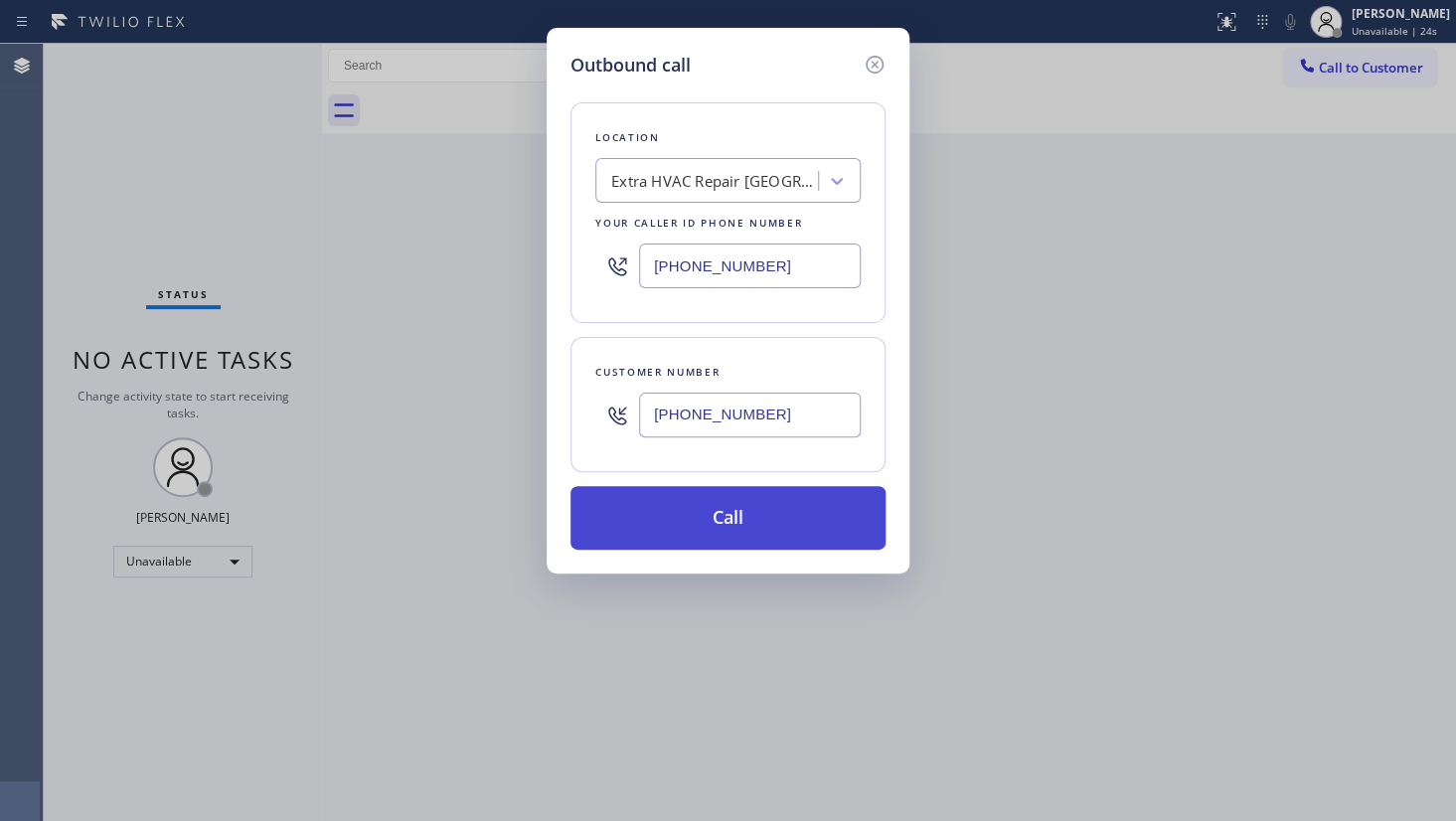 click on "Call" at bounding box center [728, 518] 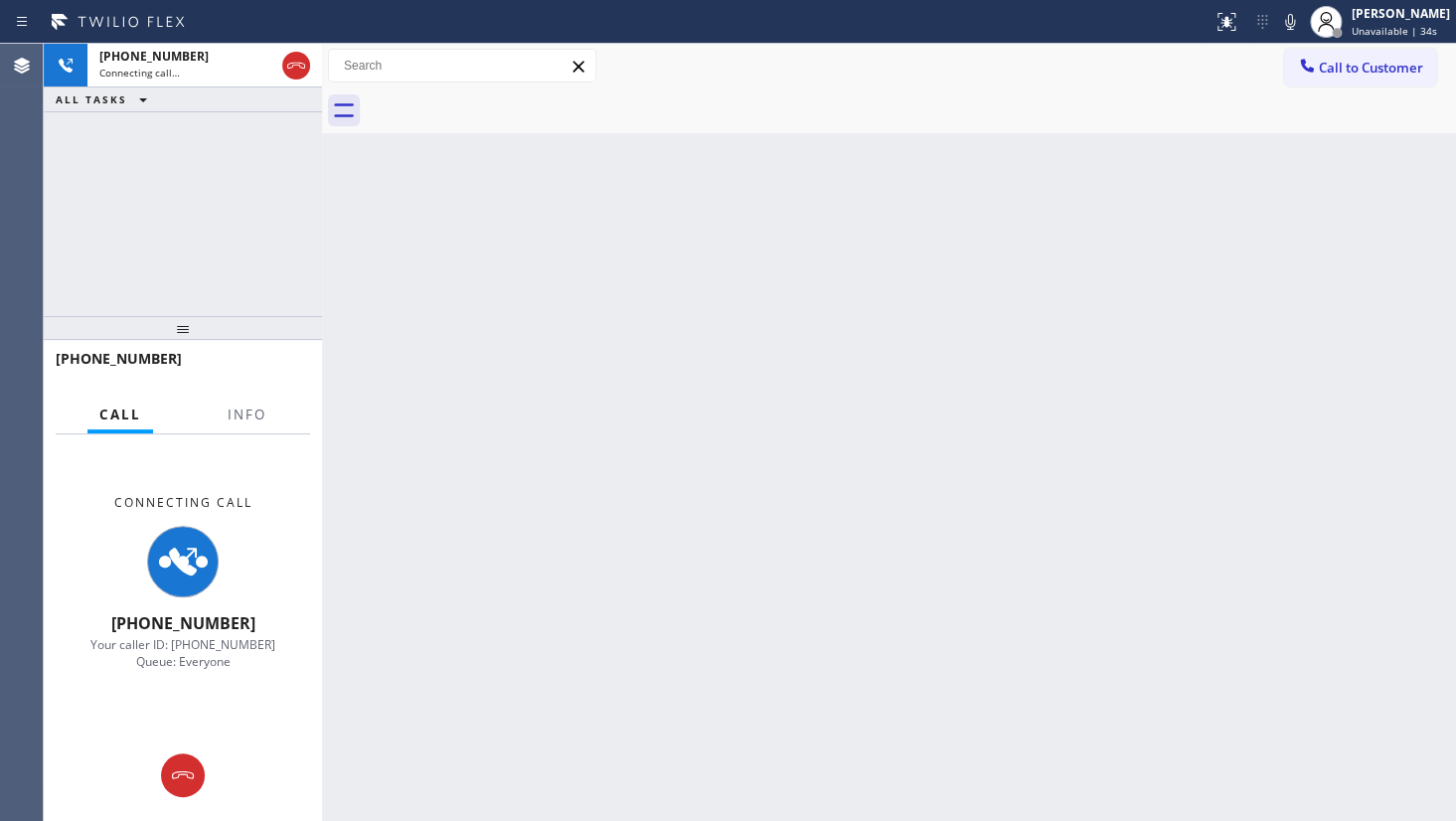 click on "Back to Dashboard Change Sender ID Customers Technicians Select a contact Outbound call Technician Search Technician Your caller id phone number Your caller id phone number Call Technician info Name   Phone none Address none Change Sender ID HVAC +18559994417 5 Star Appliance +18557314952 Appliance Repair +18554611149 Plumbing +18889090120 Air Duct Cleaning +18006865038  Electricians +18005688664 Cancel Change Check personal SMS Reset Change No tabs Call to Customer Outbound call Location Extra HVAC Repair La Quinta Your caller id phone number (760) 790-4551 Customer number Call Outbound call Technician Search Technician Your caller id phone number Your caller id phone number Call" at bounding box center (889, 432) 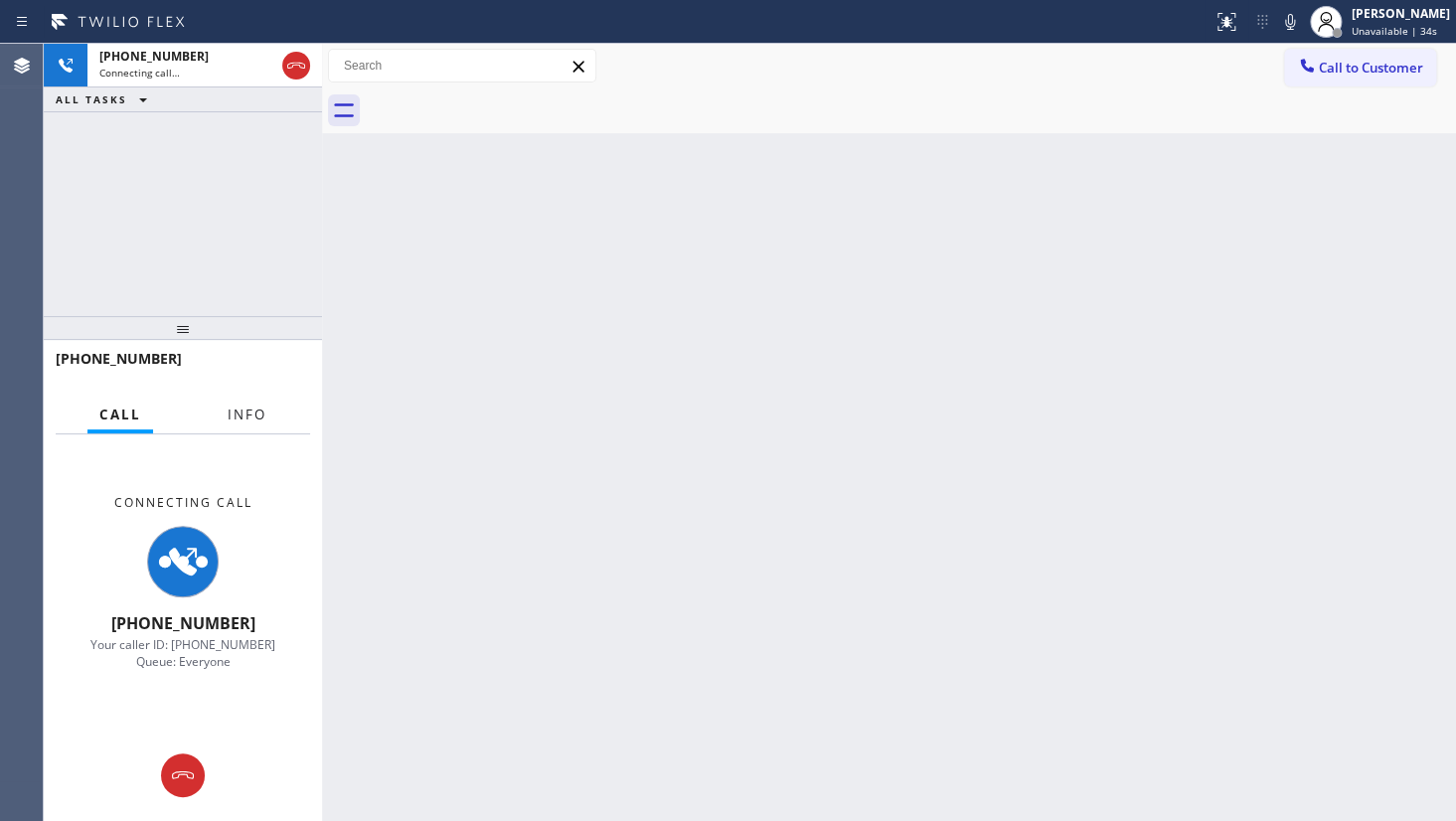 click on "Info" at bounding box center (246, 414) 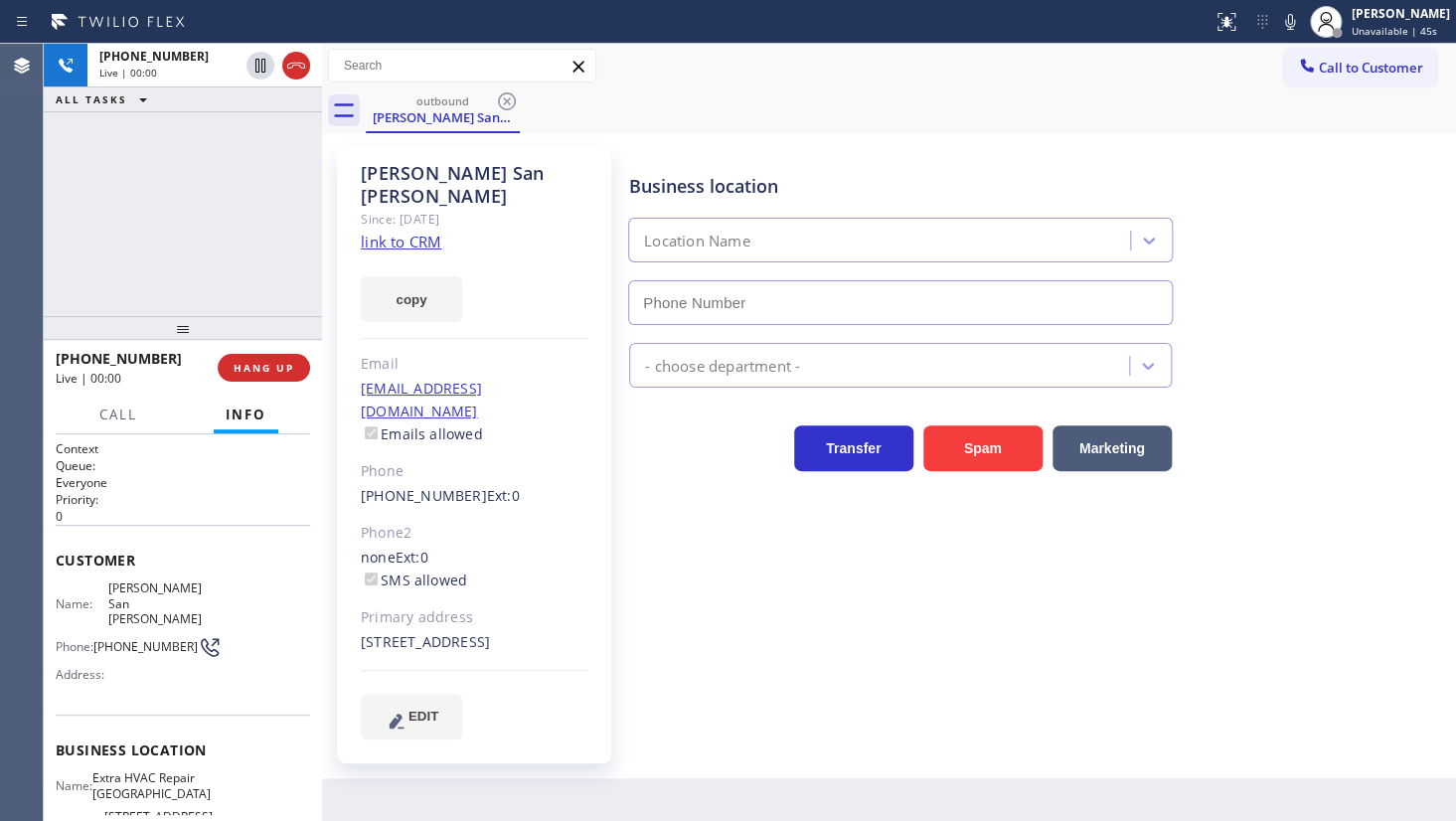 type on "(760) 790-4551" 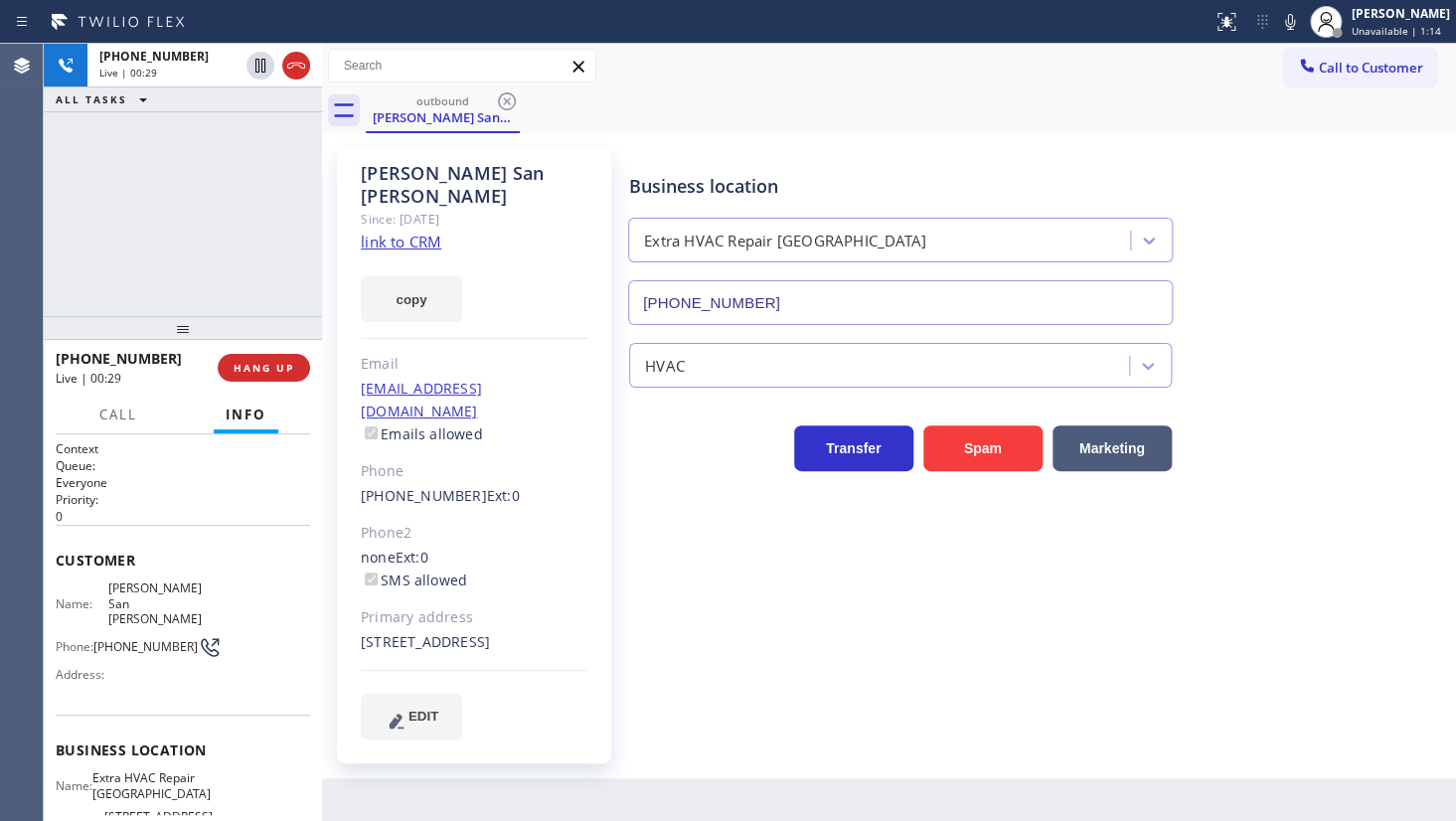click on "+19095538810 Live | 00:29 ALL TASKS ALL TASKS ACTIVE TASKS TASKS IN WRAP UP" at bounding box center [183, 180] 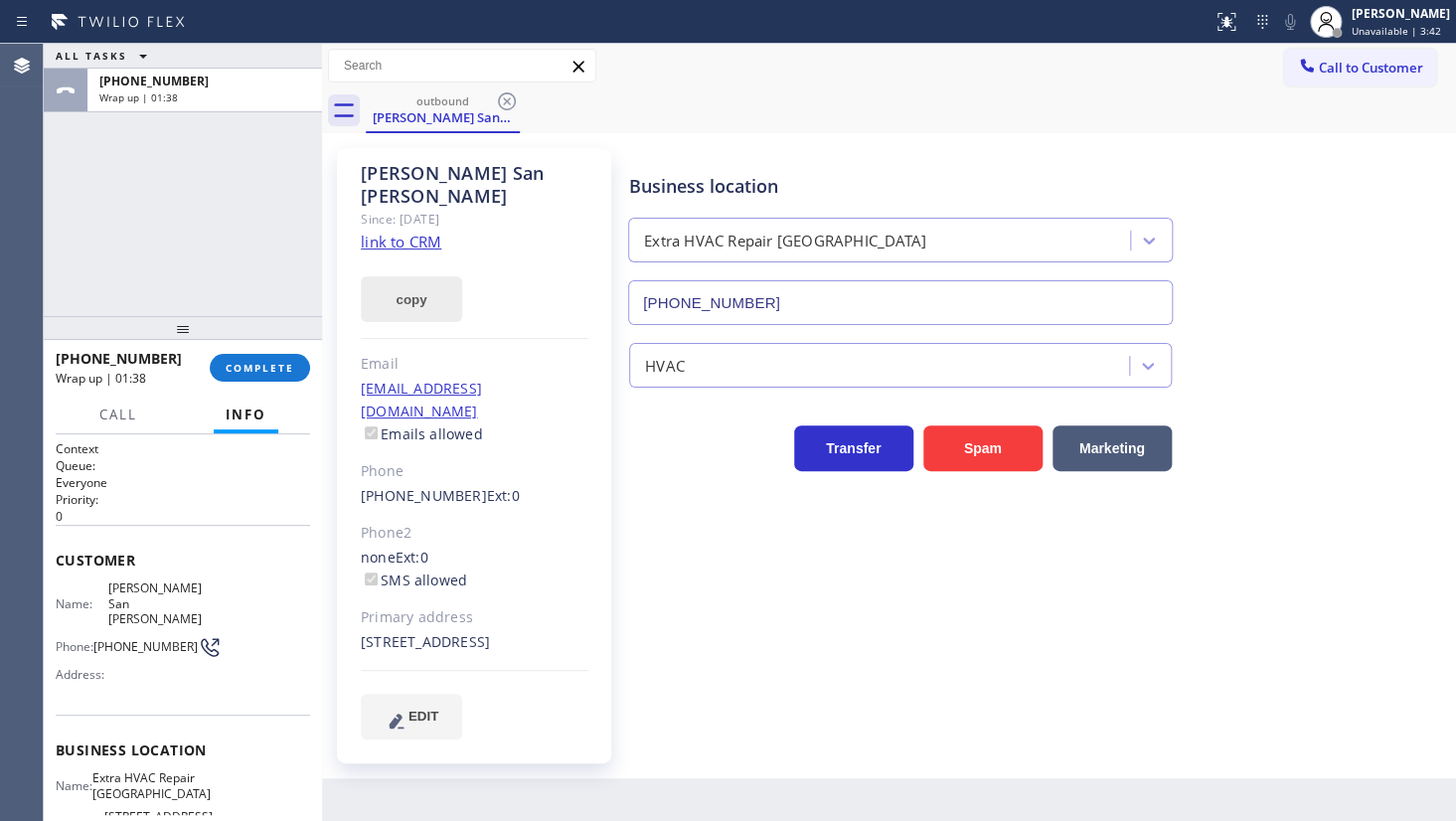 click on "copy" at bounding box center [411, 299] 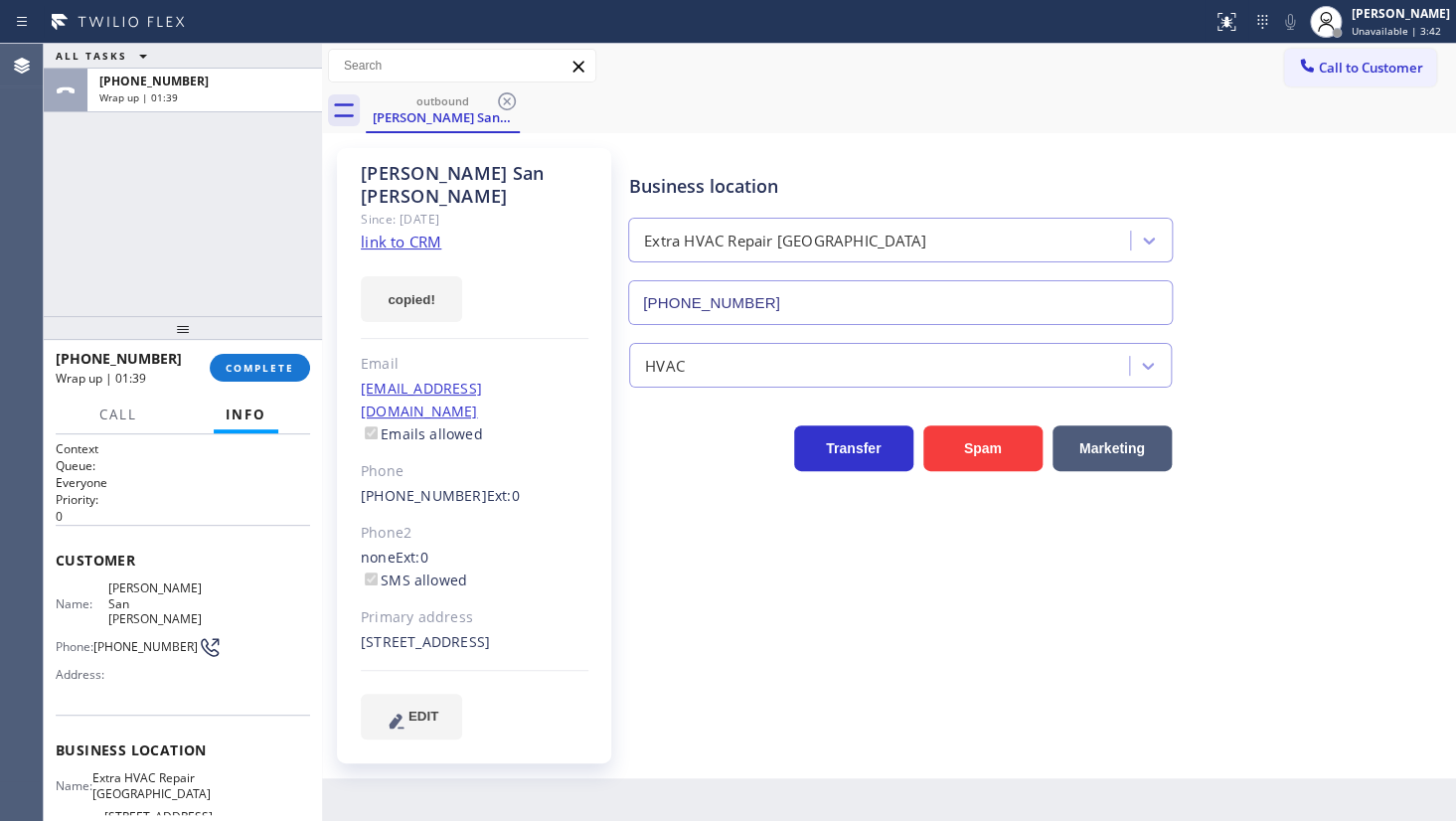 click on "+19095538810 Wrap up | 01:39 COMPLETE" at bounding box center [183, 368] 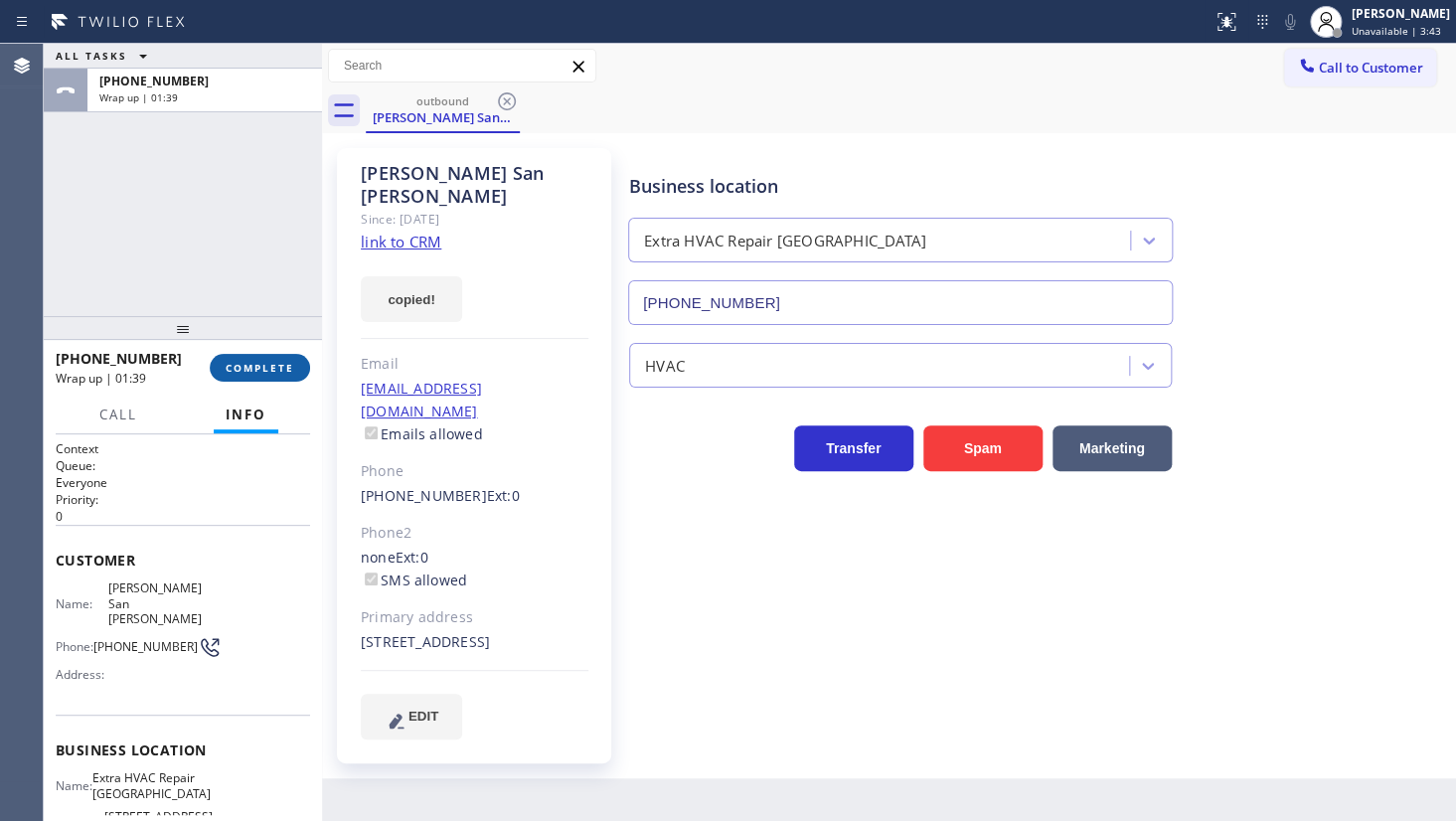 click on "COMPLETE" at bounding box center (259, 368) 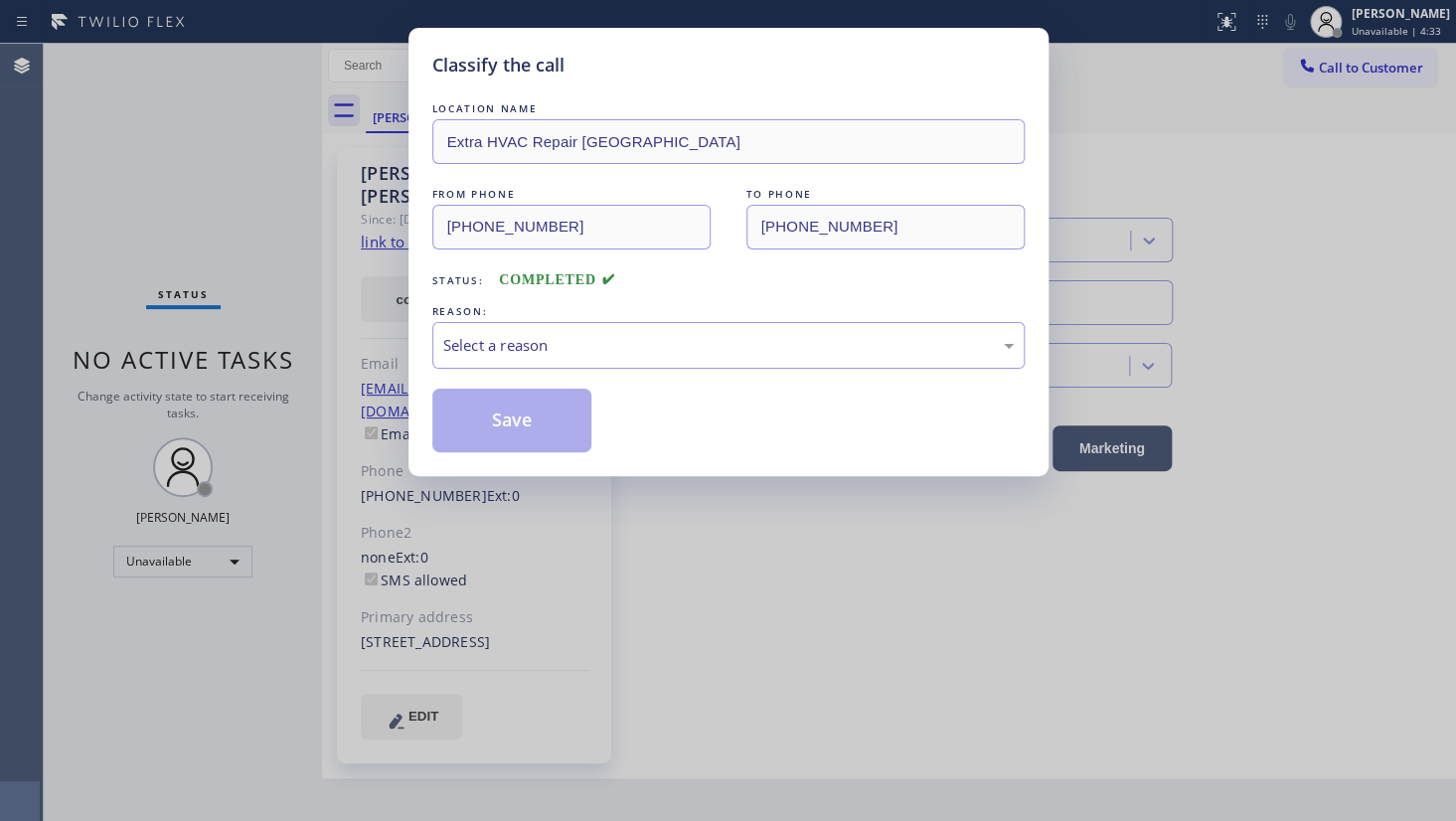 click on "Classify the call LOCATION NAME Extra HVAC Repair La Quinta FROM PHONE (760) 790-4551 TO PHONE (909) 553-8810 Status: COMPLETED REASON: Select a reason Save" at bounding box center (728, 410) 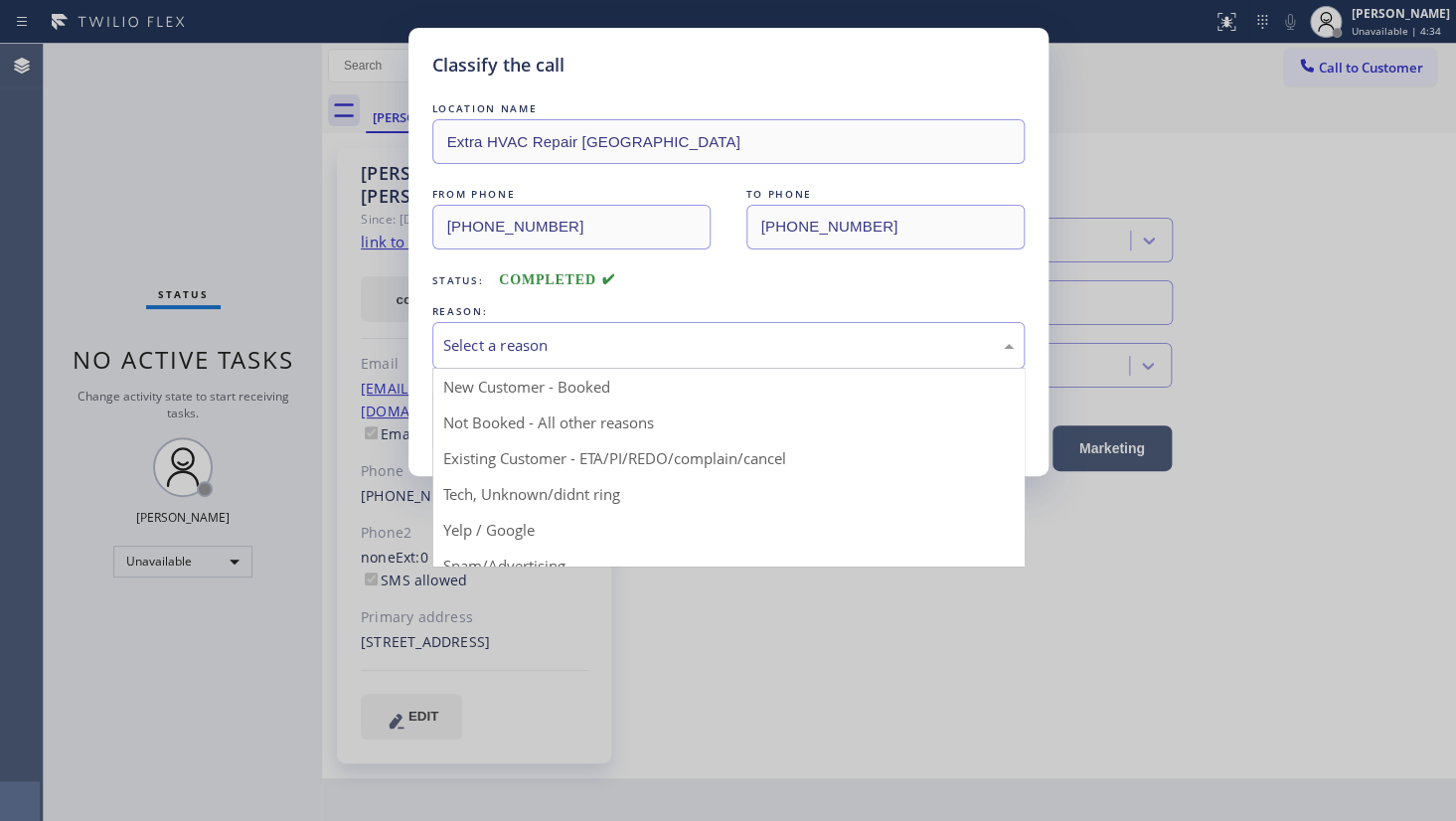 click on "Select a reason" at bounding box center [728, 345] 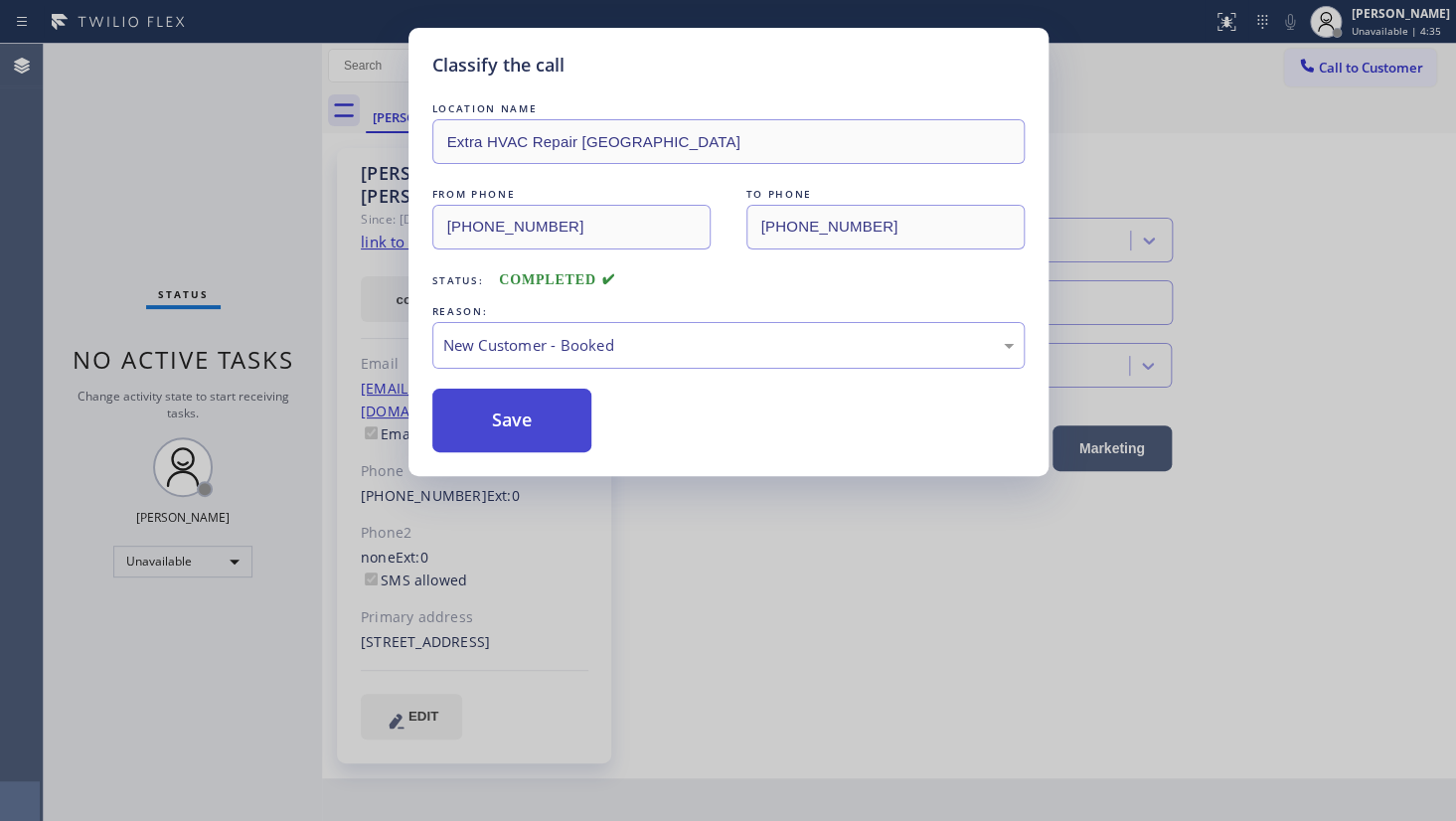 click on "Save" at bounding box center (512, 420) 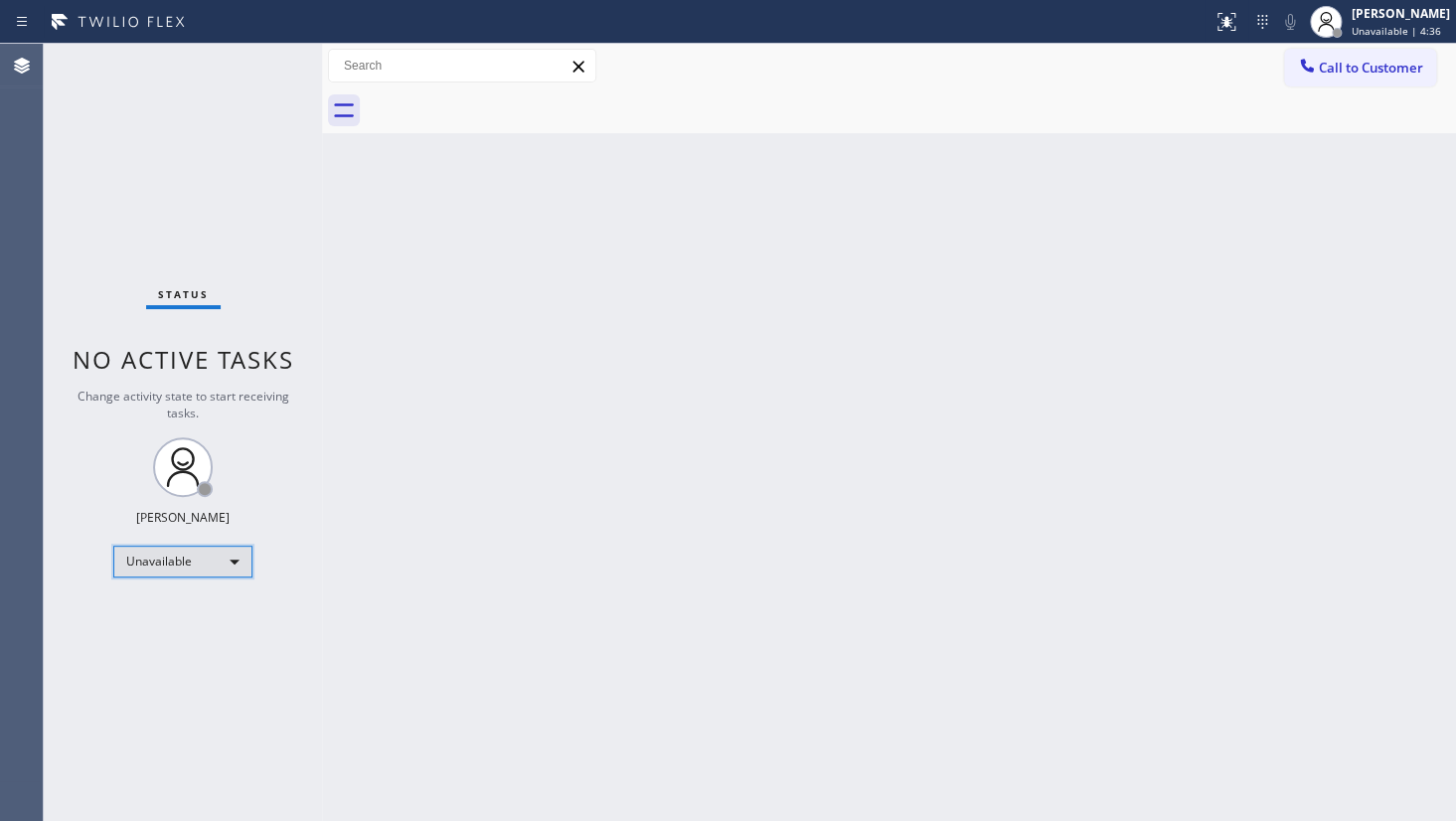 click on "Unavailable" at bounding box center (183, 562) 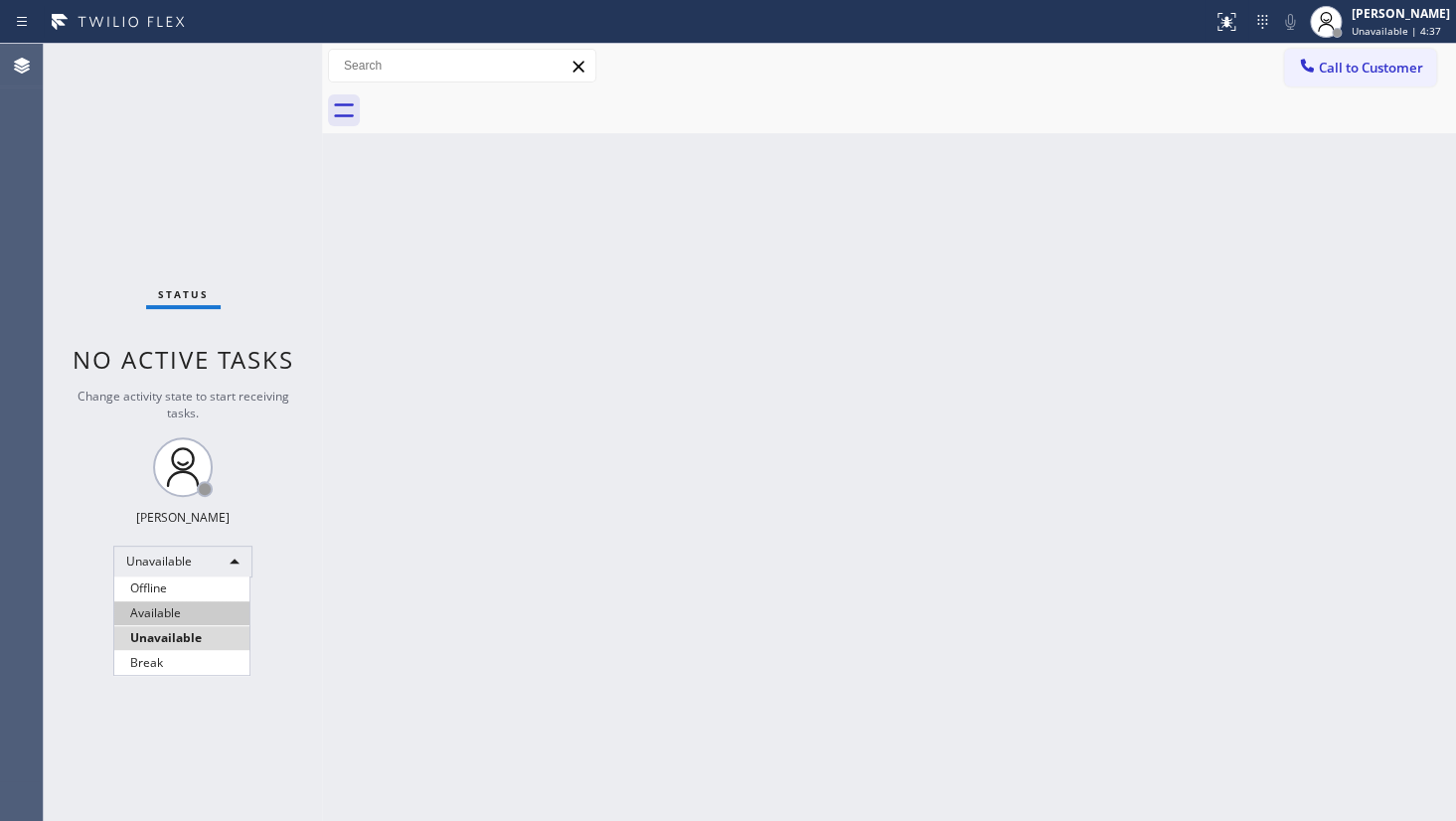 click on "Available" at bounding box center (182, 613) 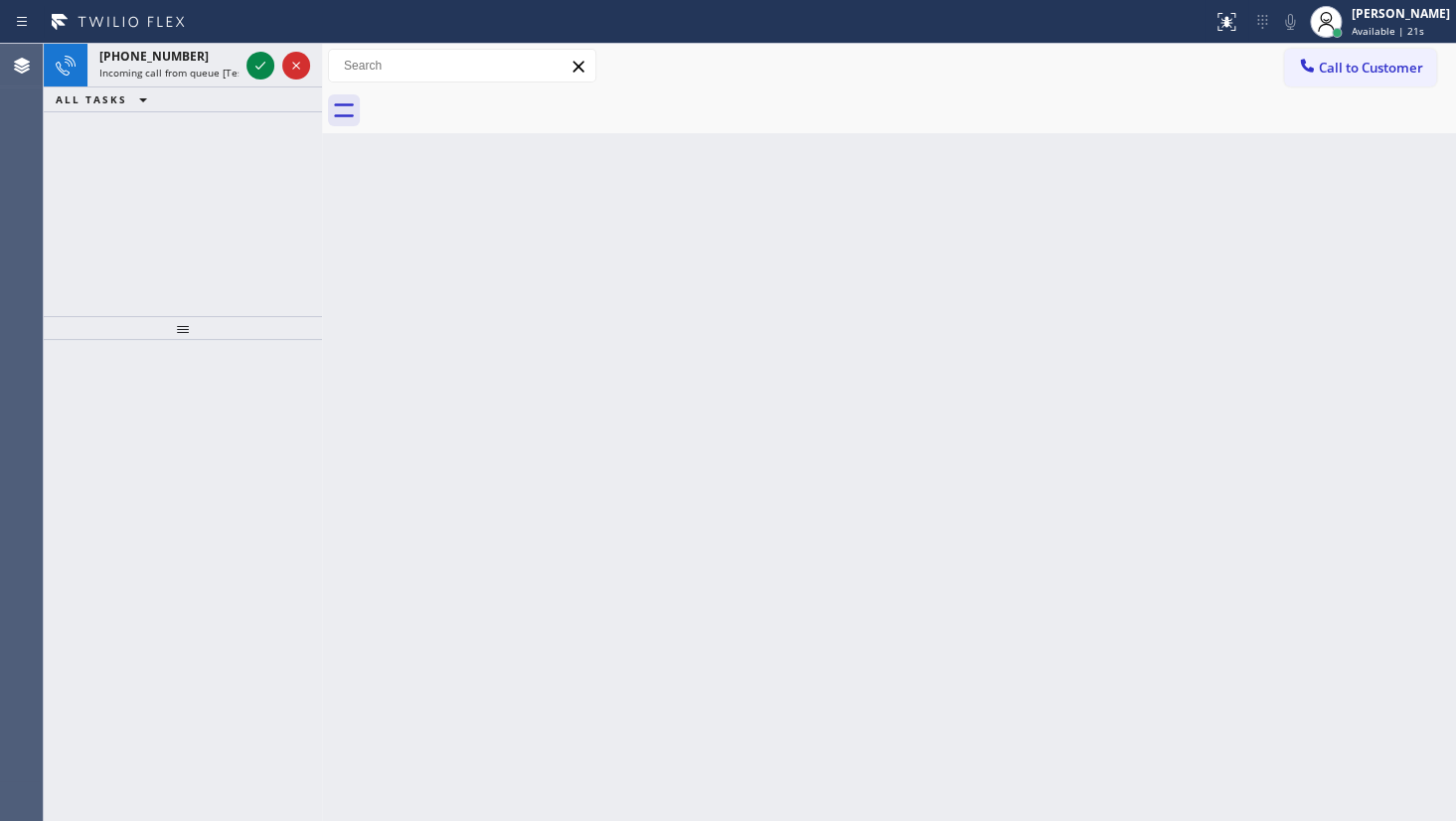 drag, startPoint x: 199, startPoint y: 190, endPoint x: 206, endPoint y: 137, distance: 53.460266 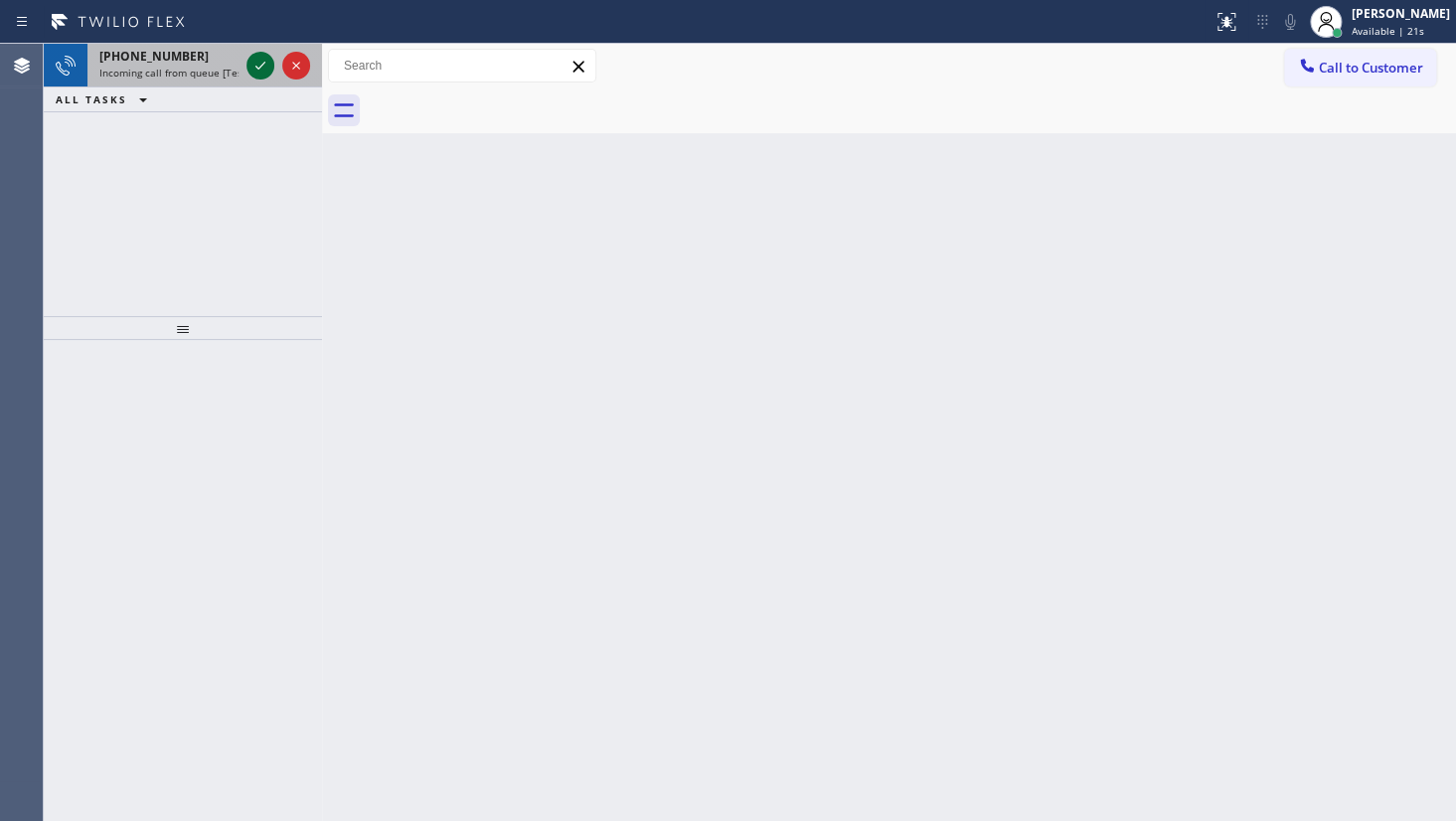 click 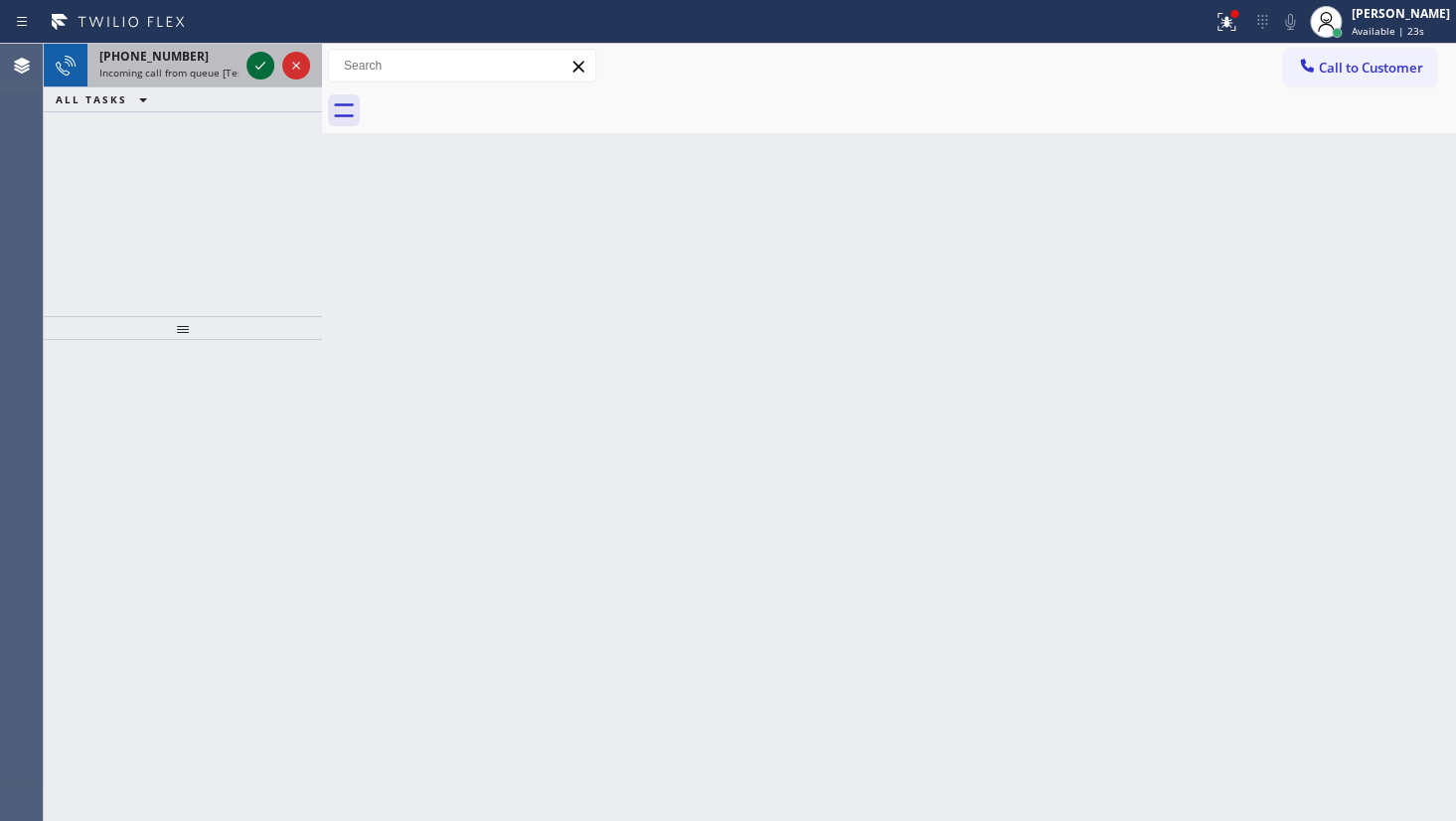 click 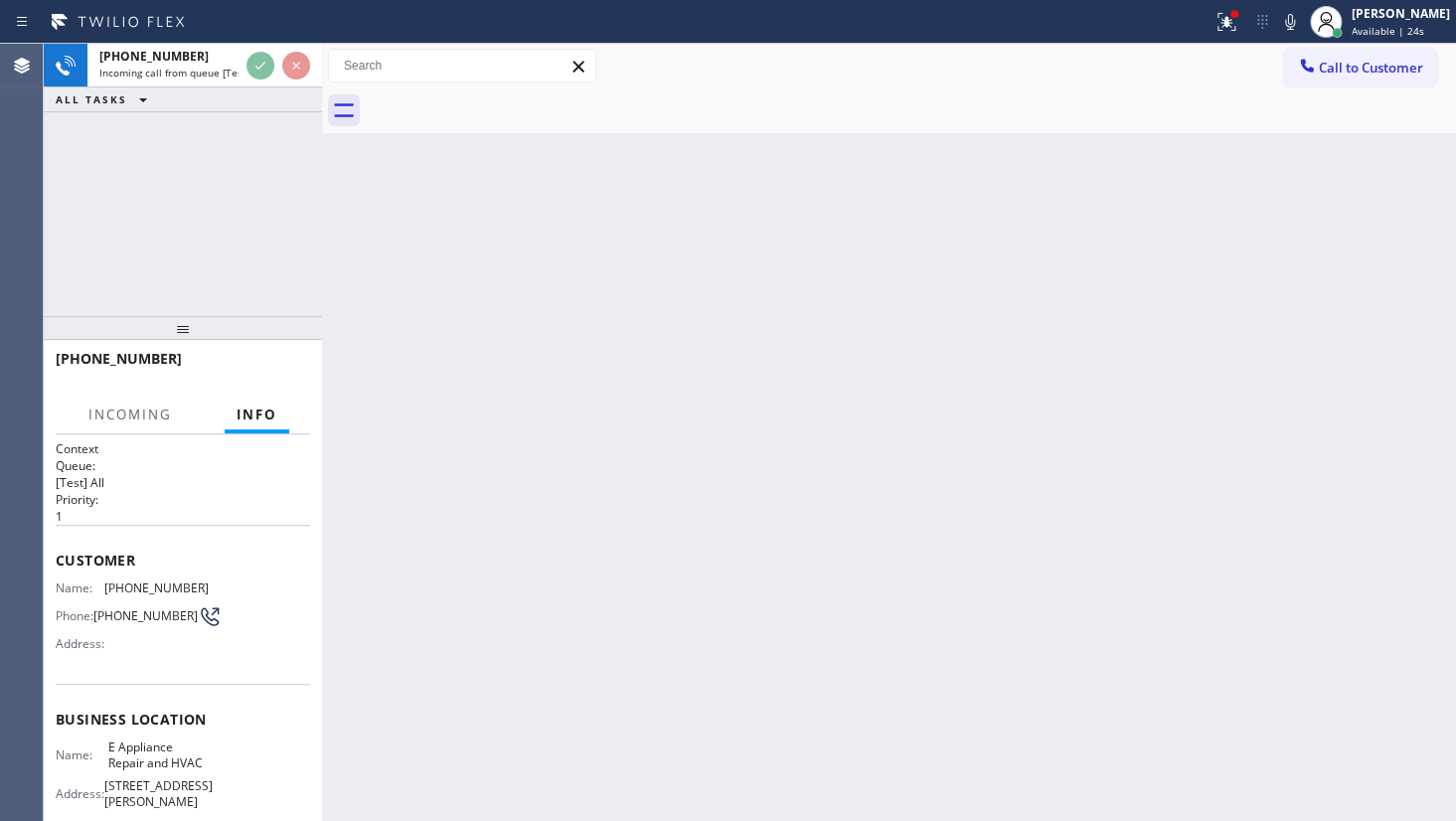 click 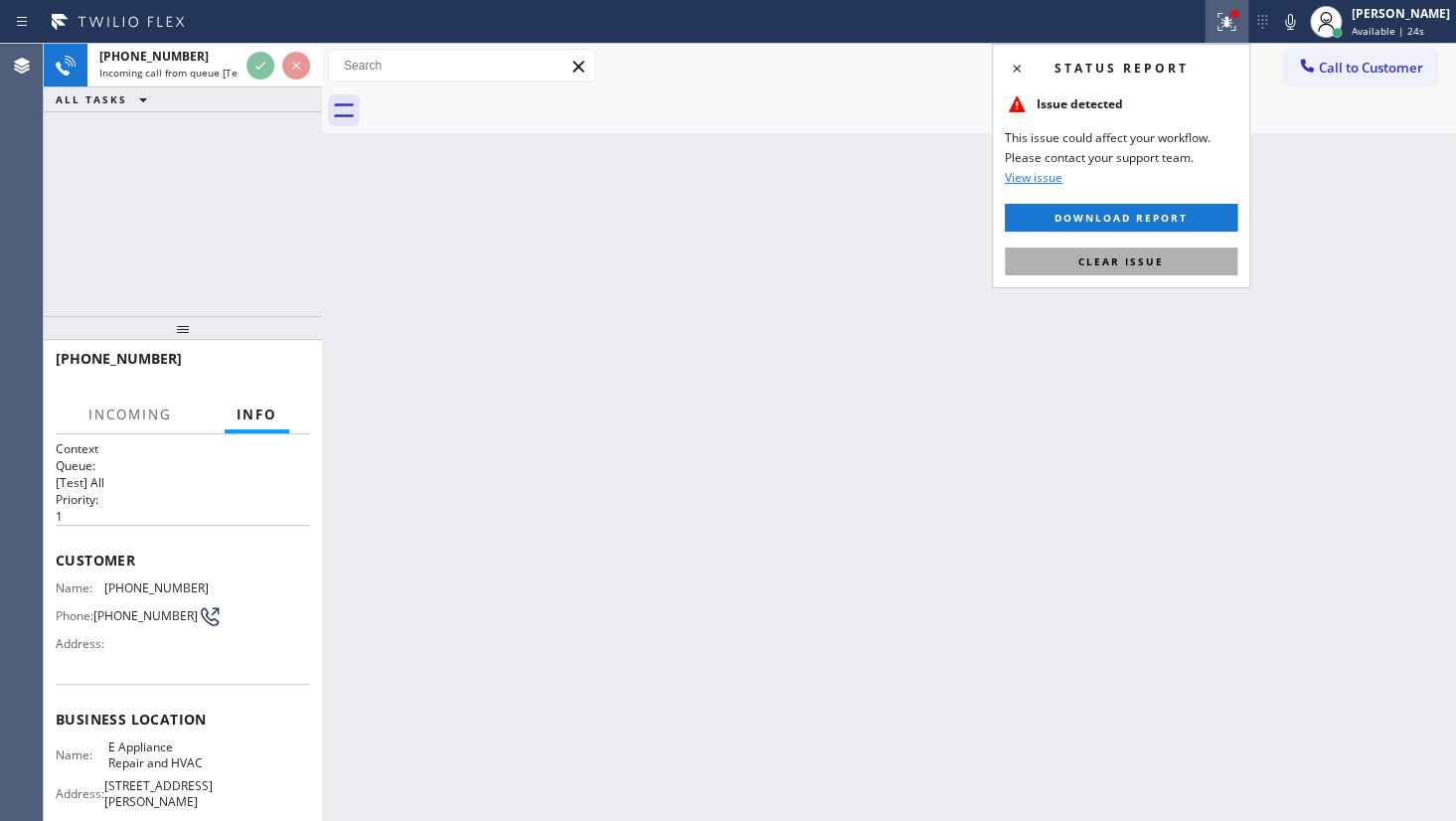 click on "Clear issue" at bounding box center (1121, 261) 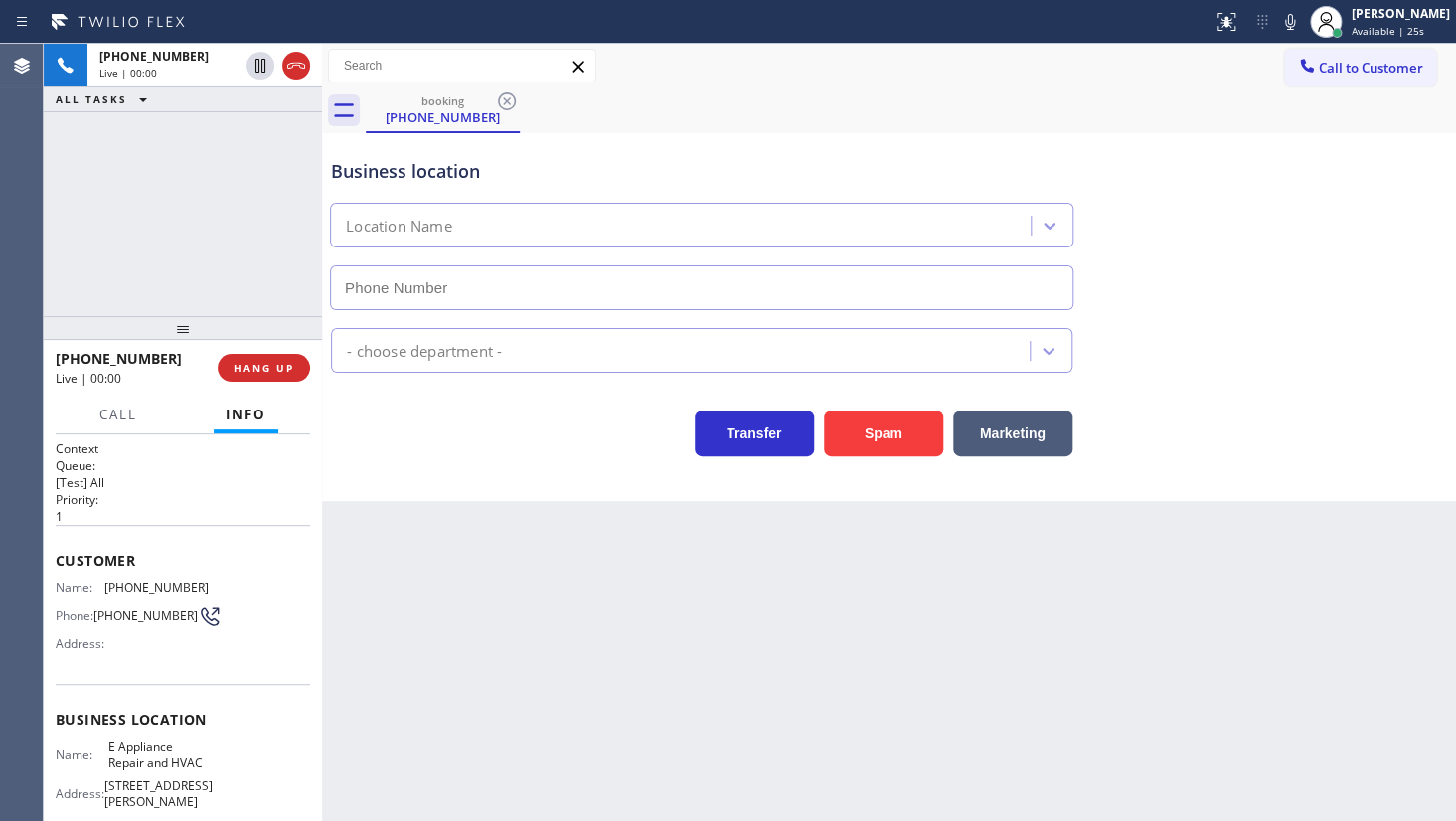 type on "(877) 800-0094" 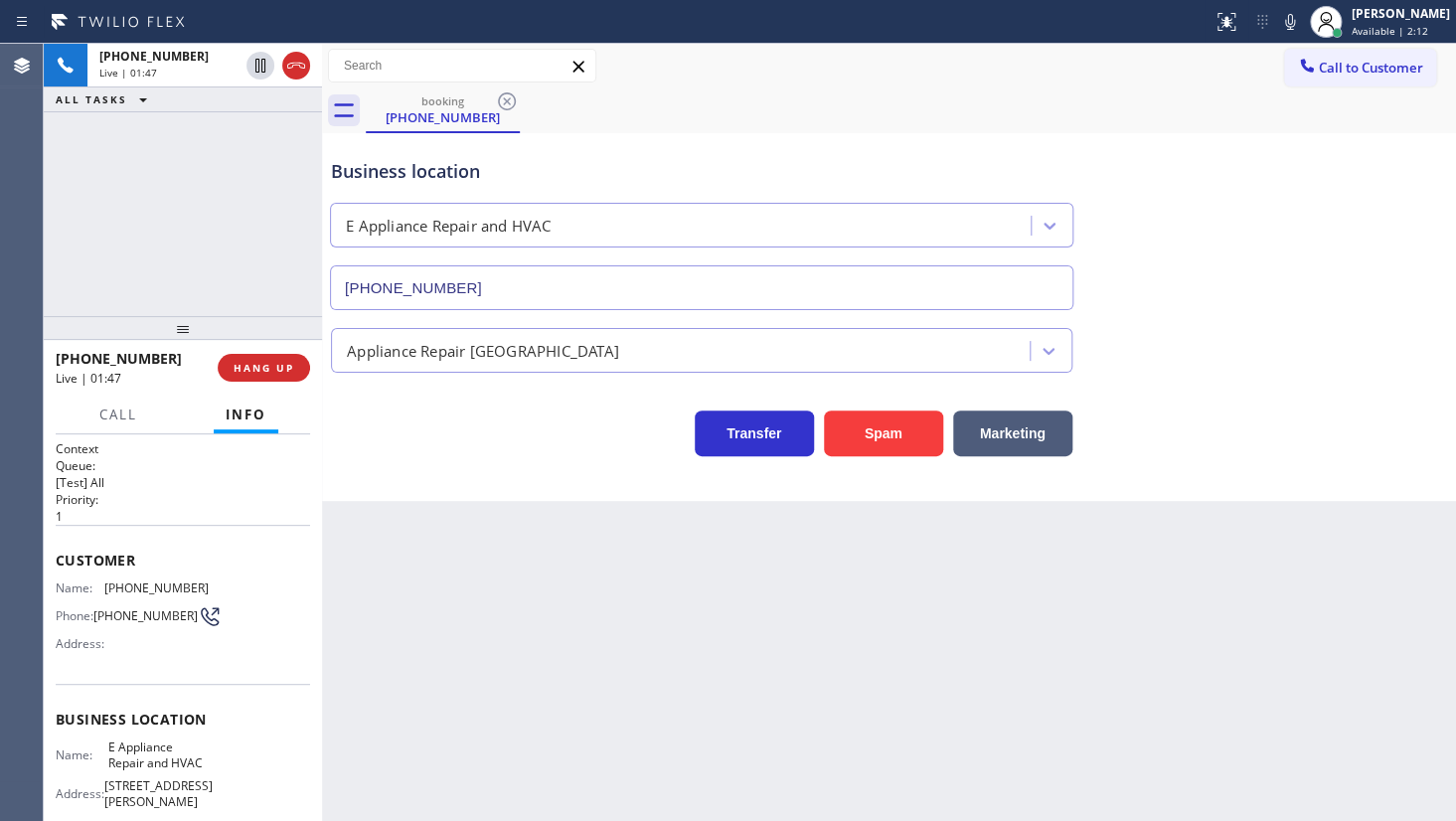 click on "+15592501150 Live | 01:47 ALL TASKS ALL TASKS ACTIVE TASKS TASKS IN WRAP UP" at bounding box center (183, 180) 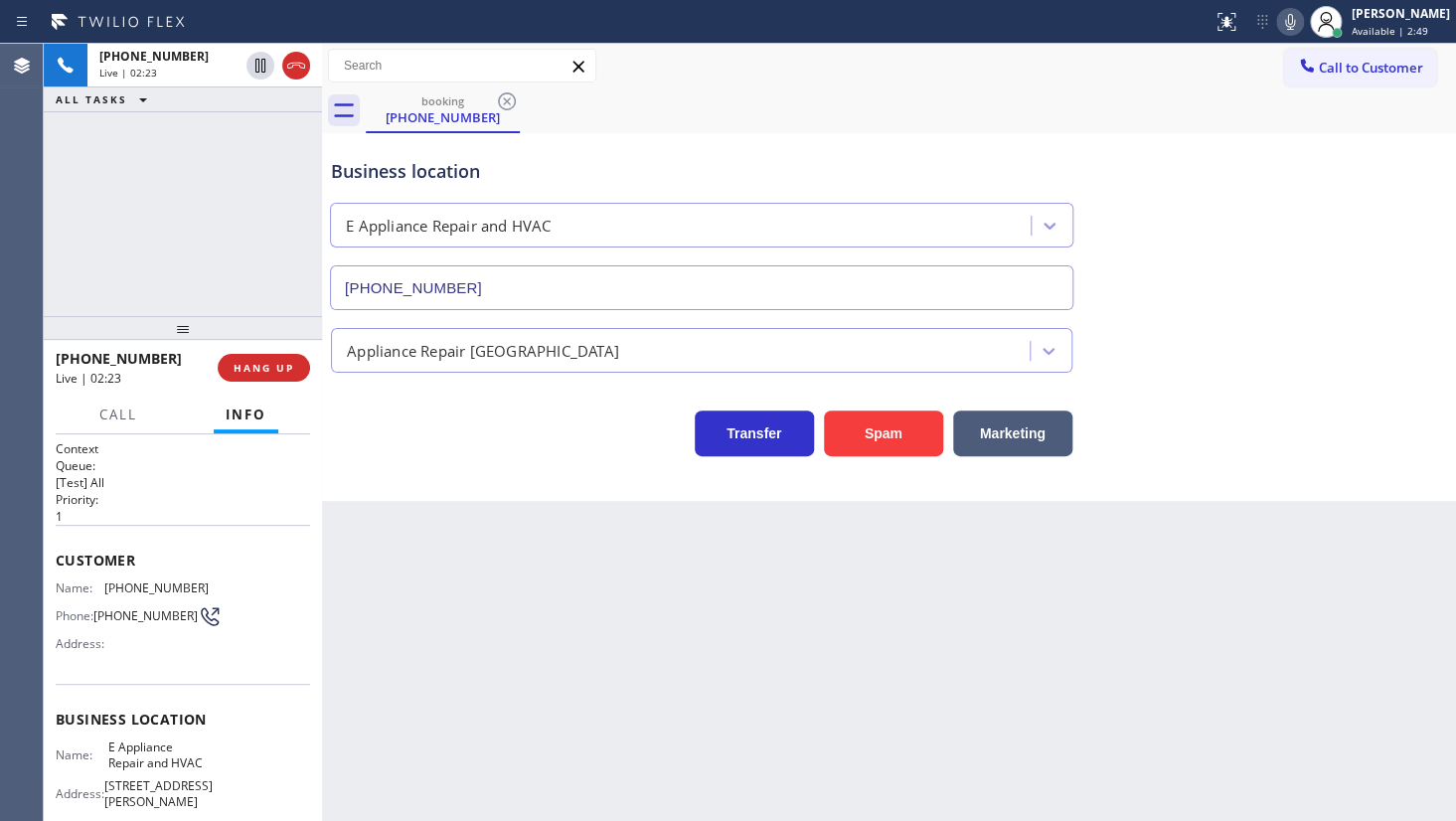 click 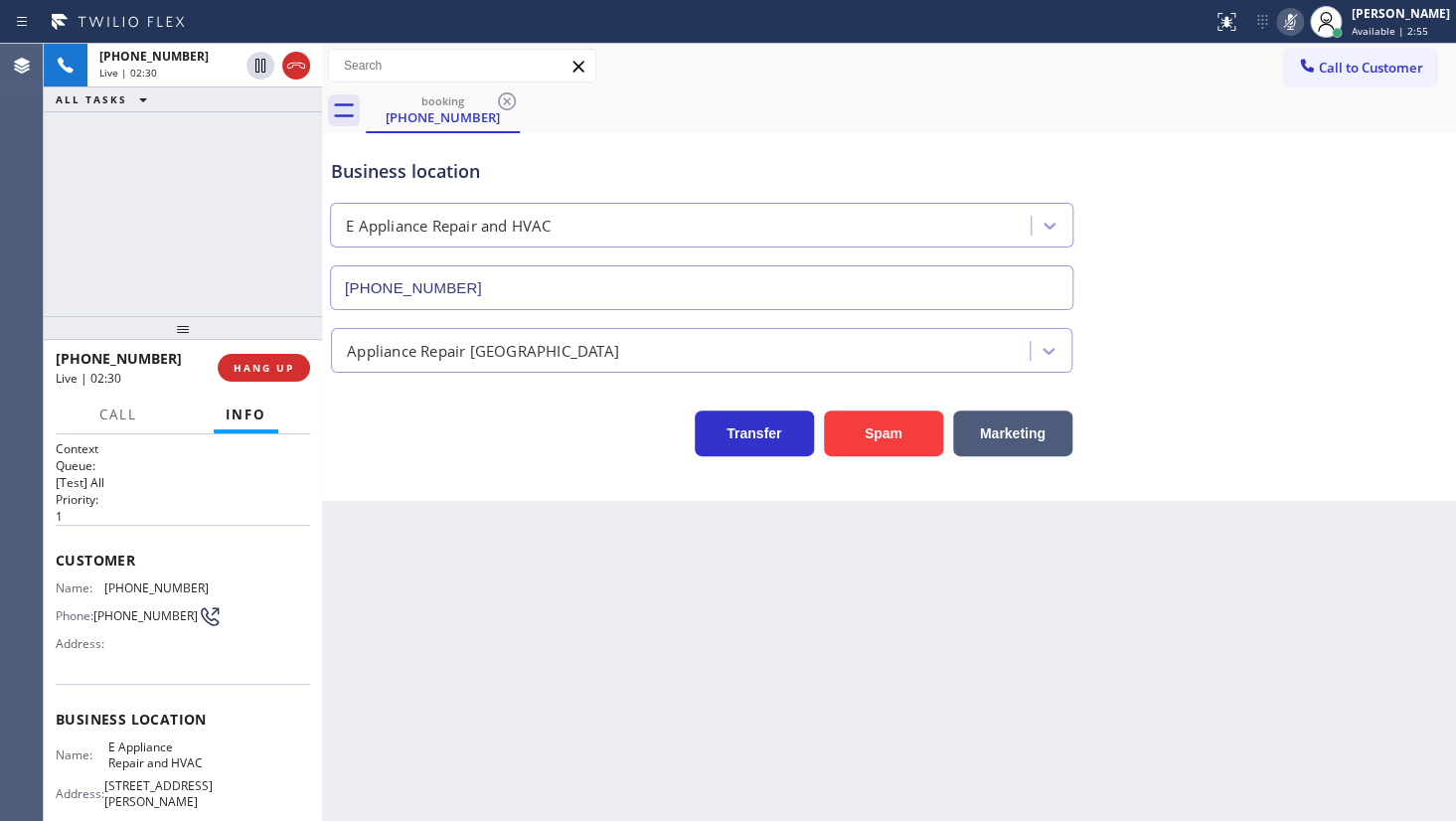 click 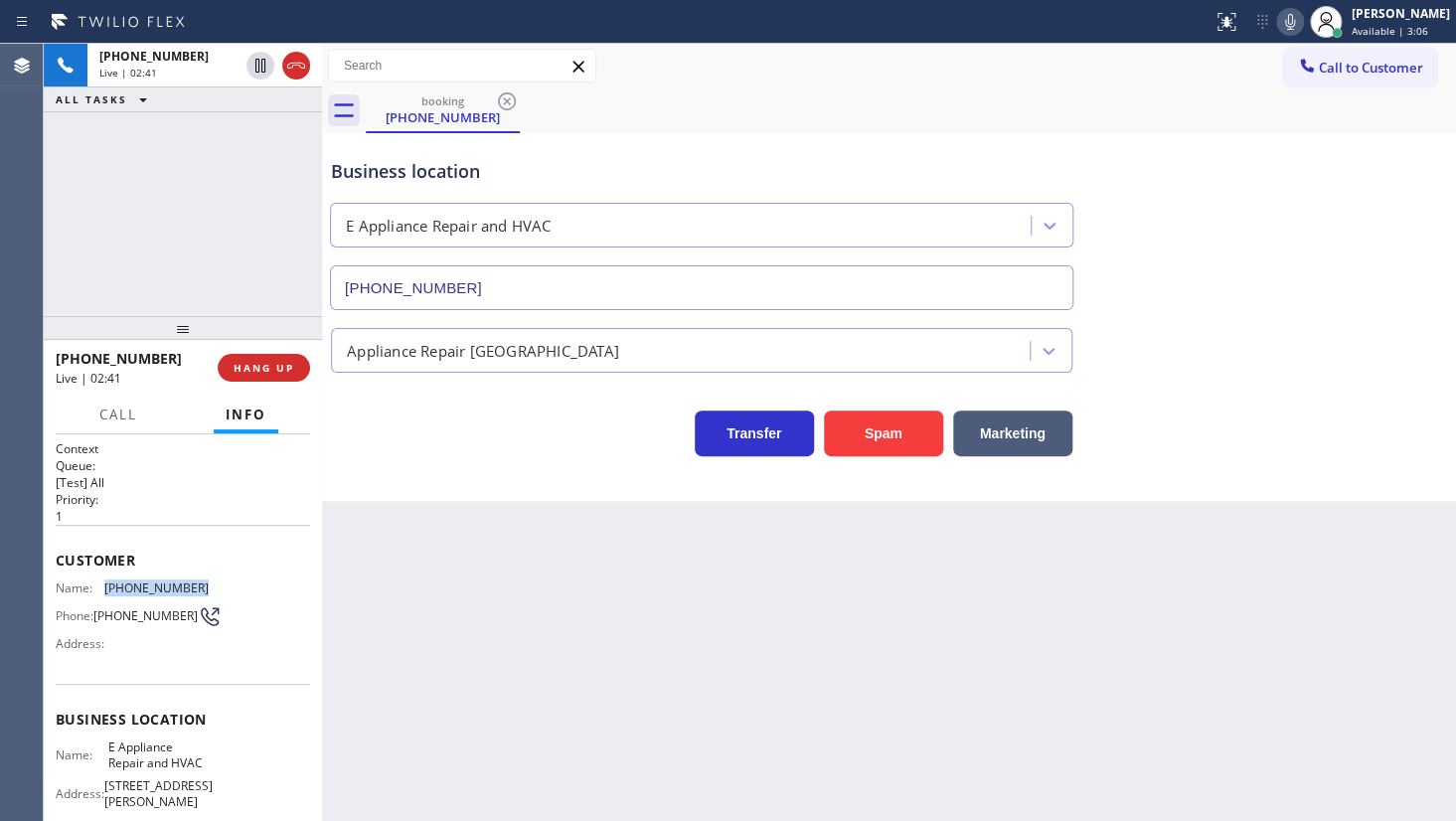 drag, startPoint x: 100, startPoint y: 584, endPoint x: 243, endPoint y: 586, distance: 143.01399 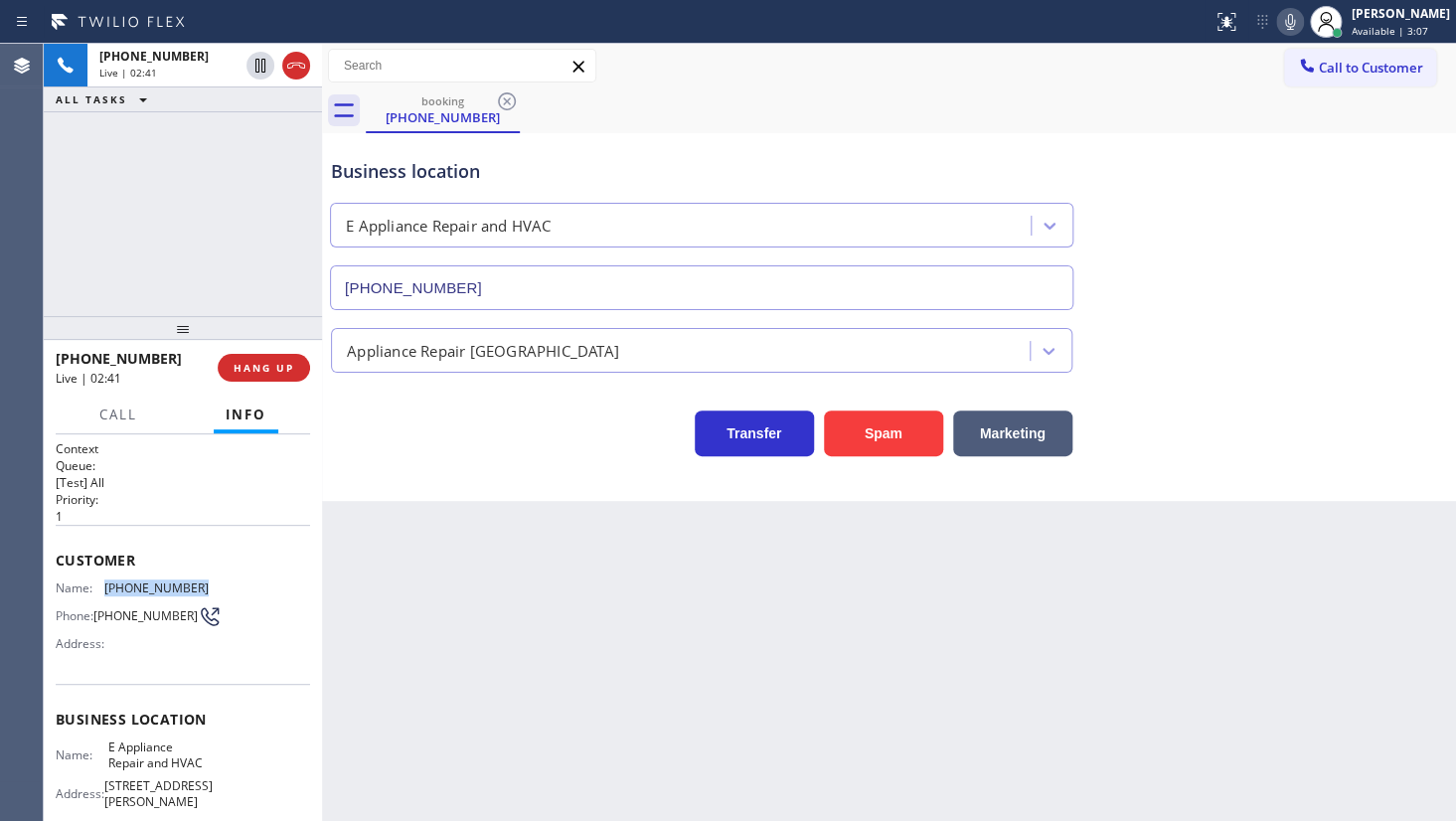 copy on "(559) 250-1150" 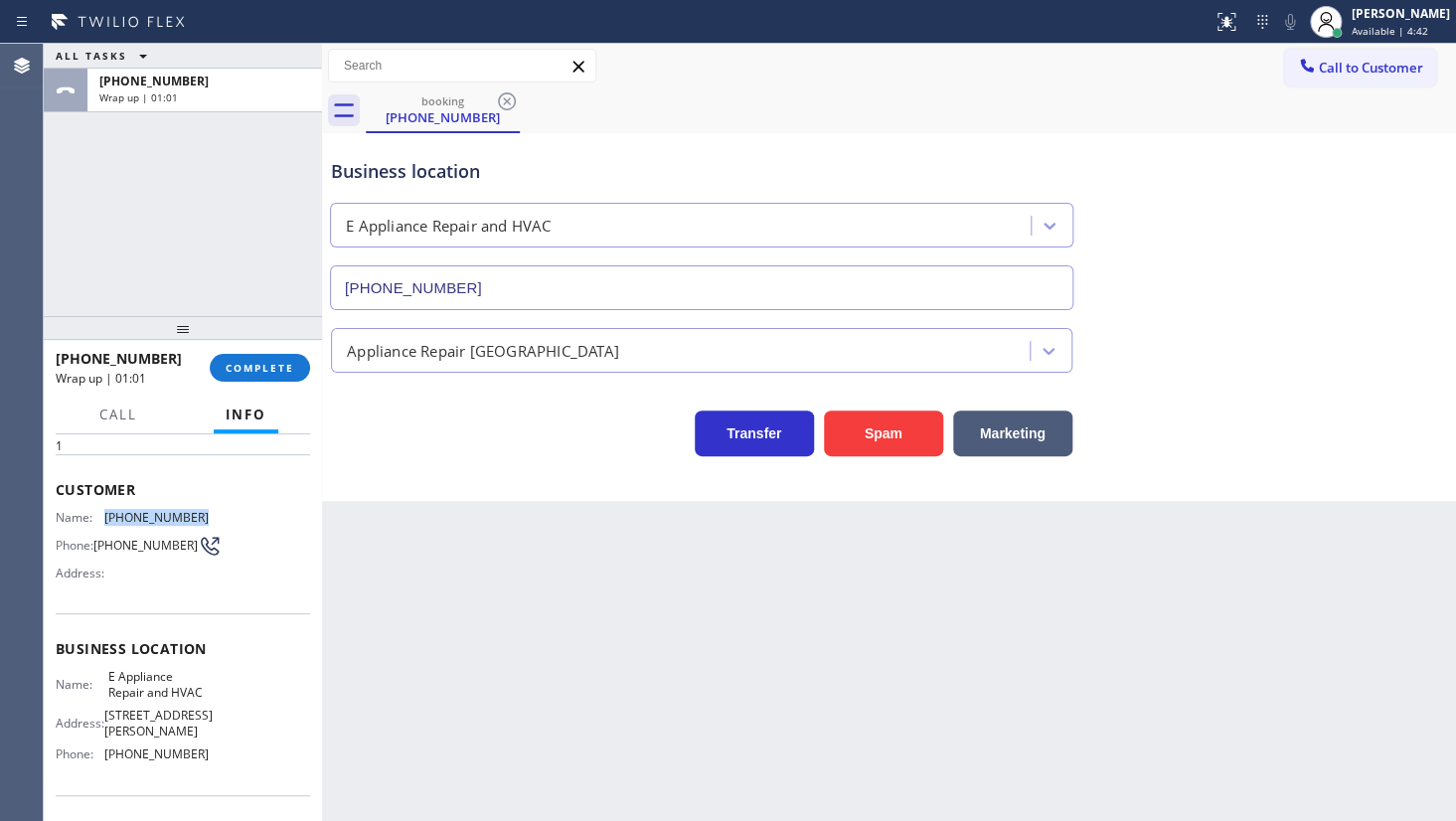 scroll, scrollTop: 180, scrollLeft: 0, axis: vertical 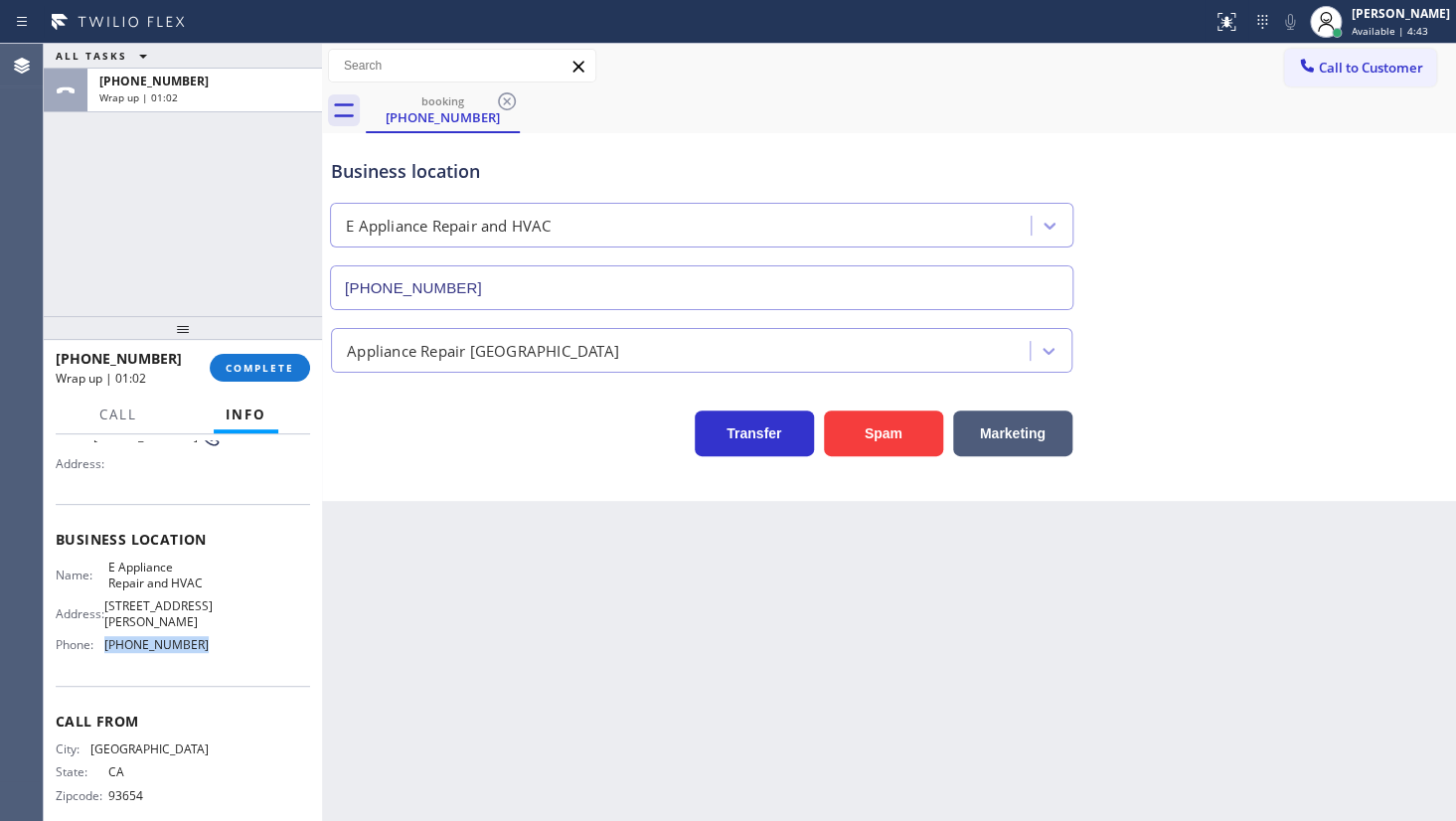 drag, startPoint x: 100, startPoint y: 646, endPoint x: 223, endPoint y: 647, distance: 123.00406 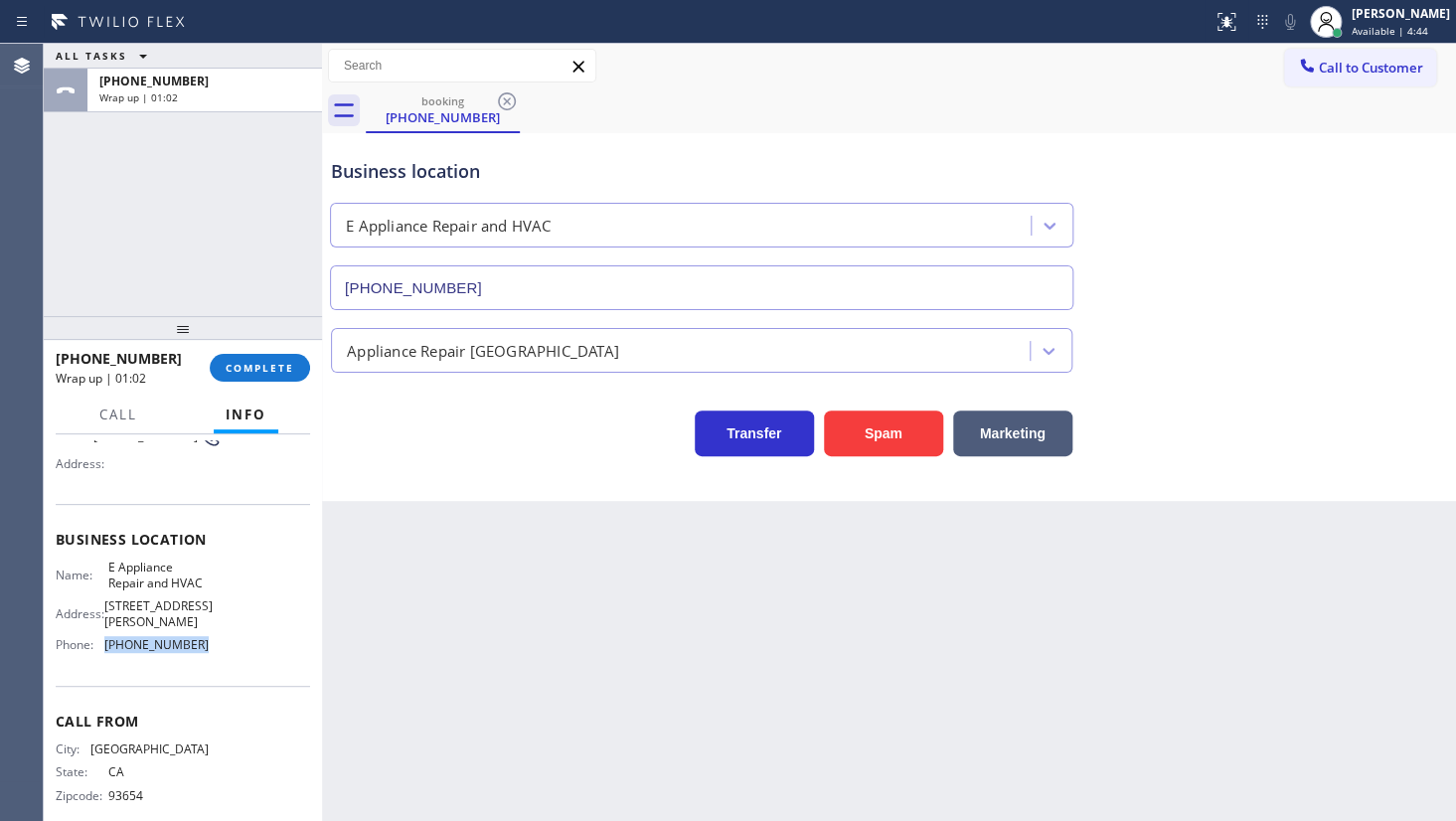 copy on "(877) 800-0094" 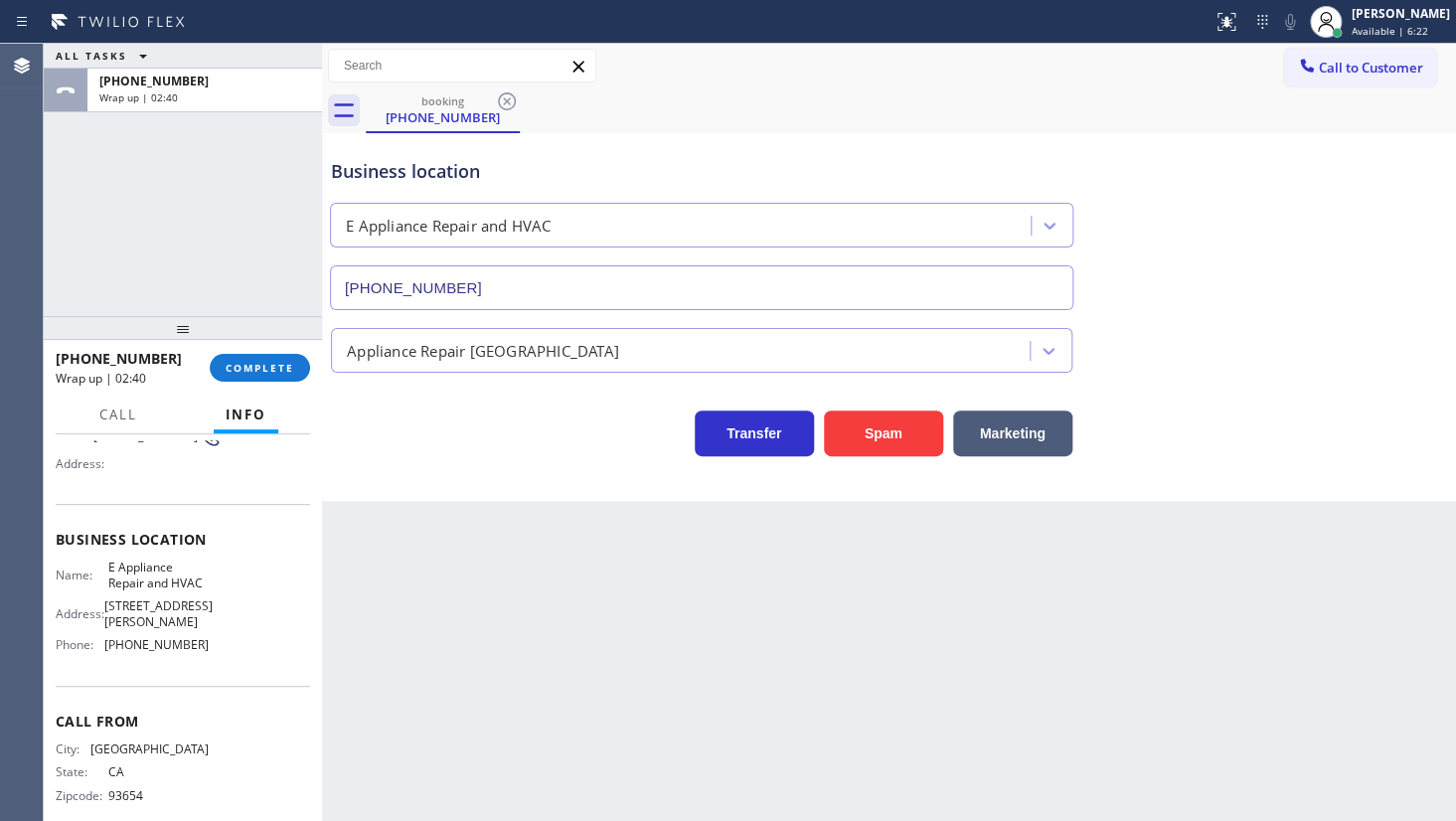 click on "ALL TASKS ALL TASKS ACTIVE TASKS TASKS IN WRAP UP +15592501150 Wrap up | 02:40" at bounding box center [183, 180] 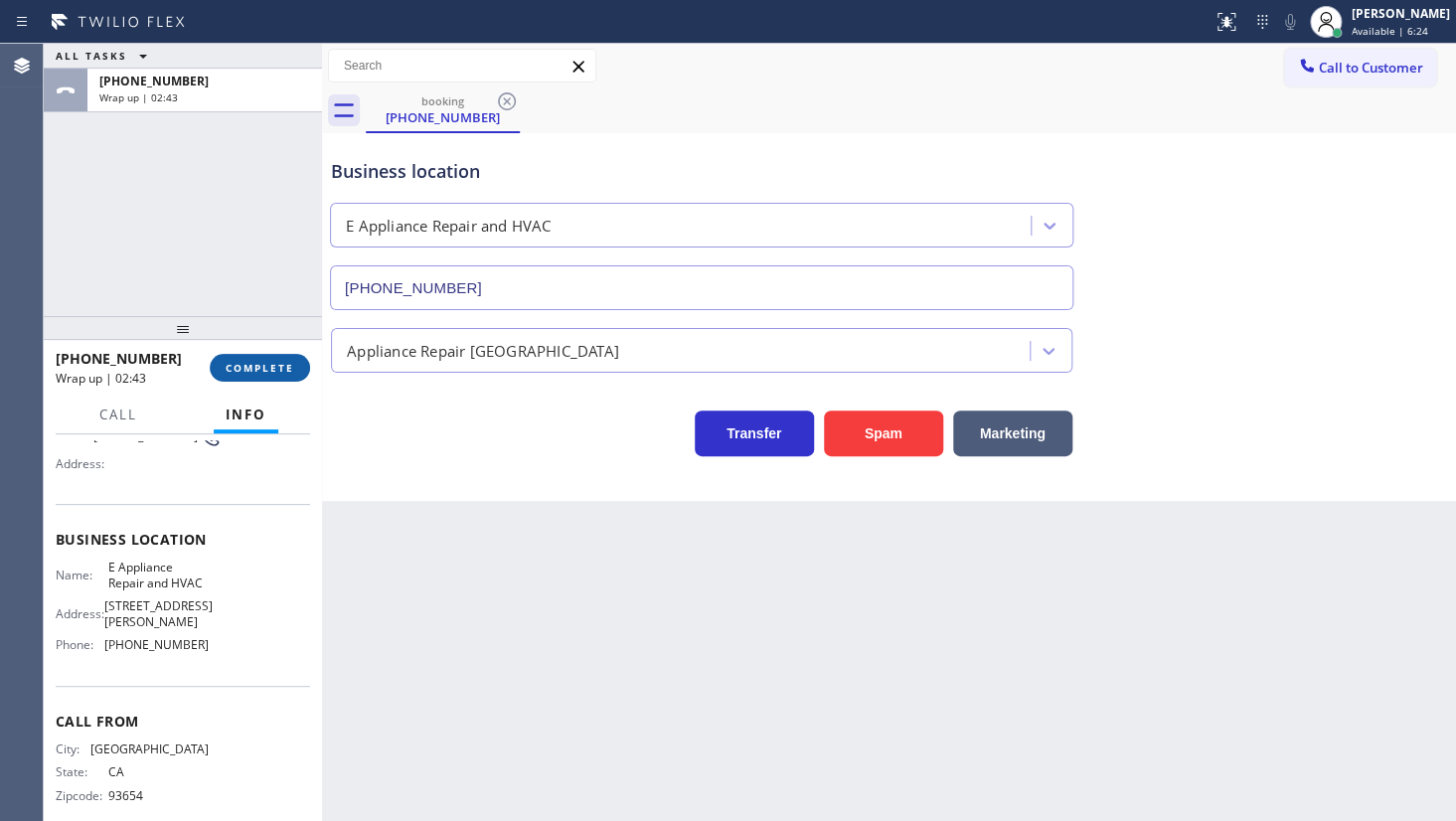 click on "COMPLETE" at bounding box center (259, 368) 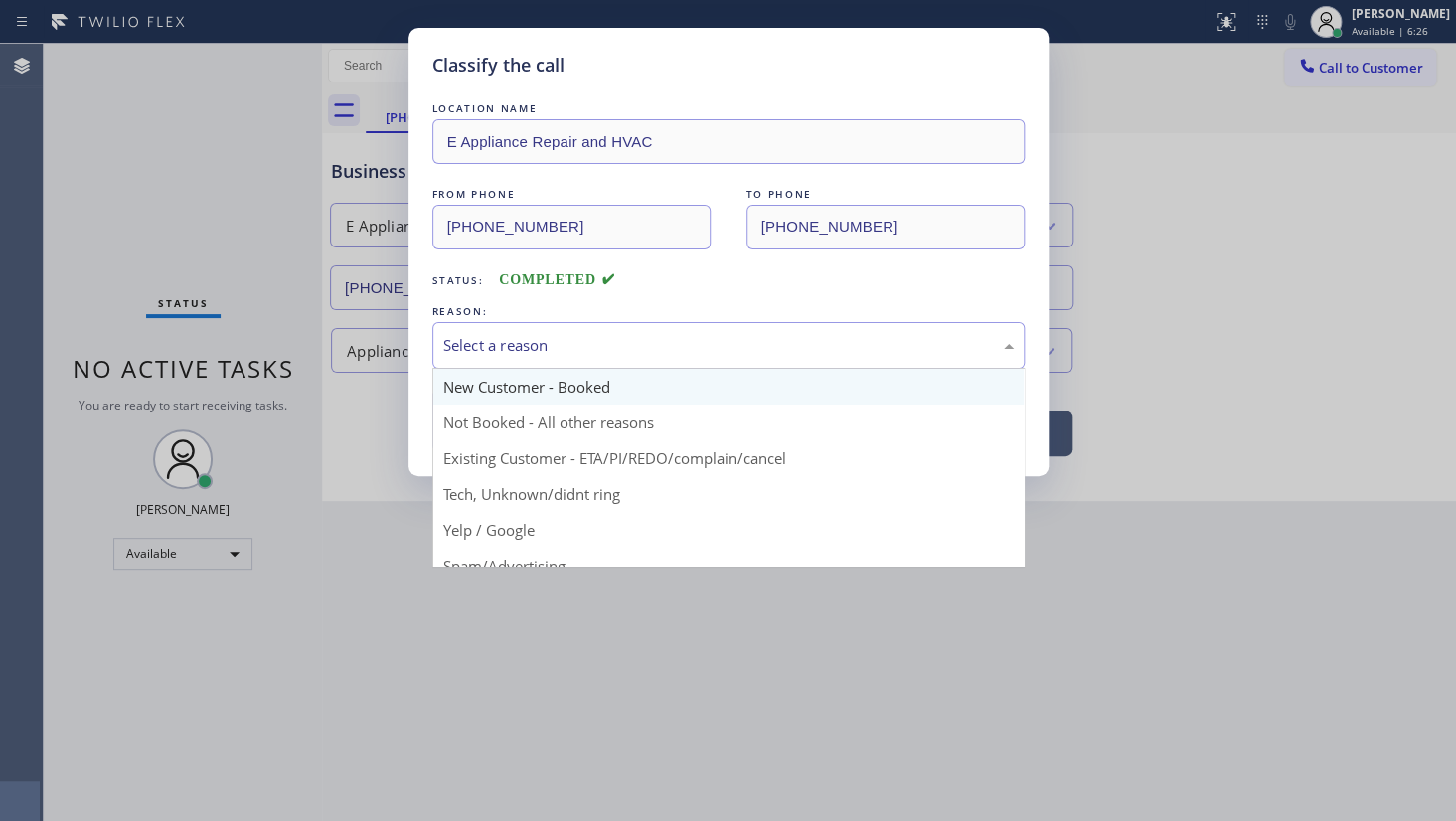 drag, startPoint x: 503, startPoint y: 348, endPoint x: 476, endPoint y: 397, distance: 55.946403 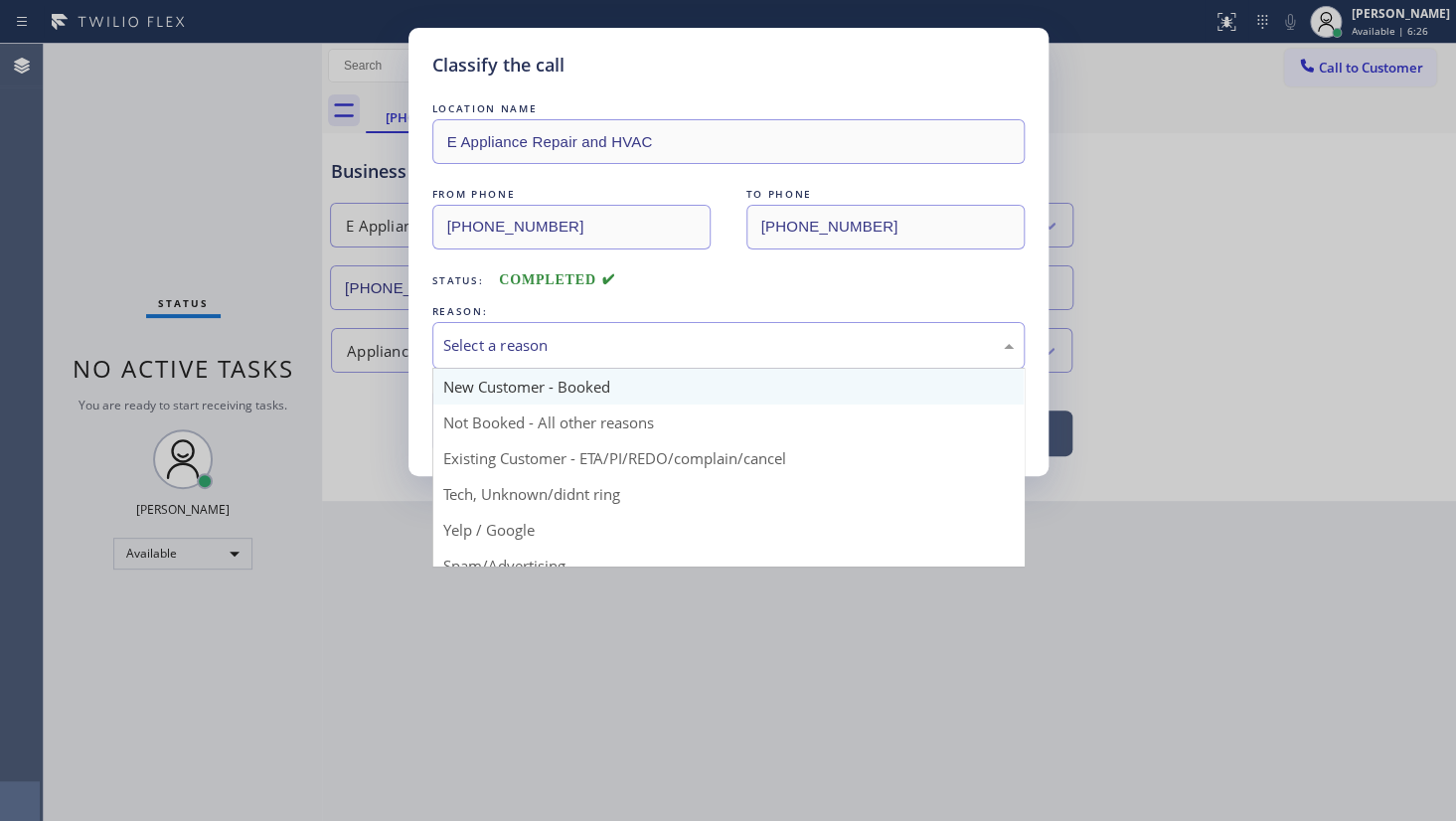 click on "Select a reason" at bounding box center [728, 345] 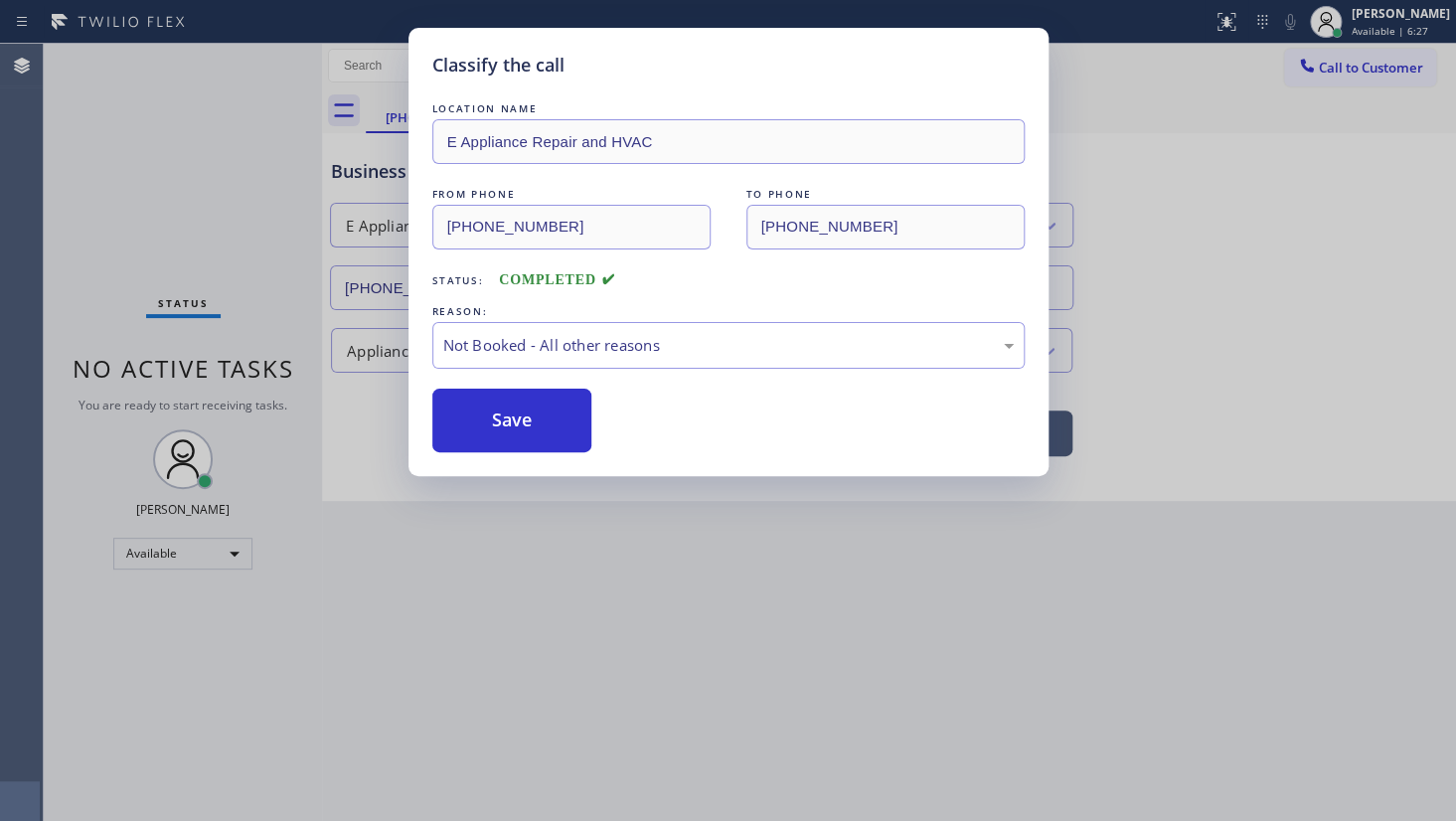 click on "Save" at bounding box center (512, 420) 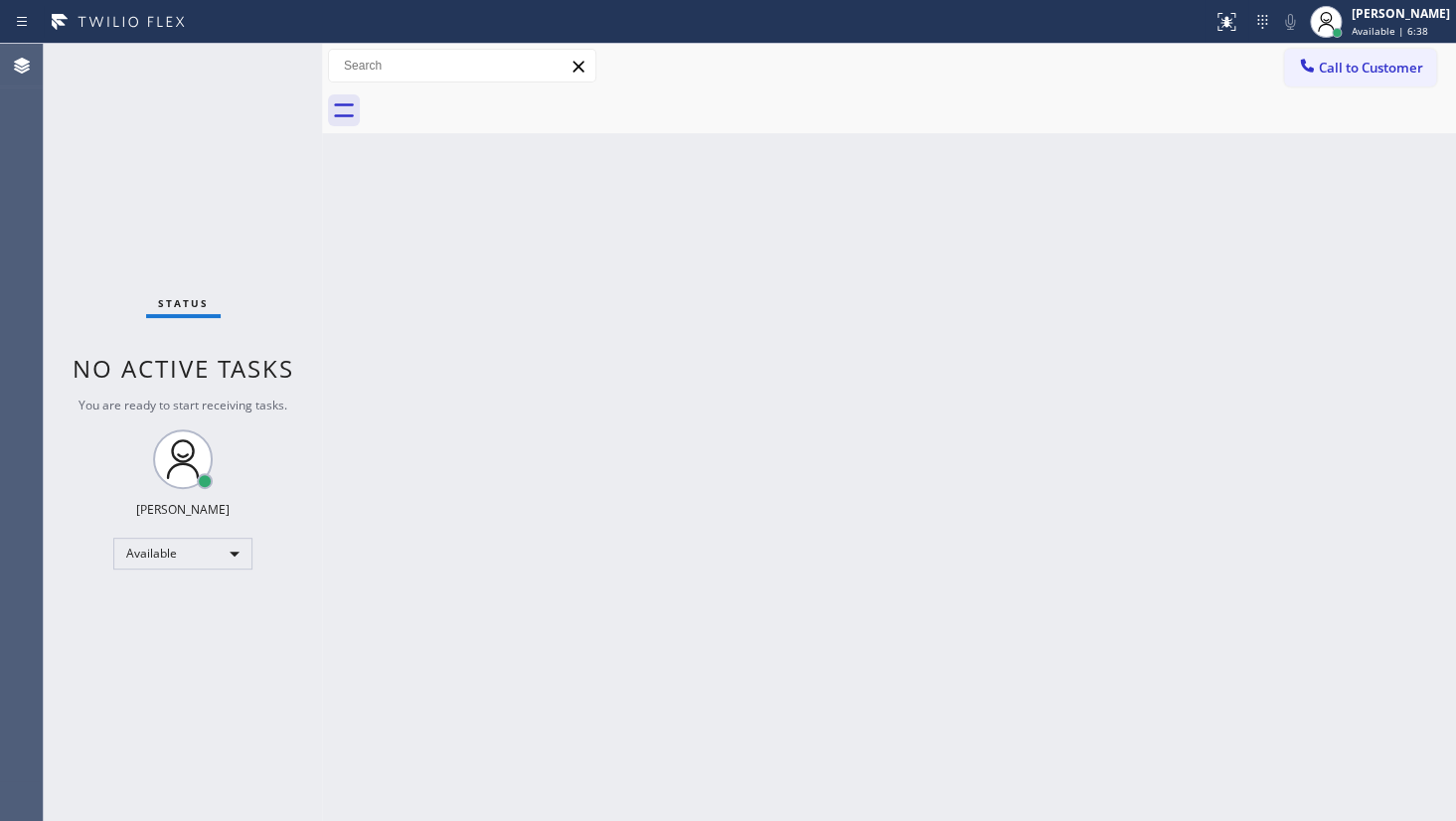 click on "Back to Dashboard Change Sender ID Customers Technicians Select a contact Outbound call Technician Search Technician Your caller id phone number Your caller id phone number Call Technician info Name   Phone none Address none Change Sender ID HVAC +18559994417 5 Star Appliance +18557314952 Appliance Repair +18554611149 Plumbing +18889090120 Air Duct Cleaning +18006865038  Electricians +18005688664 Cancel Change Check personal SMS Reset Change No tabs Call to Customer Outbound call Location Extra HVAC Repair La Quinta Your caller id phone number (760) 790-4551 Customer number Call Outbound call Technician Search Technician Your caller id phone number Your caller id phone number Call" at bounding box center [889, 432] 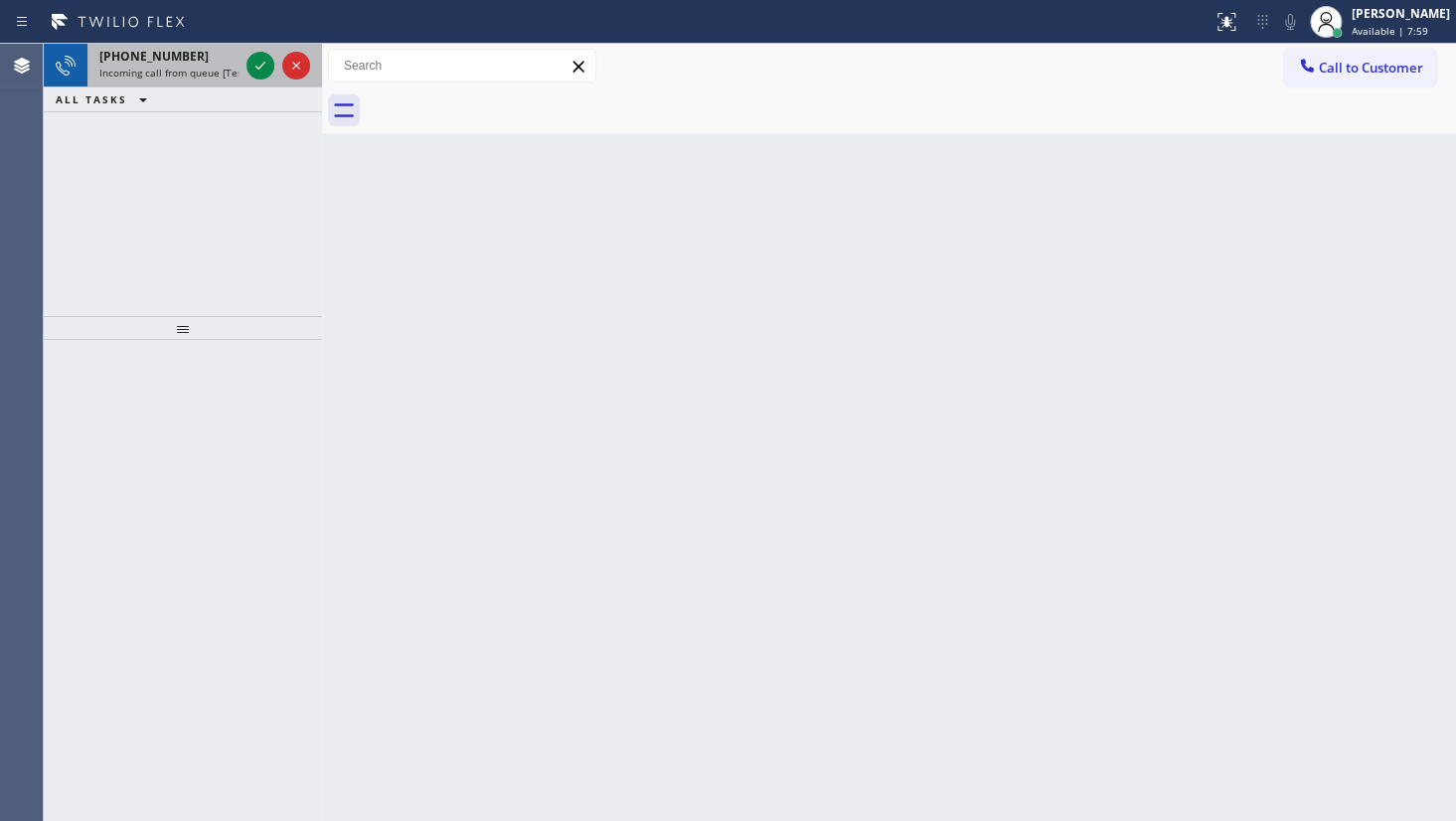 click on "Incoming call from queue [Test] All" at bounding box center [182, 73] 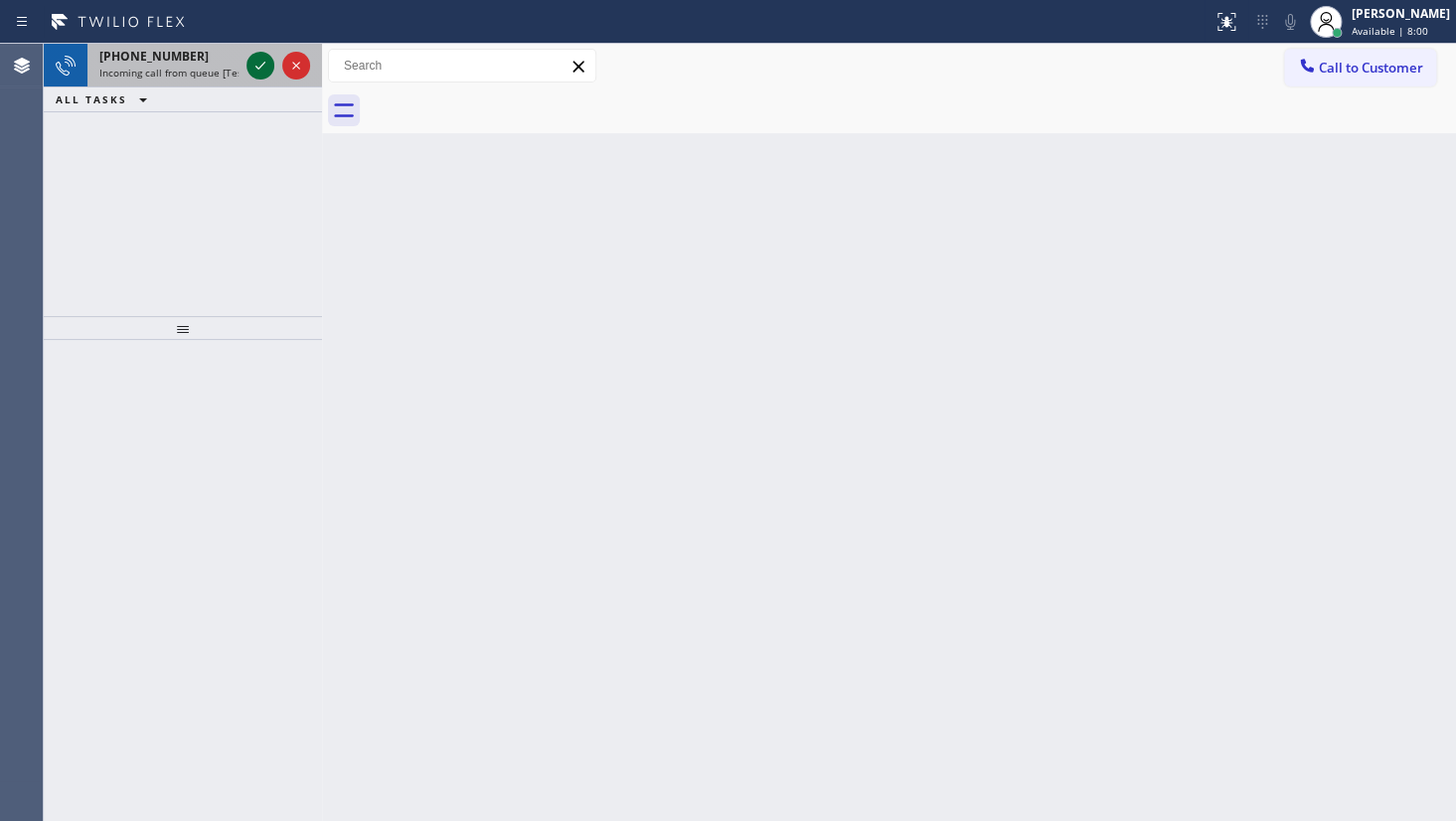 click 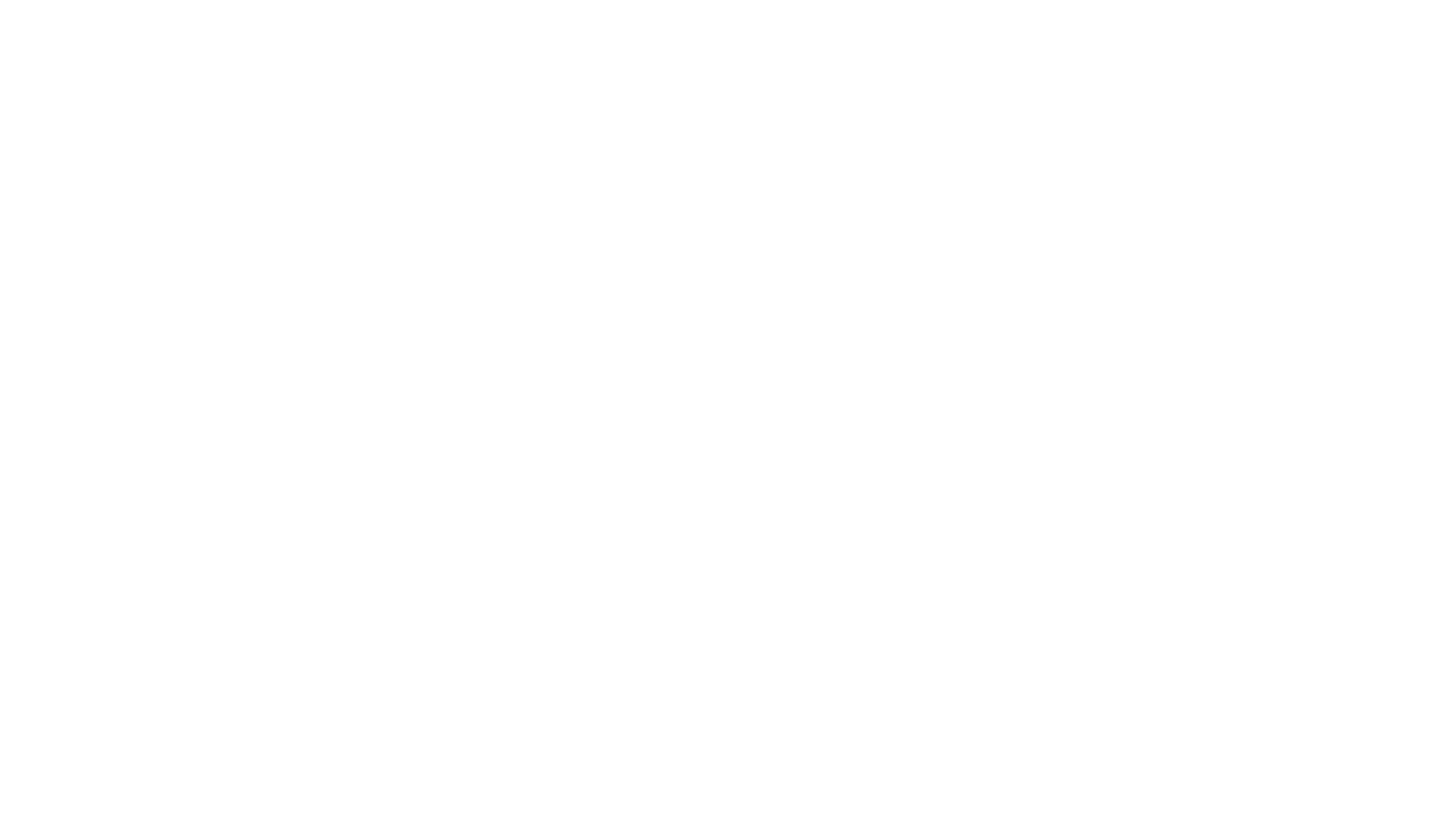 scroll, scrollTop: 0, scrollLeft: 0, axis: both 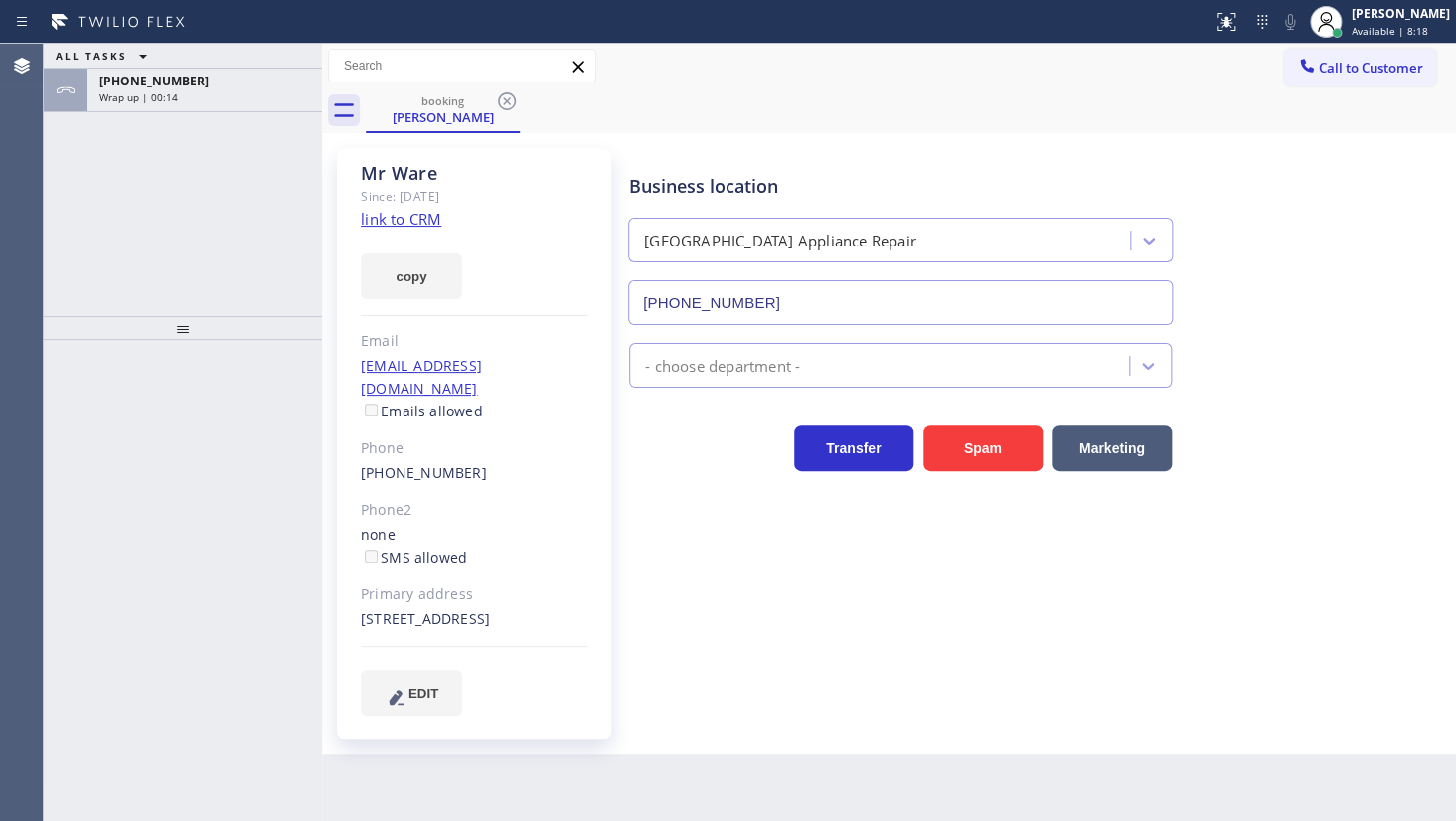 type on "[PHONE_NUMBER]" 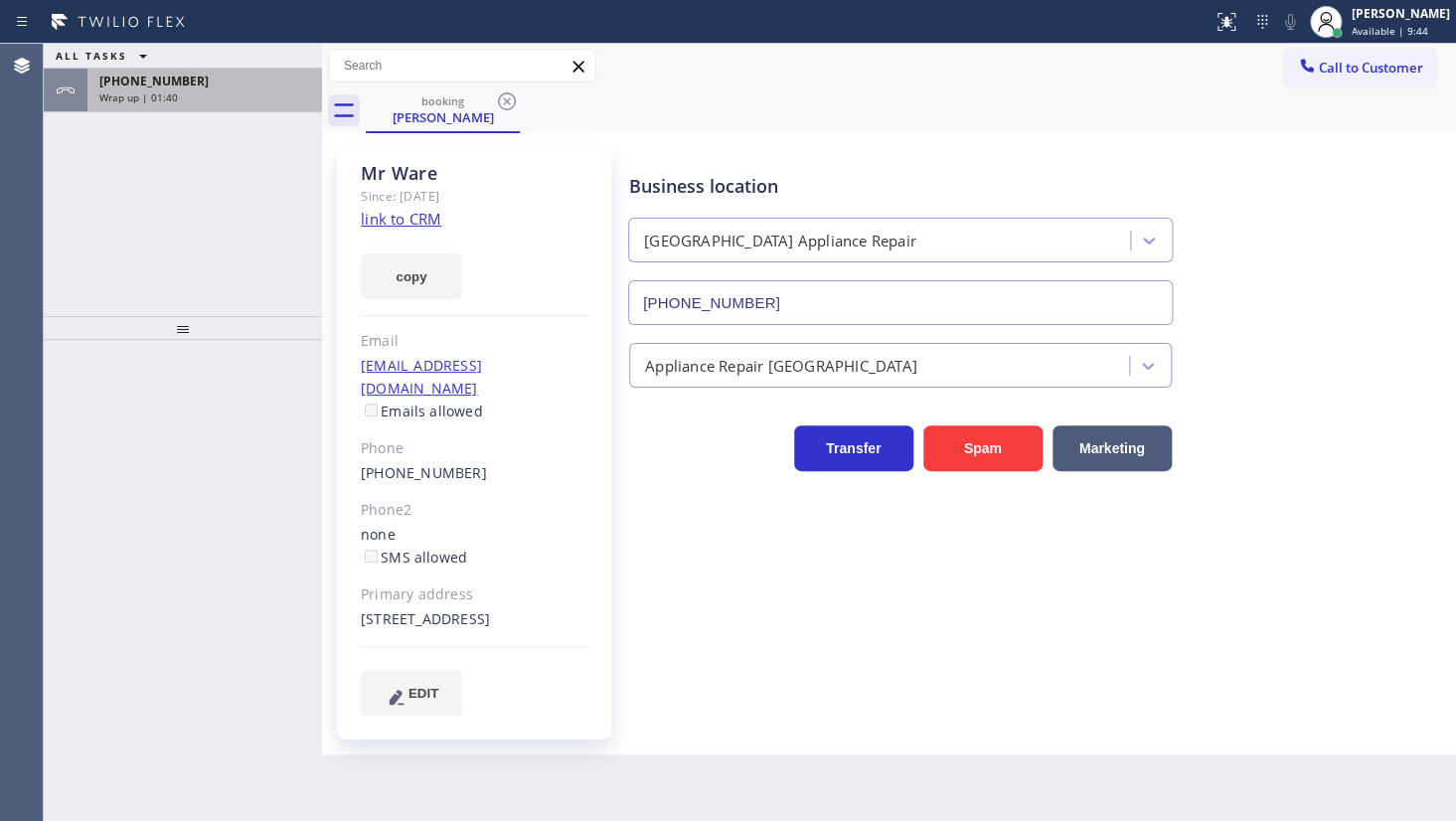 click on "Wrap up | 01:40" at bounding box center (138, 97) 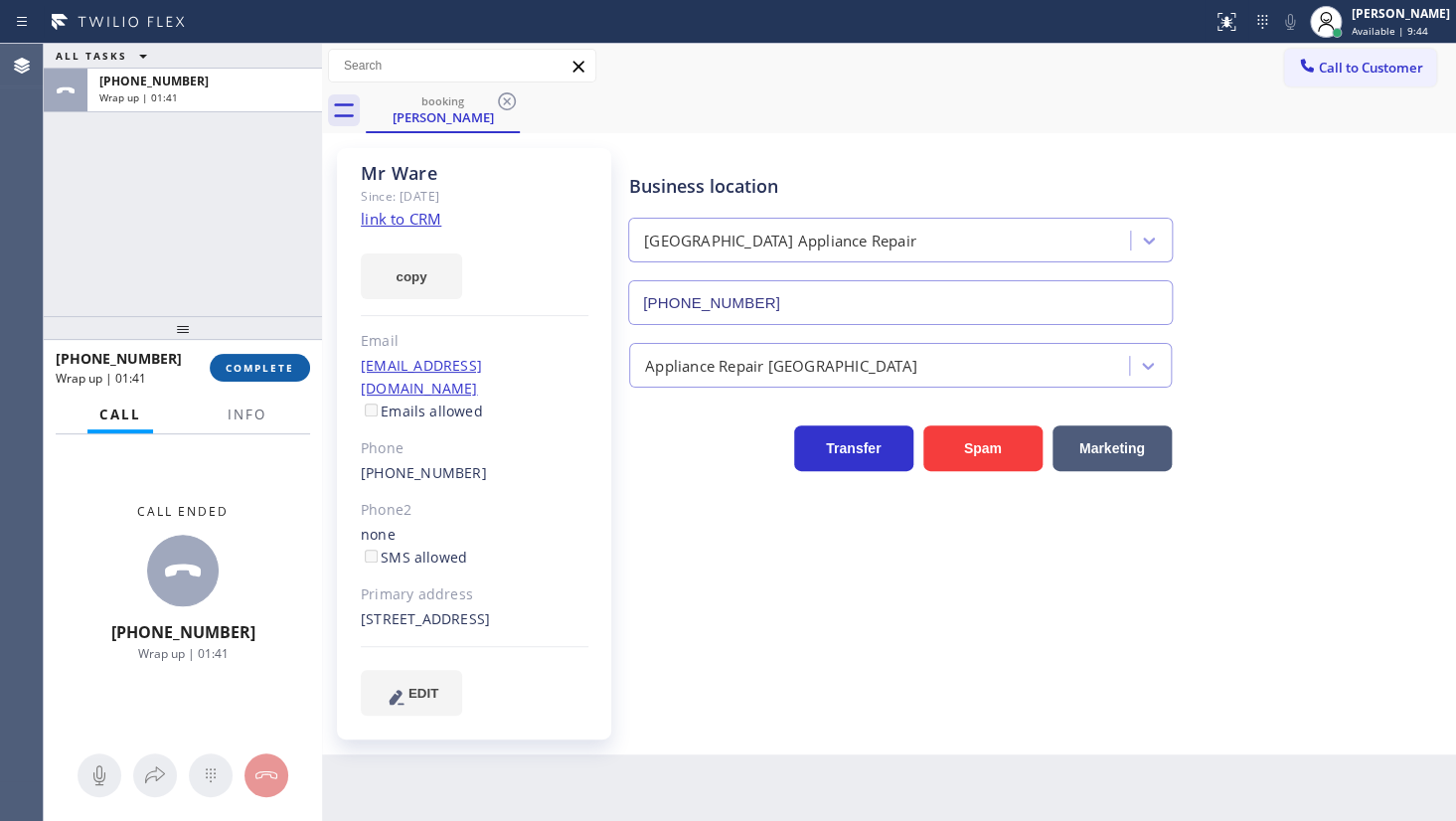 click on "COMPLETE" at bounding box center [259, 368] 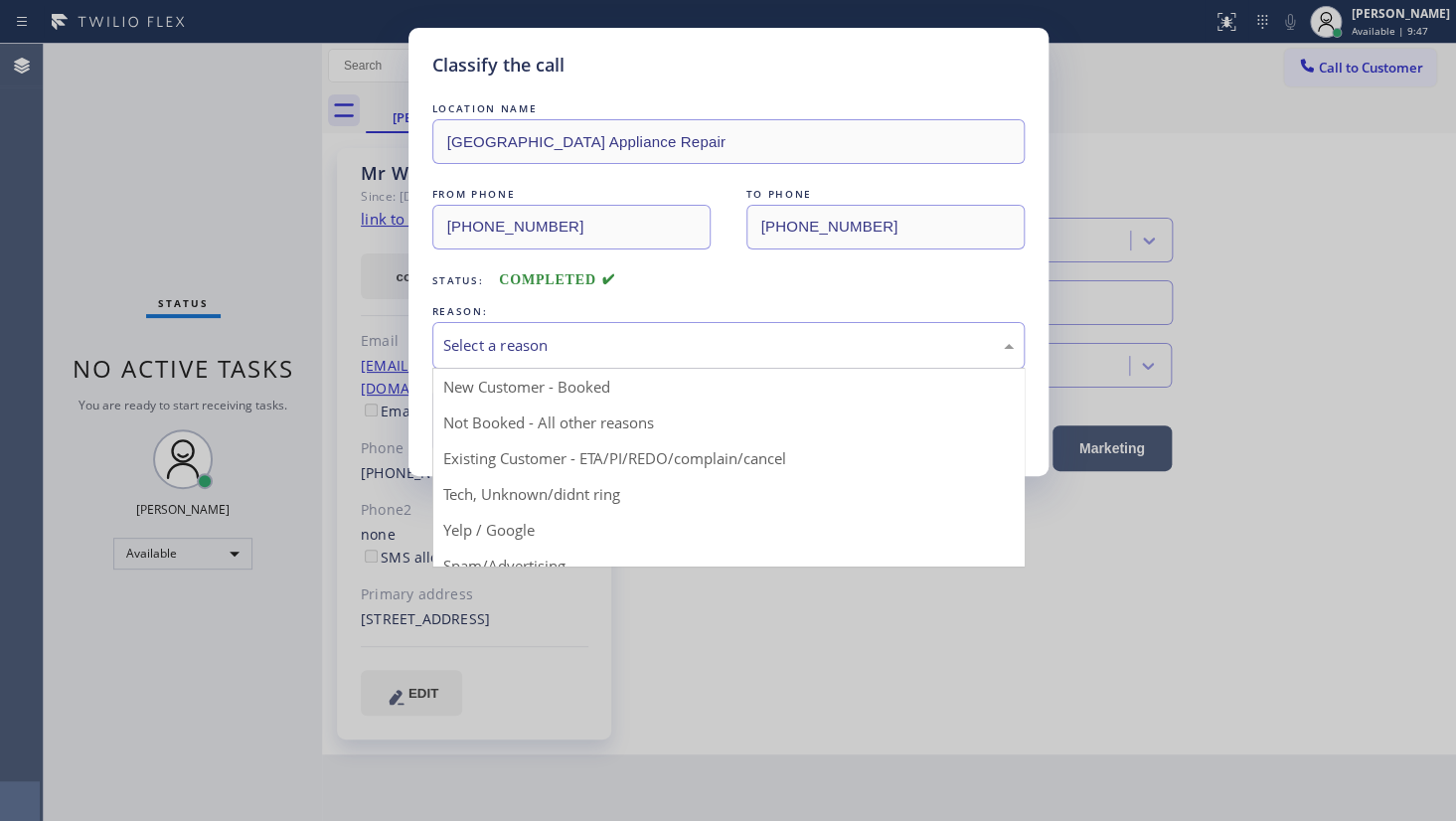 click on "Select a reason" at bounding box center (728, 345) 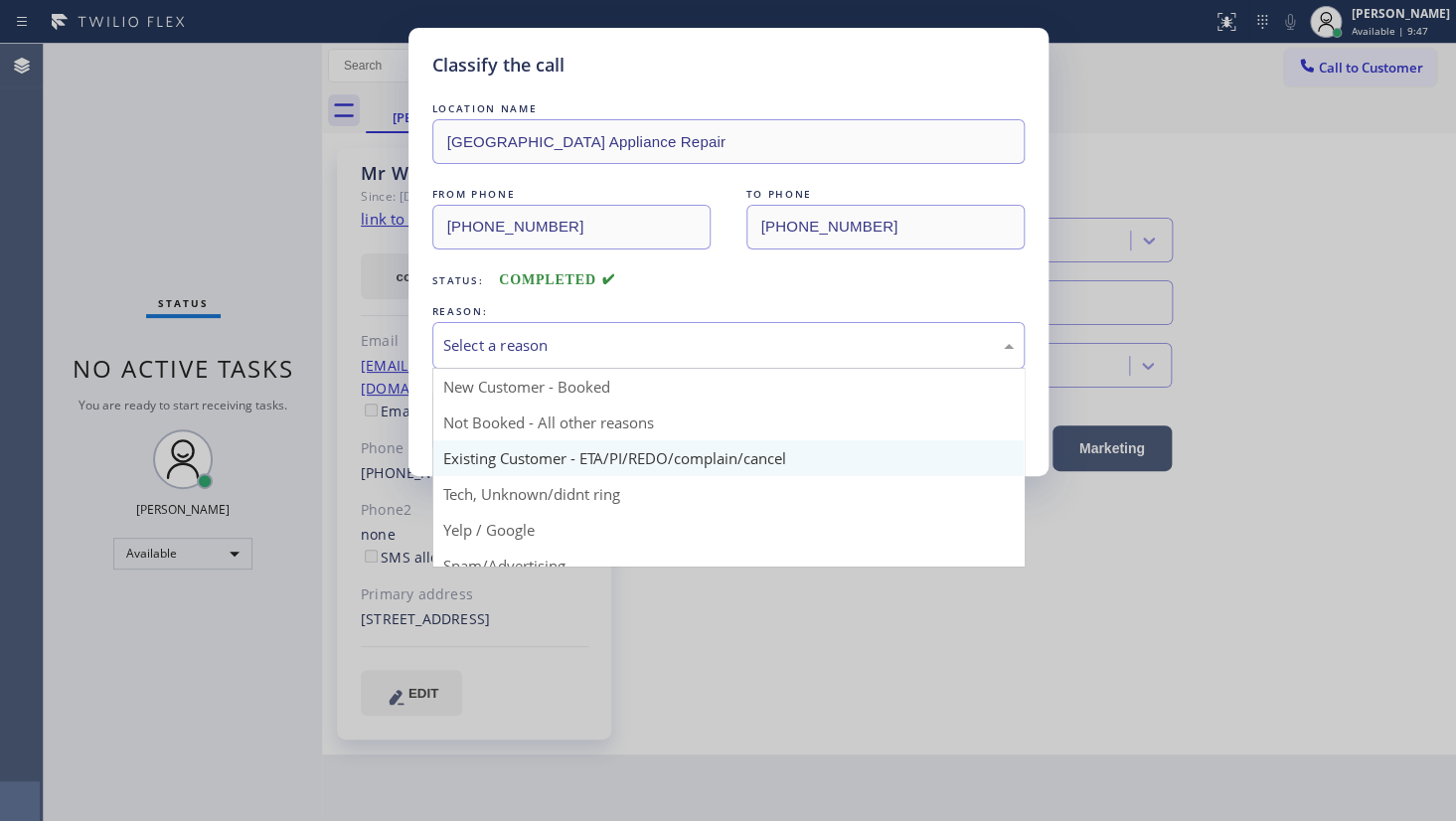drag, startPoint x: 478, startPoint y: 459, endPoint x: 477, endPoint y: 423, distance: 36.013886 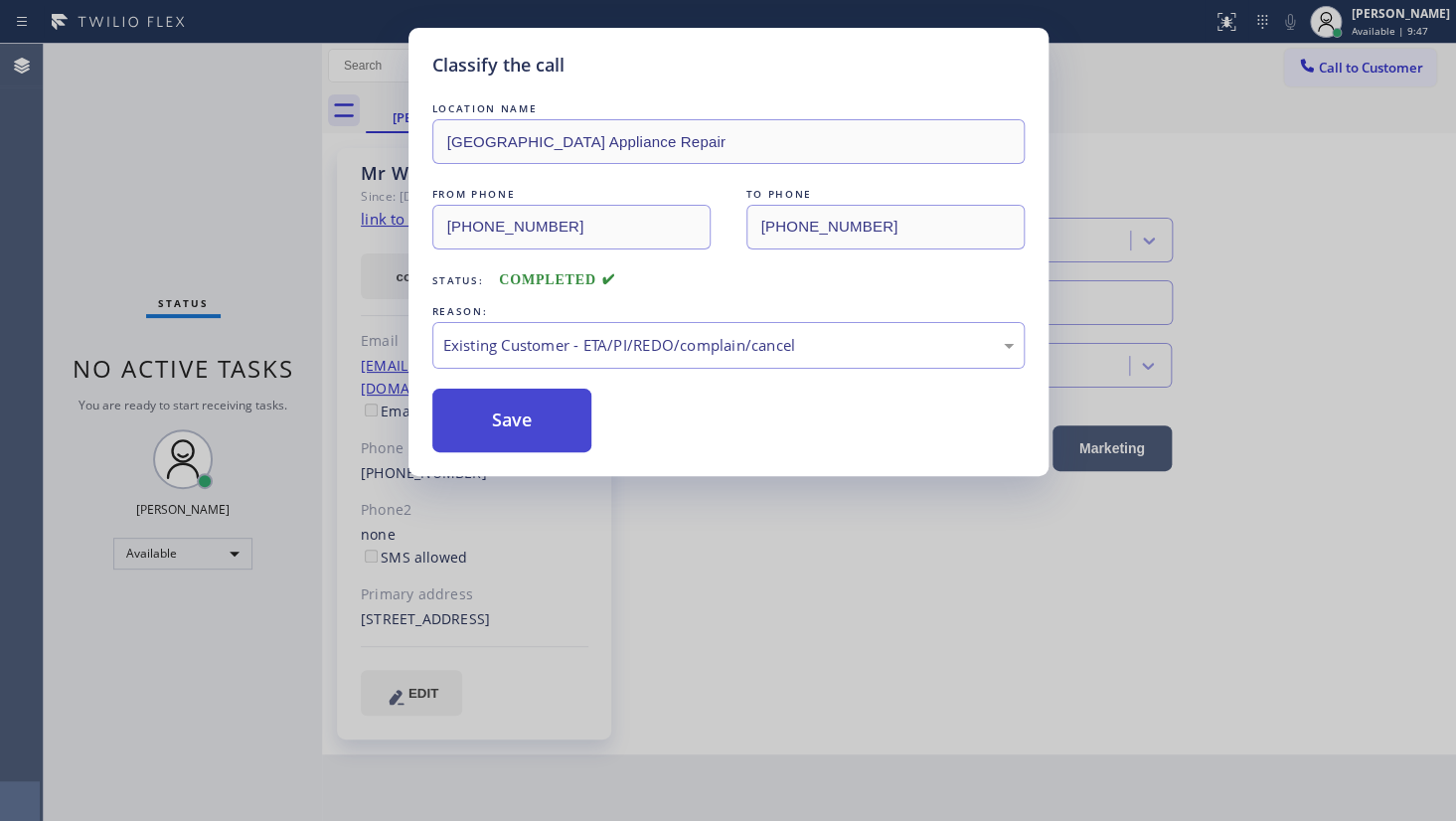 click on "Save" at bounding box center (512, 420) 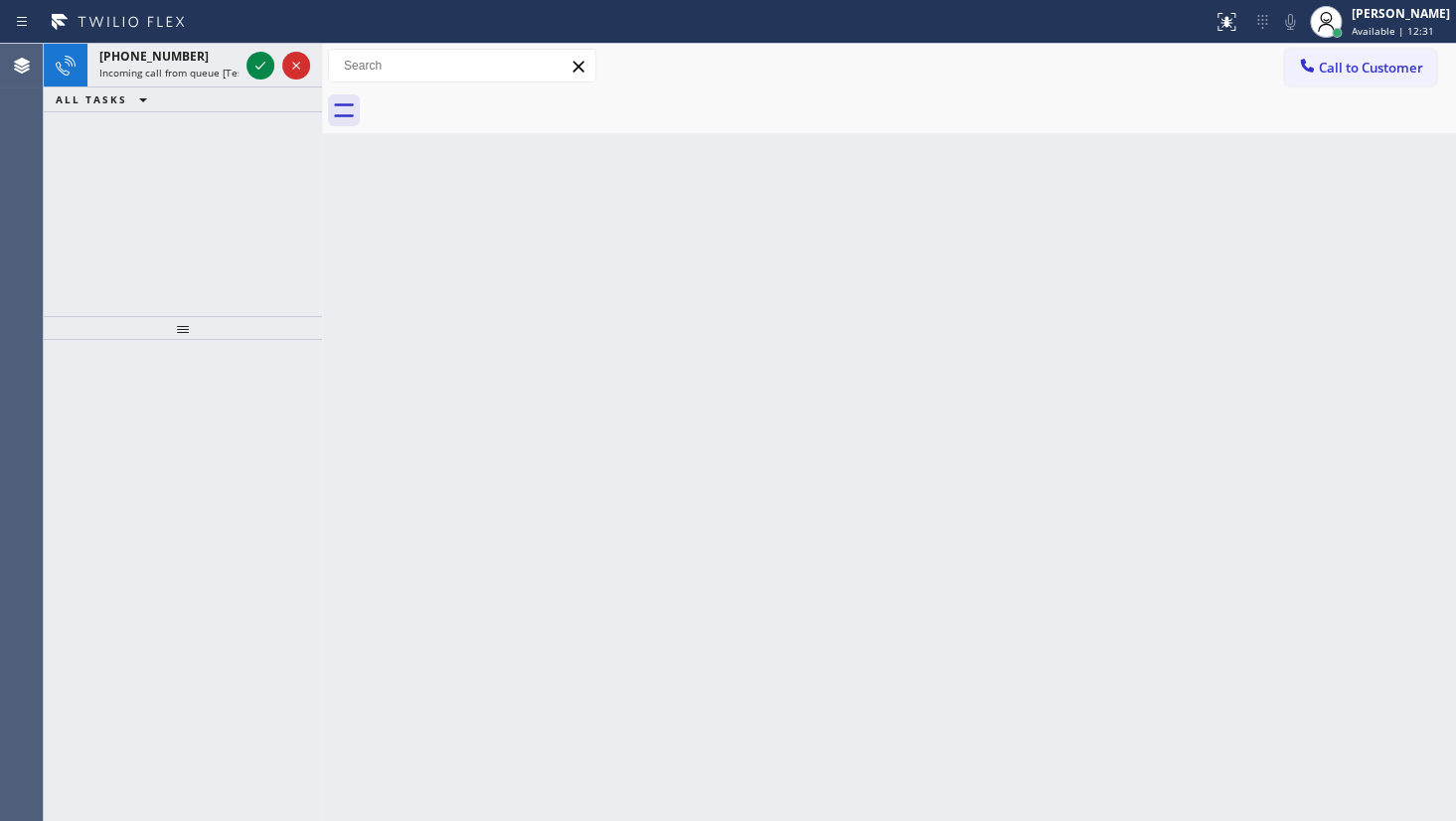 drag, startPoint x: 82, startPoint y: 221, endPoint x: 461, endPoint y: 103, distance: 396.9446 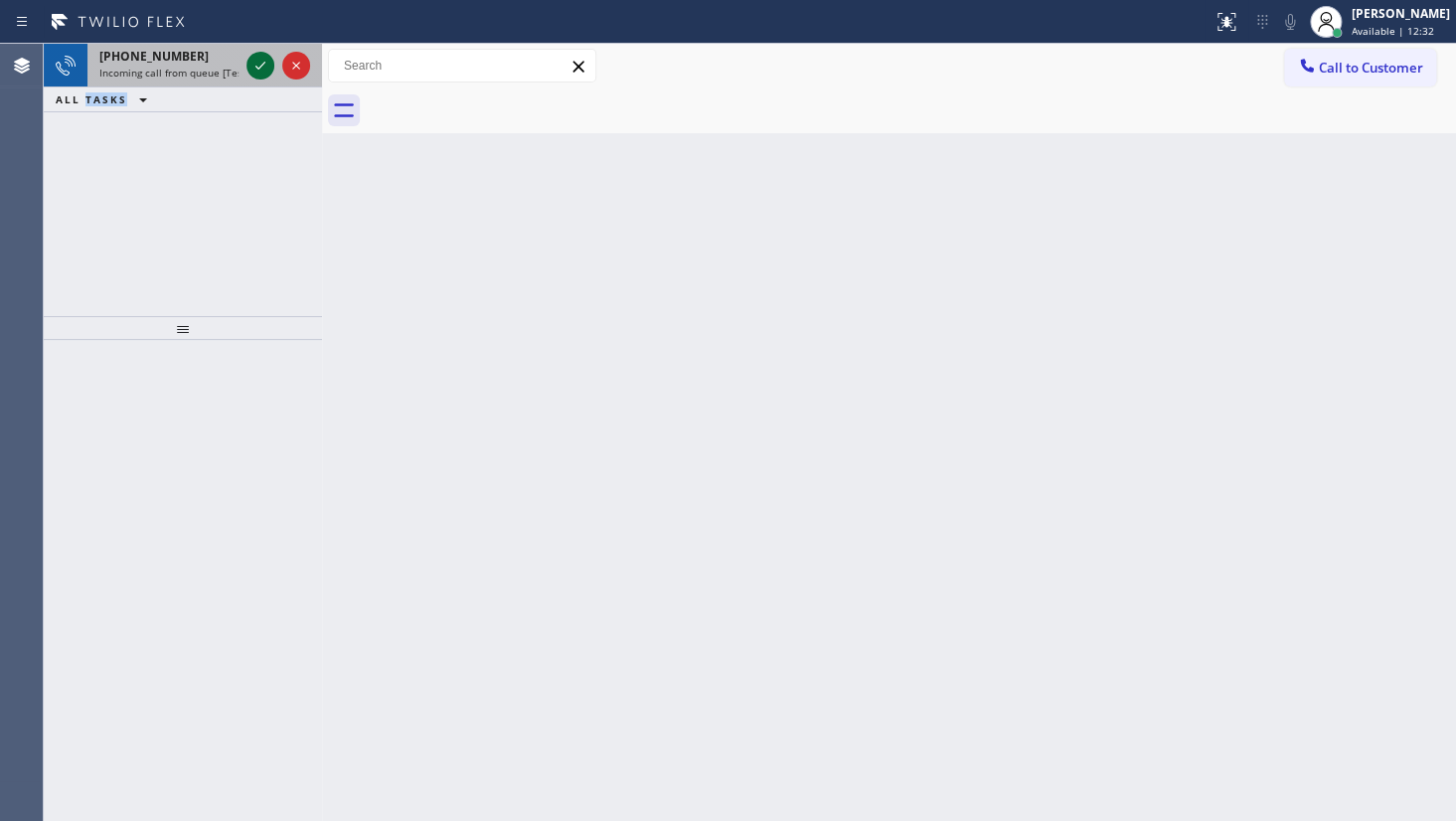 click 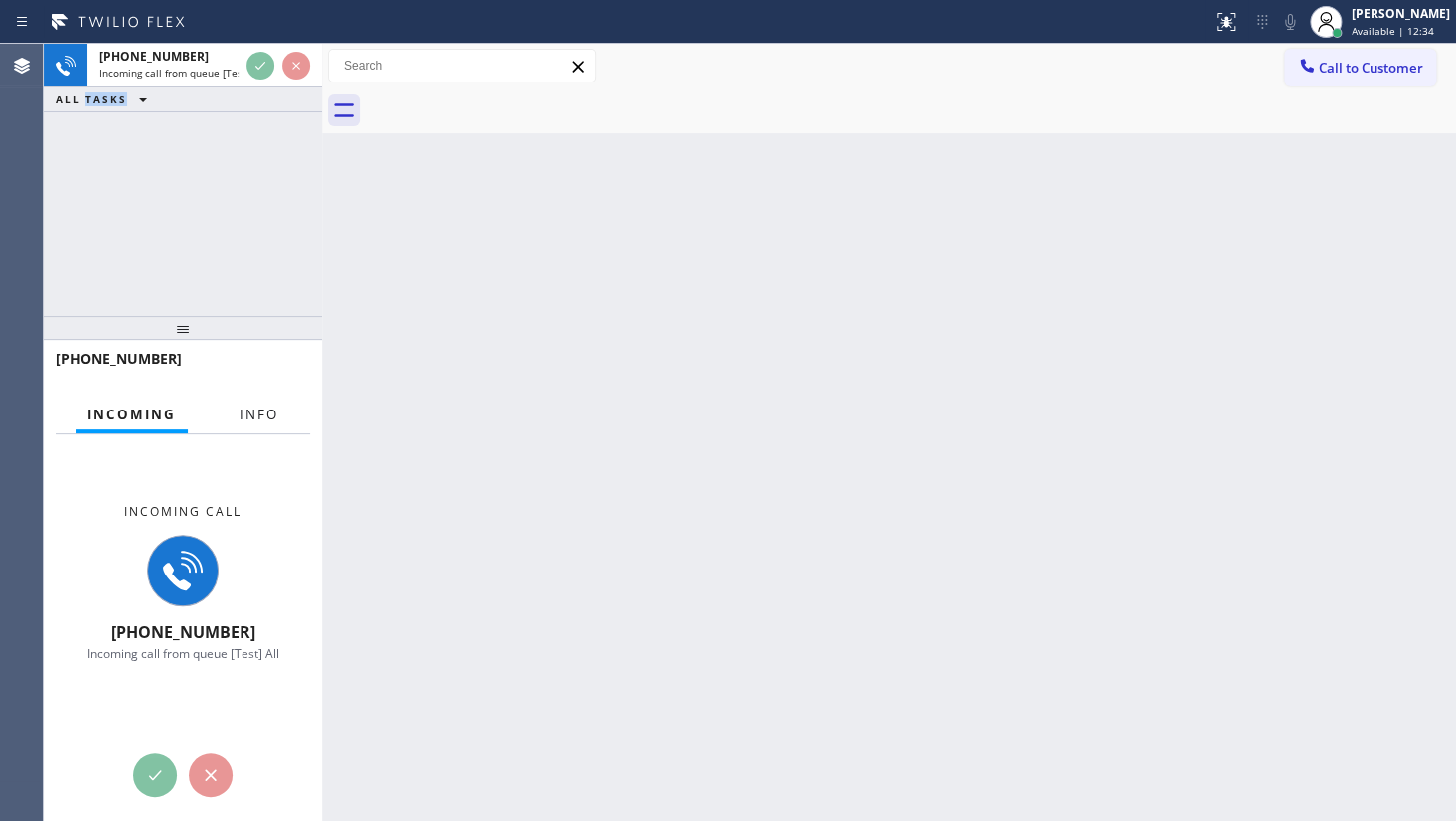 click on "Info" at bounding box center [258, 414] 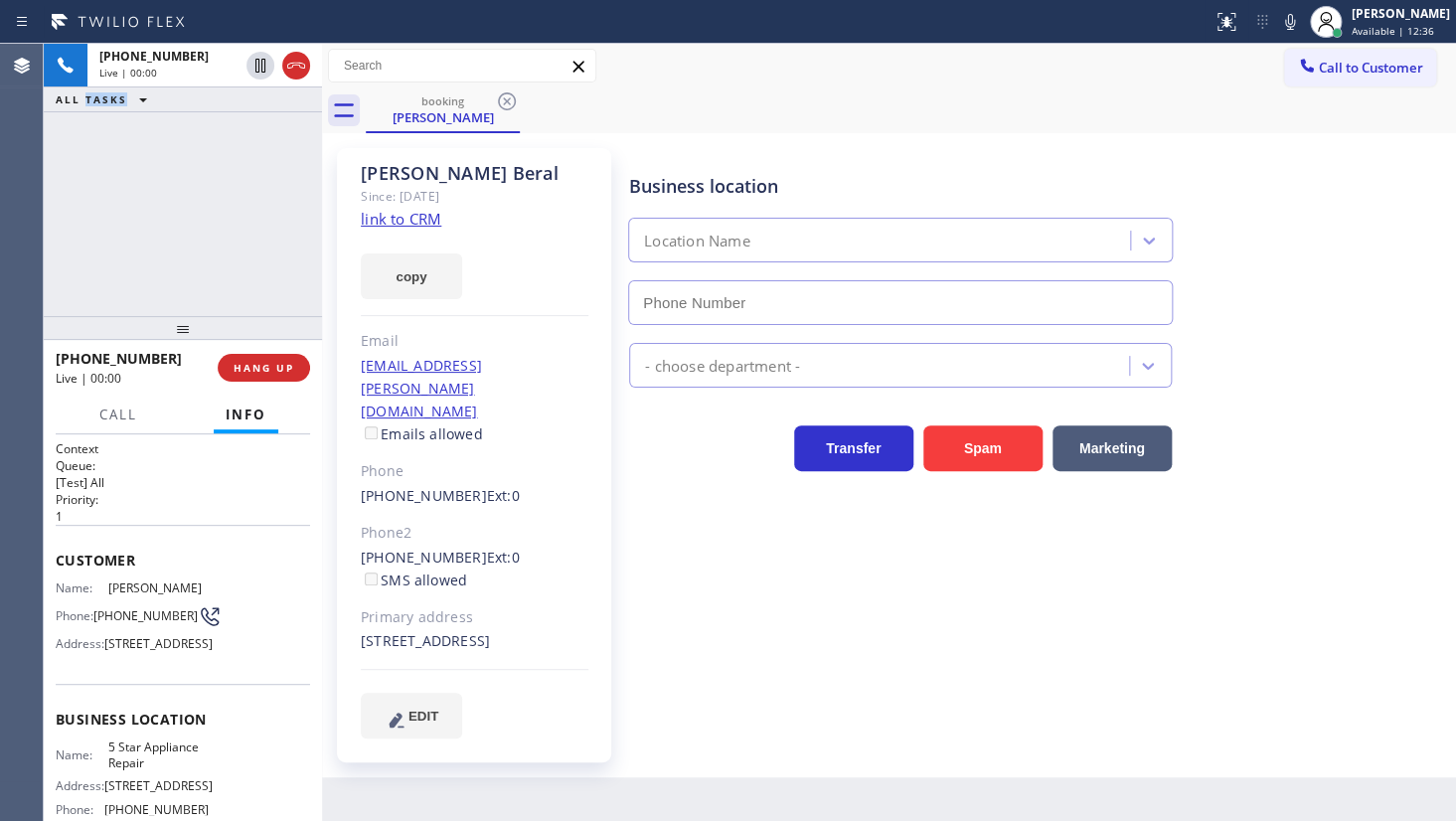 type on "[PHONE_NUMBER]" 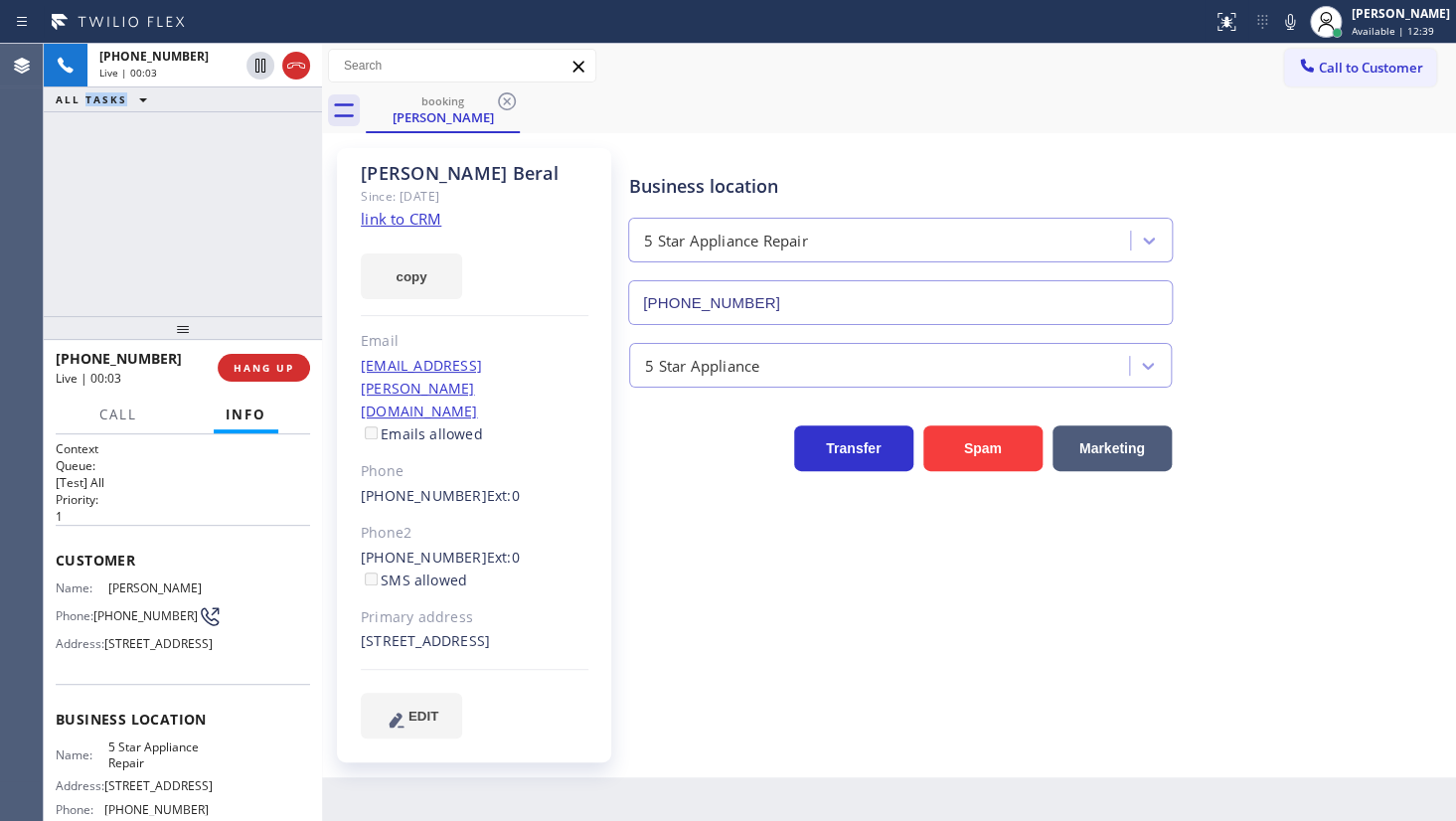 click on "link to CRM" 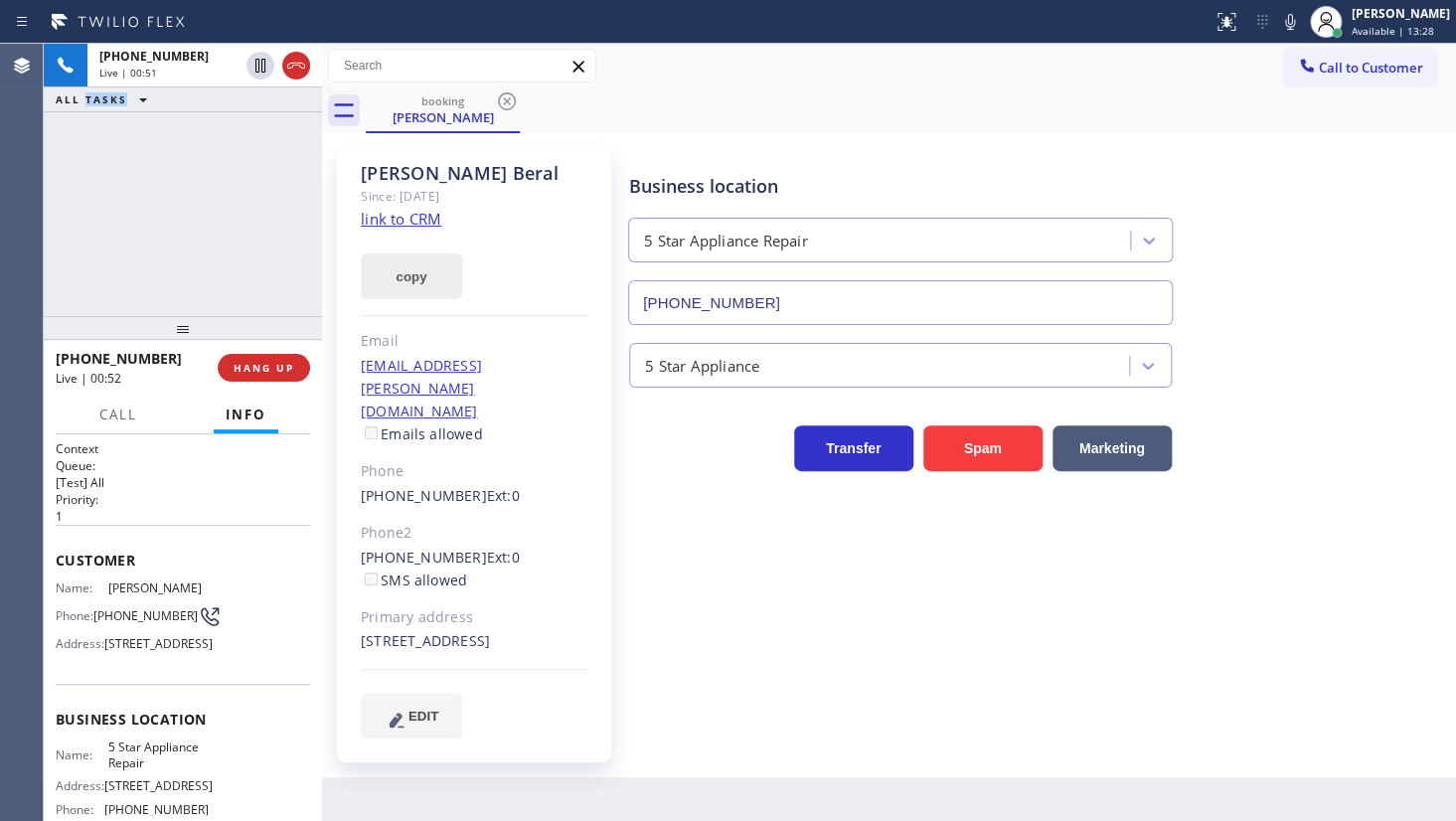 click on "copy" at bounding box center (411, 276) 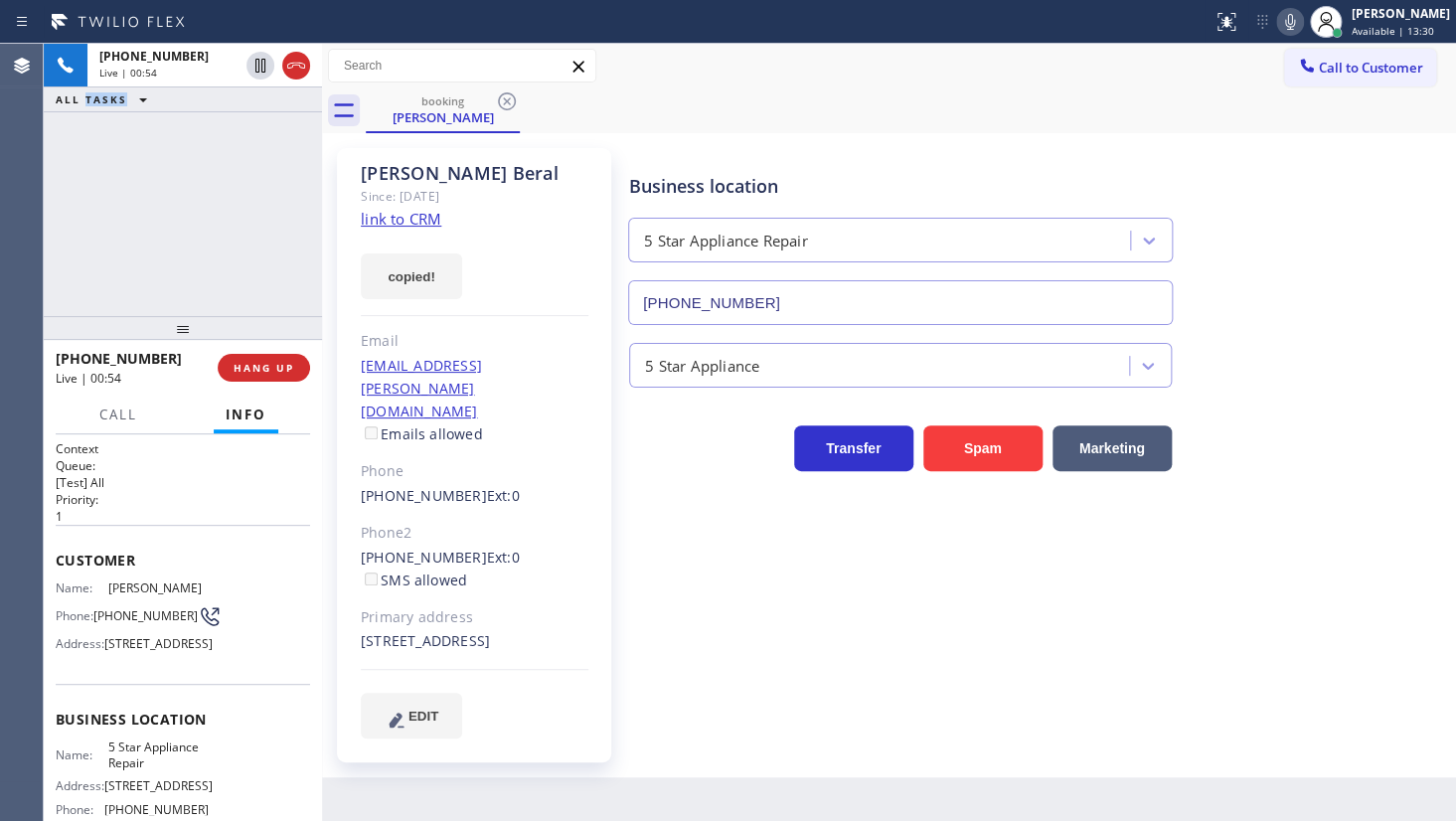 click 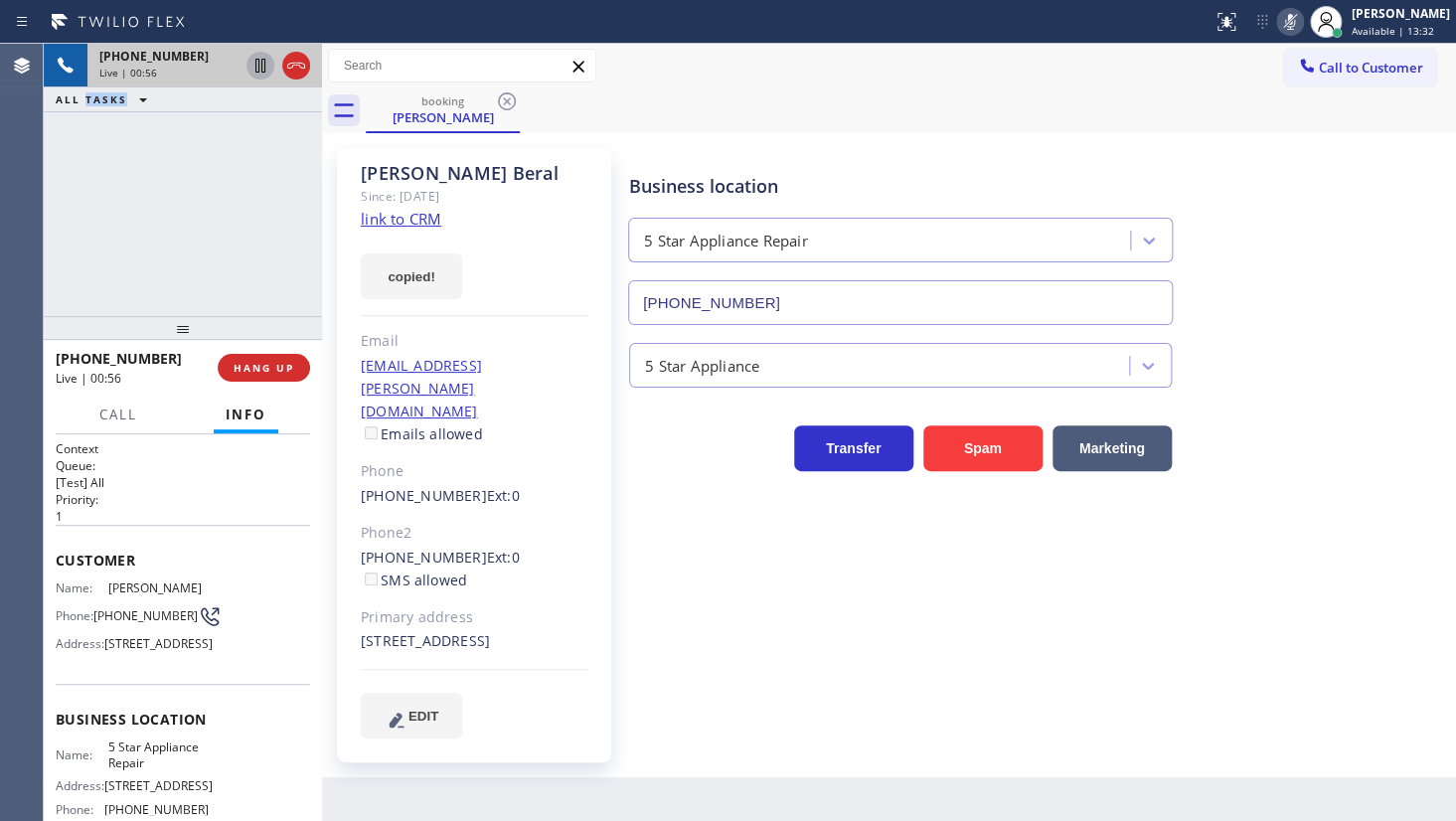 click 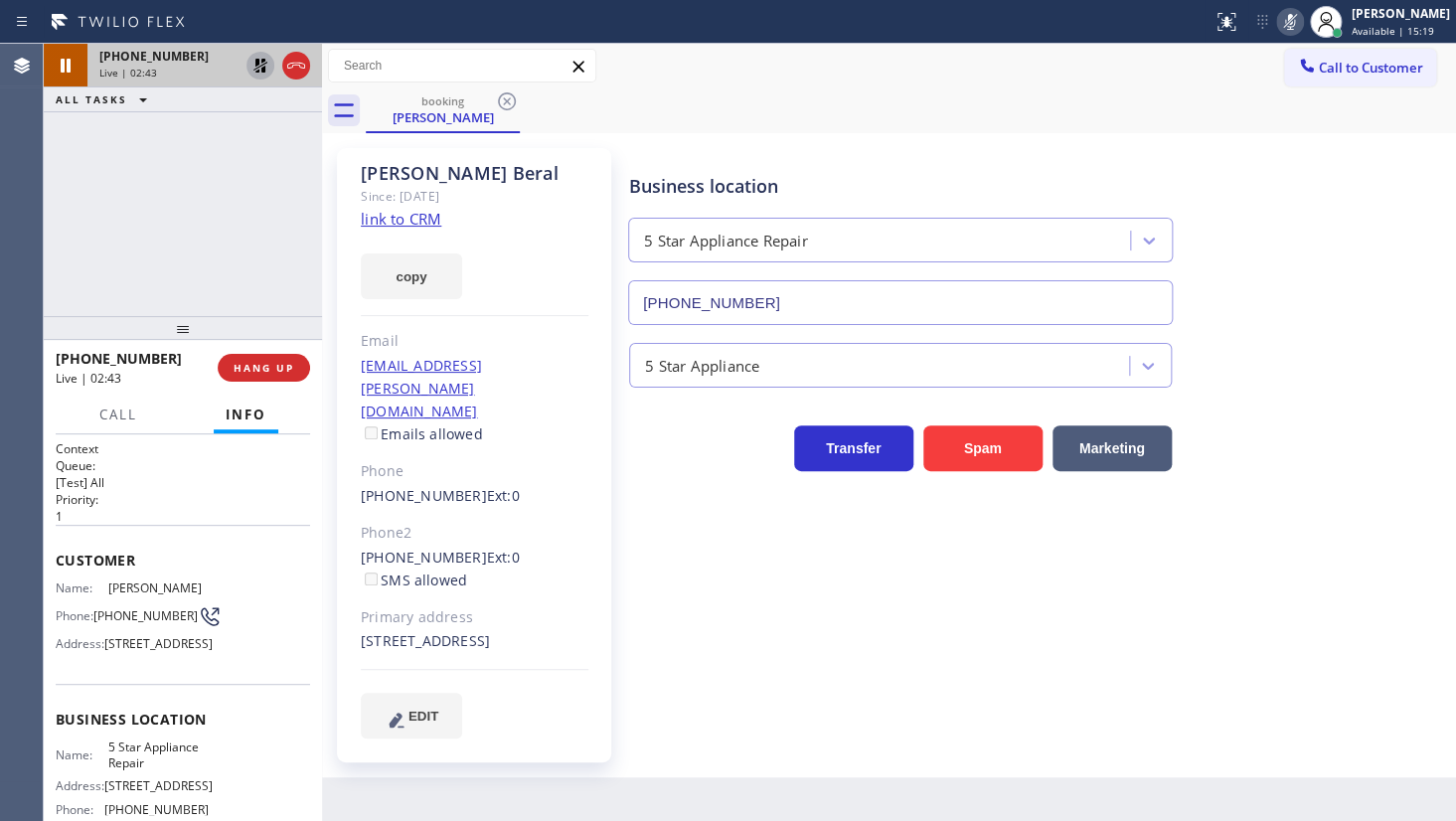 drag, startPoint x: 168, startPoint y: 139, endPoint x: 258, endPoint y: 70, distance: 113.40635 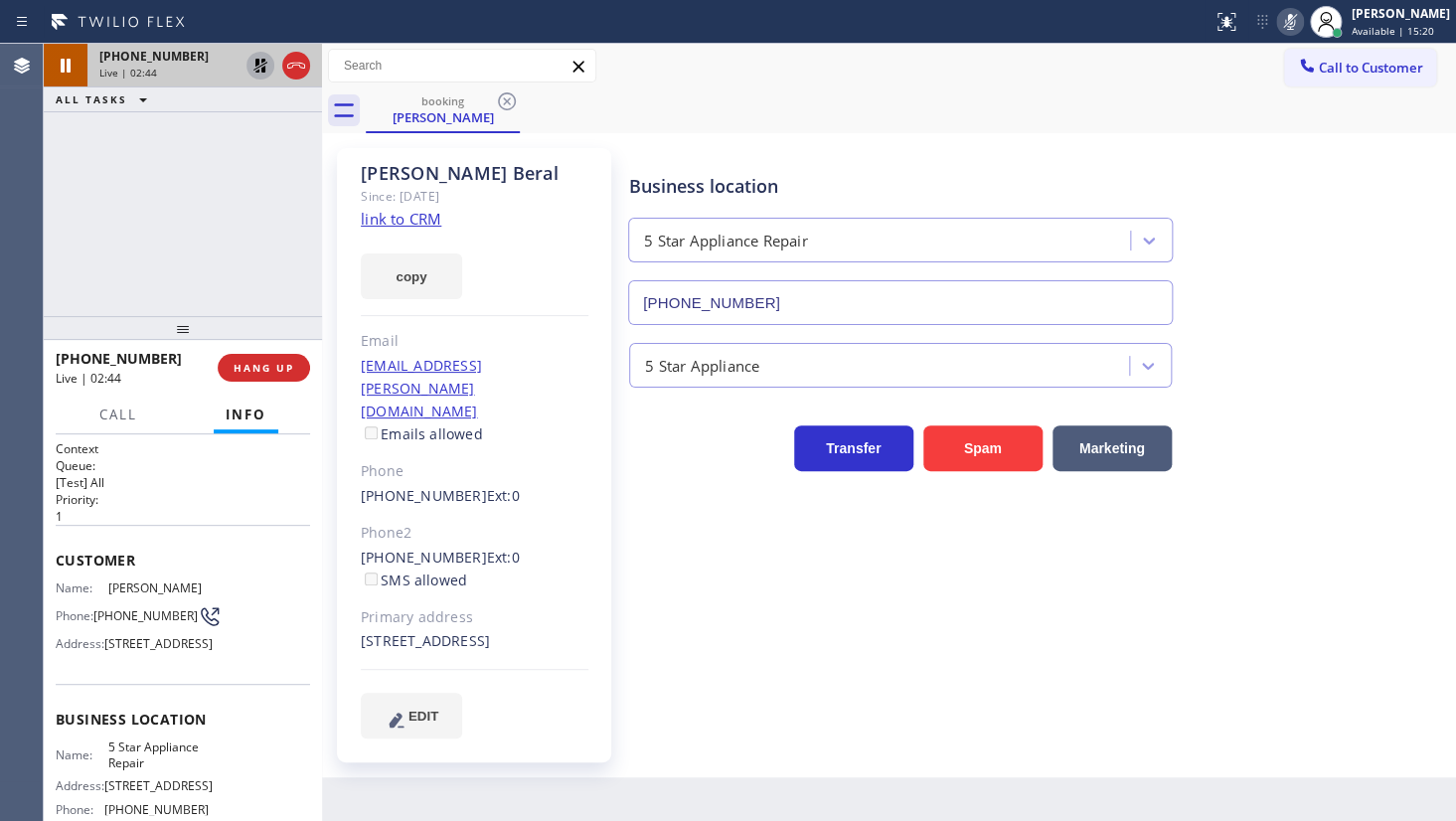 click 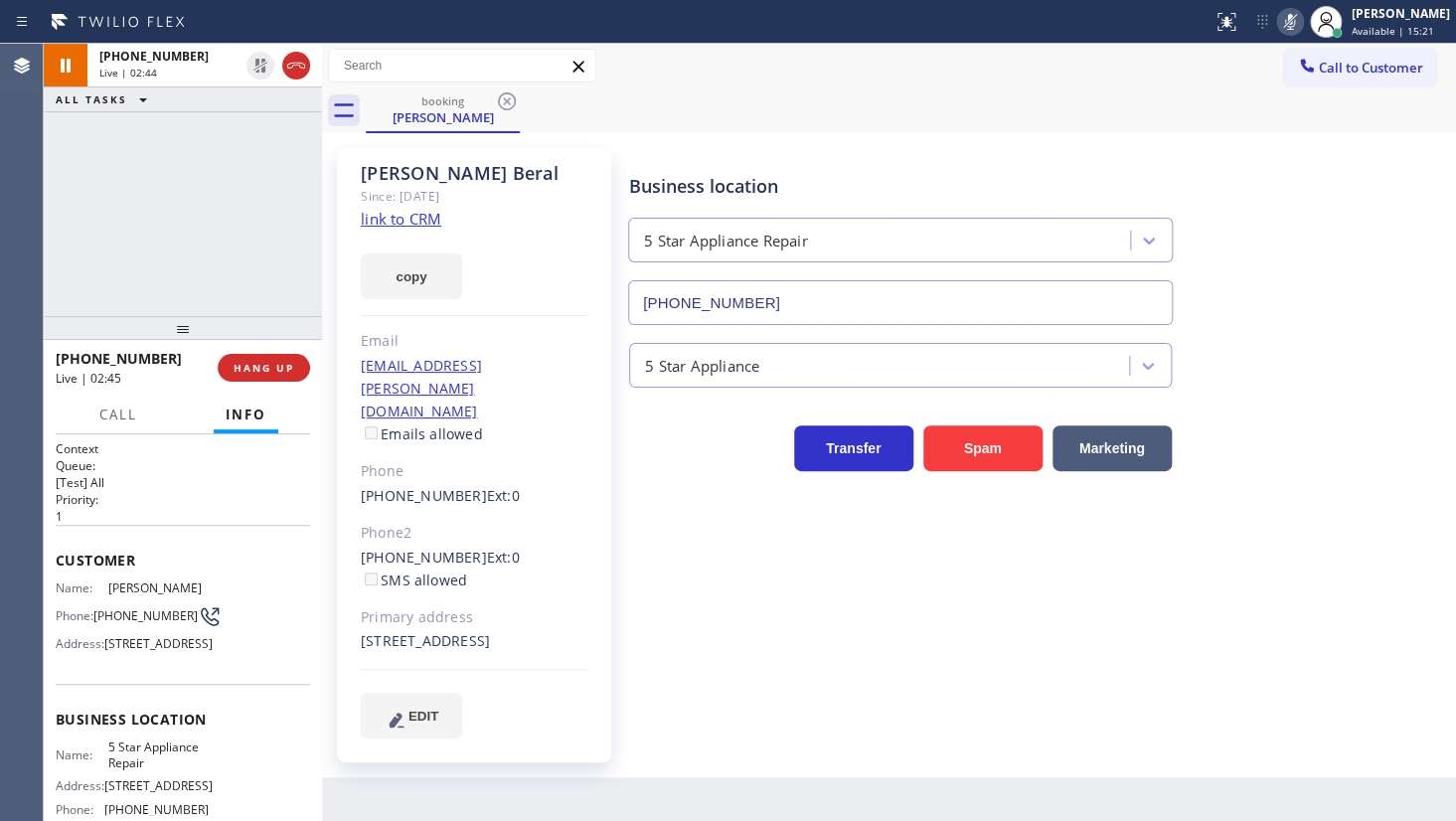 click 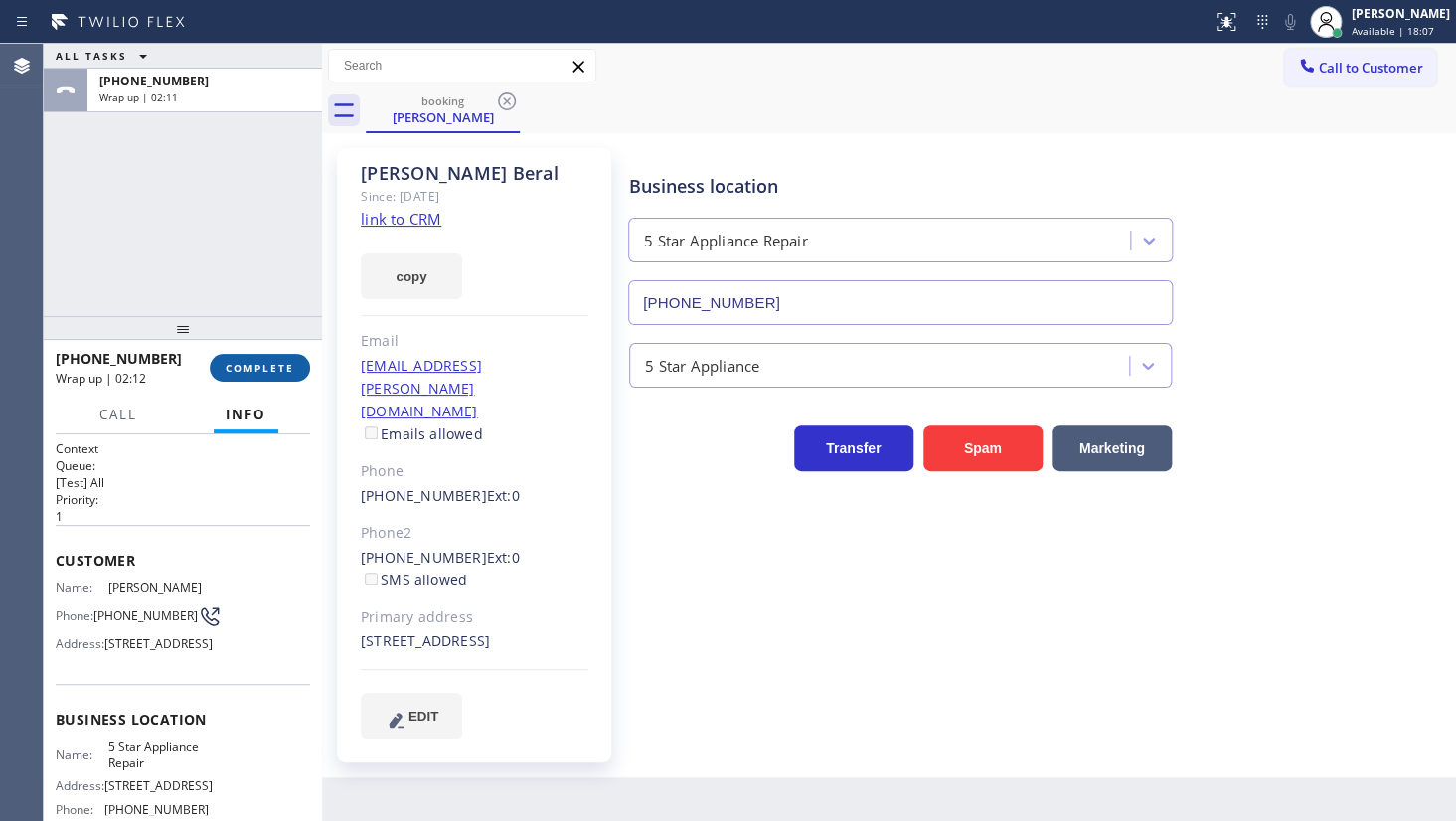 click on "COMPLETE" at bounding box center [259, 368] 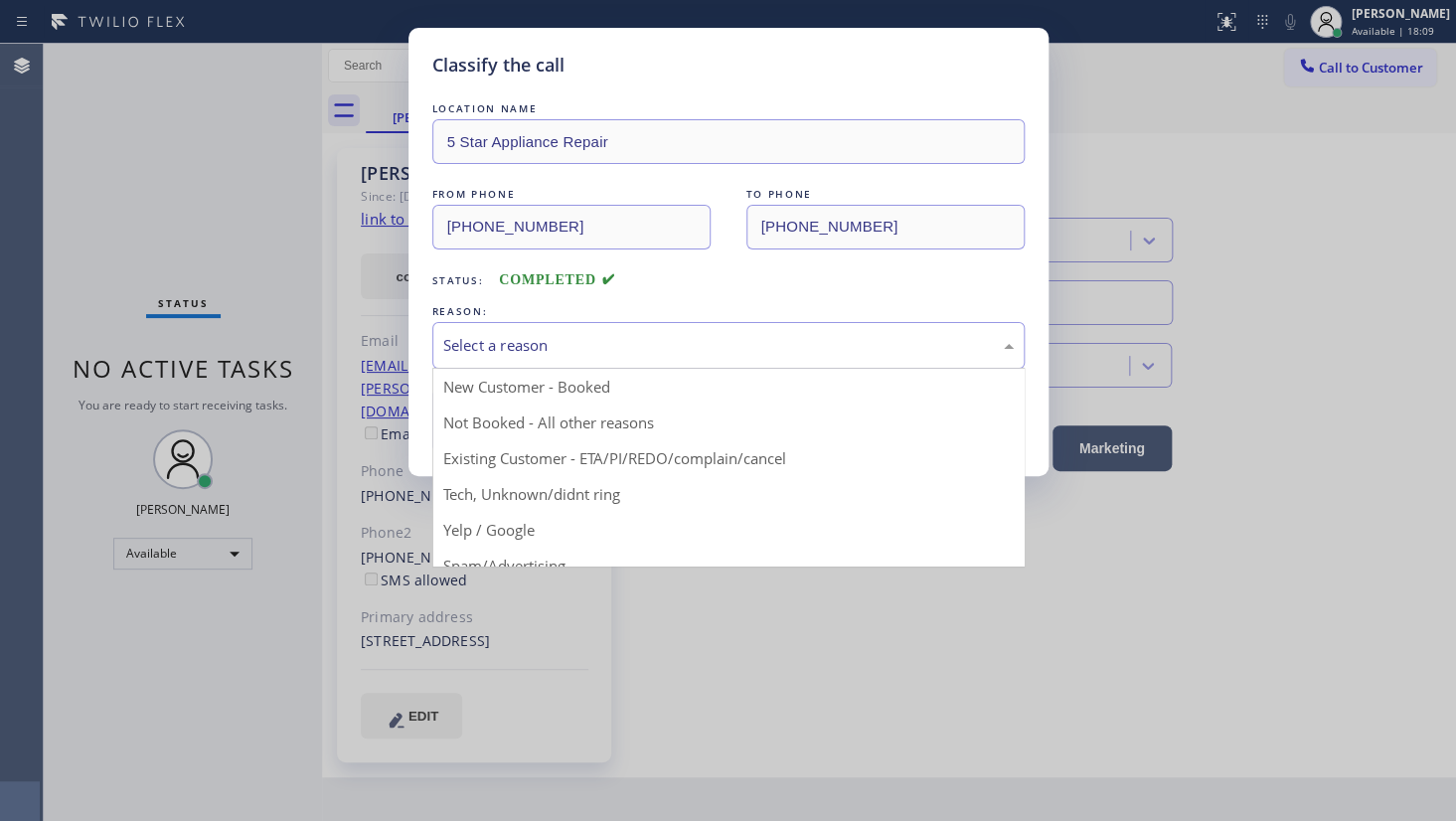 click on "Select a reason" at bounding box center (728, 345) 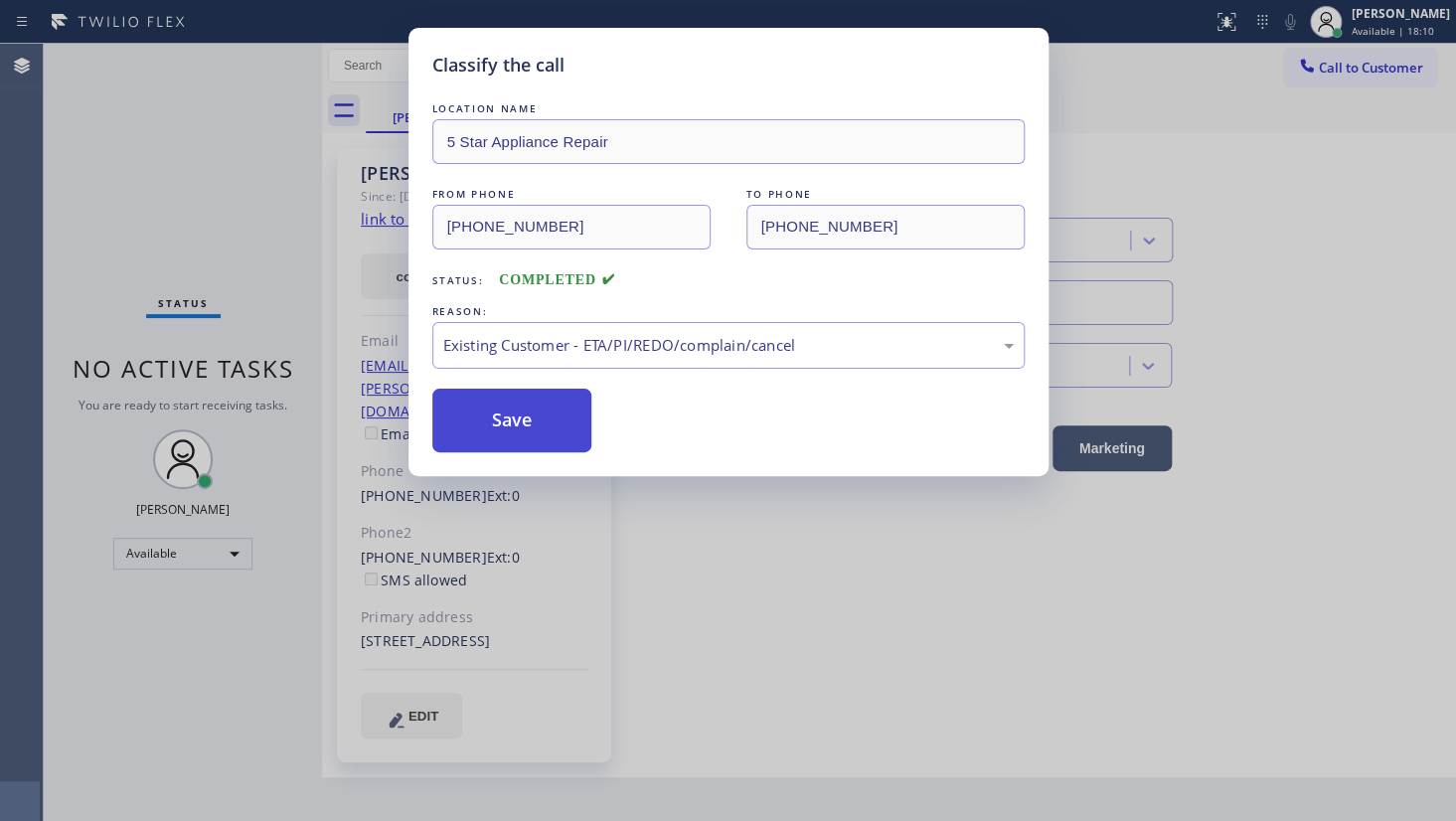 click on "Save" at bounding box center (512, 420) 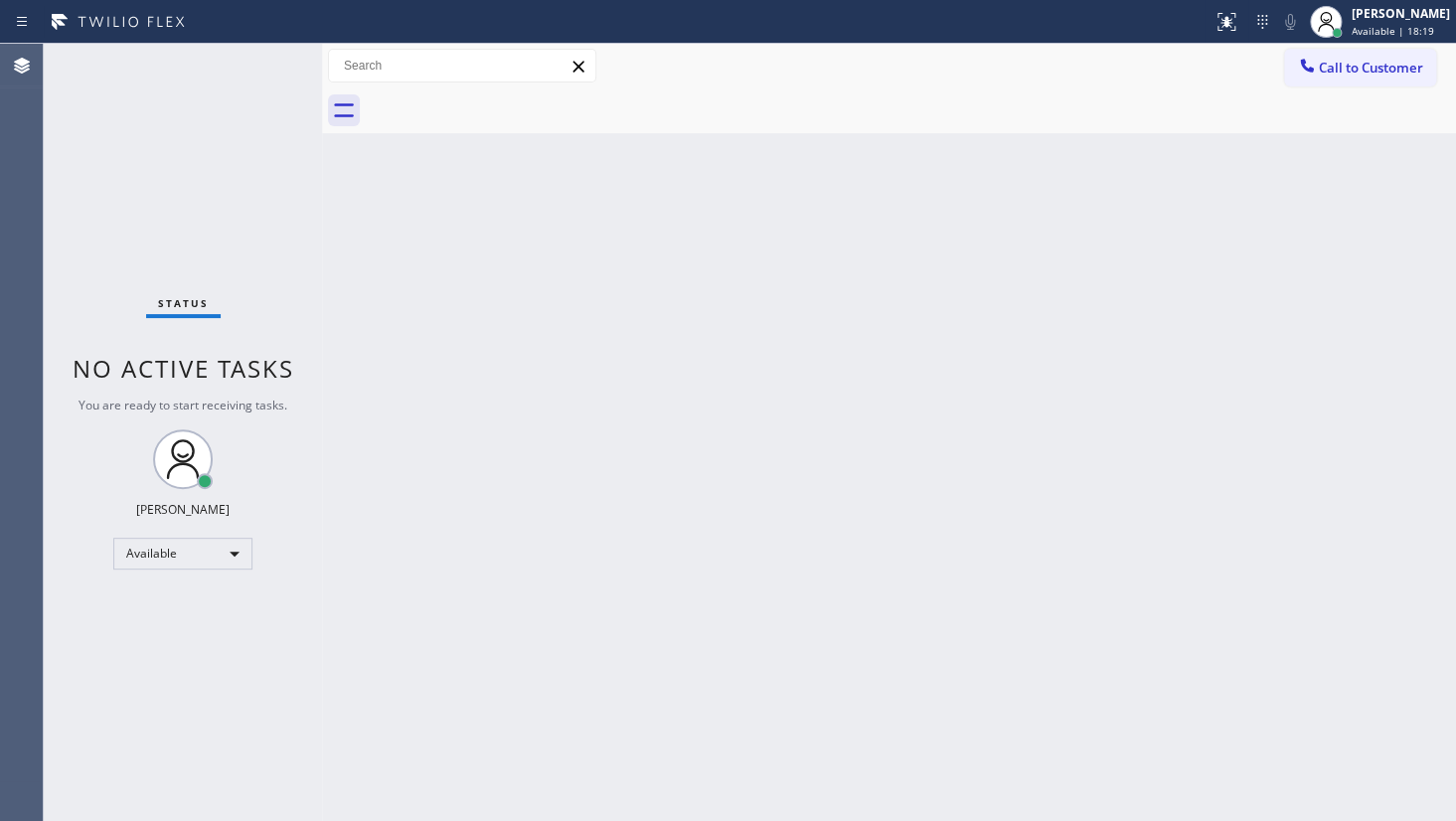 drag, startPoint x: 949, startPoint y: 346, endPoint x: 953, endPoint y: 322, distance: 24.33105 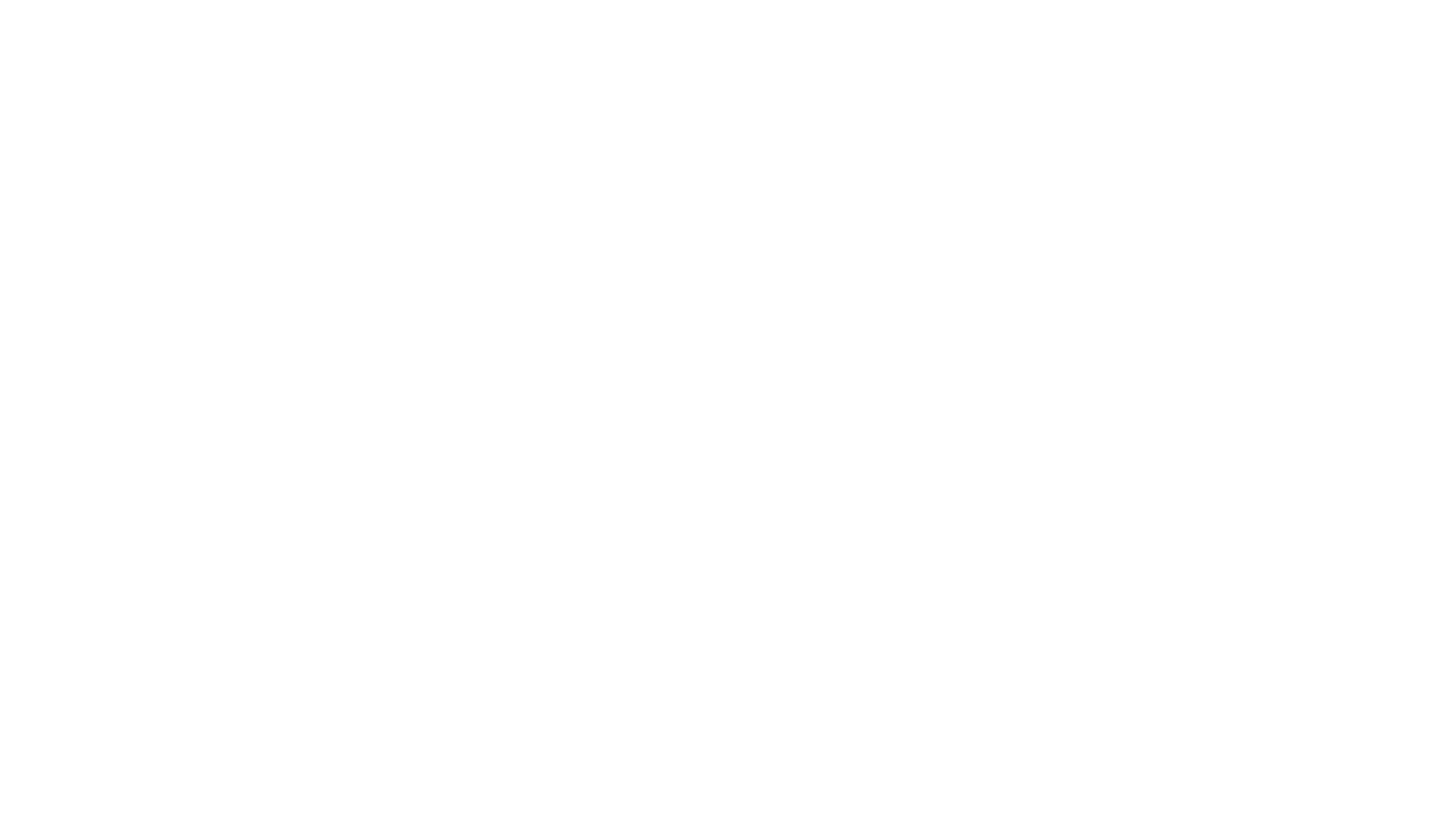 scroll, scrollTop: 0, scrollLeft: 0, axis: both 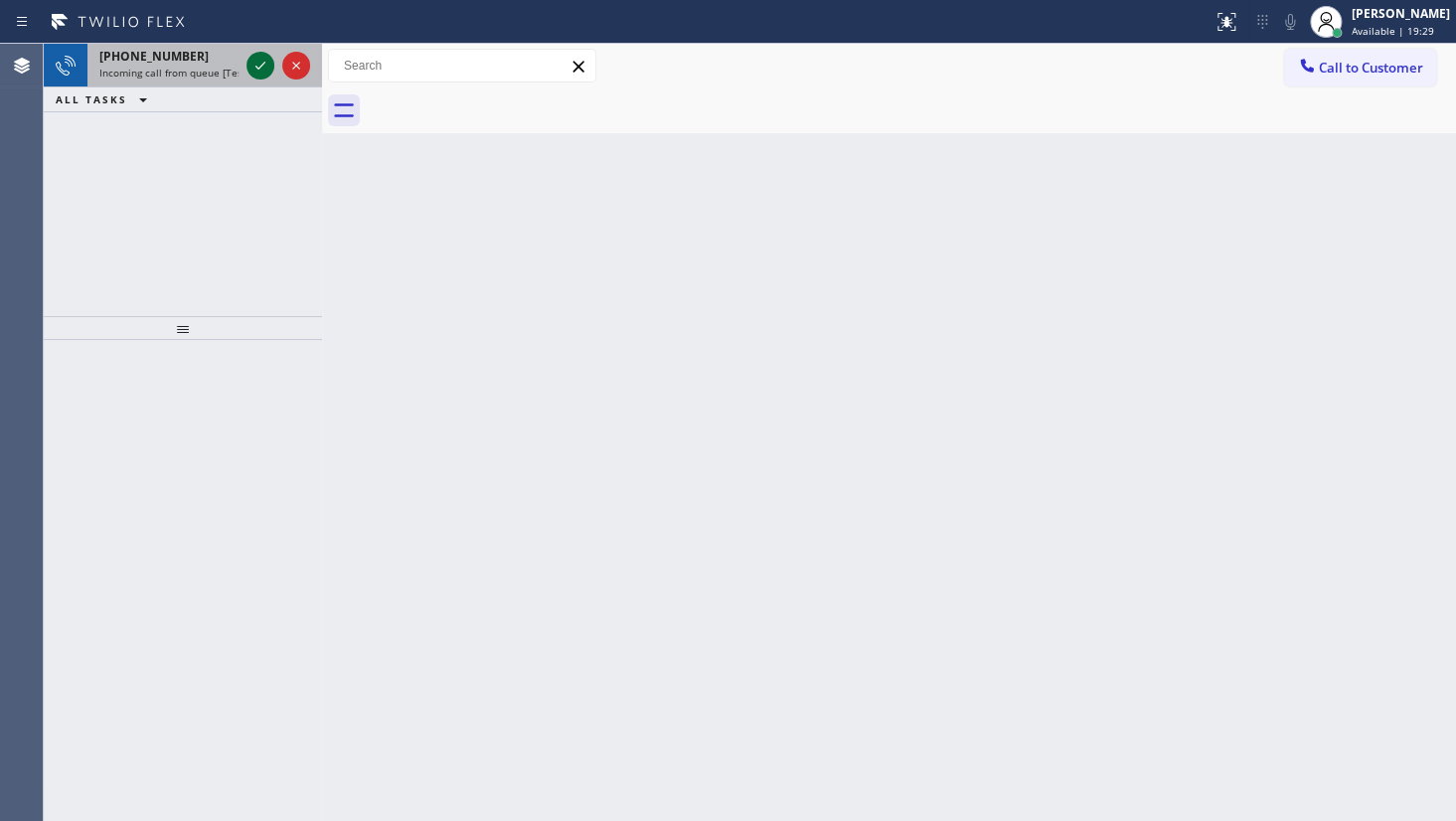 click at bounding box center (260, 66) 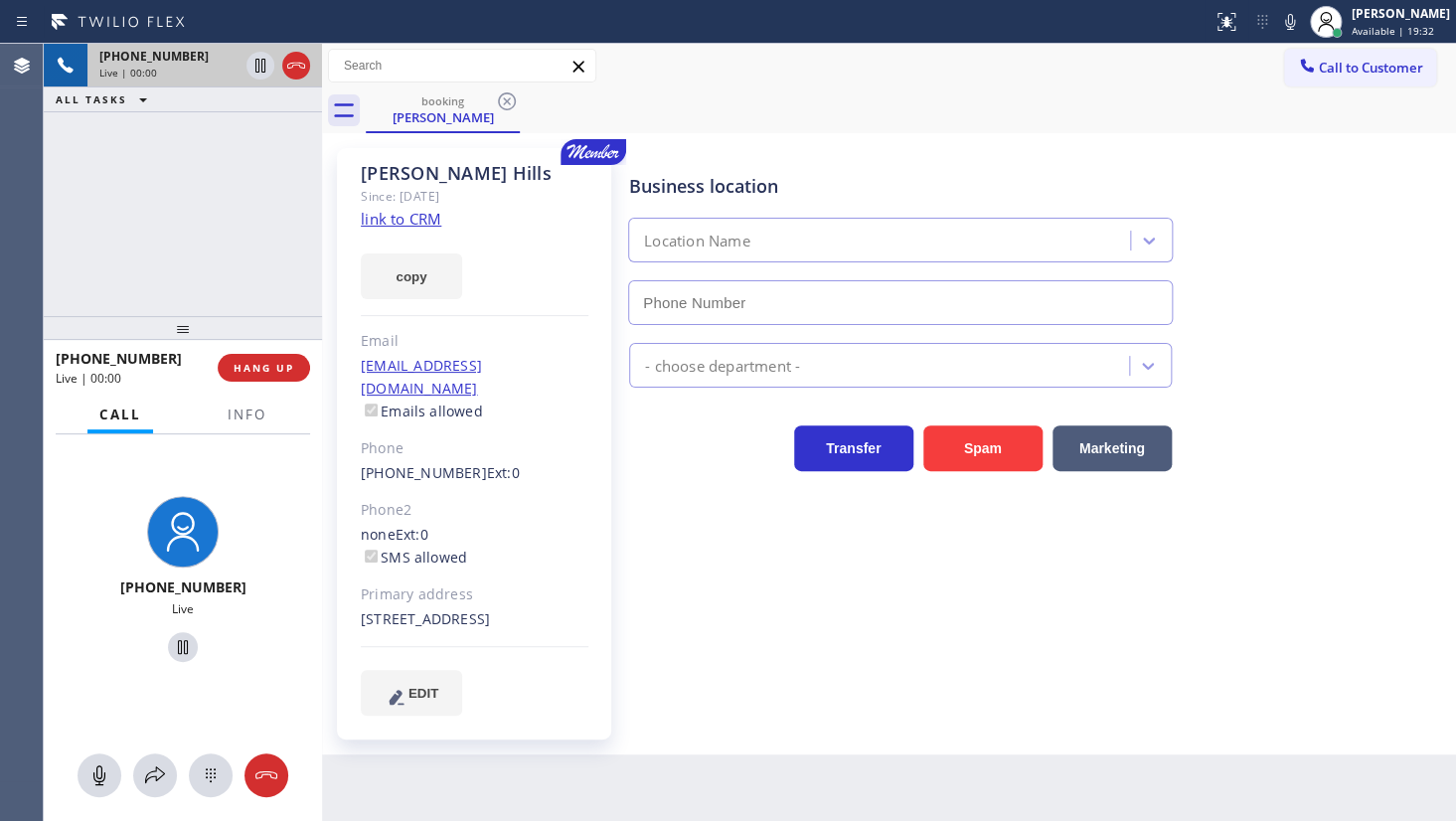 type on "[PHONE_NUMBER]" 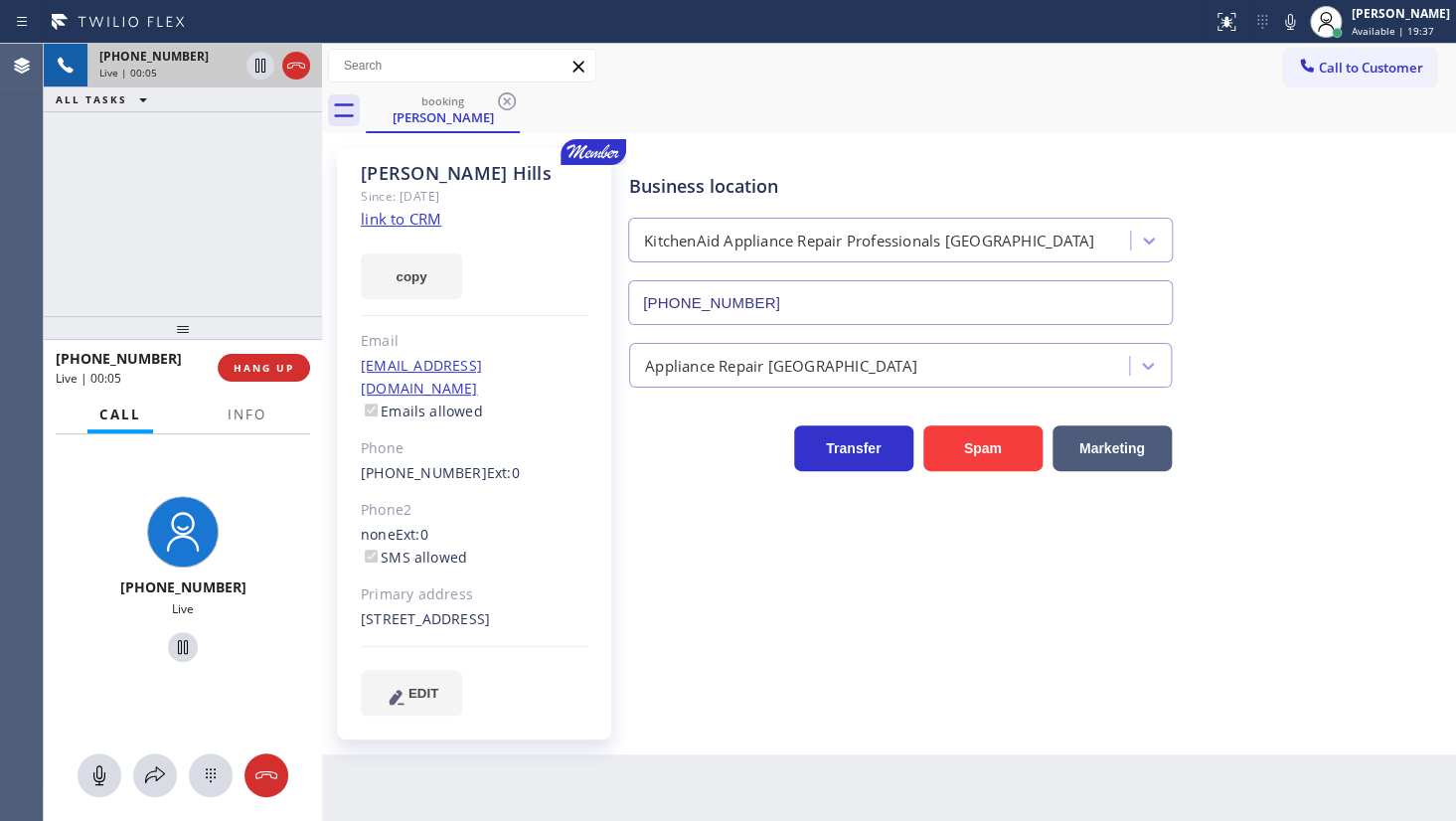 click on "link to CRM" at bounding box center [401, 219] 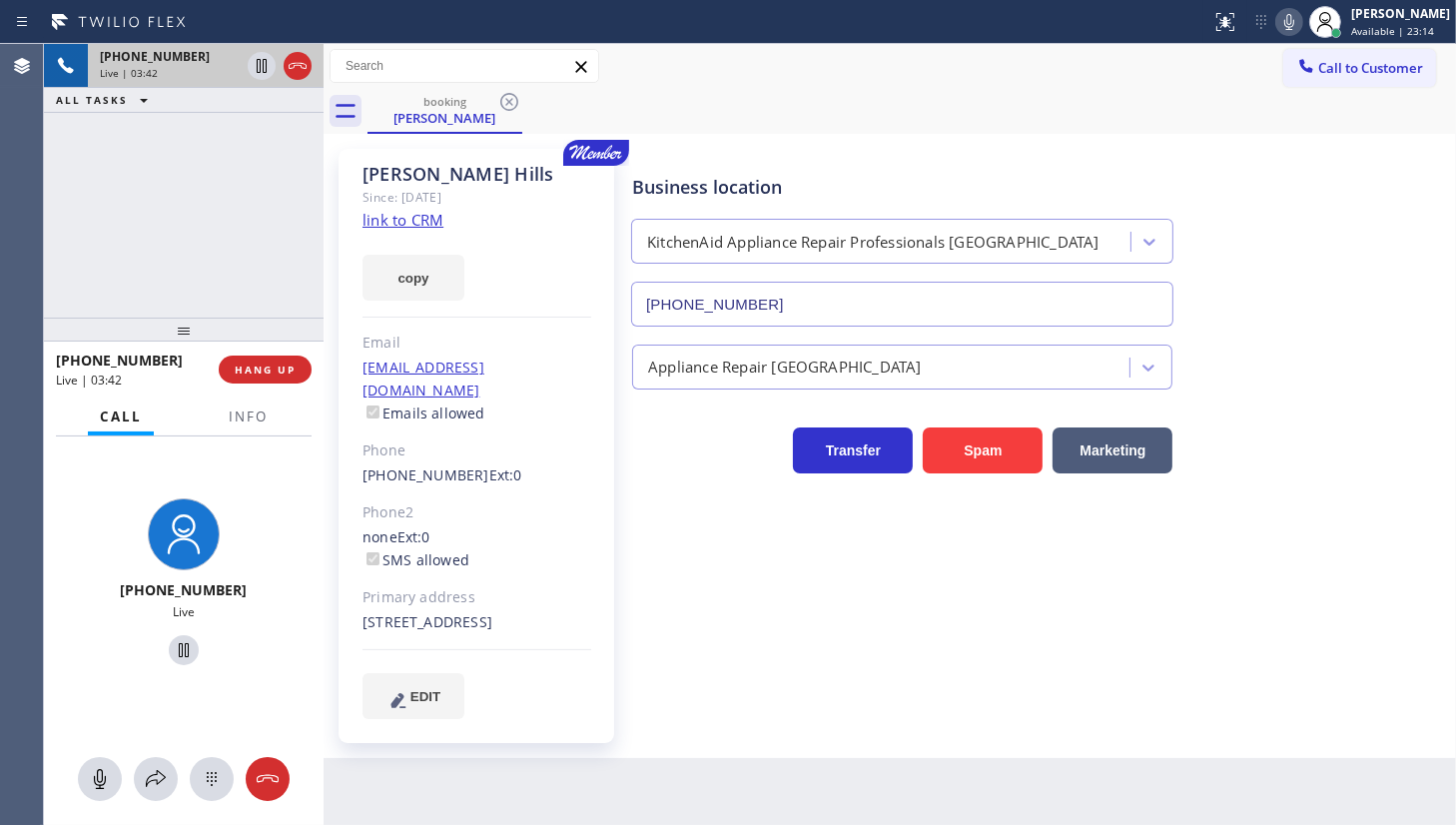 click 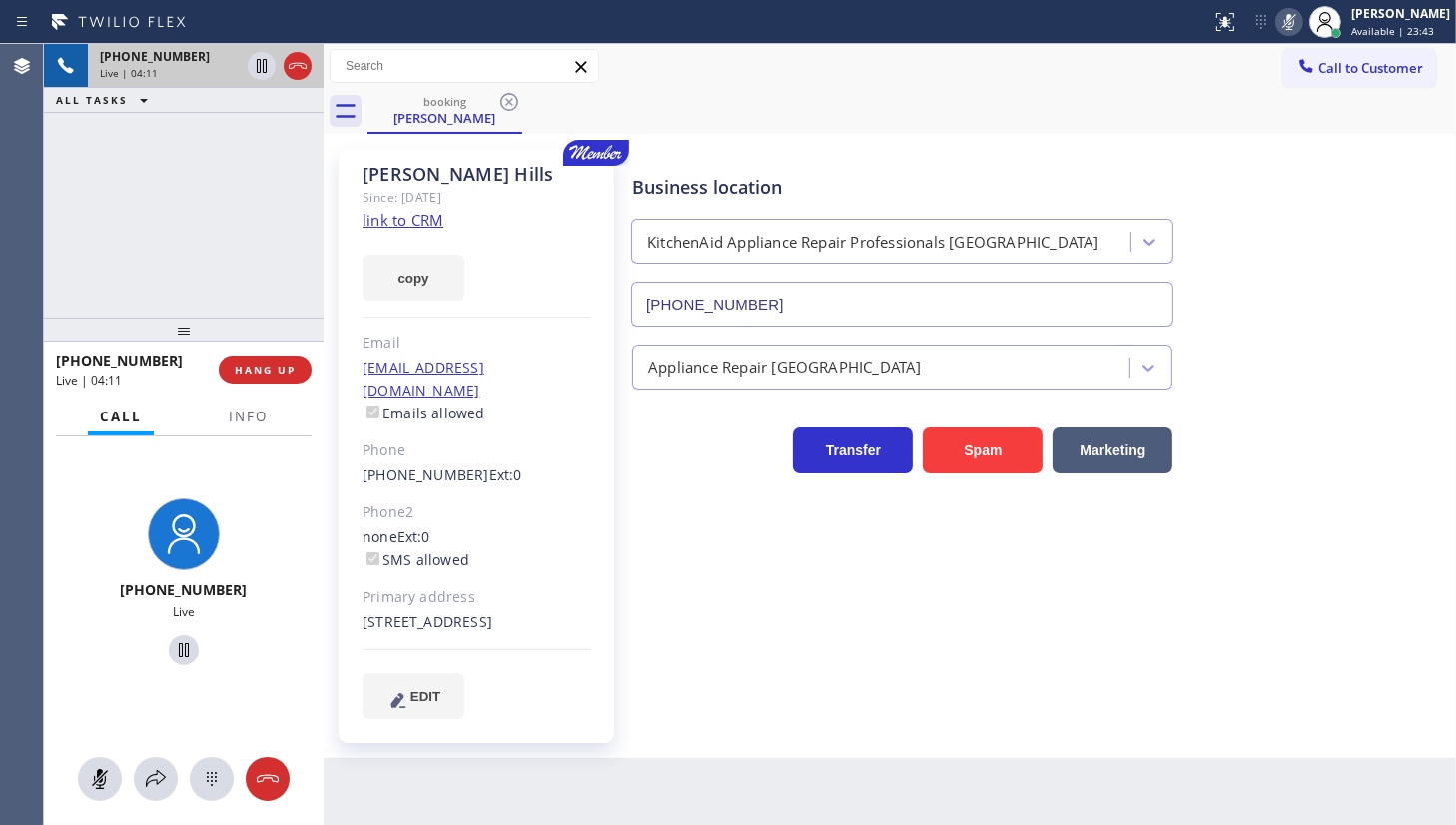 click 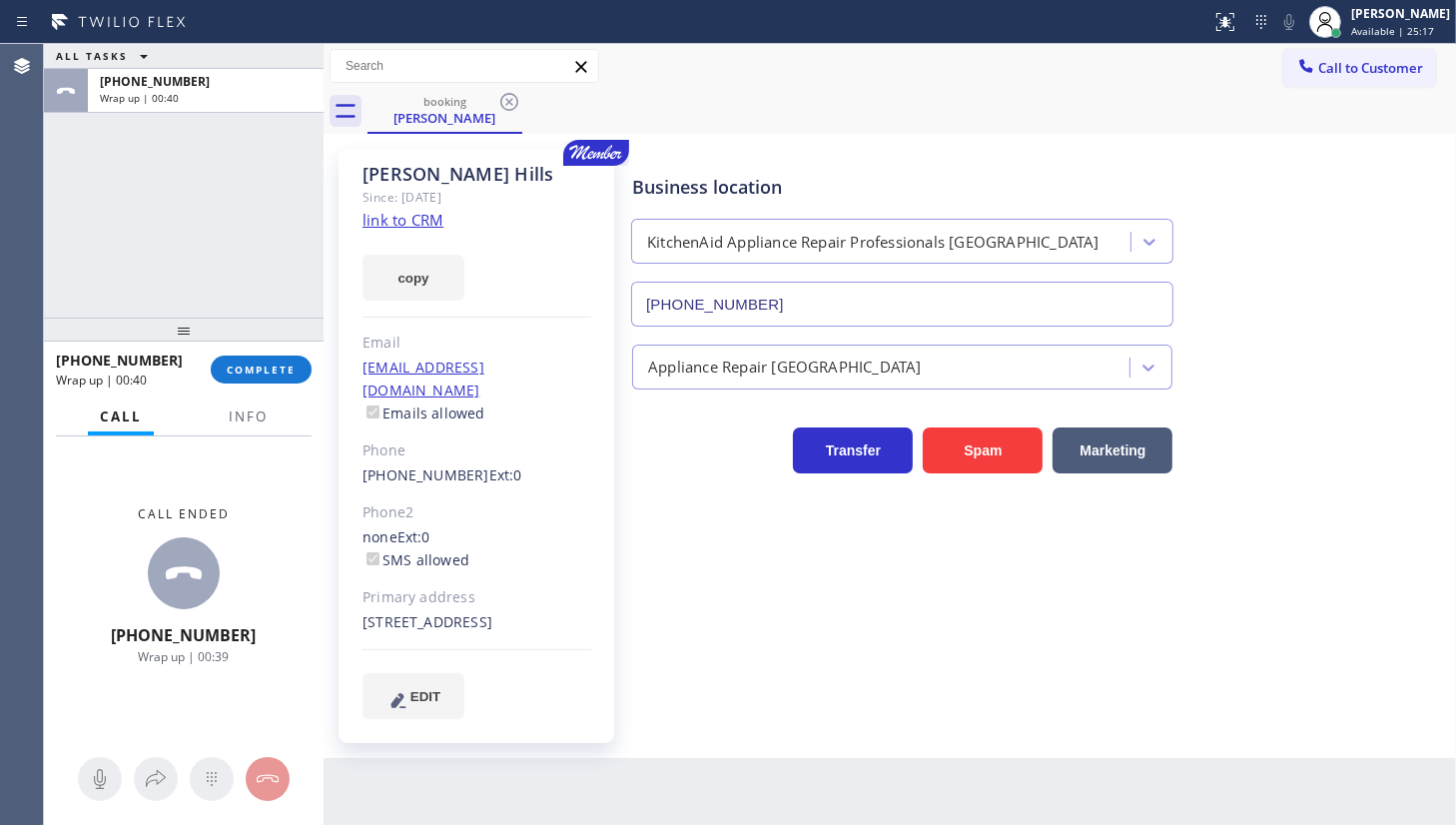 click on "ALL TASKS ALL TASKS ACTIVE TASKS TASKS IN WRAP UP [PHONE_NUMBER] Wrap up | 00:40" at bounding box center (184, 181) 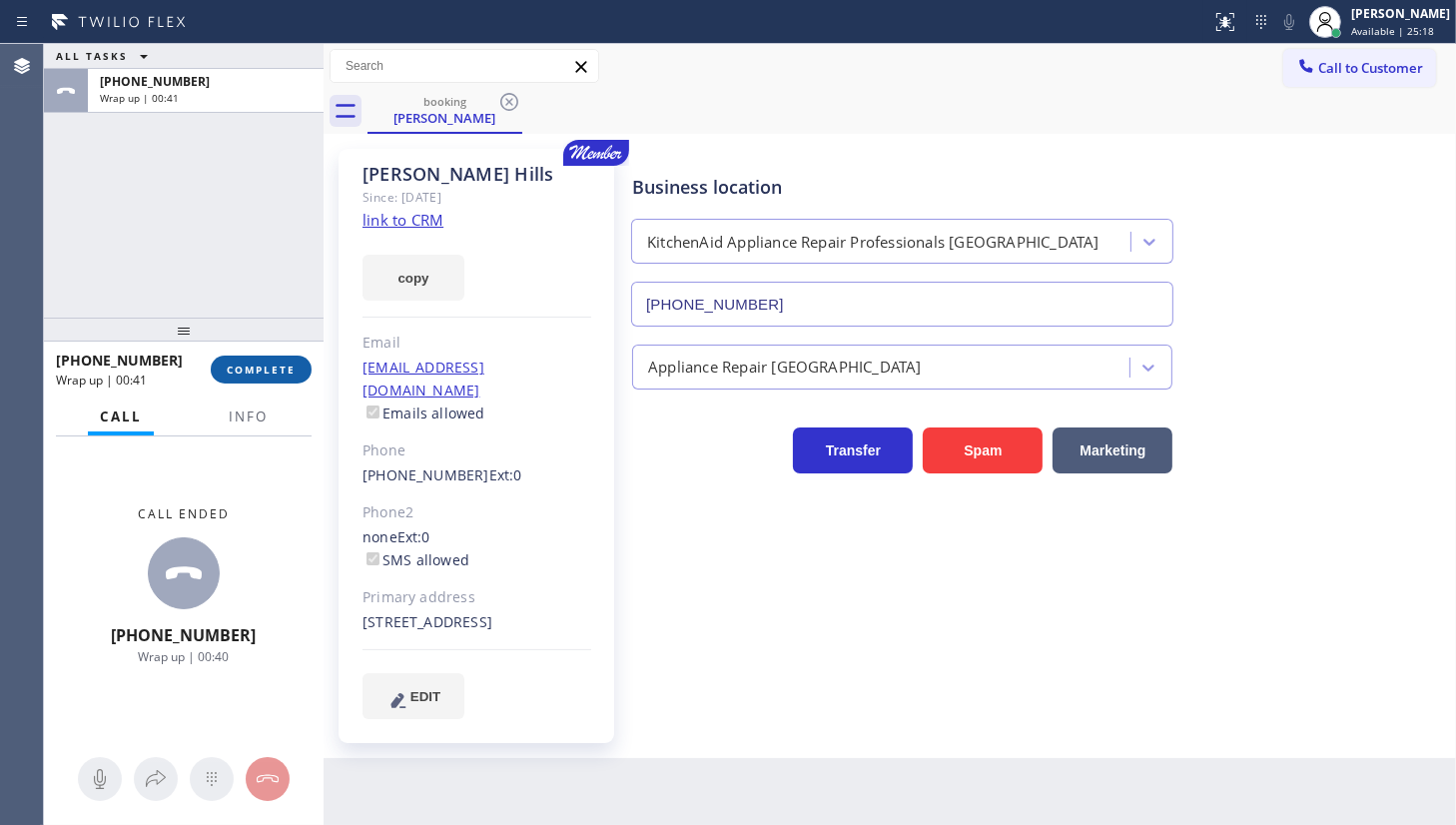 click on "COMPLETE" at bounding box center (261, 370) 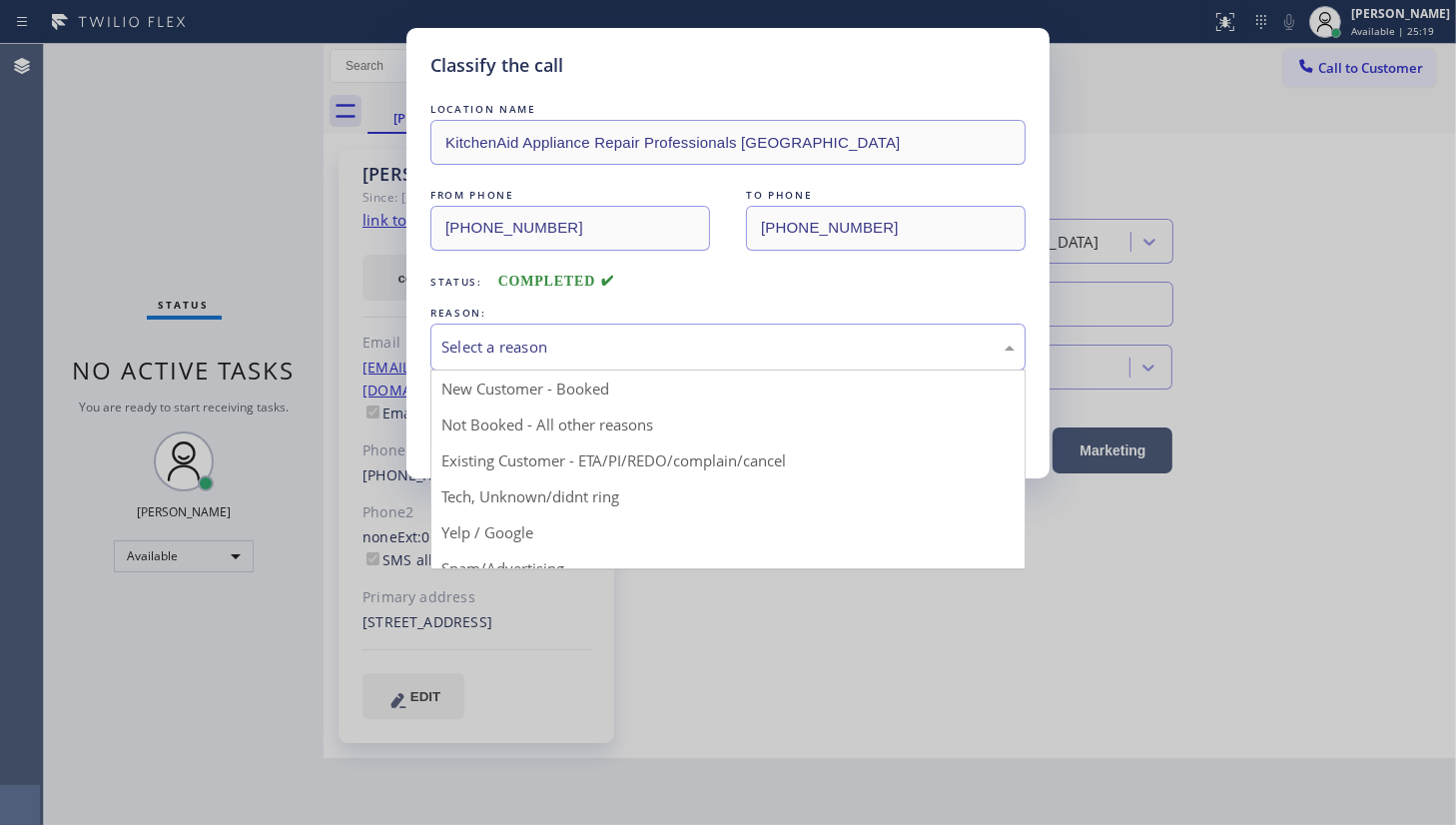 click on "Select a reason" at bounding box center (728, 347) 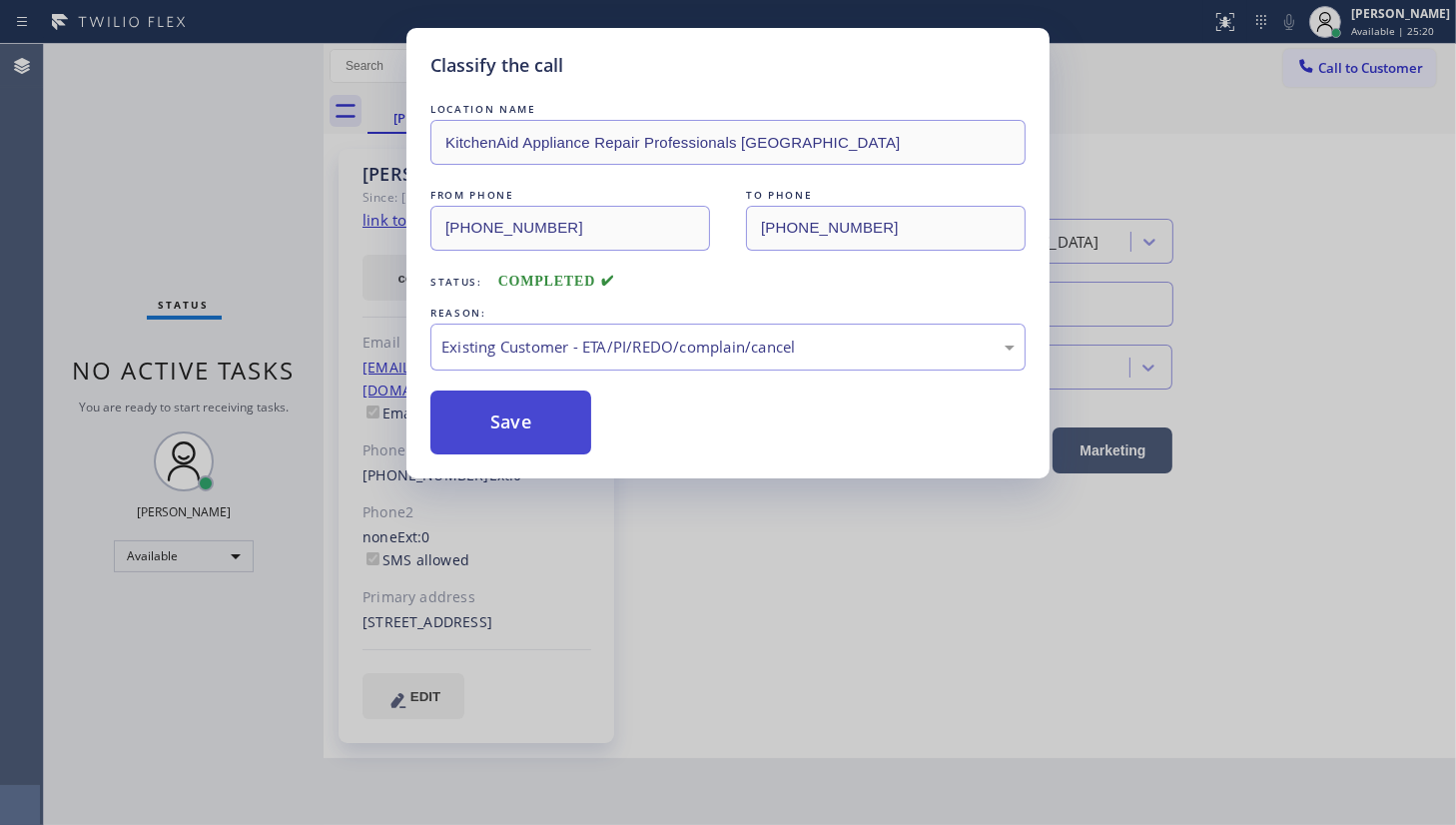 drag, startPoint x: 482, startPoint y: 455, endPoint x: 492, endPoint y: 420, distance: 36.40055 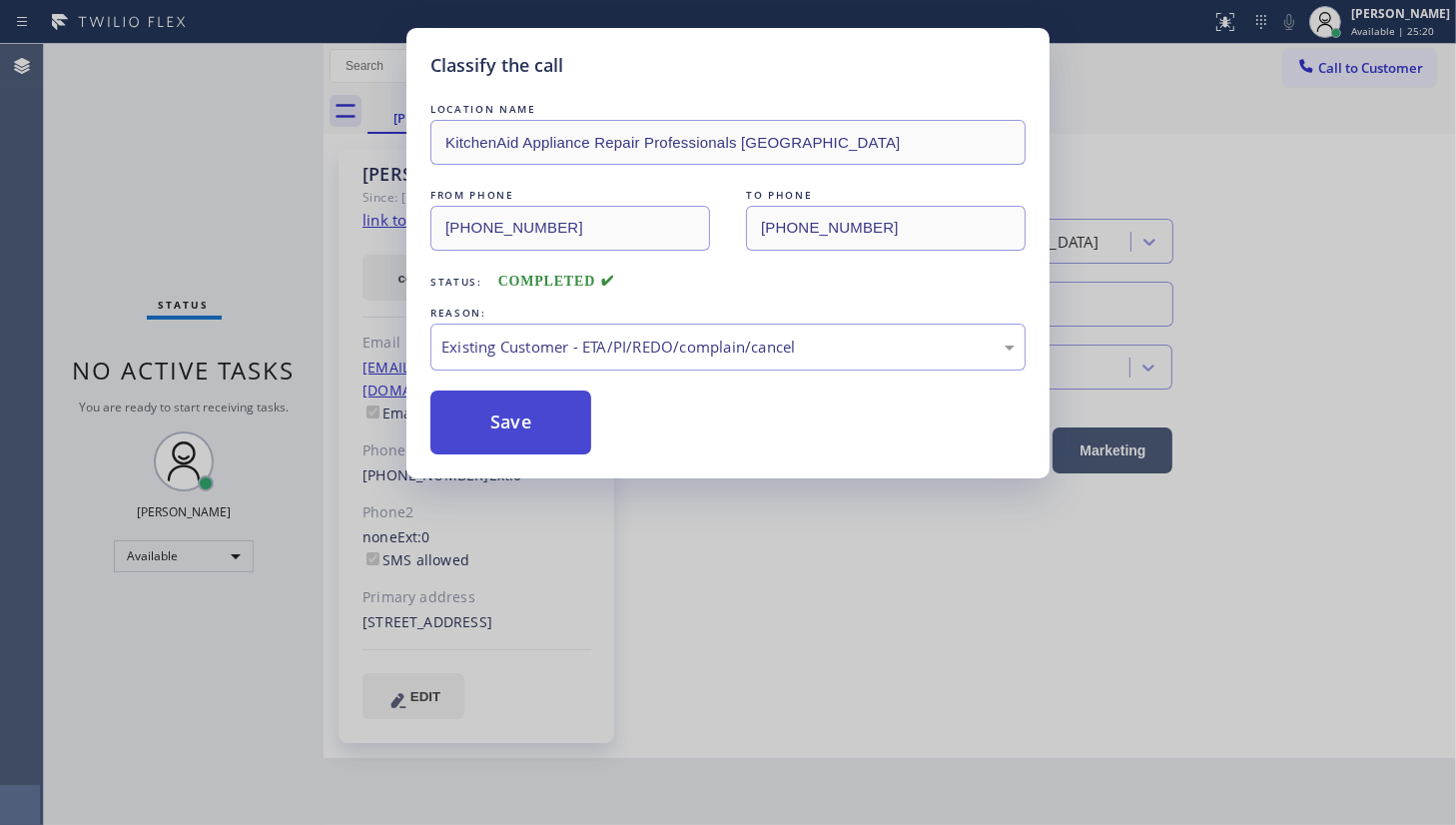 click on "Save" at bounding box center [510, 422] 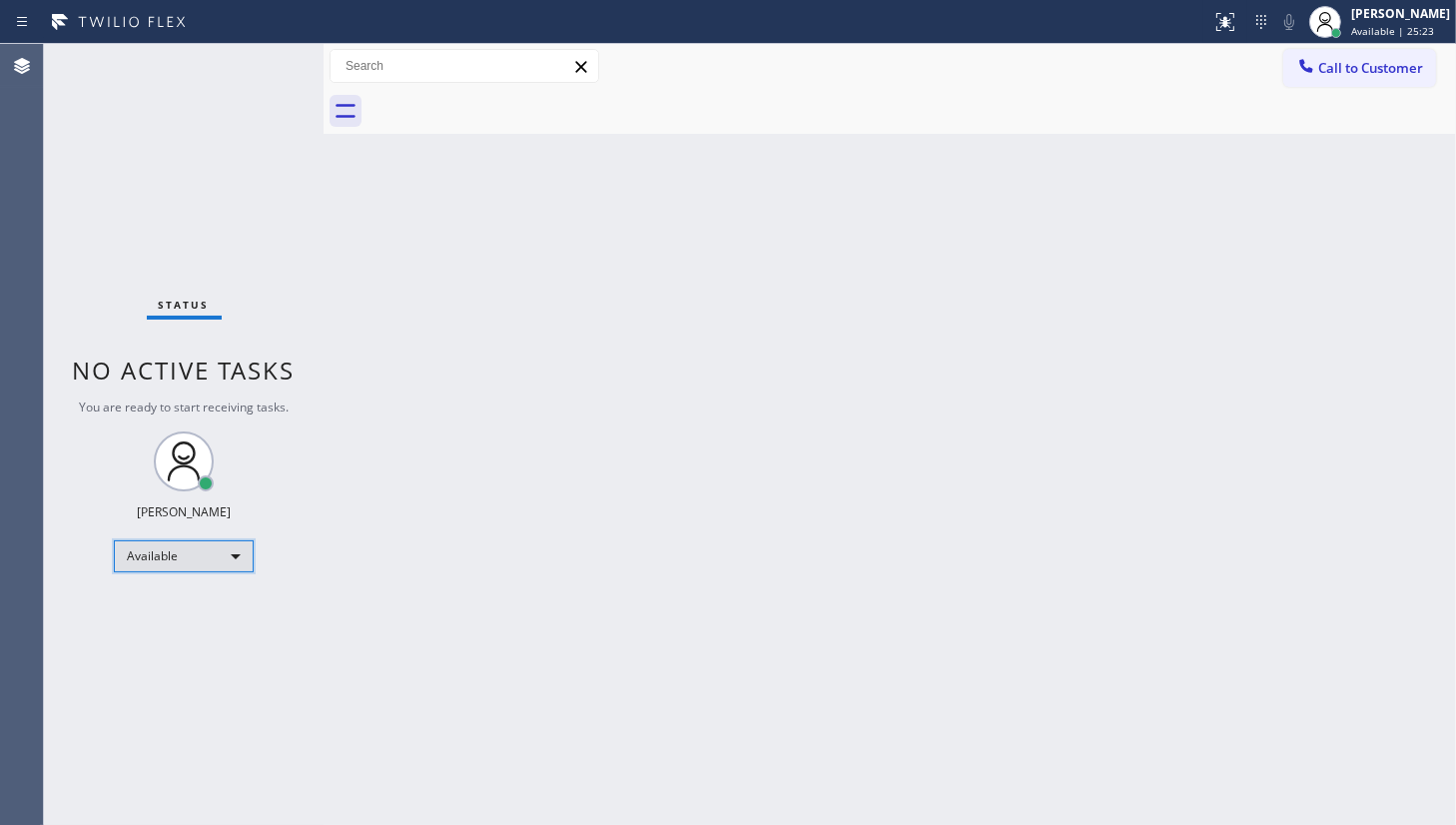 click on "Available" at bounding box center (184, 556) 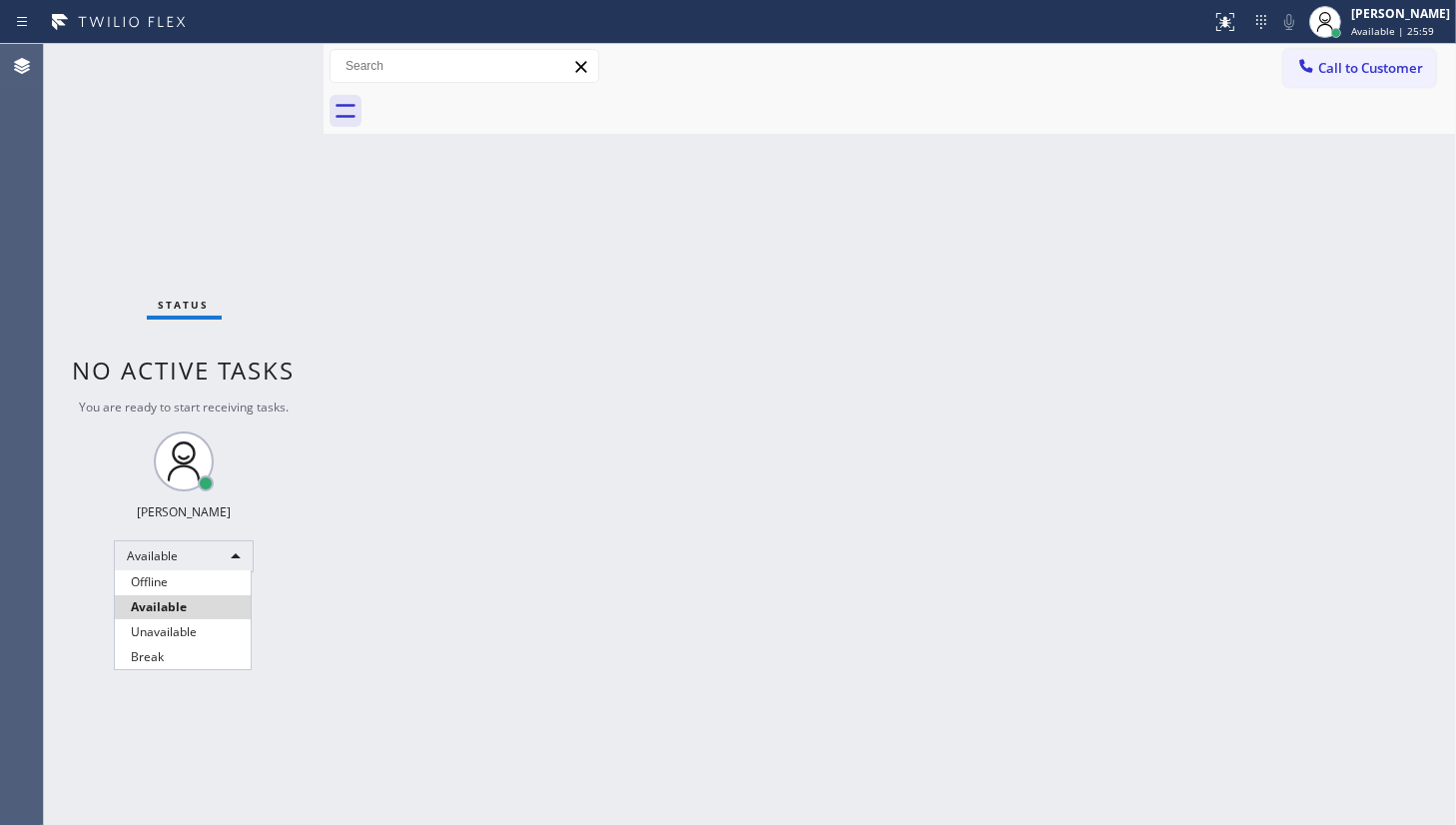 drag, startPoint x: 109, startPoint y: 266, endPoint x: 115, endPoint y: 405, distance: 139.12944 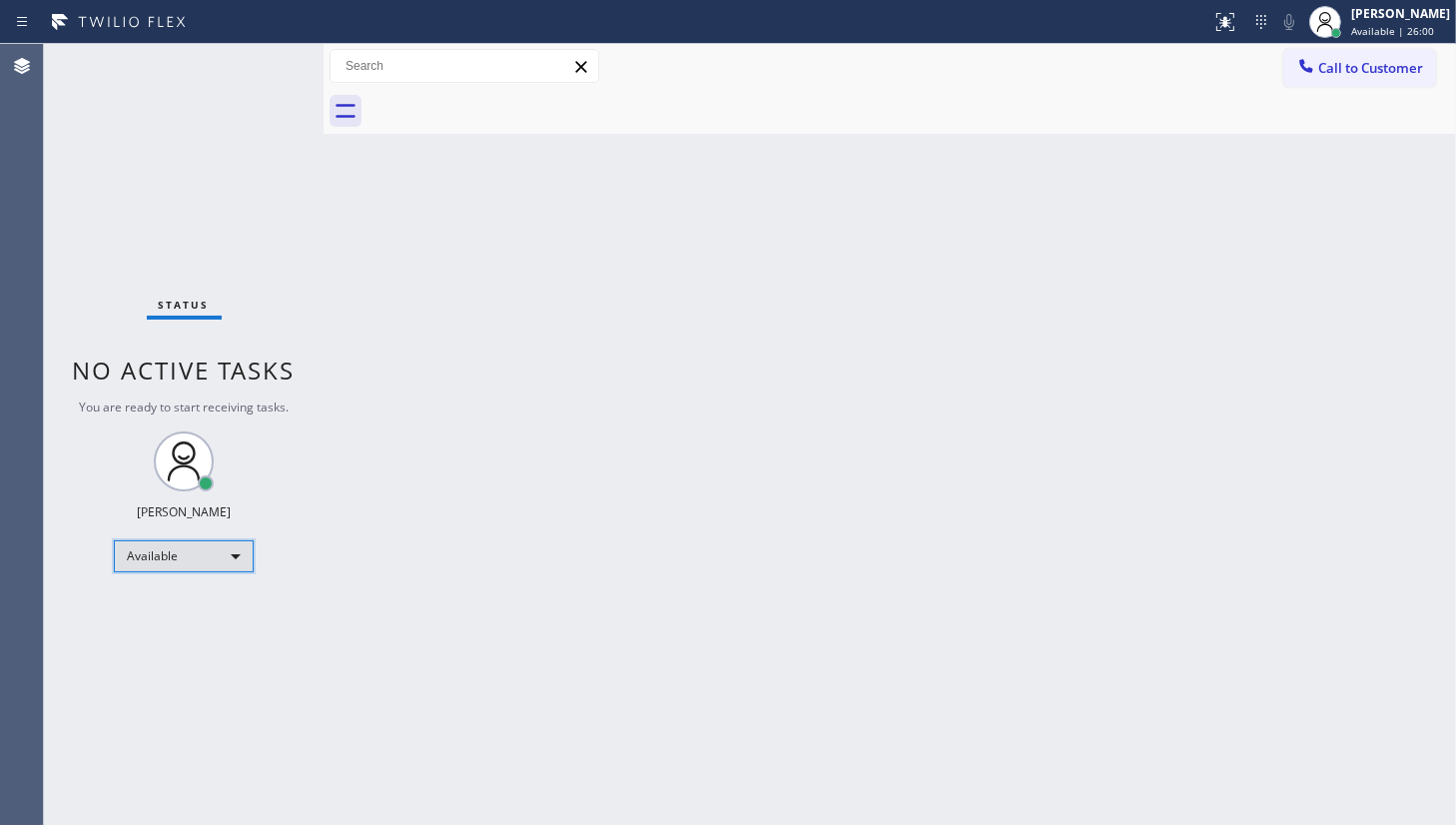 click on "Available" at bounding box center [184, 556] 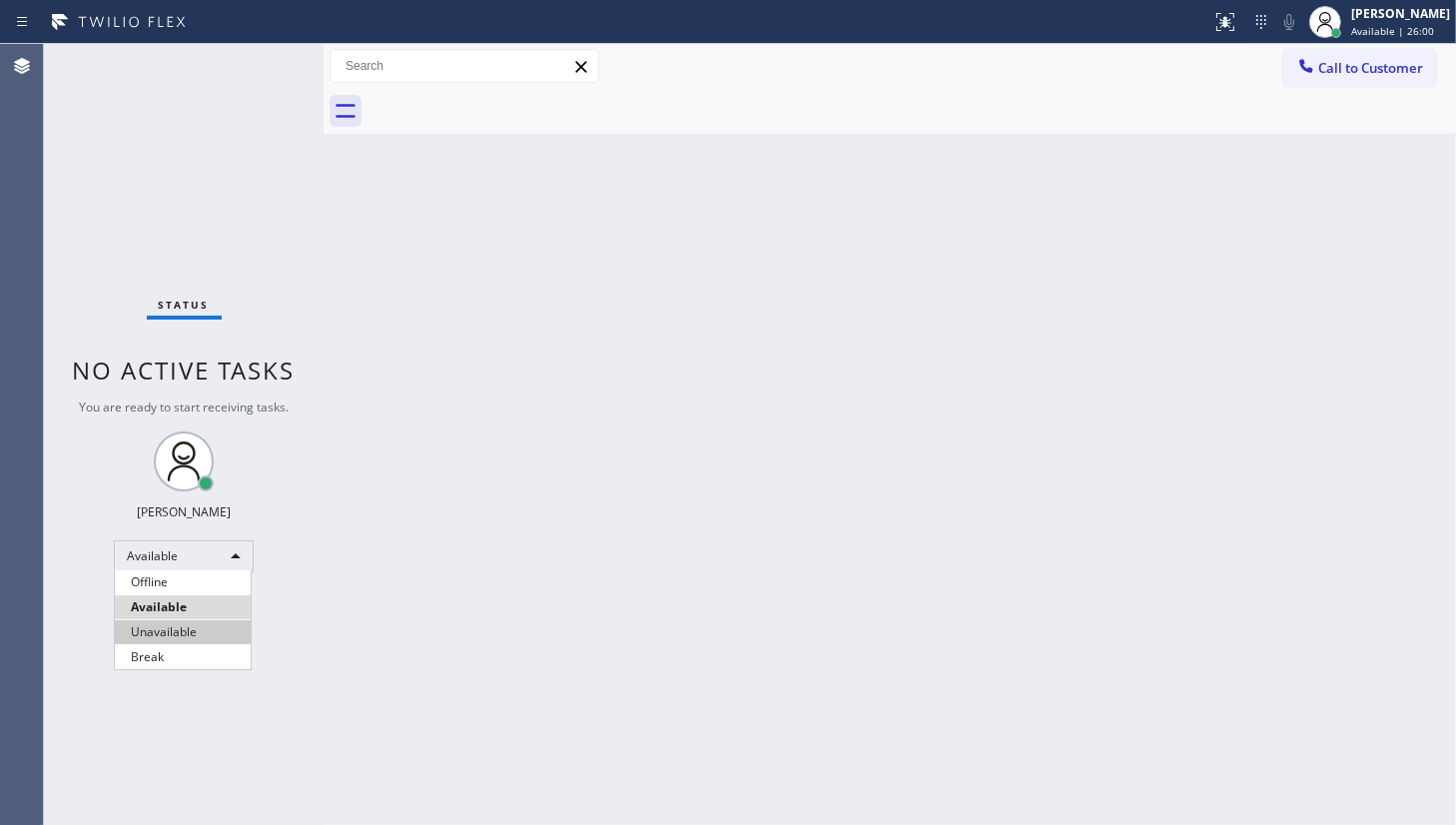 click on "Unavailable" at bounding box center (183, 632) 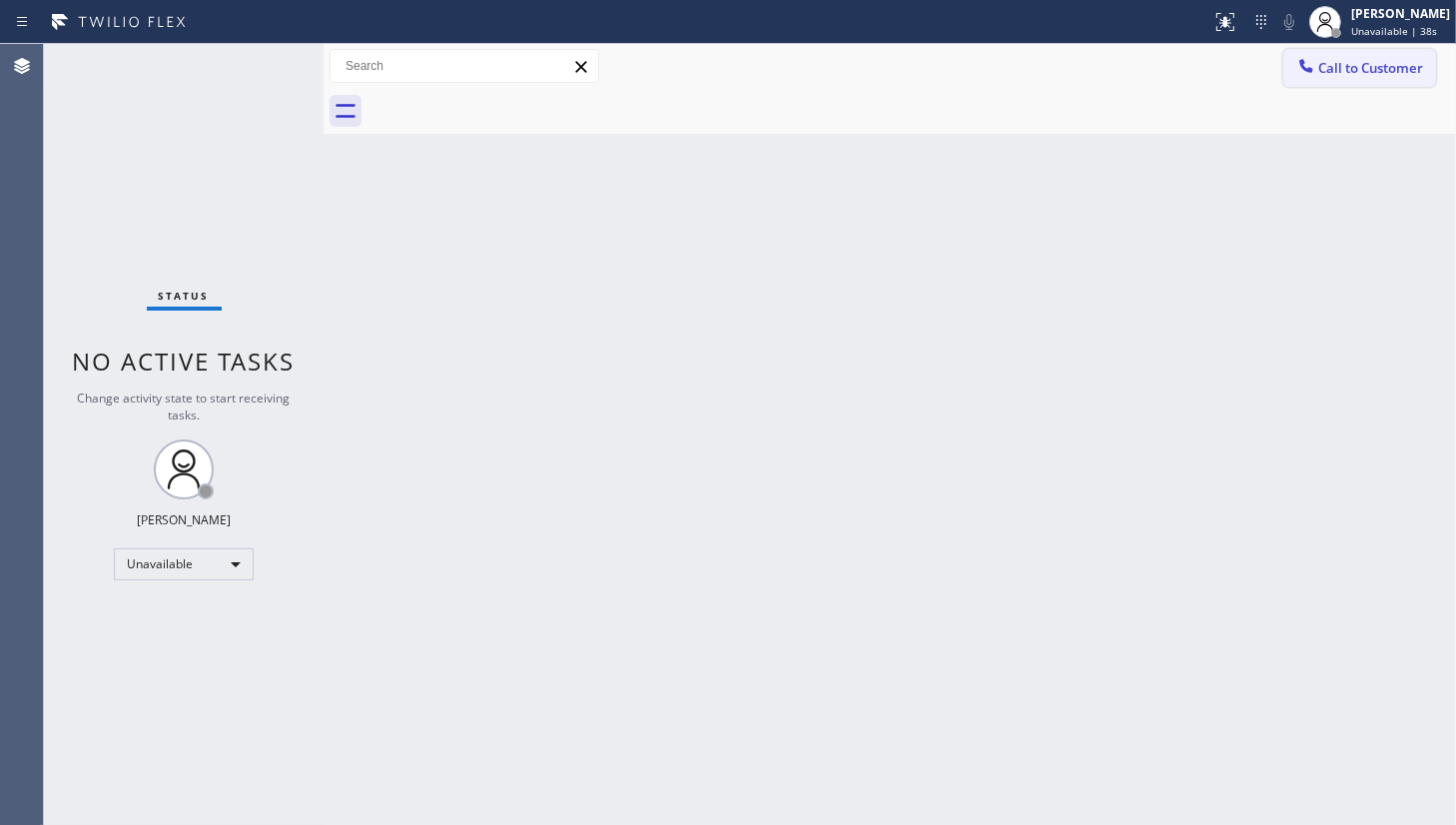 click on "Call to Customer" at bounding box center [1370, 68] 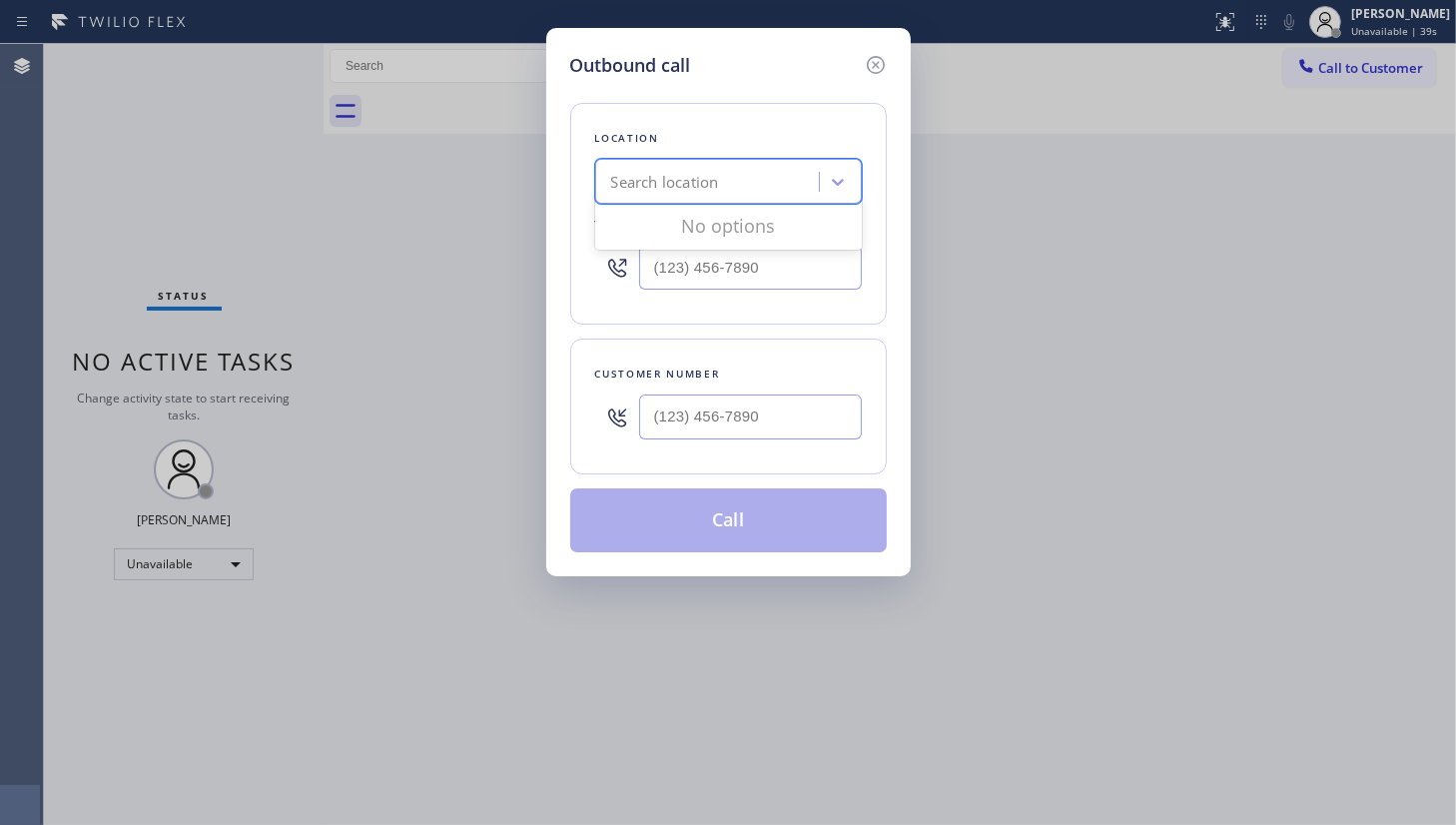 click on "Search location" at bounding box center [665, 182] 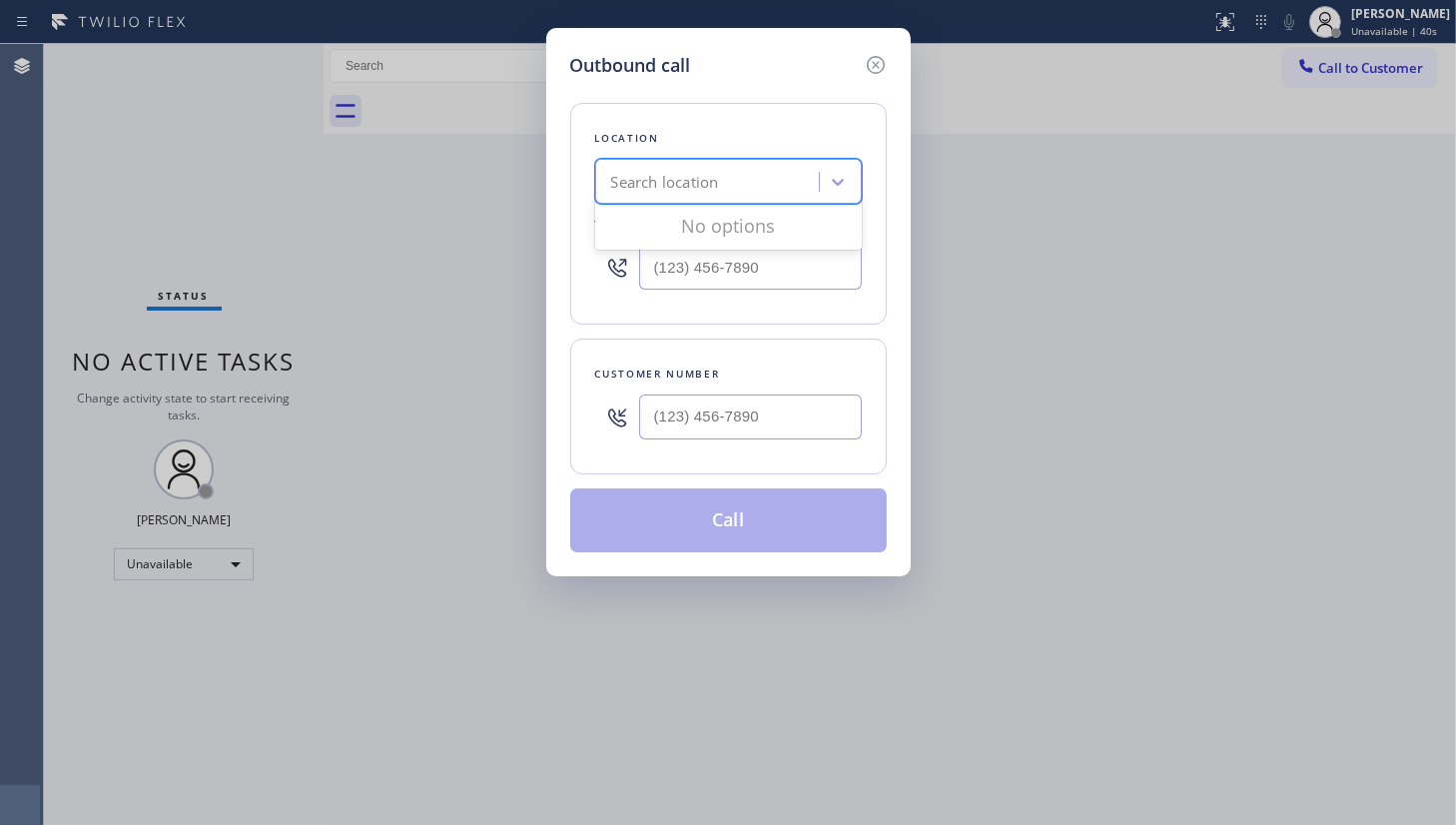 paste on "KitchenAid Appliance Repair Professionals Denver" 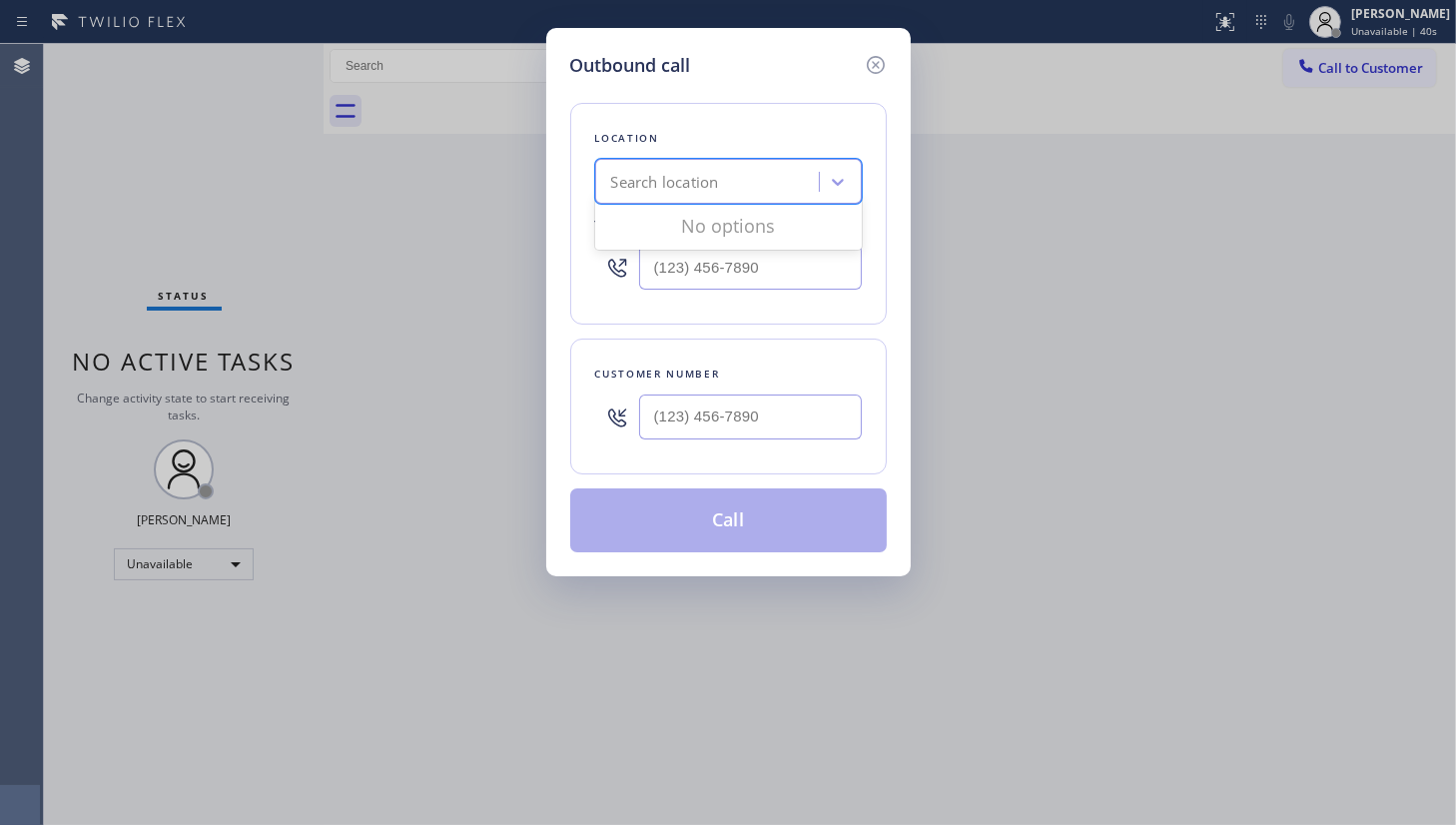 type on "KitchenAid Appliance Repair Professionals Denver" 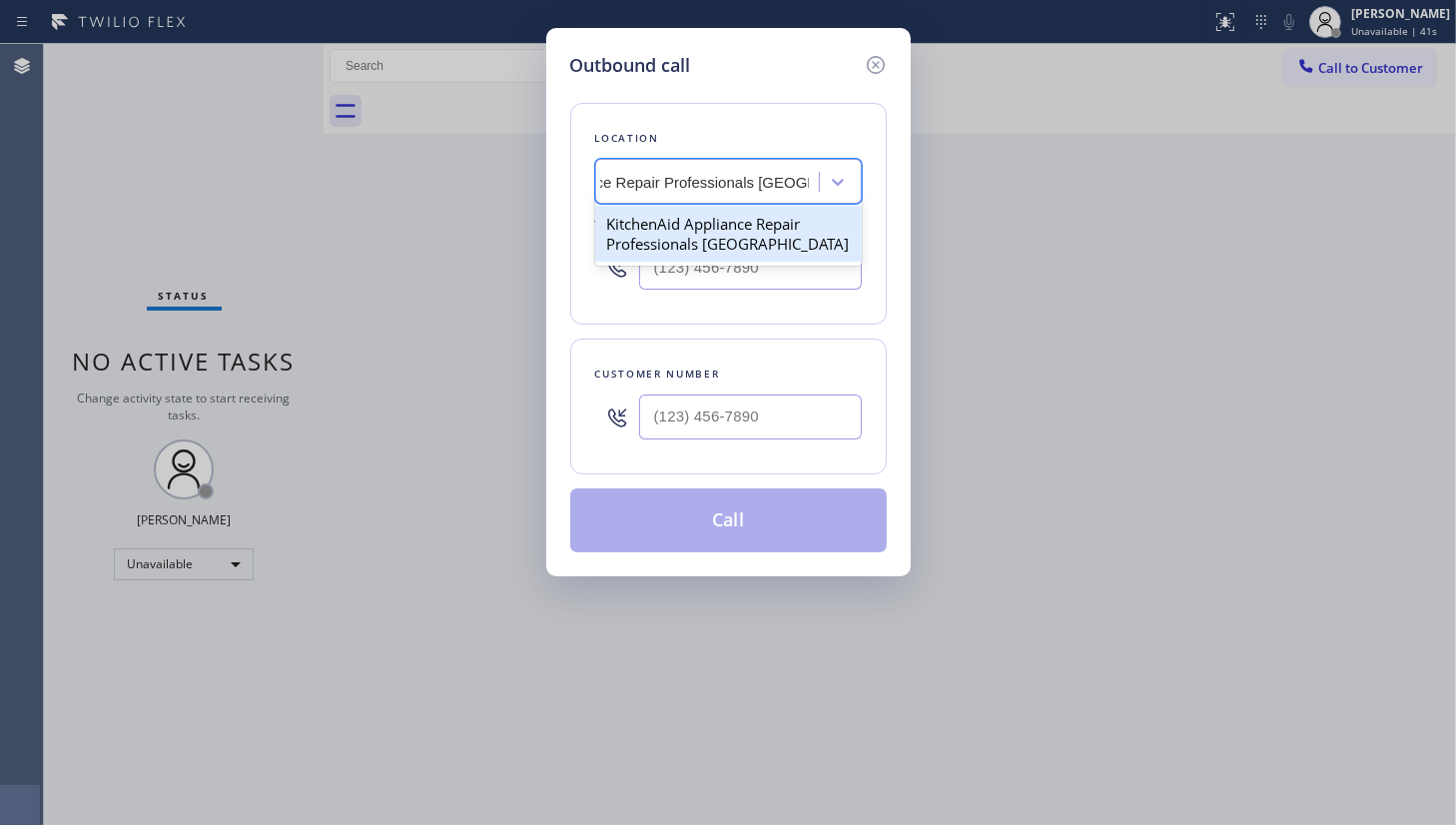 click on "KitchenAid Appliance Repair Professionals Denver" at bounding box center [728, 234] 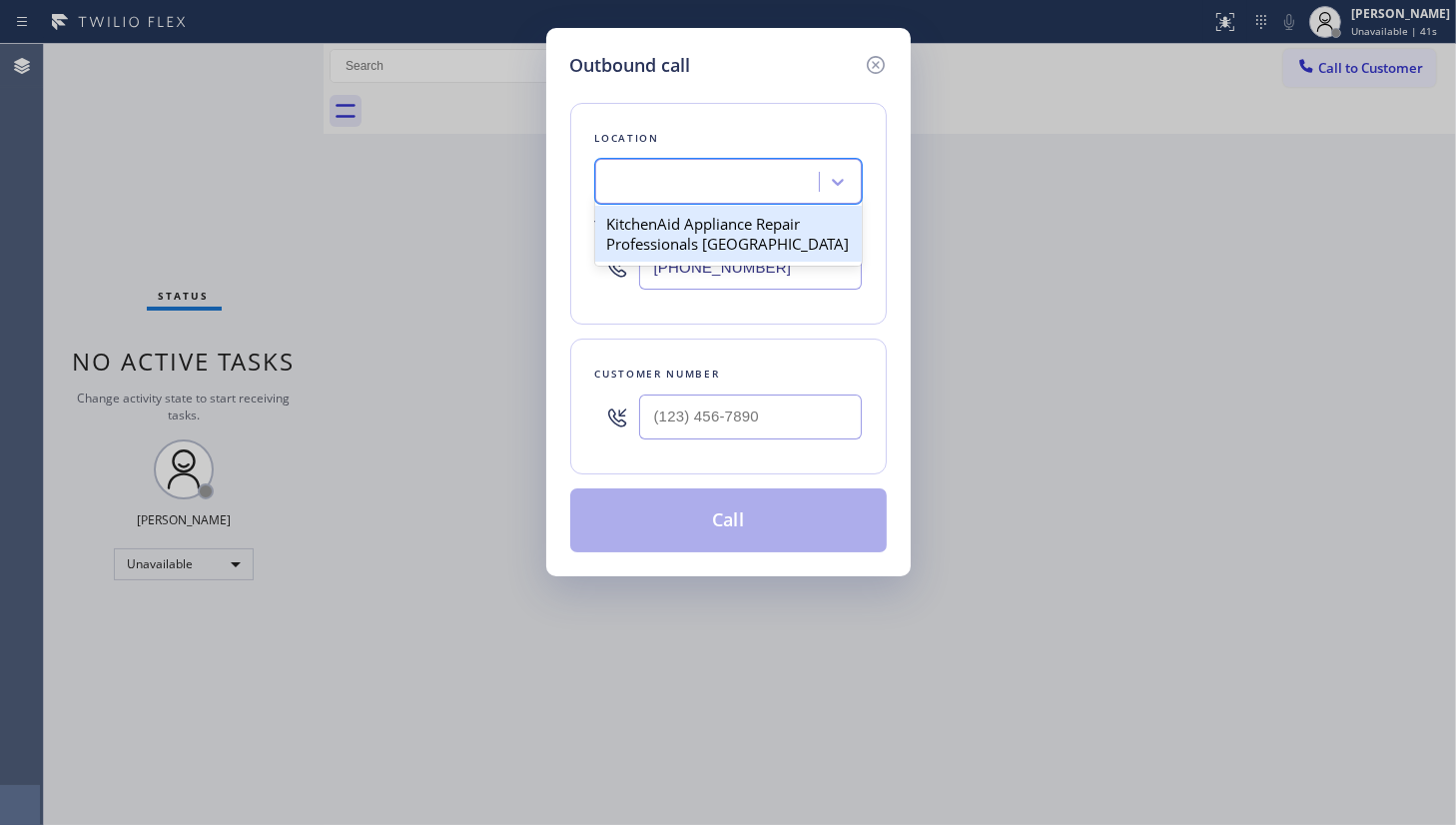 scroll, scrollTop: 0, scrollLeft: 1, axis: horizontal 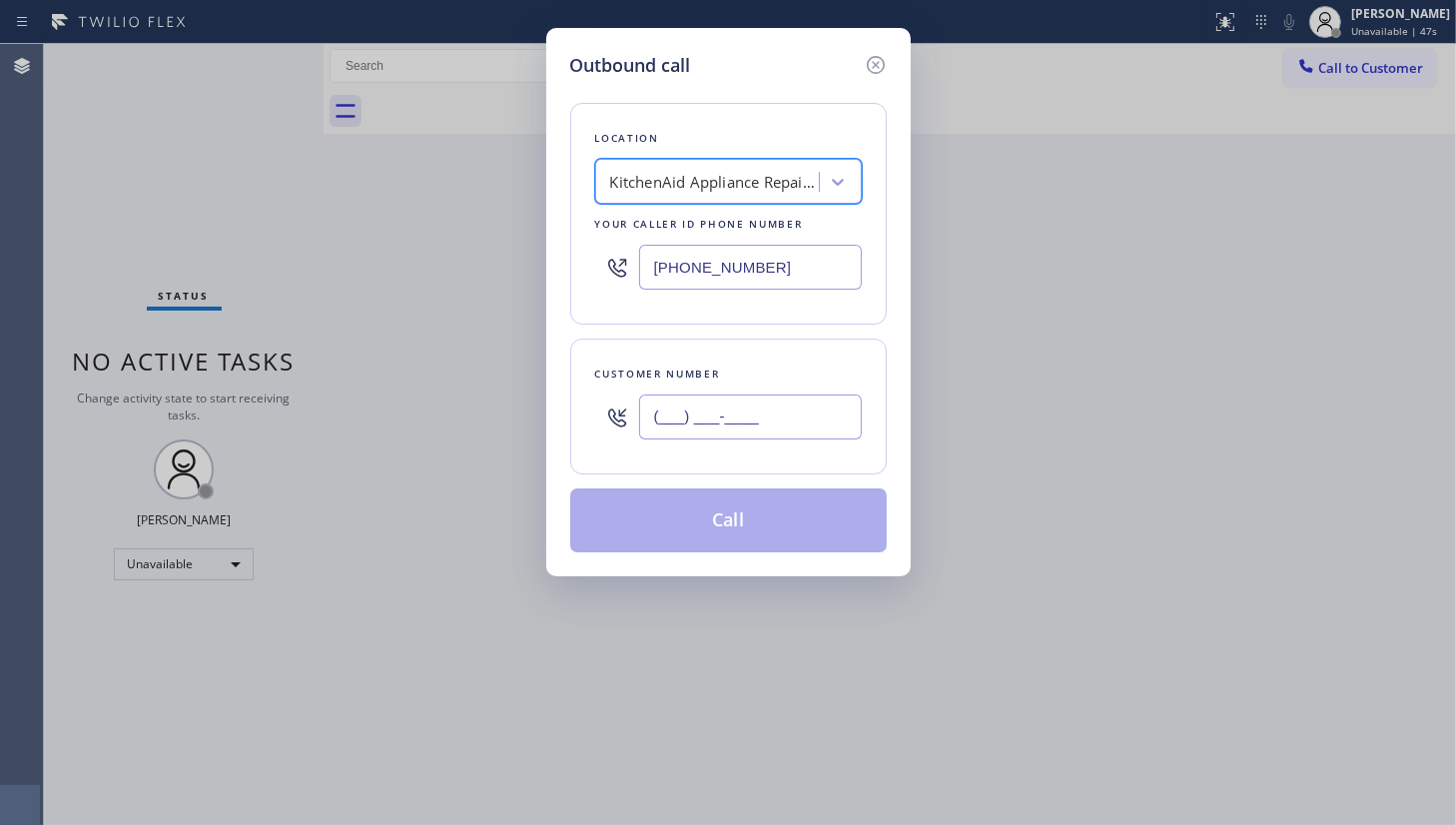 click on "(___) ___-____" at bounding box center [750, 416] 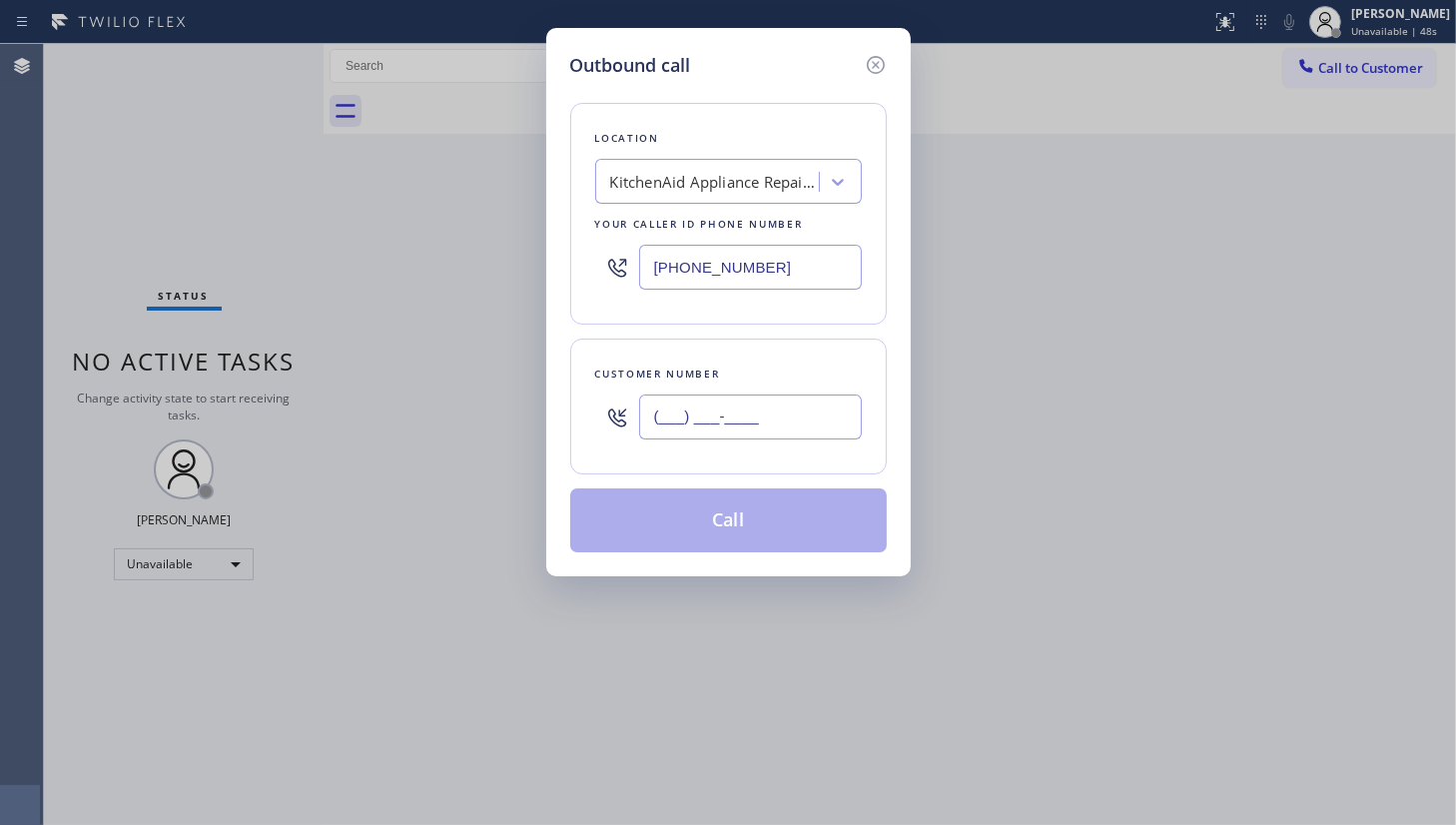 paste on "601) 692-4048" 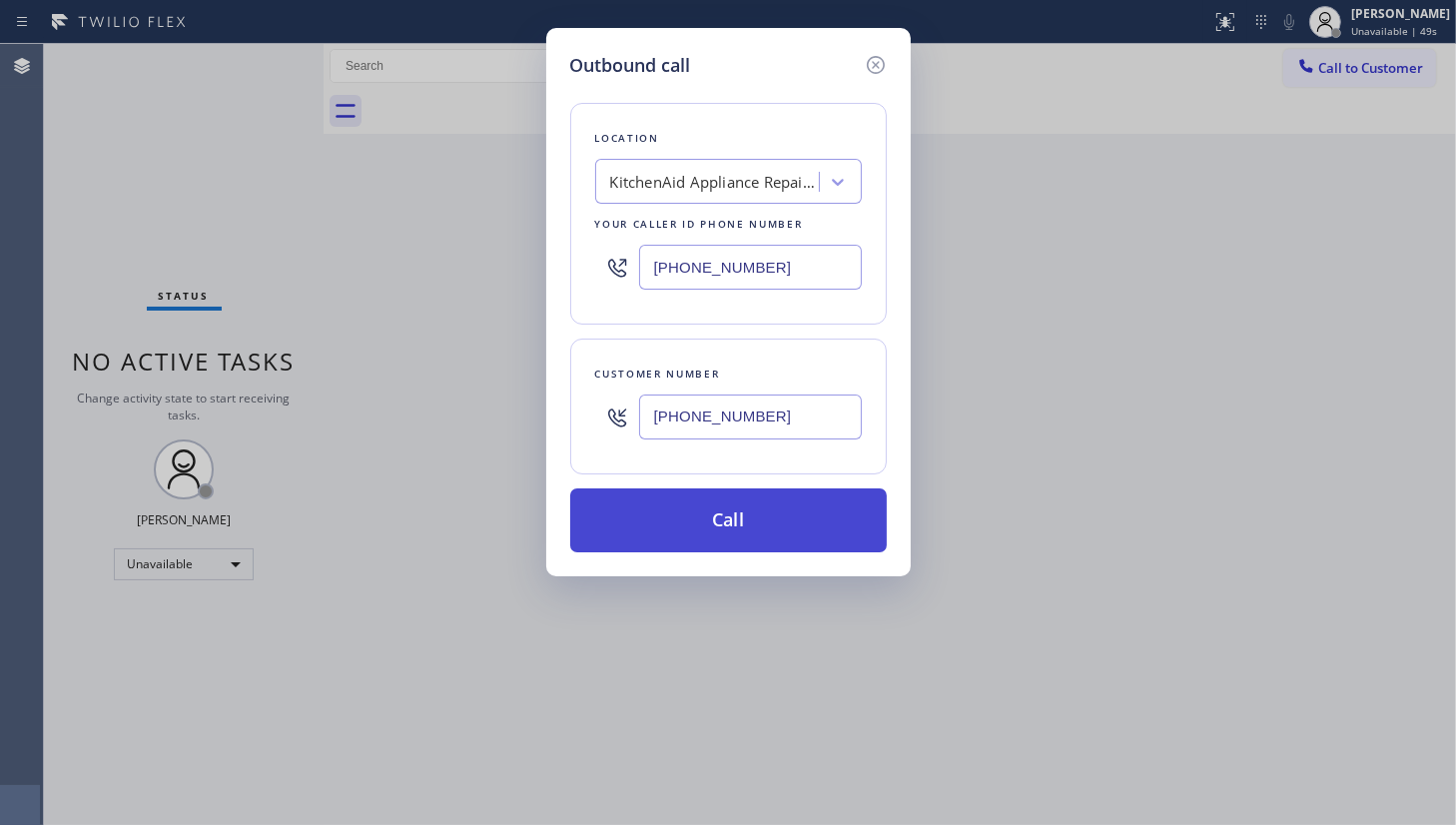 type on "(601) 692-4048" 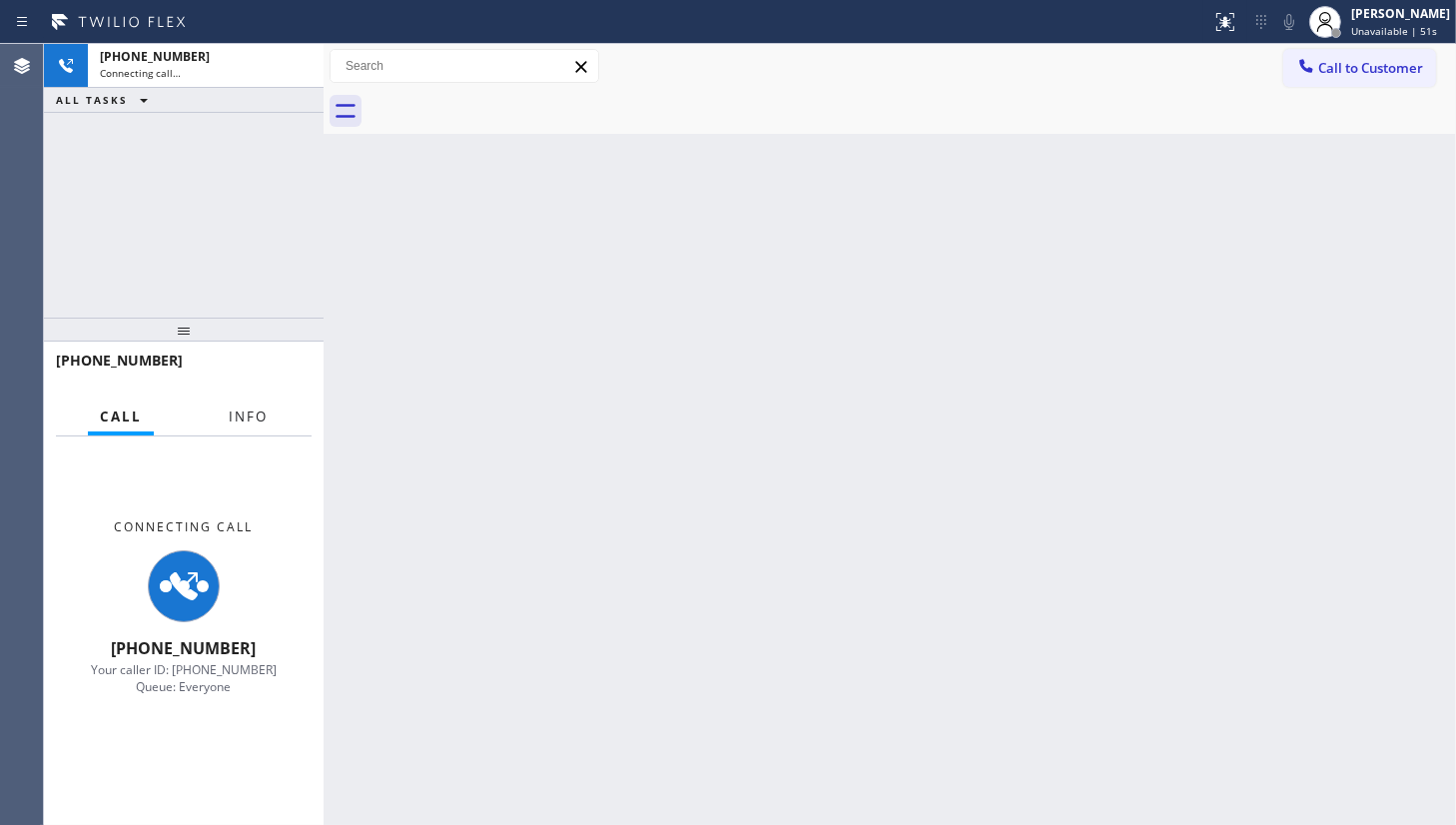 click on "Info" at bounding box center (248, 416) 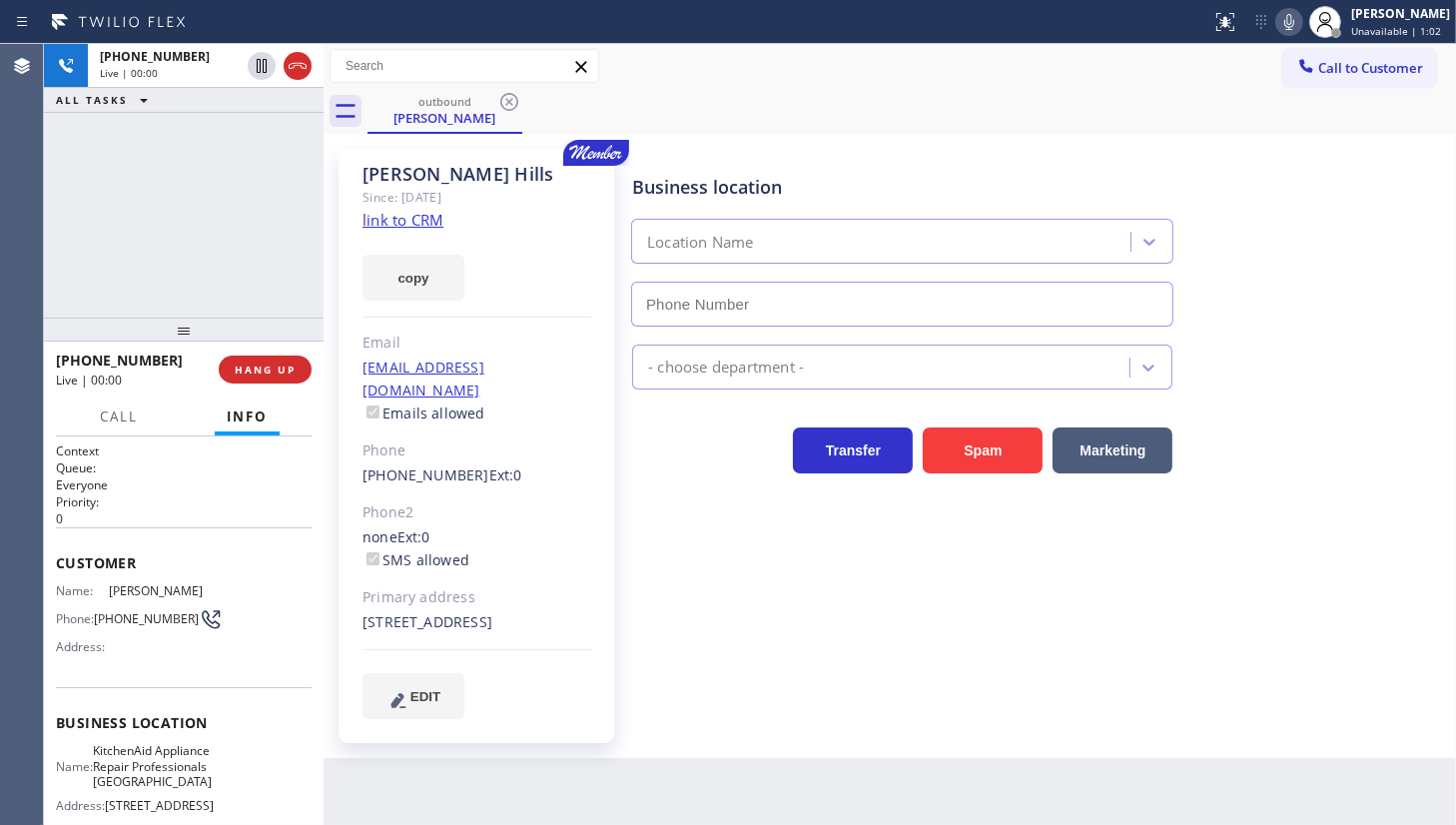 type on "(720) 903-1865" 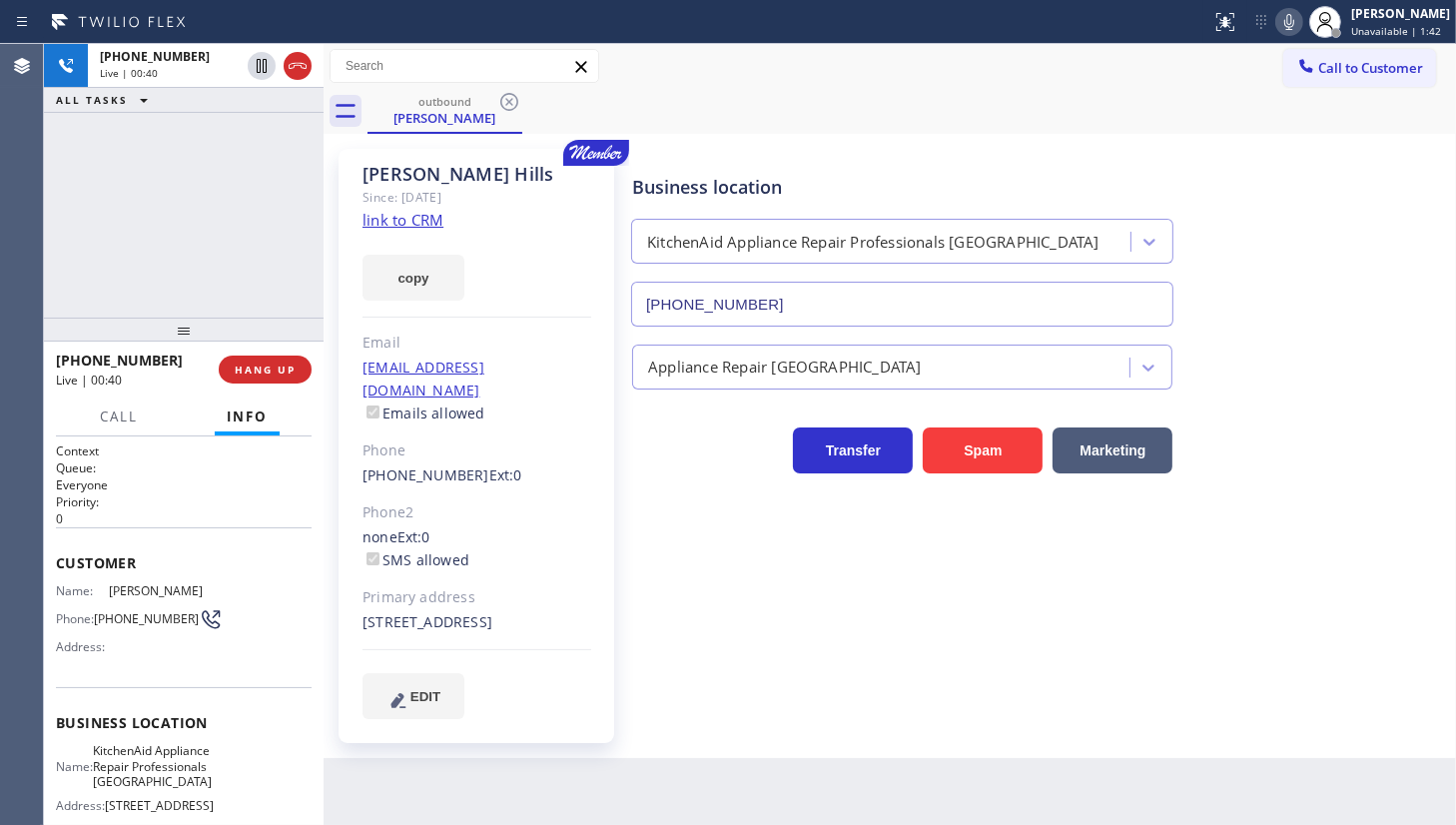 drag, startPoint x: 194, startPoint y: 218, endPoint x: 202, endPoint y: 232, distance: 16.124515 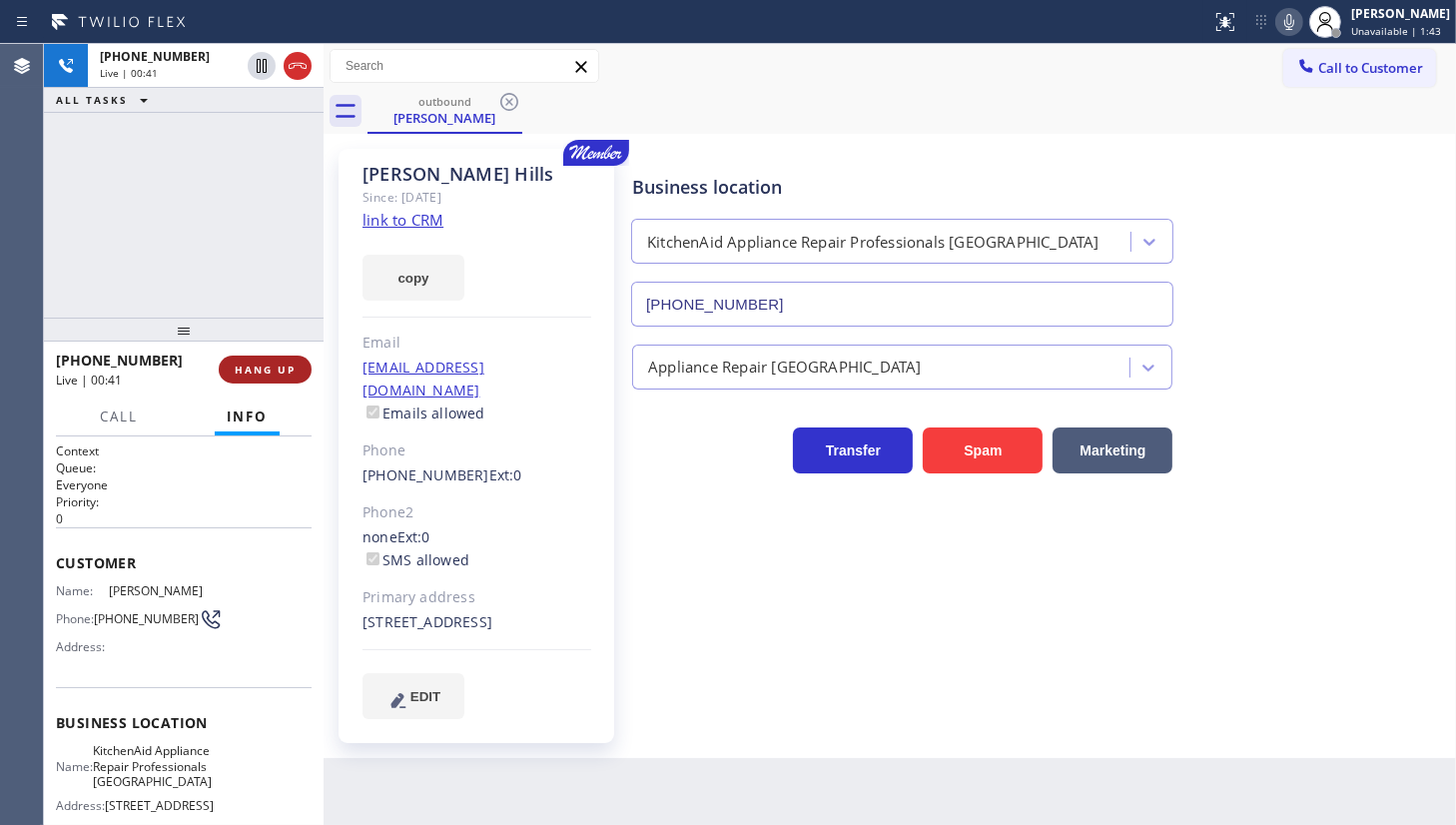 click on "HANG UP" at bounding box center (265, 370) 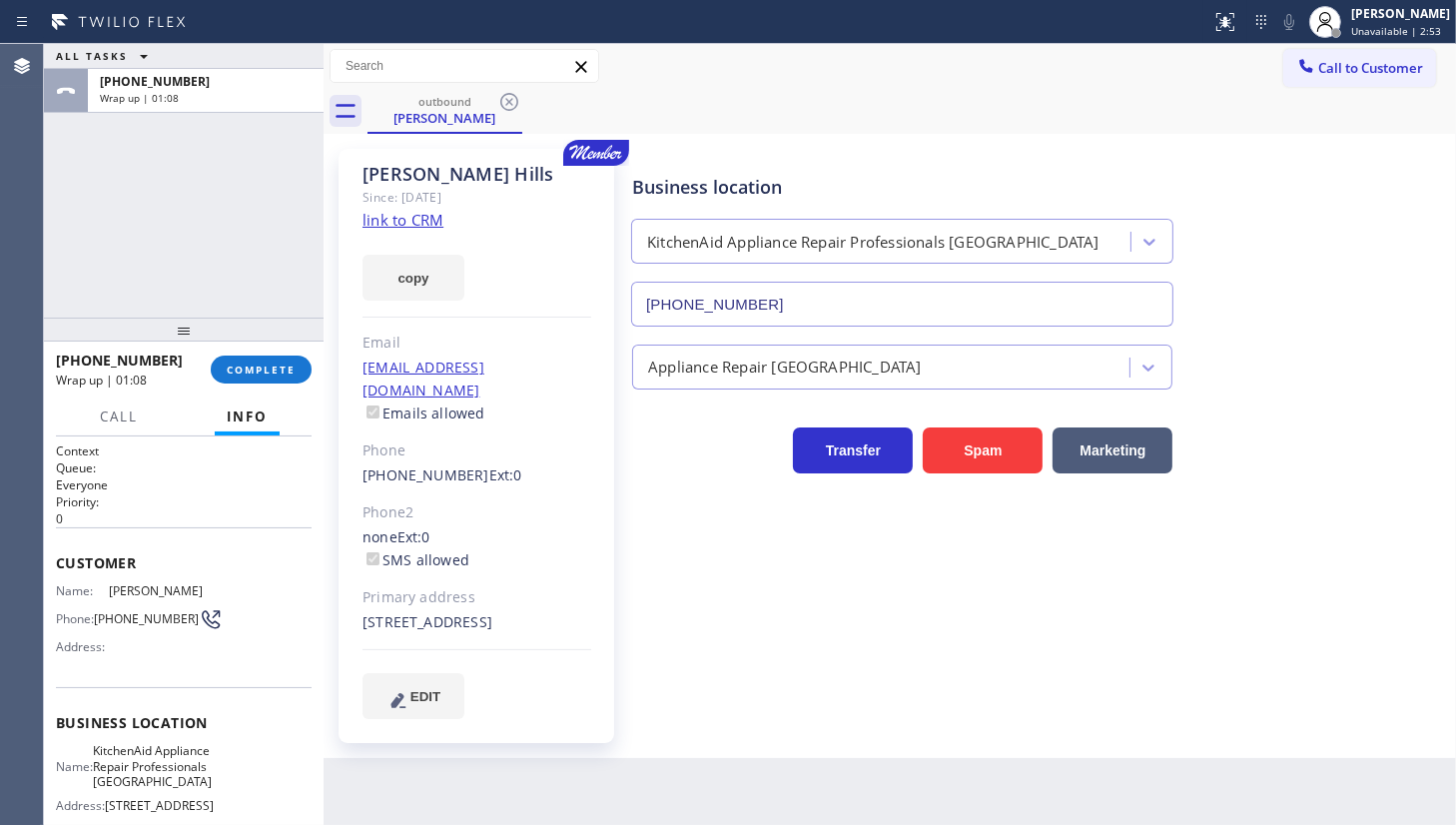 click on "ALL TASKS ALL TASKS ACTIVE TASKS TASKS IN WRAP UP +16016924048 Wrap up | 01:08" at bounding box center (184, 181) 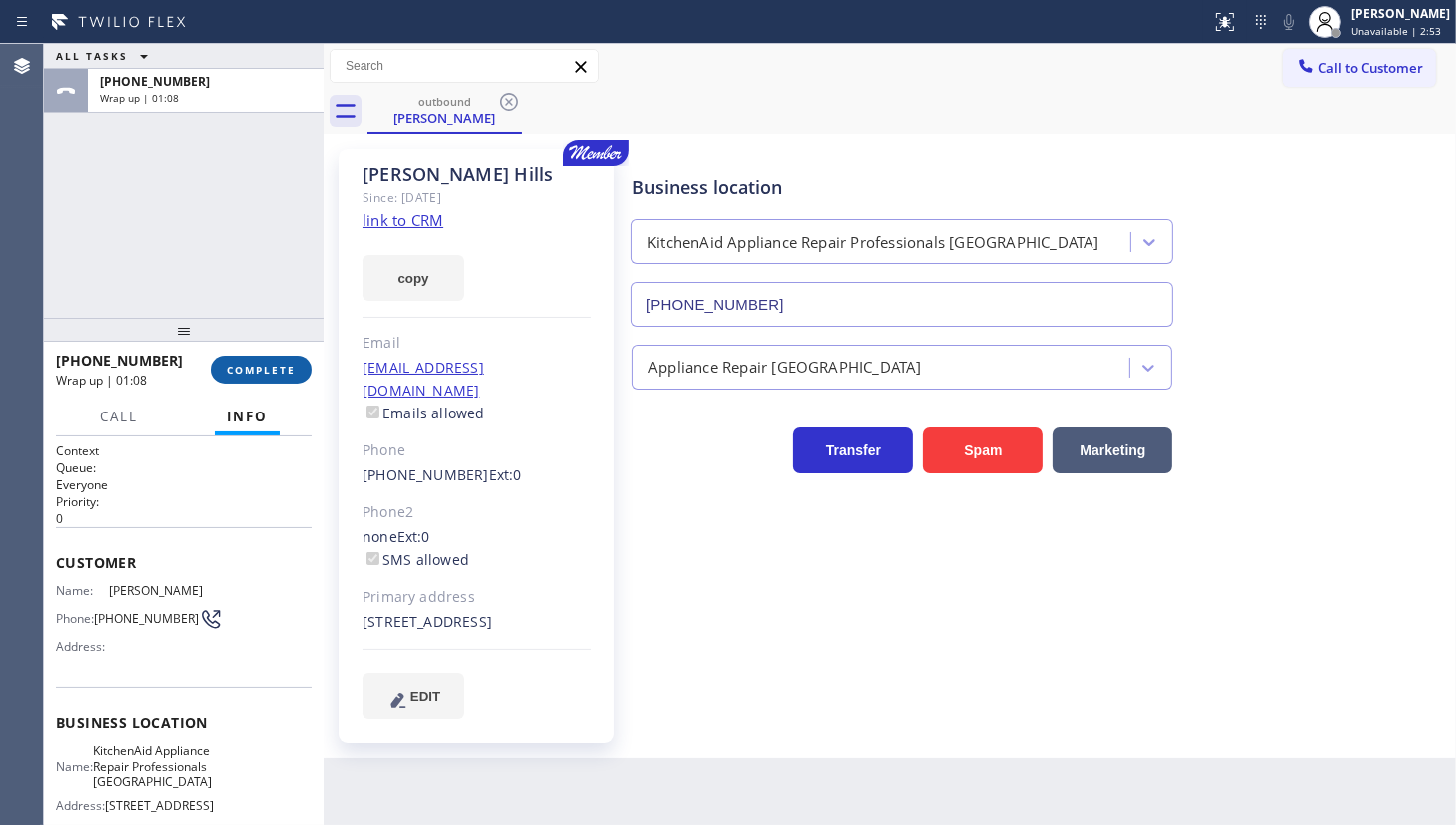 click on "COMPLETE" at bounding box center (261, 370) 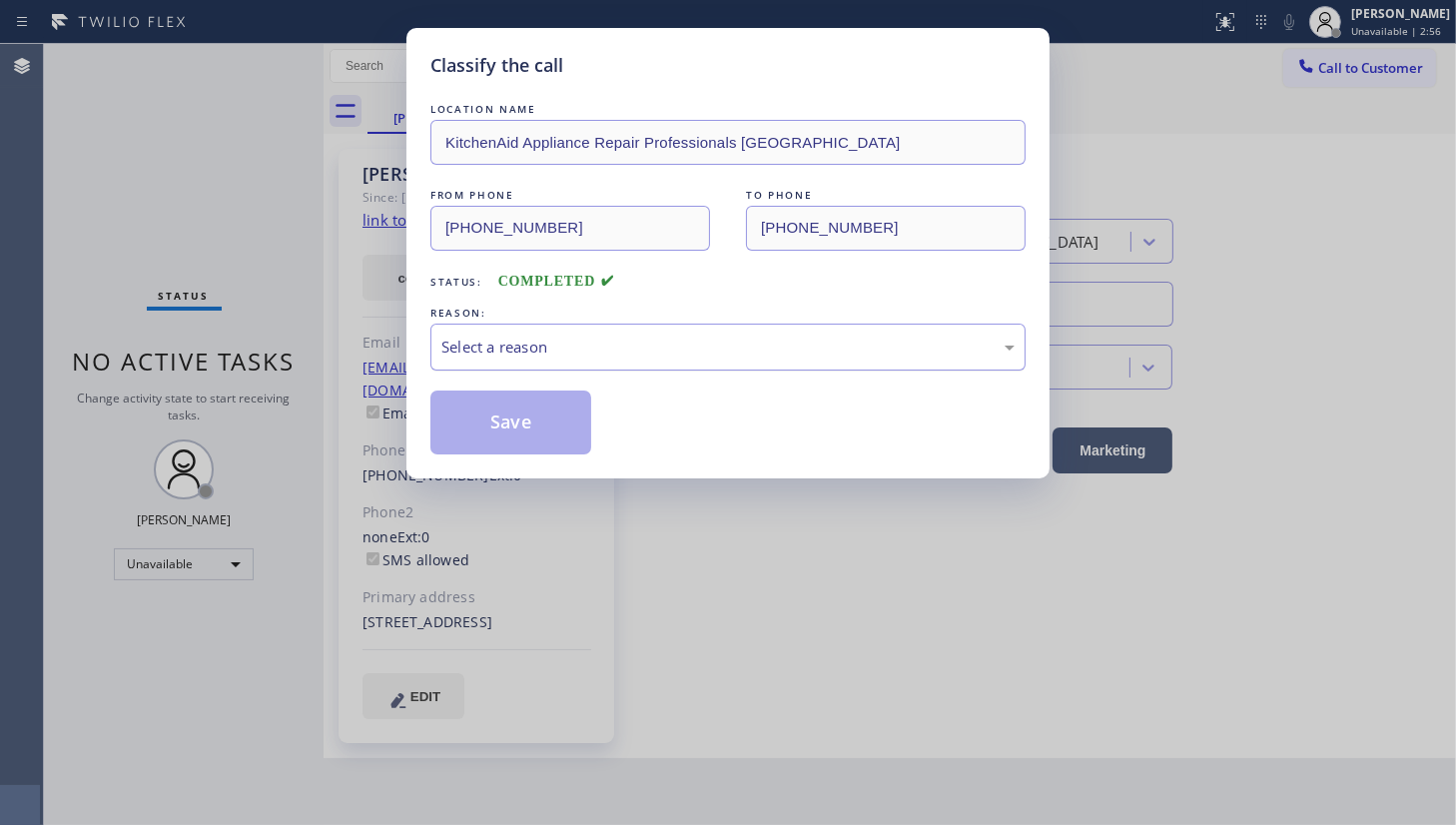 click on "Select a reason" at bounding box center [728, 347] 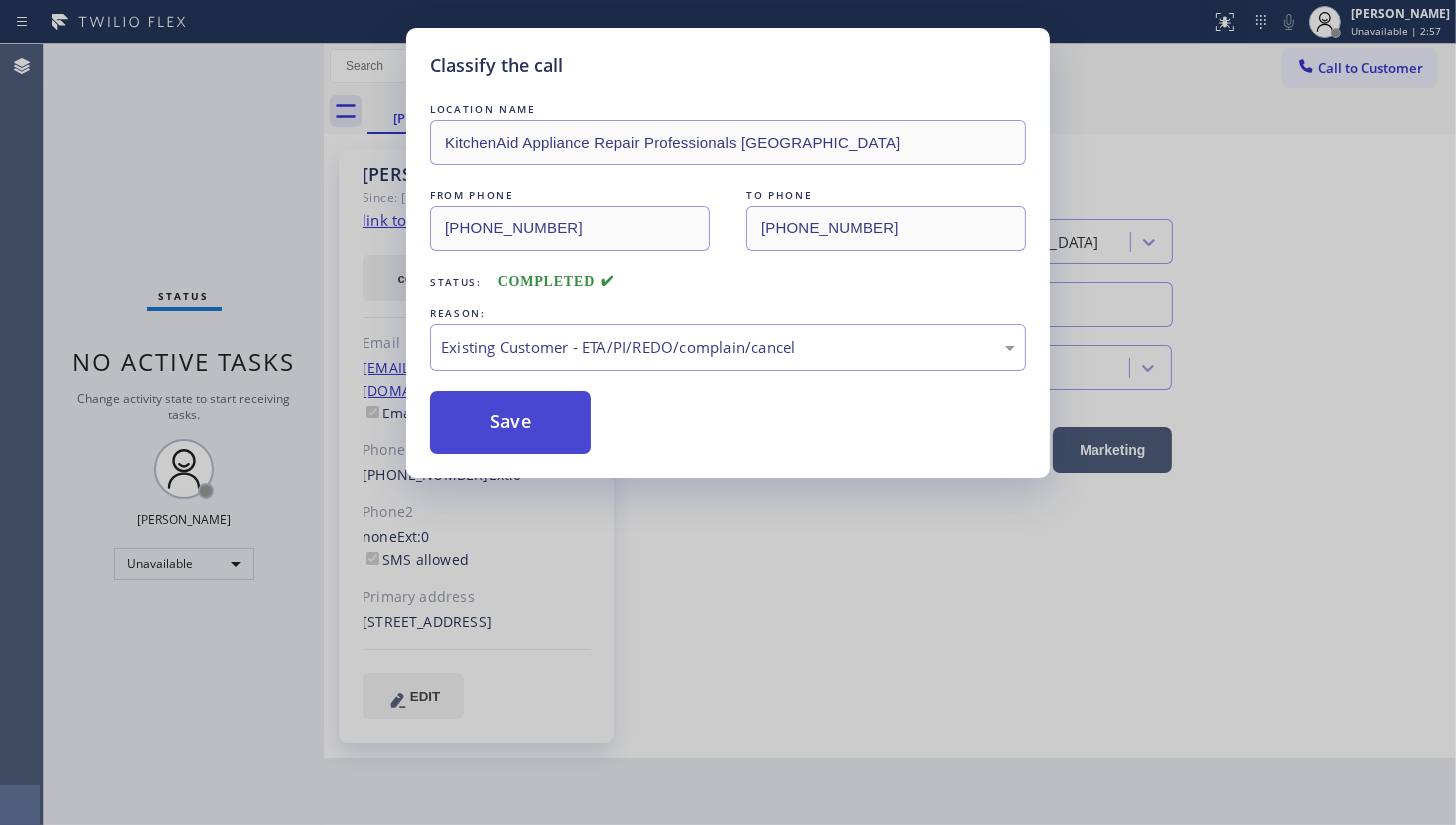 drag, startPoint x: 470, startPoint y: 461, endPoint x: 471, endPoint y: 392, distance: 69.00725 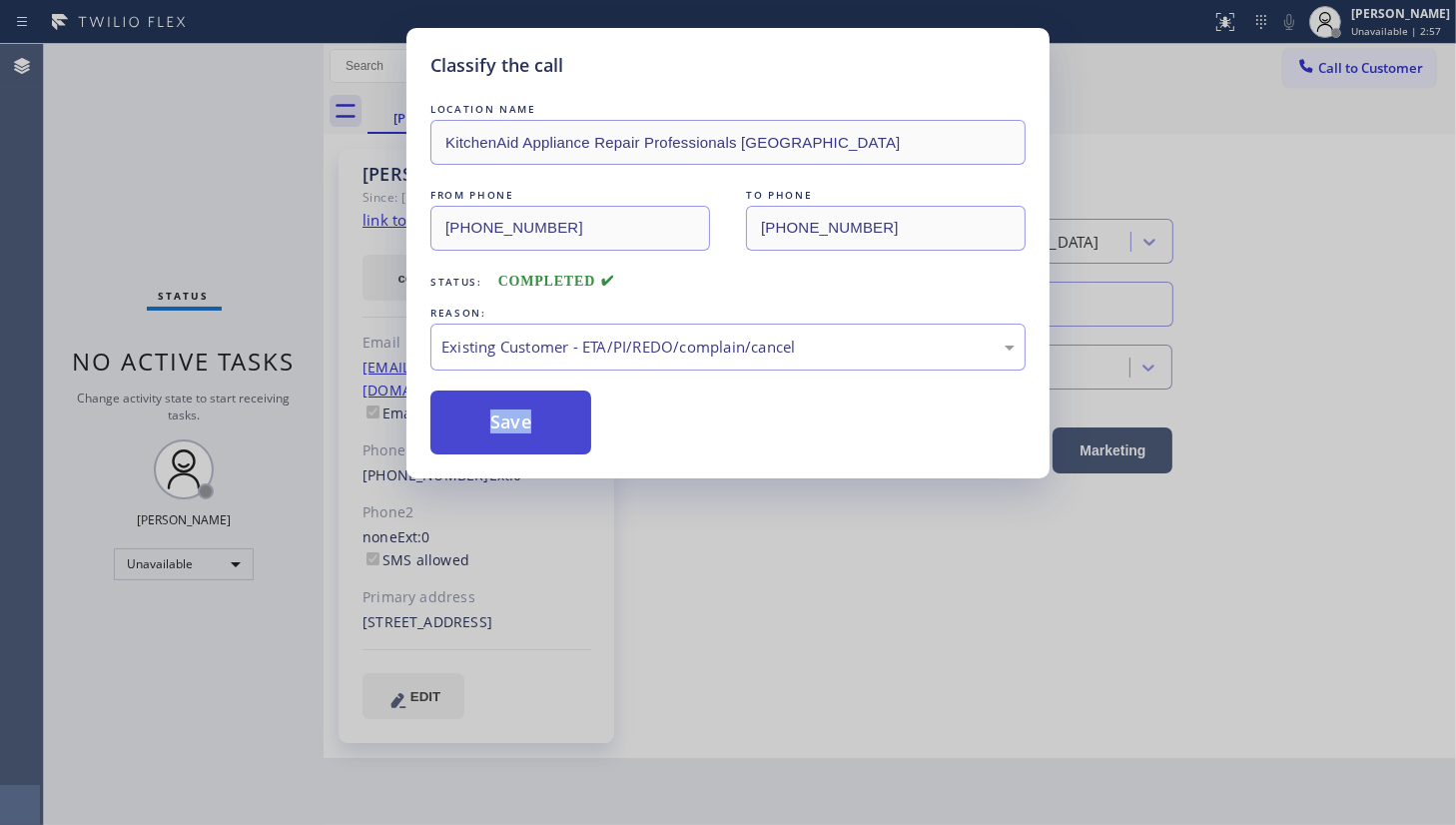 click on "Save" at bounding box center [510, 422] 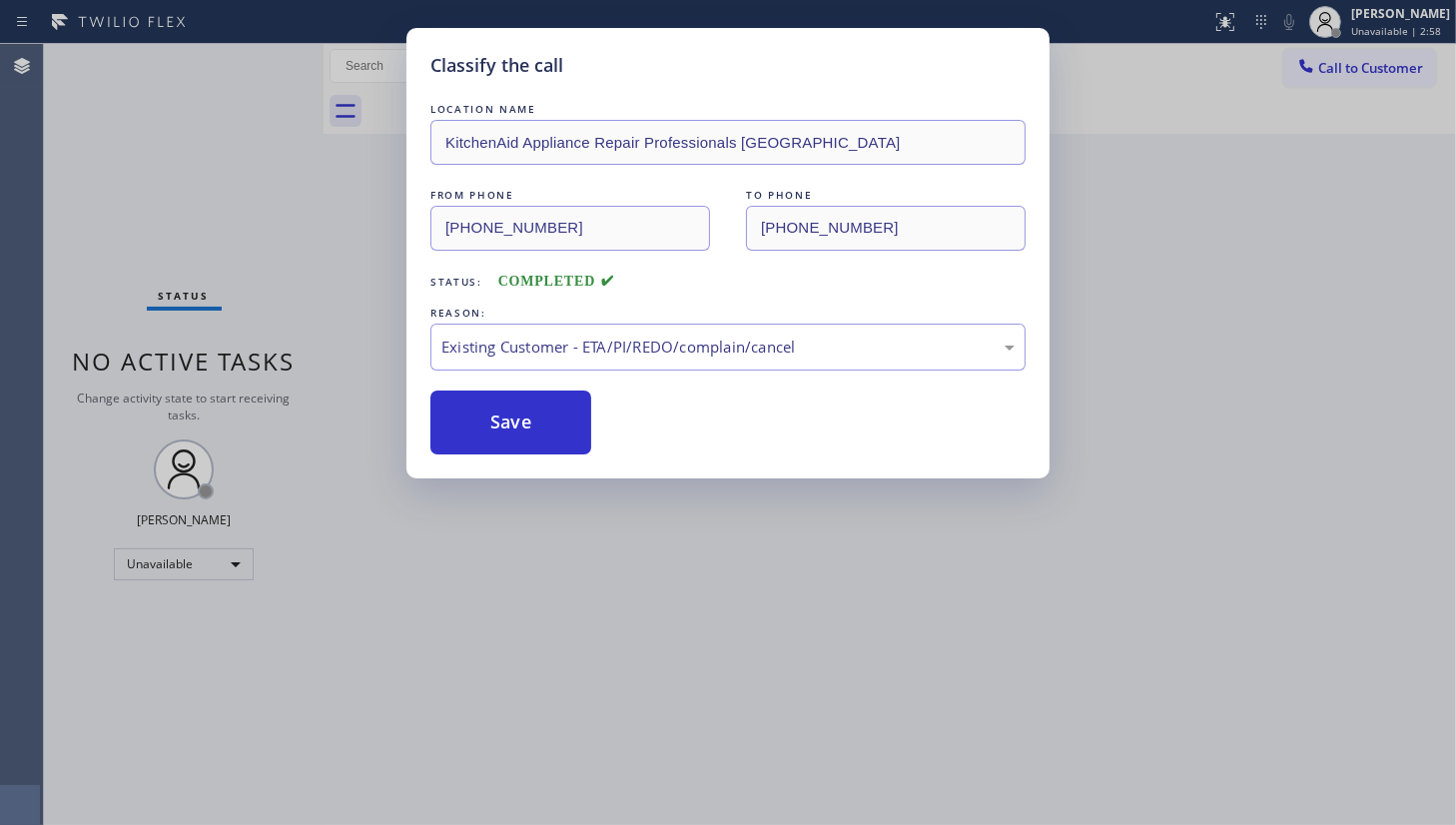 click on "Classify the call LOCATION NAME KitchenAid Appliance Repair Professionals Denver FROM PHONE (601) 692-4048 TO PHONE (720) 903-1865 Status: COMPLETED REASON: Existing Customer - ETA/PI/REDO/complain/cancel Save Classify the call LOCATION NAME KitchenAid Appliance Repair Professionals Denver FROM PHONE (720) 903-1865 TO PHONE (601) 692-4048 Status: COMPLETED REASON: Existing Customer - ETA/PI/REDO/complain/cancel Save Status   No active tasks     Change activity state to start receiving tasks.   JENIZA ALCAYDE Unavailable Transfer Back to Dashboard Change Sender ID Customers Technicians Select a contact Outbound call Technician Search Technician Your caller id phone number Your caller id phone number Call Technician info Name   Phone none Address none Change Sender ID HVAC +18559994417 5 Star Appliance +18557314952 Appliance Repair +18554611149 Plumbing +18889090120 Air Duct Cleaning +18006865038  Electricians +18005688664 Cancel Change Check personal SMS Reset Change No tabs Call to Customer Outbound call Call" at bounding box center (750, 434) 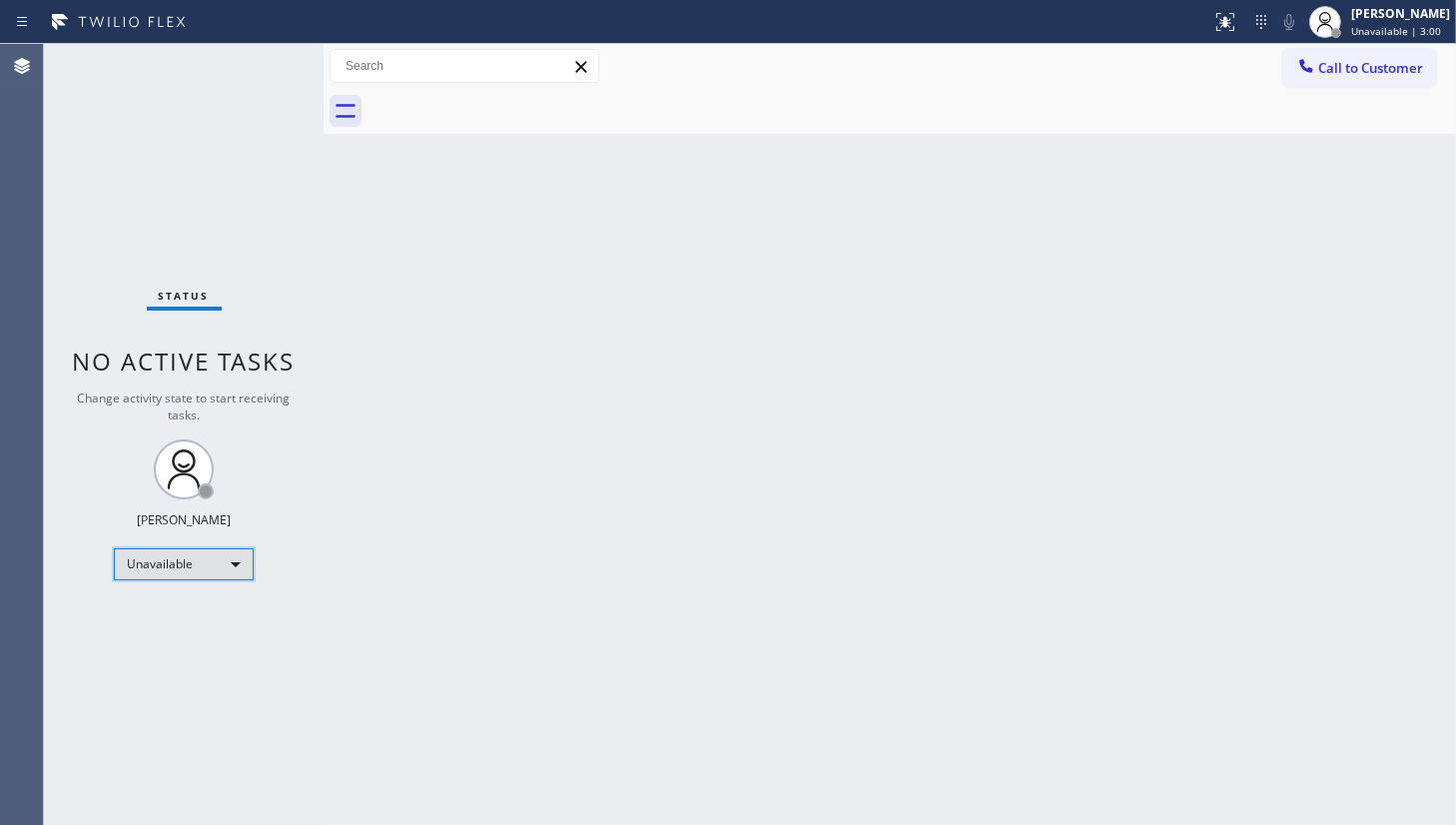 click on "Unavailable" at bounding box center (184, 564) 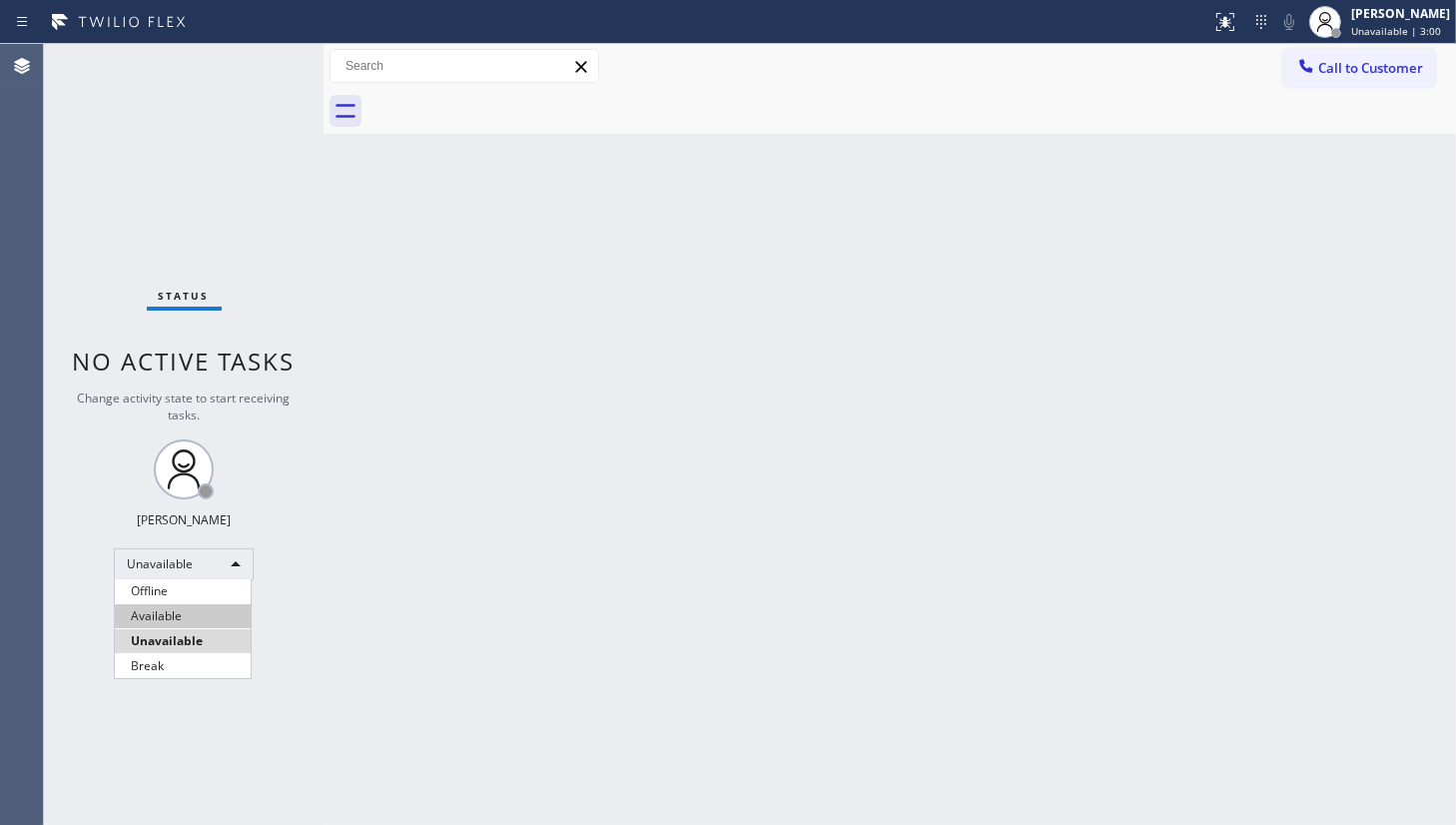 click on "Available" at bounding box center [183, 616] 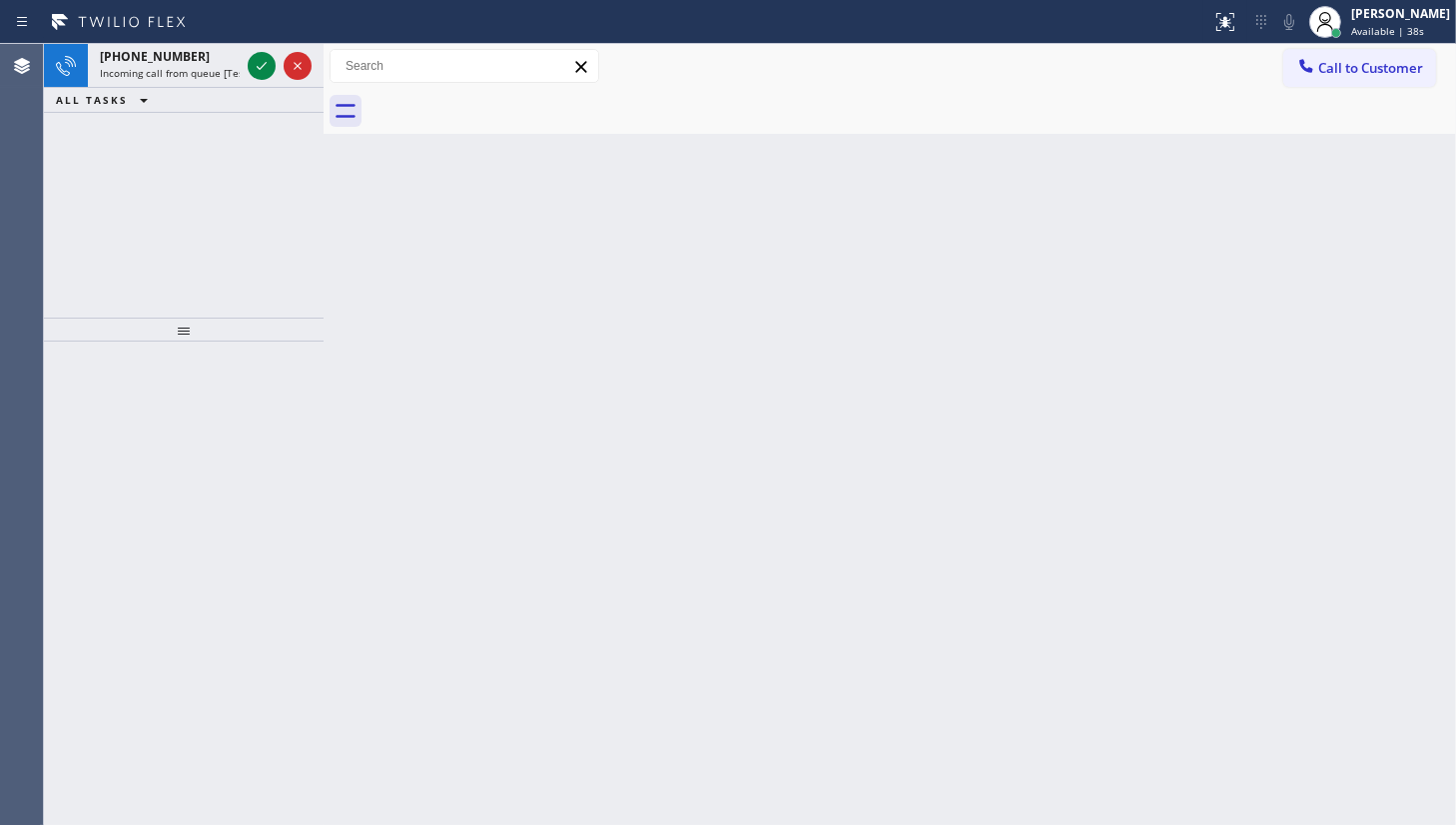 drag, startPoint x: 195, startPoint y: 160, endPoint x: 216, endPoint y: 122, distance: 43.416587 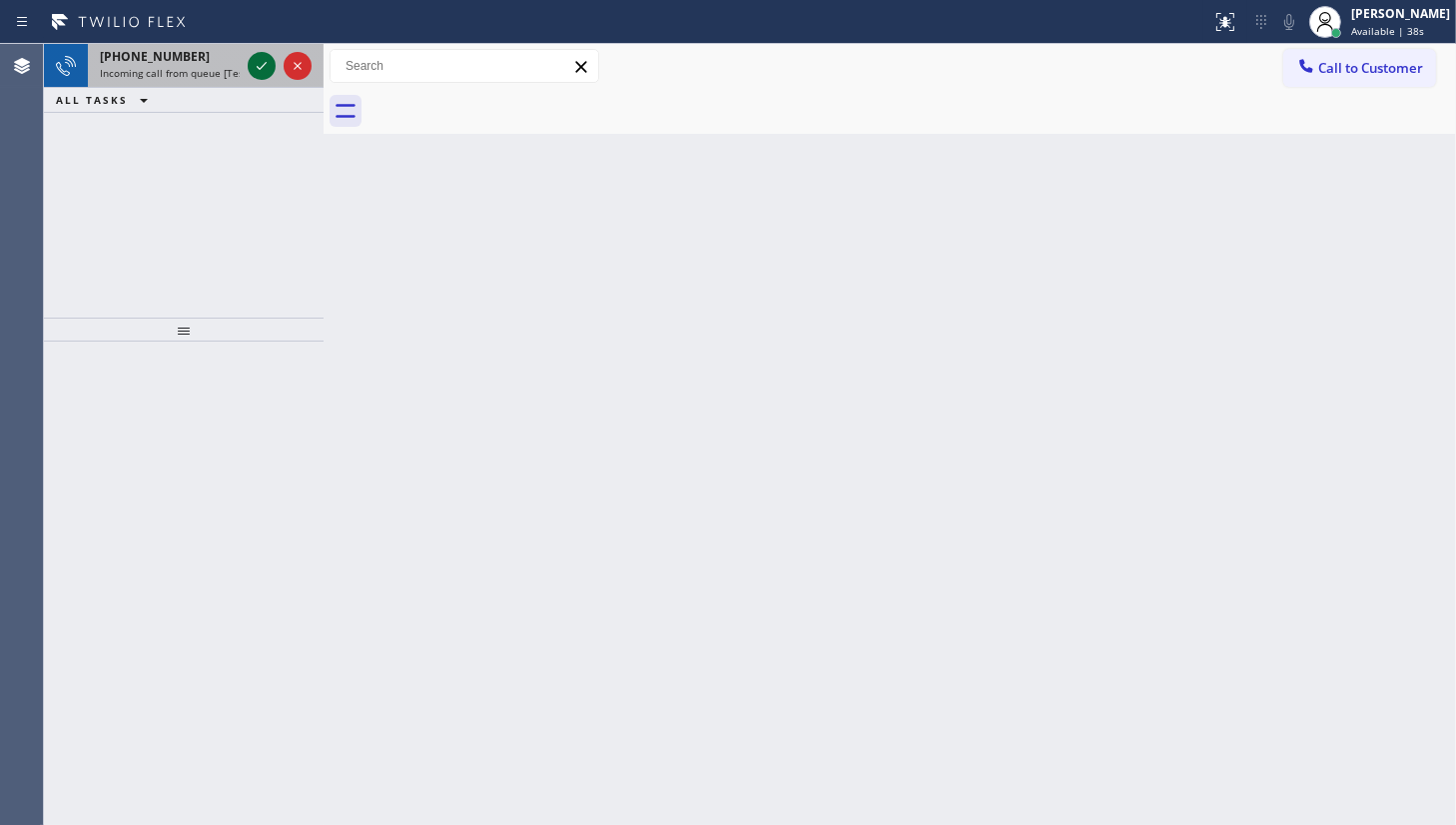 click 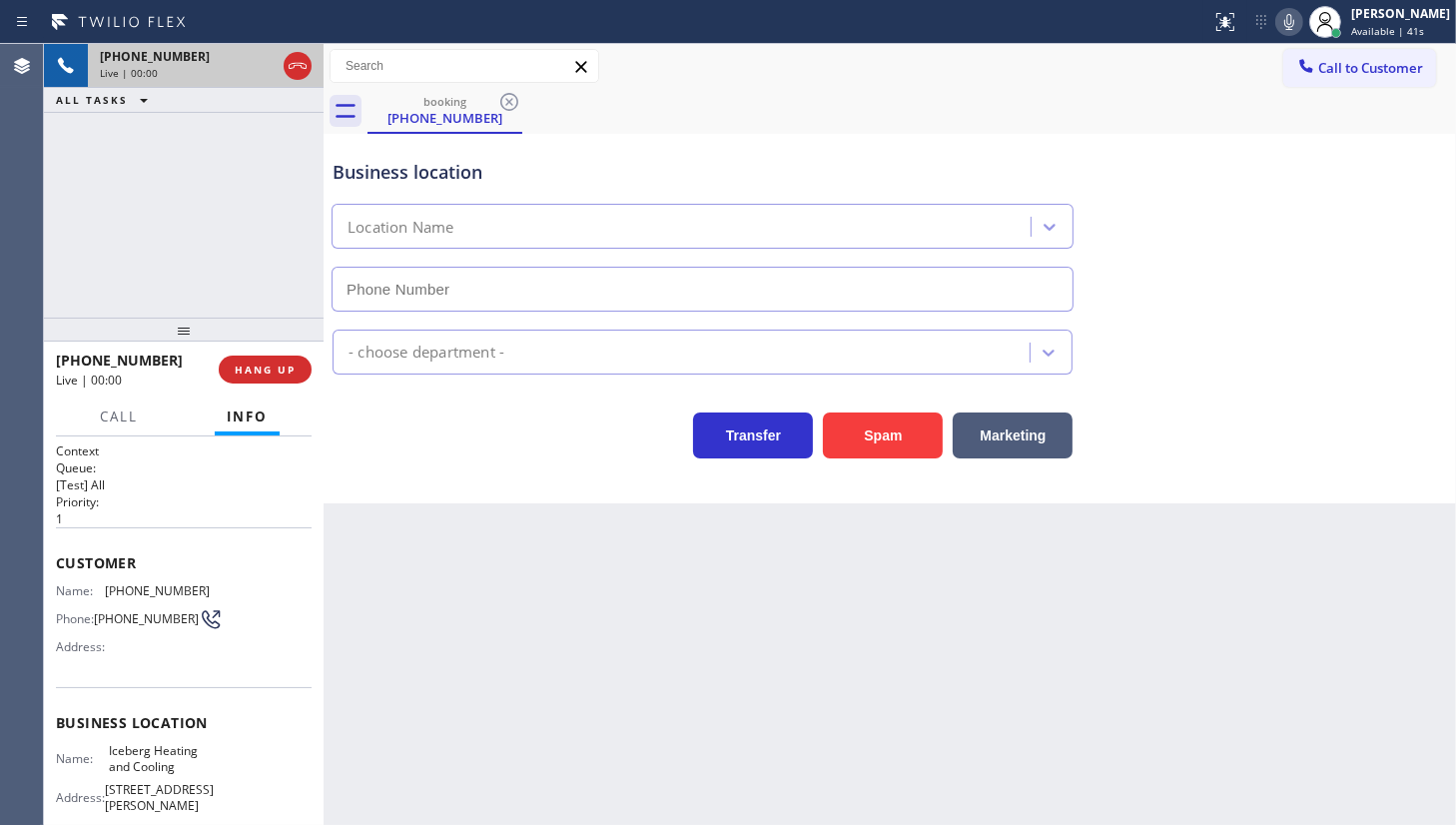 type on "(805) 246-7401" 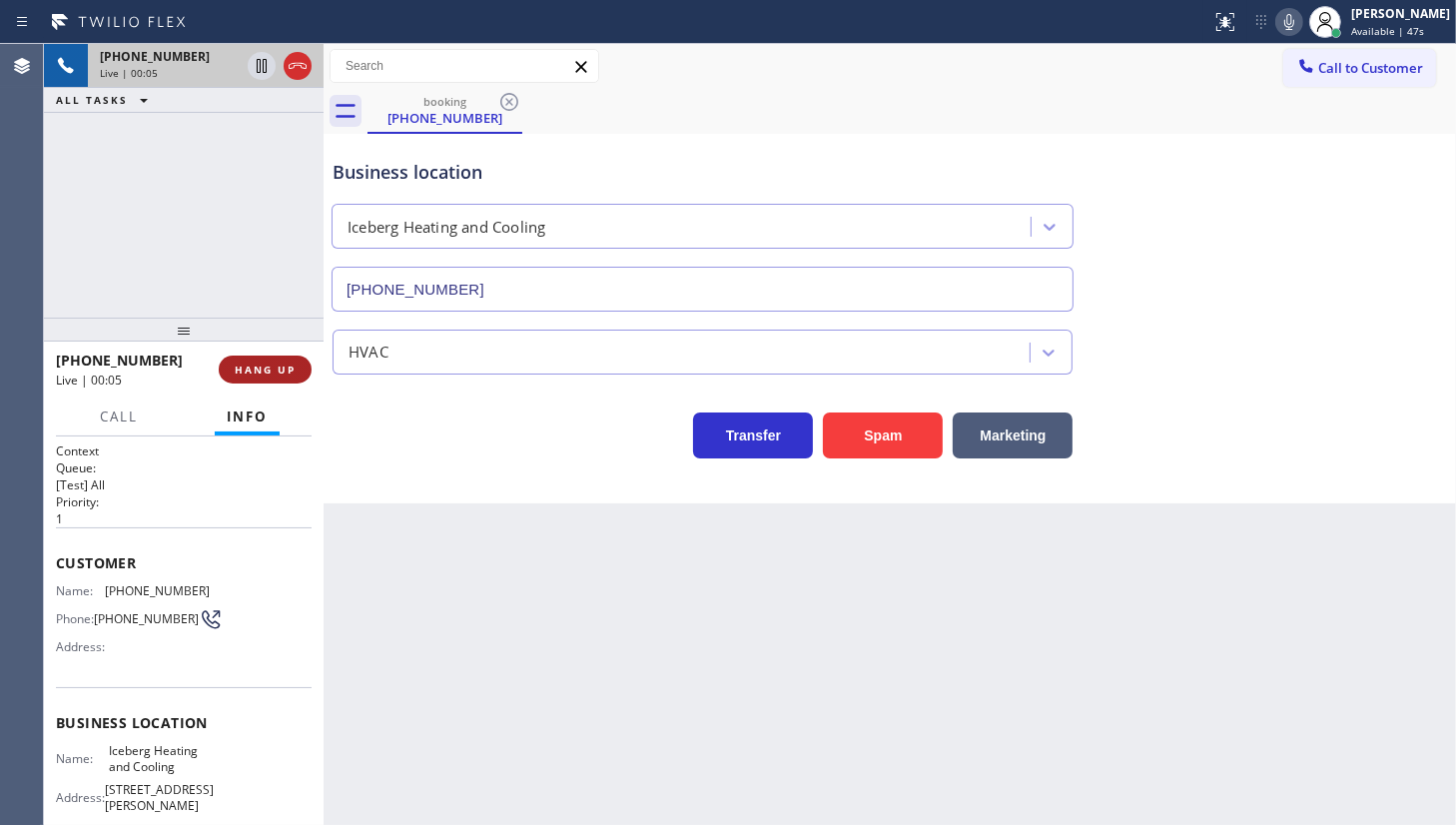 click on "HANG UP" at bounding box center [265, 370] 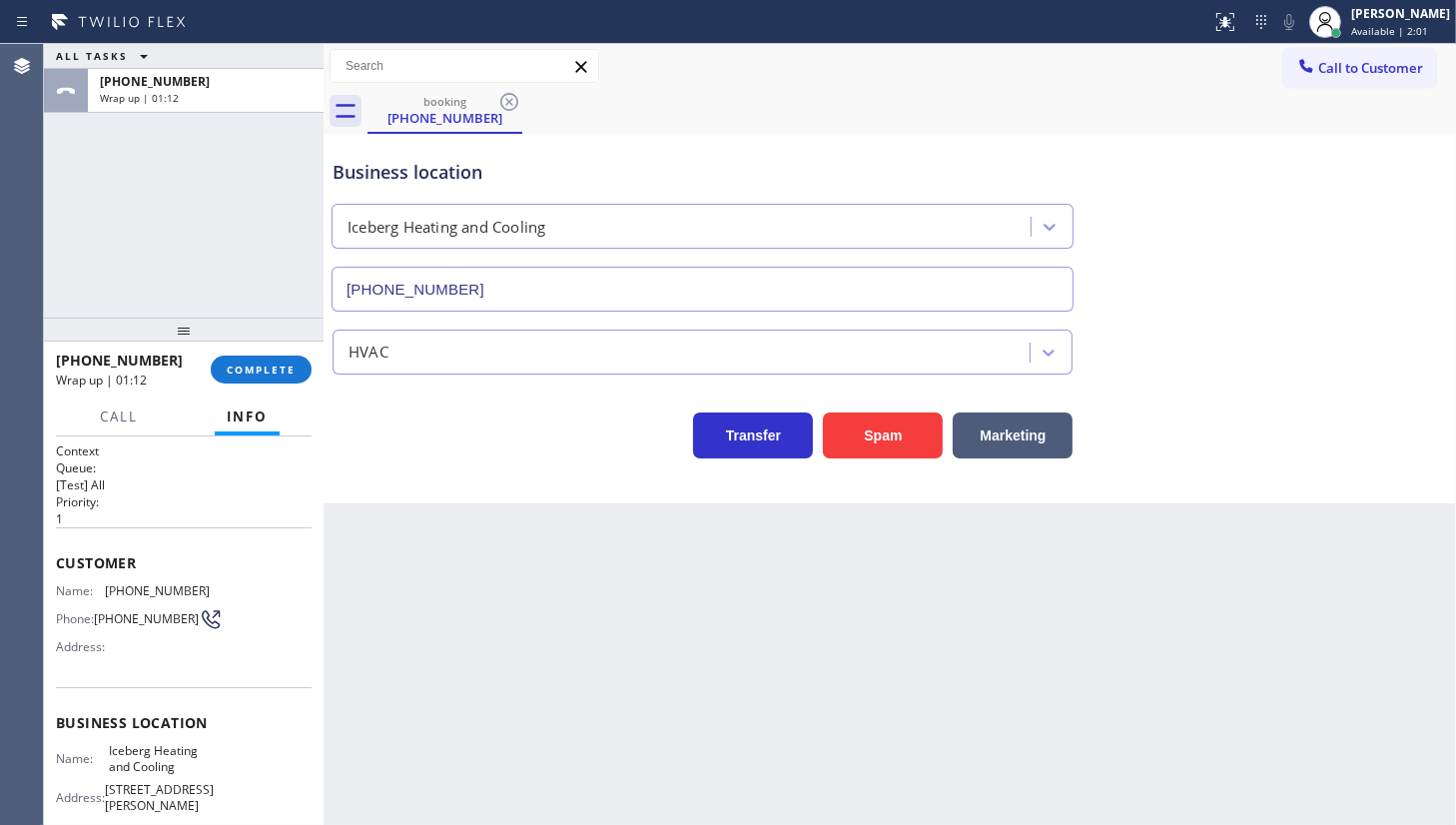 click on "ALL TASKS ALL TASKS ACTIVE TASKS TASKS IN WRAP UP +19099005837 Wrap up | 01:12" at bounding box center [184, 181] 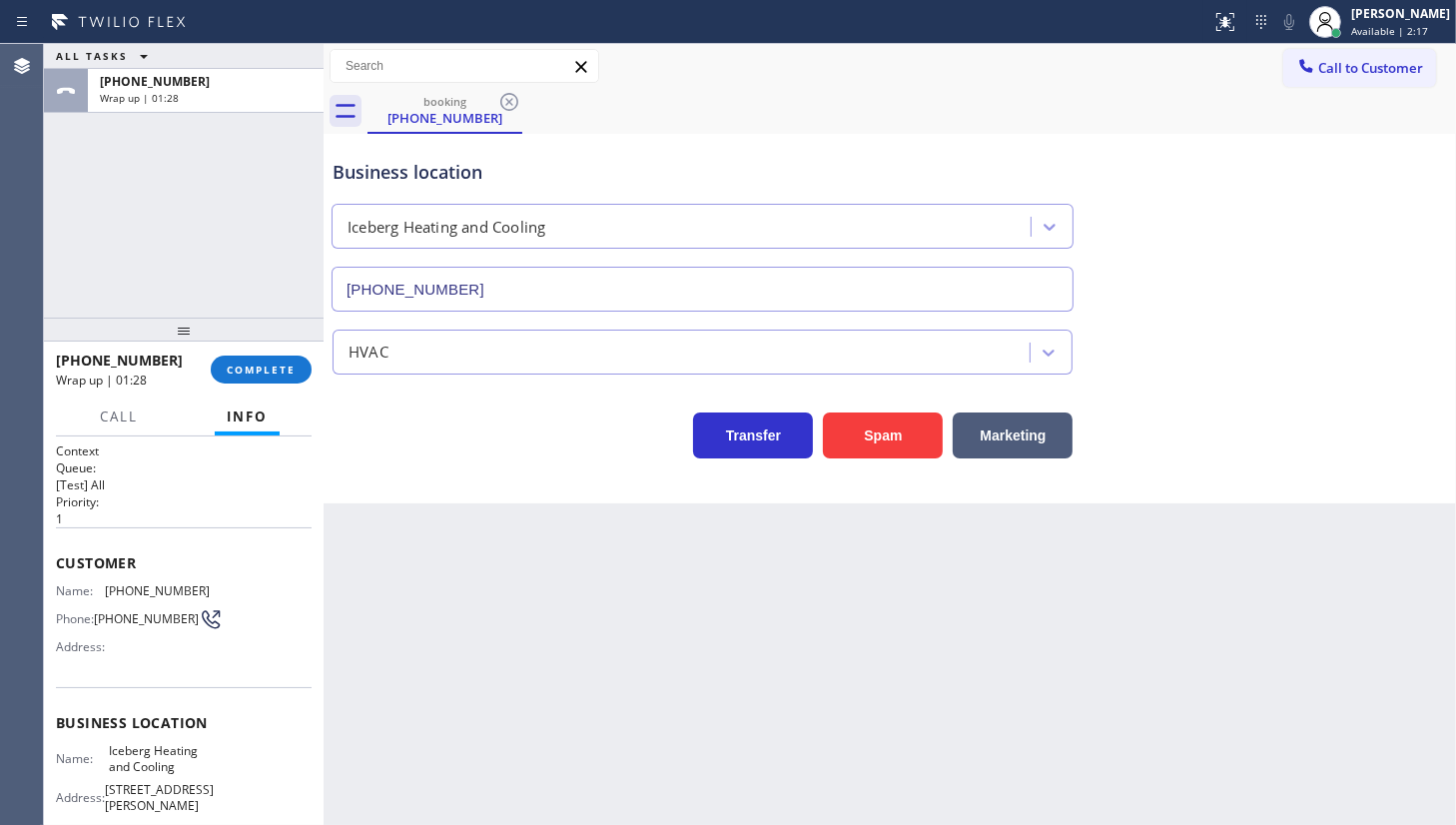 click on "ALL TASKS ALL TASKS ACTIVE TASKS TASKS IN WRAP UP +19099005837 Wrap up | 01:28" at bounding box center (184, 181) 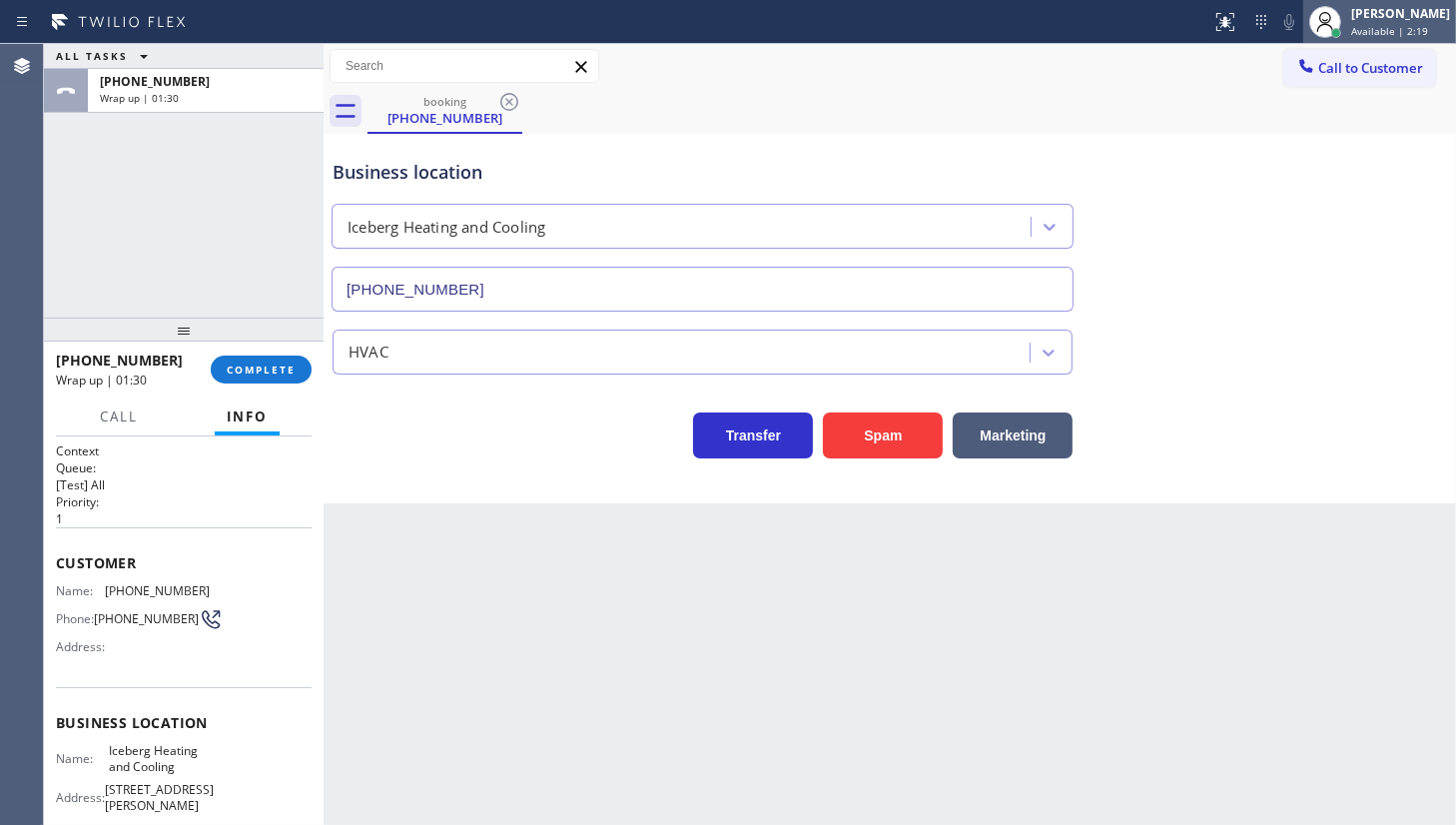 click at bounding box center [1325, 22] 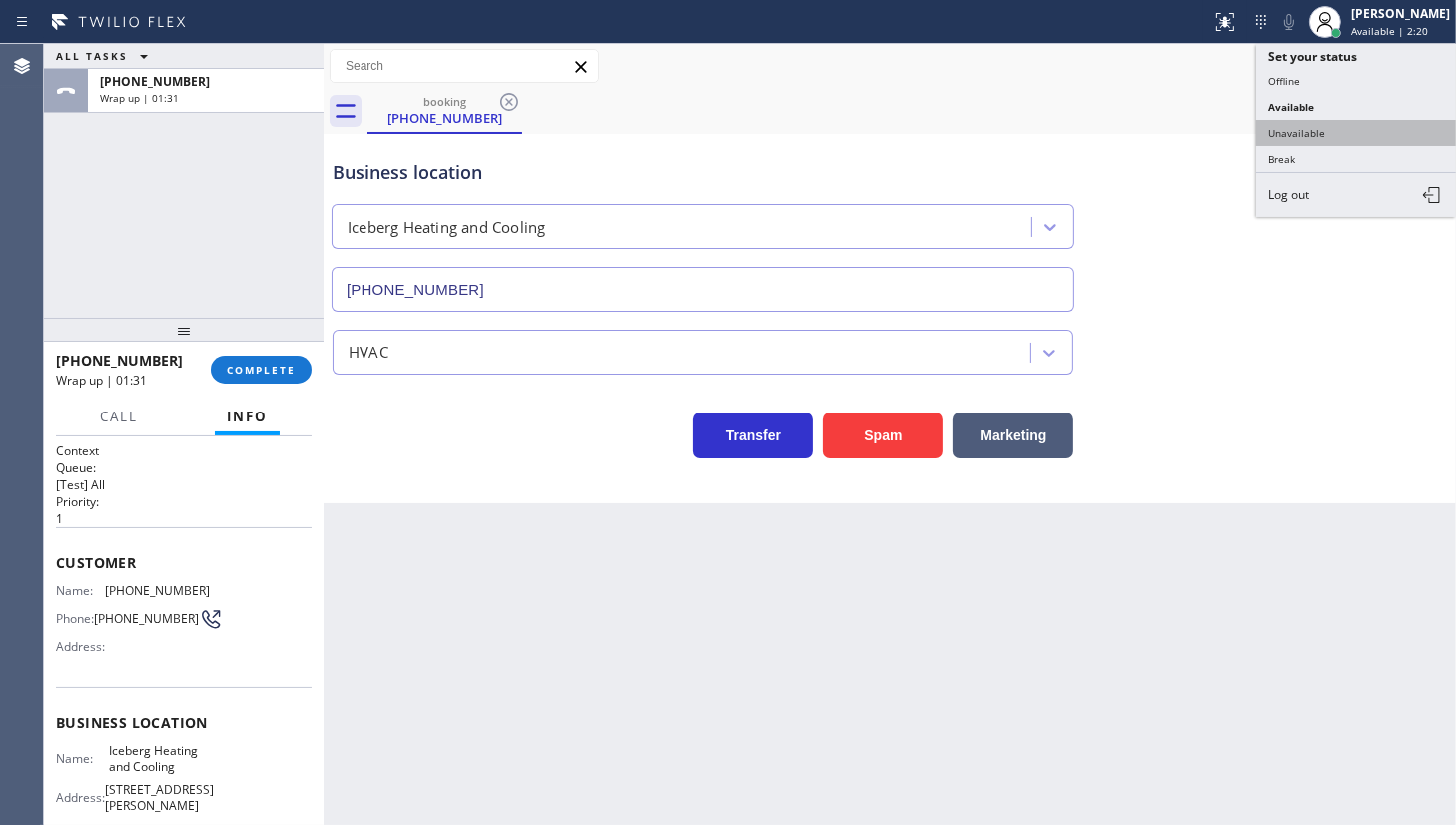 click on "Unavailable" at bounding box center (1356, 133) 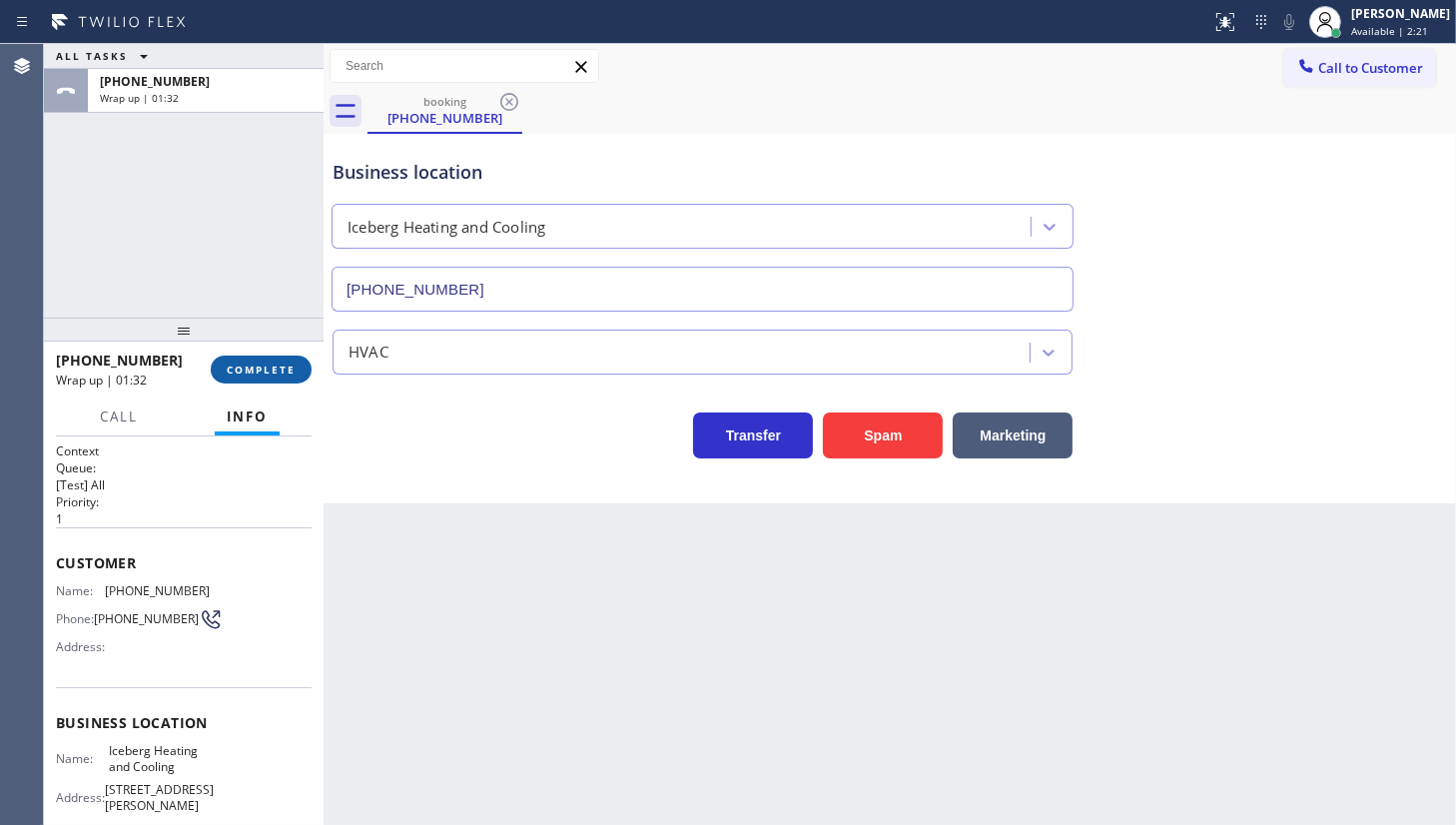 click on "COMPLETE" at bounding box center [261, 370] 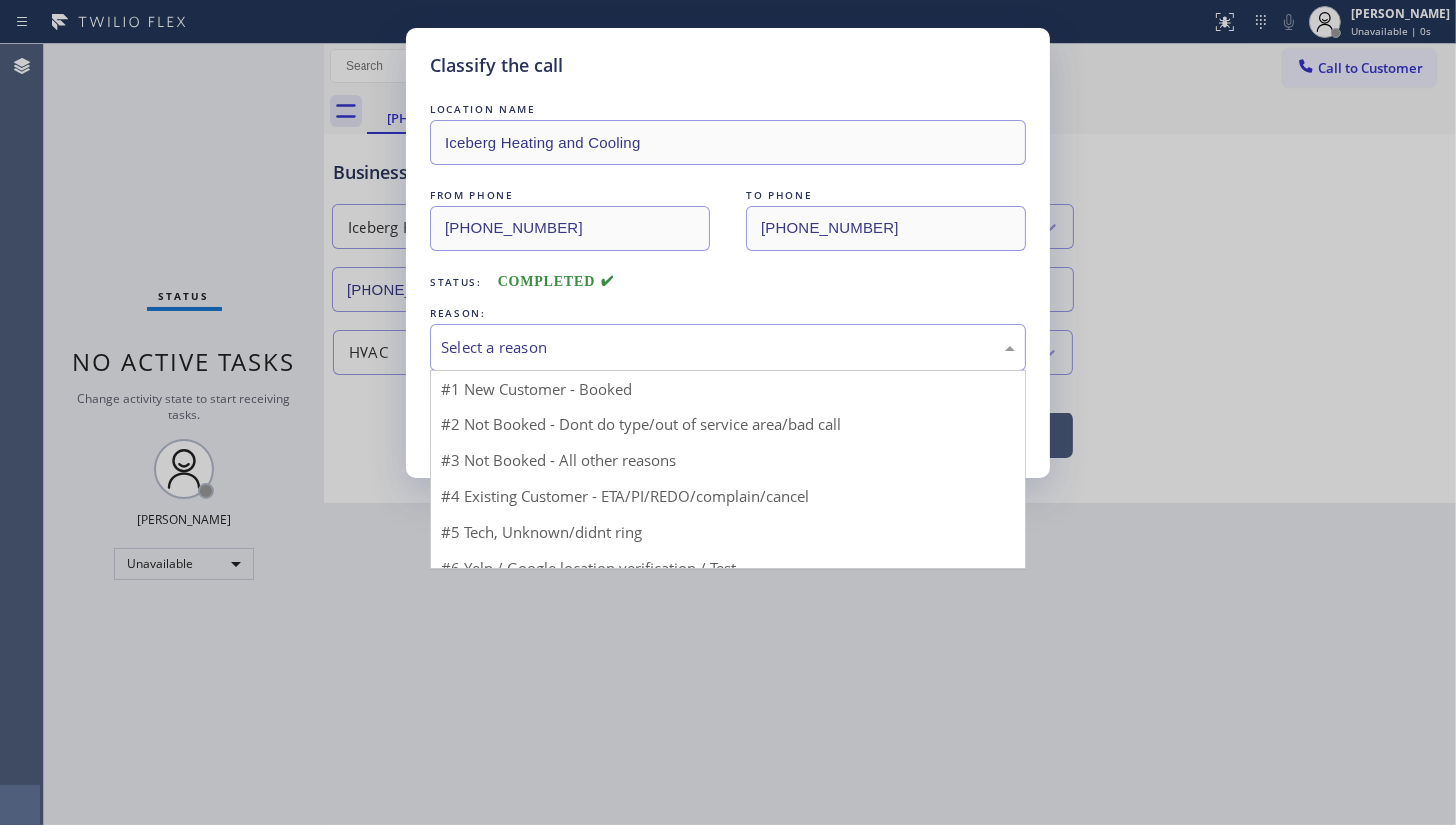 click on "Select a reason" at bounding box center [728, 347] 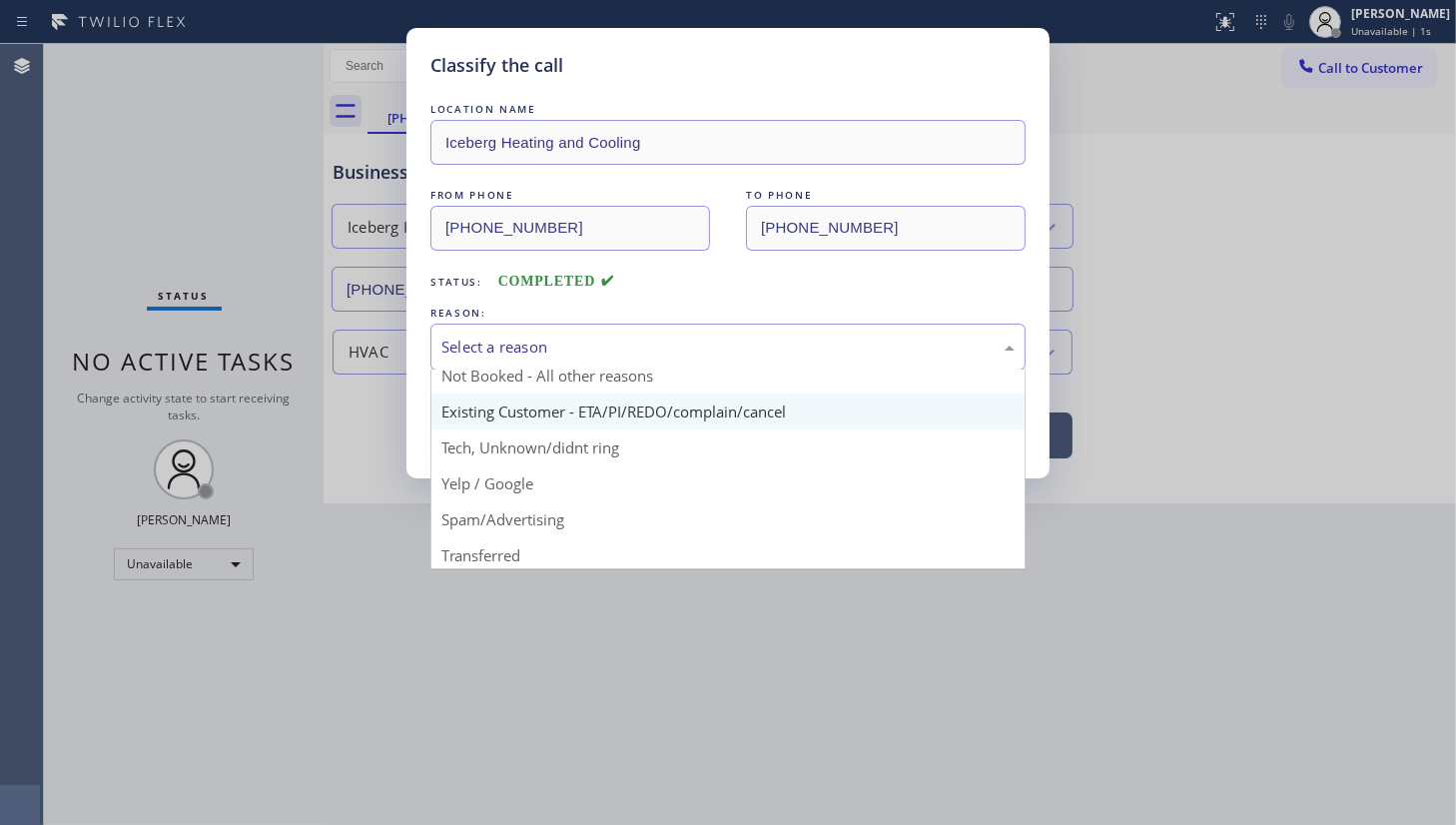 scroll, scrollTop: 90, scrollLeft: 0, axis: vertical 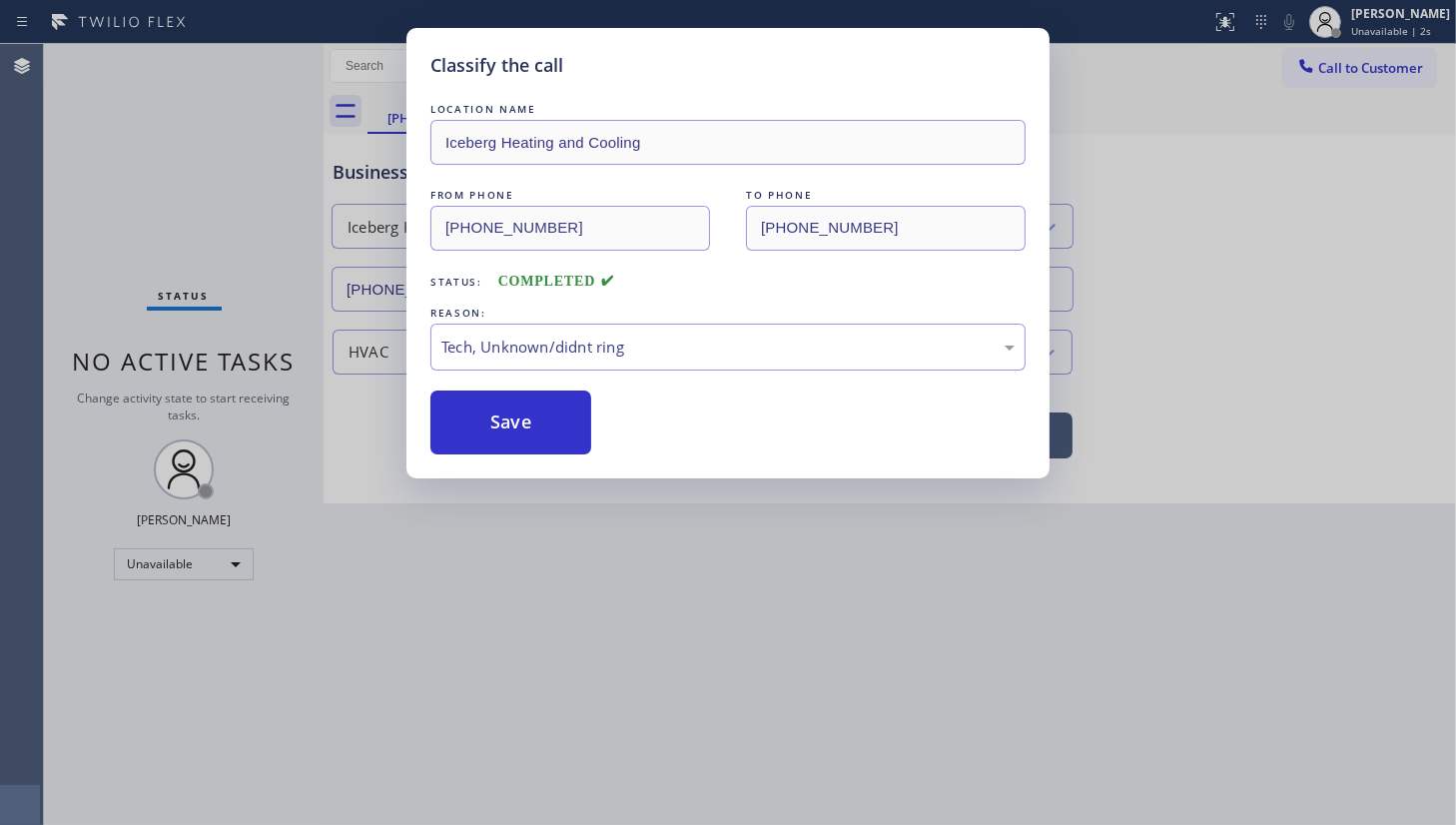 click on "LOCATION NAME Iceberg Heating and Cooling FROM PHONE (909) 900-5837 TO PHONE (805) 246-7401 Status: COMPLETED REASON: Tech, Unknown/didnt ring Save" at bounding box center [728, 277] 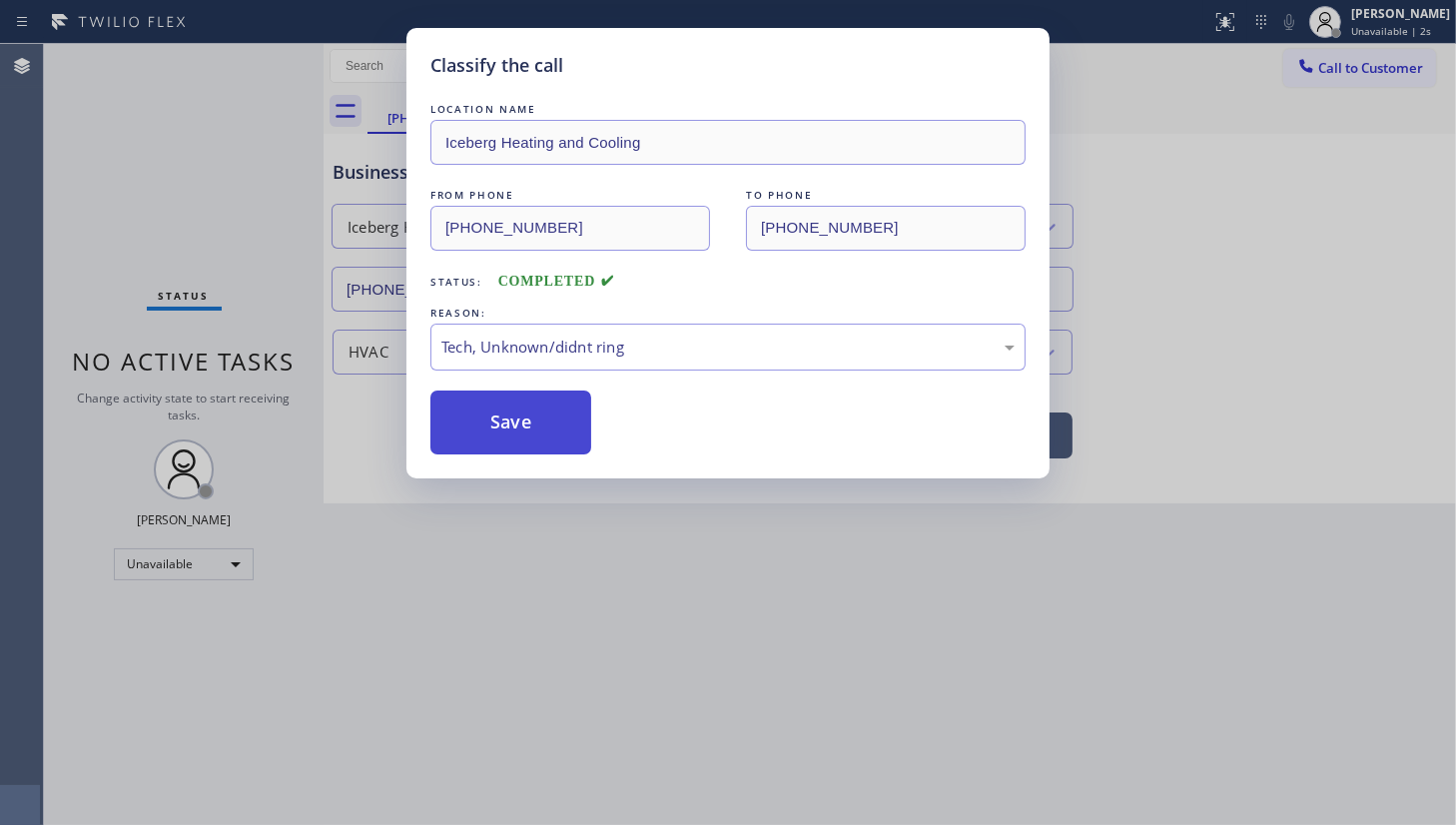 click on "Save" at bounding box center (510, 422) 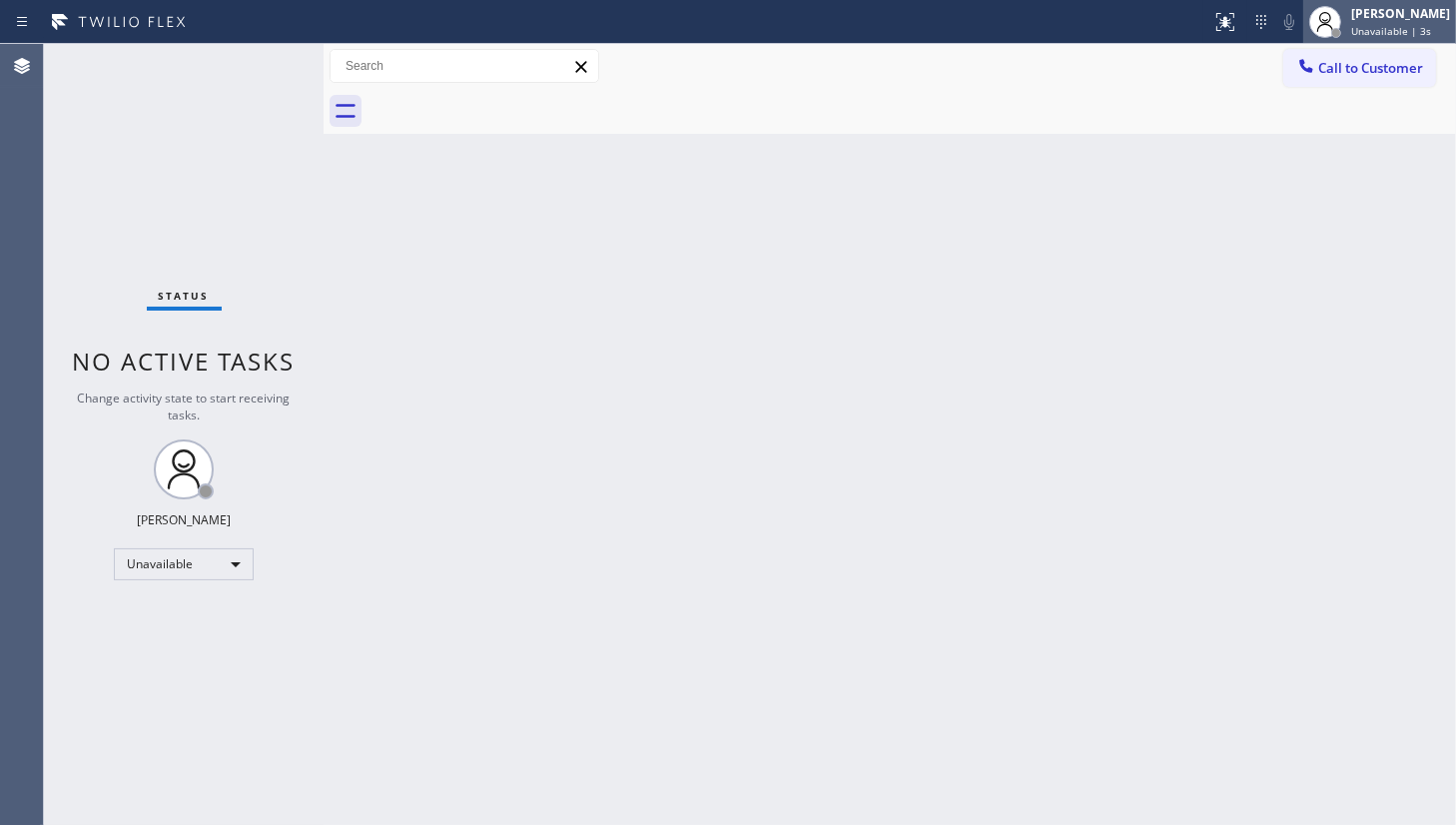 click on "[PERSON_NAME]" at bounding box center [1400, 13] 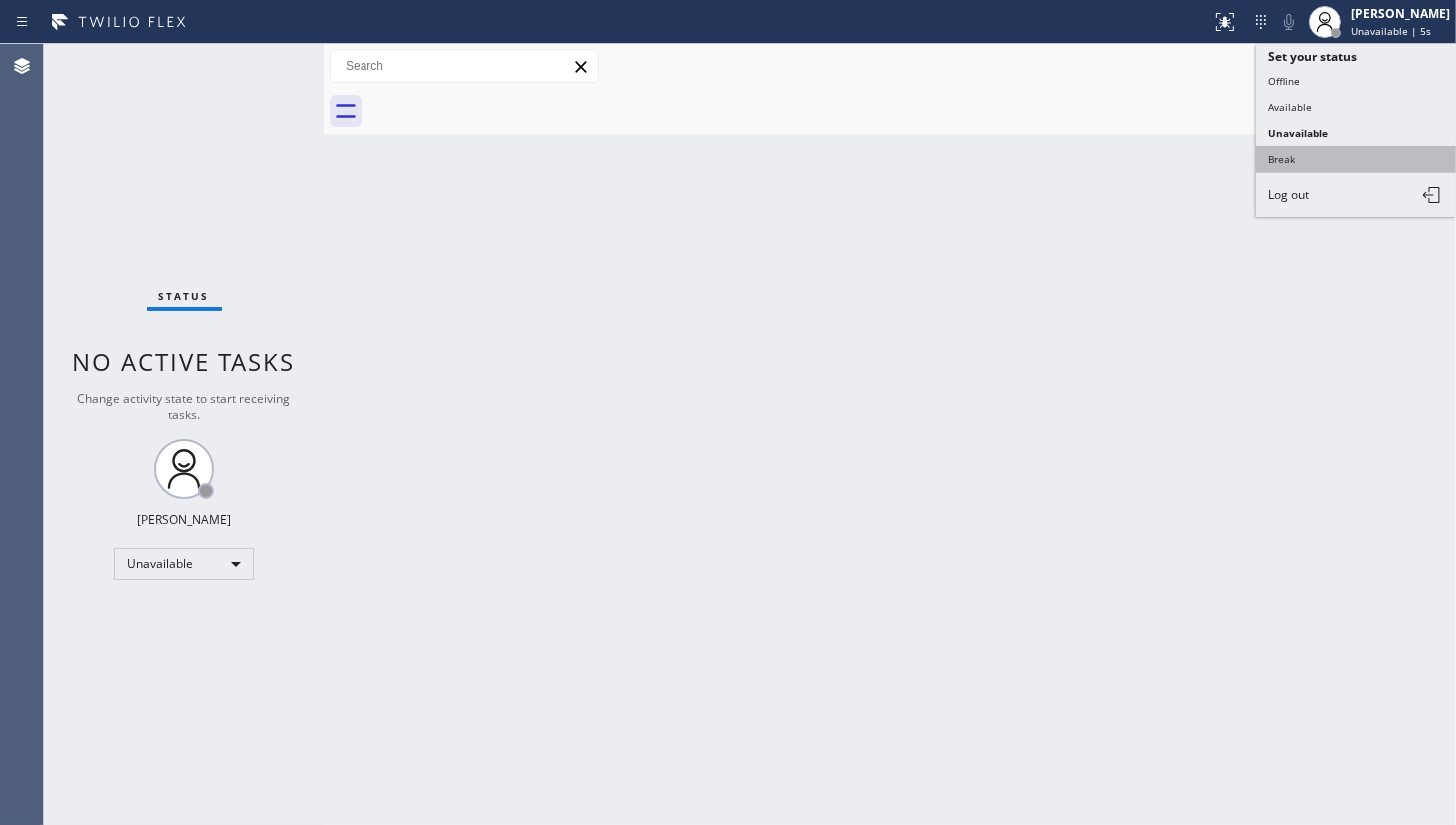 click on "Break" at bounding box center [1356, 159] 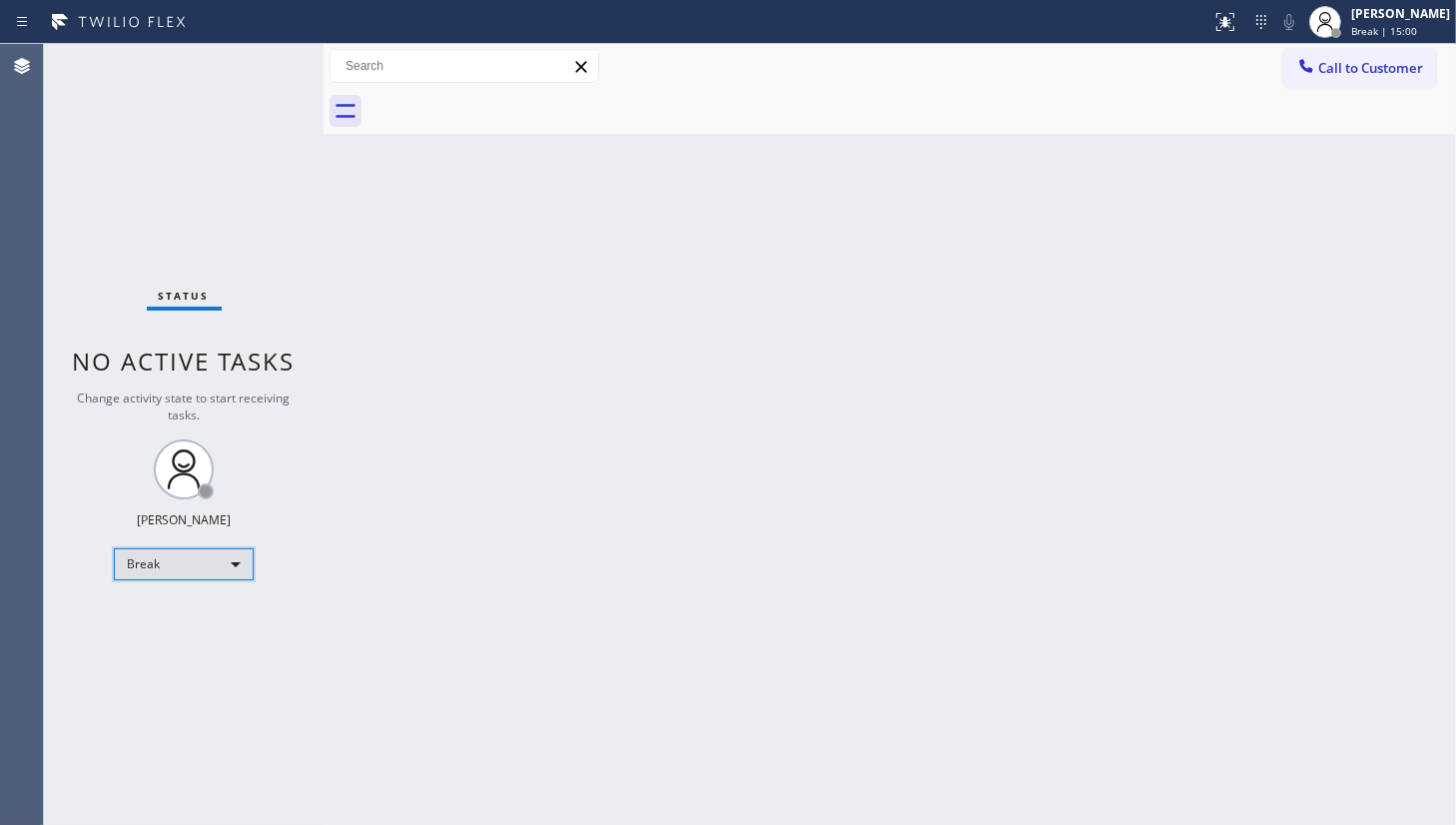 click on "Break" at bounding box center (184, 564) 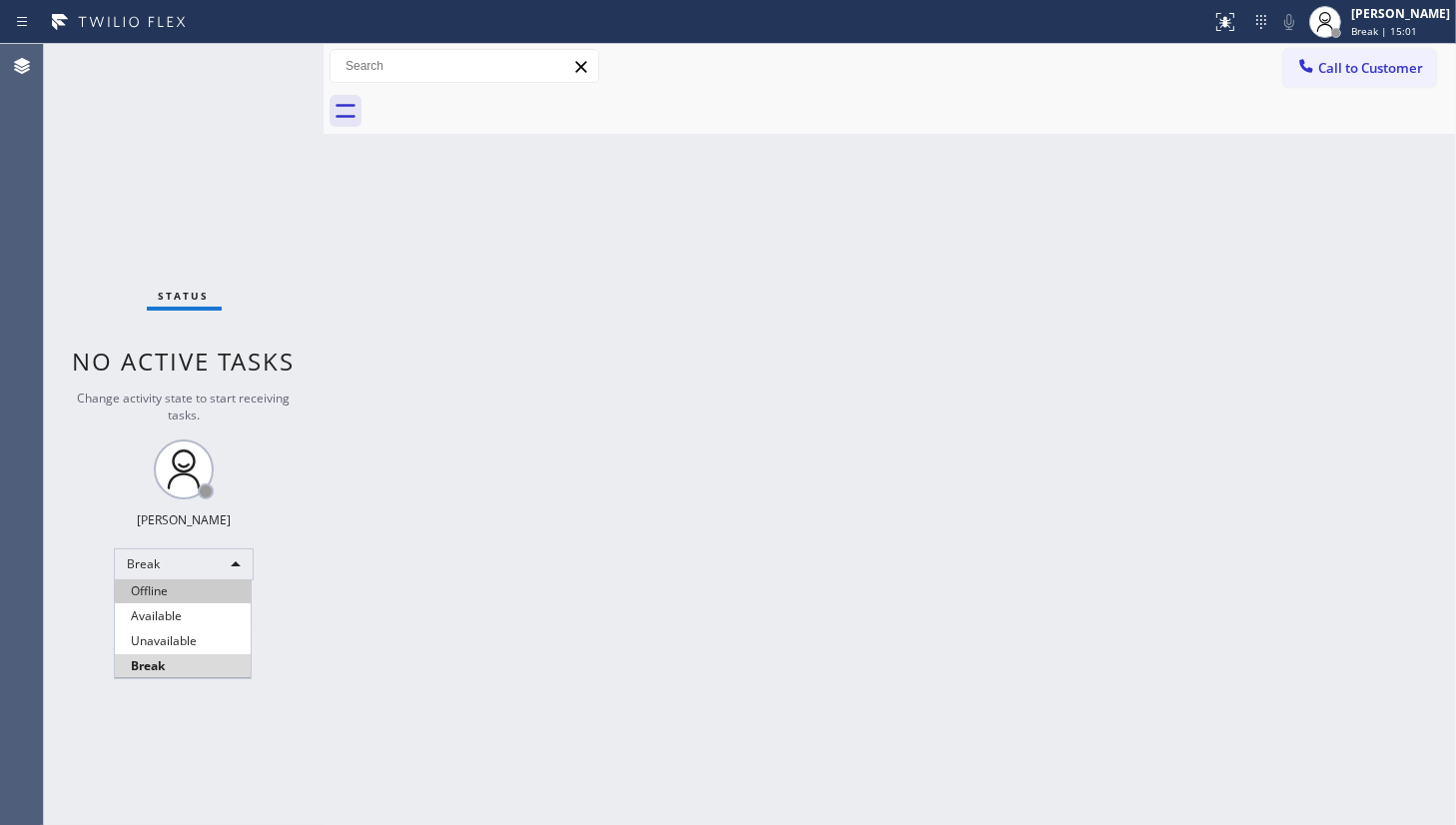 drag, startPoint x: 180, startPoint y: 610, endPoint x: 177, endPoint y: 598, distance: 12.369317 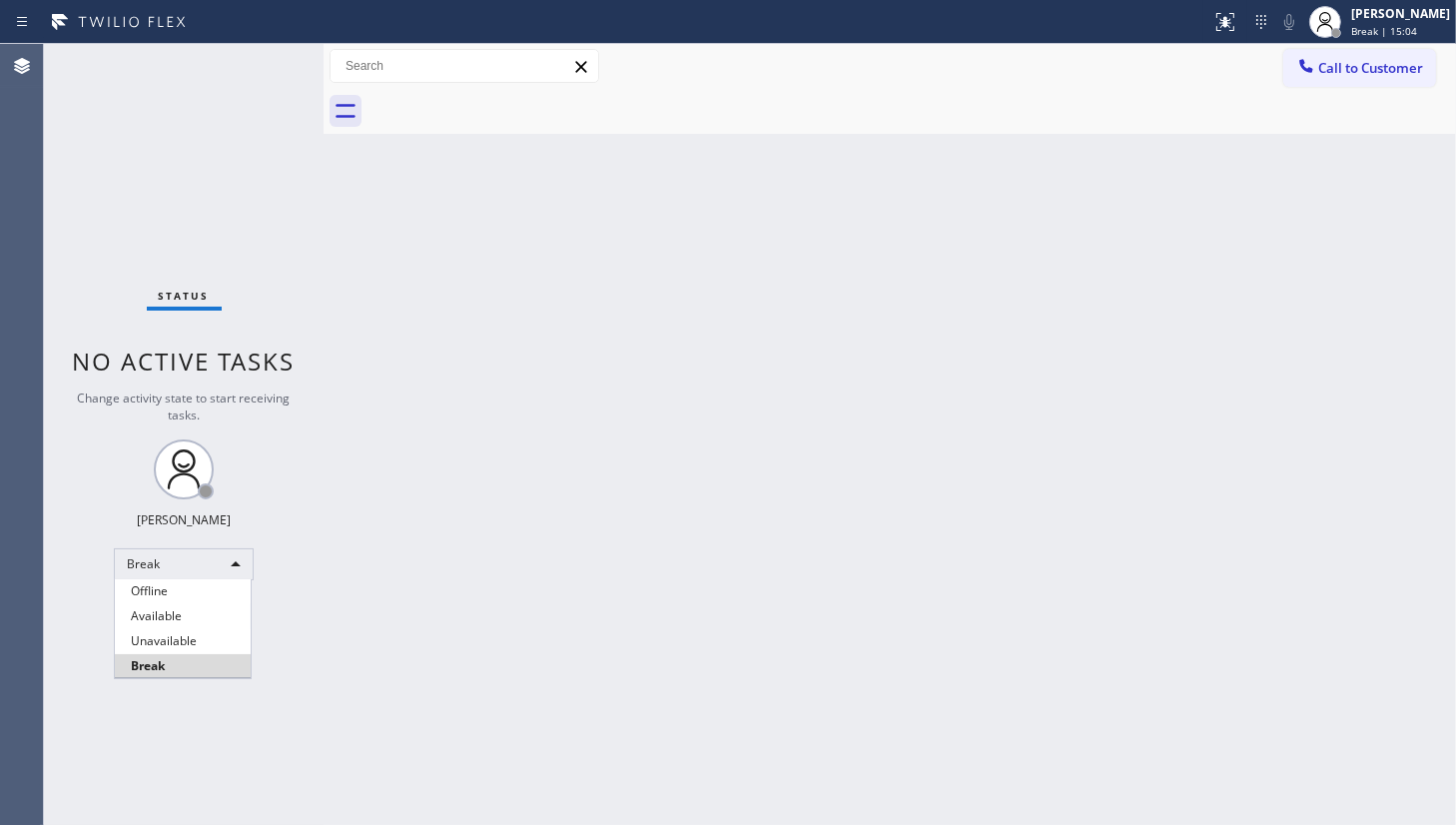 click on "Available" at bounding box center (183, 616) 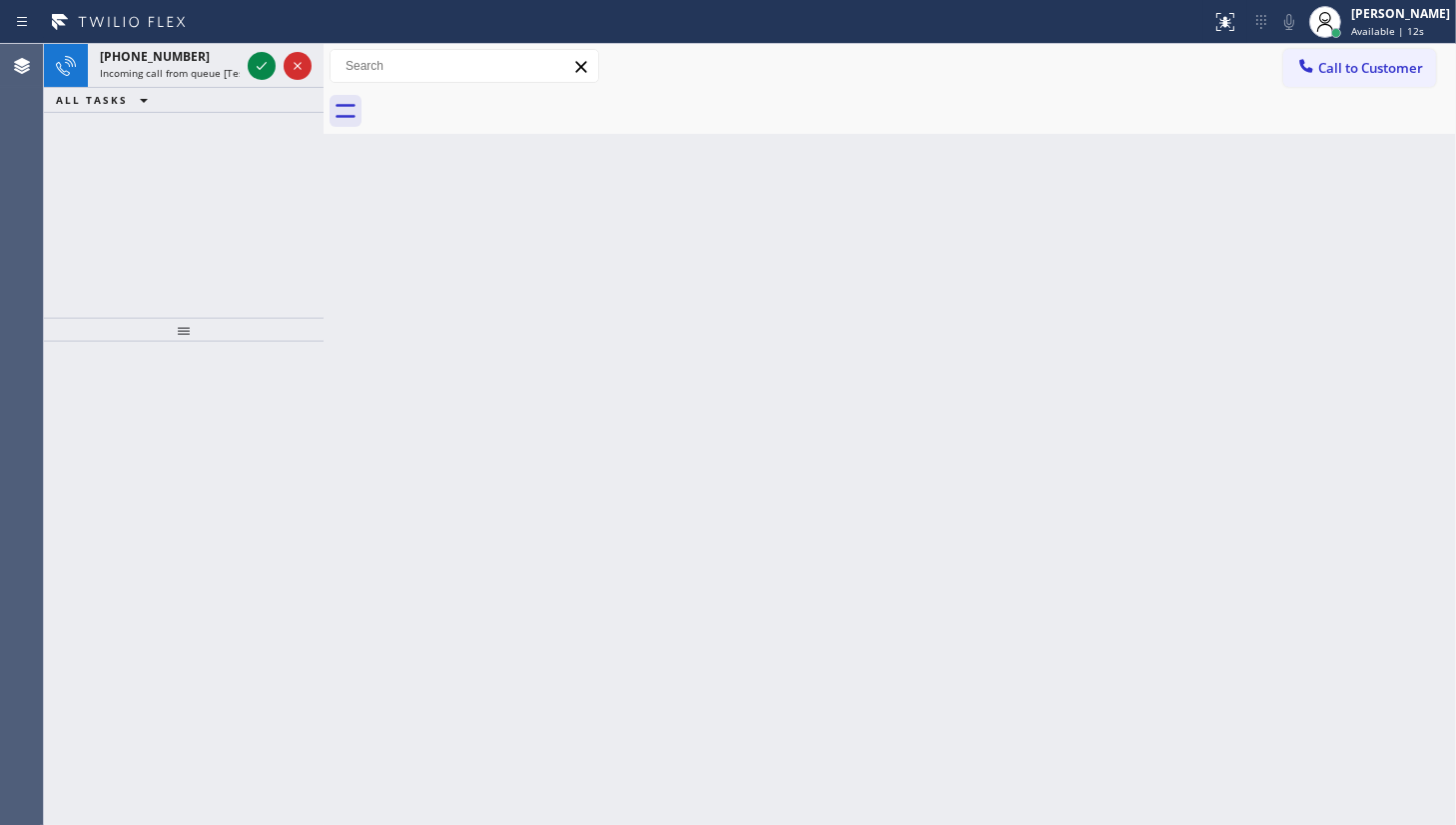 drag, startPoint x: 180, startPoint y: 70, endPoint x: 199, endPoint y: 119, distance: 52.554733 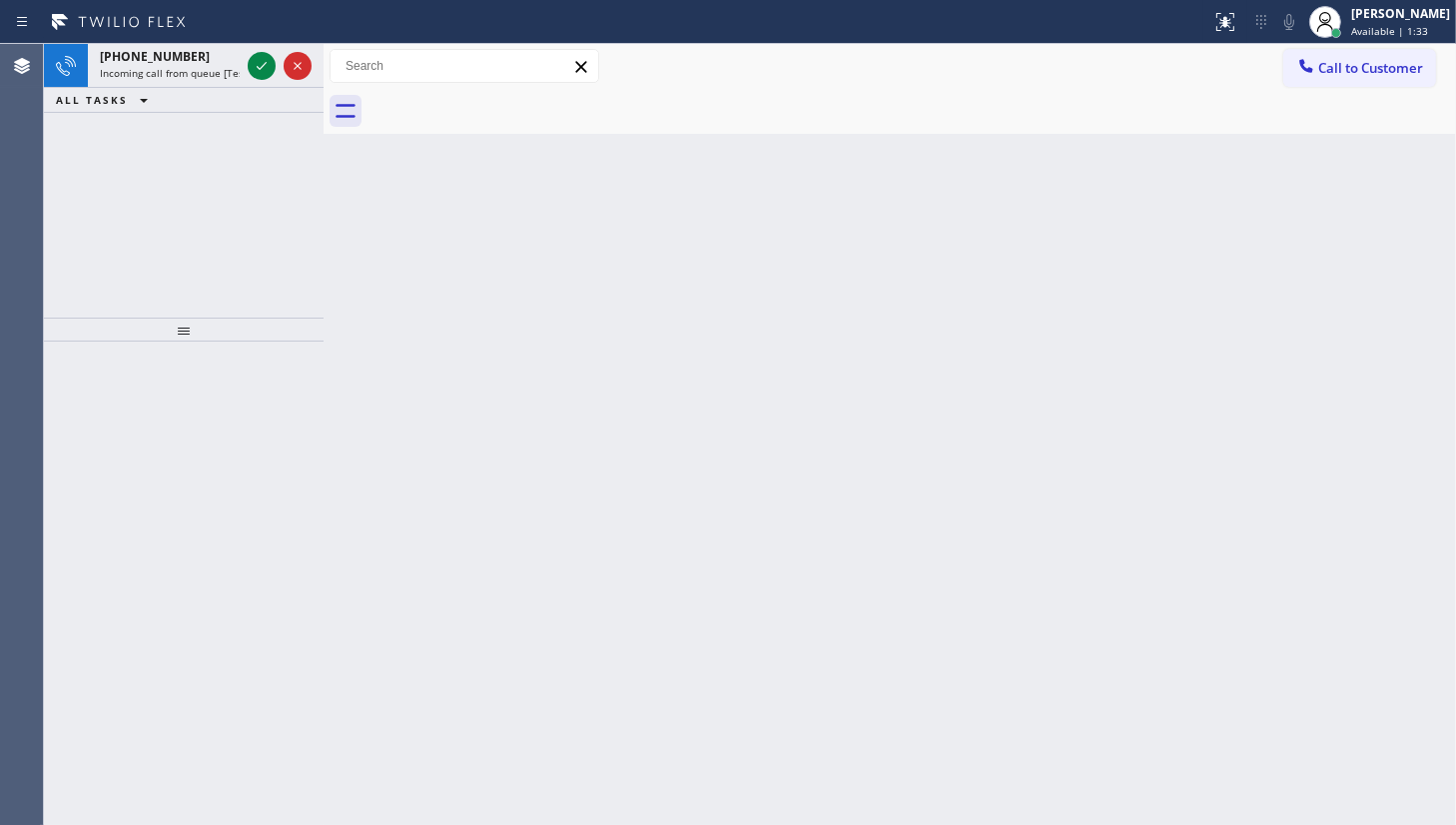 click on "+13252320277 Incoming call from queue [Test] All ALL TASKS ALL TASKS ACTIVE TASKS TASKS IN WRAP UP" at bounding box center (184, 181) 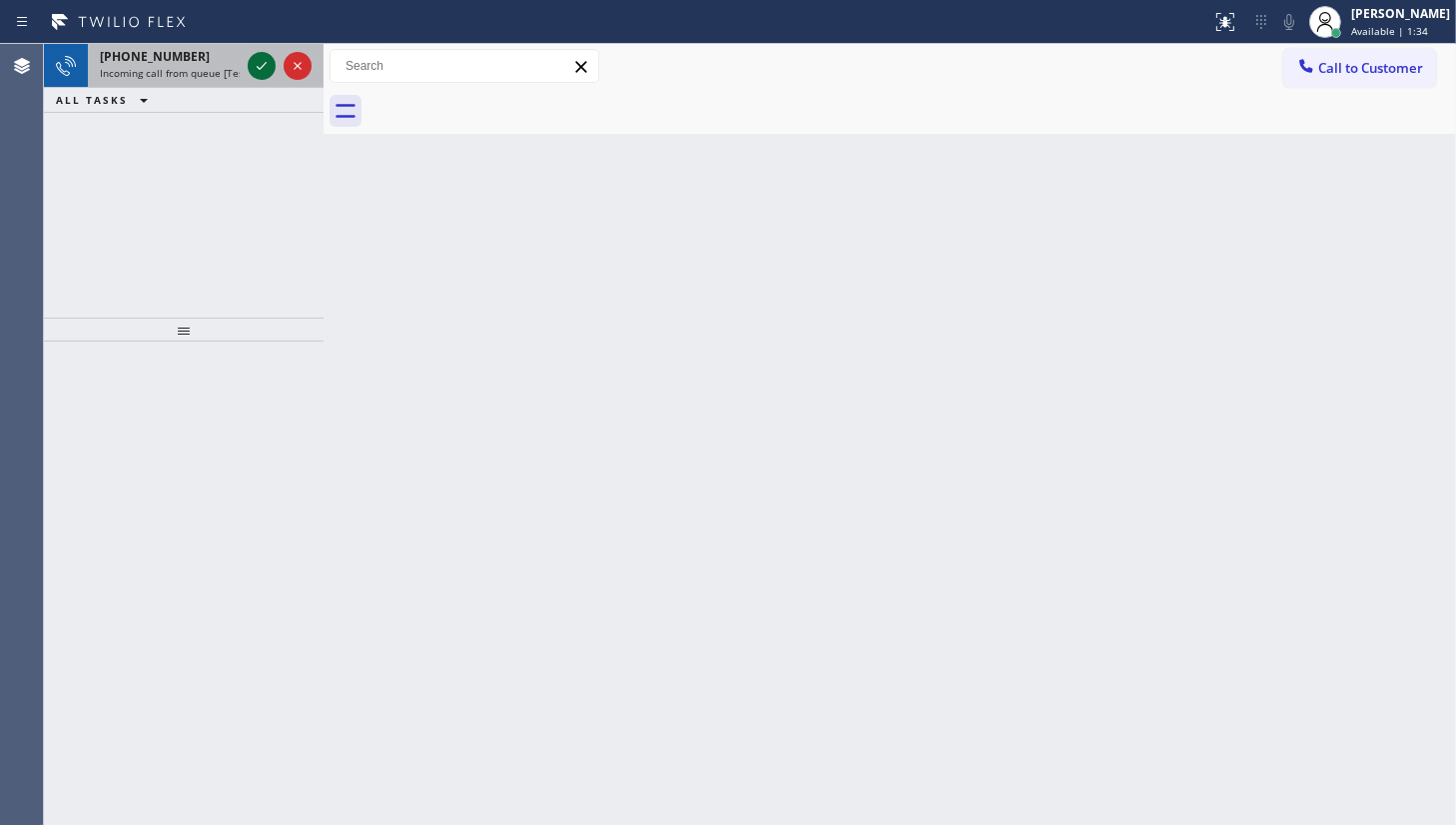 click 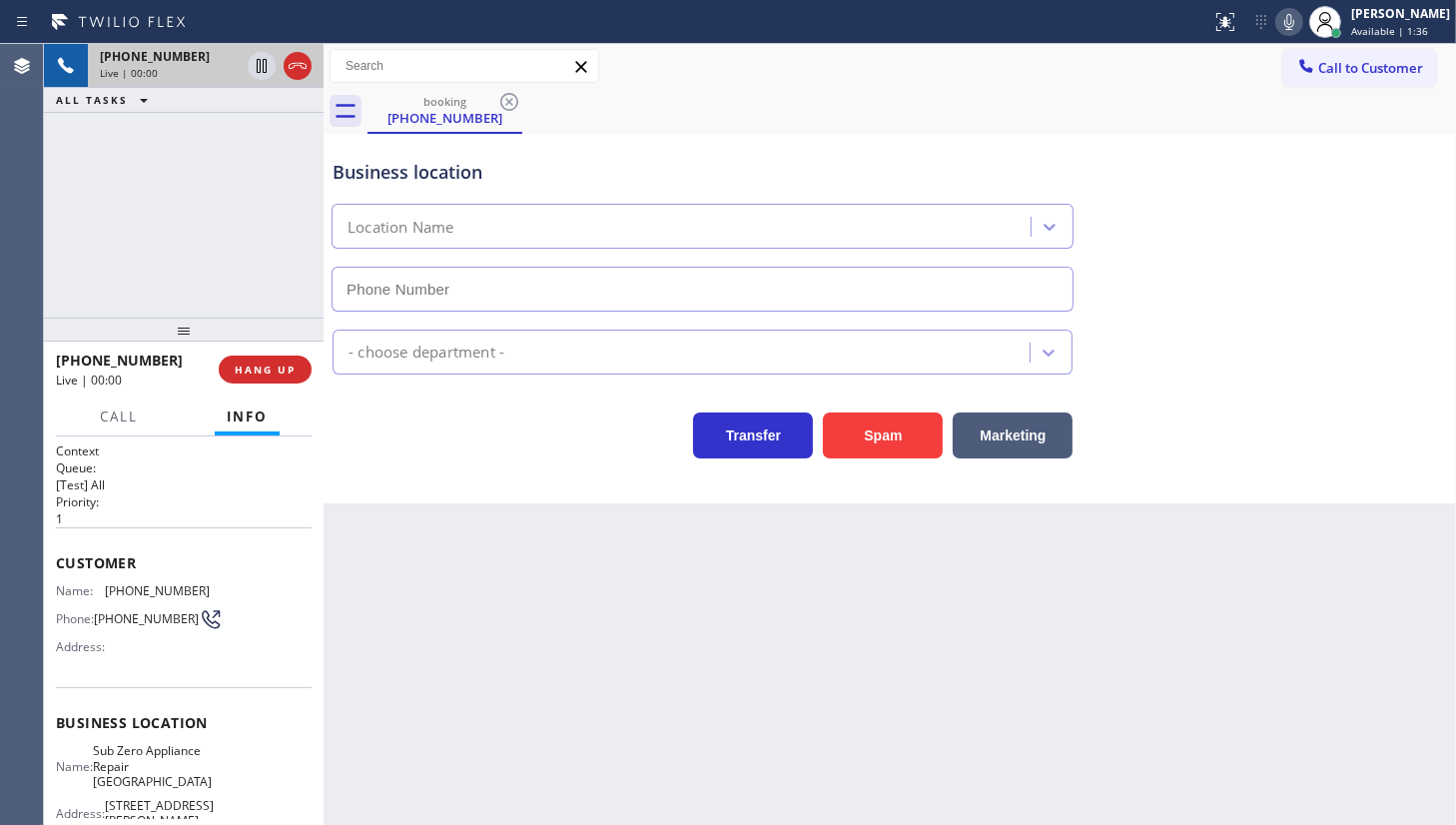 type on "(360) 205-1831" 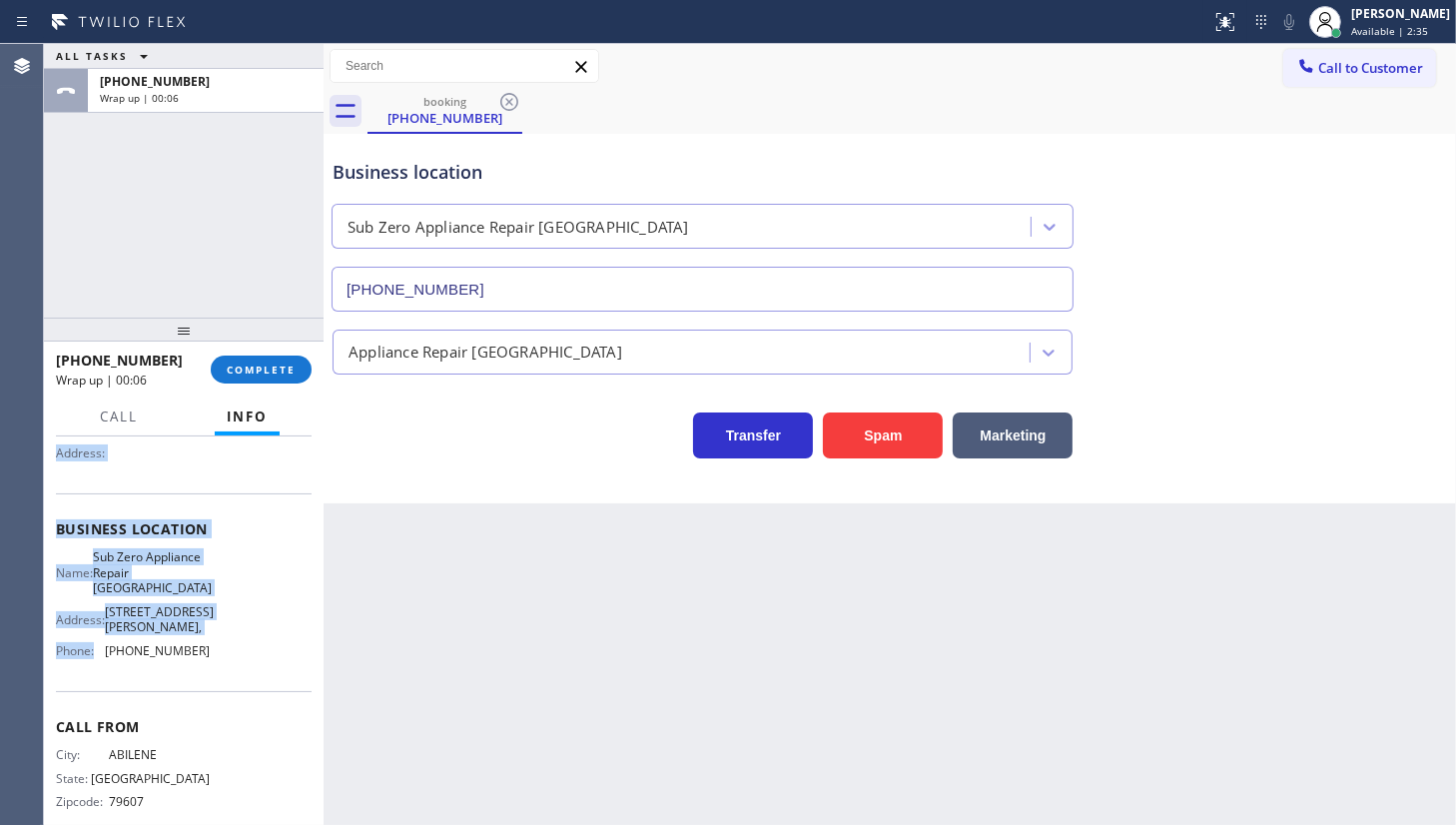 scroll, scrollTop: 205, scrollLeft: 0, axis: vertical 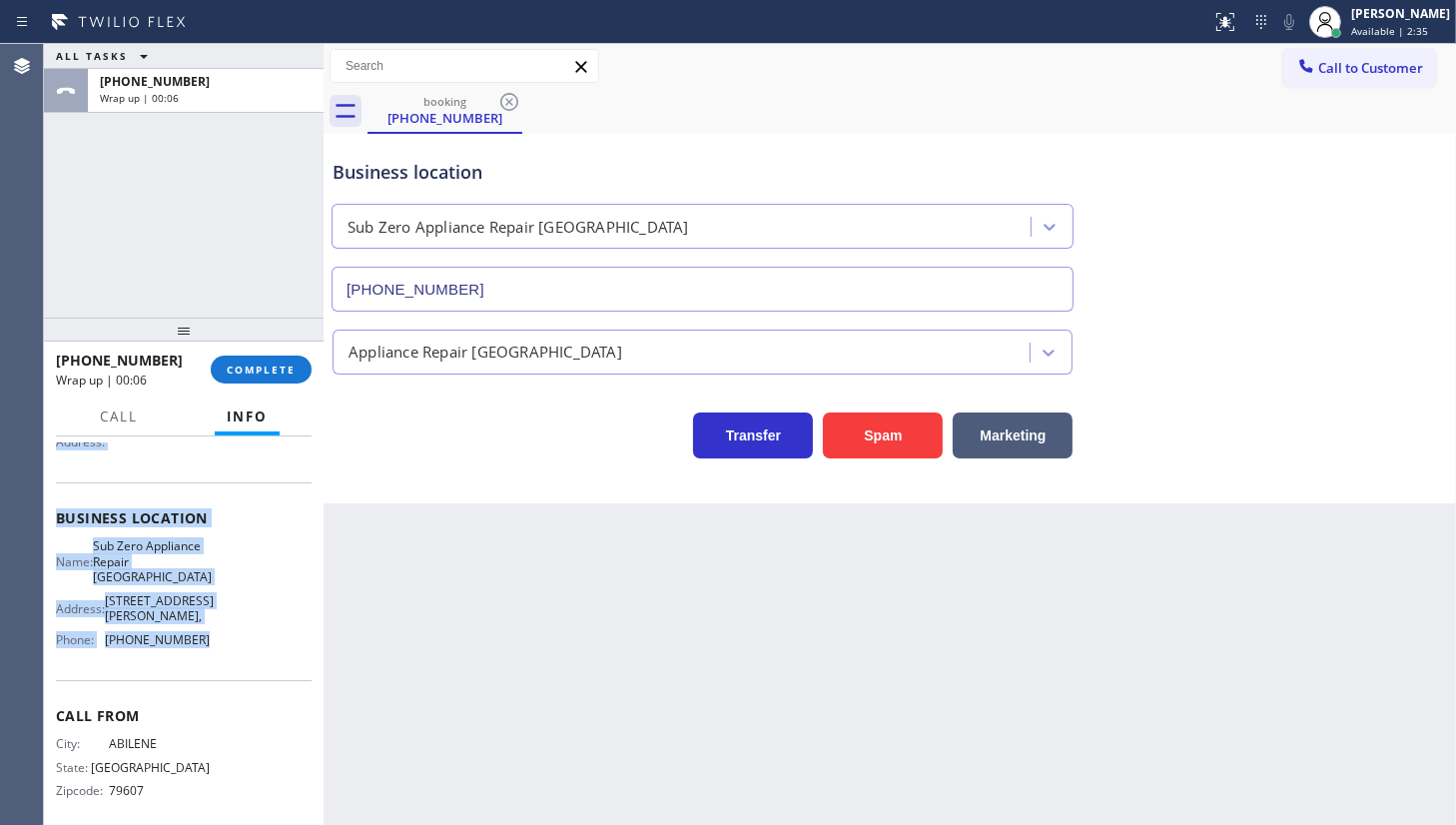 drag, startPoint x: 47, startPoint y: 553, endPoint x: 212, endPoint y: 629, distance: 181.66177 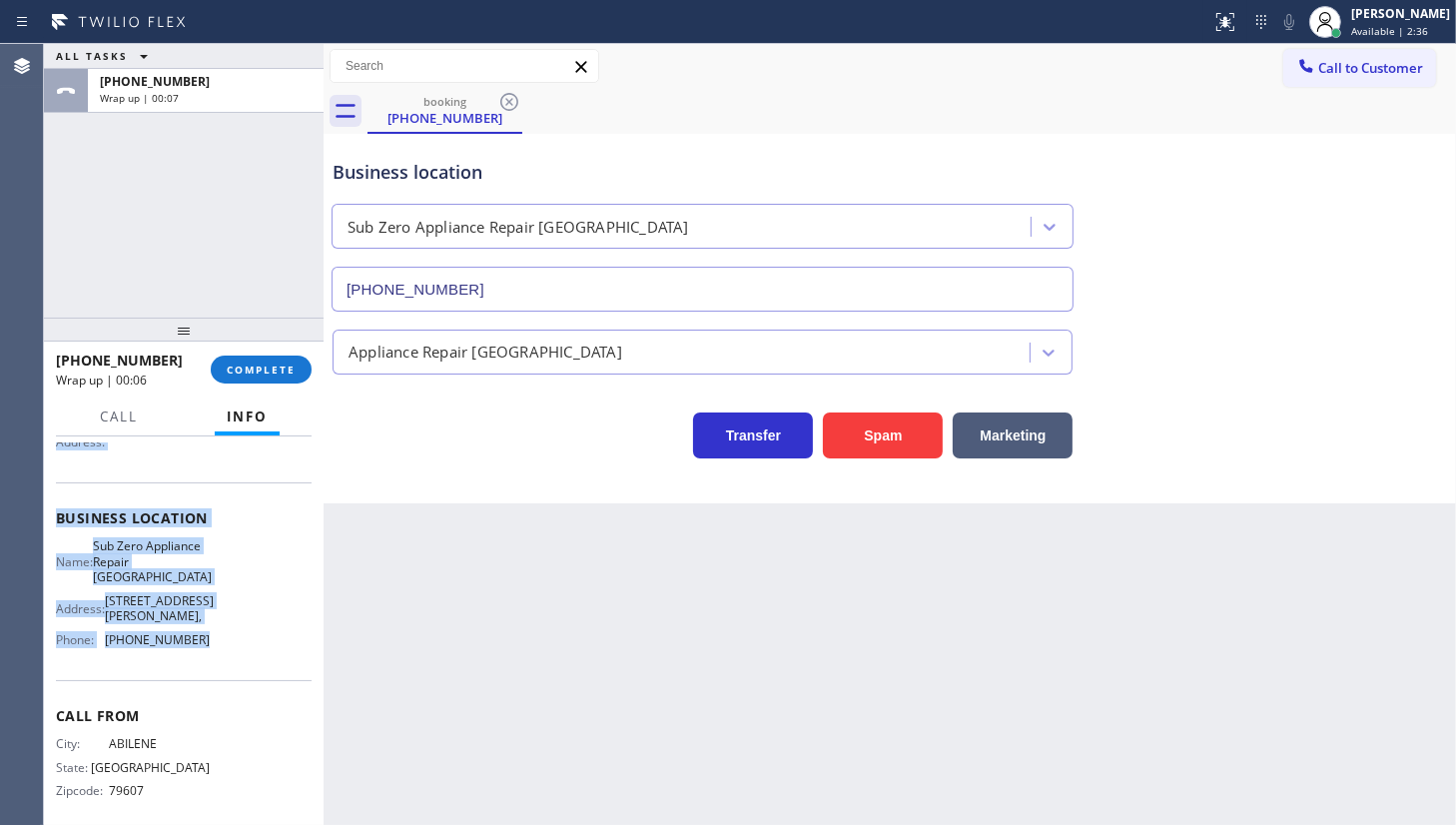 copy on "Customer Name: (325) 232-0277 Phone: (325) 232-0277 Address: Business location Name: Sub Zero Appliance Repair Bellingham Address: 2410 James St,  Phone: (360) 205-1831" 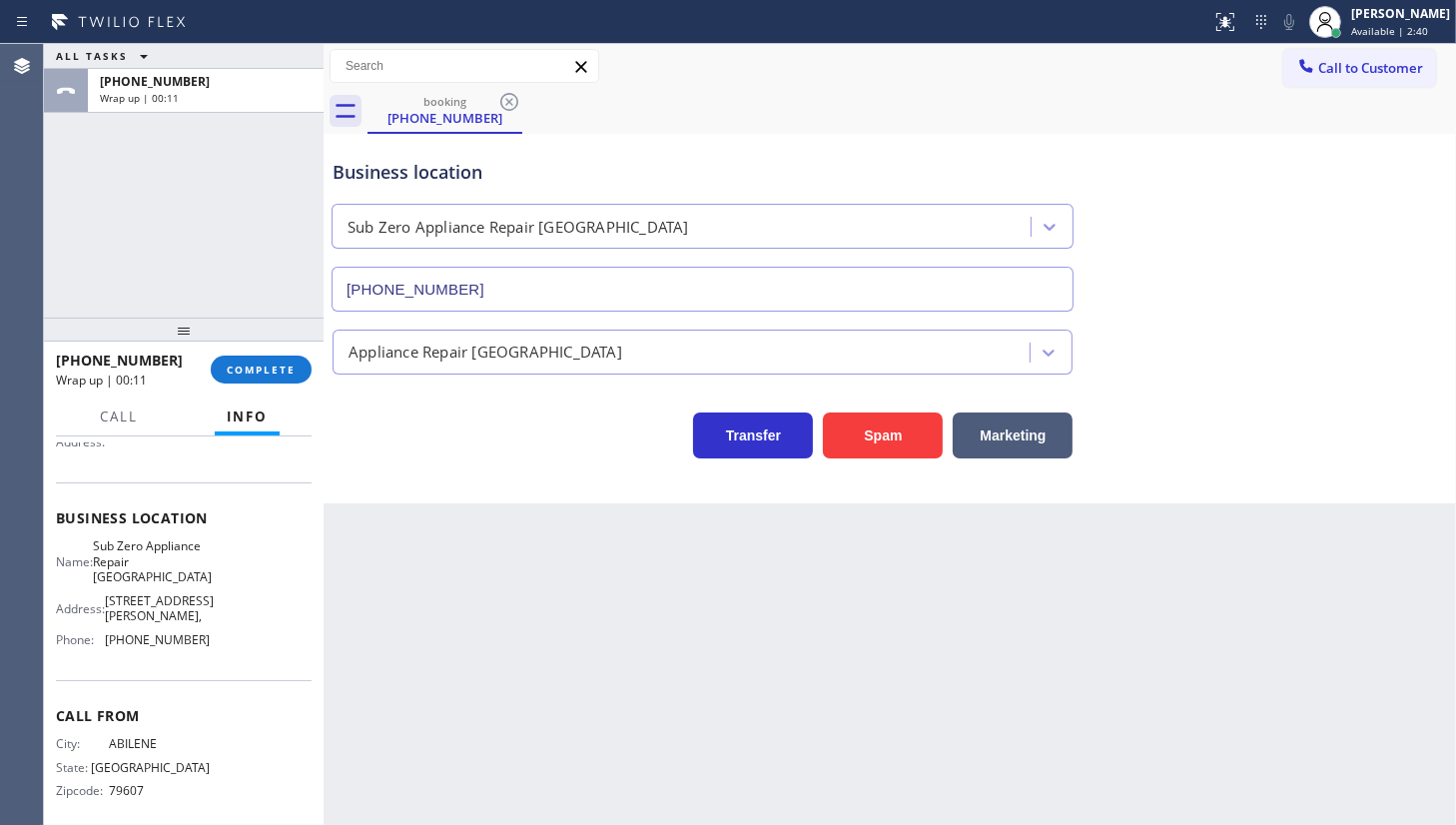 click on "Business location Sub Zero Appliance Repair Bellingham (360) 205-1831" at bounding box center [890, 221] 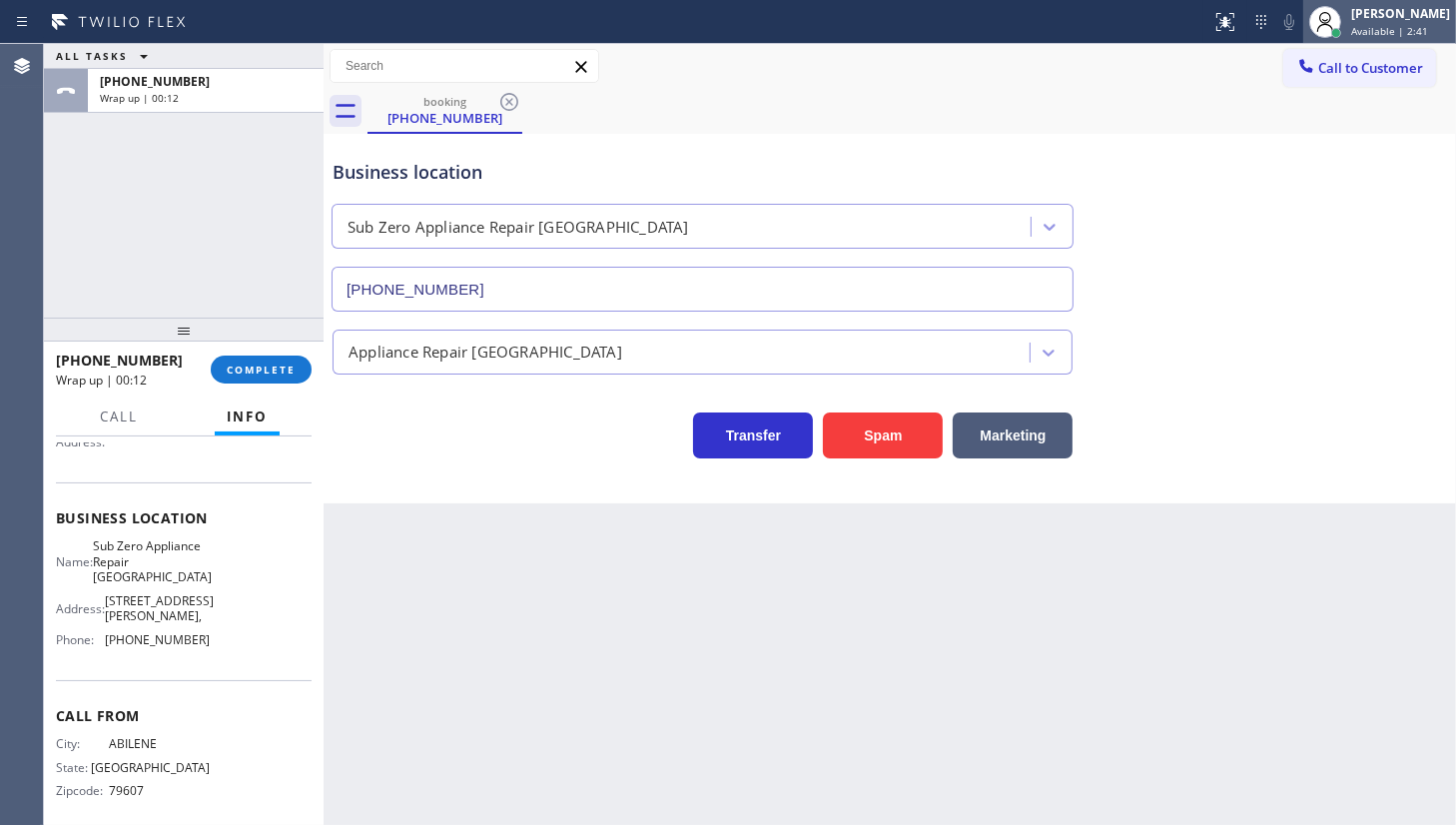 click on "JENIZA ALCAYDE Available | 2:41" at bounding box center (1401, 21) 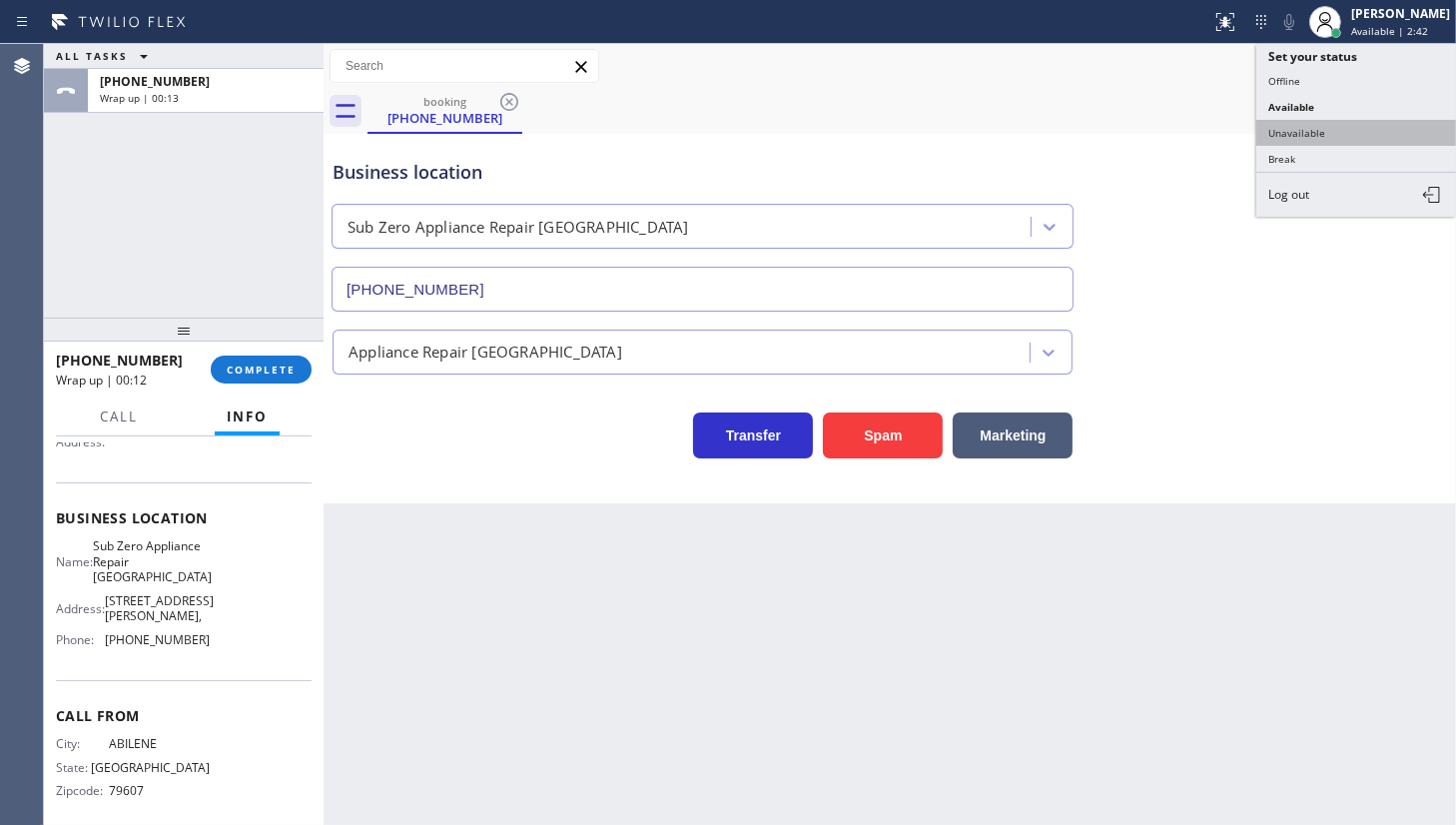 click on "Unavailable" at bounding box center [1356, 133] 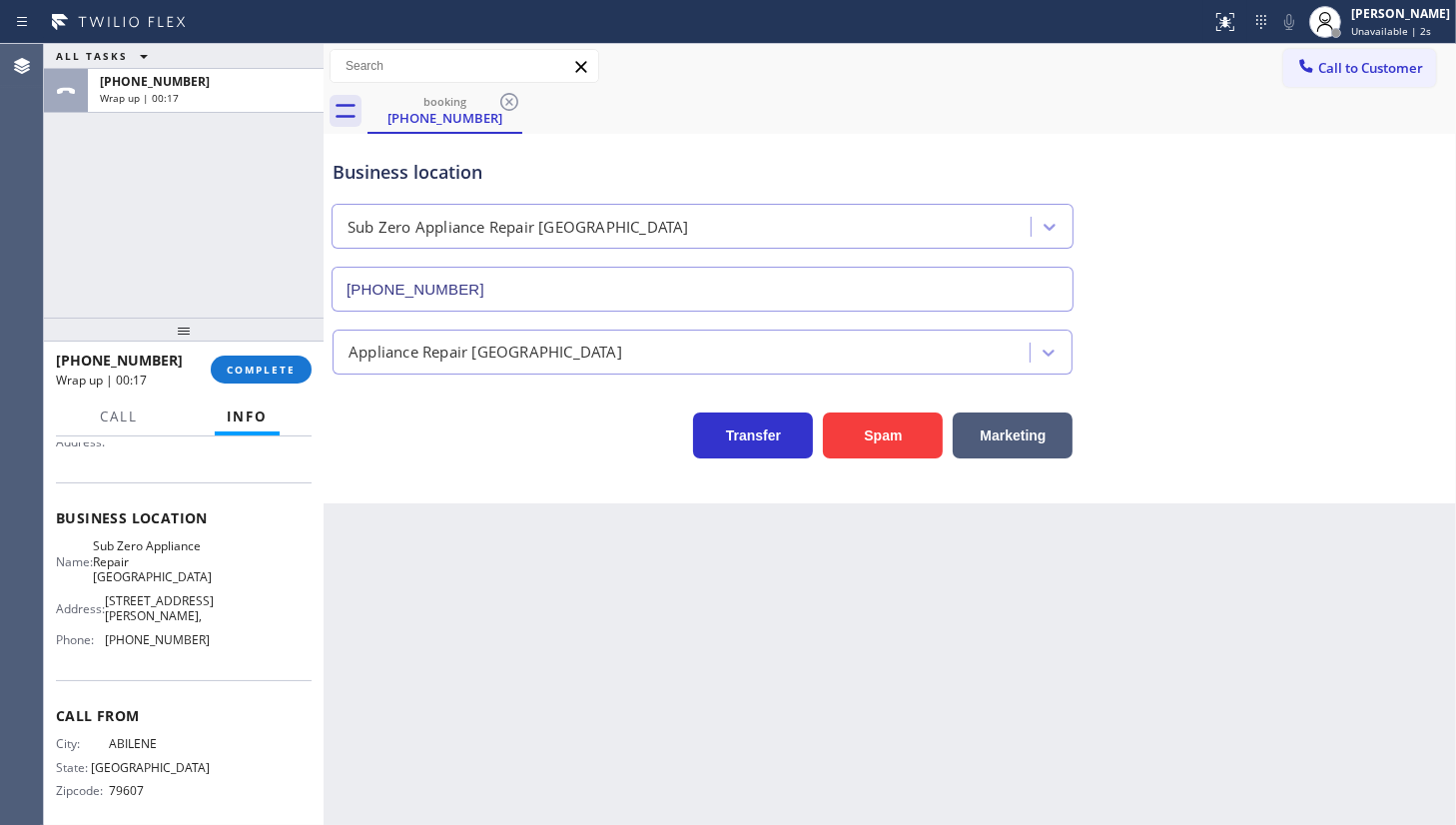 click on "ALL TASKS ALL TASKS ACTIVE TASKS TASKS IN WRAP UP +13252320277 Wrap up | 00:17" at bounding box center (184, 181) 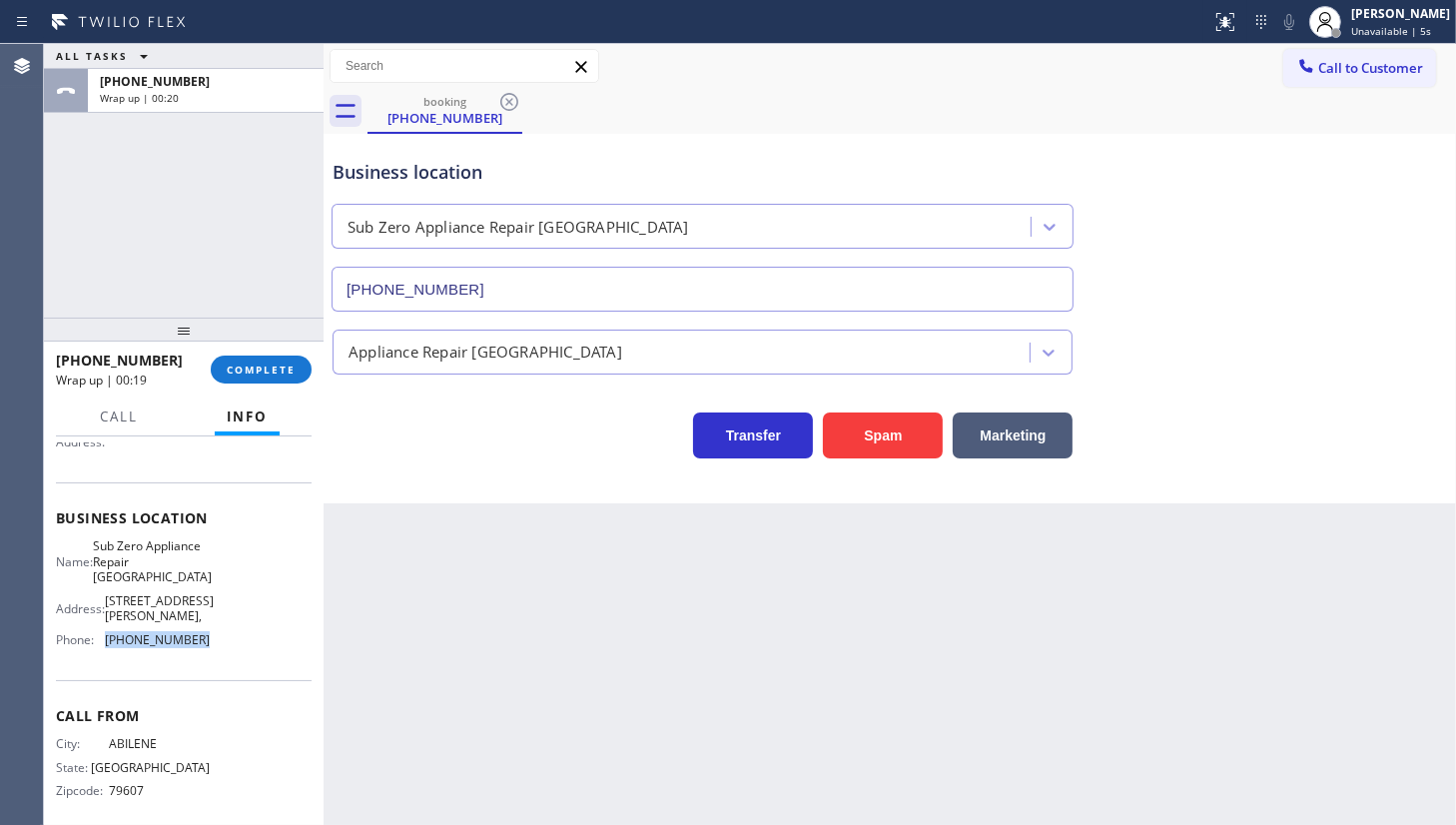 drag, startPoint x: 100, startPoint y: 631, endPoint x: 224, endPoint y: 644, distance: 124.67959 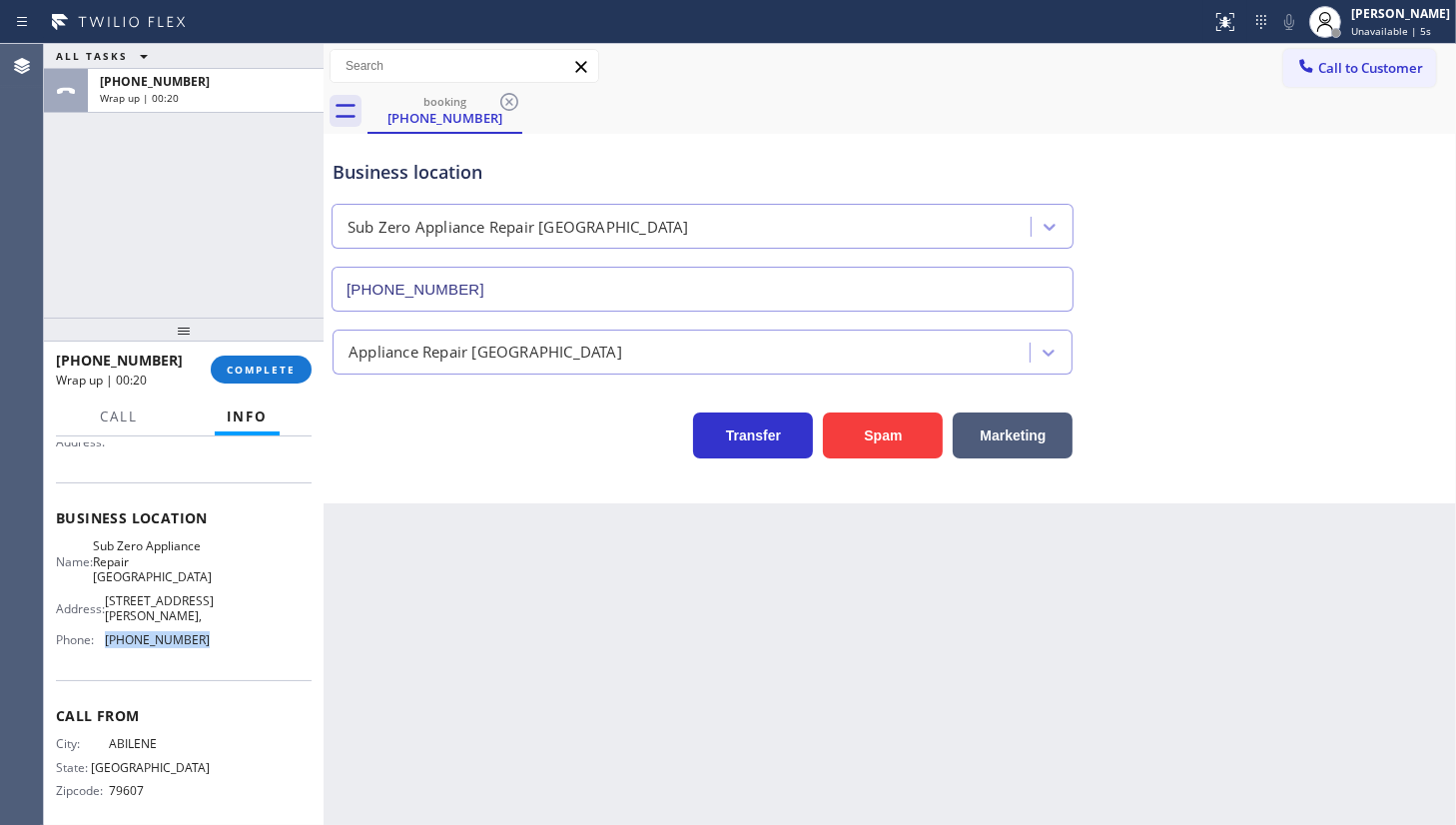 copy on "(360) 205-1831" 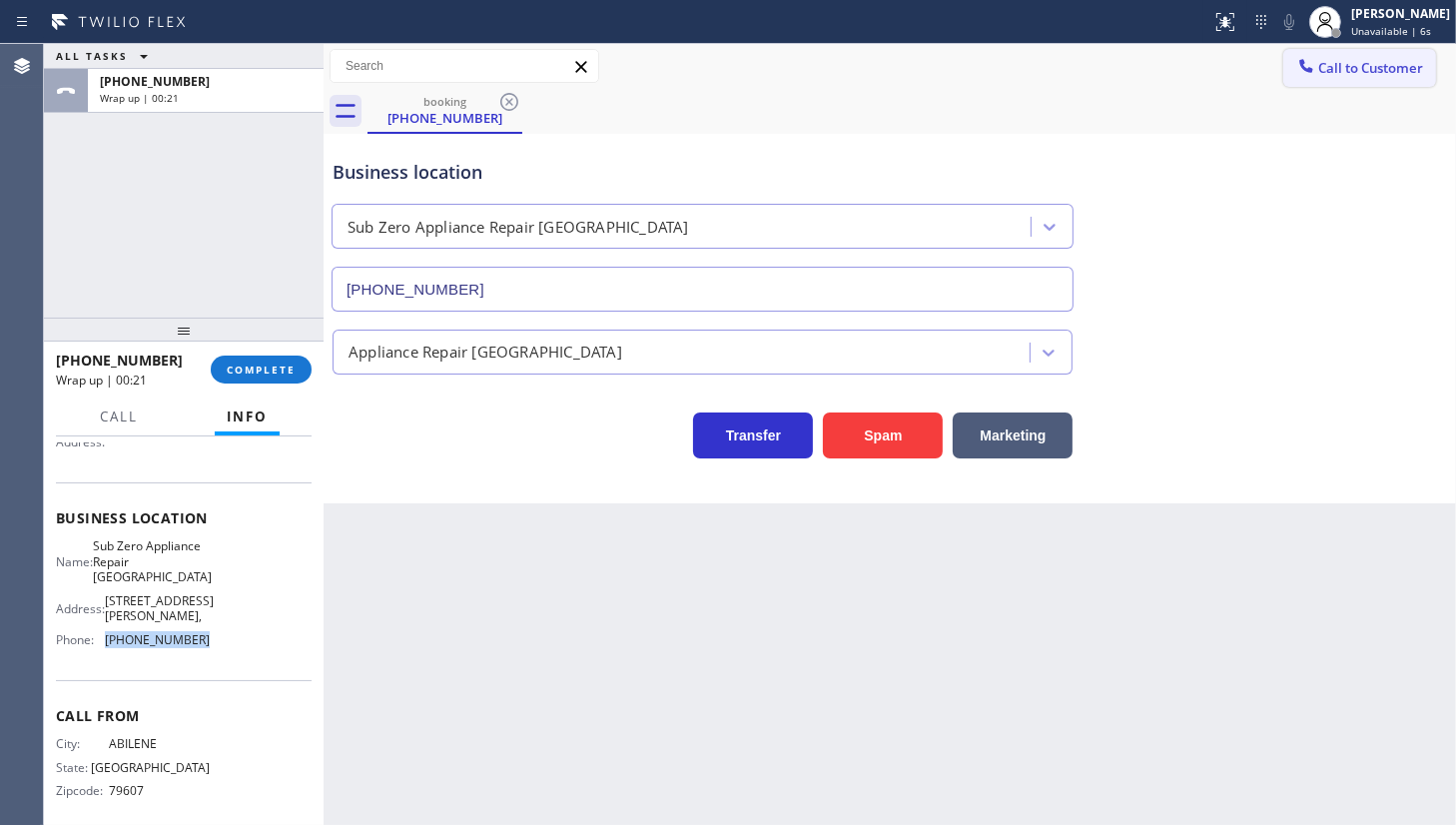 click on "Call to Customer" at bounding box center [1370, 68] 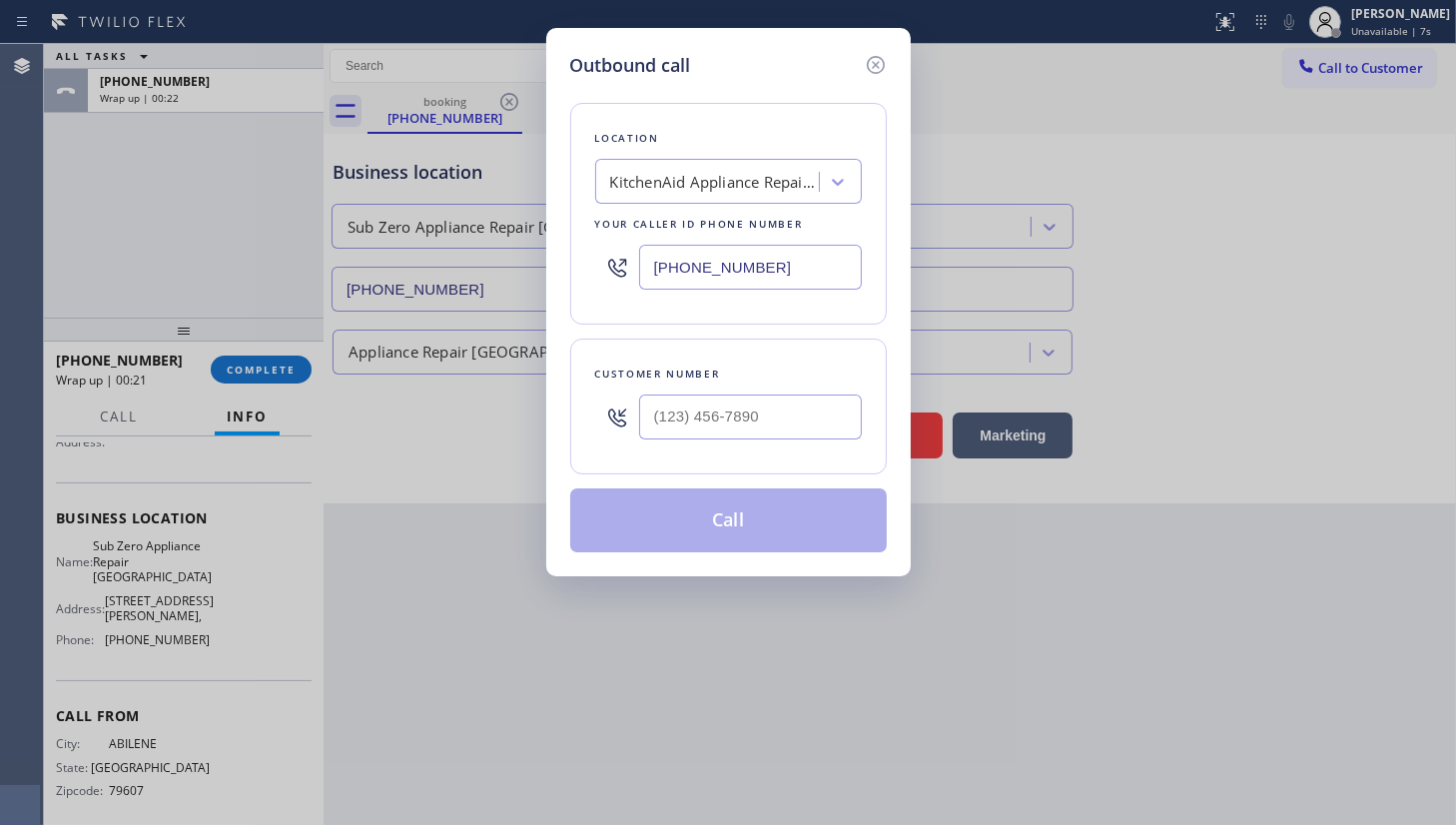 click on "(720) 903-1865" at bounding box center (750, 267) 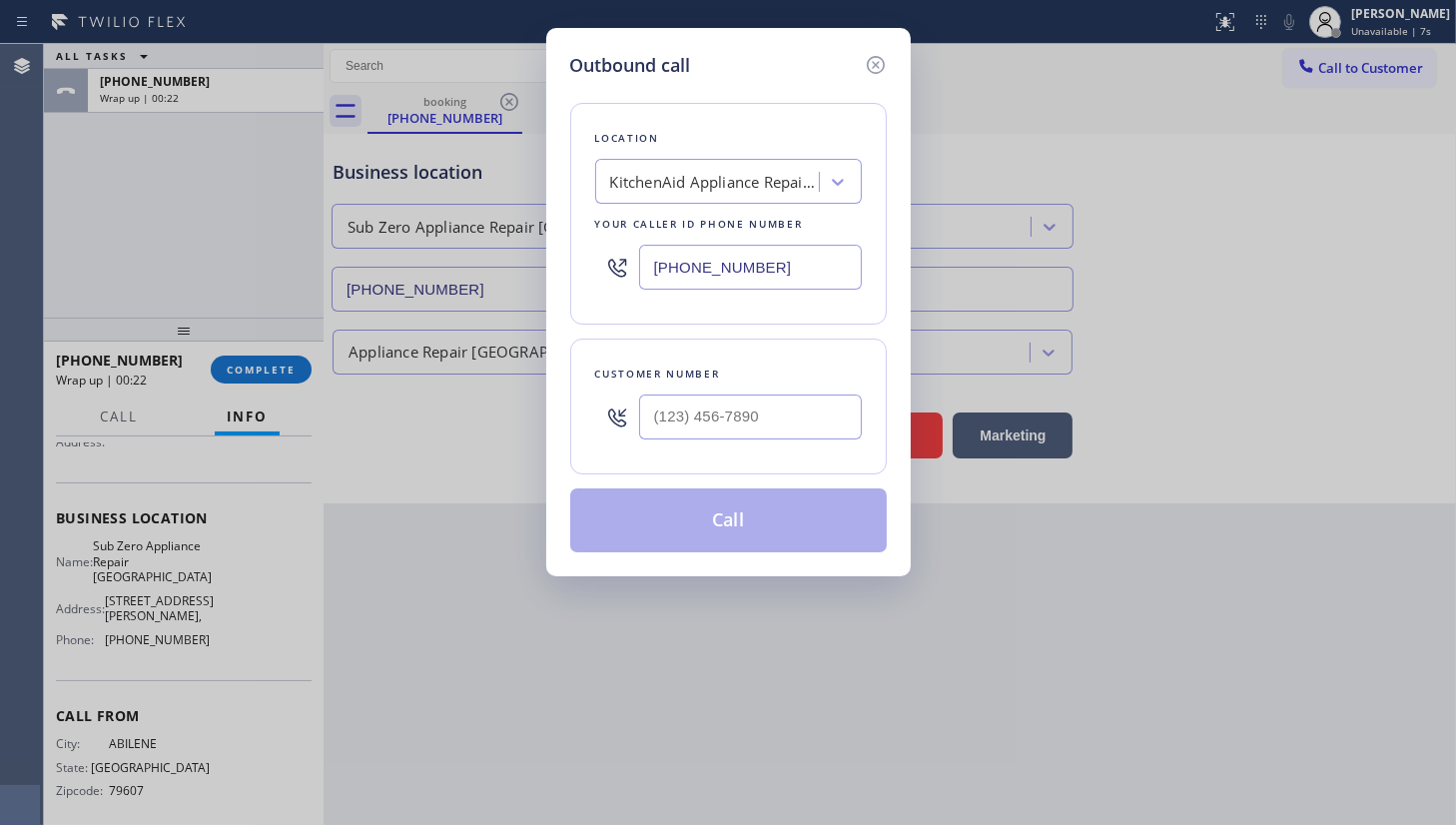 drag, startPoint x: 791, startPoint y: 258, endPoint x: 426, endPoint y: 267, distance: 365.11094 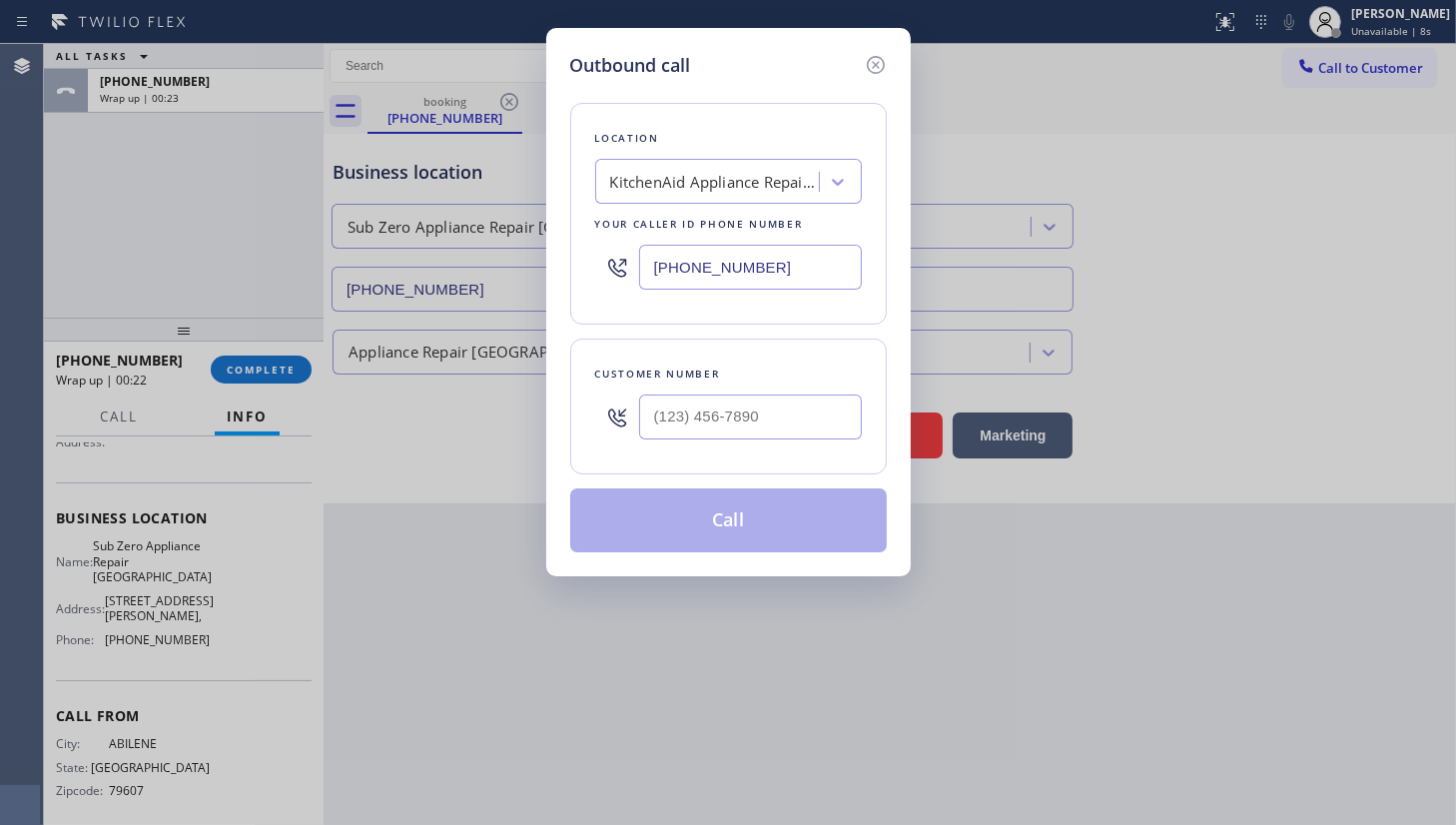 paste on "360) 205-1831" 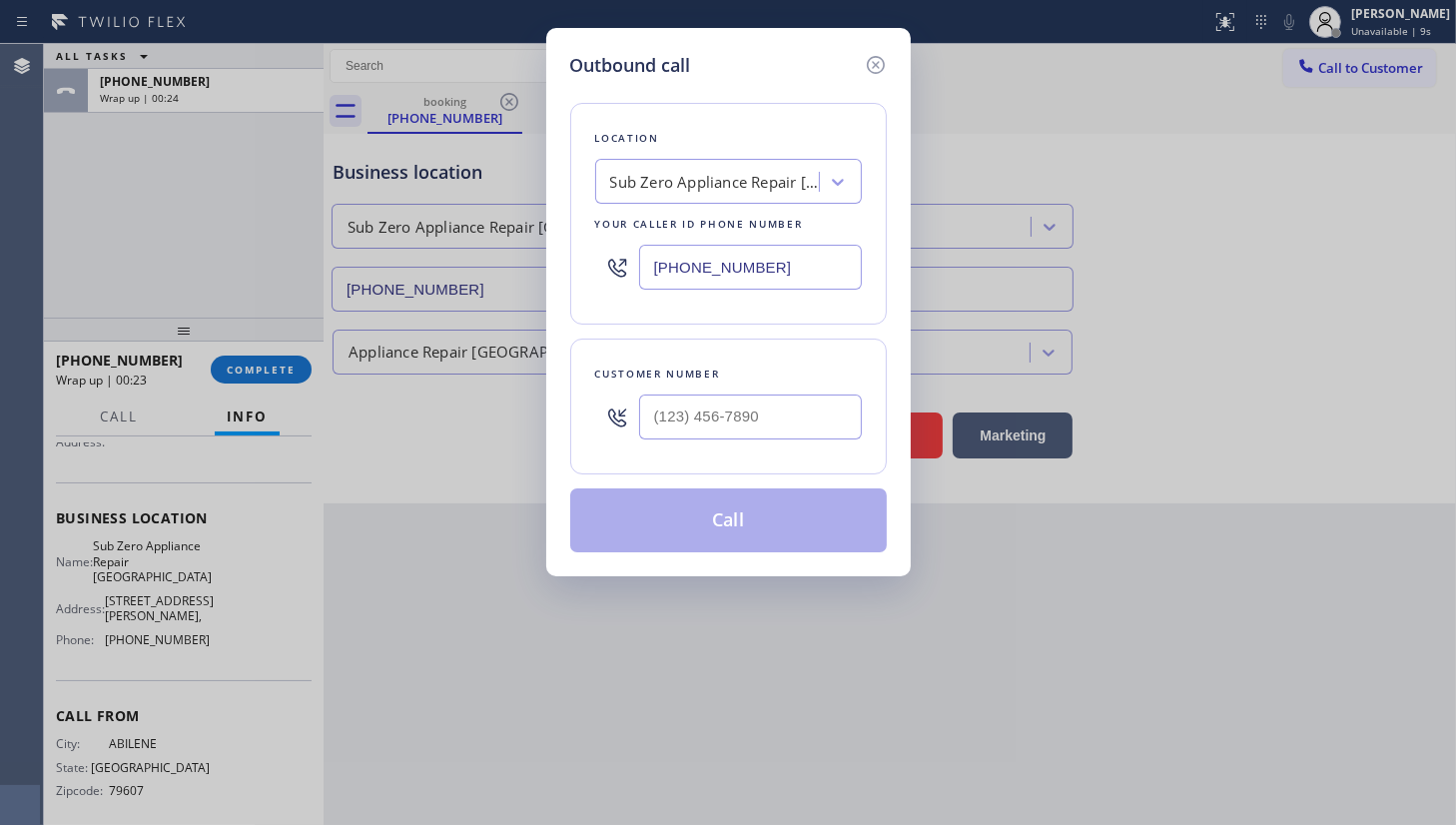 type on "(360) 205-1831" 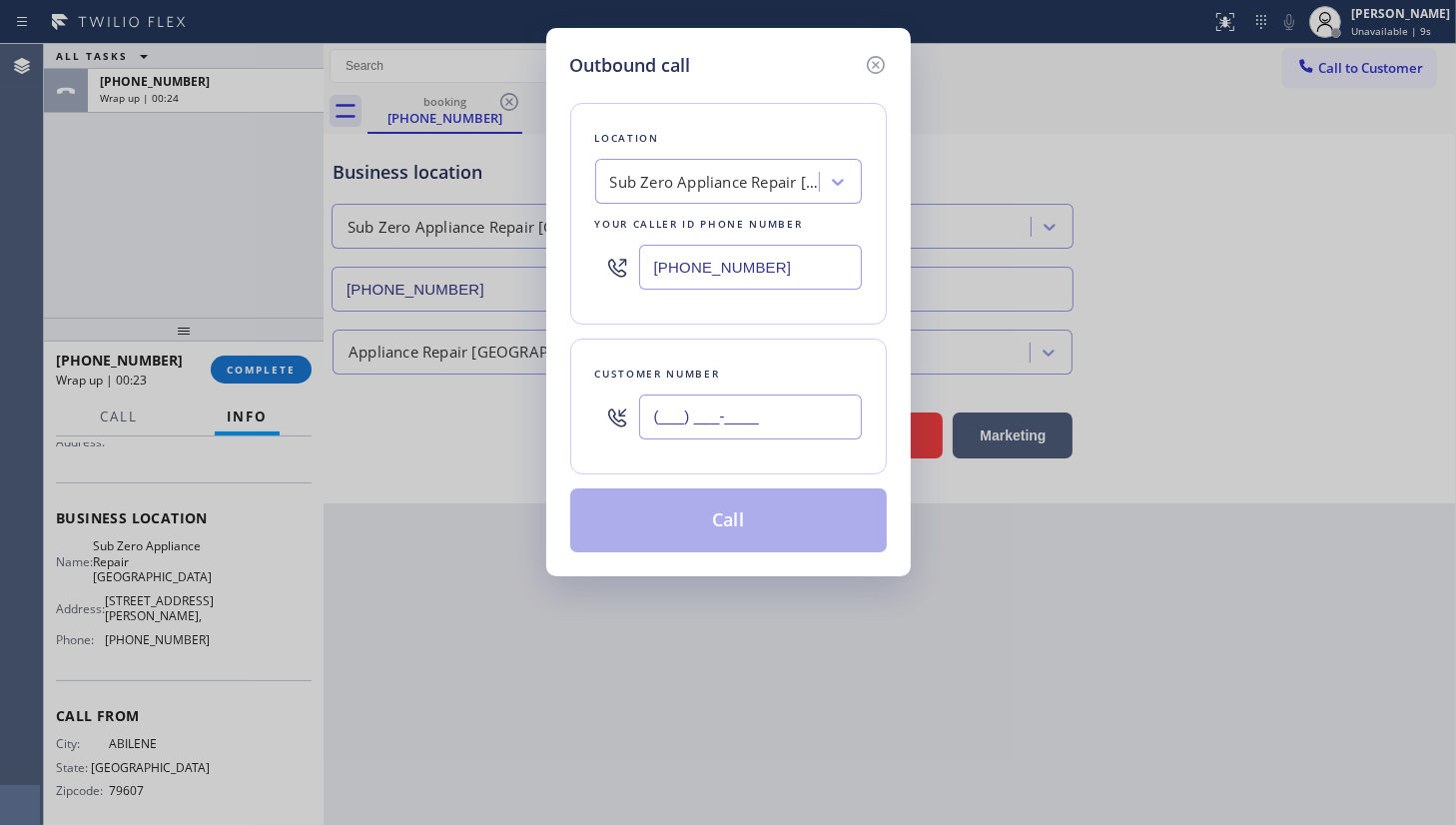click on "(___) ___-____" at bounding box center (750, 416) 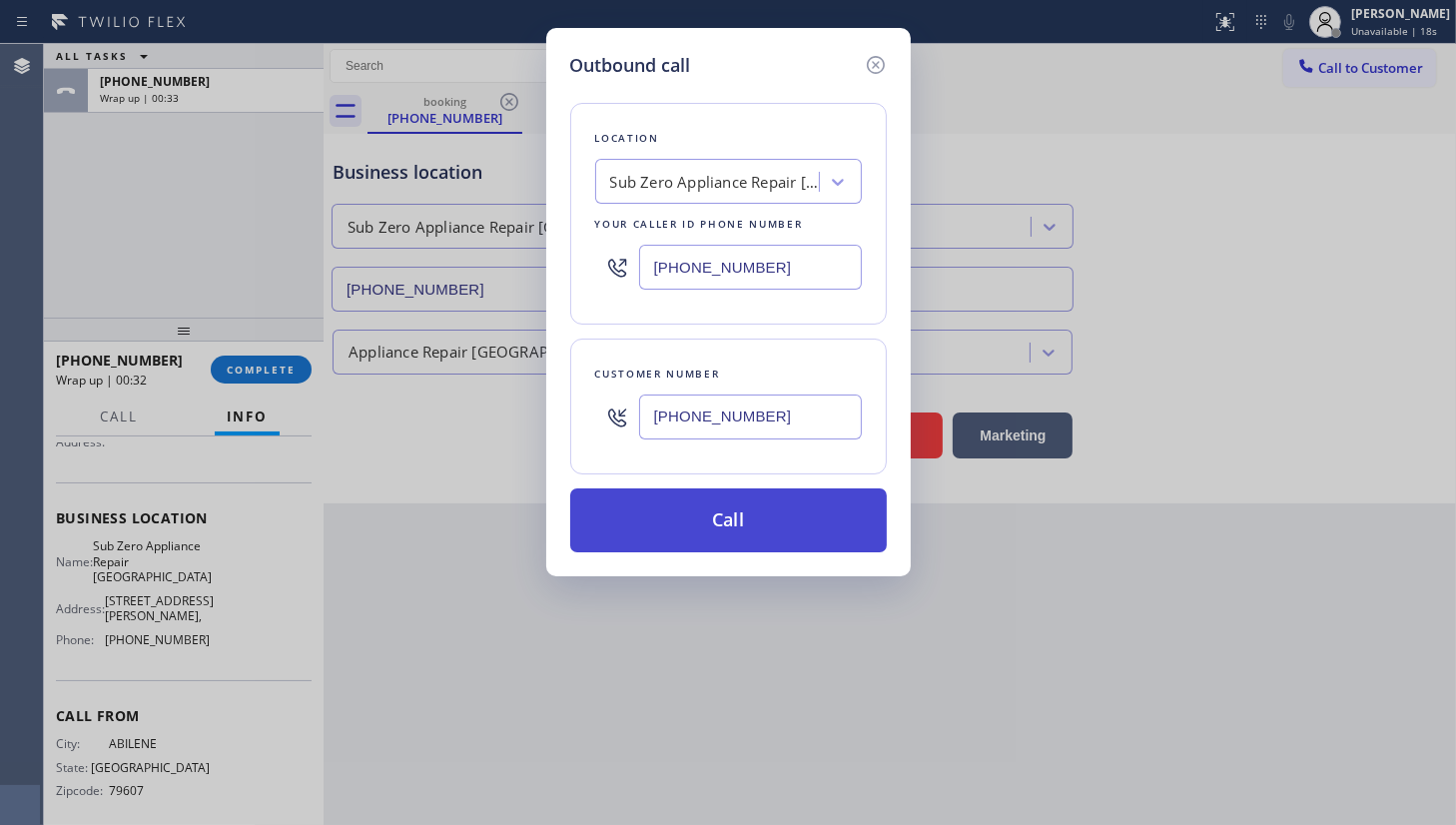 type on "(325) 232-0277" 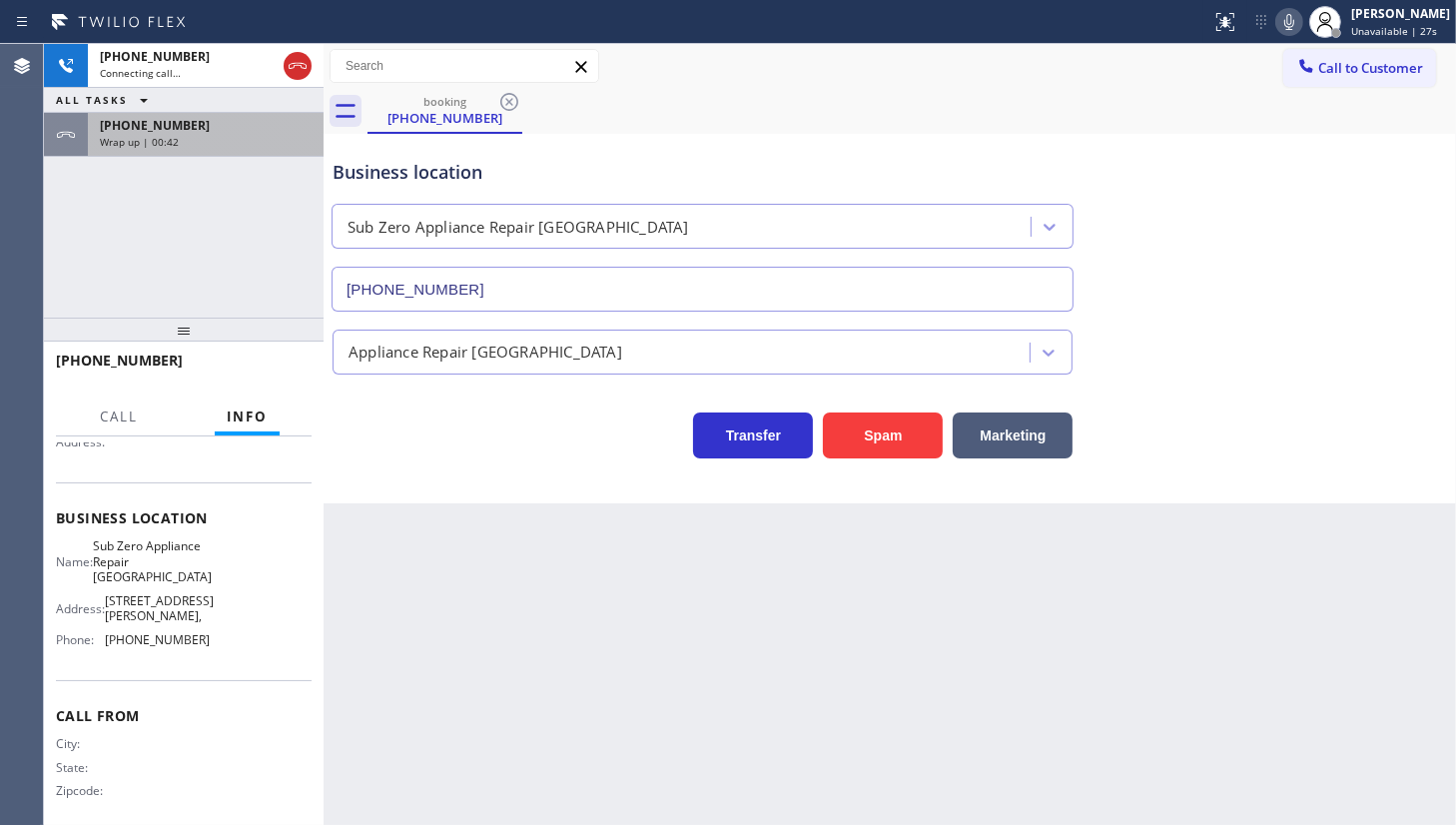 click on "+13252320277" at bounding box center [206, 125] 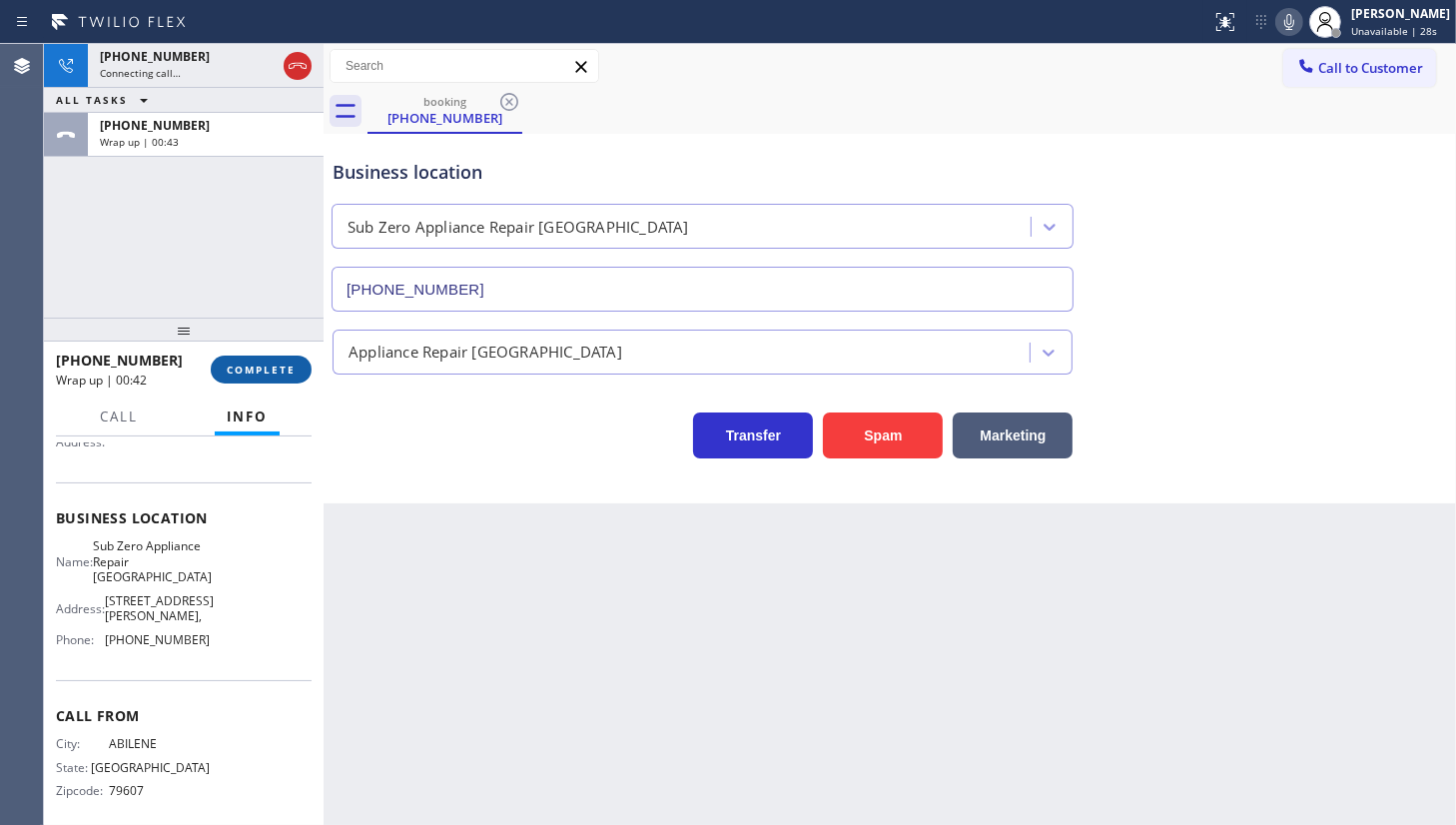 click on "COMPLETE" at bounding box center [261, 370] 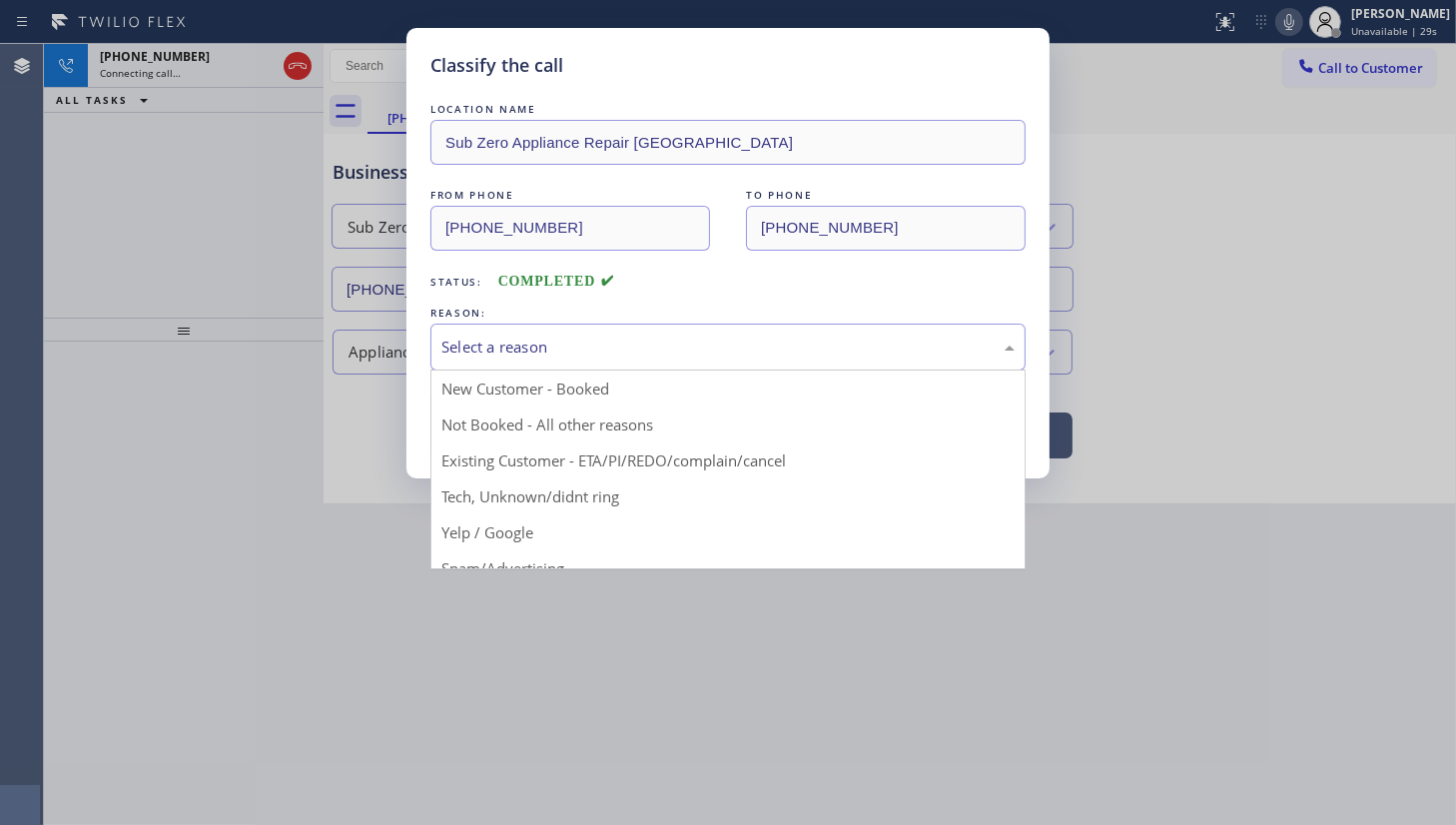 click on "Select a reason" at bounding box center (728, 347) 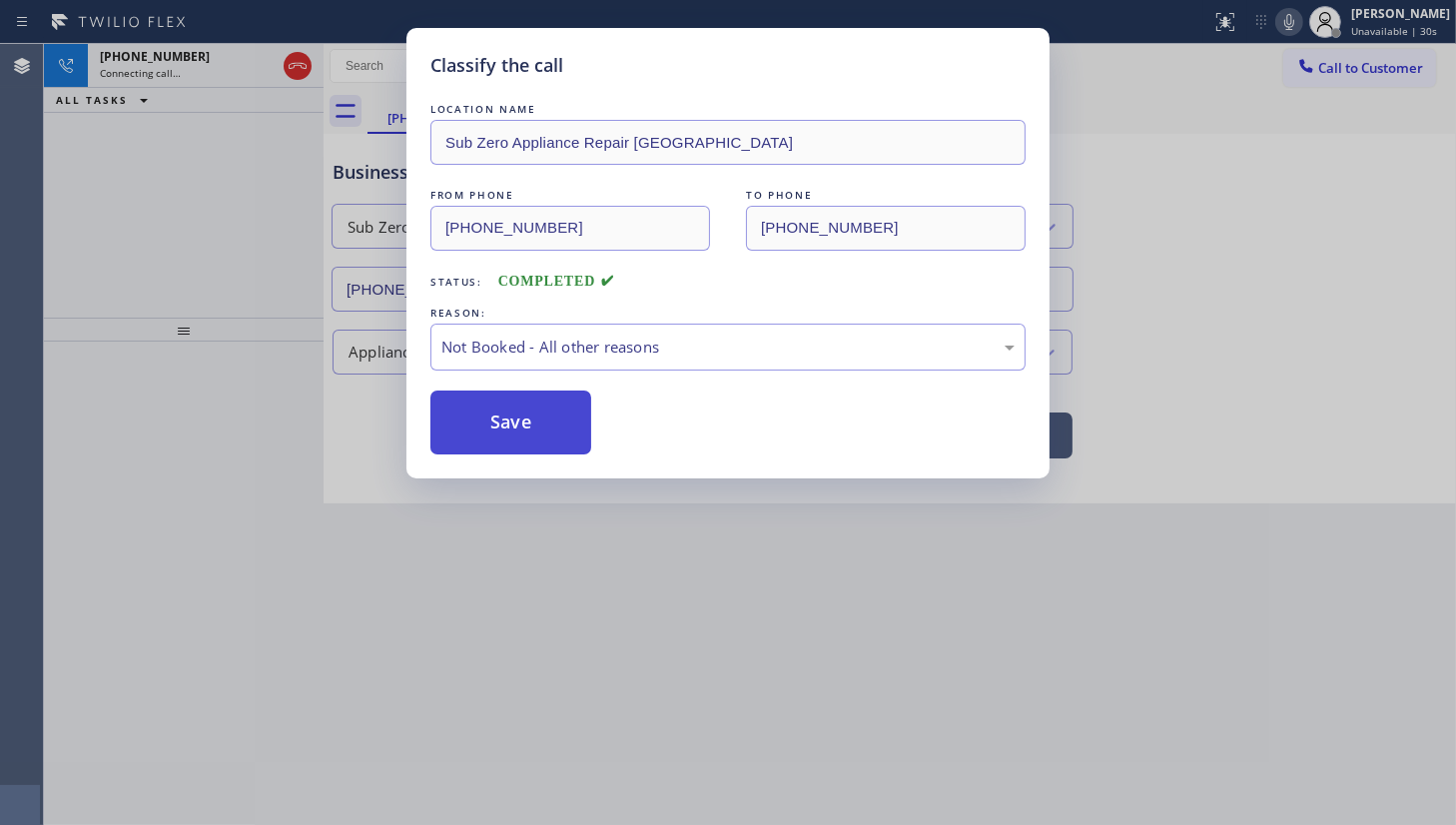 click on "Save" at bounding box center [510, 422] 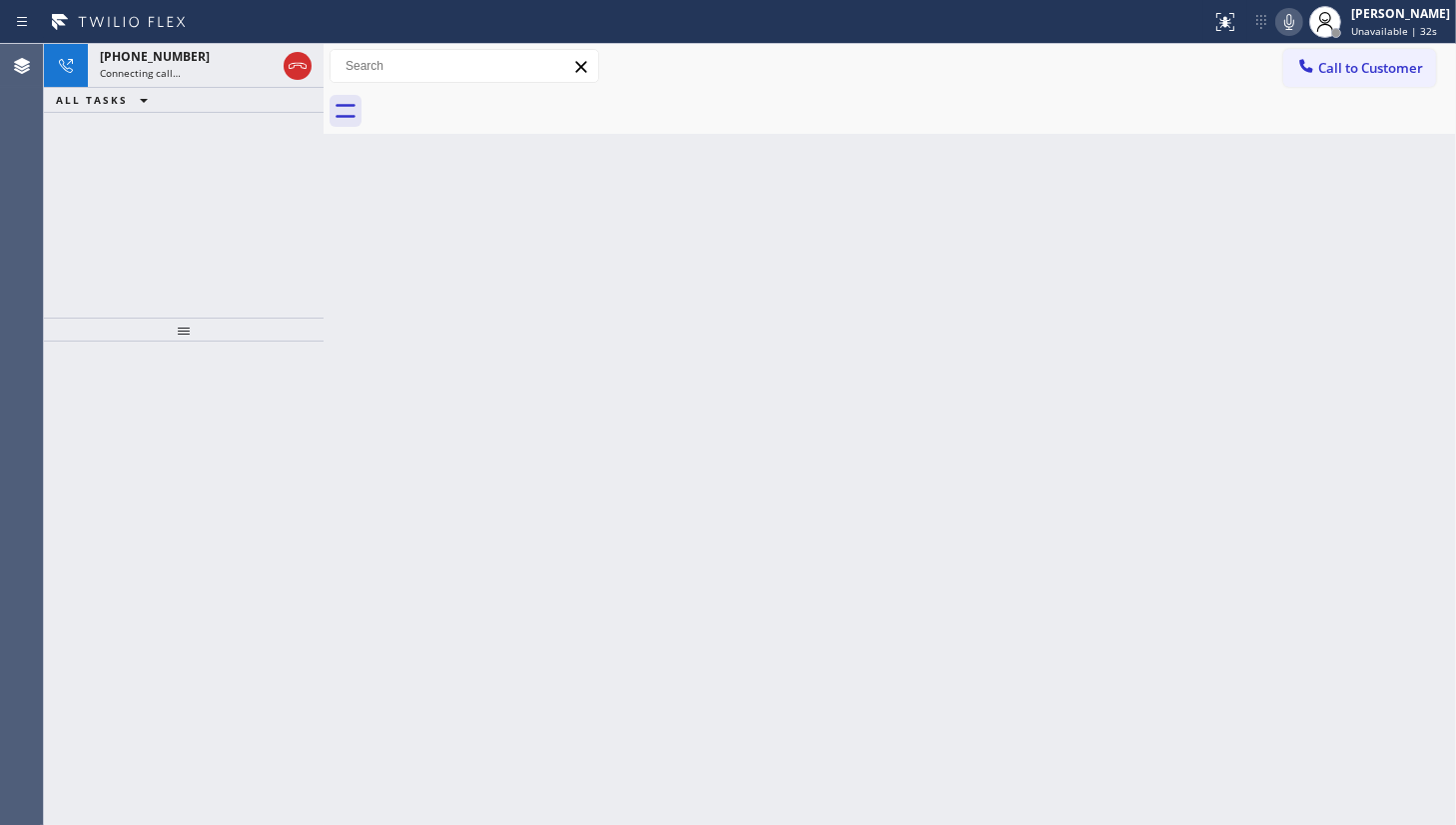 click on "Status report No issues detected If you experience an issue, please download the report and send it to your support team. Download report JENIZA ALCAYDE Unavailable | 32s Set your status Offline Available Unavailable Break Log out" at bounding box center [728, 22] 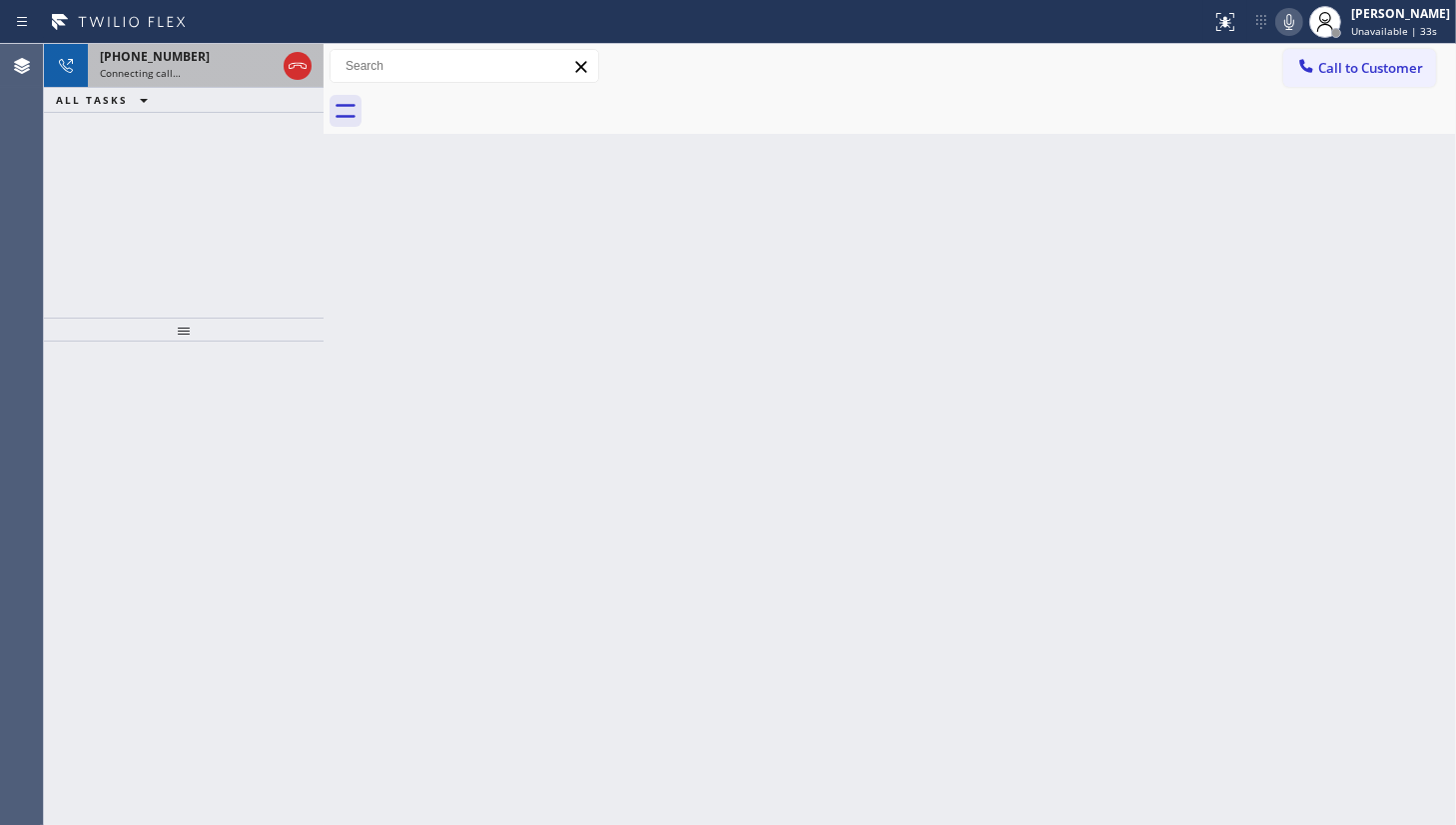 click on "+13252320277" at bounding box center (155, 56) 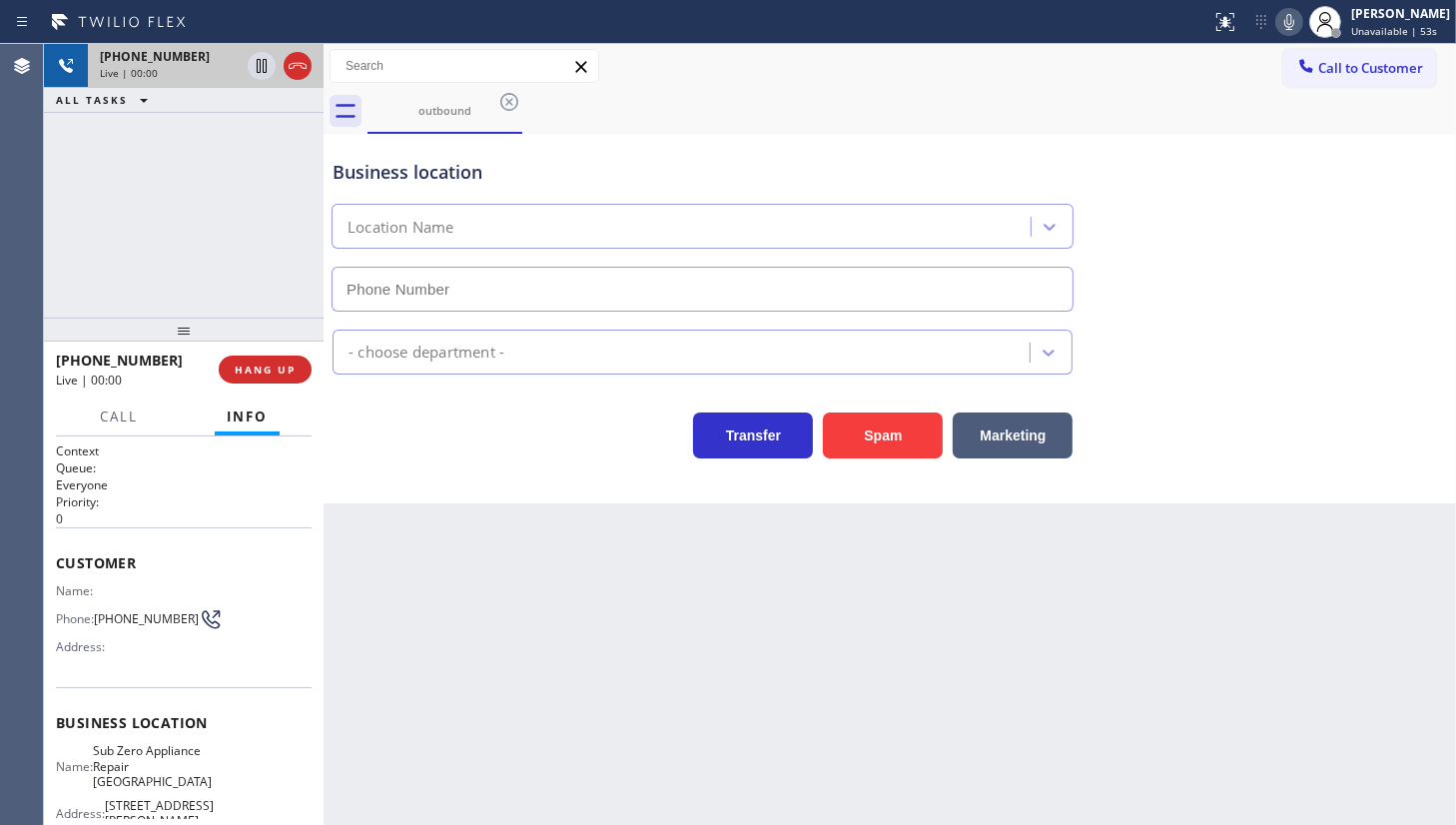 type on "(360) 205-1831" 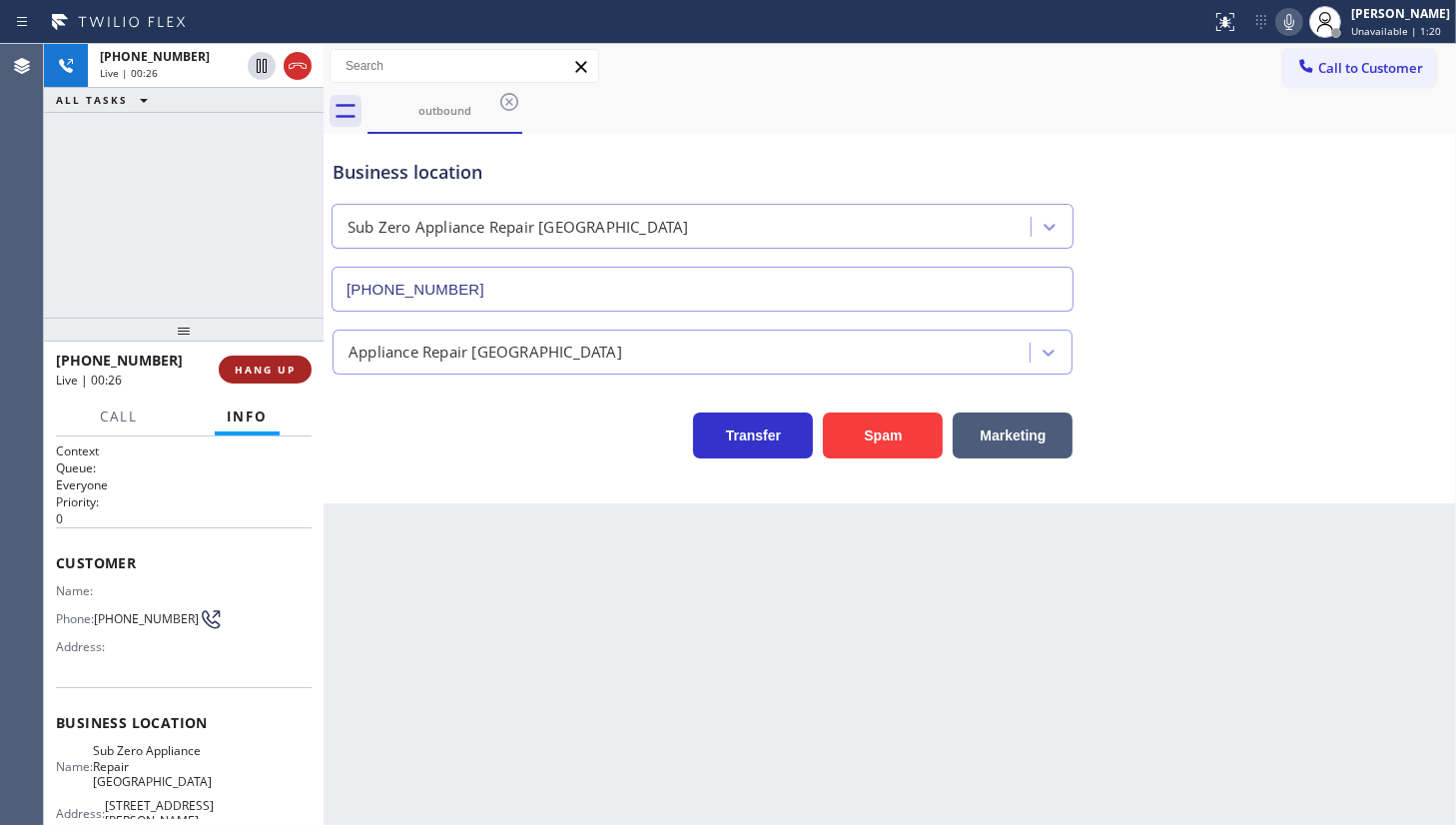 click on "HANG UP" at bounding box center [265, 370] 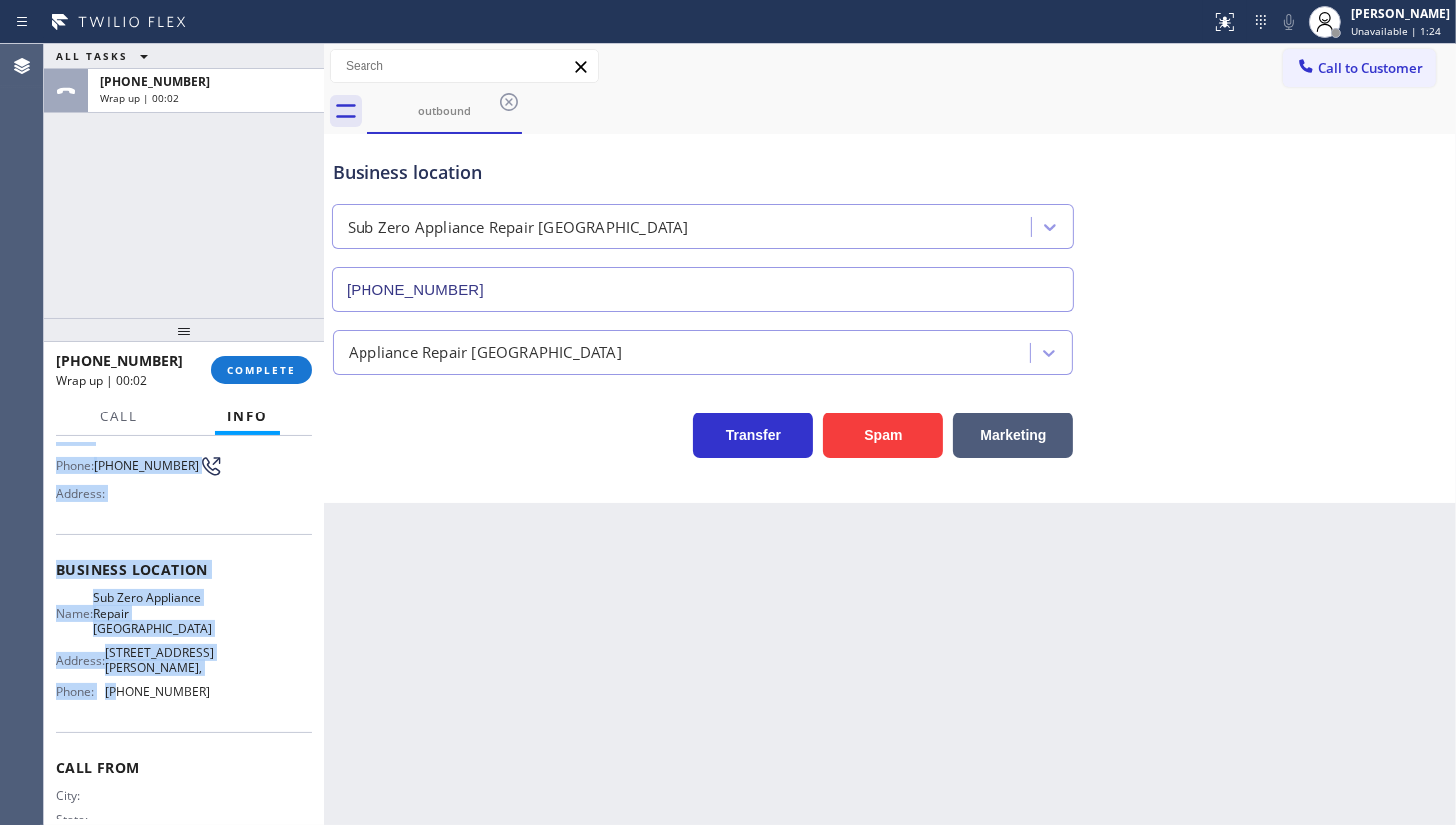 scroll, scrollTop: 205, scrollLeft: 0, axis: vertical 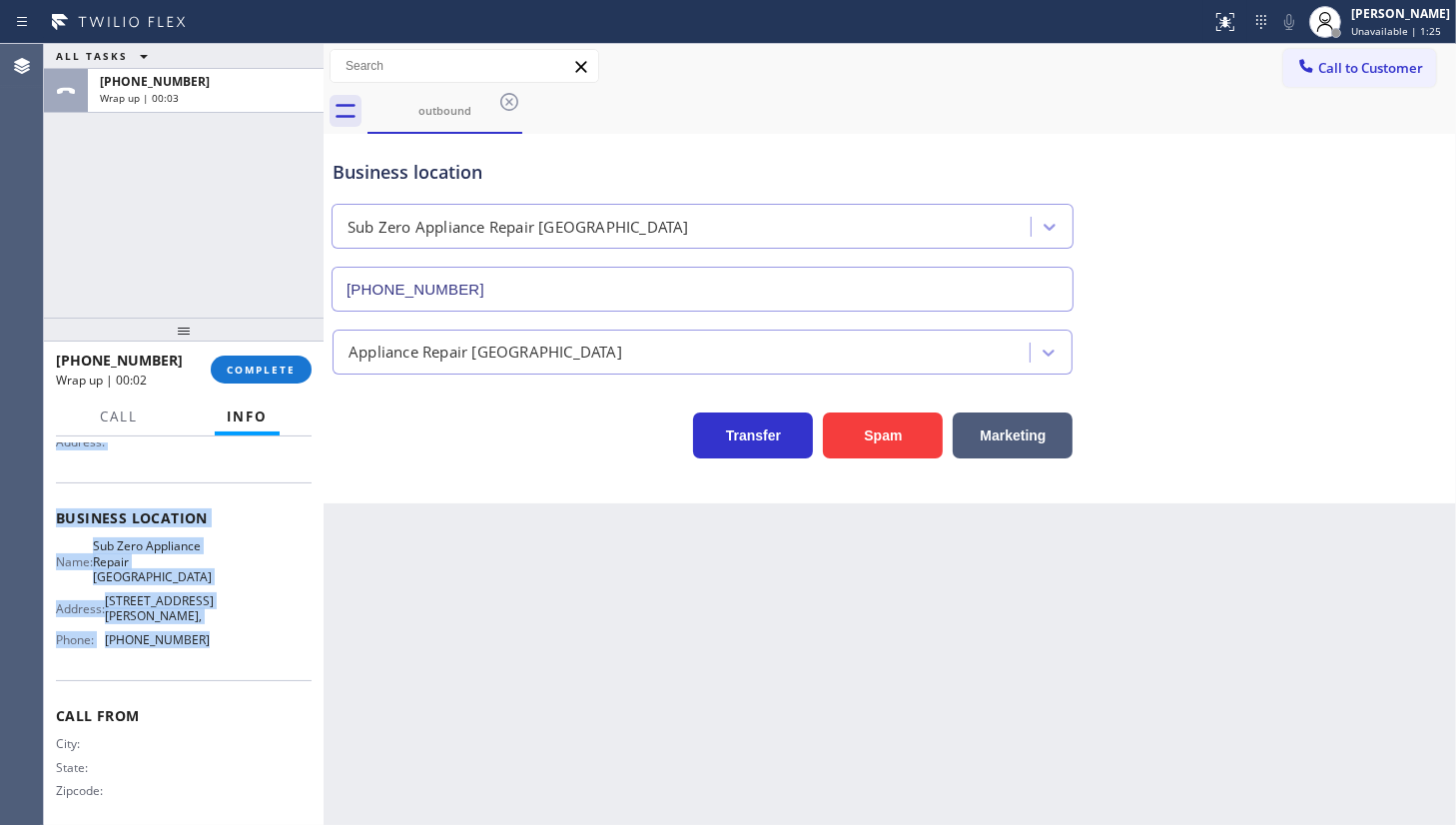 drag, startPoint x: 55, startPoint y: 550, endPoint x: 216, endPoint y: 648, distance: 188.48077 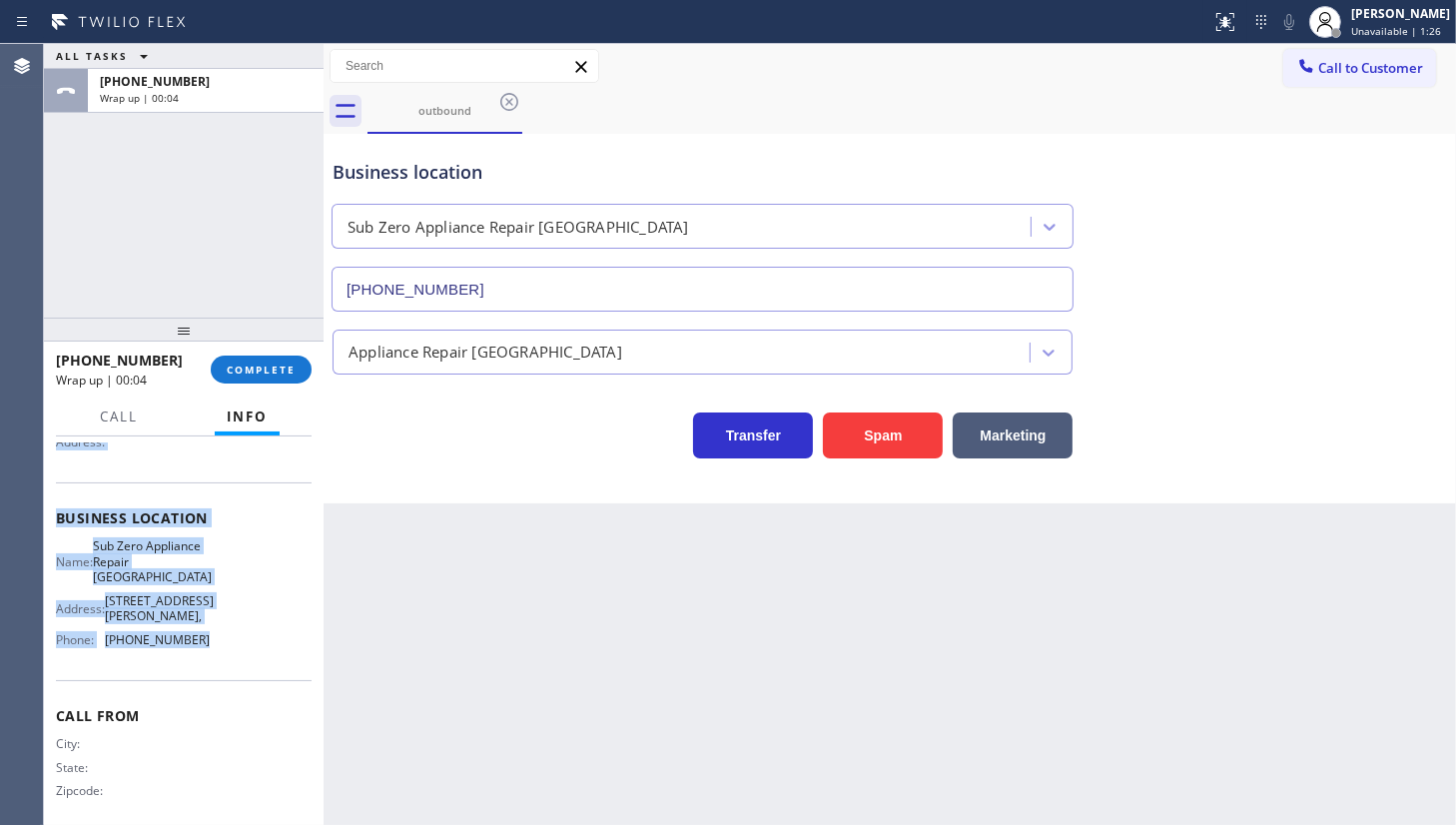 copy on "Customer Name: Phone: (325) 232-0277 Address: Business location Name: Sub Zero Appliance Repair Bellingham Address: 2410 James St,  Phone: (360) 205-1831" 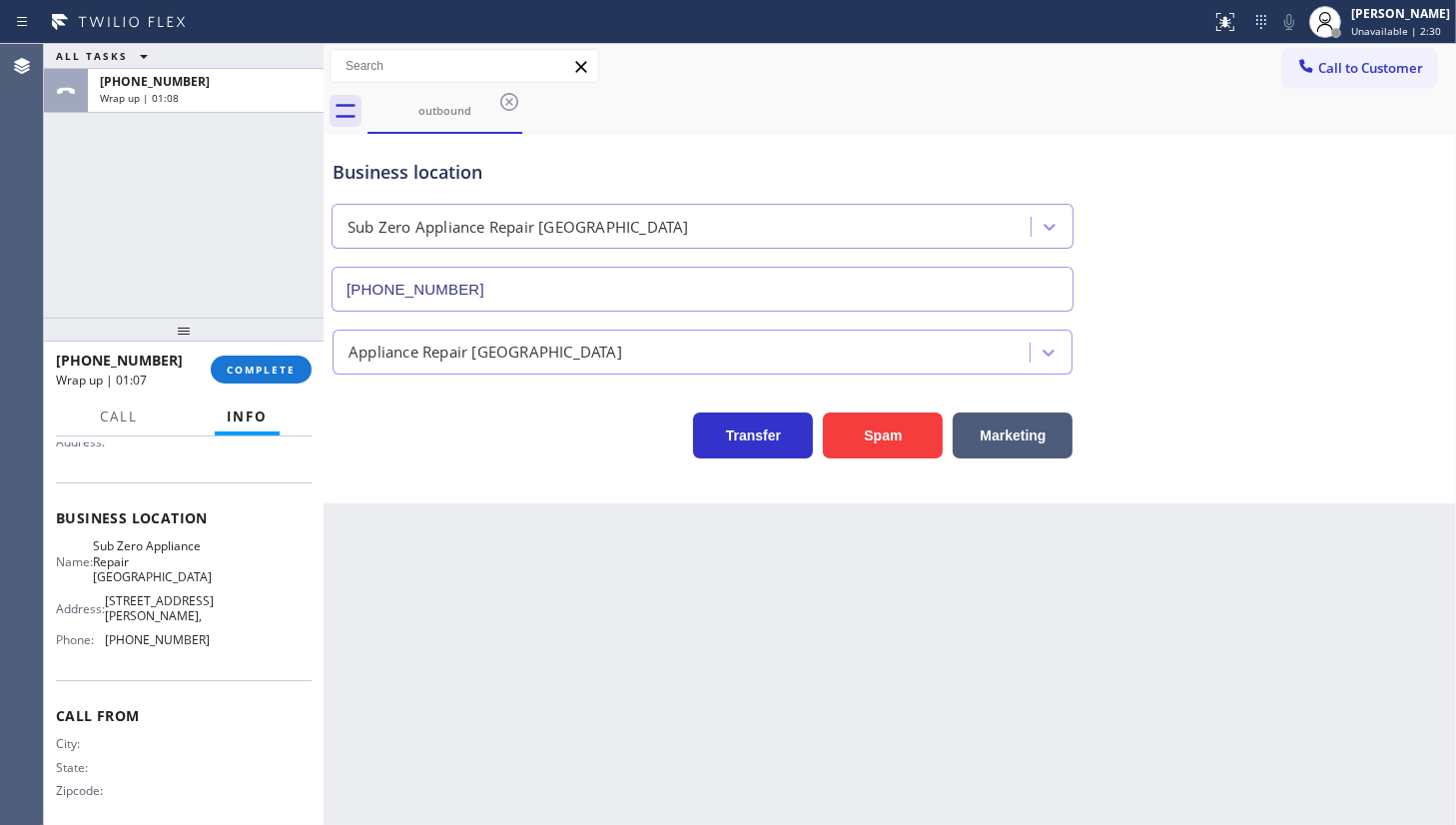 click on "ALL TASKS ALL TASKS ACTIVE TASKS TASKS IN WRAP UP +13252320277 Wrap up | 01:08" at bounding box center [184, 181] 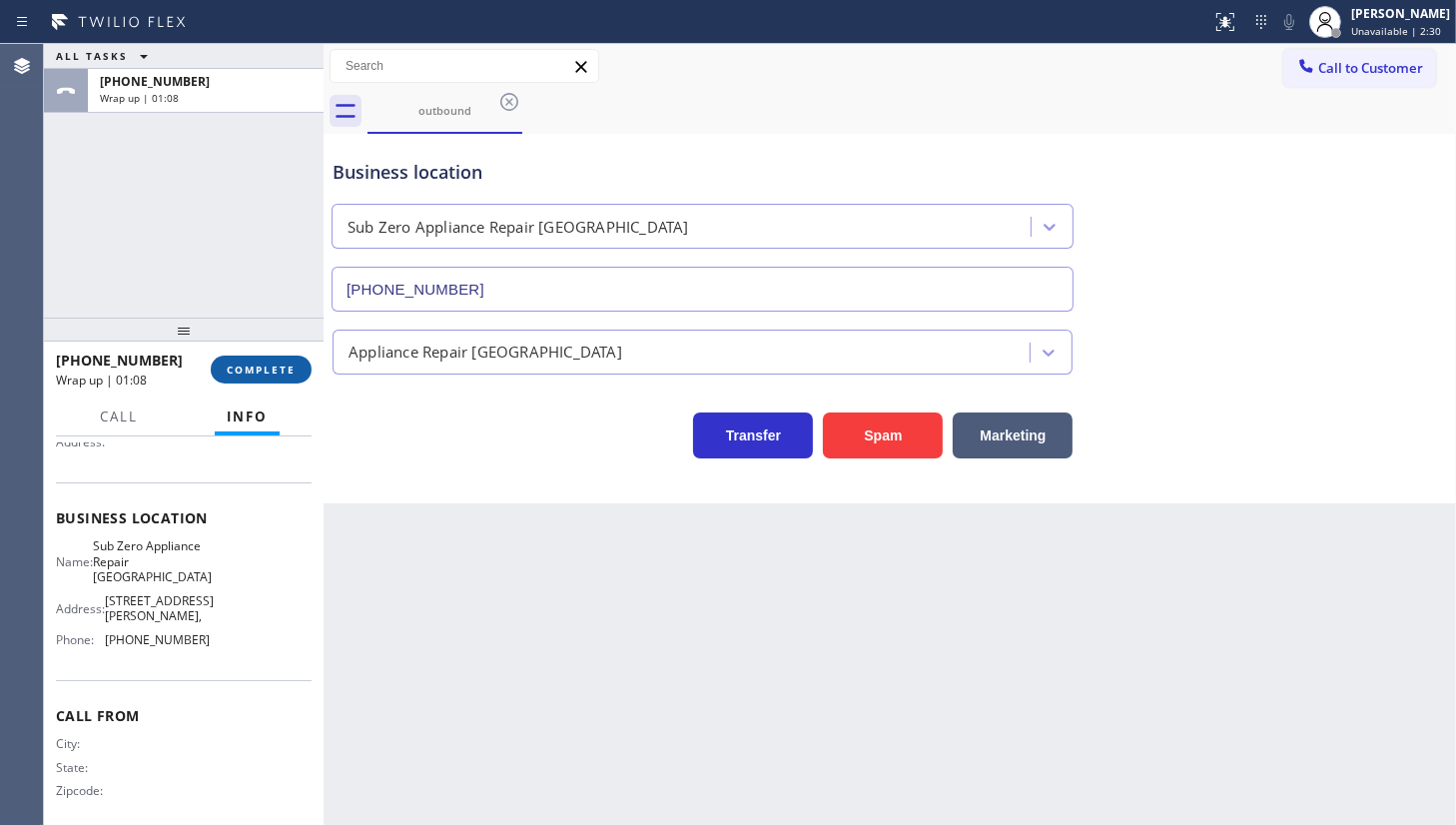 click on "COMPLETE" at bounding box center [261, 370] 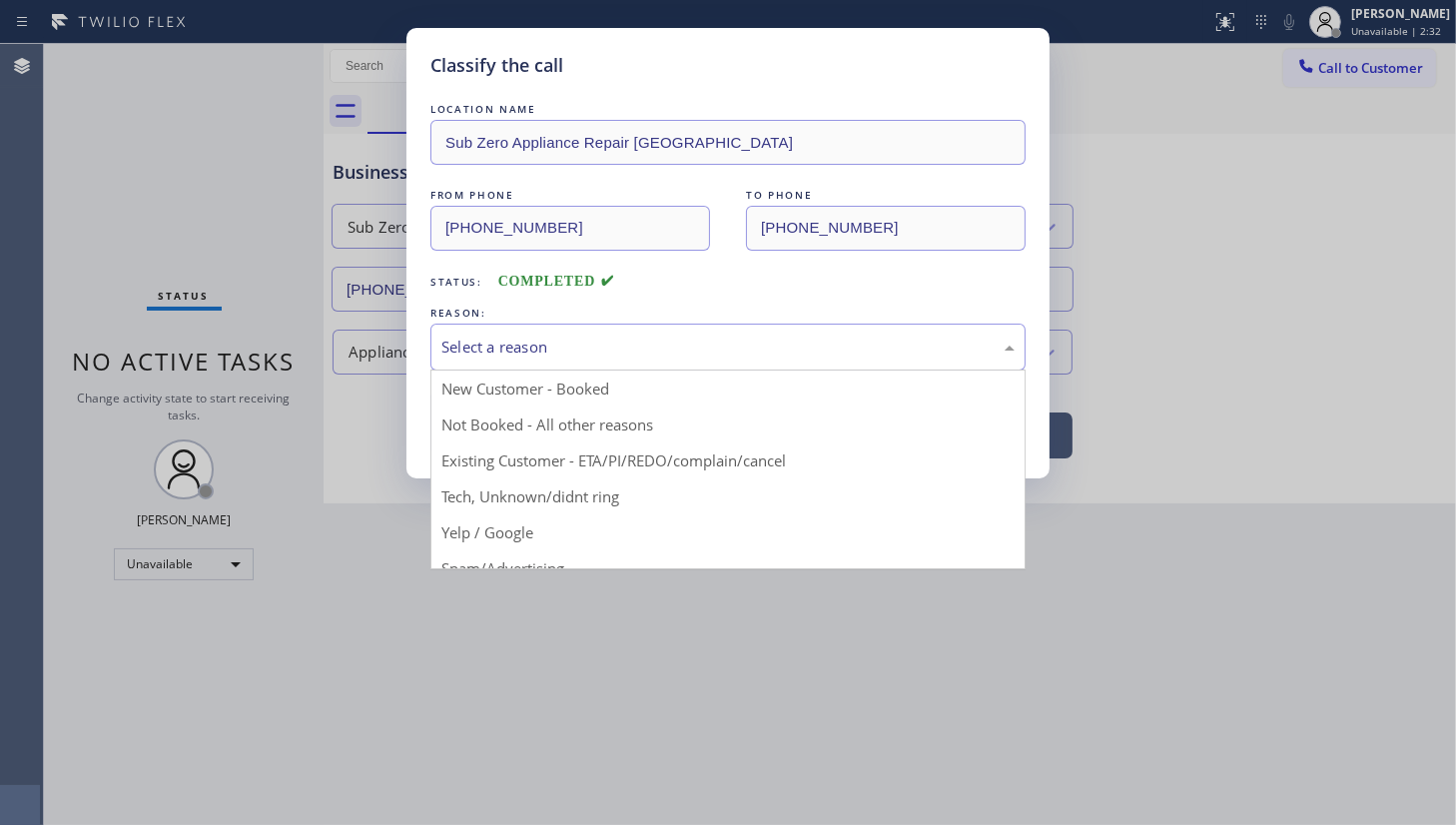 drag, startPoint x: 461, startPoint y: 349, endPoint x: 465, endPoint y: 391, distance: 42.190046 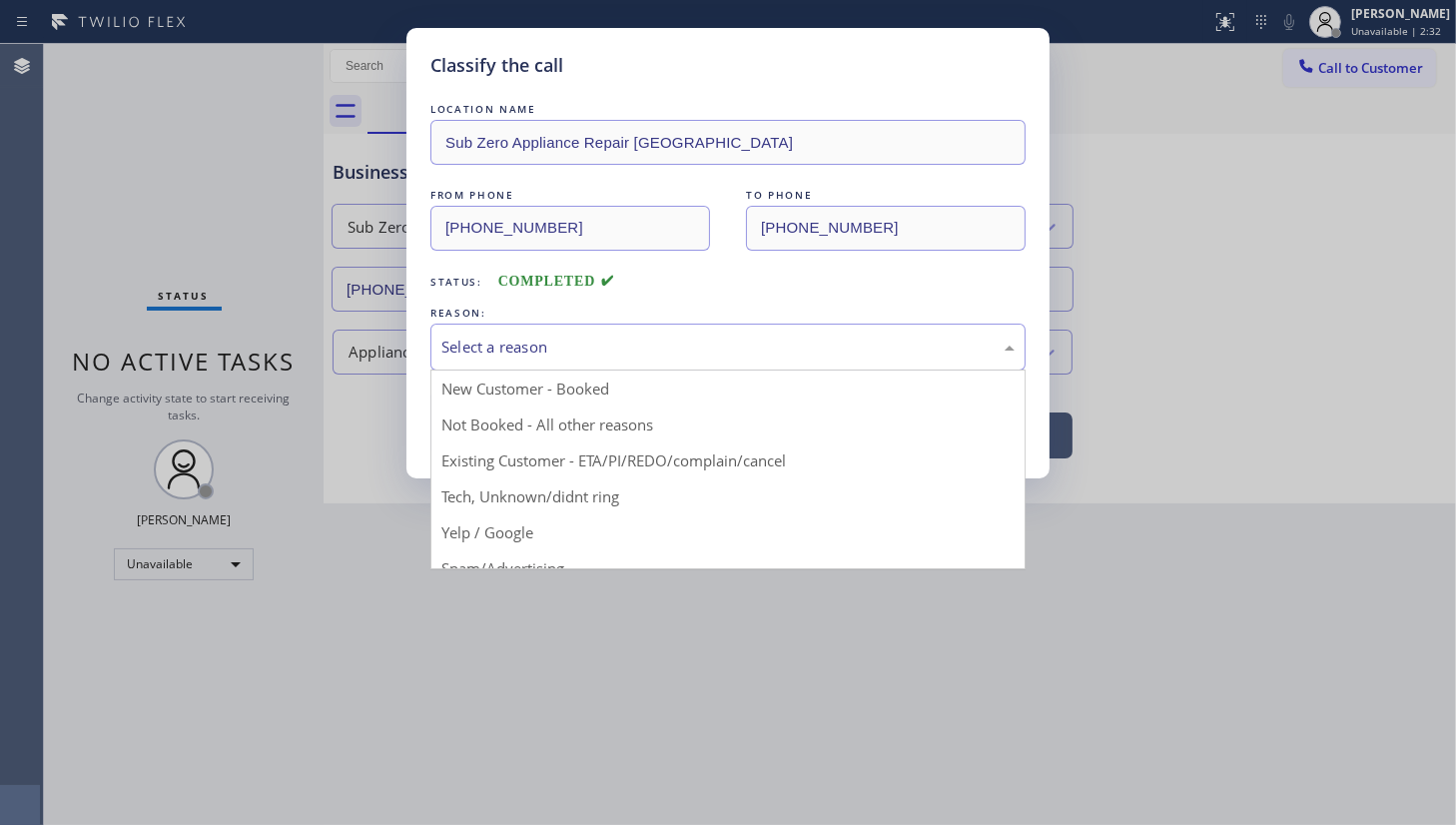 click on "Select a reason" at bounding box center [728, 347] 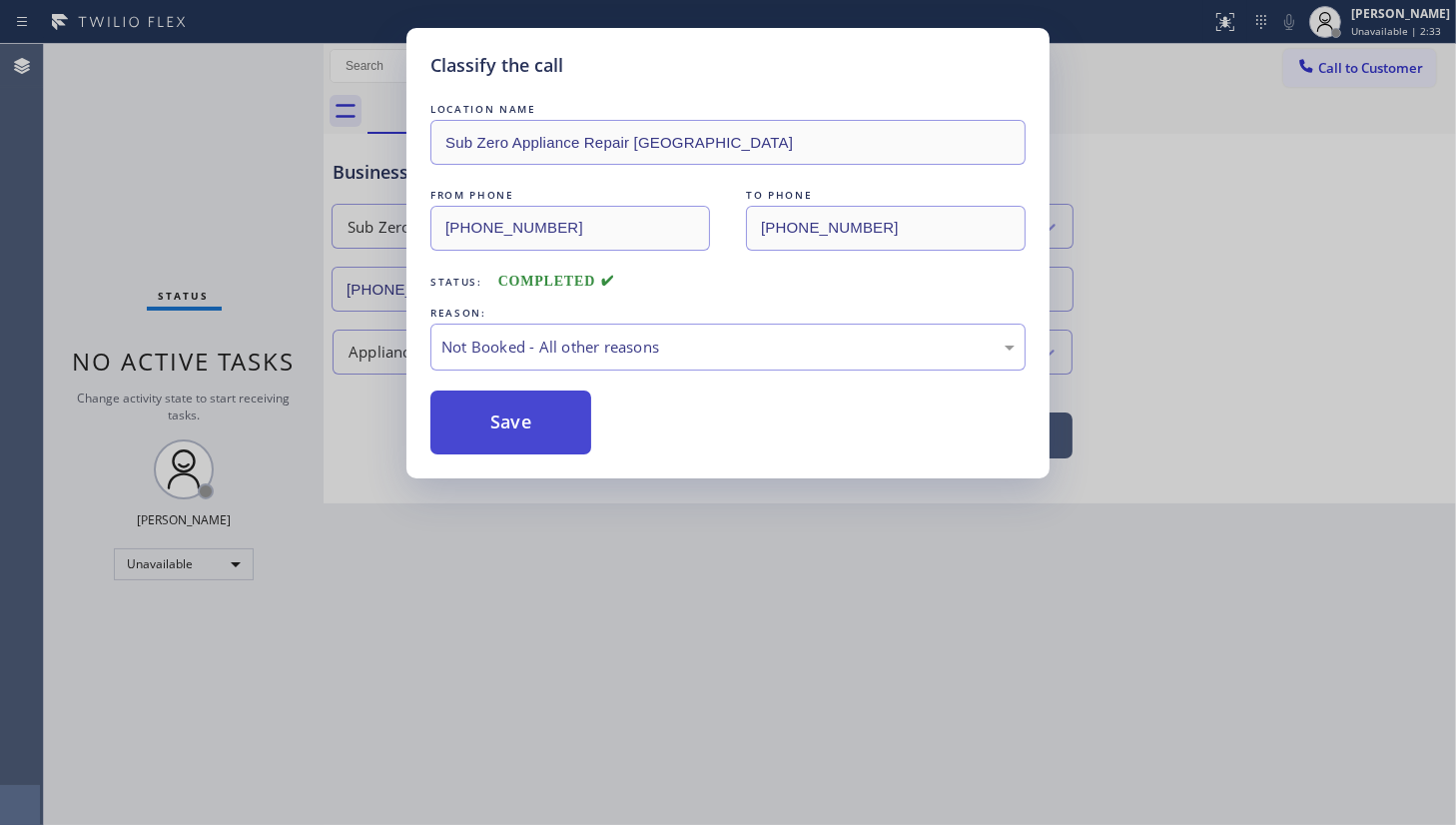 click on "Save" at bounding box center (510, 422) 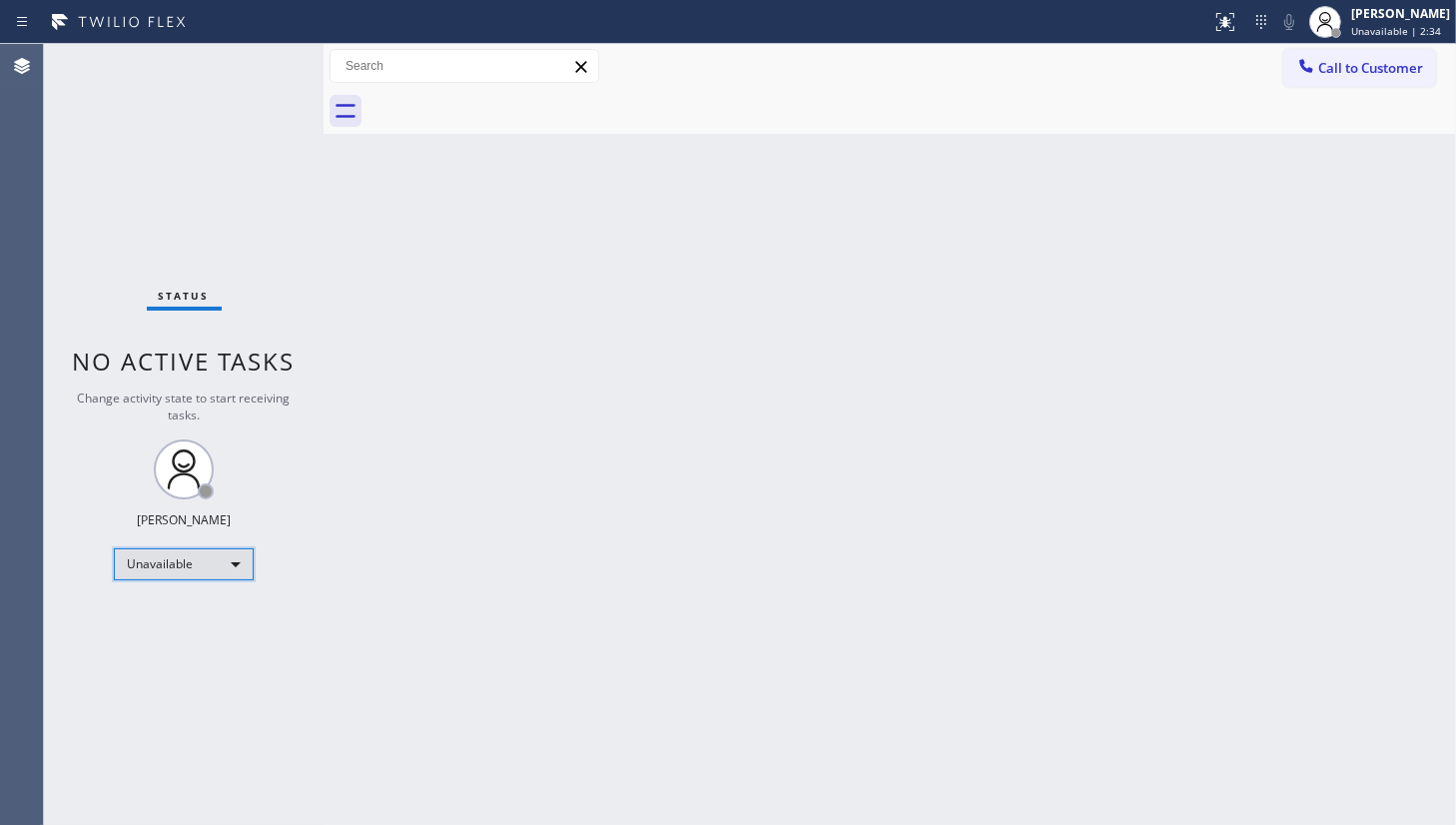 click on "Unavailable" at bounding box center (184, 564) 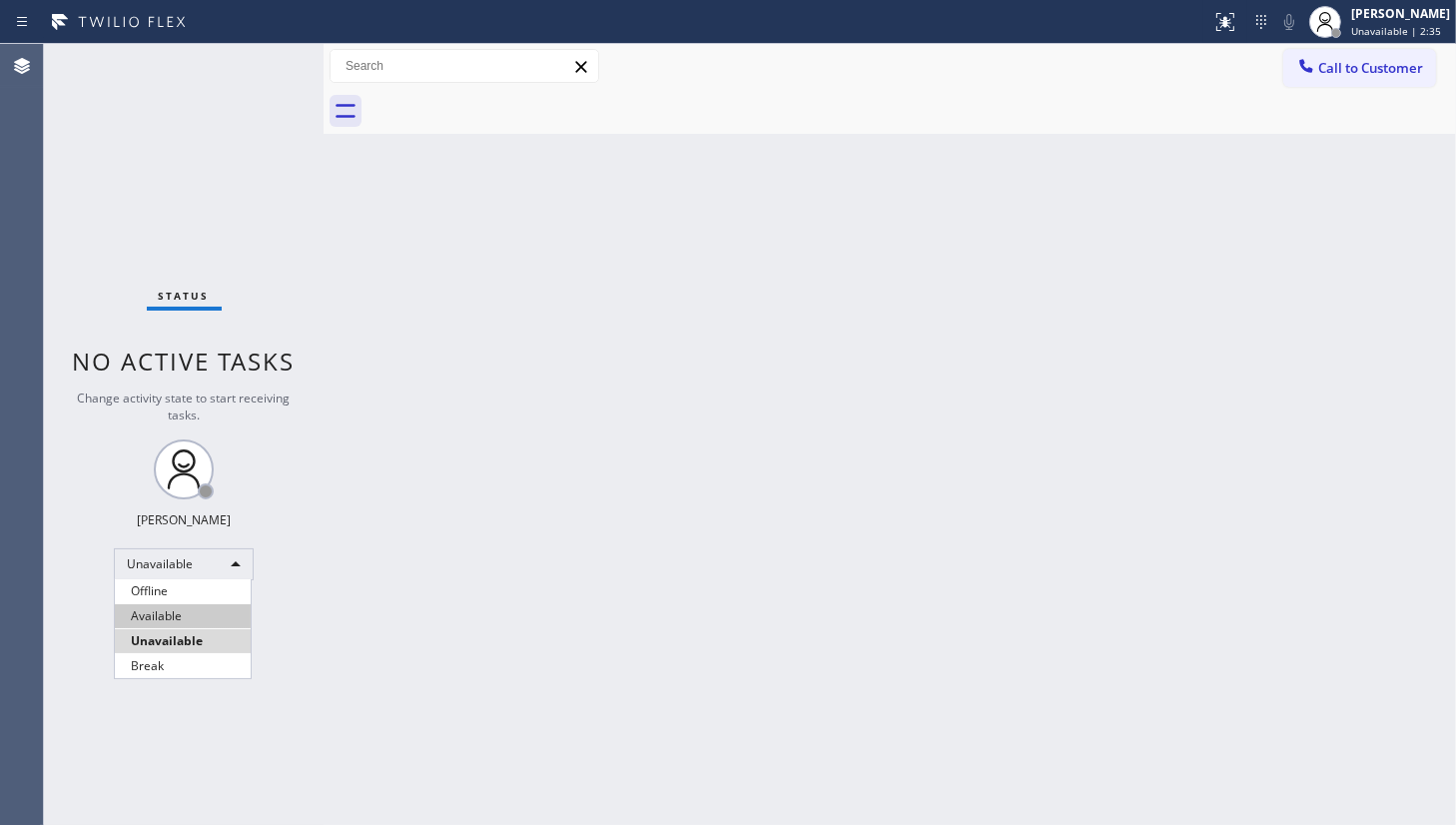 click on "Available" at bounding box center (183, 616) 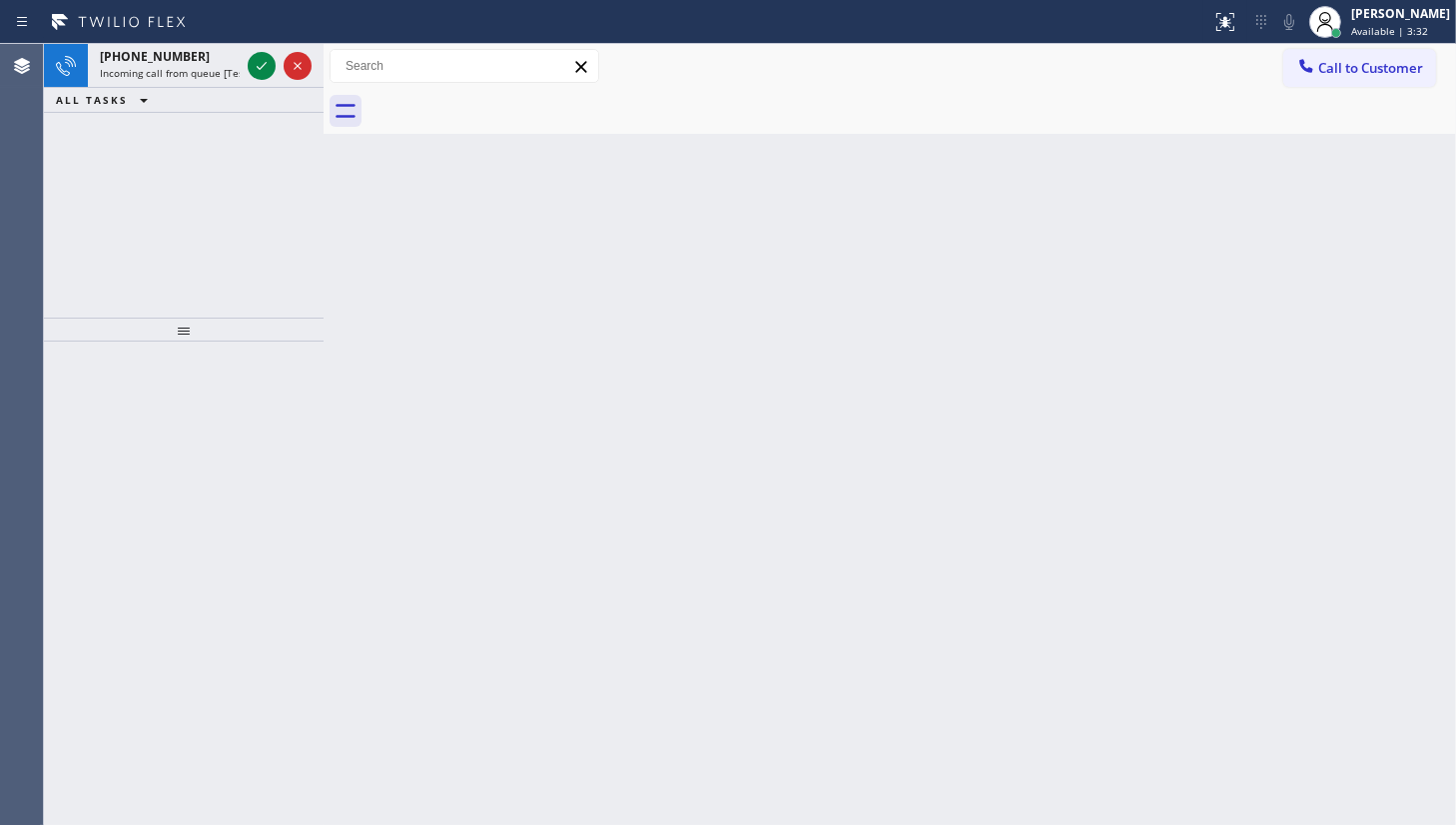 drag, startPoint x: 169, startPoint y: 190, endPoint x: 193, endPoint y: 164, distance: 35.383612 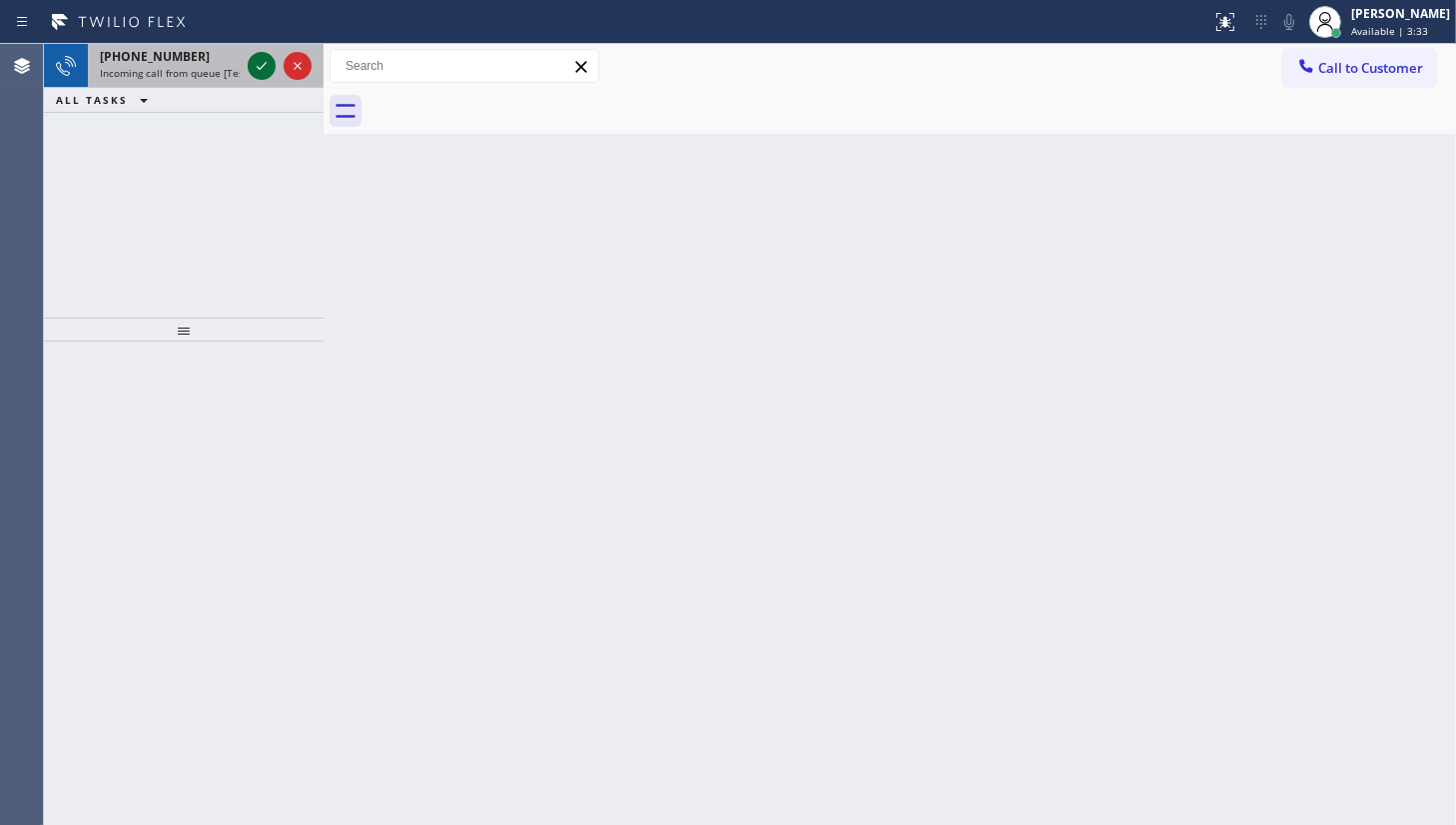 click 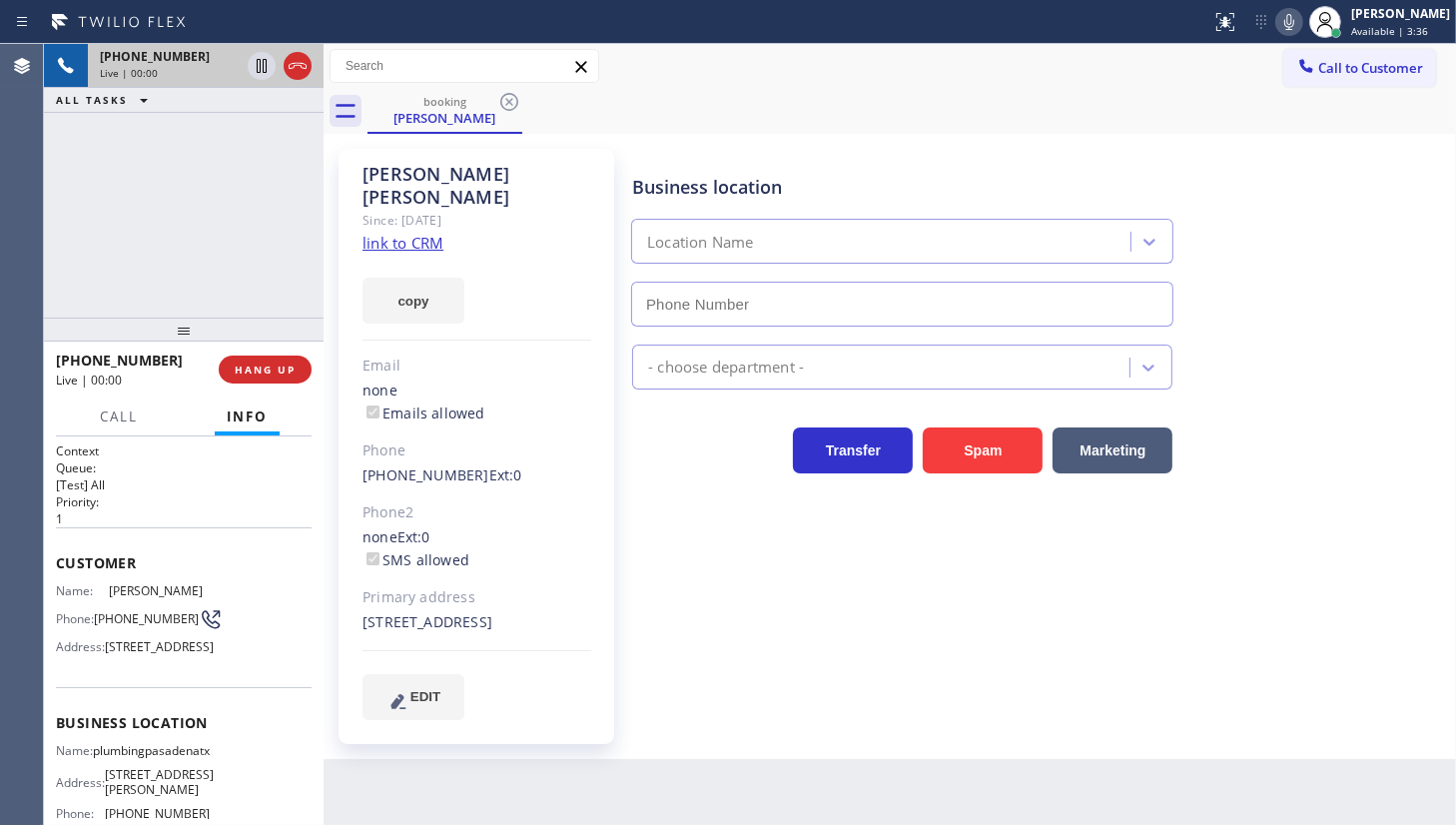 type on "(346) 275-3342" 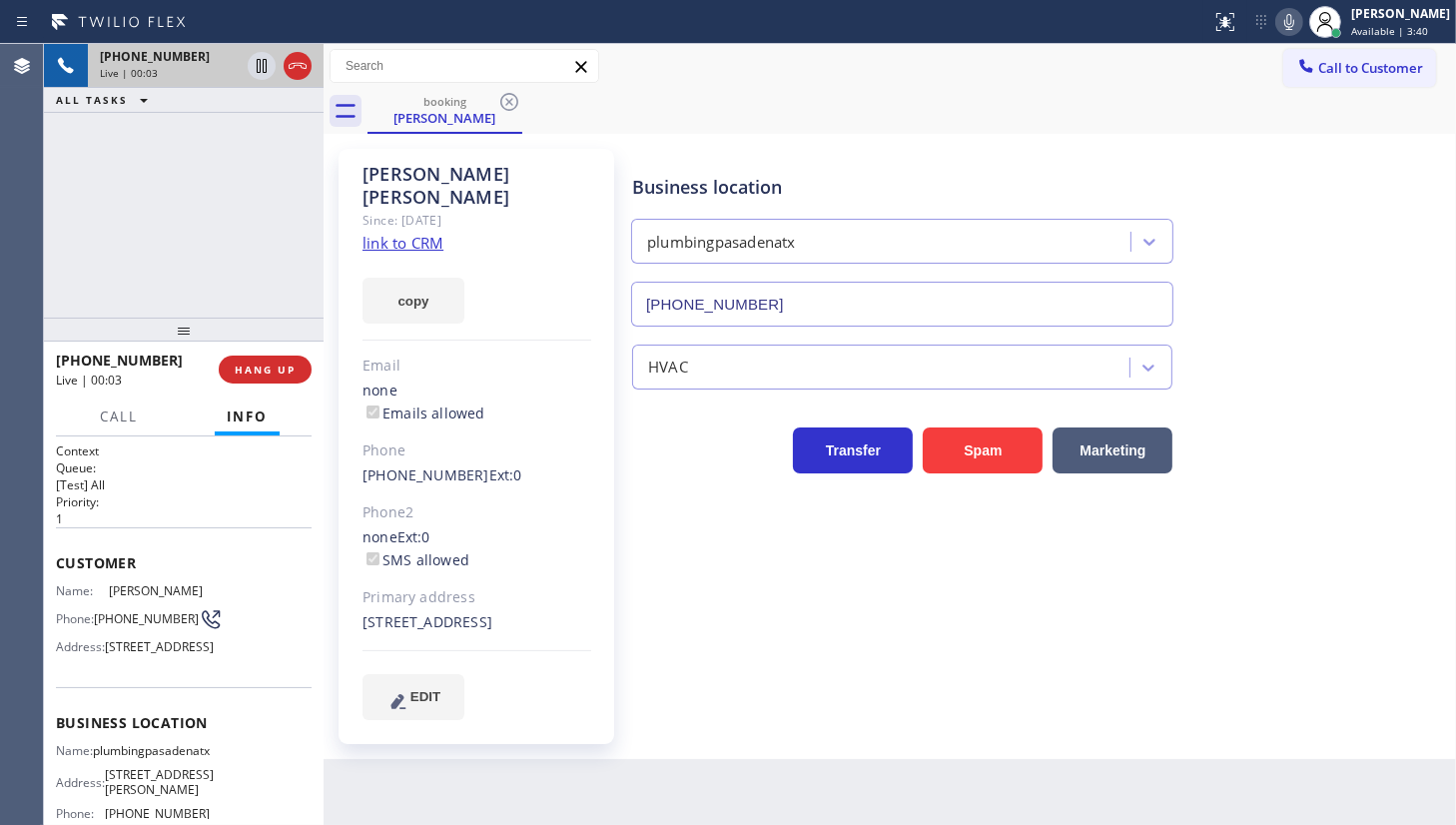 click on "link to CRM" 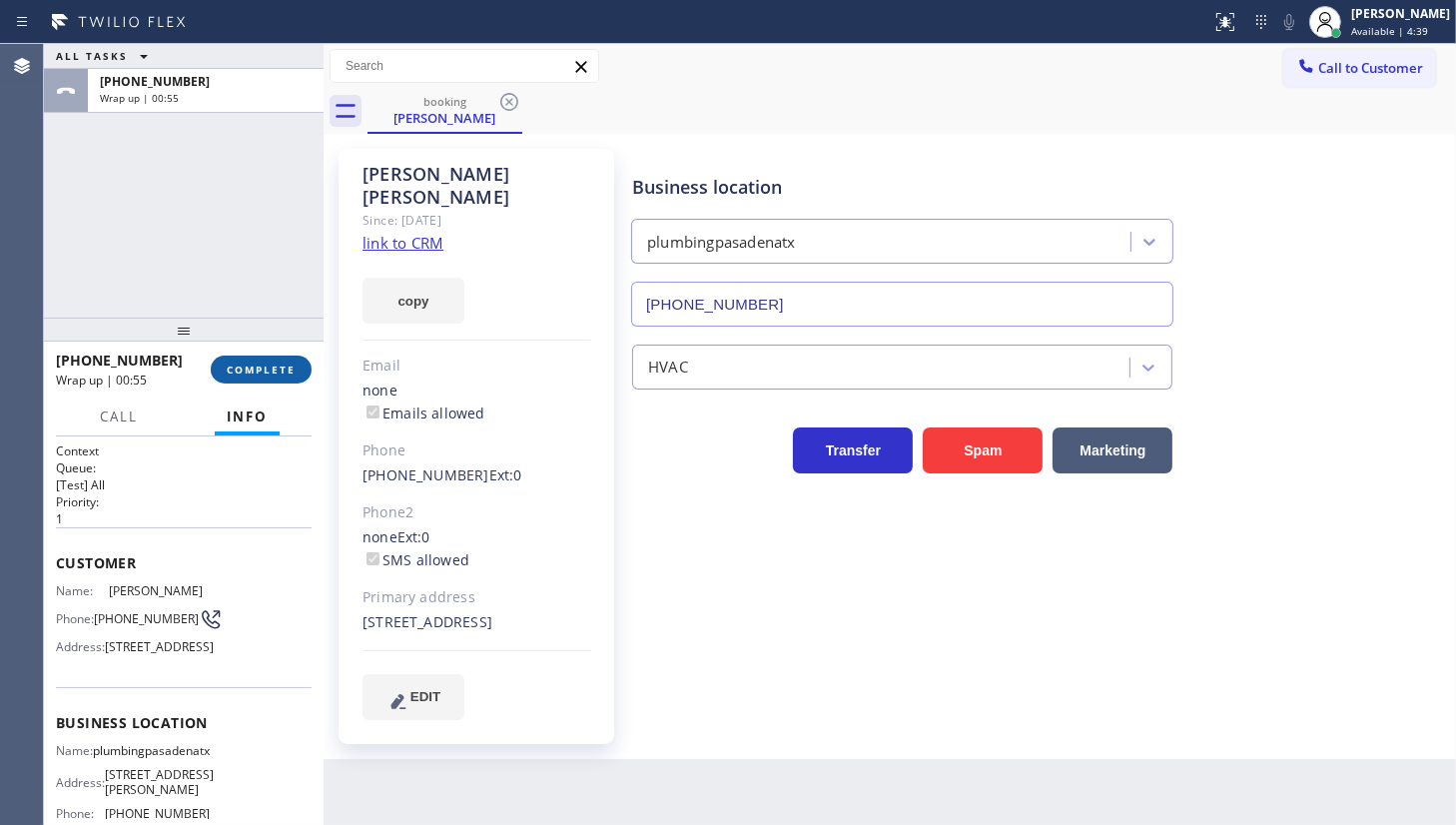 click on "COMPLETE" at bounding box center [261, 370] 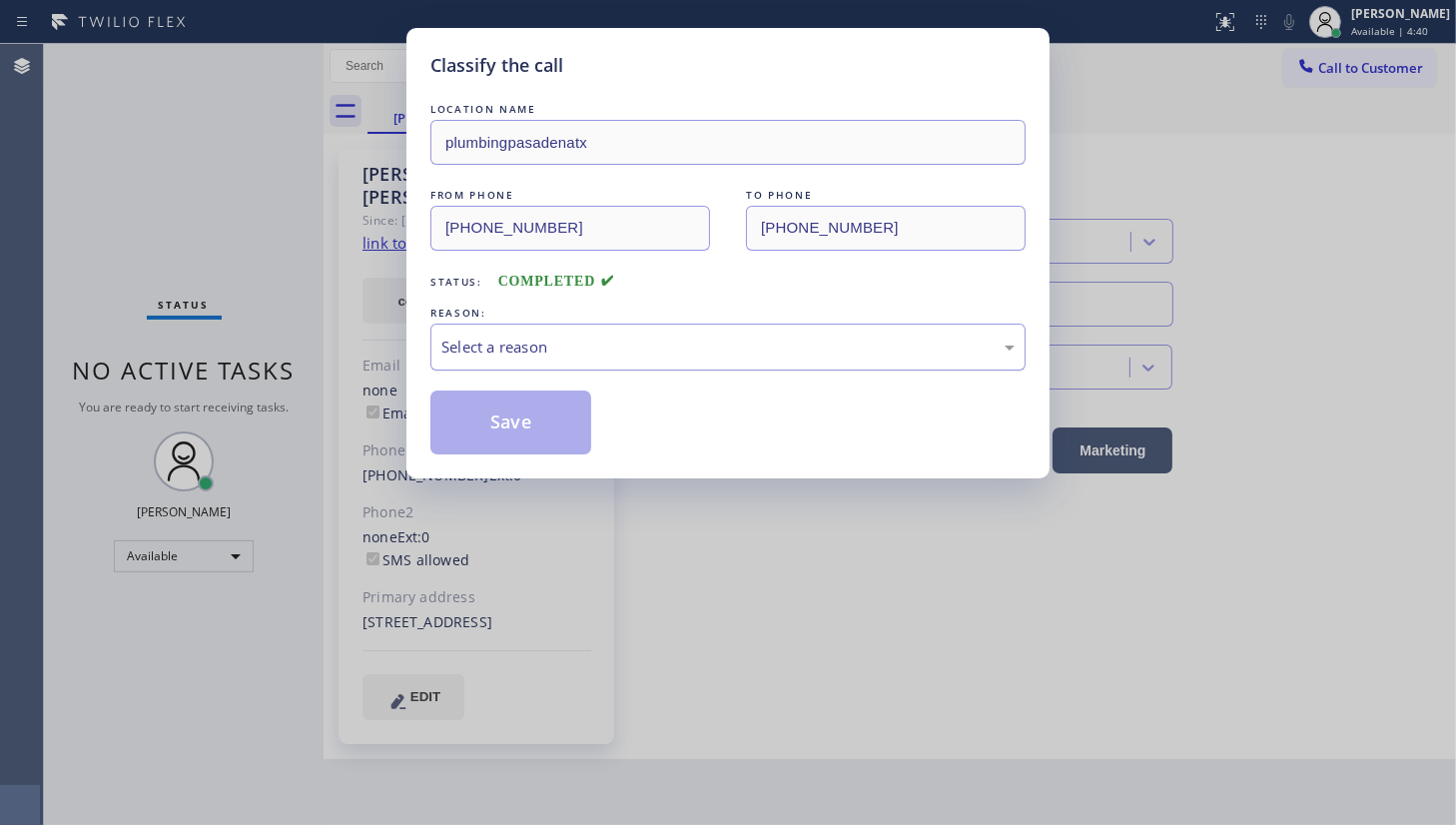 click on "Select a reason" at bounding box center (728, 347) 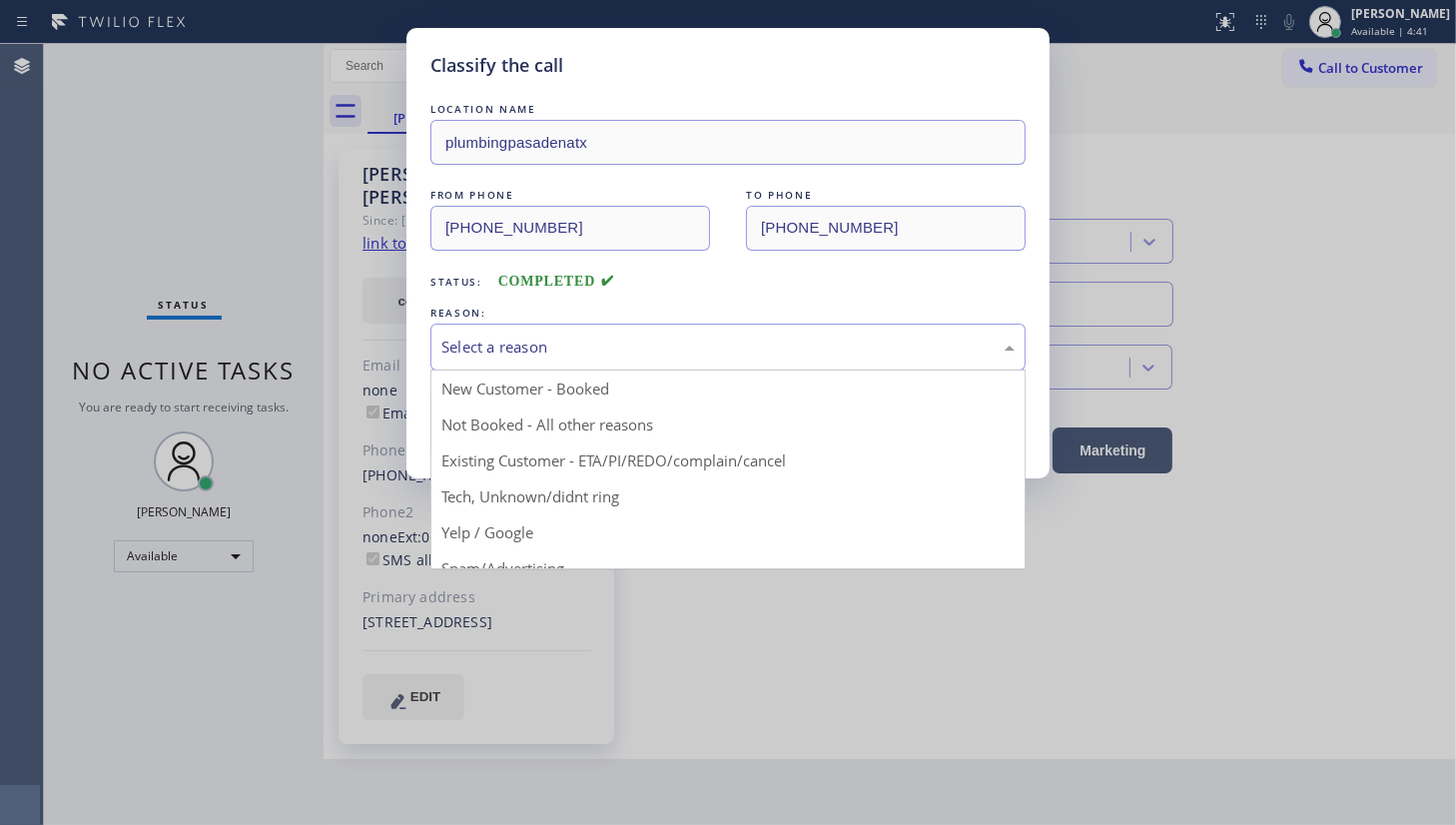 drag, startPoint x: 485, startPoint y: 463, endPoint x: 490, endPoint y: 423, distance: 40.311289 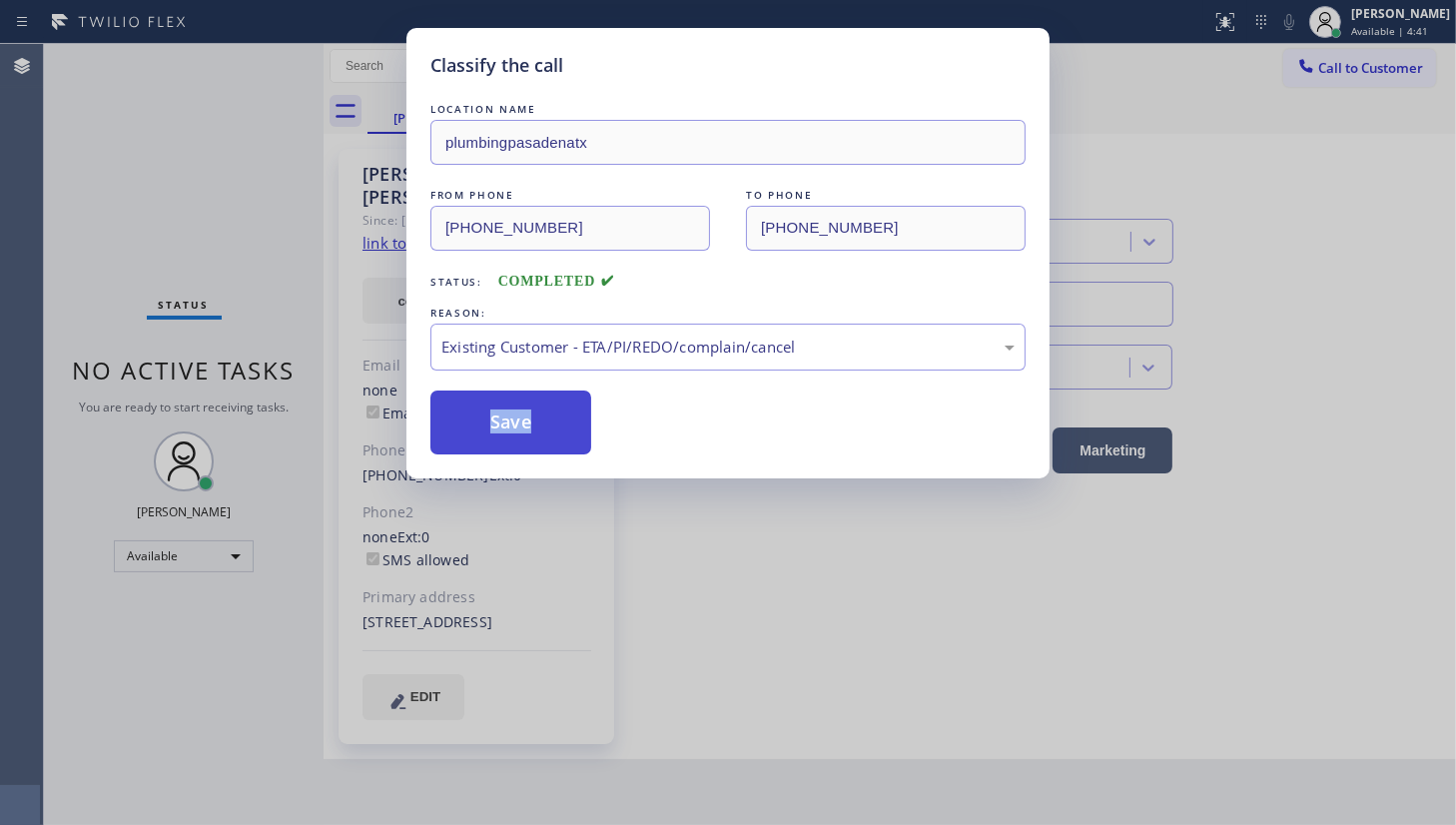 click on "Save" at bounding box center [510, 422] 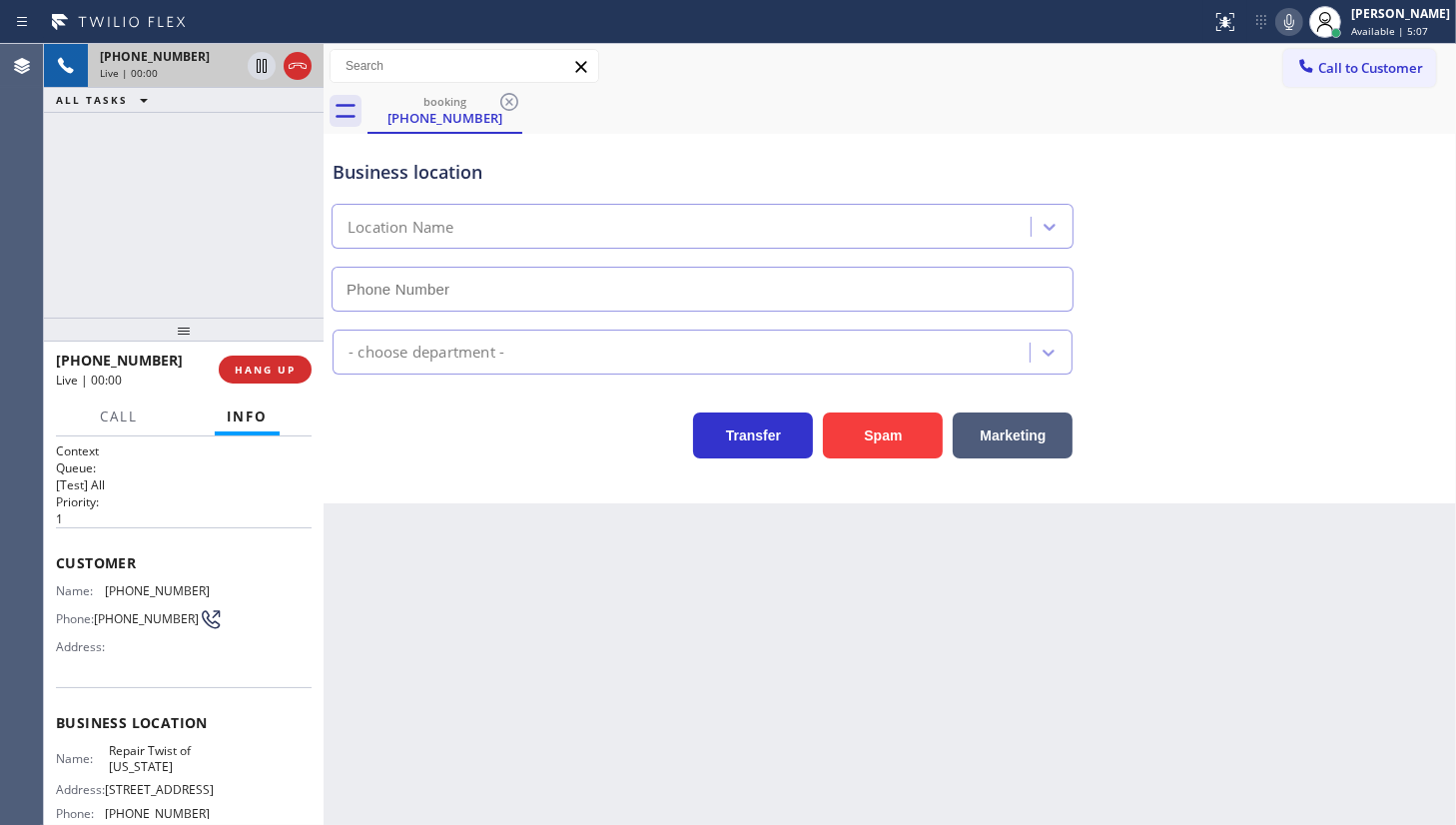type on "(347) 284-6179" 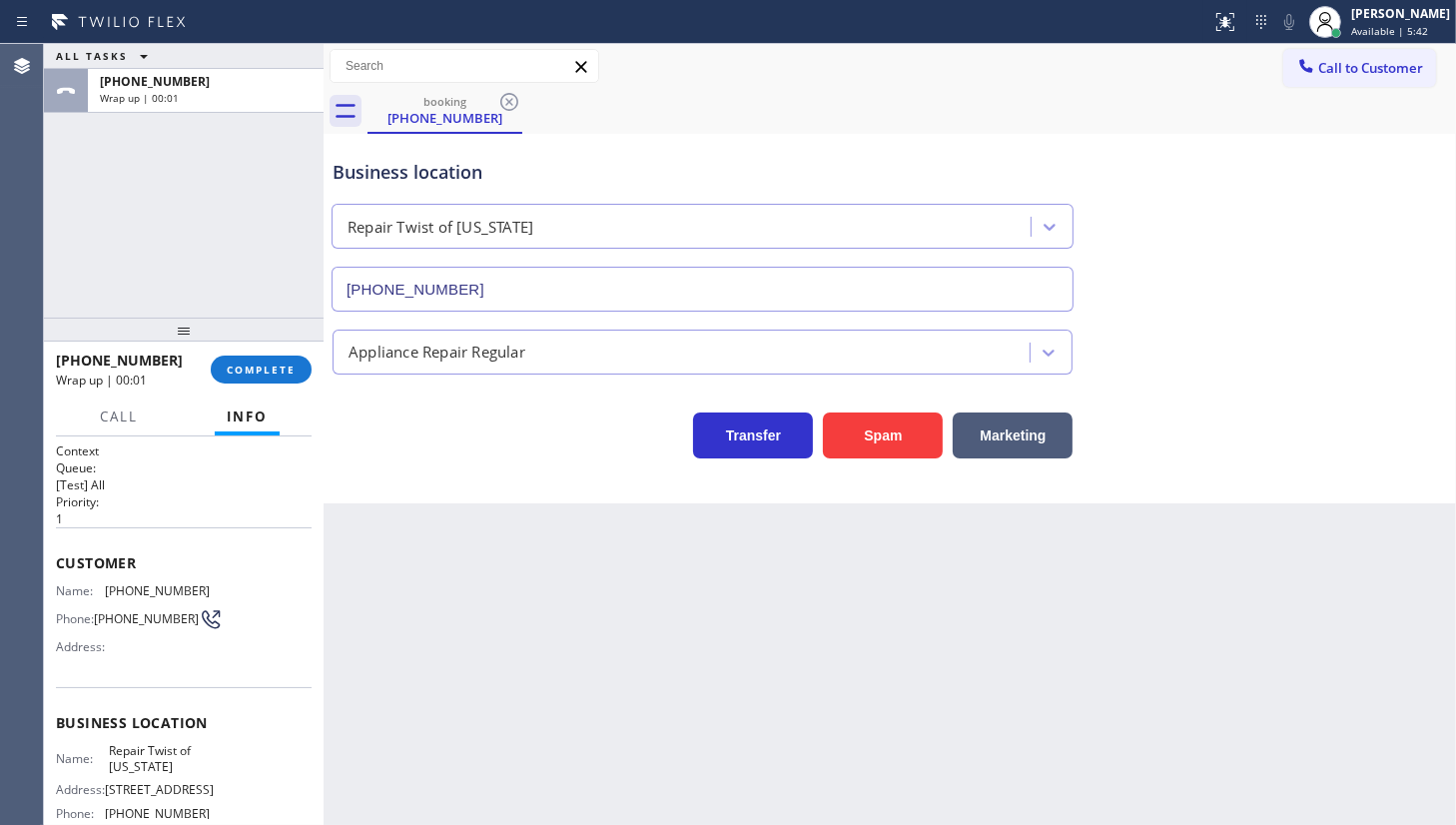 click on "+15168845567 Wrap up | 00:01 COMPLETE" at bounding box center (184, 370) 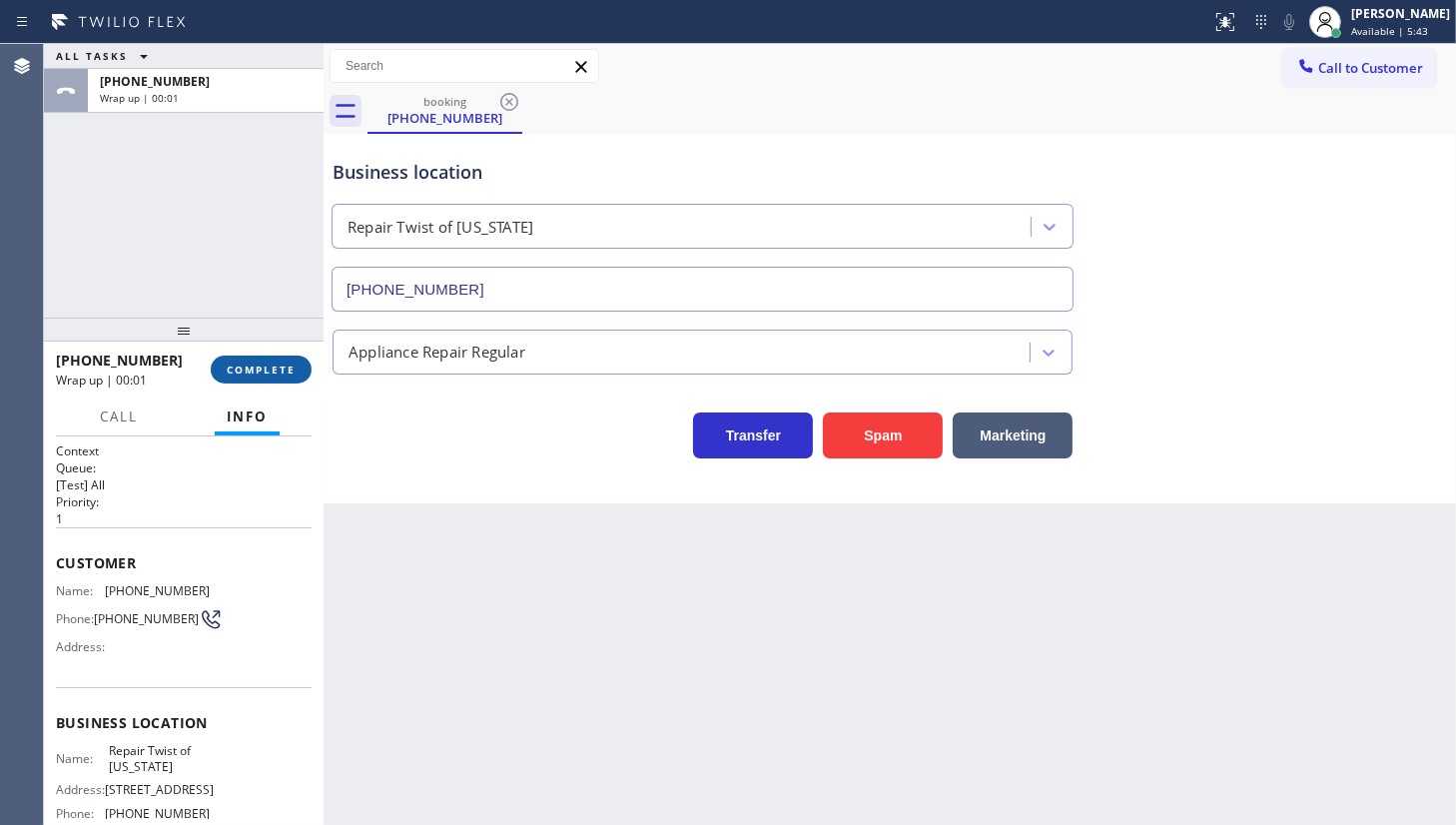 click on "COMPLETE" at bounding box center (261, 370) 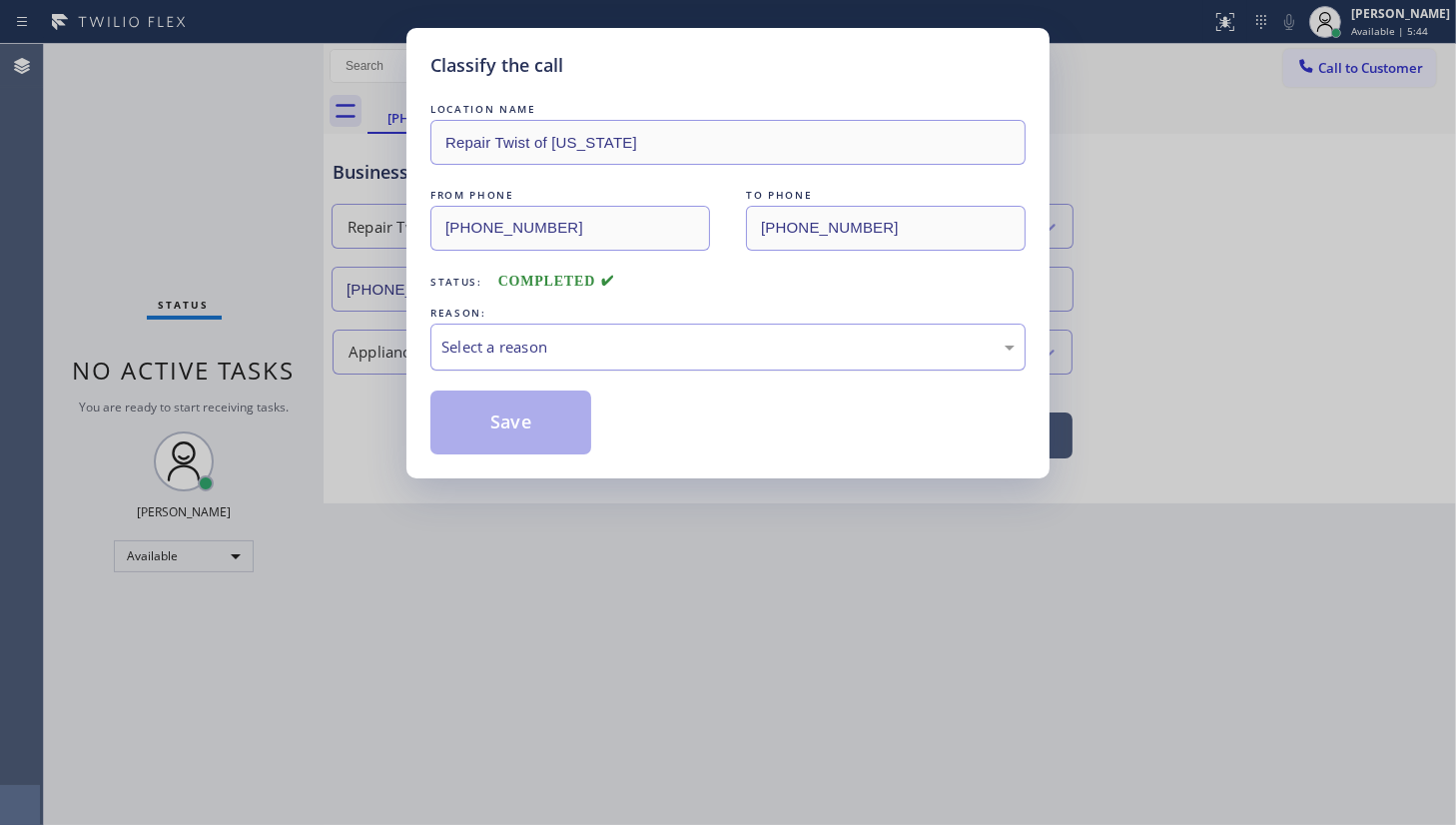 click on "Select a reason" at bounding box center (728, 347) 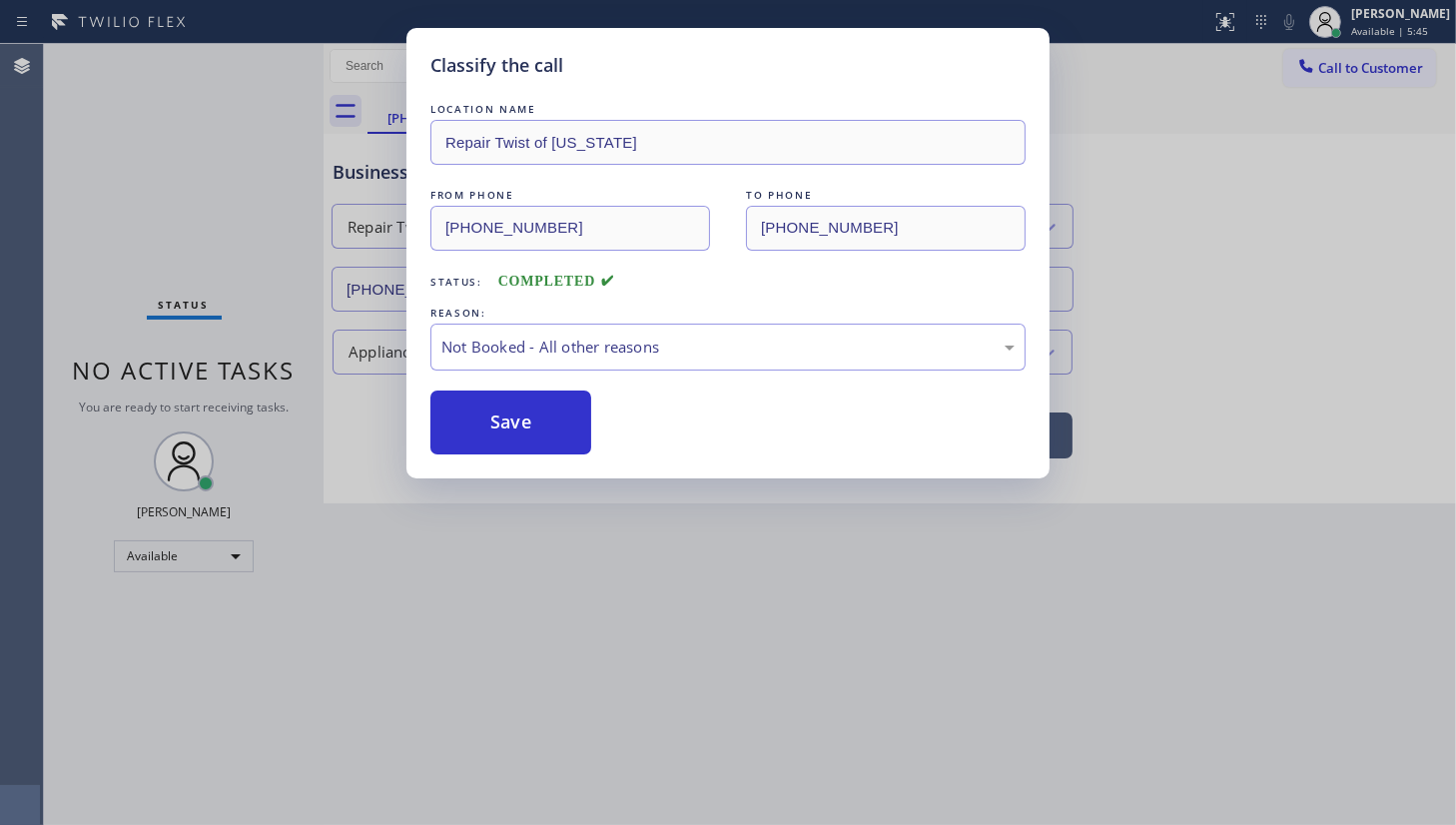 click on "Save" at bounding box center (510, 422) 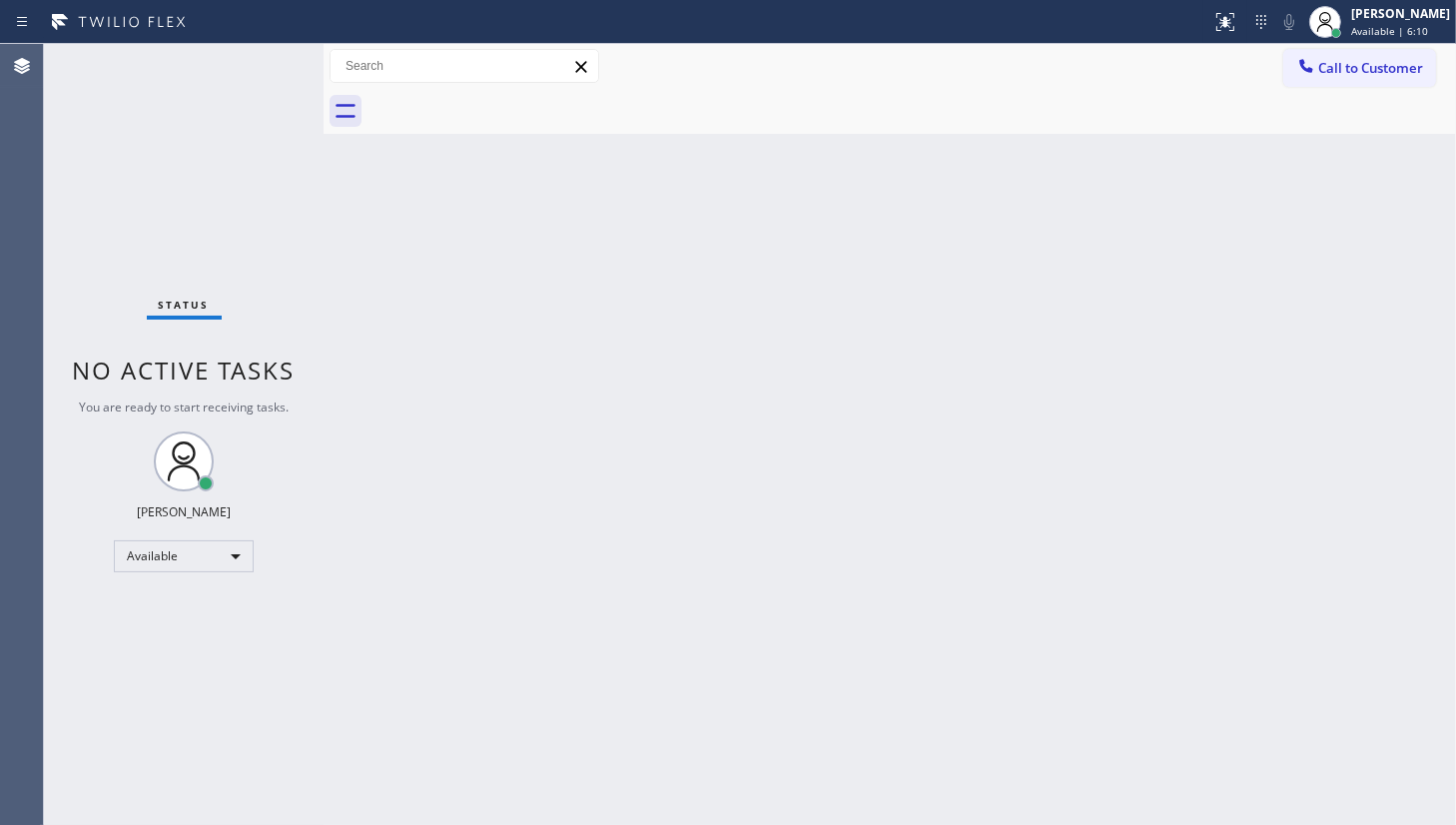 click on "Back to Dashboard Change Sender ID Customers Technicians Select a contact Outbound call Technician Search Technician Your caller id phone number Your caller id phone number Call Technician info Name   Phone none Address none Change Sender ID HVAC +18559994417 5 Star Appliance +18557314952 Appliance Repair +18554611149 Plumbing +18889090120 Air Duct Cleaning +18006865038  Electricians +18005688664 Cancel Change Check personal SMS Reset Change No tabs Call to Customer Outbound call Location Sub Zero Appliance Repair Bellingham Your caller id phone number (360) 205-1831 Customer number Call Outbound call Technician Search Technician Your caller id phone number Your caller id phone number Call" at bounding box center [890, 434] 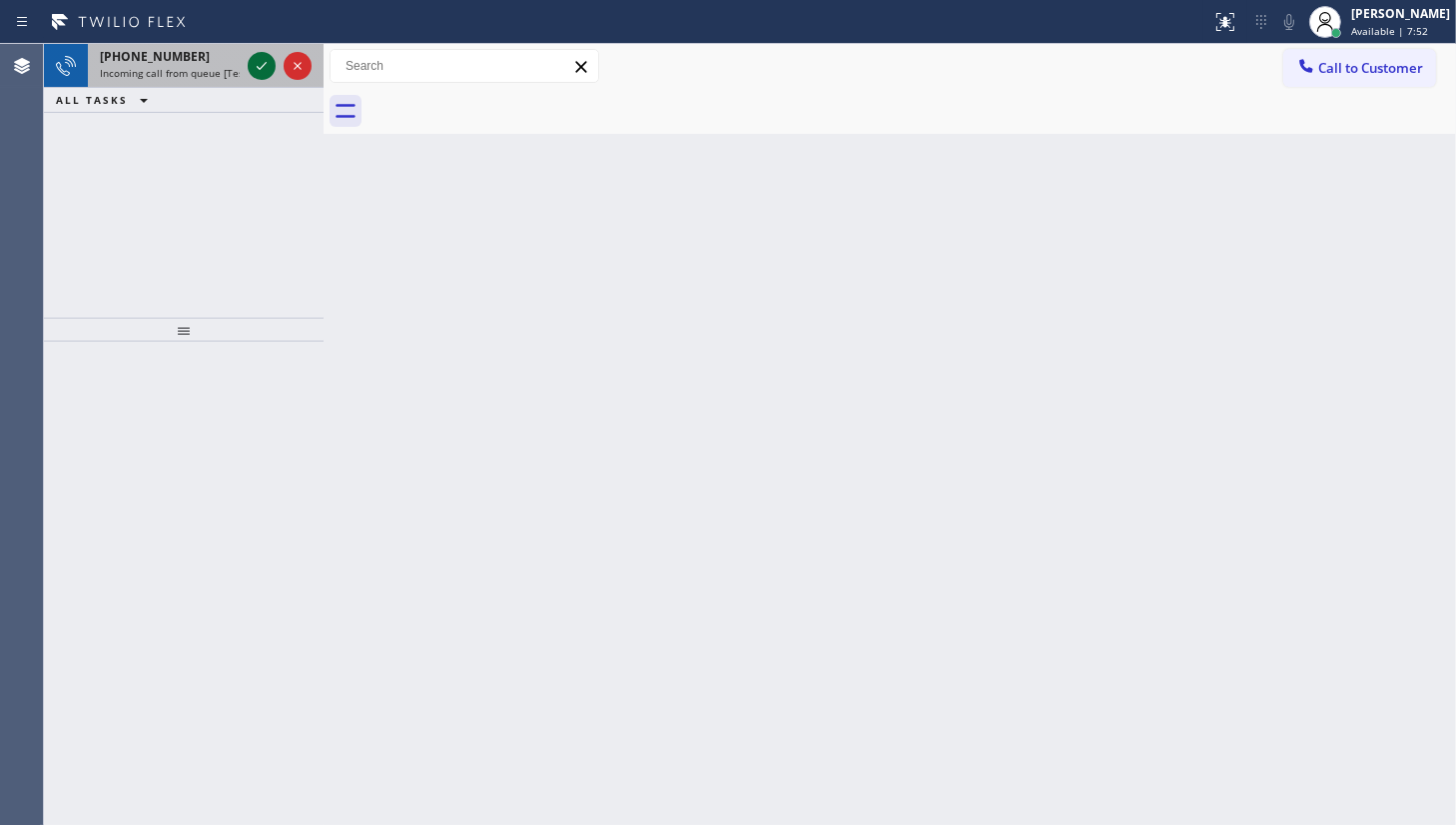 click at bounding box center [262, 66] 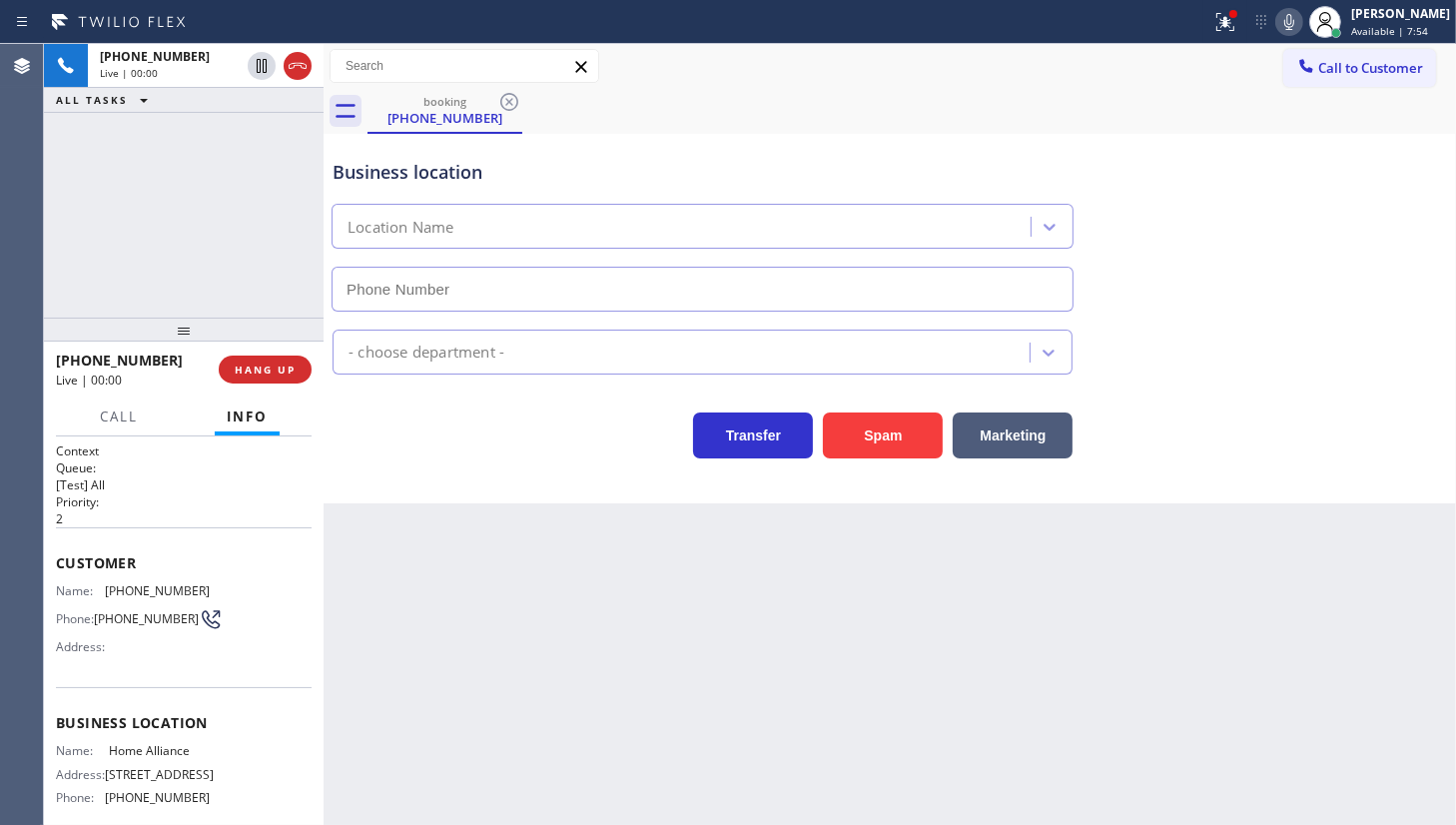 type on "(877) 777-0796" 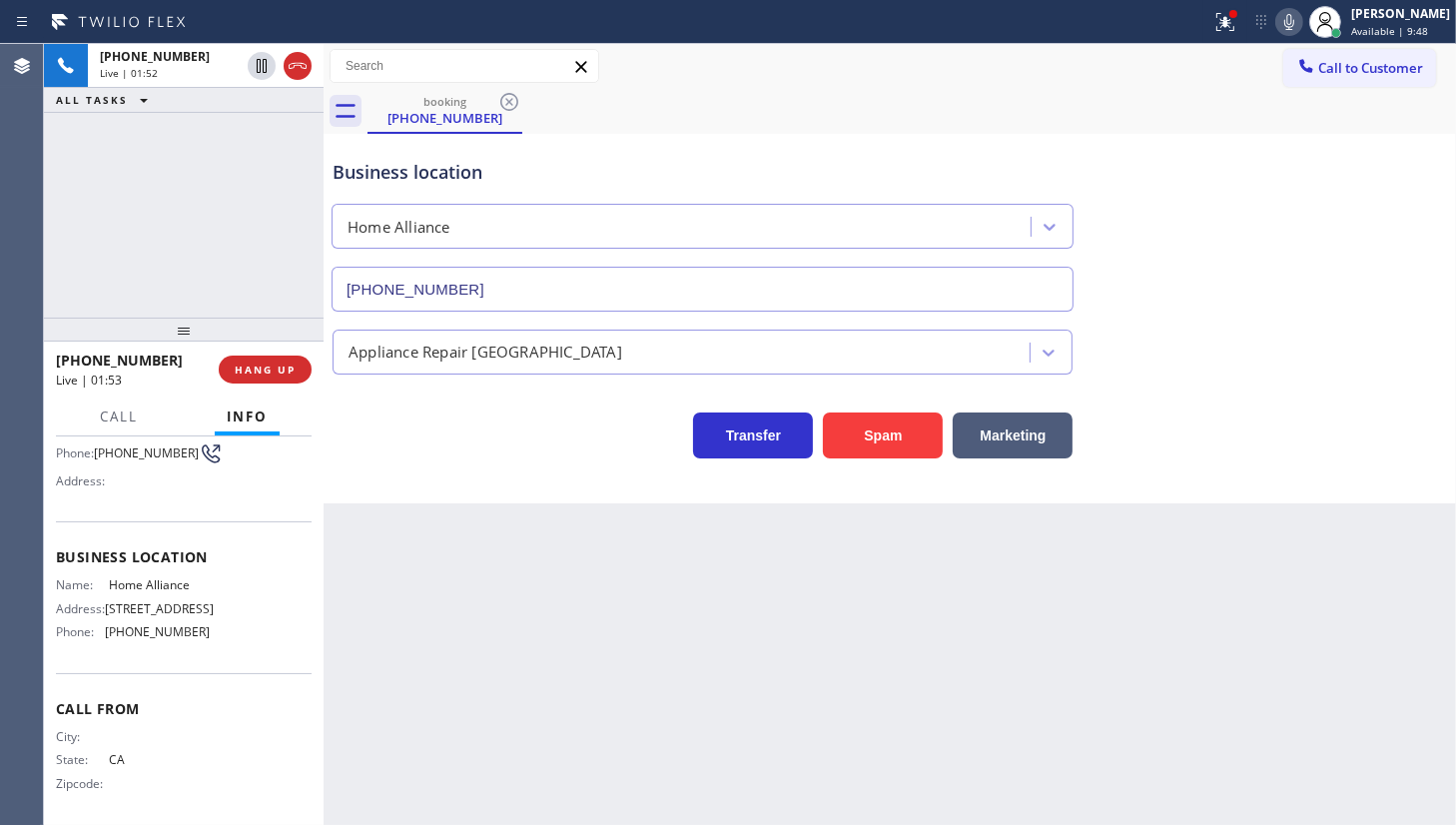 scroll, scrollTop: 181, scrollLeft: 0, axis: vertical 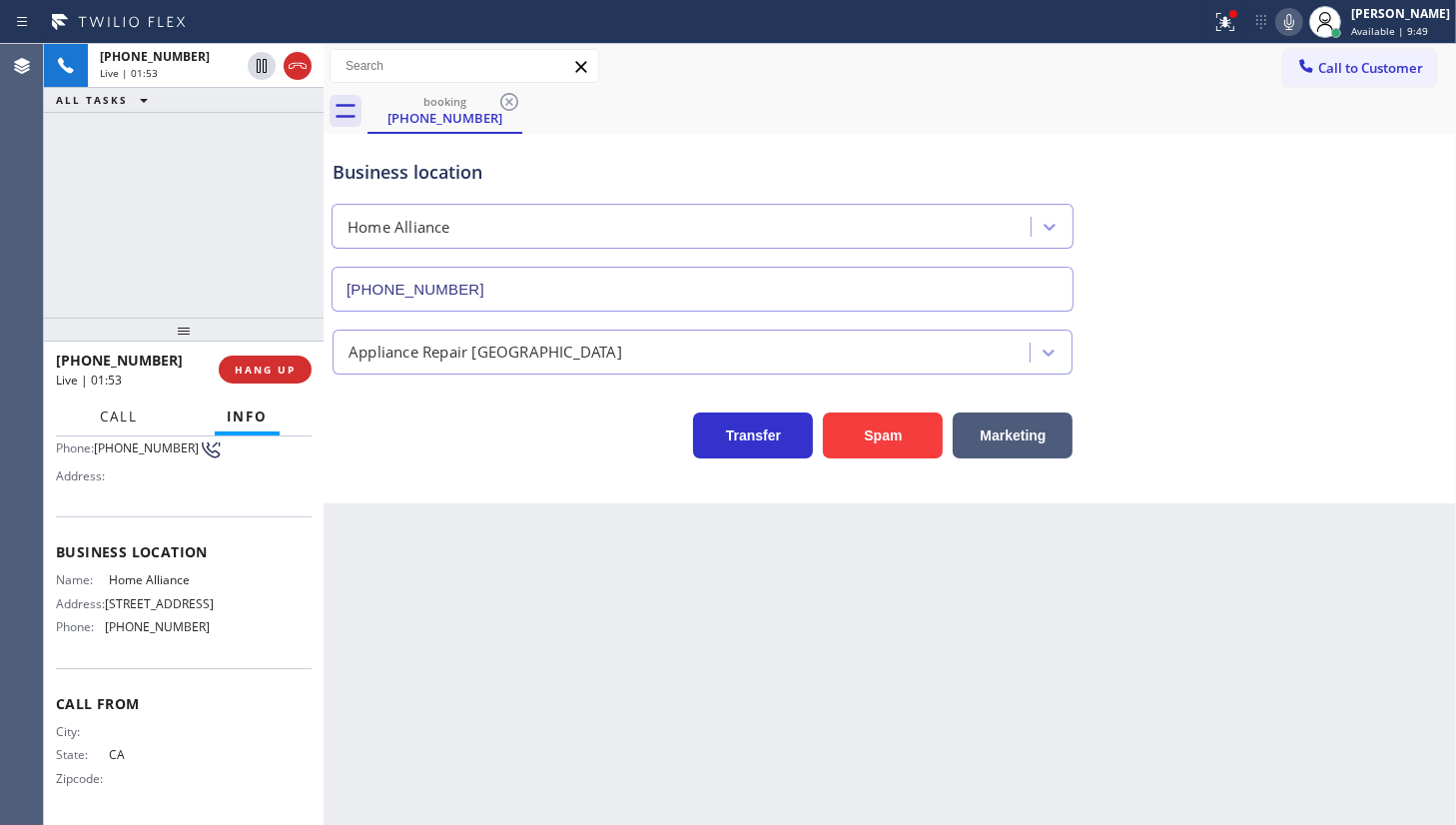 click on "Call" at bounding box center (119, 416) 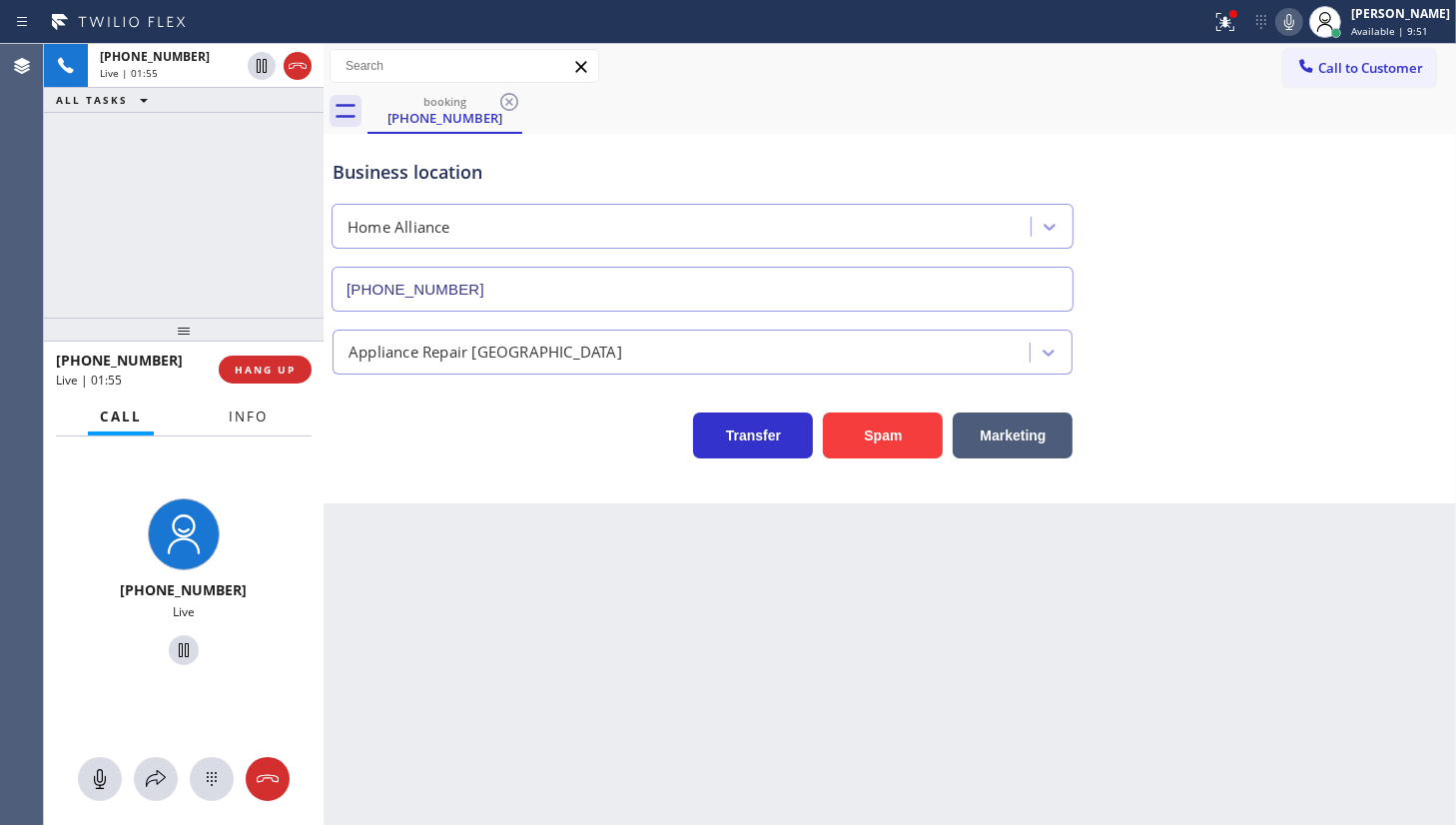 click on "Info" at bounding box center [248, 416] 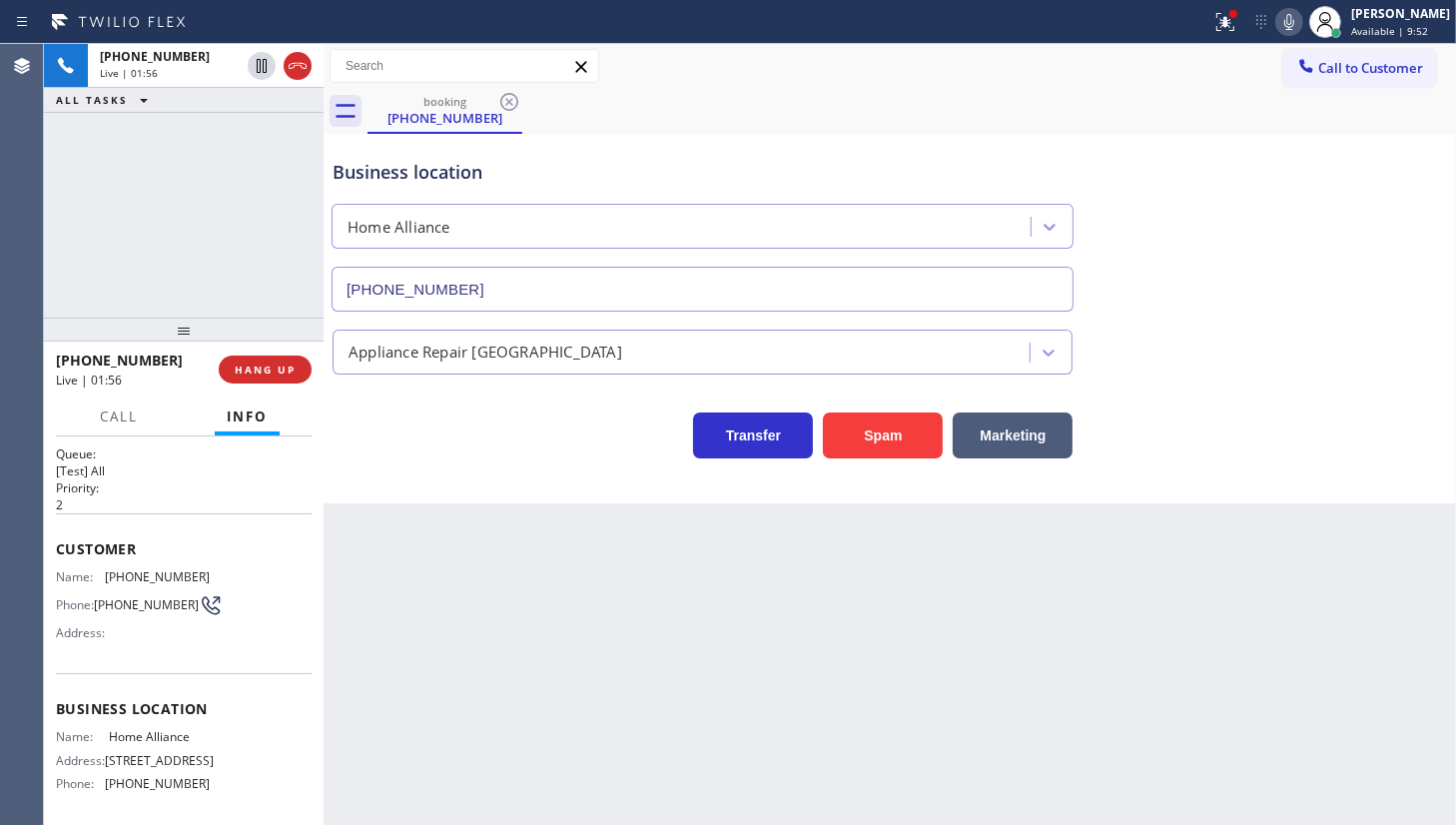 scroll, scrollTop: 0, scrollLeft: 0, axis: both 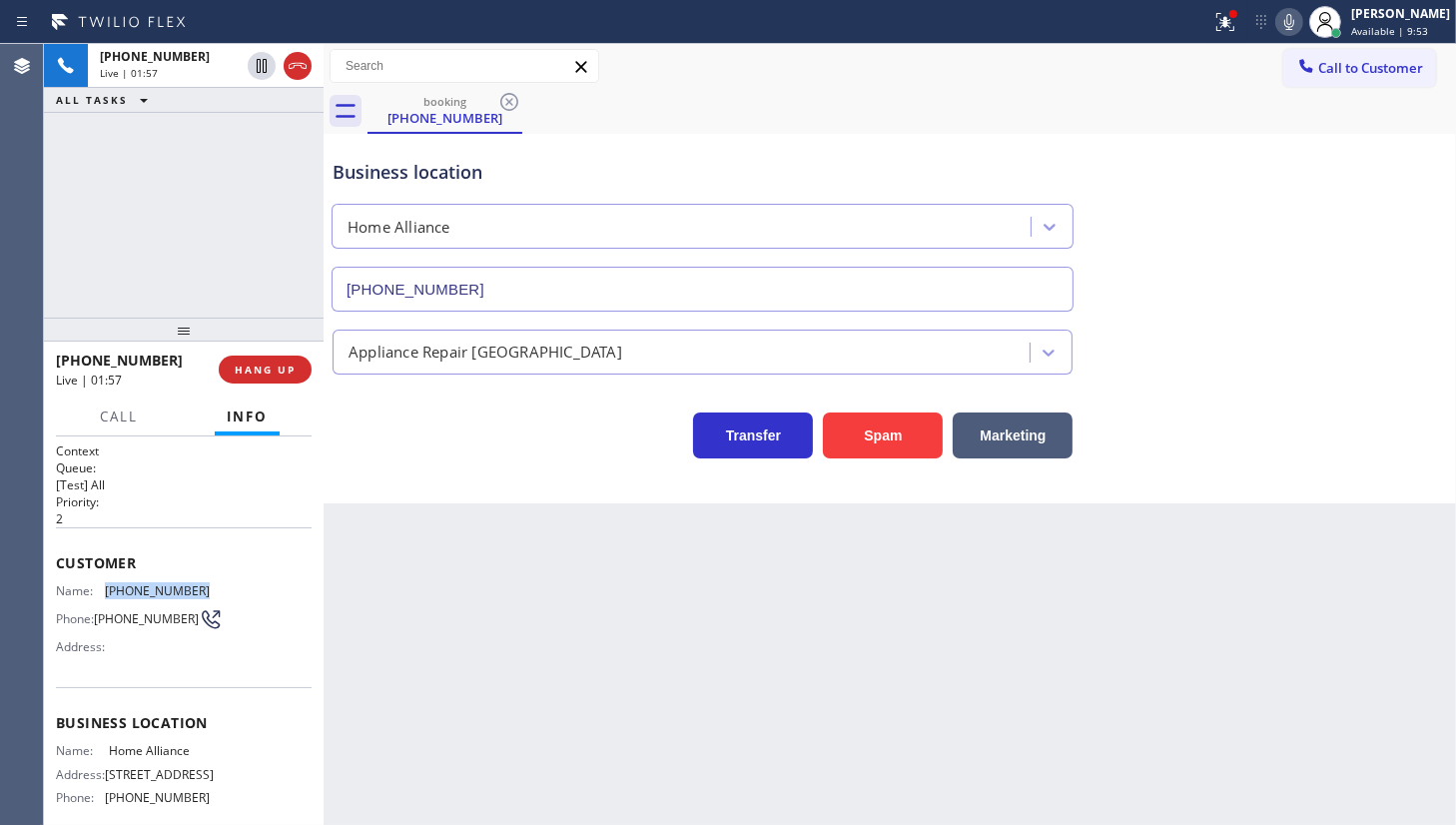 drag, startPoint x: 96, startPoint y: 588, endPoint x: 240, endPoint y: 585, distance: 144.03125 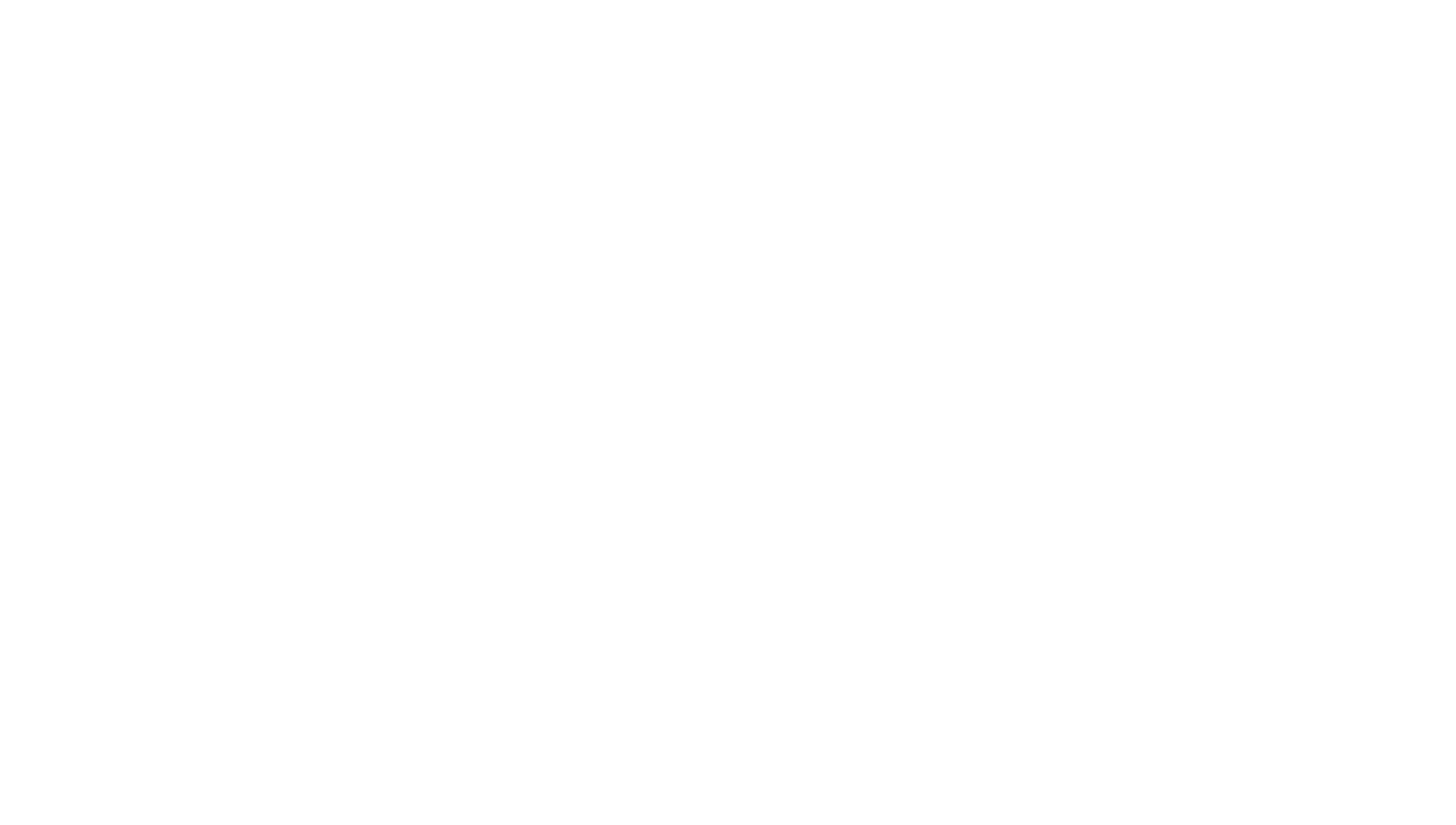 scroll, scrollTop: 0, scrollLeft: 0, axis: both 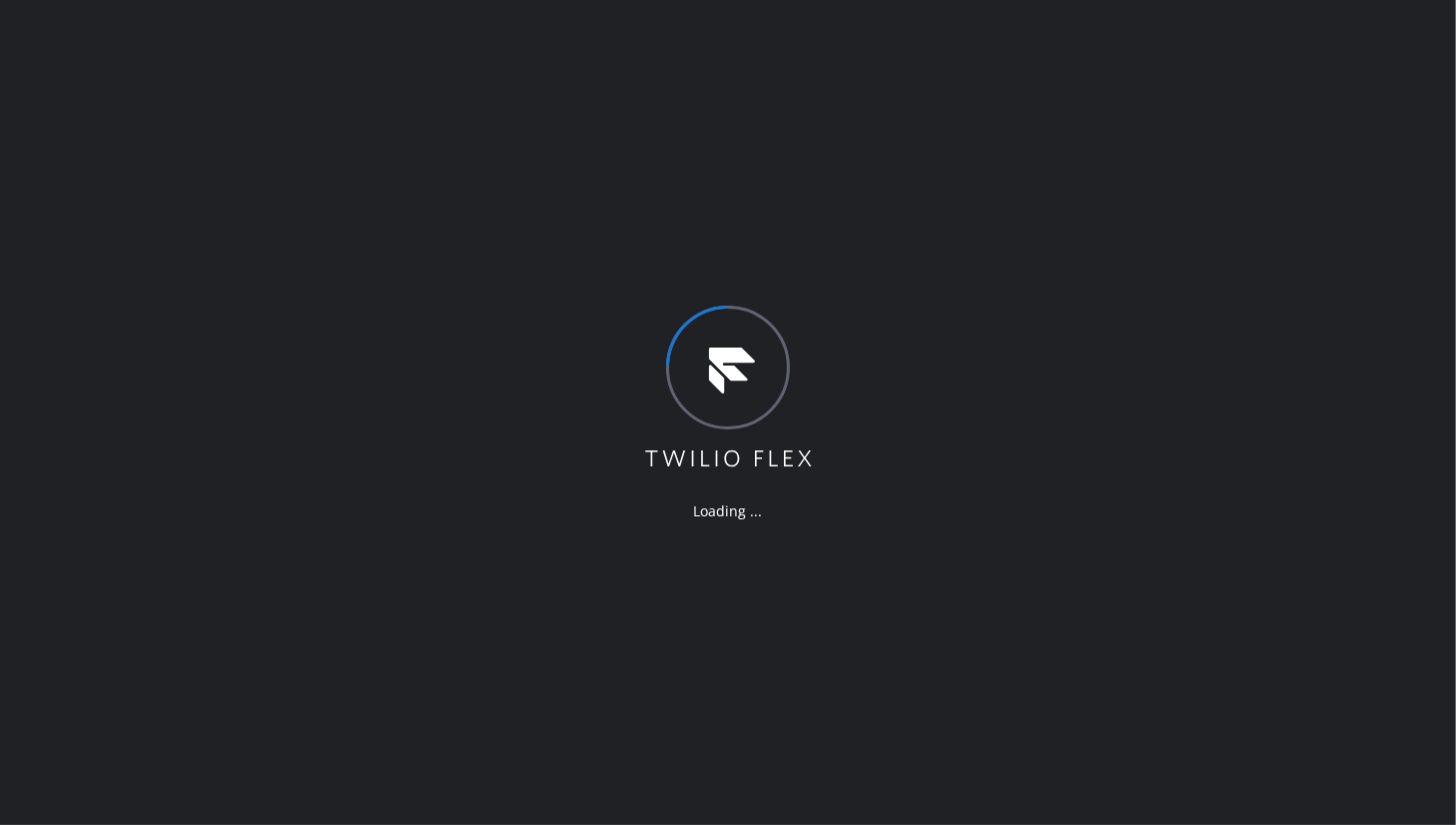 click on "Loading ..." at bounding box center (728, 412) 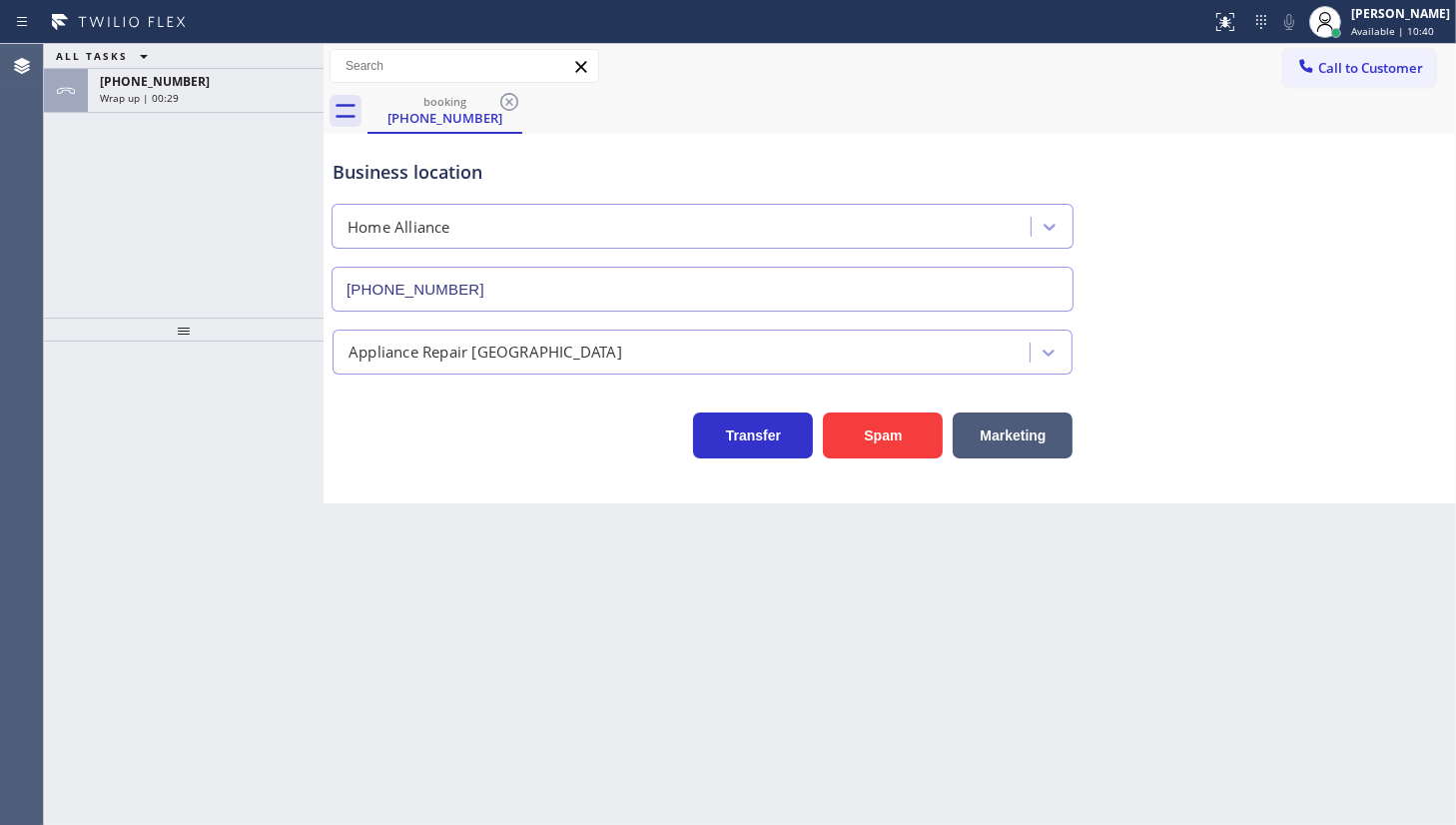 type on "[PHONE_NUMBER]" 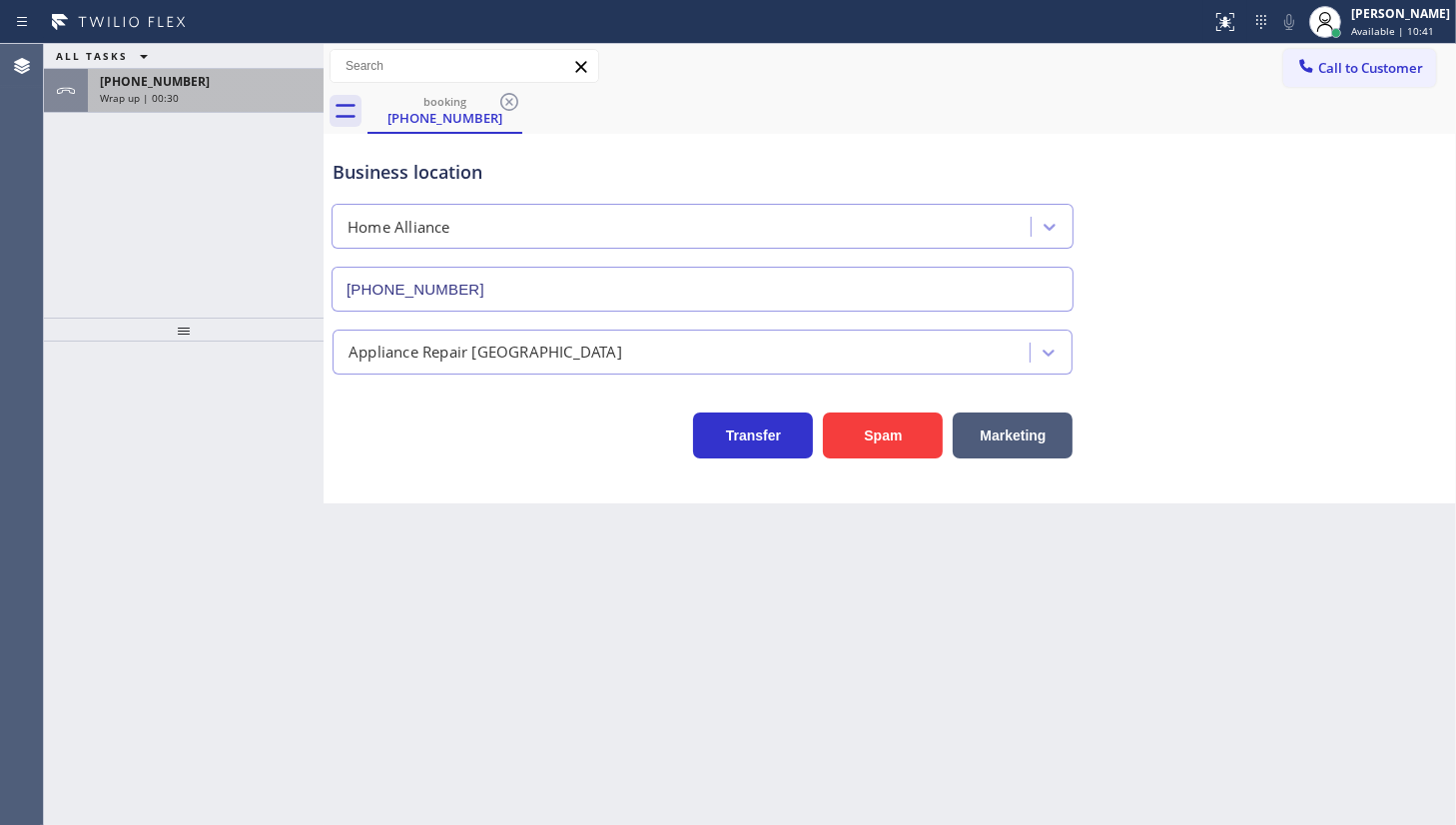 click on "Wrap up | 00:30" at bounding box center (139, 98) 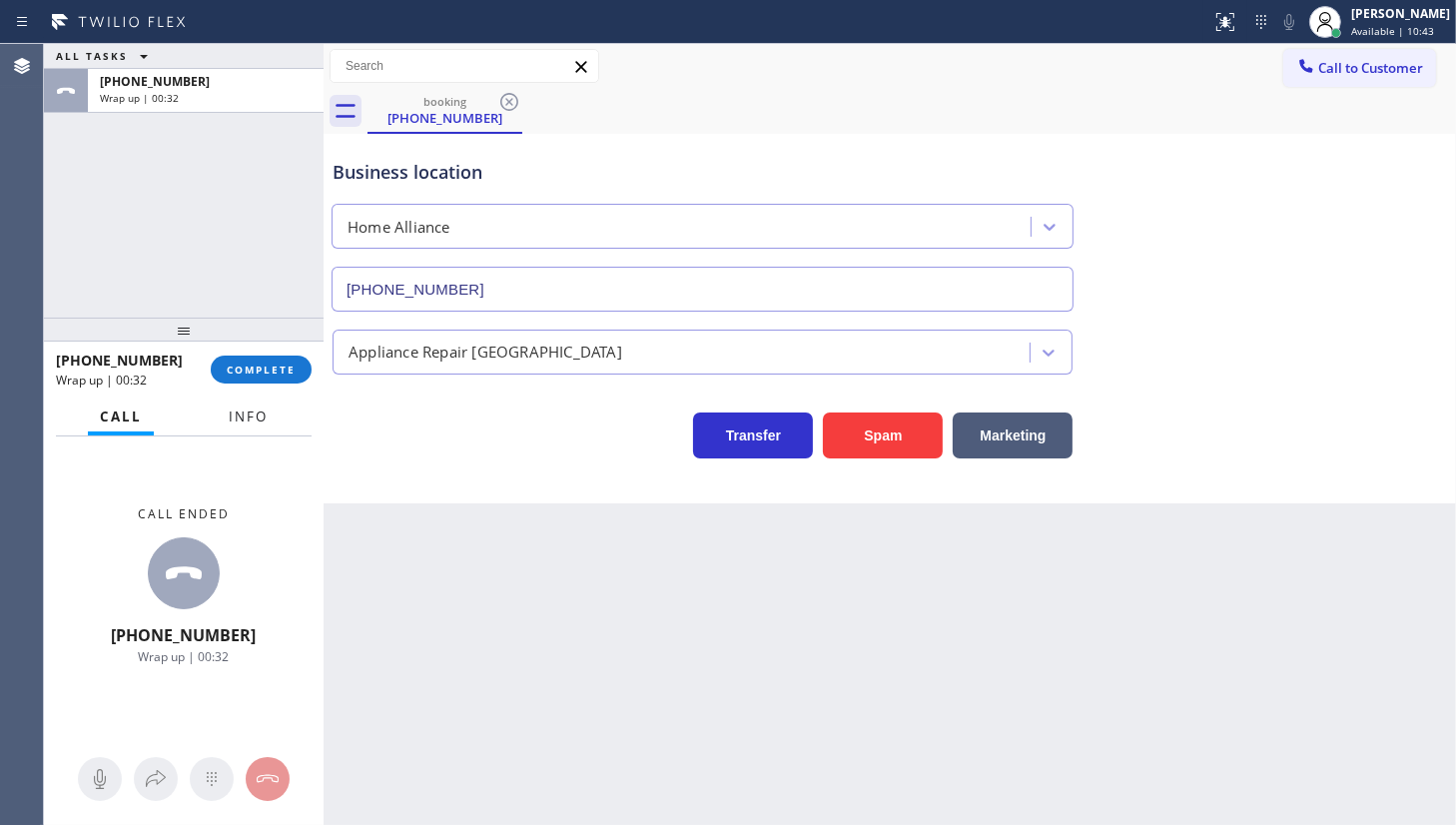 click on "Info" at bounding box center (248, 416) 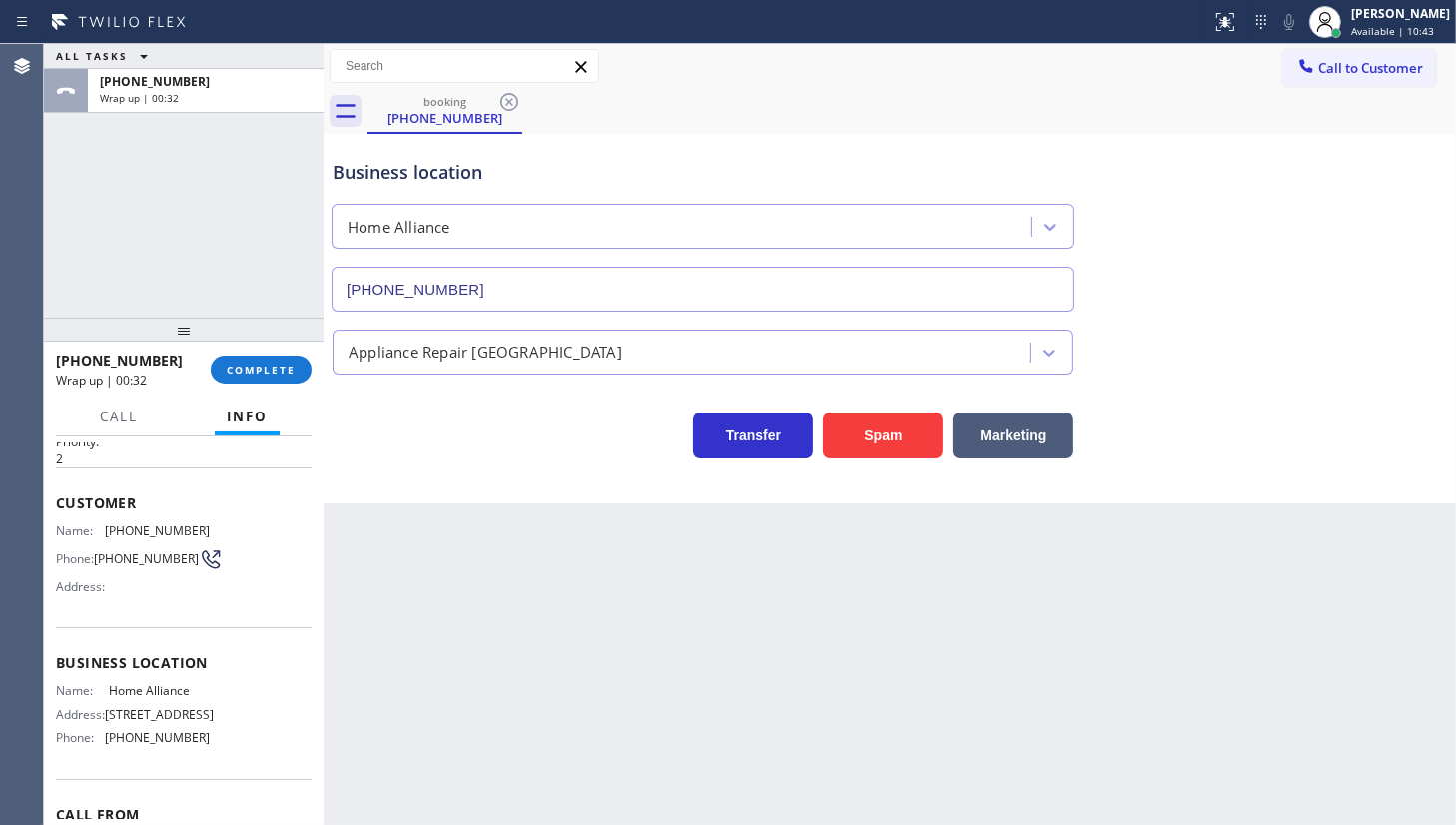 scroll, scrollTop: 181, scrollLeft: 0, axis: vertical 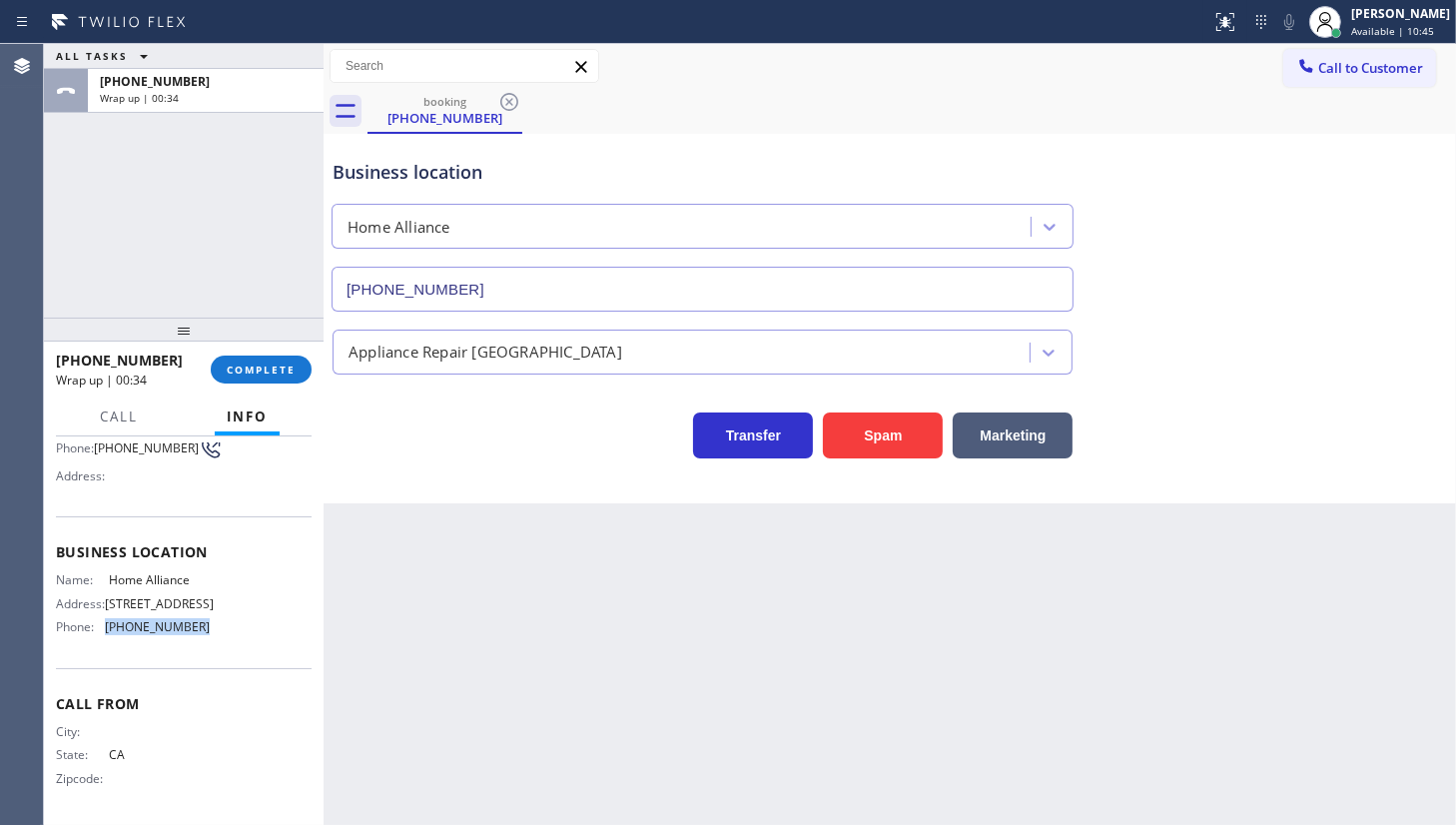 drag, startPoint x: 108, startPoint y: 642, endPoint x: 219, endPoint y: 635, distance: 111.220502 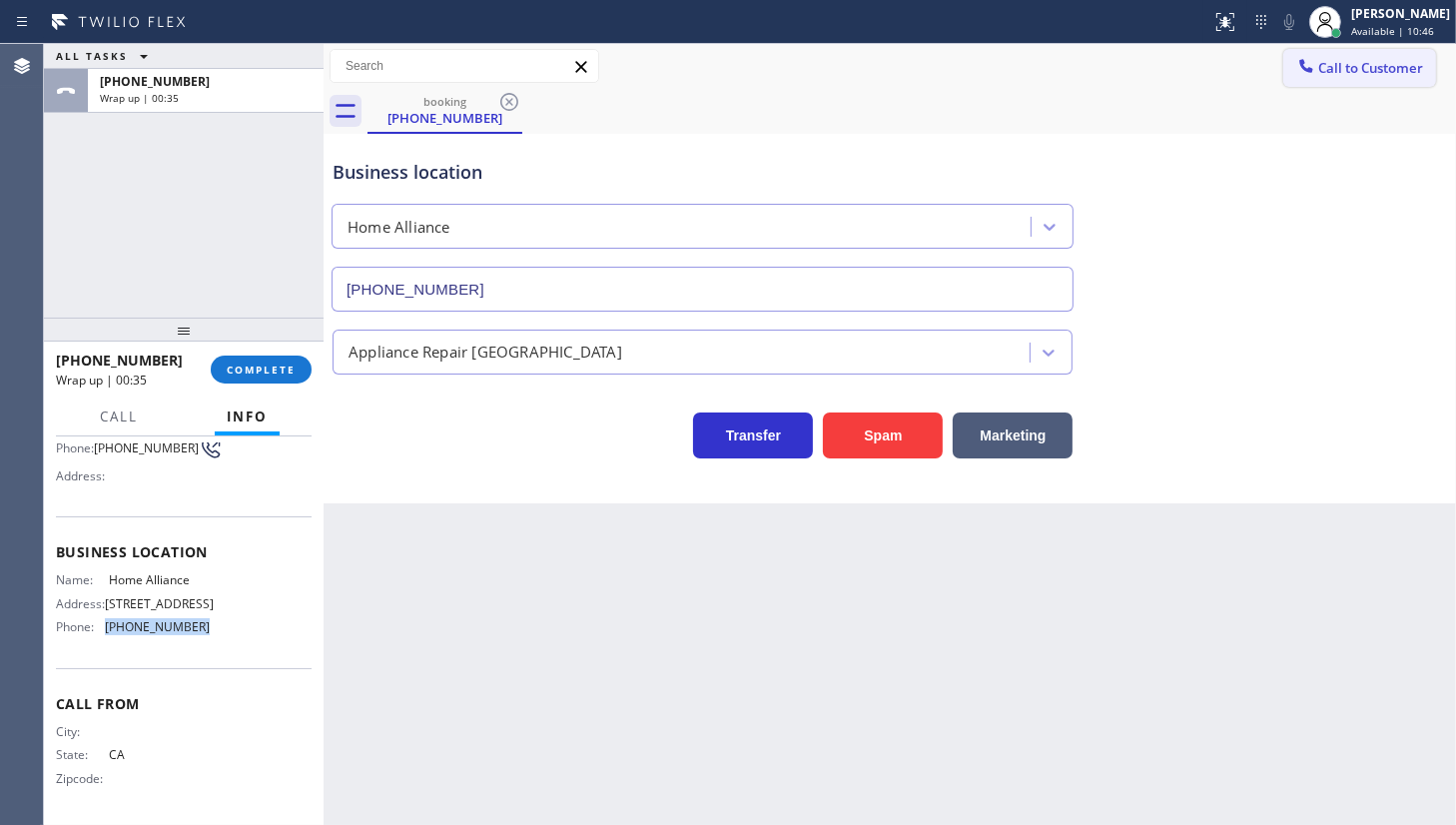 click on "Call to Customer" at bounding box center (1359, 68) 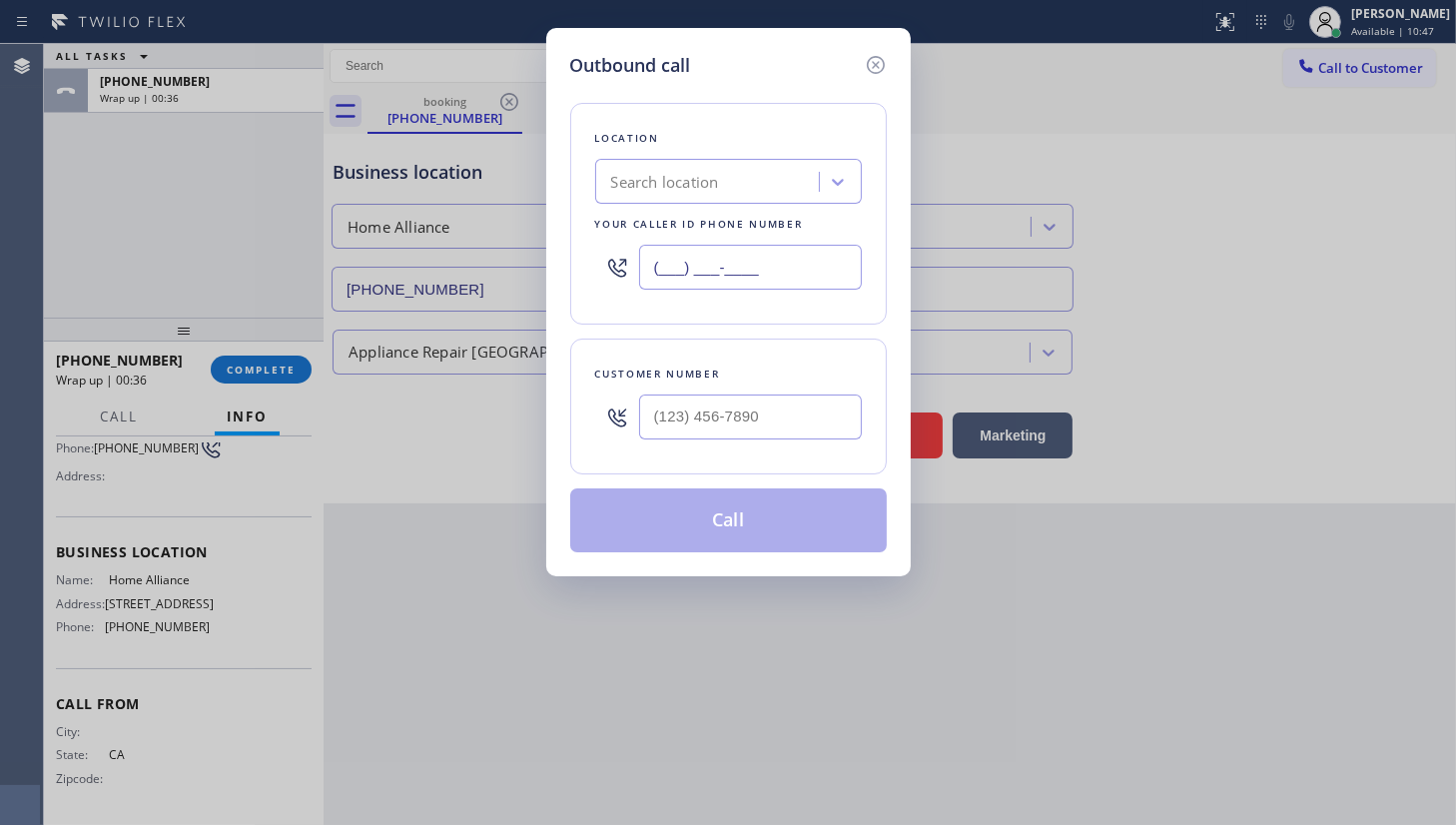 click on "(___) ___-____" at bounding box center (750, 267) 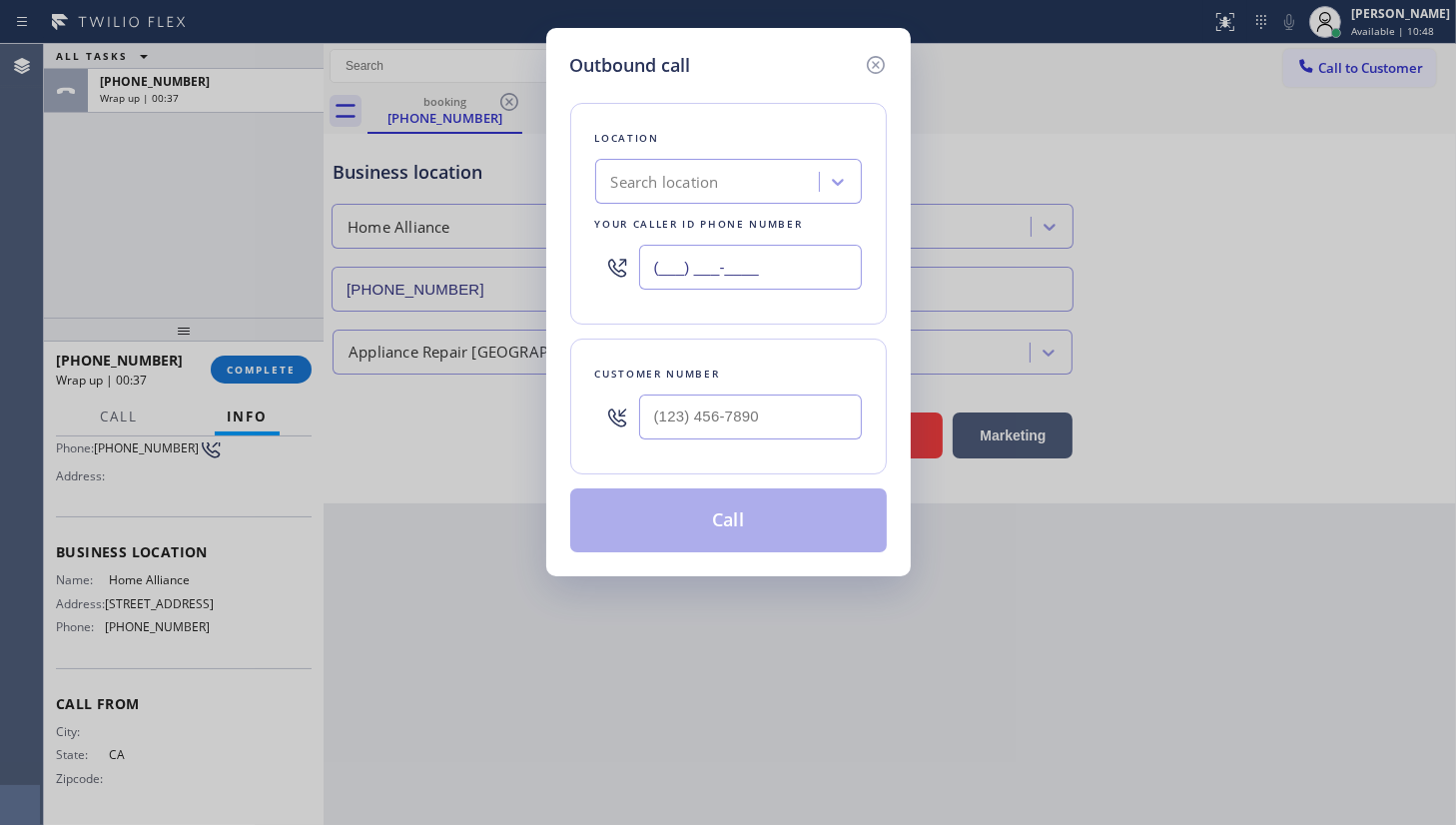 paste on "877) 777-0796" 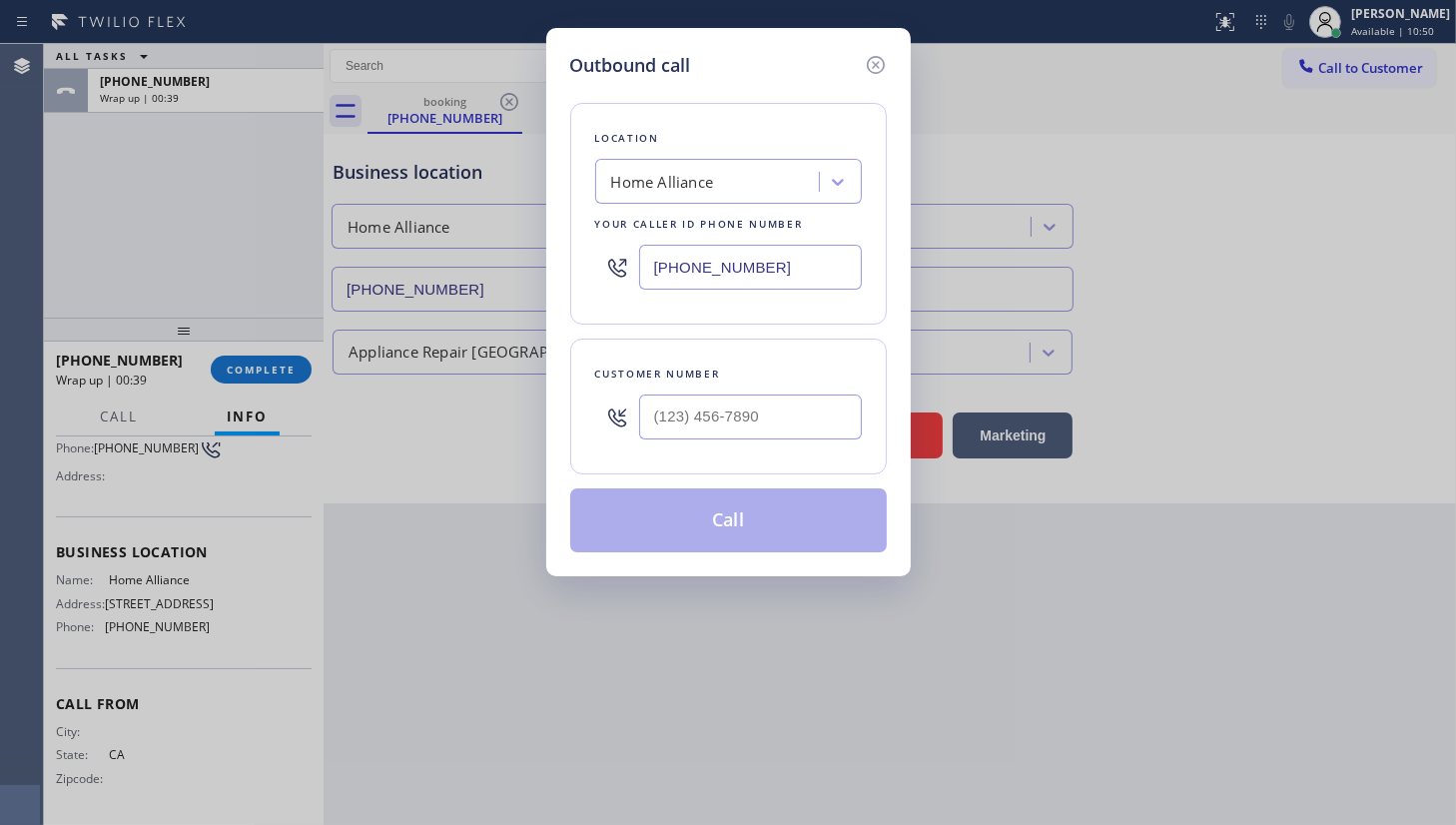 type on "[PHONE_NUMBER]" 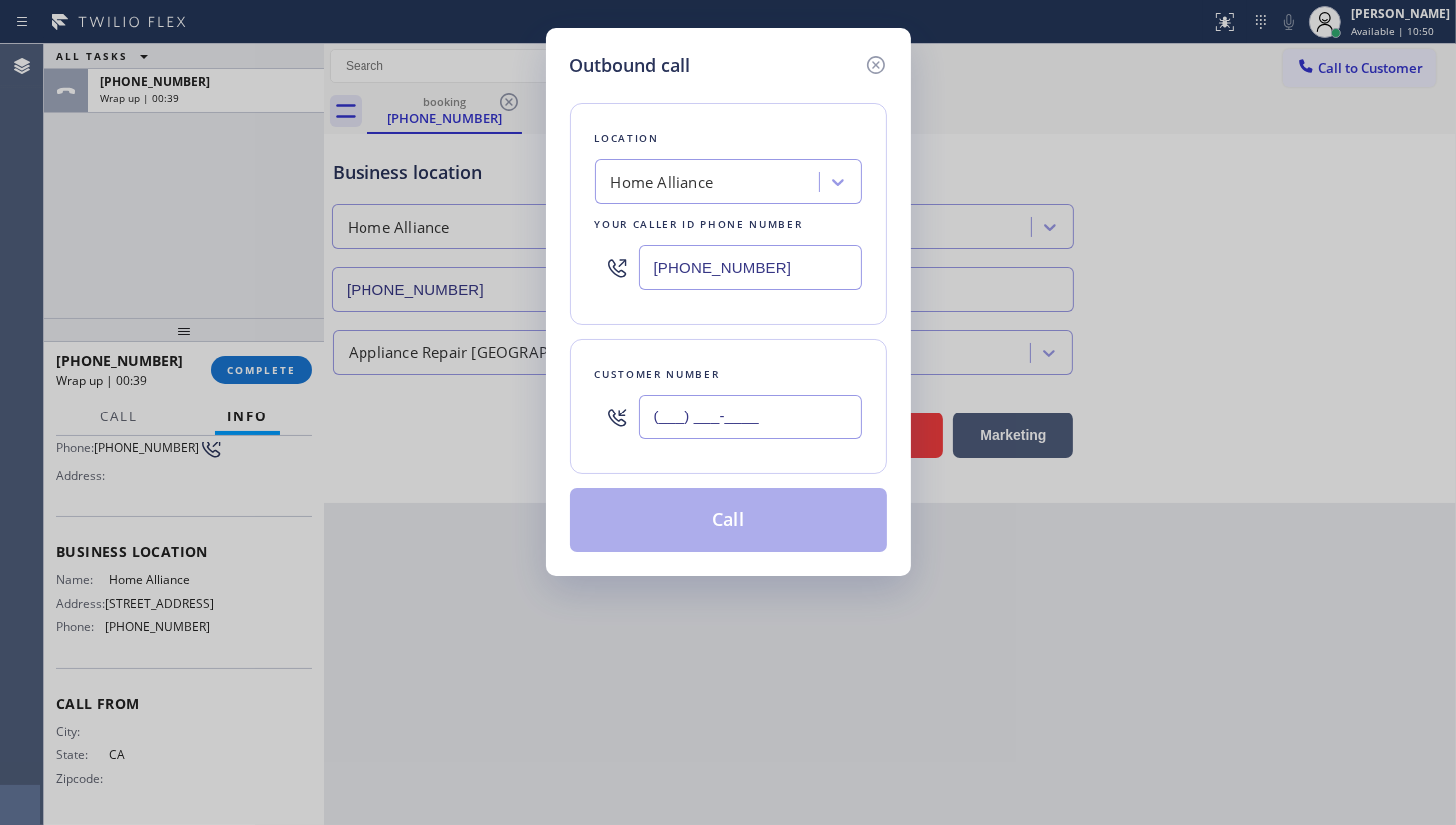 click on "(___) ___-____" at bounding box center [750, 416] 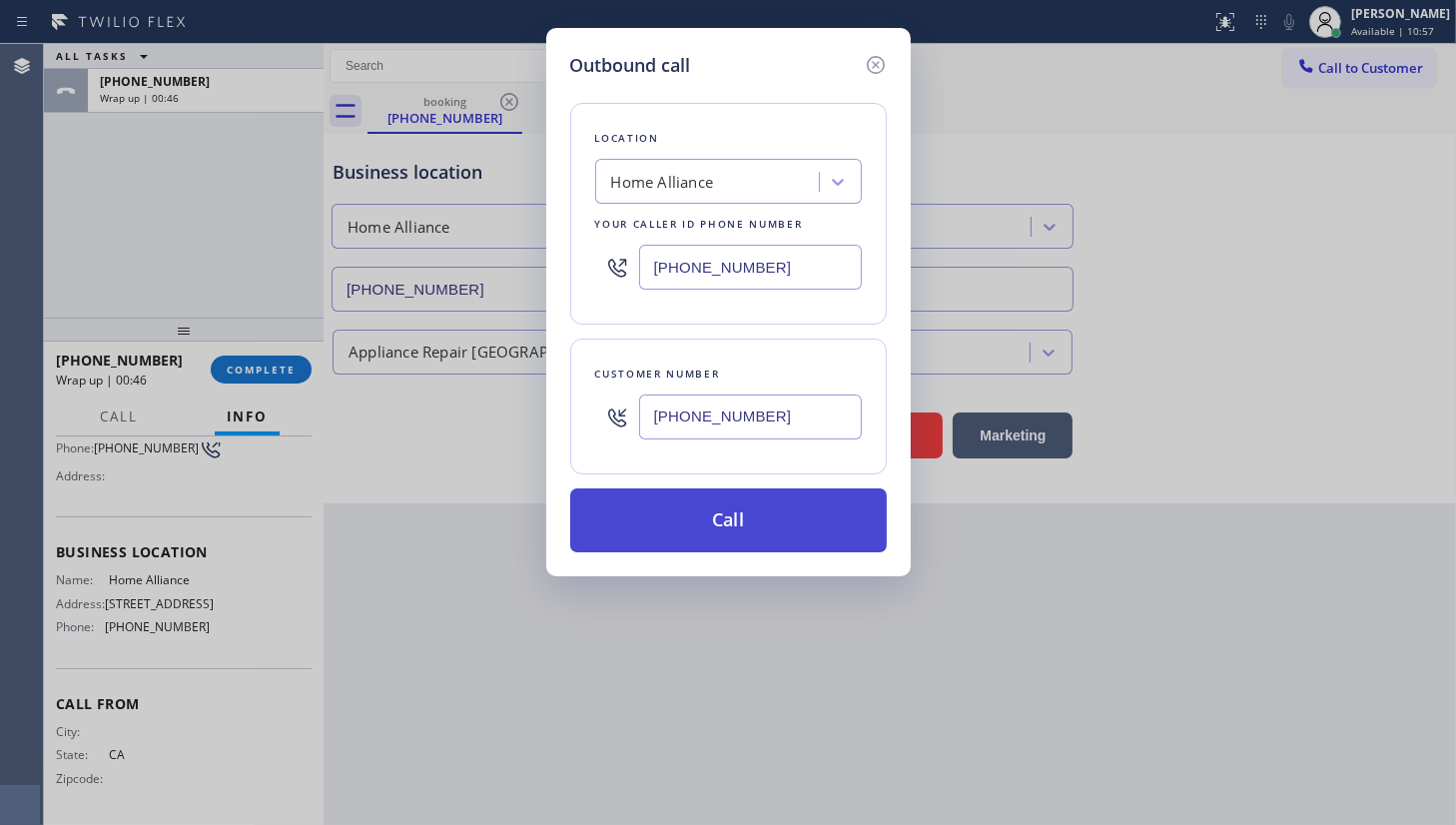 type on "[PHONE_NUMBER]" 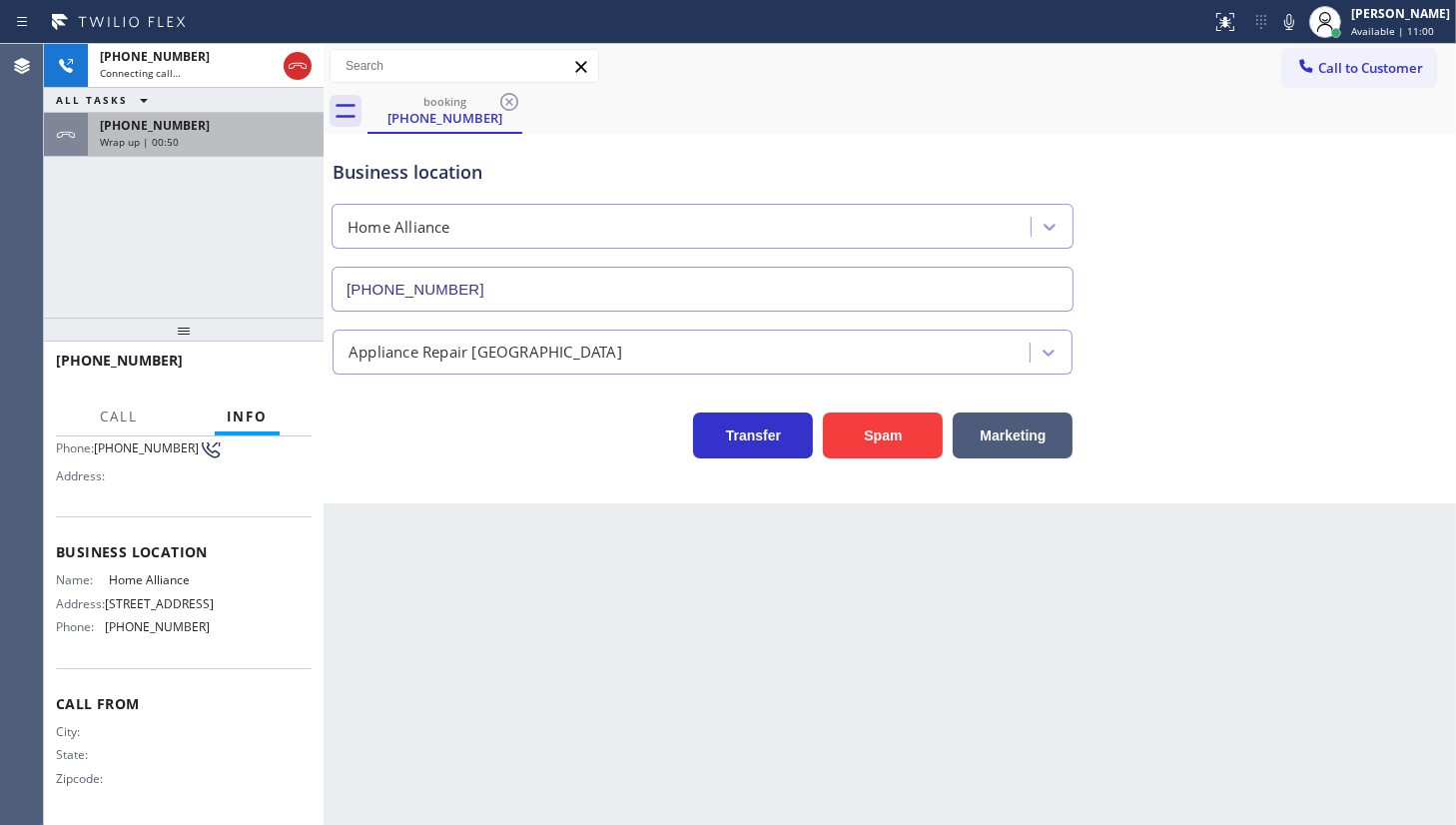 click on "[PHONE_NUMBER] Wrap up | 00:50" at bounding box center (202, 135) 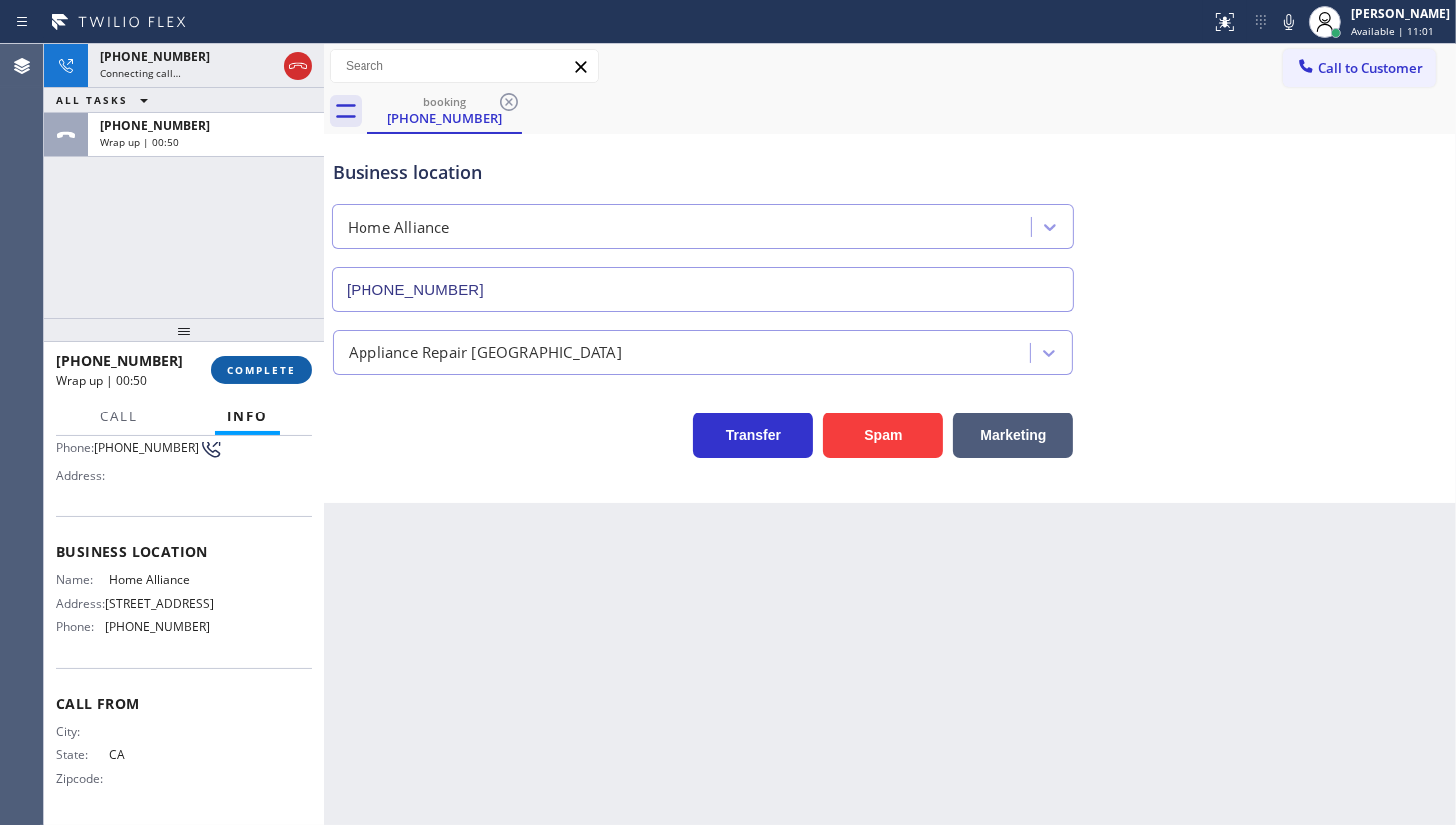 click on "COMPLETE" at bounding box center (261, 370) 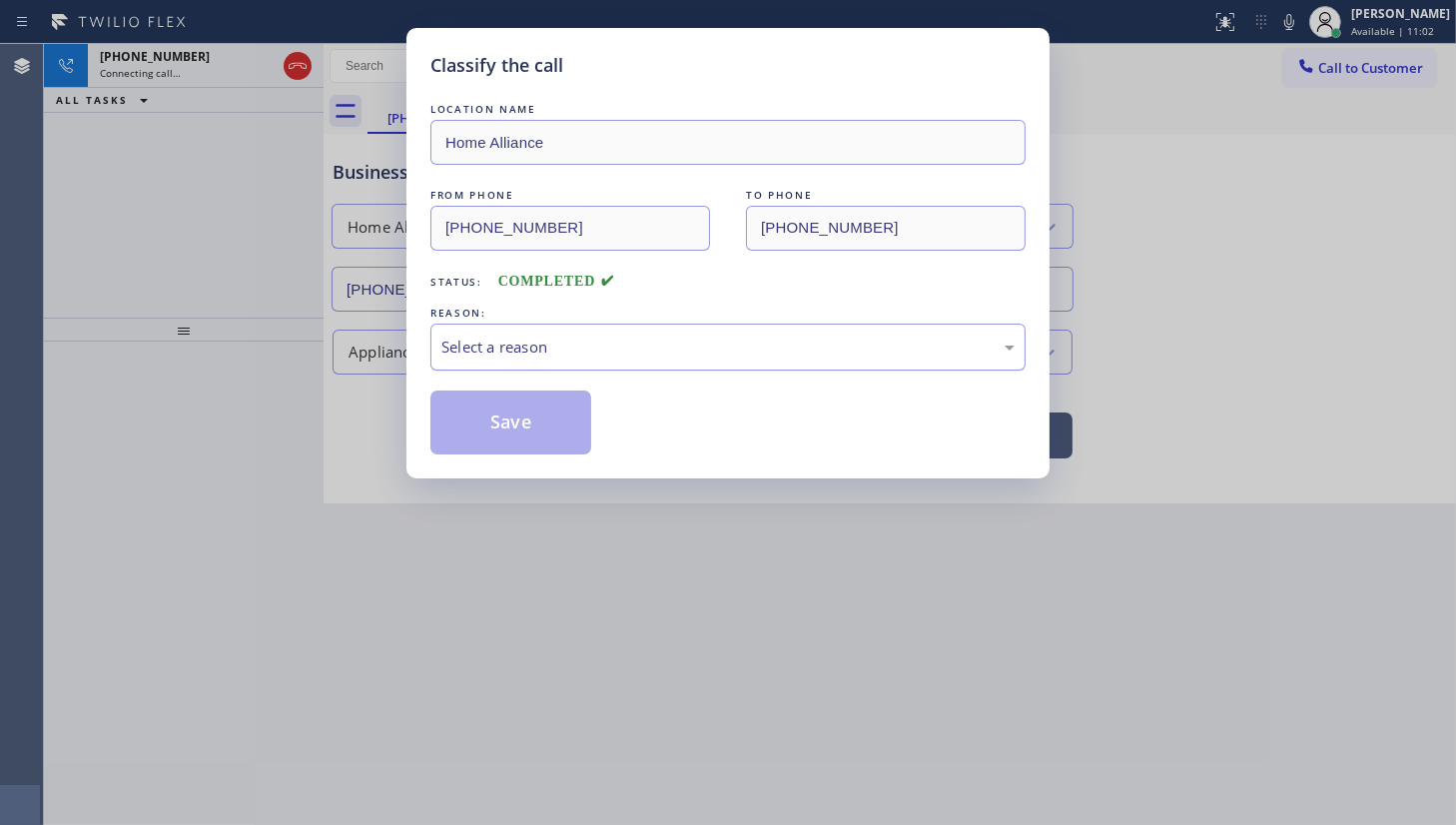click on "Select a reason" at bounding box center (728, 347) 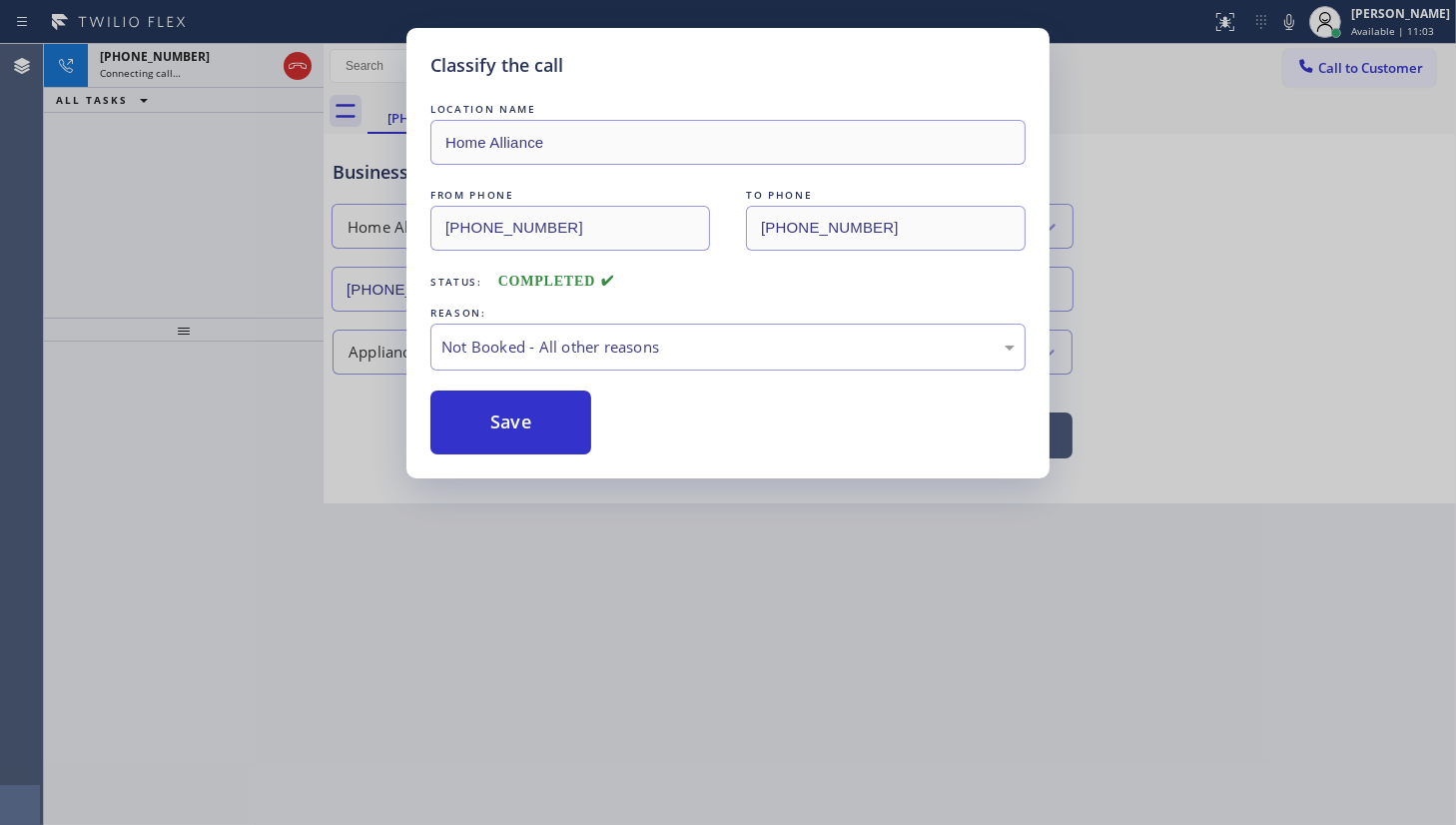 click on "Save" at bounding box center [510, 422] 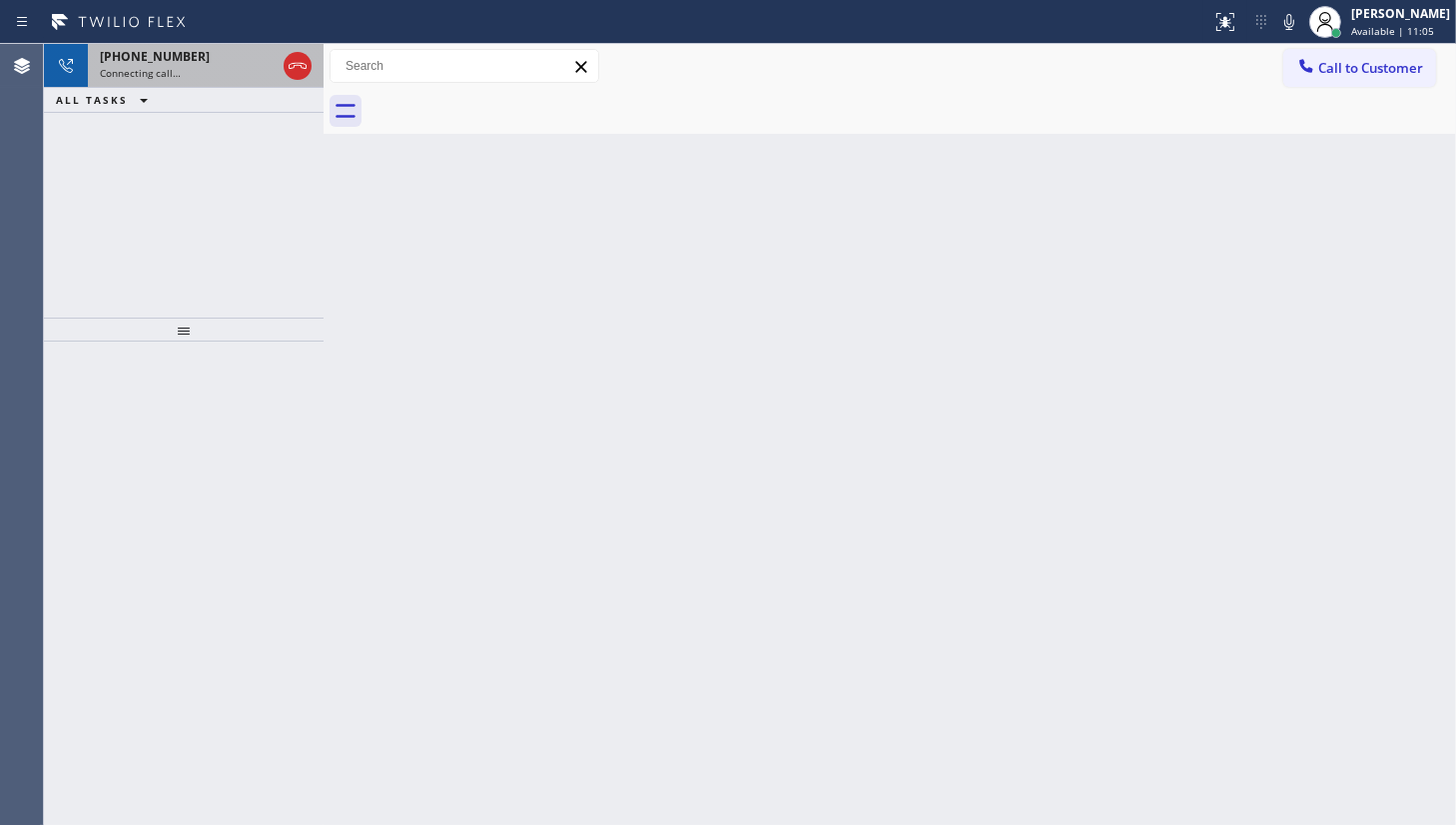 click on "+19165130473" at bounding box center [155, 56] 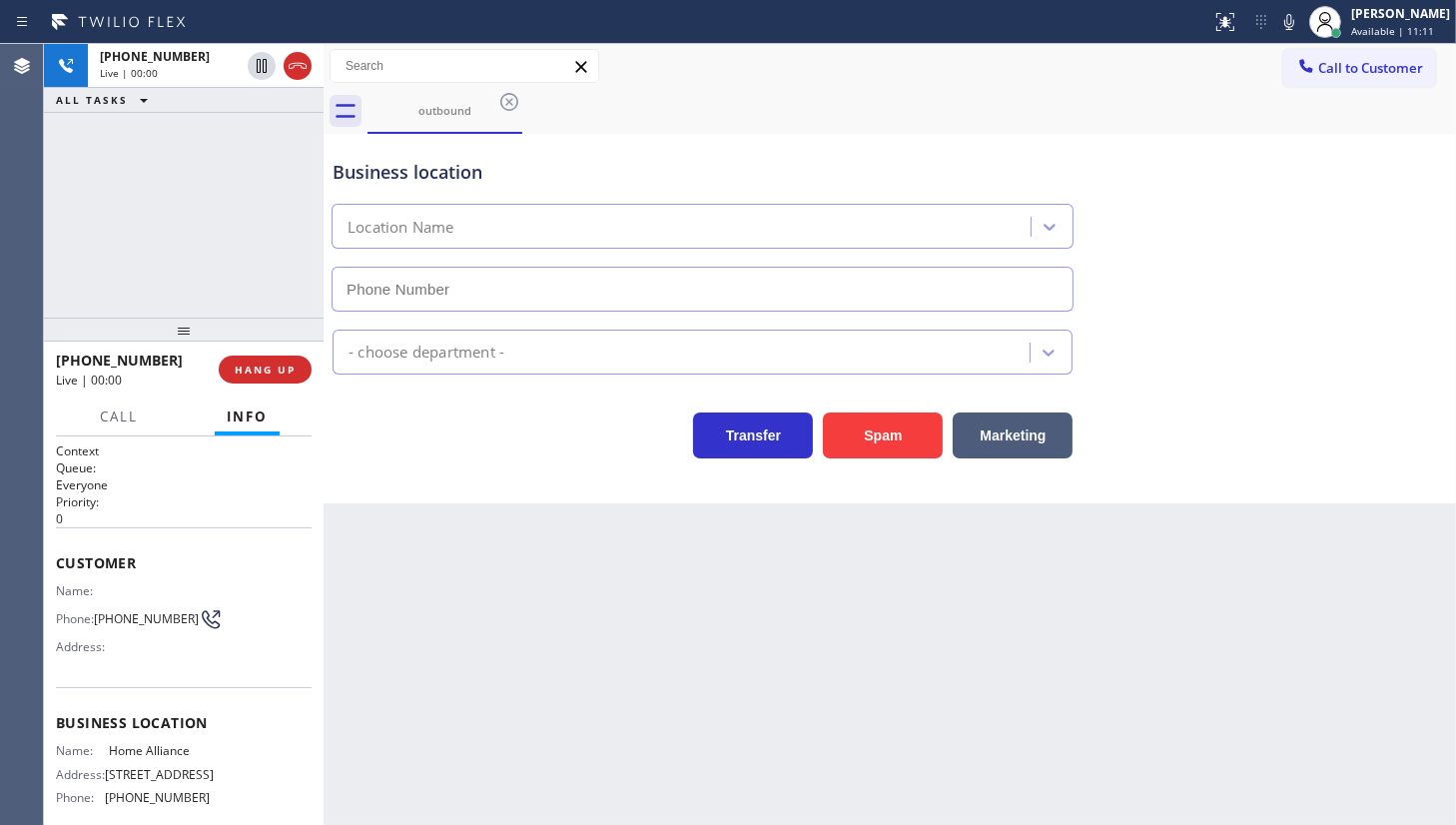 type on "(877) 777-0796" 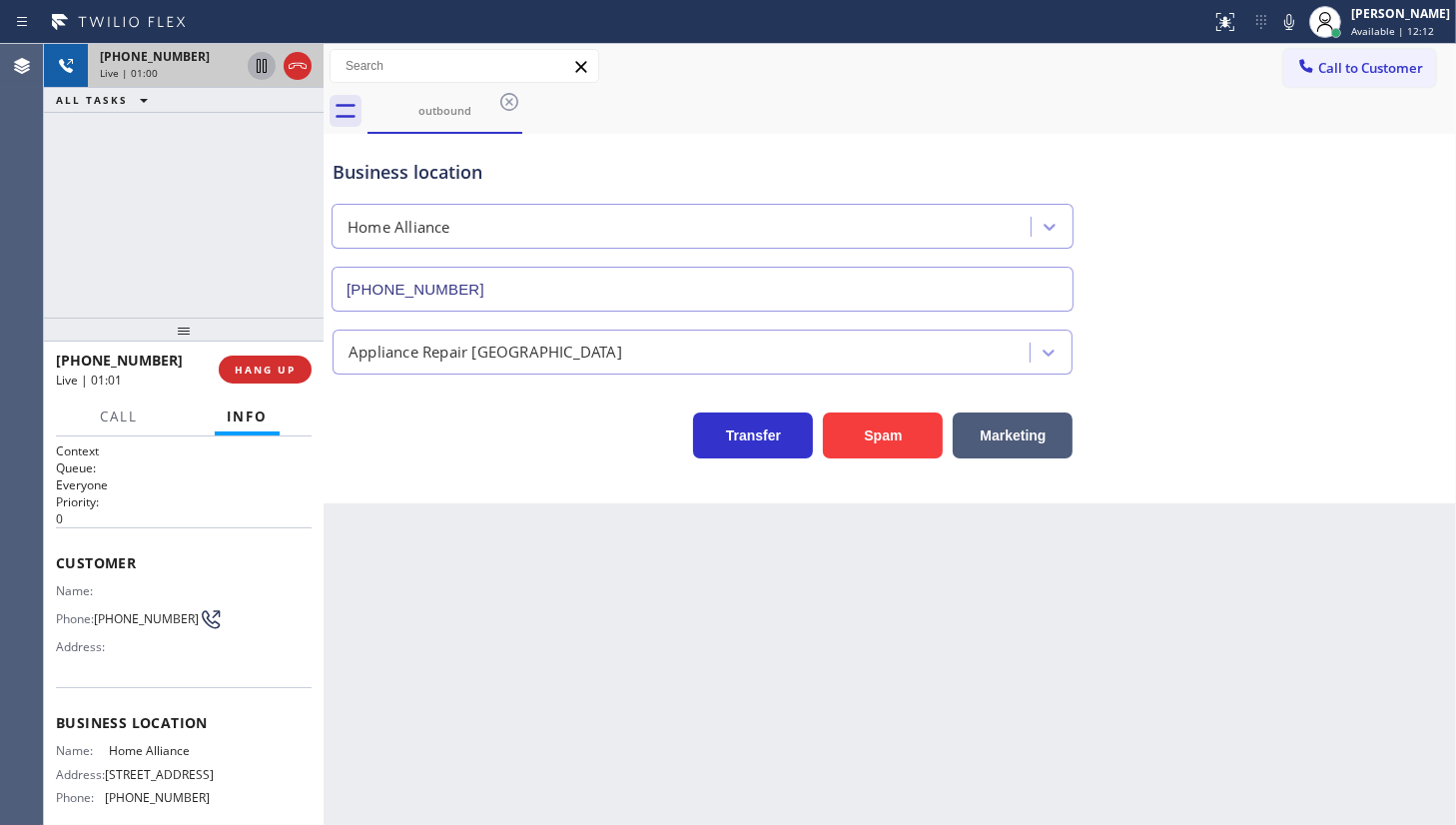 click 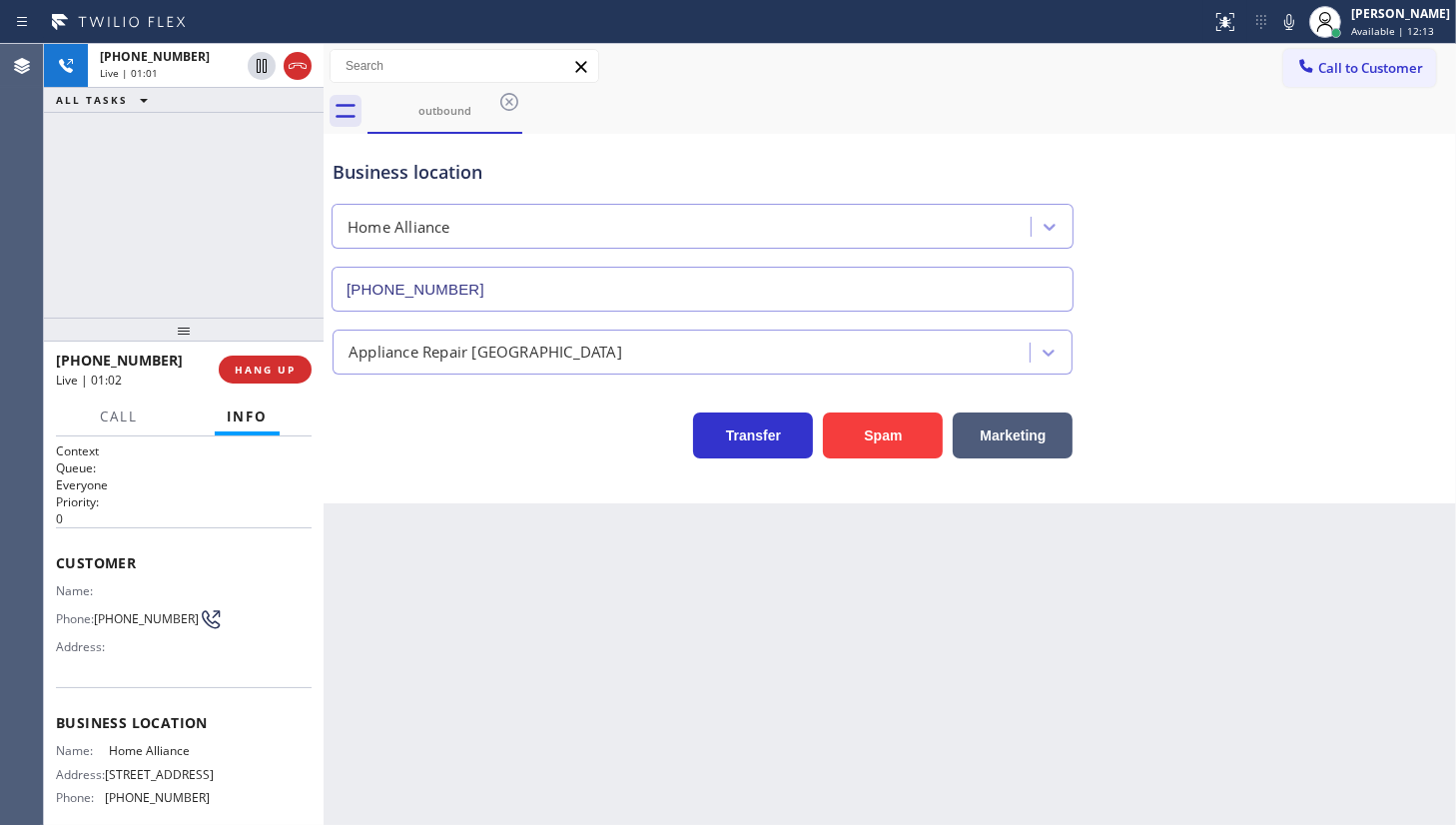 click on "Status report No issues detected If you experience an issue, please download the report and send it to your support team. Download report JENIZA ALCAYDE Available | 12:13 Set your status Offline Available Unavailable Break Log out" at bounding box center (1329, 22) 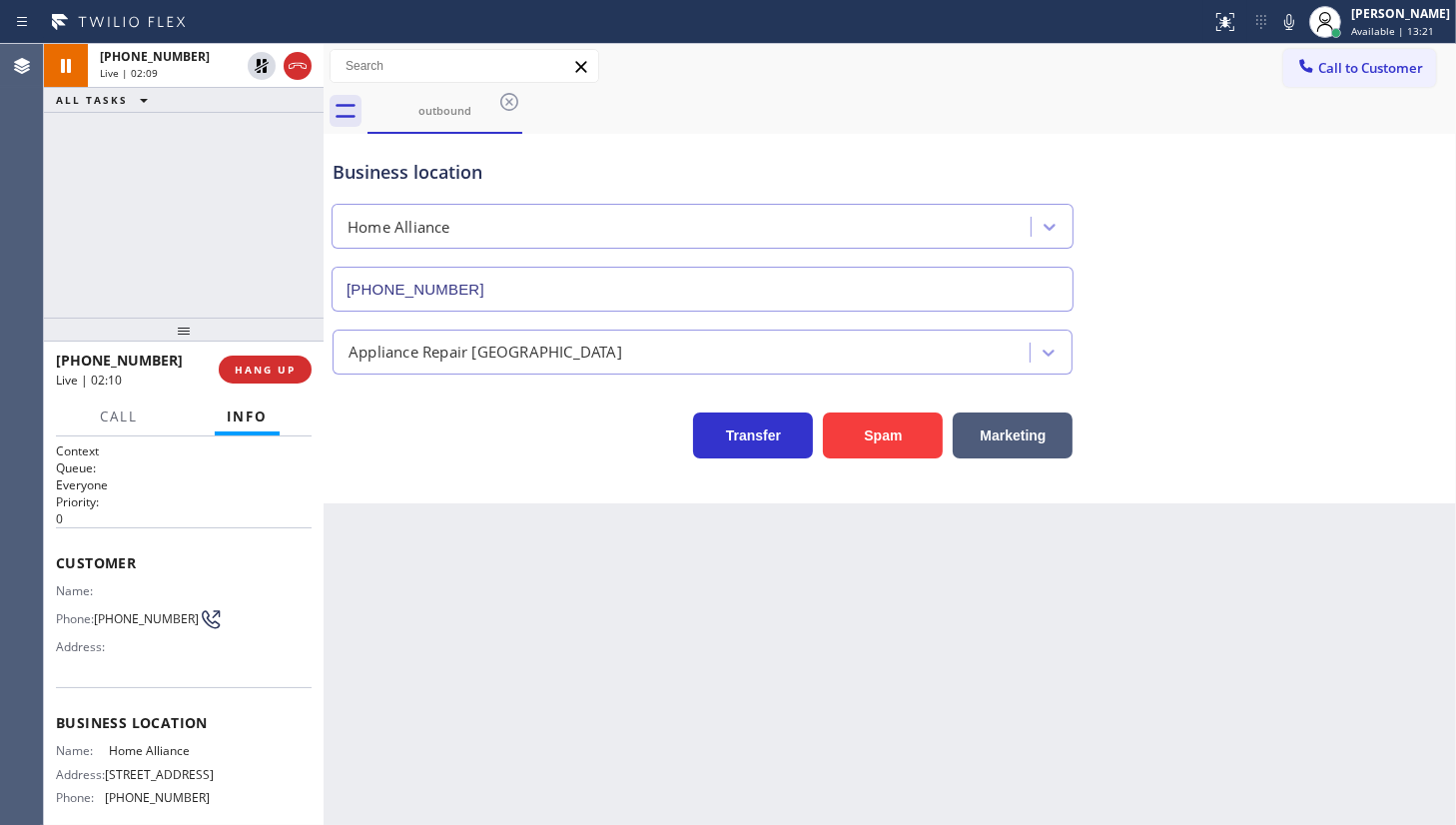 click on "+19165130473 Live | 02:09 ALL TASKS ALL TASKS ACTIVE TASKS TASKS IN WRAP UP" at bounding box center (184, 181) 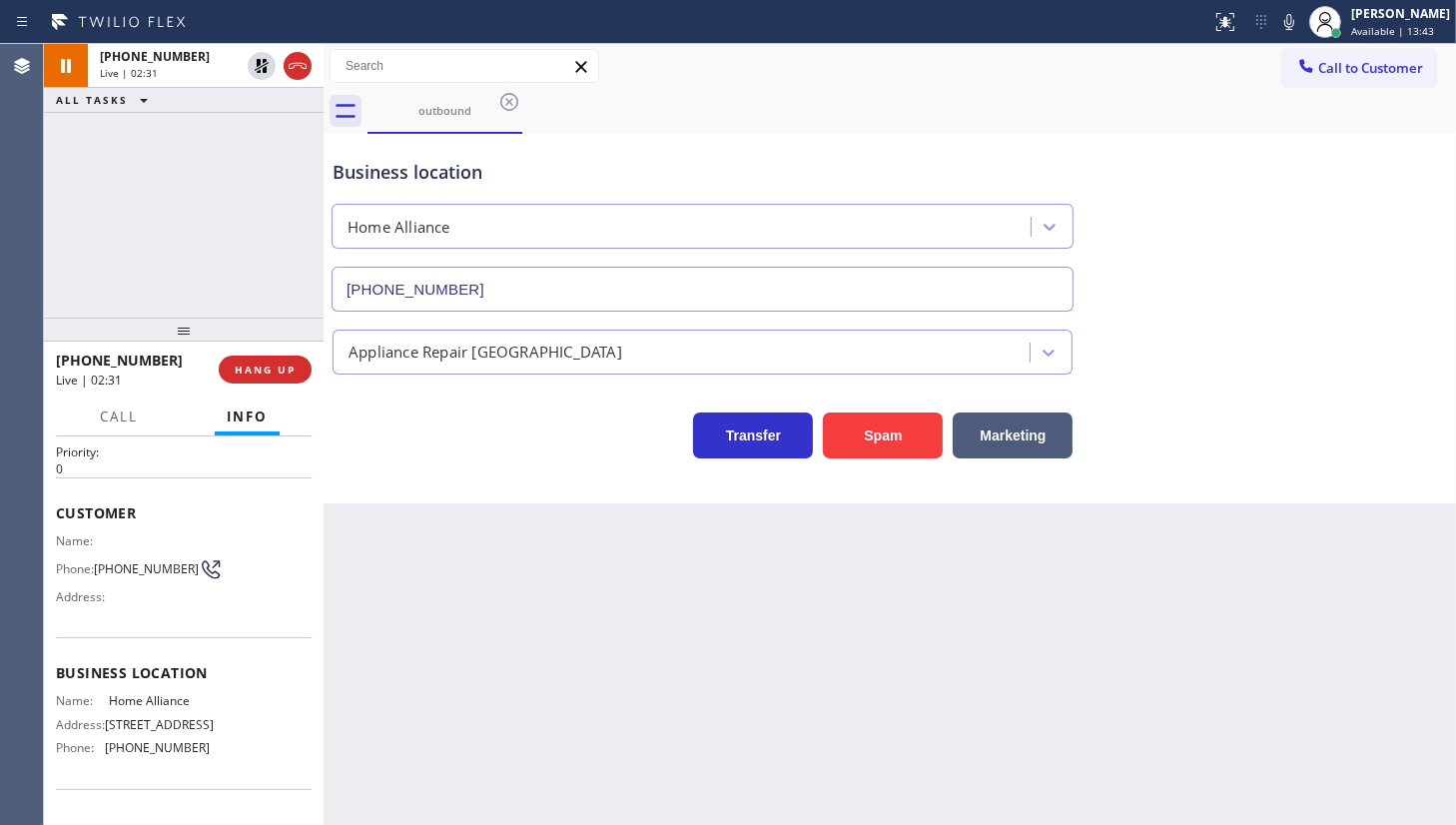 scroll, scrollTop: 190, scrollLeft: 0, axis: vertical 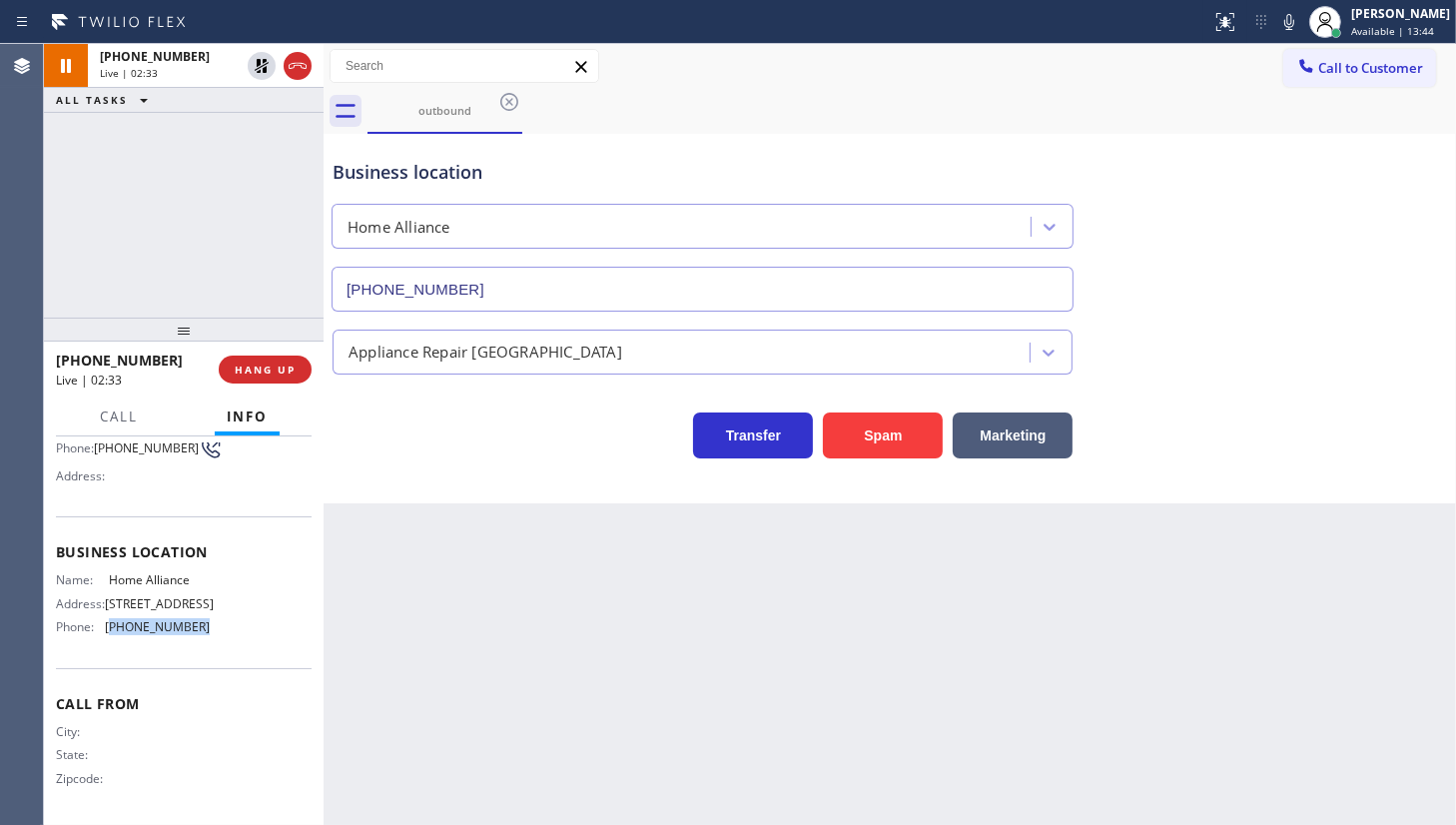 drag, startPoint x: 110, startPoint y: 632, endPoint x: 200, endPoint y: 637, distance: 90.13878 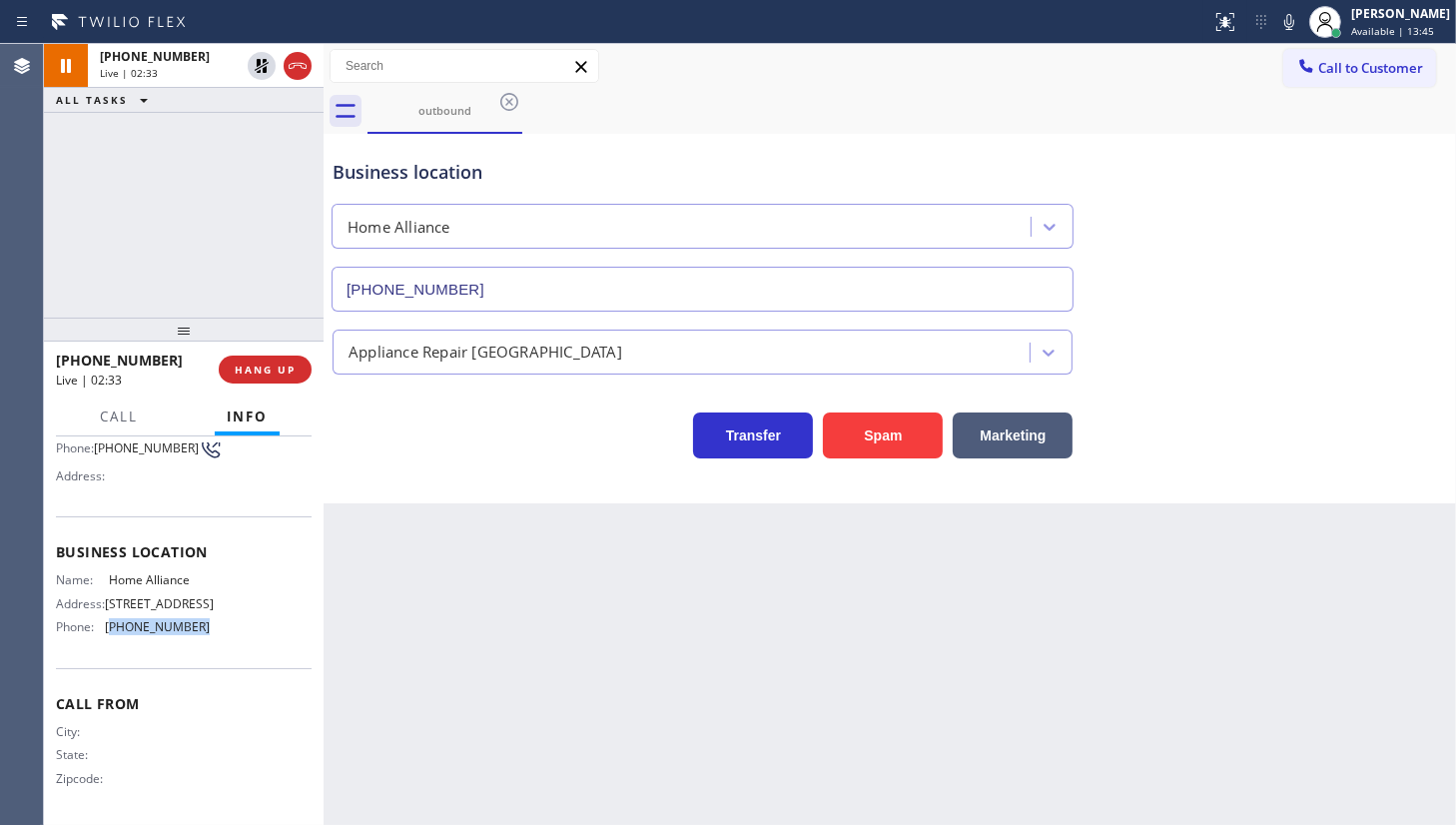 copy on "877) 777-0796" 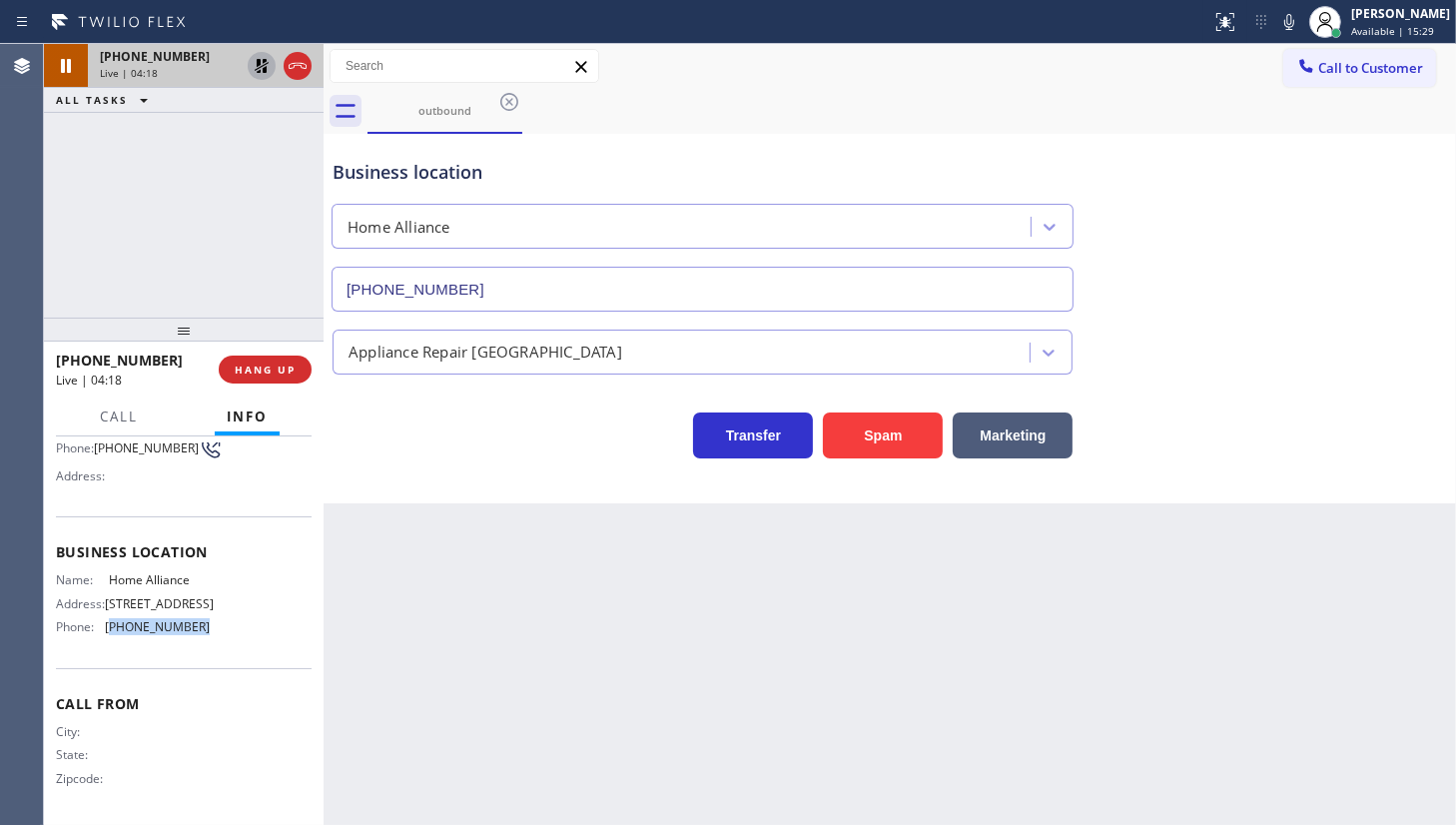 click 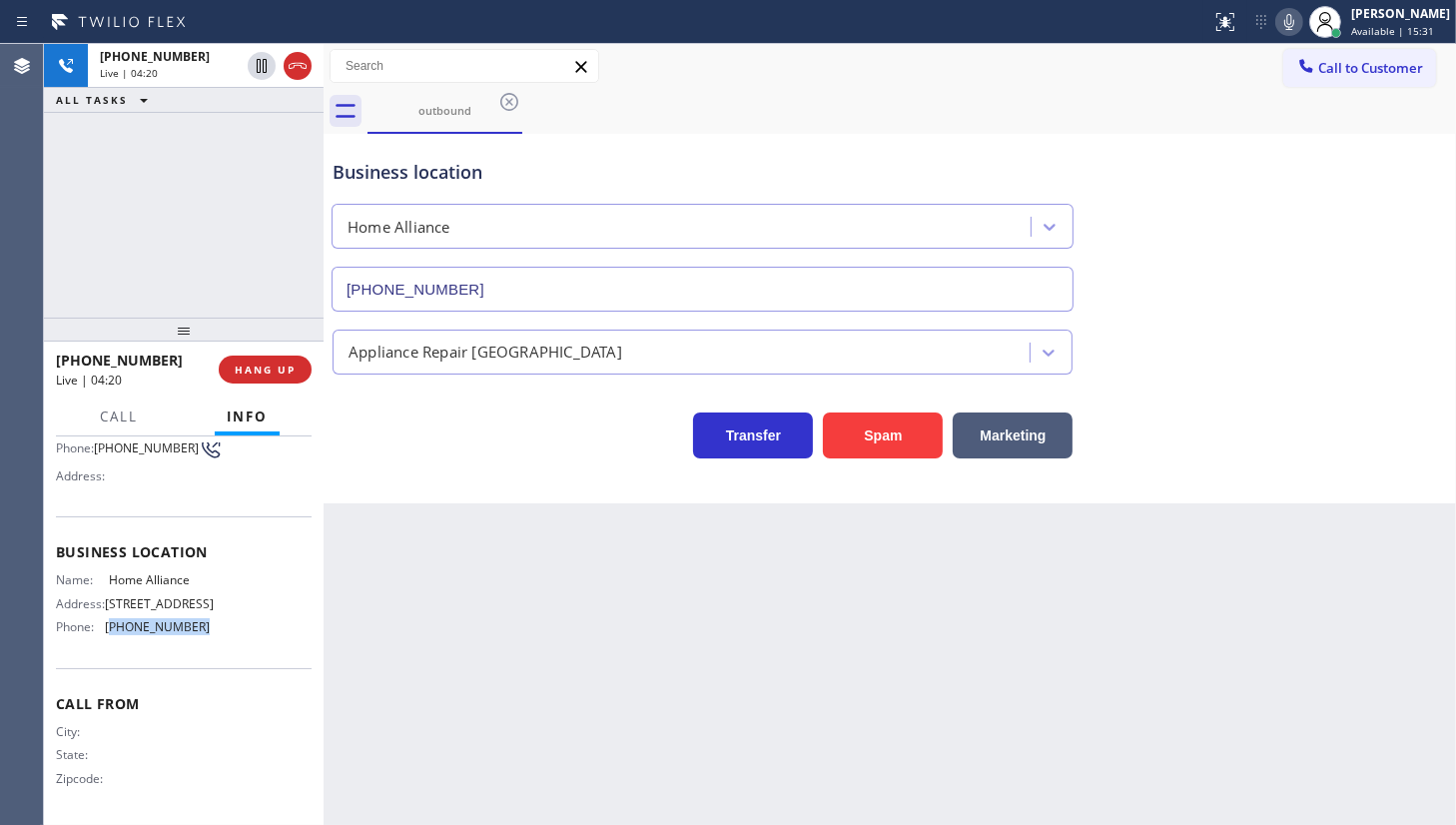 click 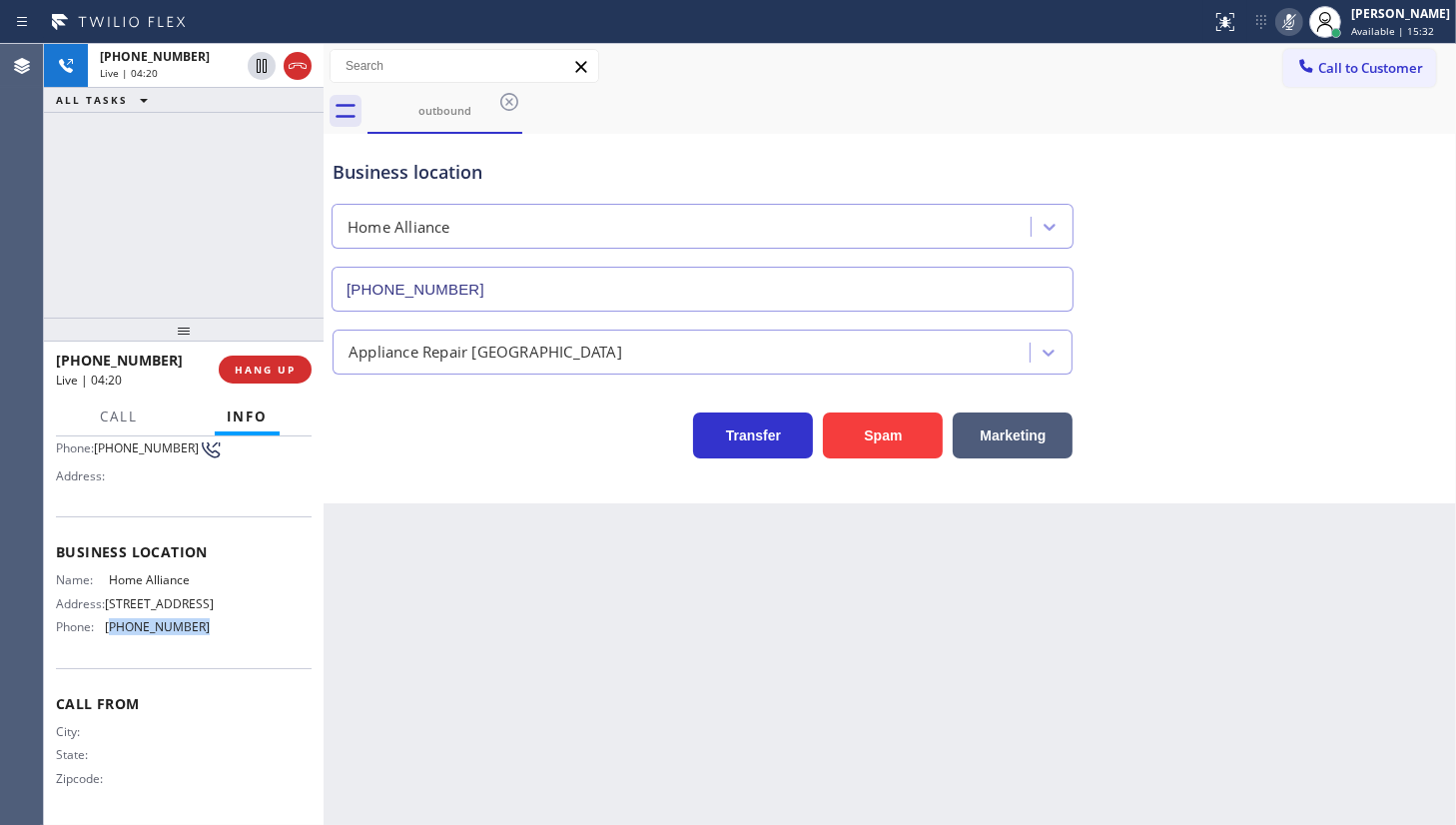 click 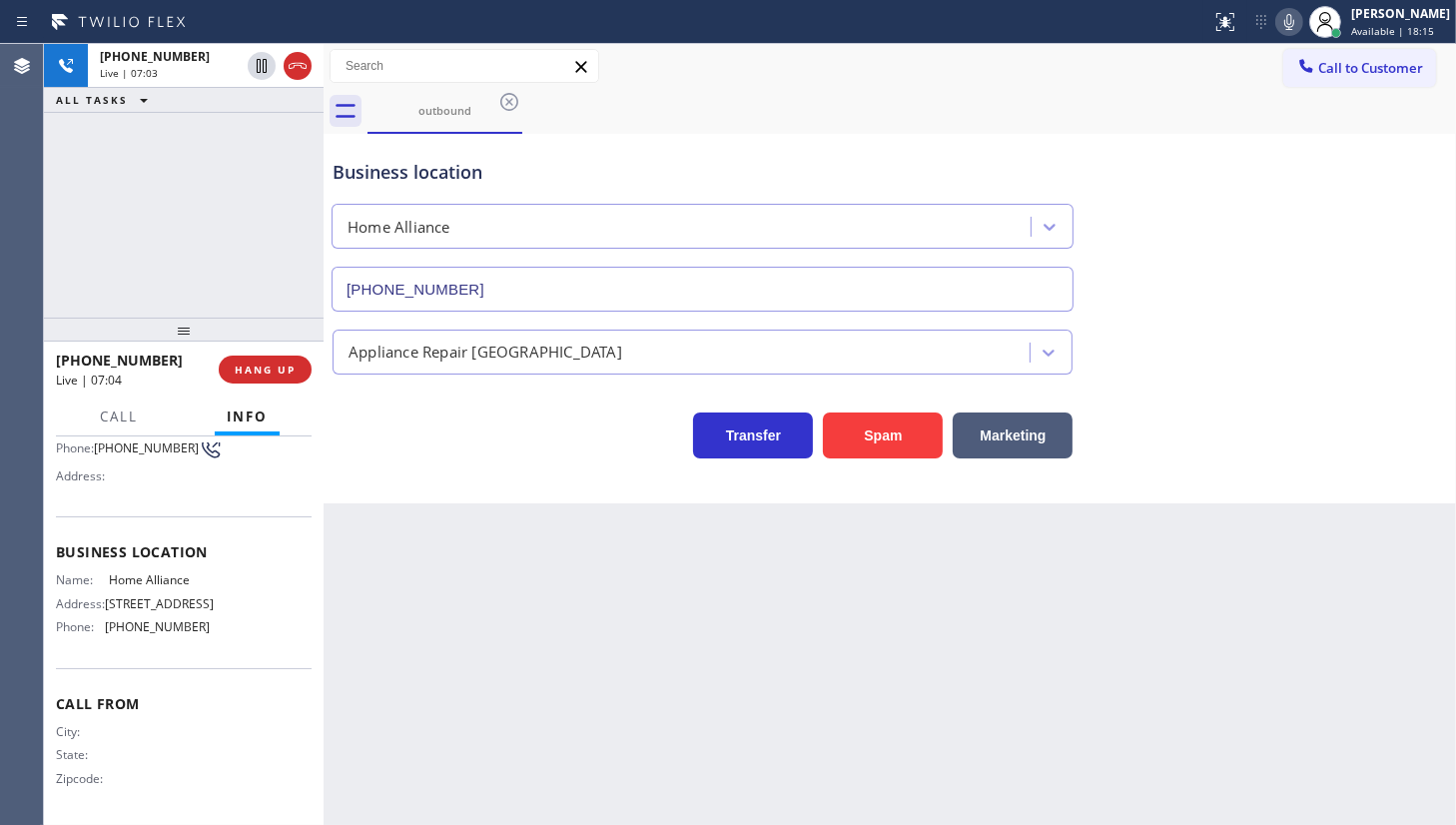 click on "+19165130473 Live | 07:03 ALL TASKS ALL TASKS ACTIVE TASKS TASKS IN WRAP UP" at bounding box center [184, 181] 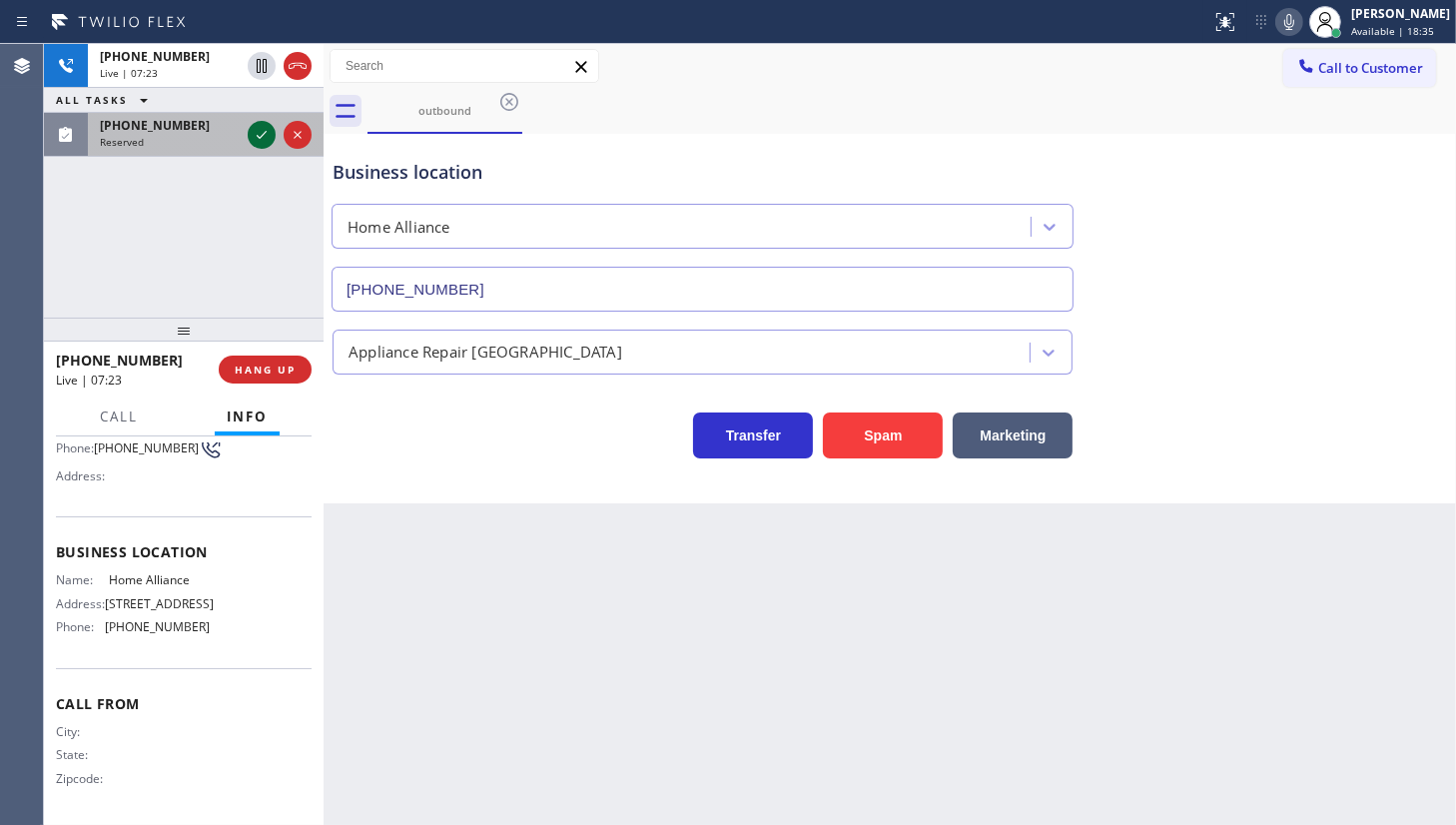 click 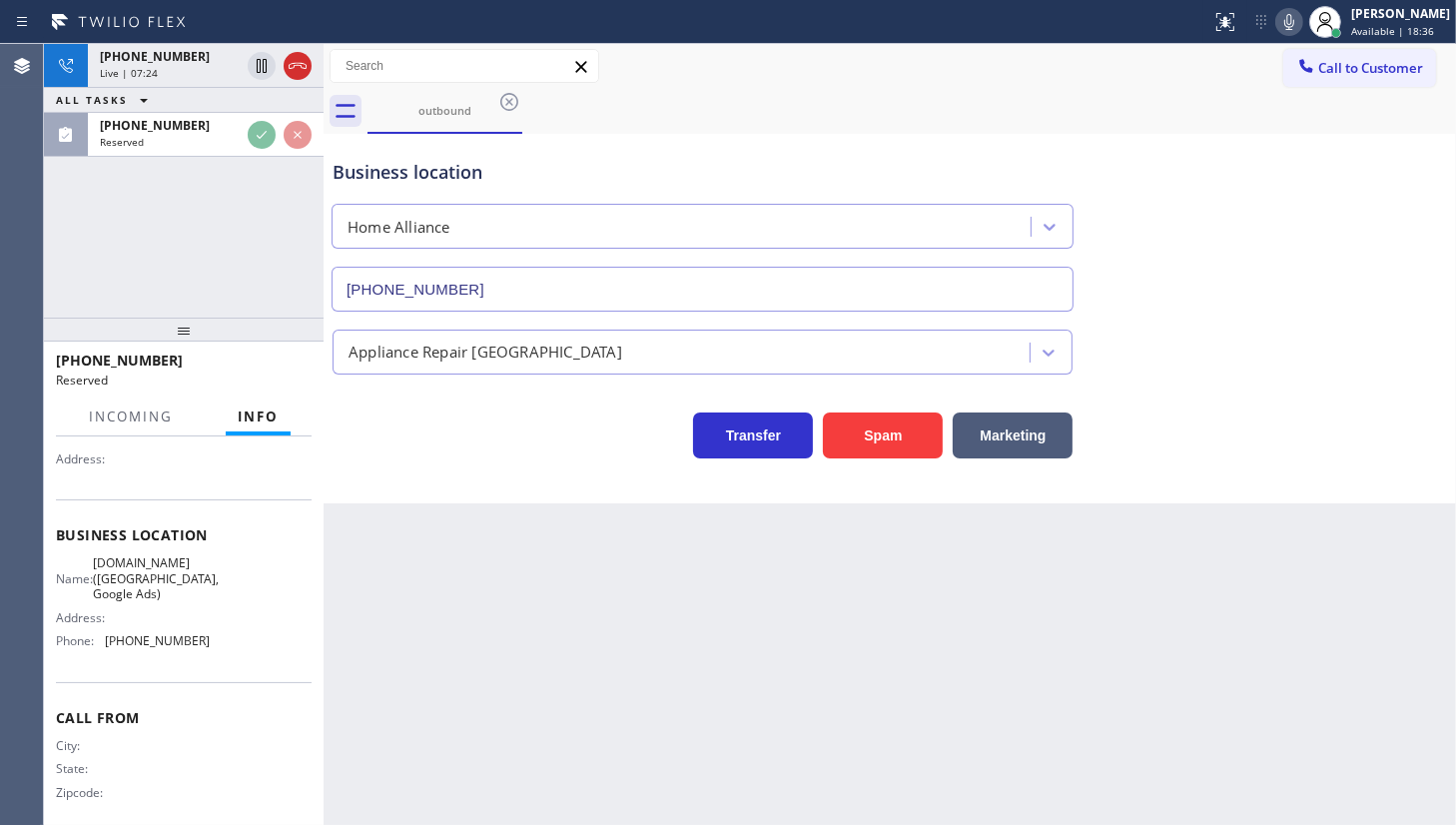 scroll, scrollTop: 206, scrollLeft: 0, axis: vertical 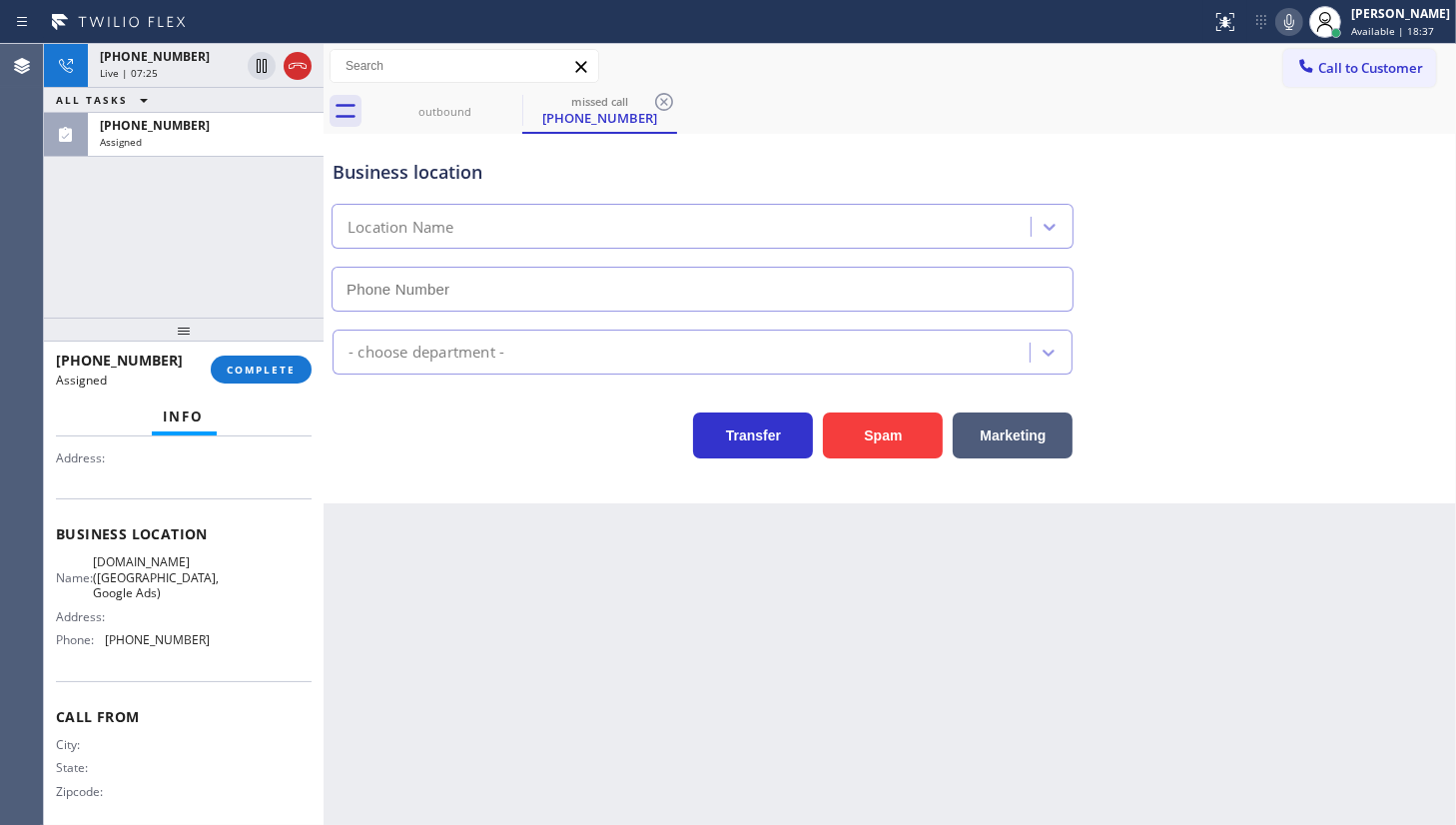 type on "(949) 828-3895" 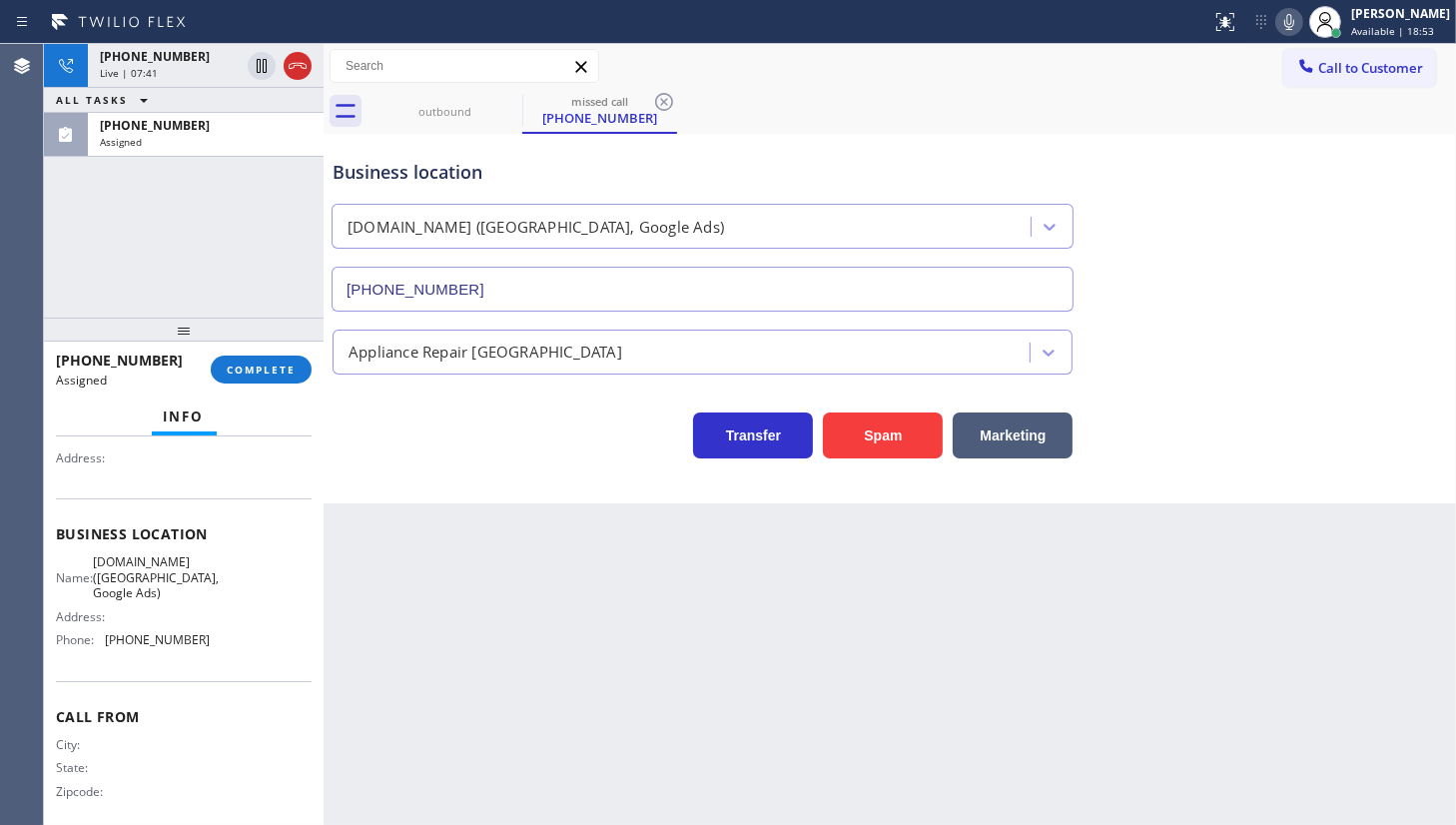 drag, startPoint x: 603, startPoint y: 153, endPoint x: 776, endPoint y: 109, distance: 178.5077 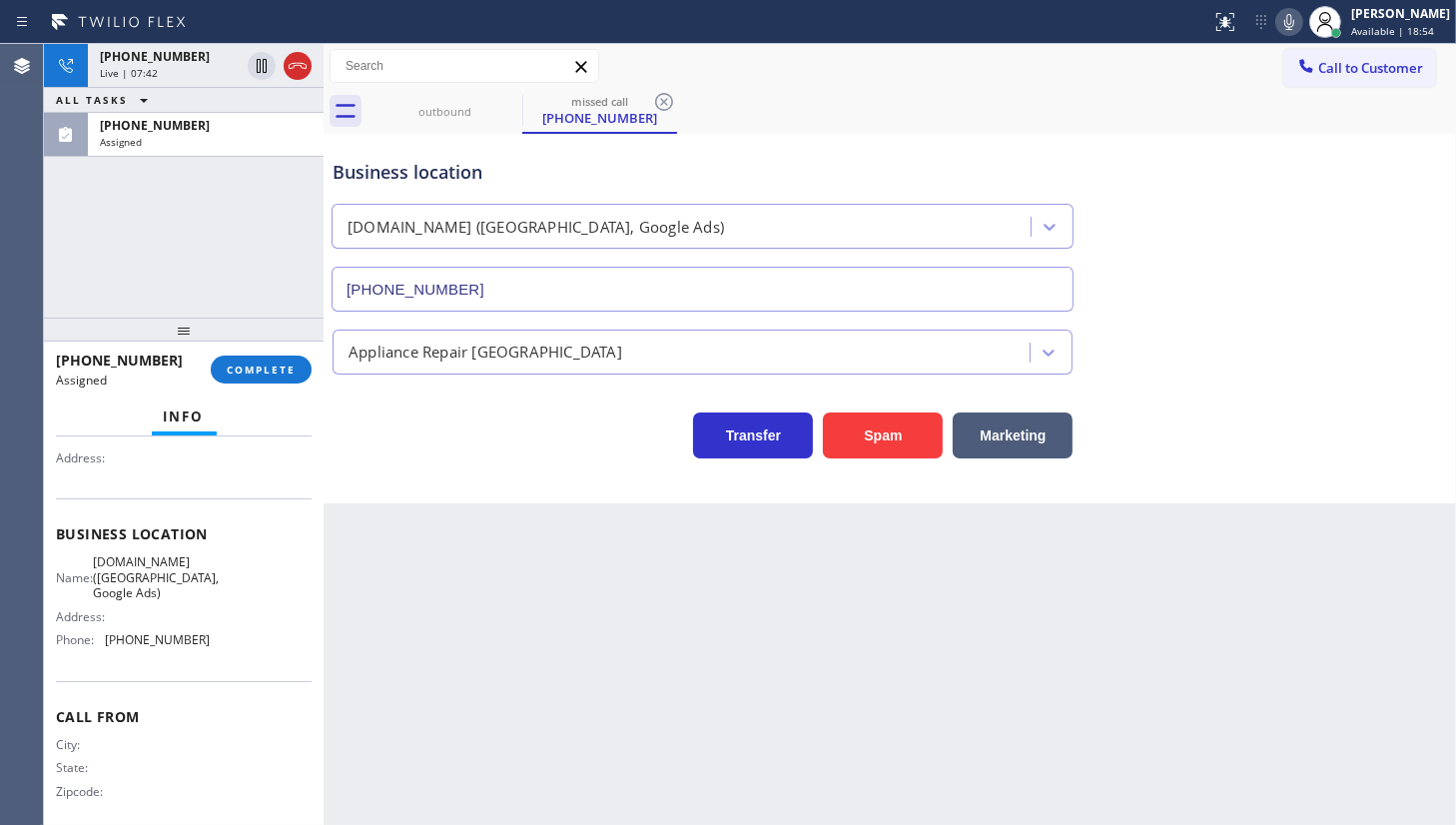 click 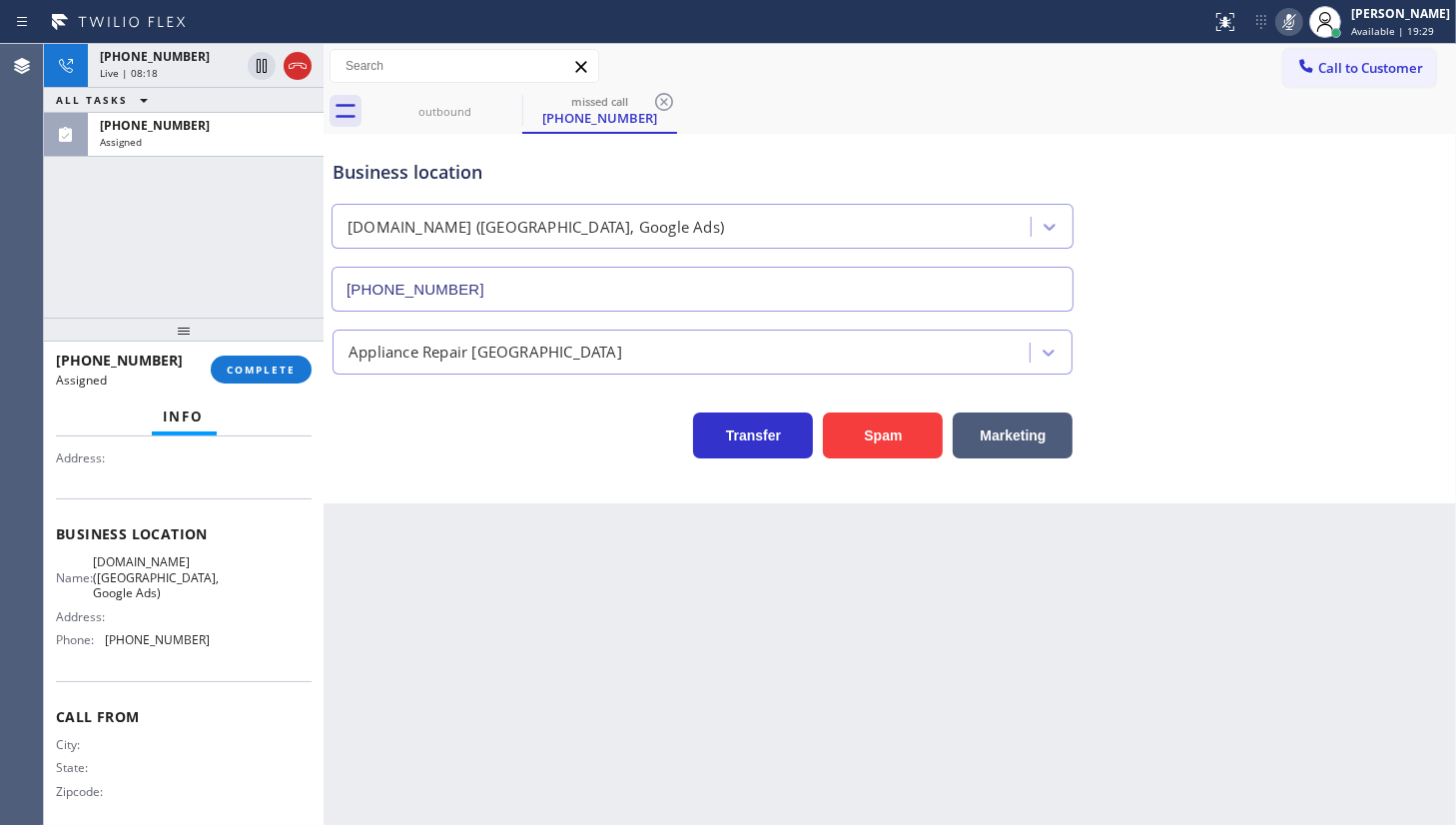 click 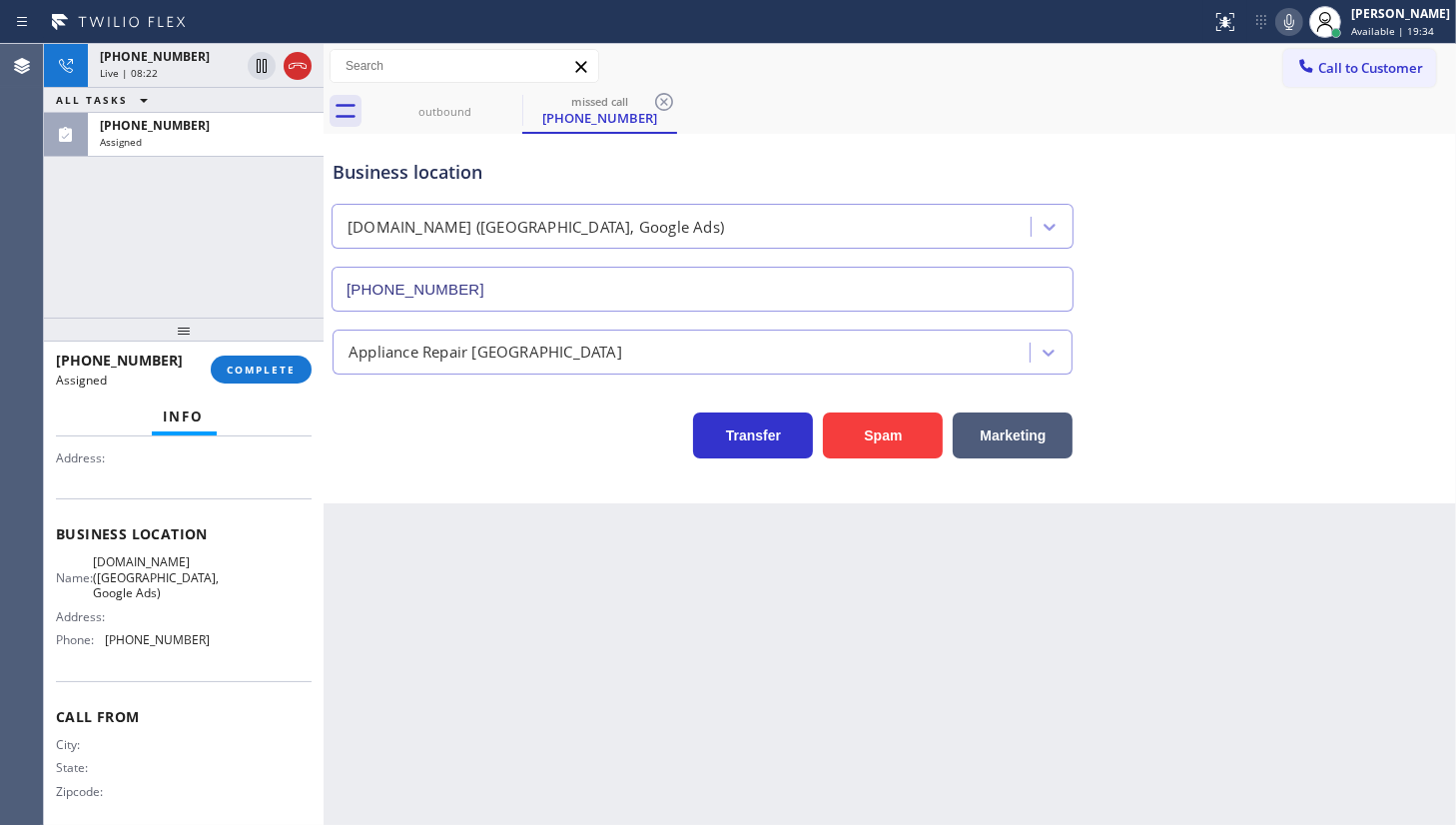 scroll, scrollTop: 222, scrollLeft: 0, axis: vertical 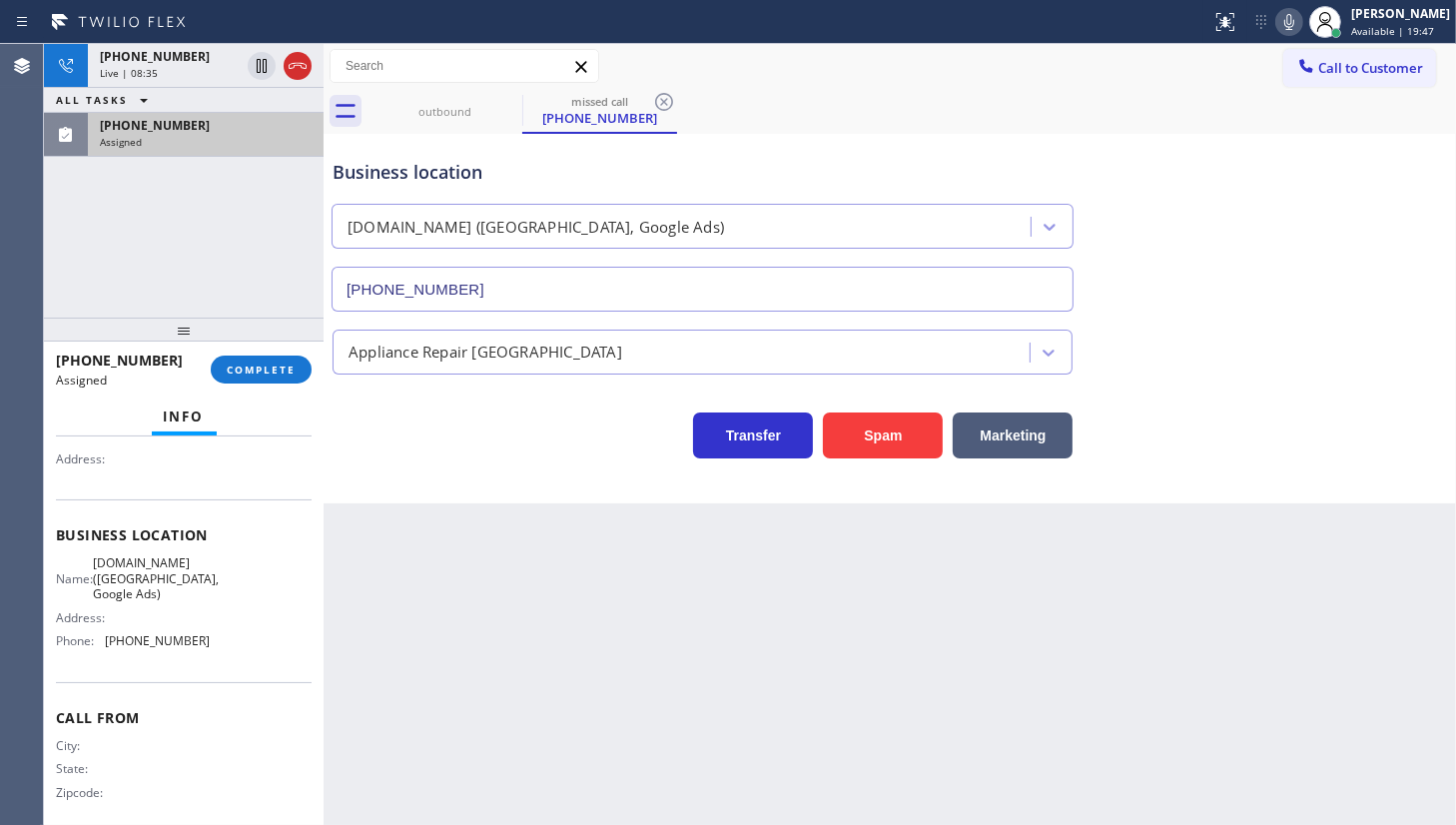 click on "Assigned" at bounding box center (206, 142) 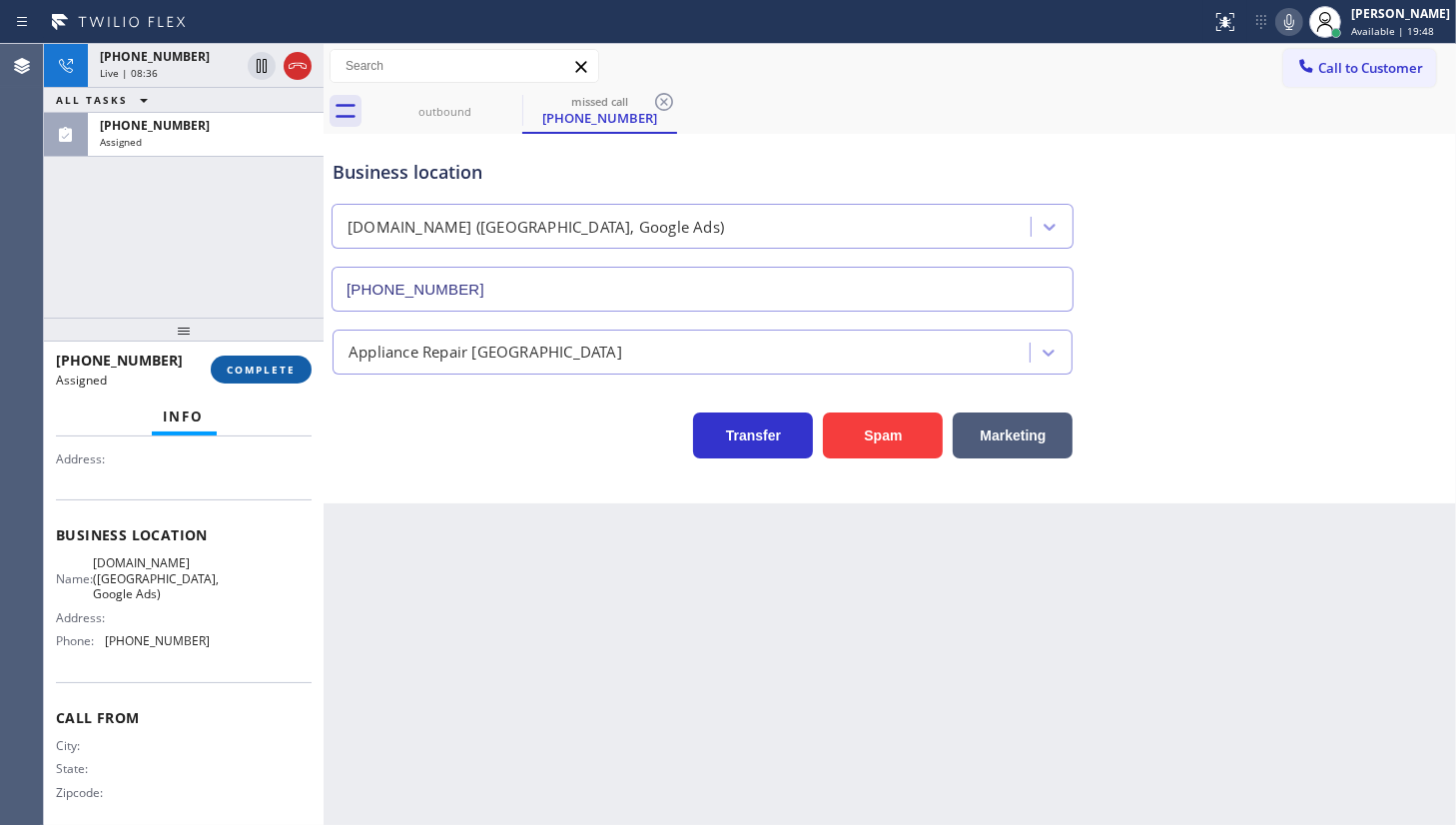 click on "COMPLETE" at bounding box center [261, 370] 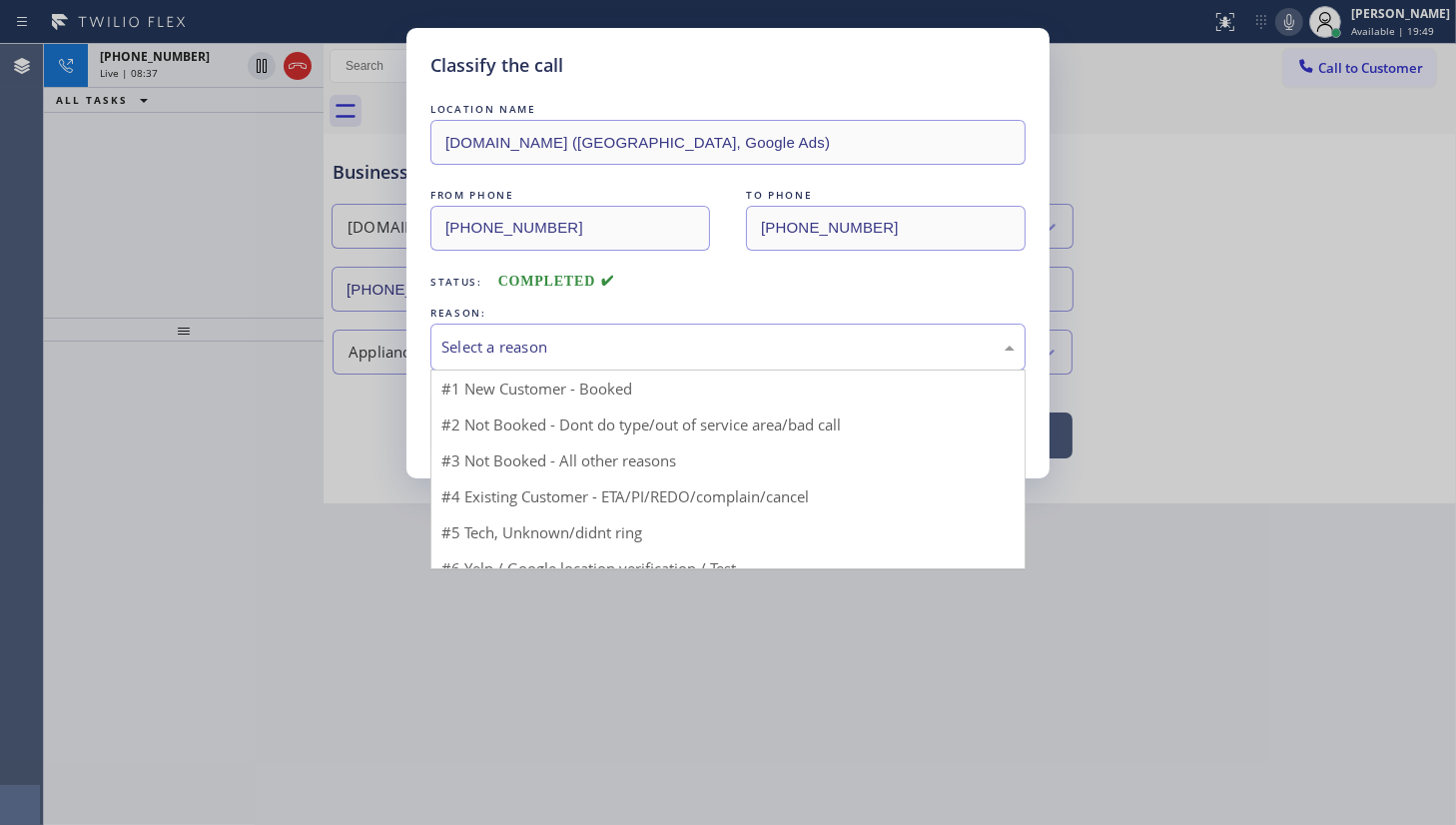 click on "Select a reason" at bounding box center [728, 347] 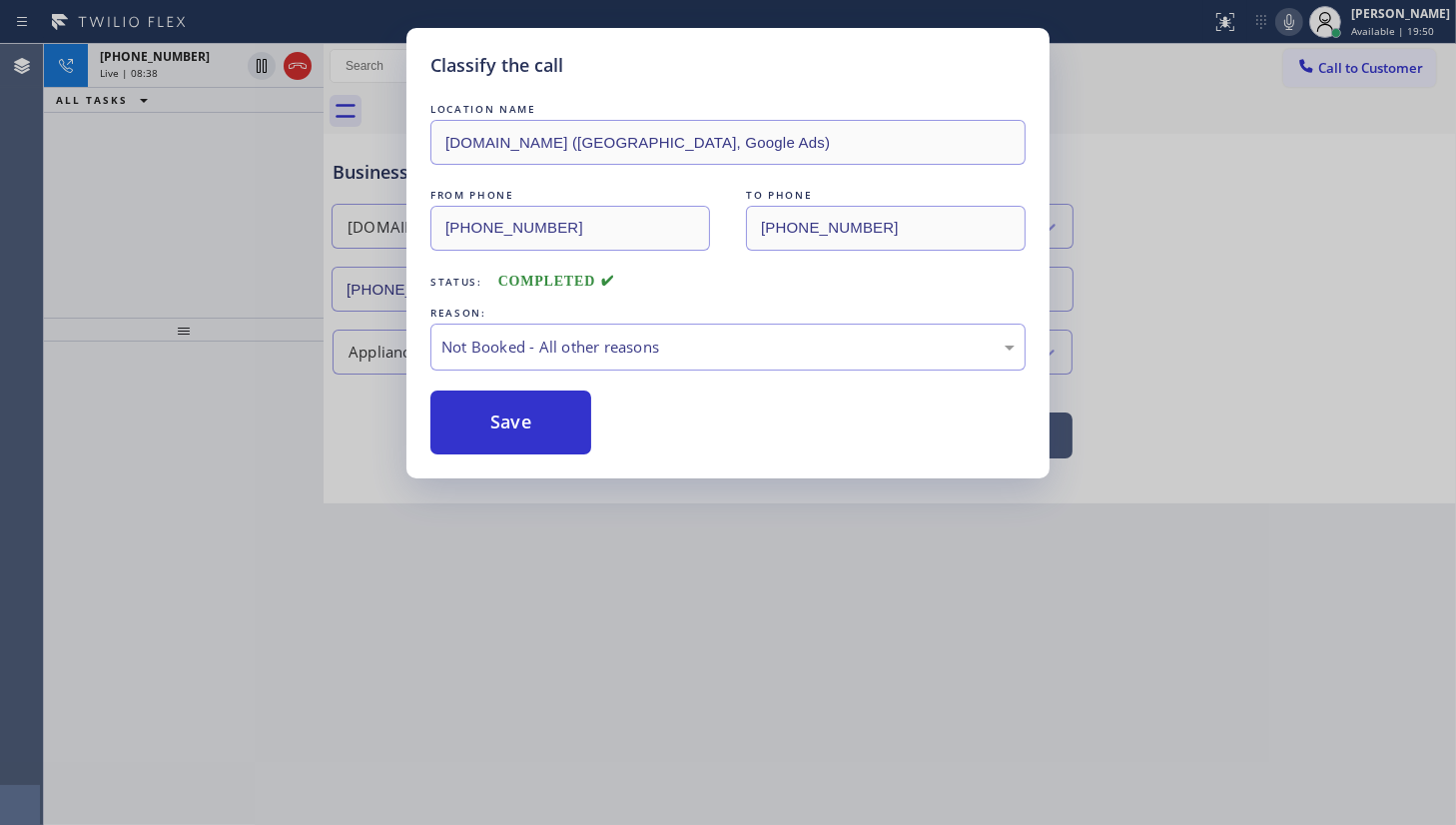 click on "Save" at bounding box center (510, 422) 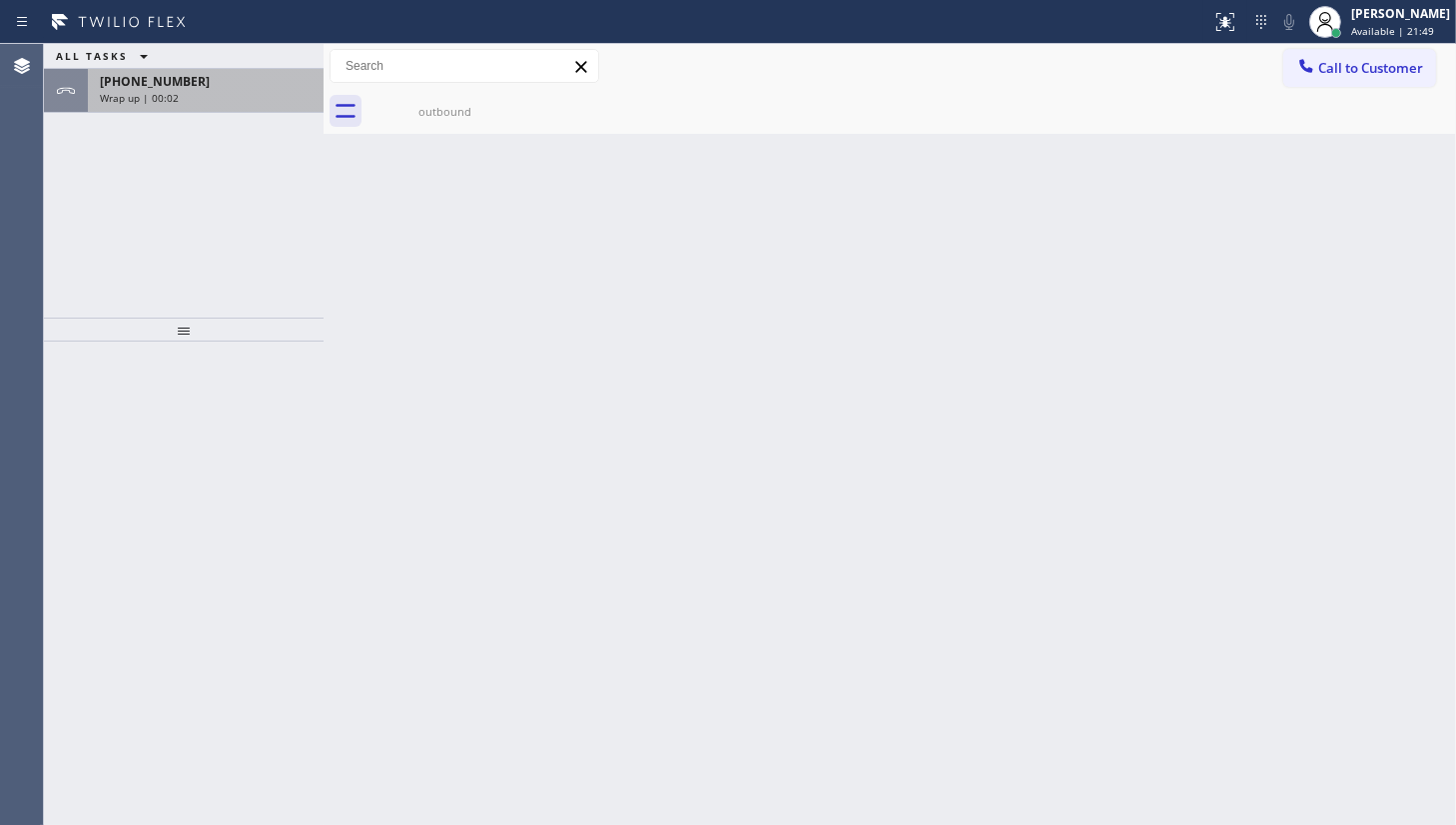 click on "+19165130473" at bounding box center [206, 81] 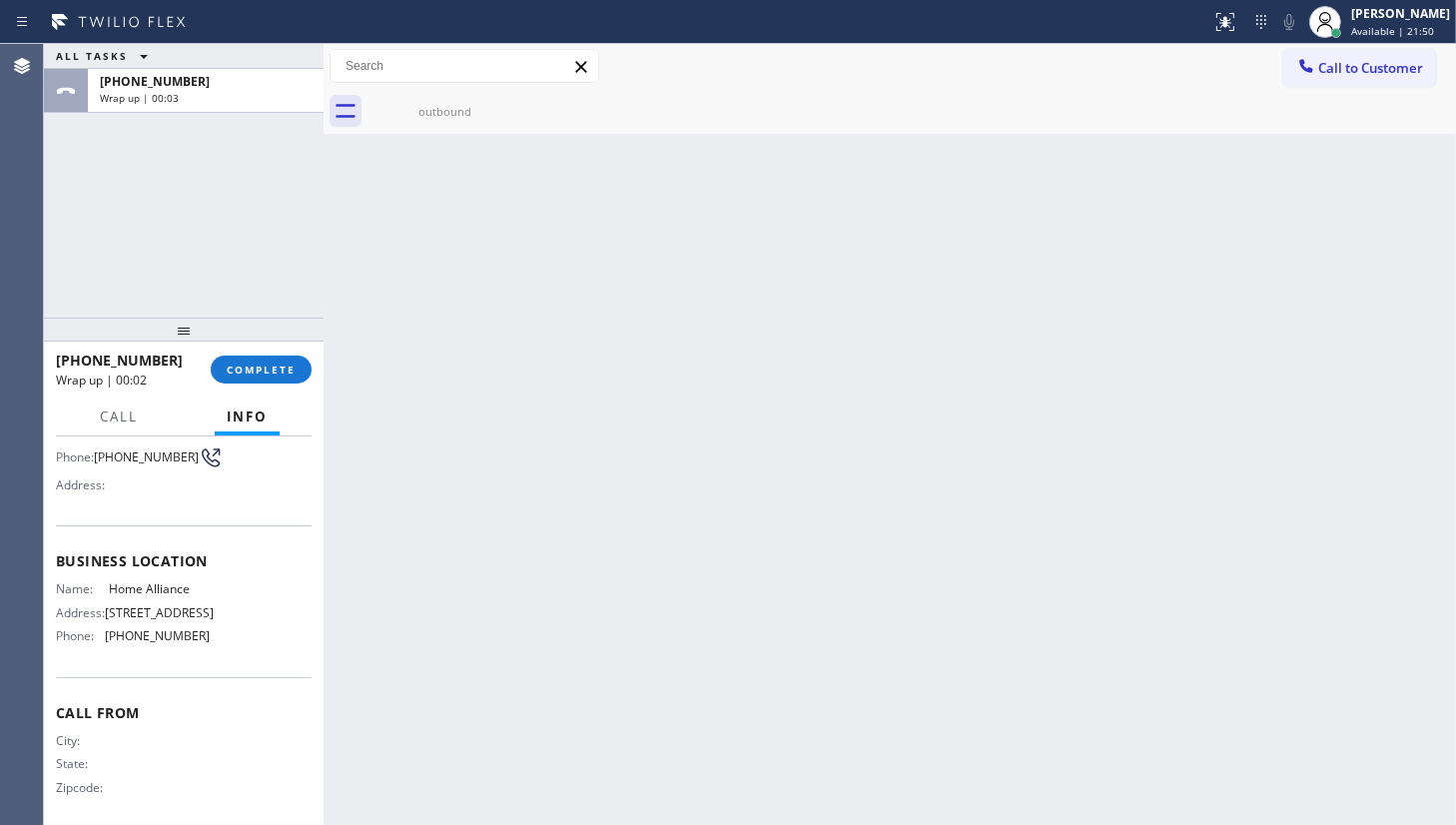scroll, scrollTop: 181, scrollLeft: 0, axis: vertical 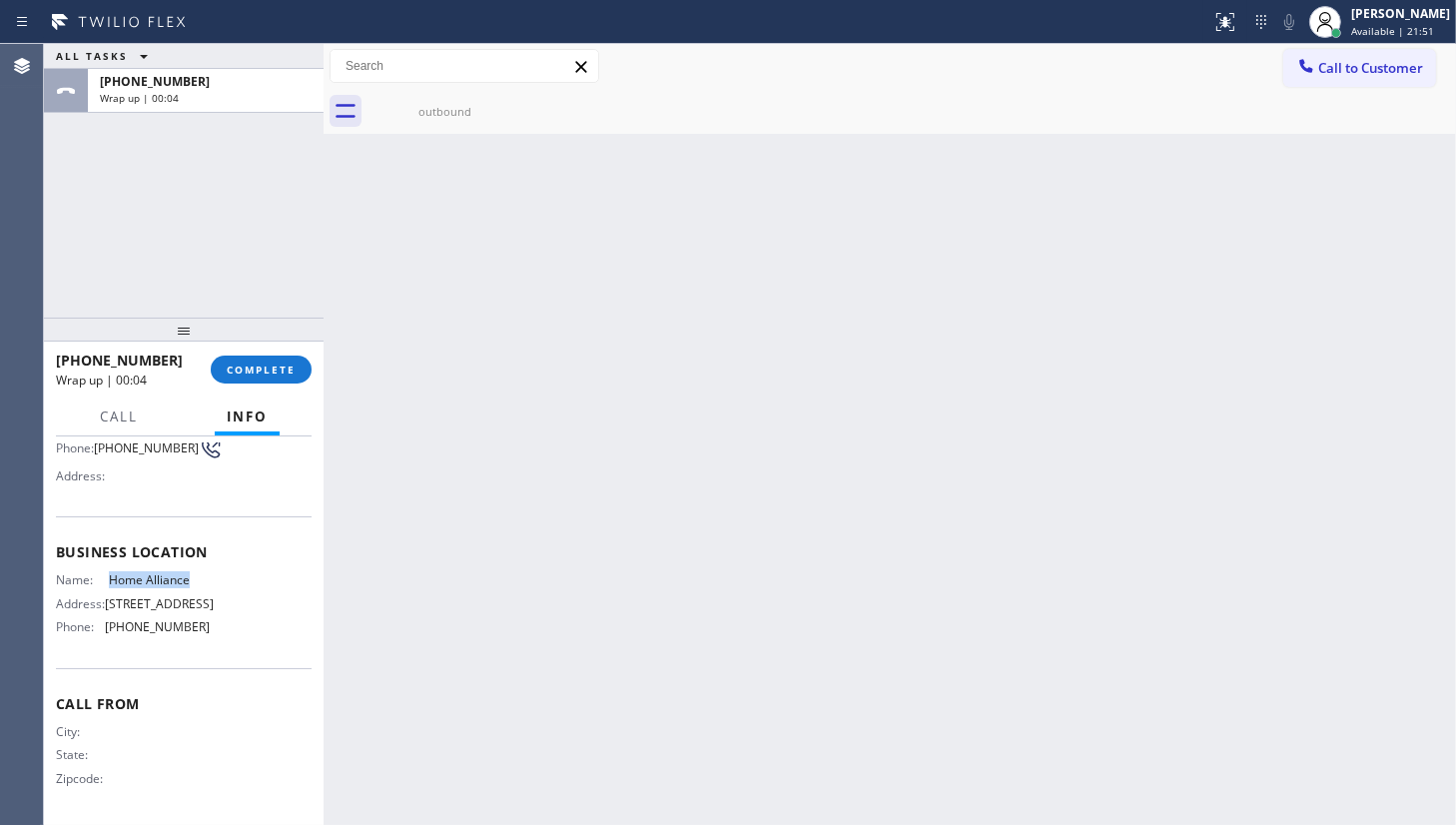 drag, startPoint x: 97, startPoint y: 578, endPoint x: 229, endPoint y: 582, distance: 132.0606 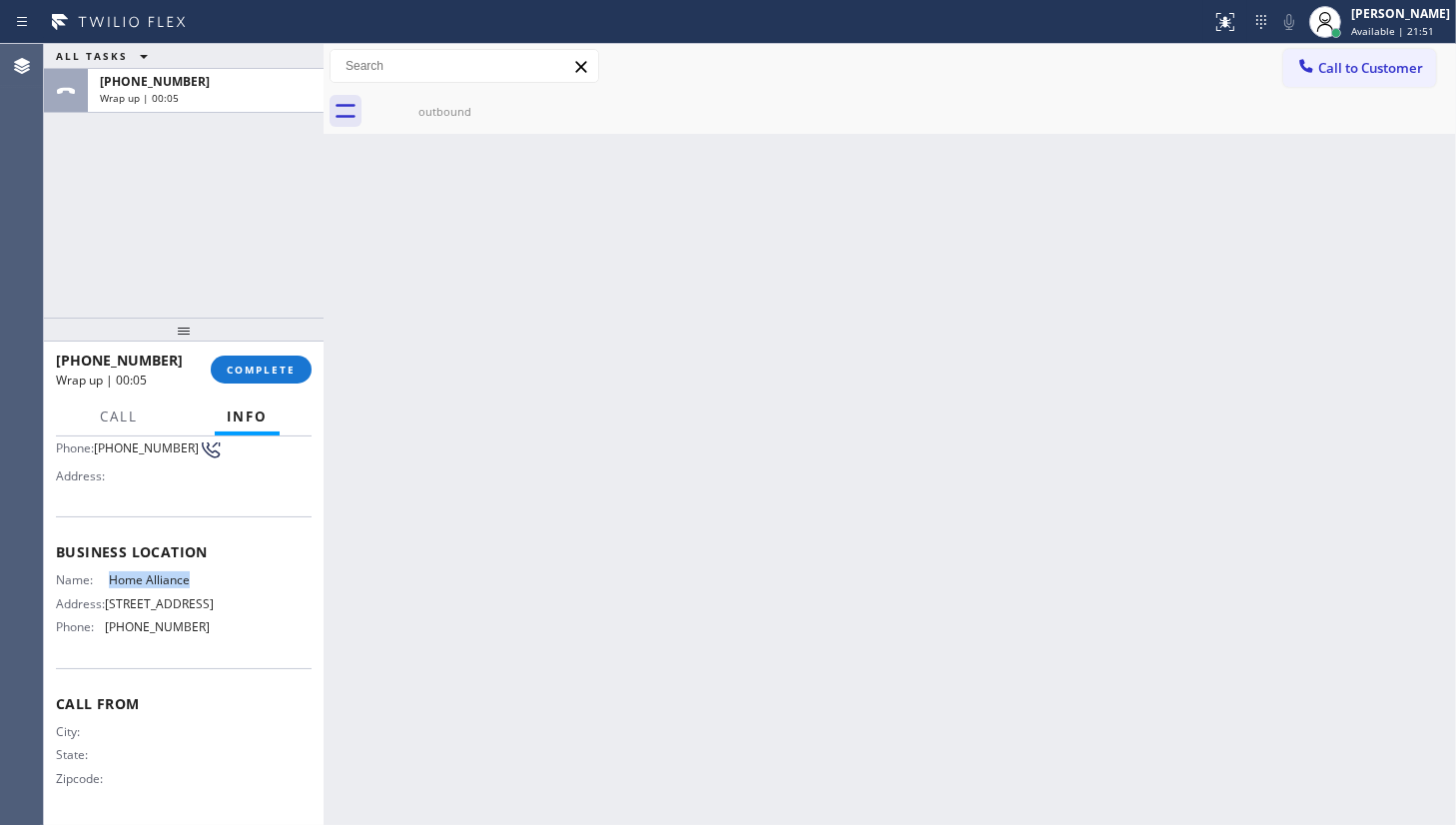 copy on "Home Alliance" 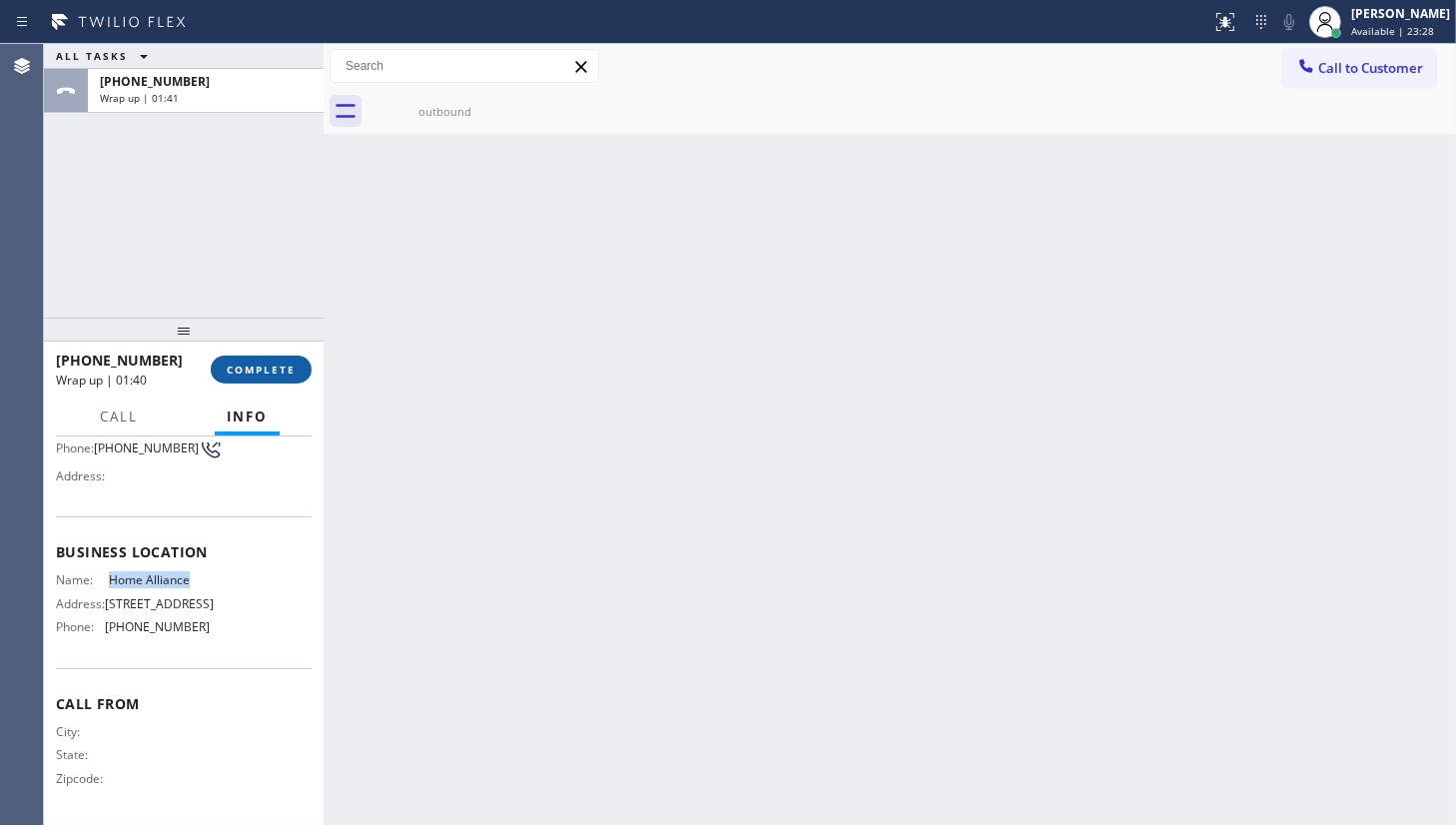 click on "COMPLETE" at bounding box center (261, 370) 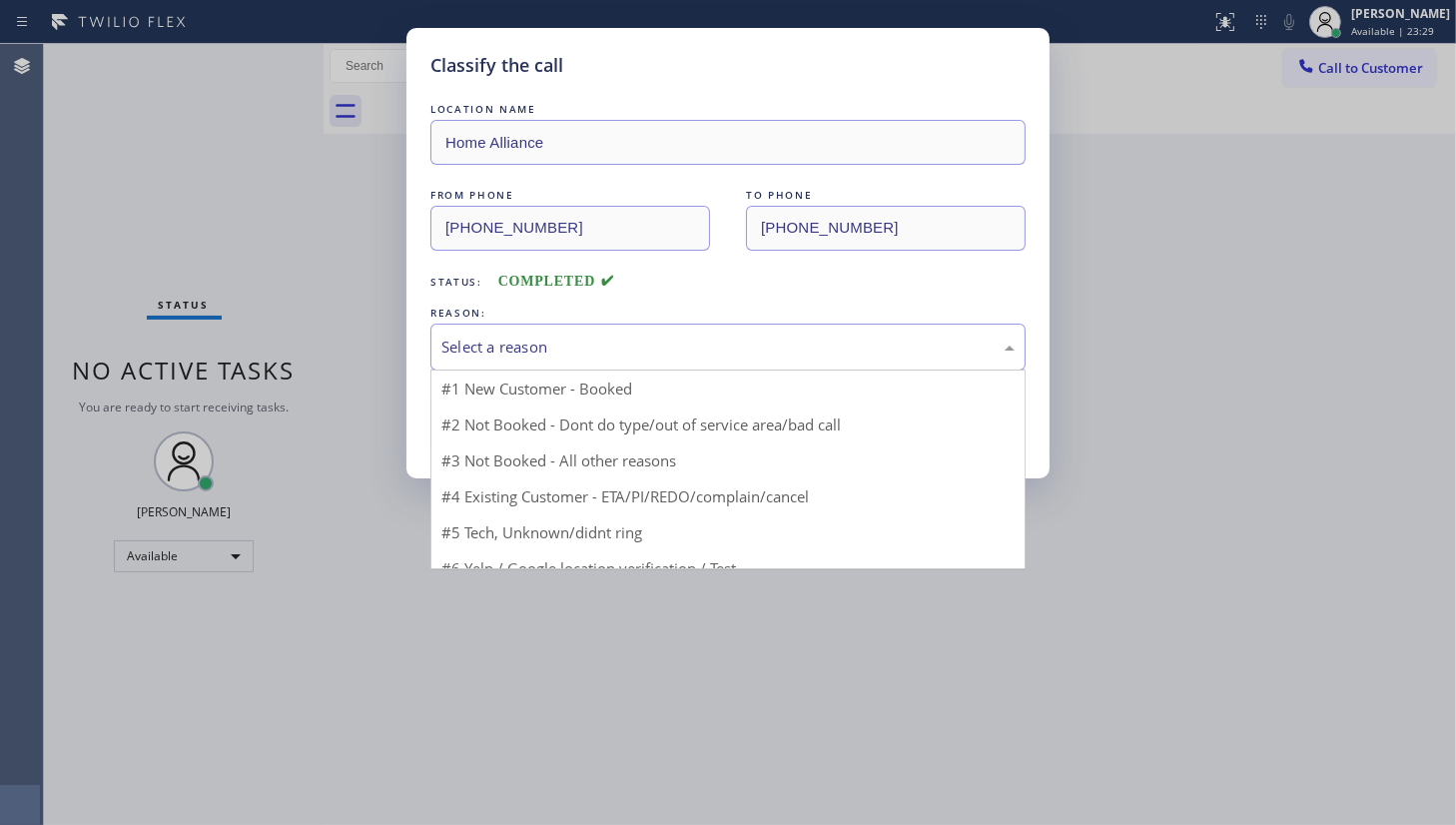 click on "Select a reason" at bounding box center (728, 347) 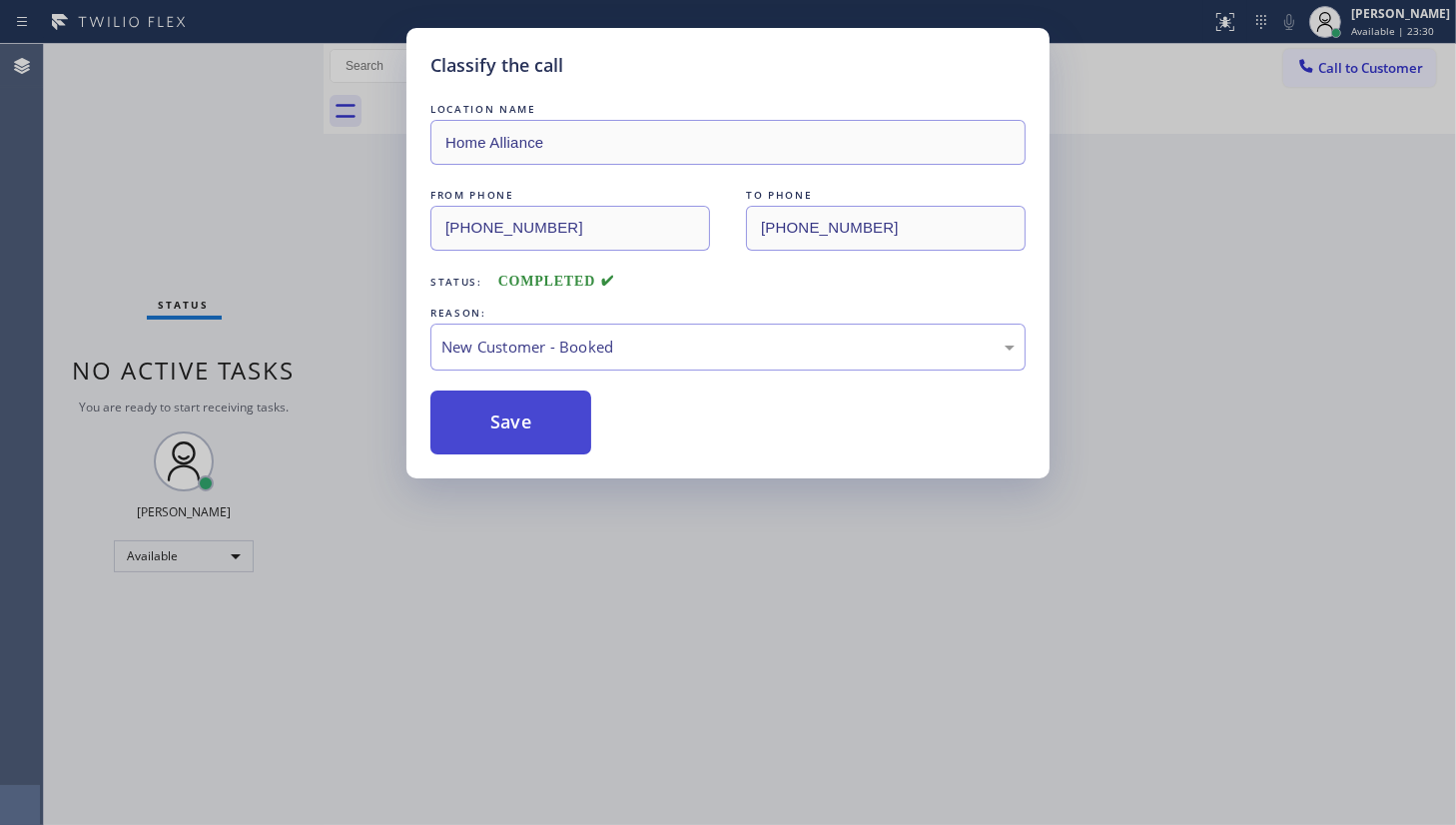click on "Save" at bounding box center [510, 422] 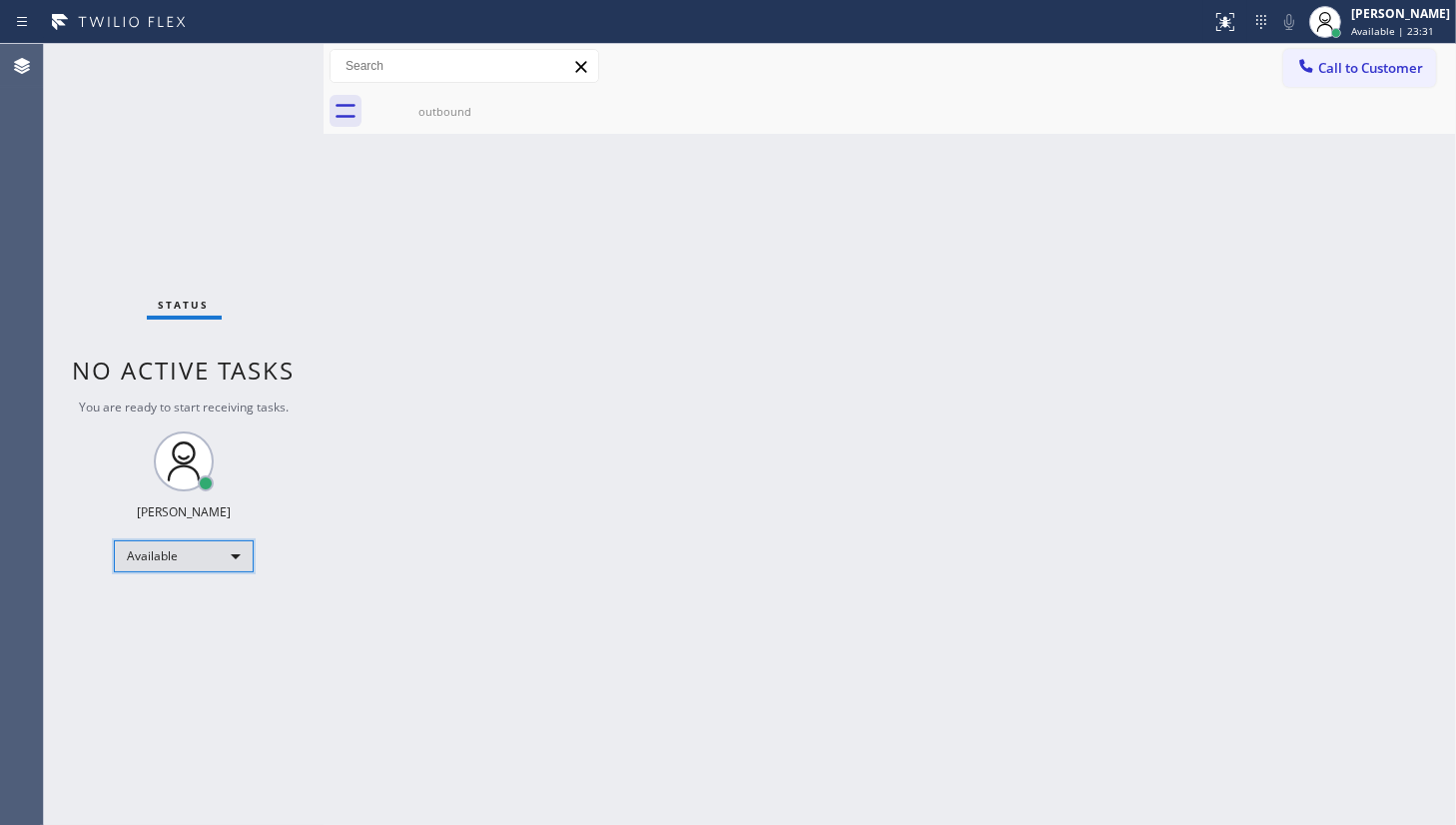 click on "Available" at bounding box center (184, 556) 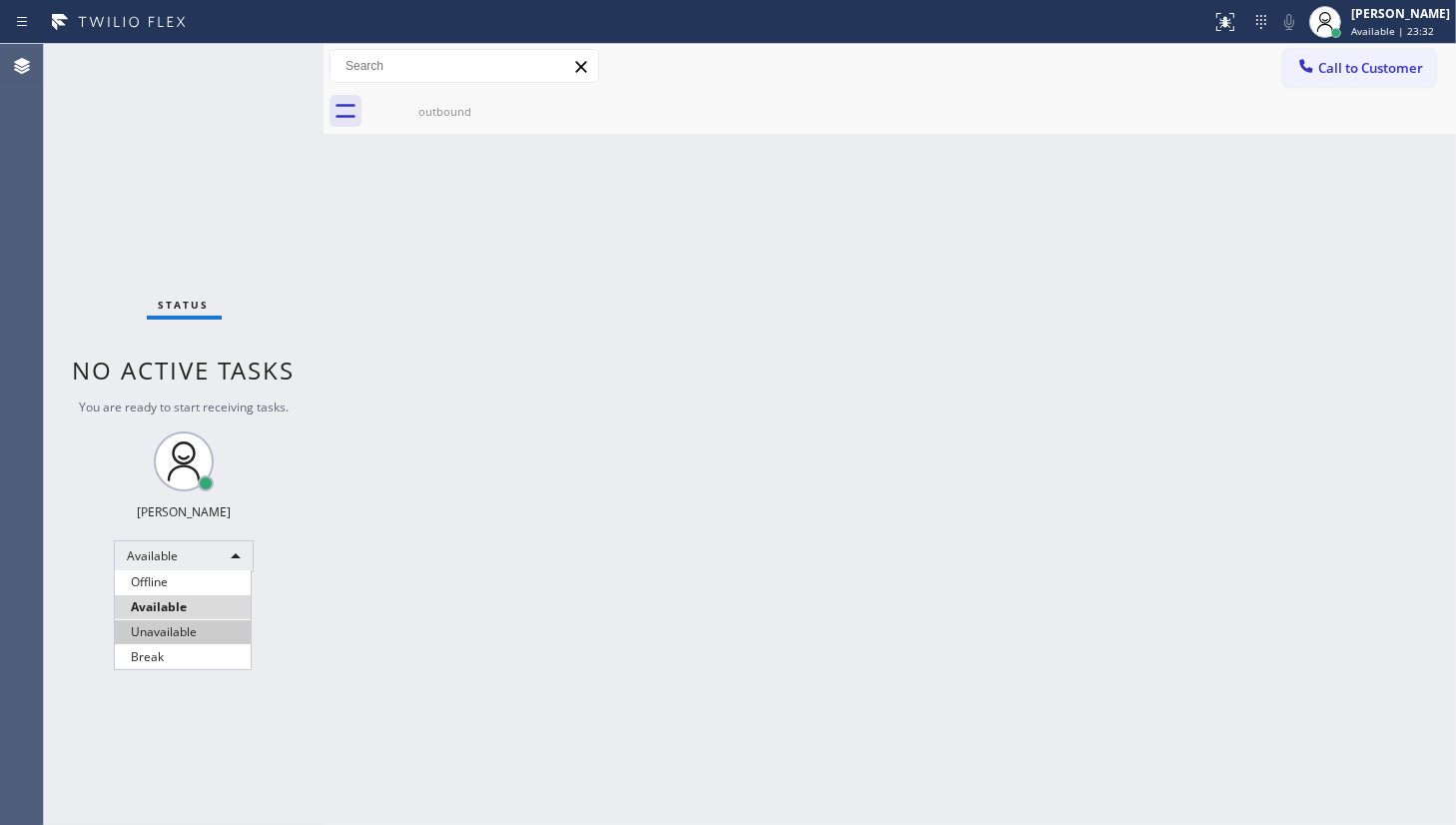 click on "Unavailable" at bounding box center [183, 632] 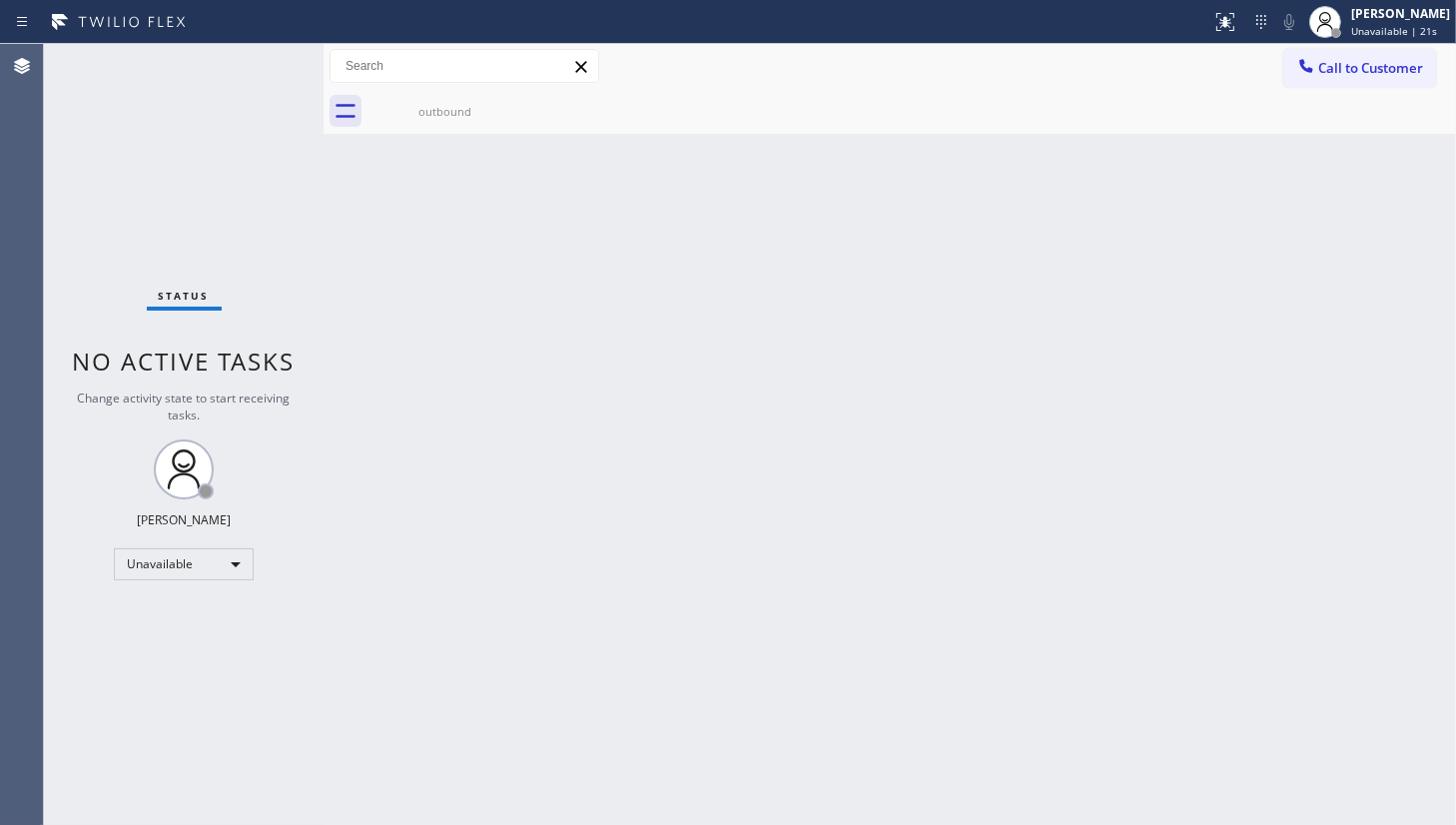 click on "Back to Dashboard Change Sender ID Customers Technicians Select a contact Outbound call Technician Search Technician Your caller id phone number Your caller id phone number Call Technician info Name   Phone none Address none Change Sender ID HVAC +18559994417 5 Star Appliance +18557314952 Appliance Repair +18554611149 Plumbing +18889090120 Air Duct Cleaning +18006865038  Electricians +18005688664 Cancel Change Check personal SMS Reset Change outbound Call to Customer Outbound call Location Home Alliance Your caller id phone number (877) 777-0796 Customer number Call Outbound call Technician Search Technician Your caller id phone number Your caller id phone number Call outbound" at bounding box center (890, 434) 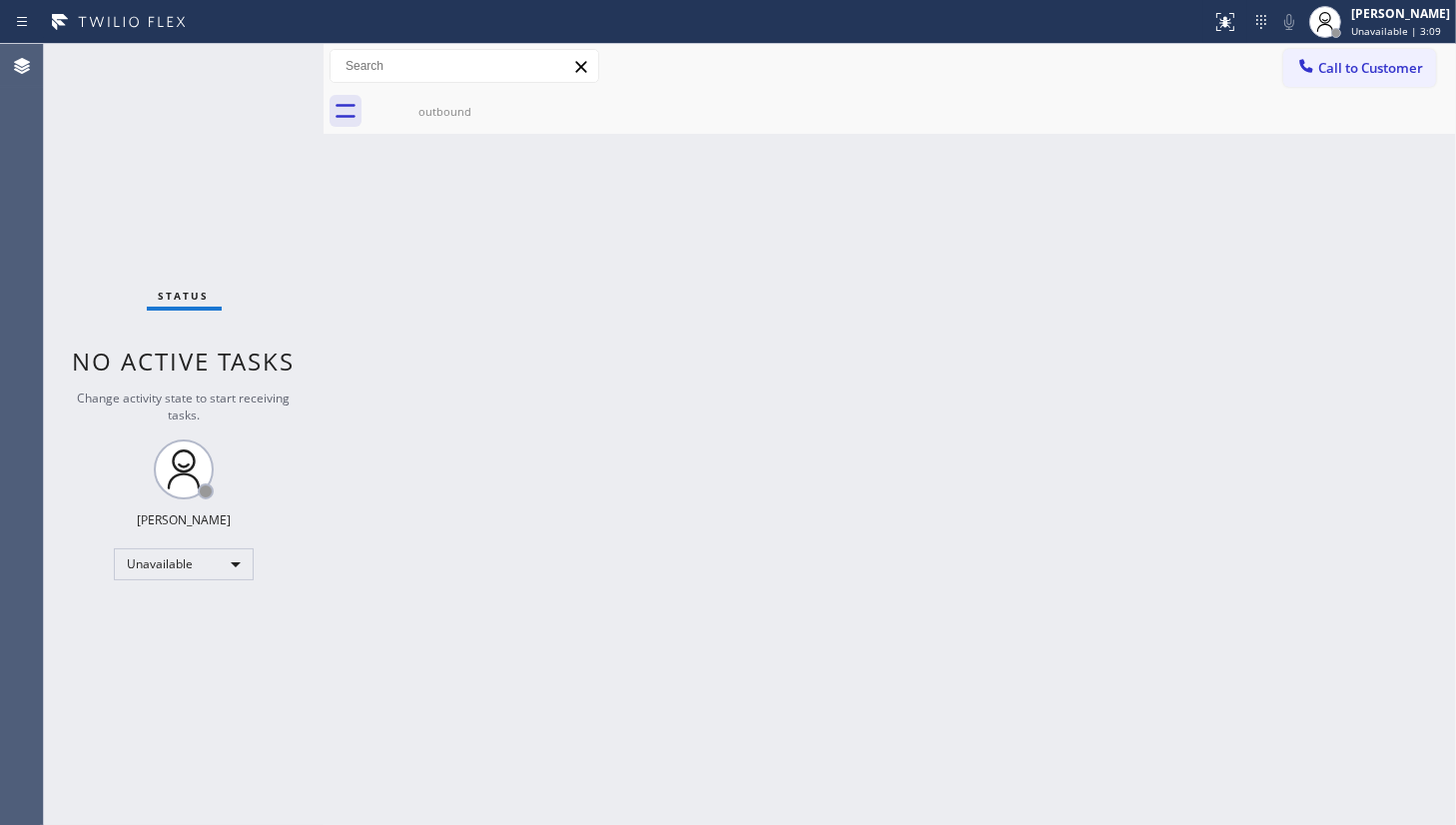 click on "Agent Desktop" at bounding box center [21, 434] 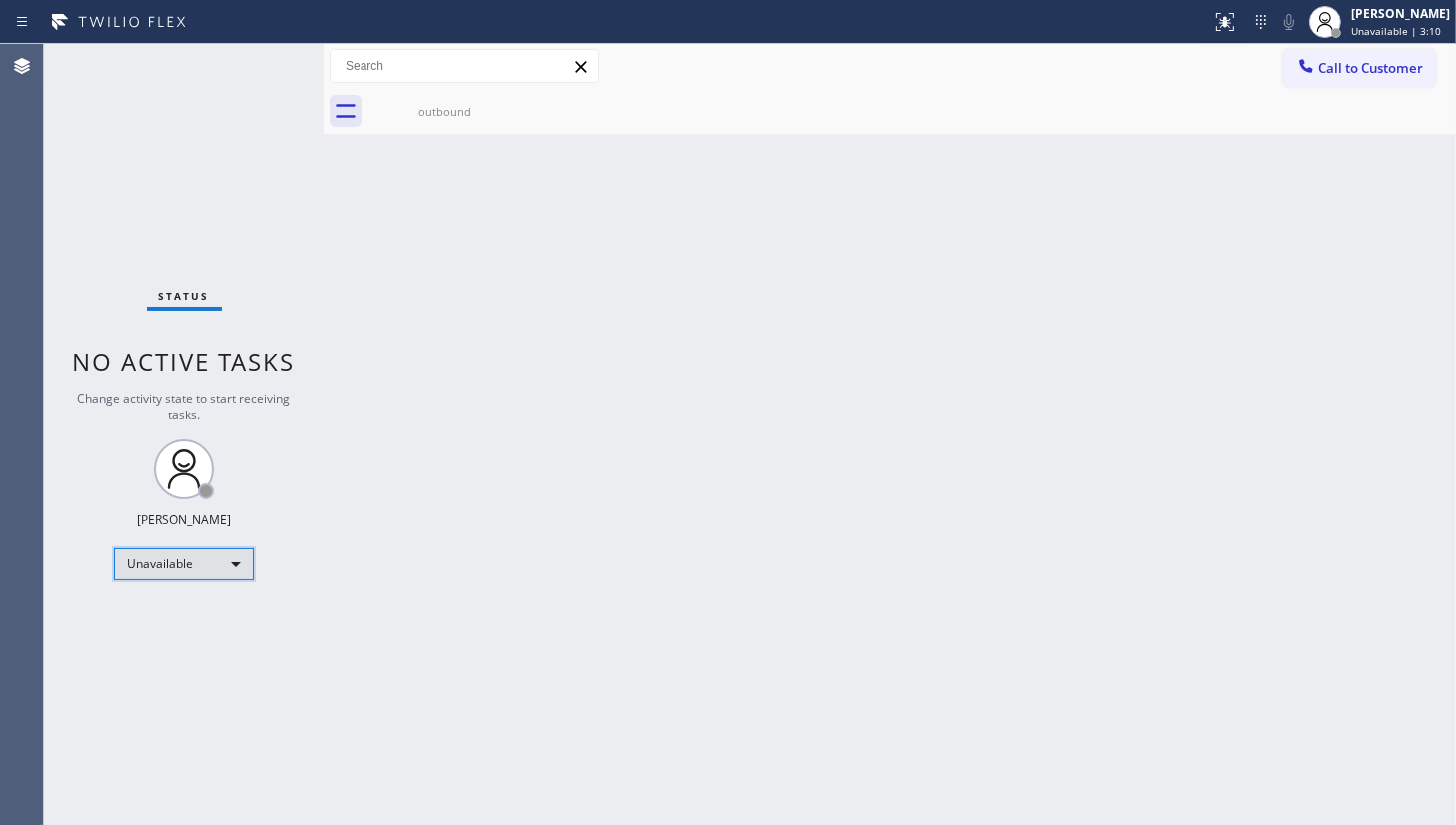 click on "Unavailable" at bounding box center (184, 564) 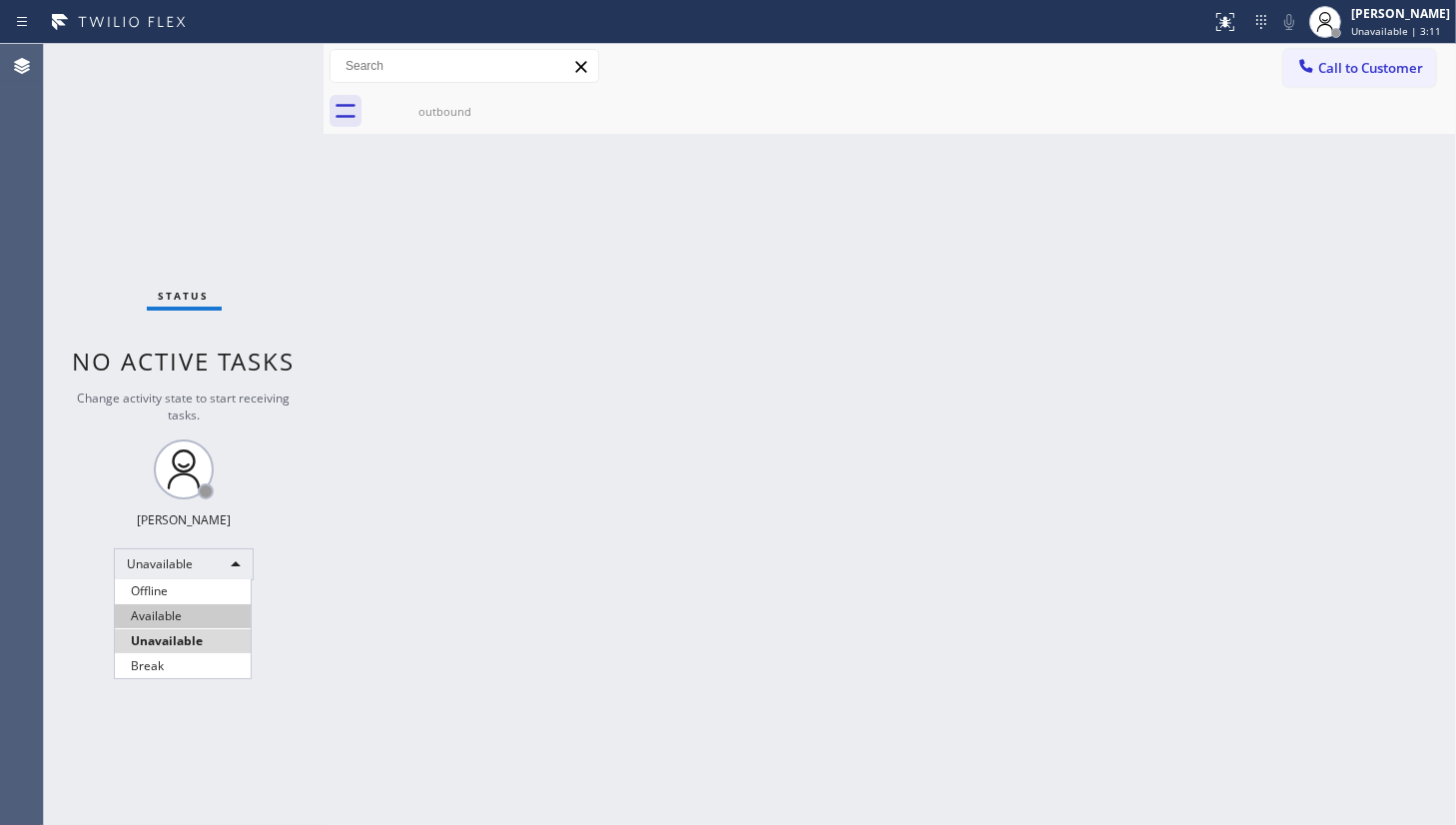 click on "Available" at bounding box center (183, 616) 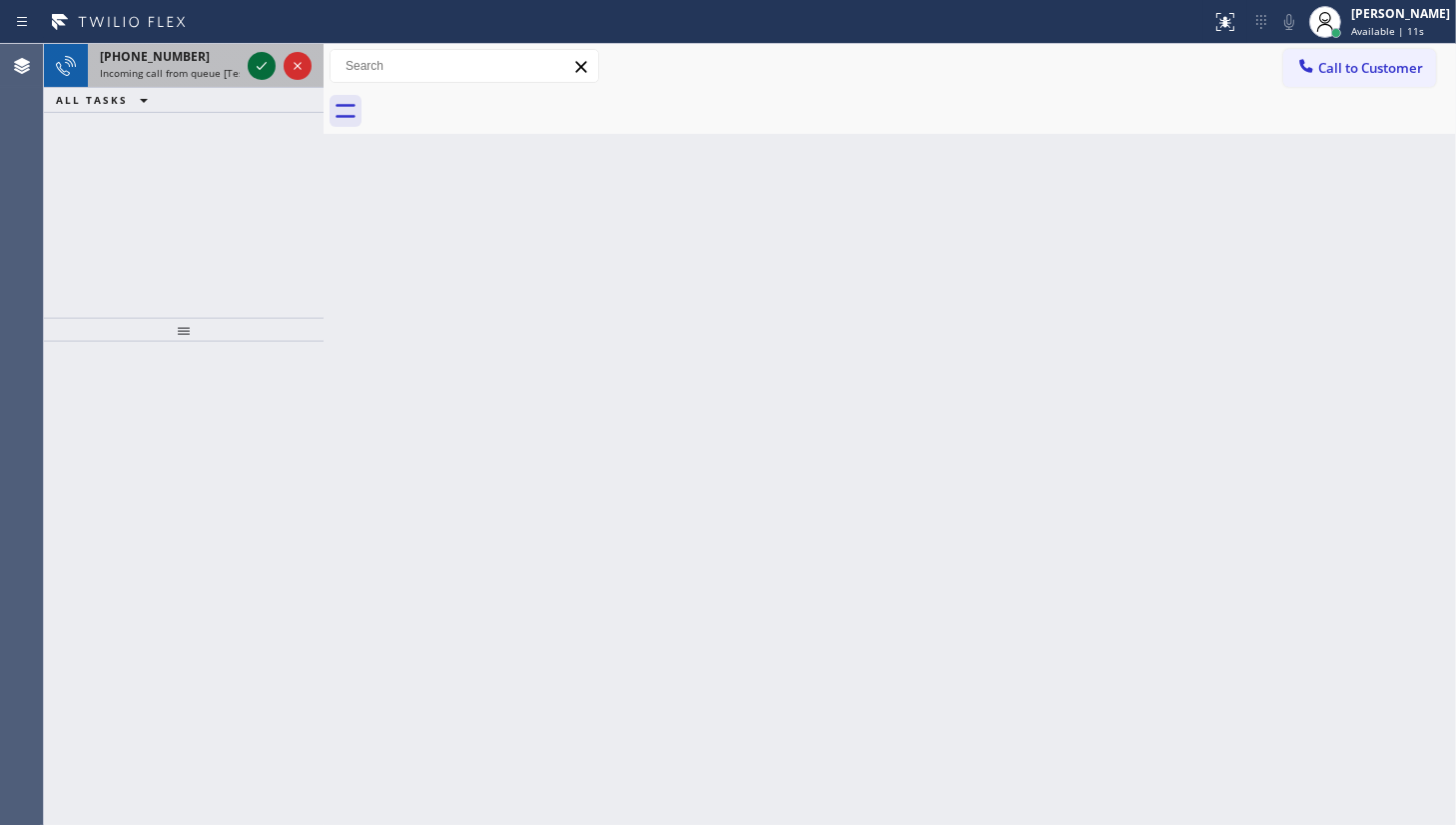 click 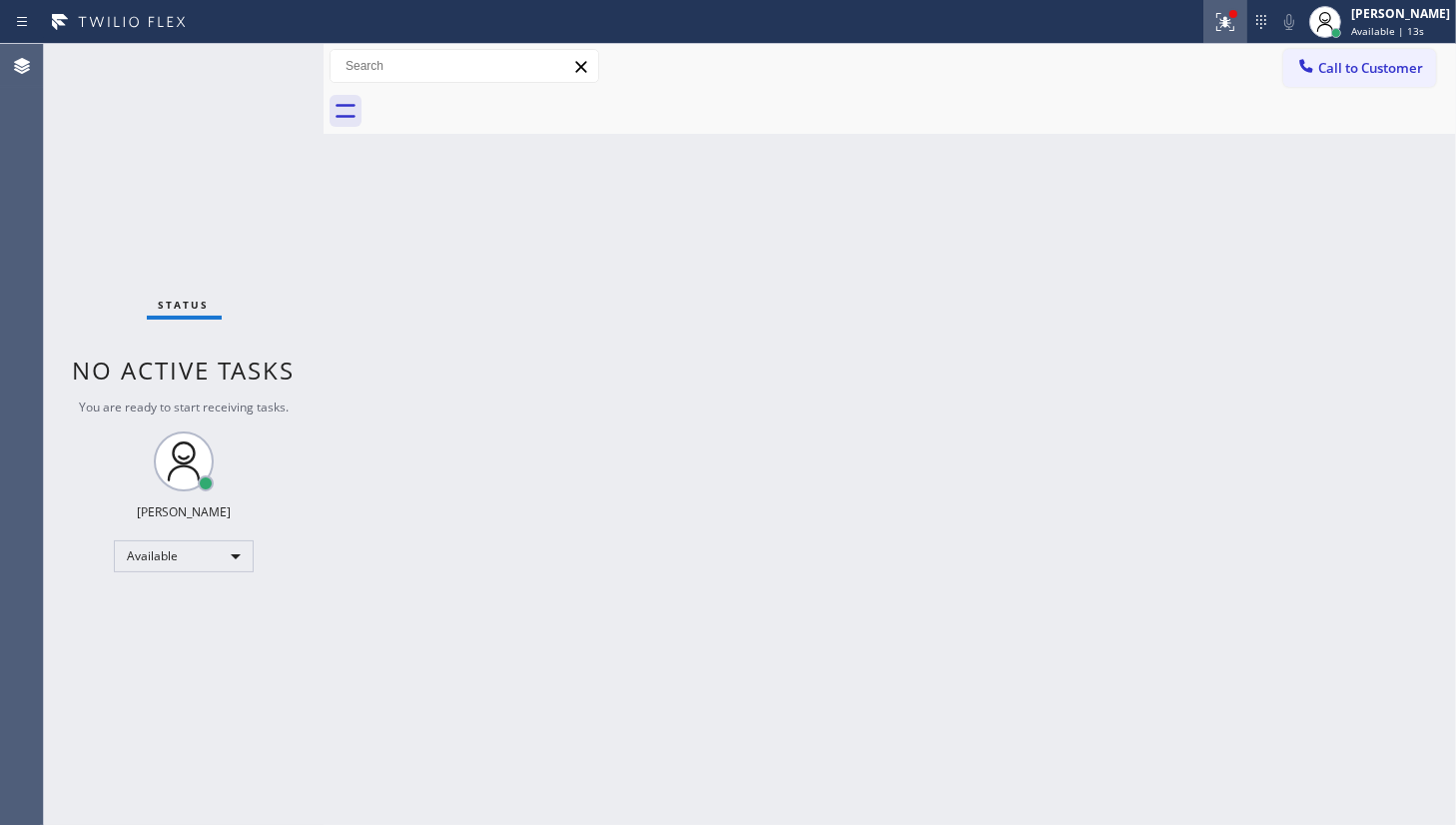 click 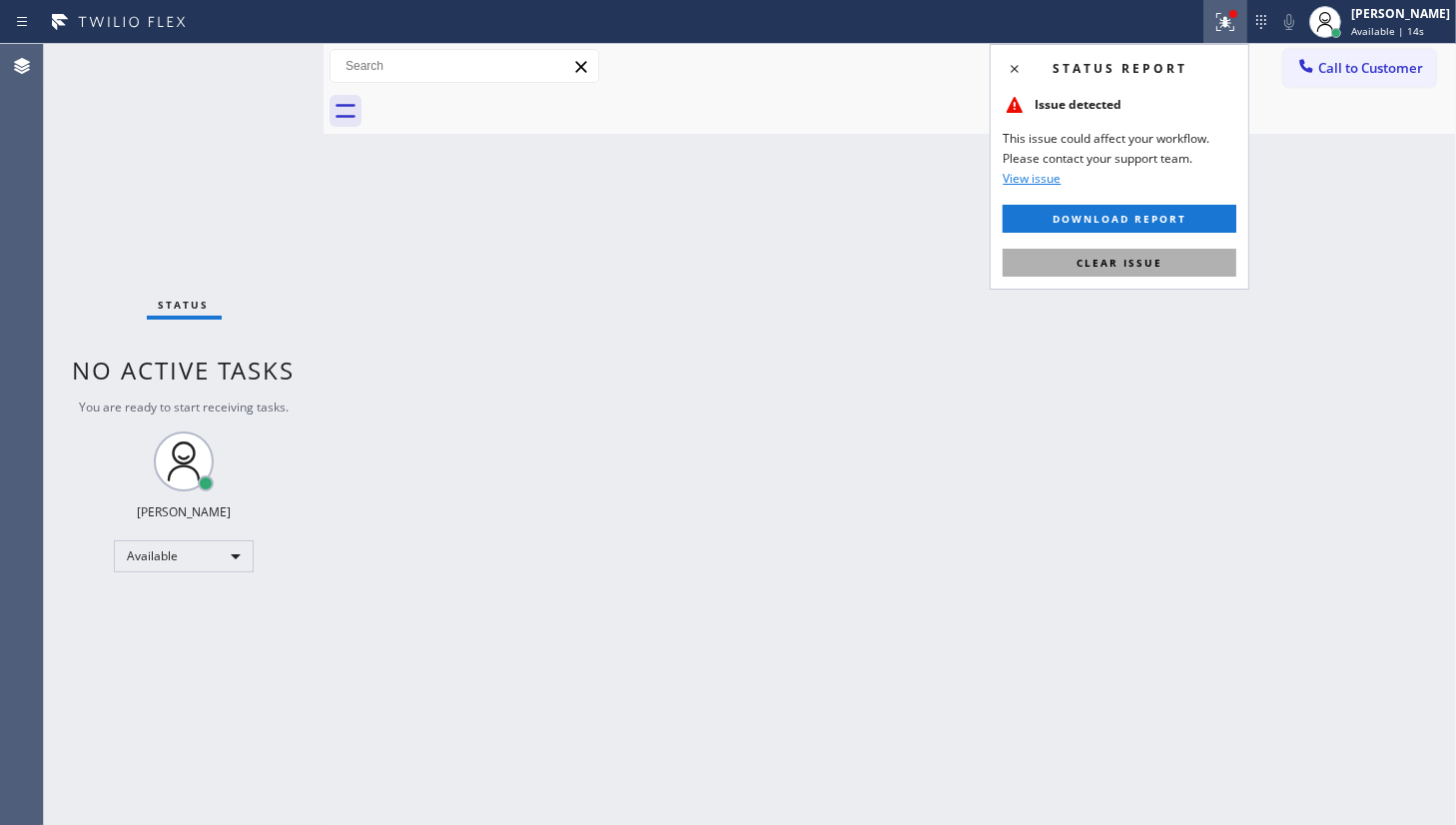 click on "Clear issue" at bounding box center (1119, 263) 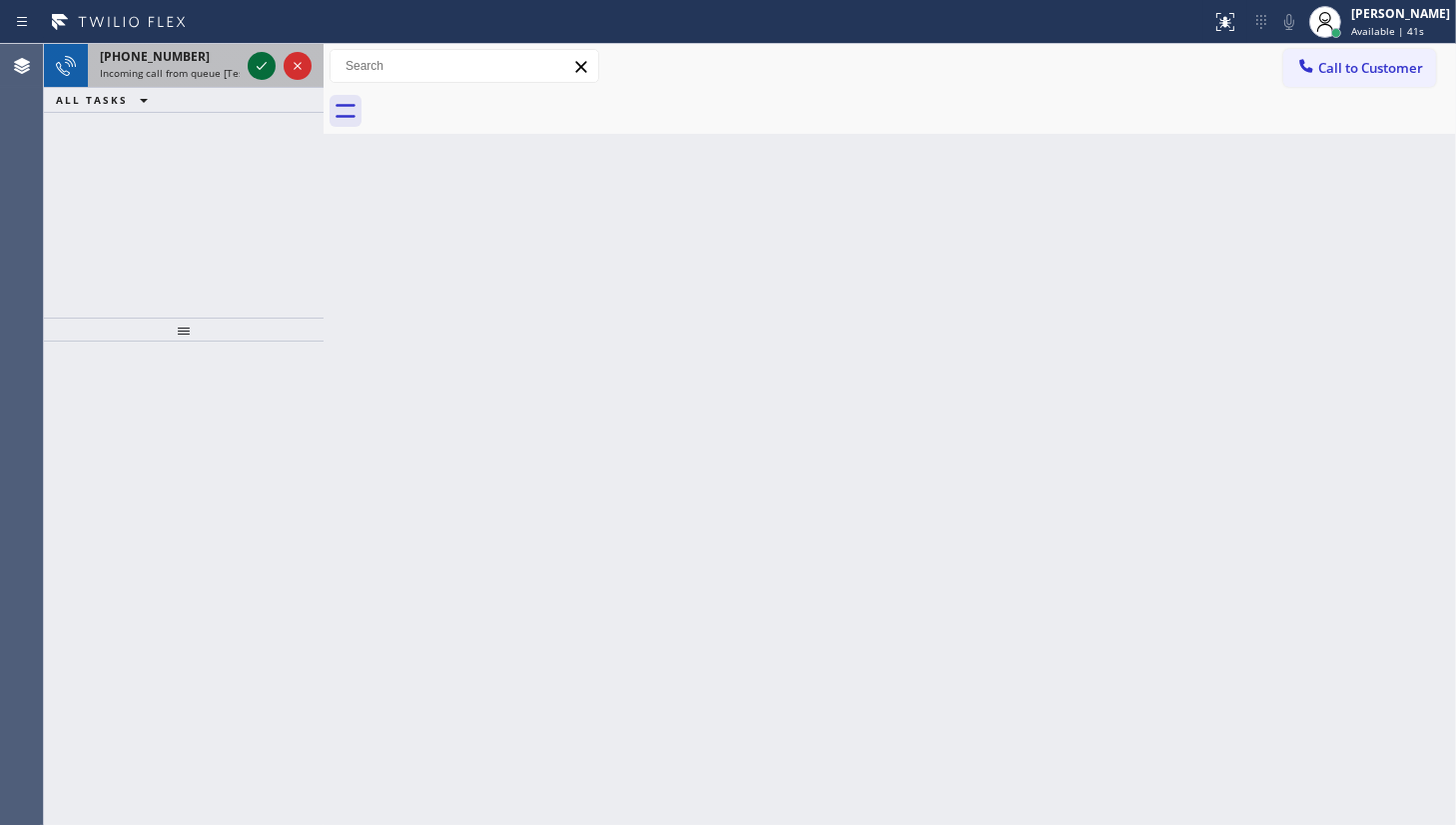 click 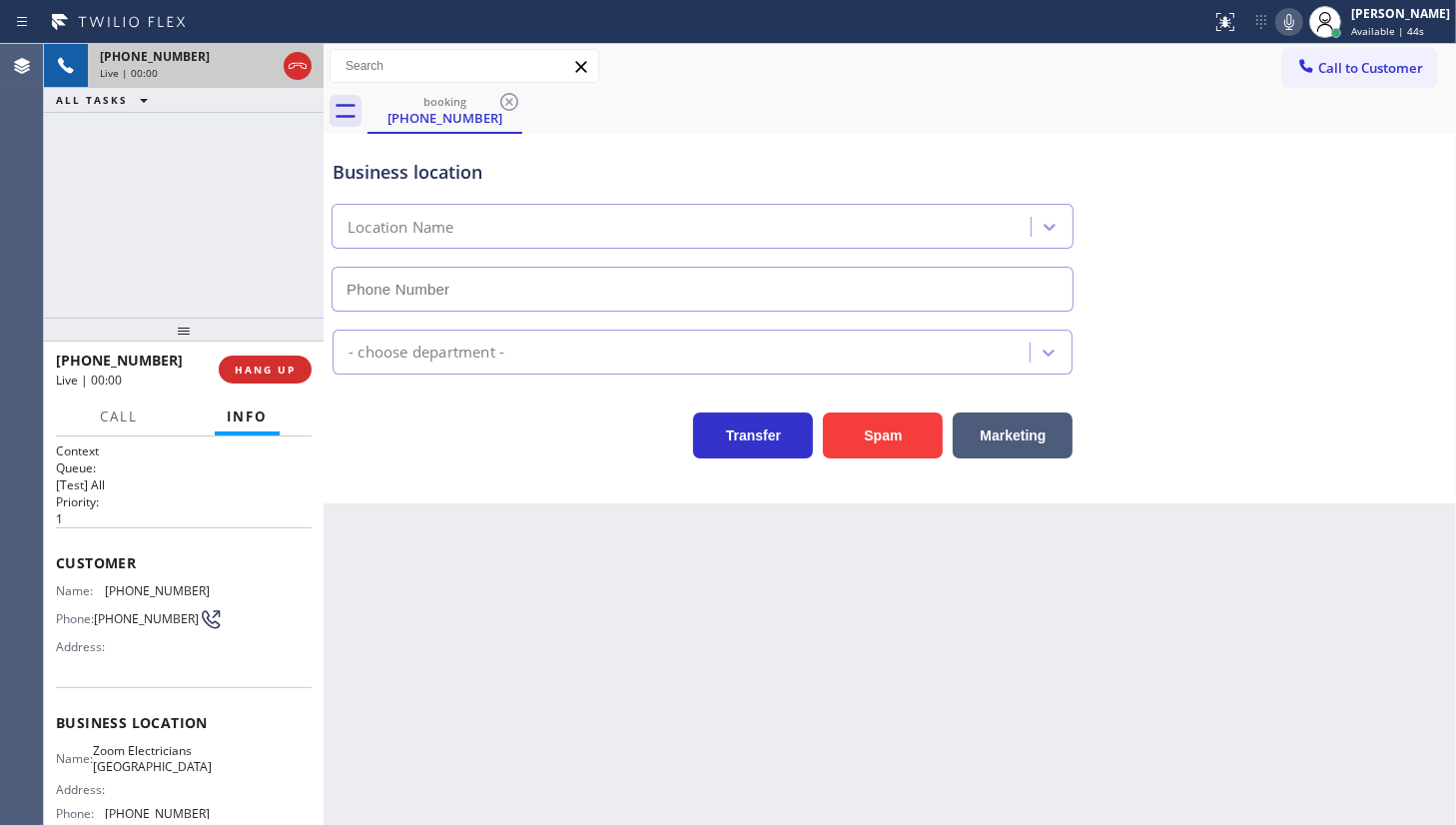type on "(415) 599-7350" 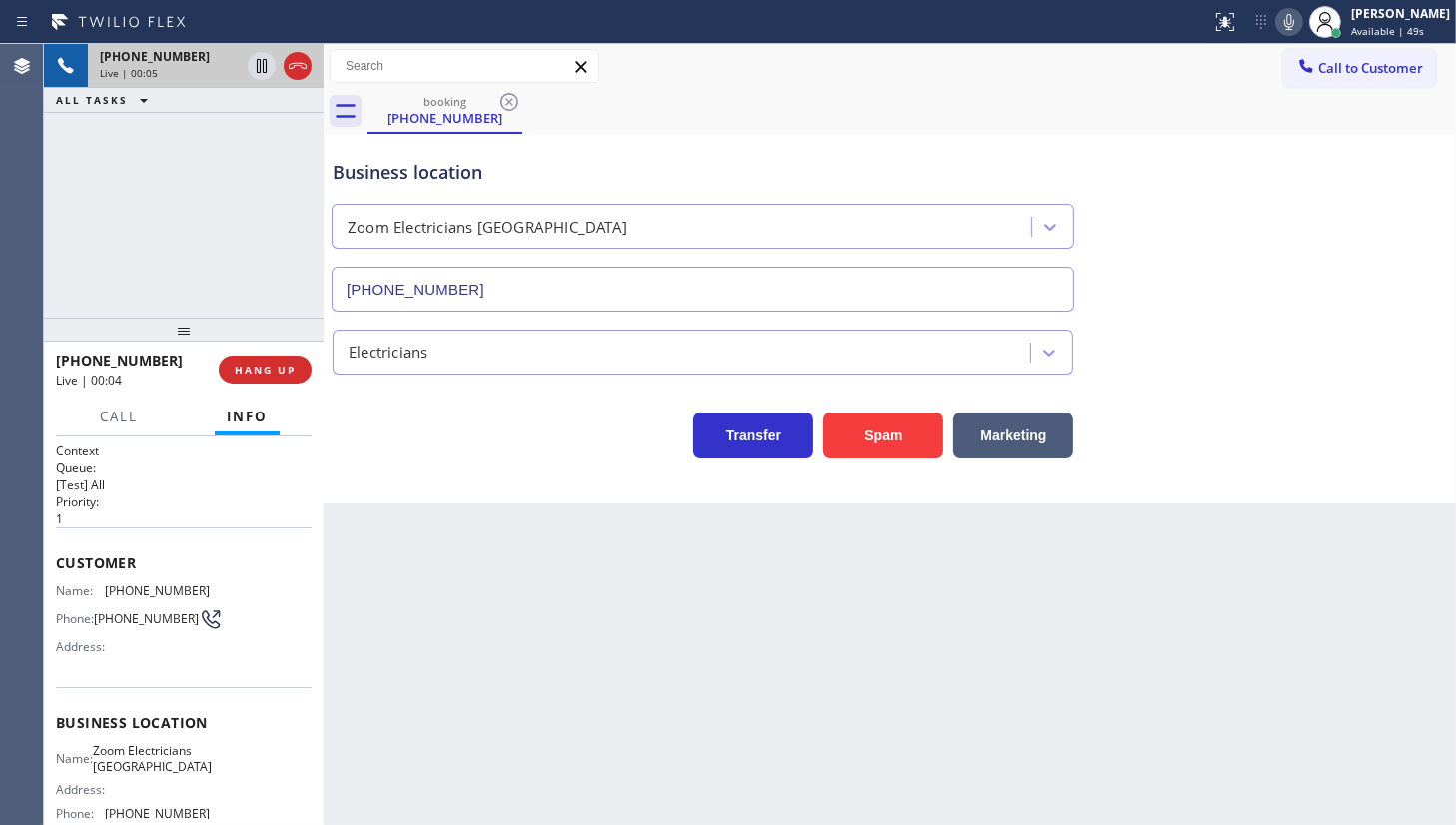 click on "Back to Dashboard Change Sender ID Customers Technicians Select a contact Outbound call Technician Search Technician Your caller id phone number Your caller id phone number Call Technician info Name   Phone none Address none Change Sender ID HVAC +18559994417 5 Star Appliance +18557314952 Appliance Repair +18554611149 Plumbing +18889090120 Air Duct Cleaning +18006865038  Electricians +18005688664 Cancel Change Check personal SMS Reset Change booking (310) 650-0869 Call to Customer Outbound call Location Home Alliance Your caller id phone number (877) 777-0796 Customer number Call Outbound call Technician Search Technician Your caller id phone number Your caller id phone number Call booking (310) 650-0869 Business location Zoom Electricians Presidio Heights (415) 599-7350 Electricians Transfer Spam Marketing" at bounding box center [890, 434] 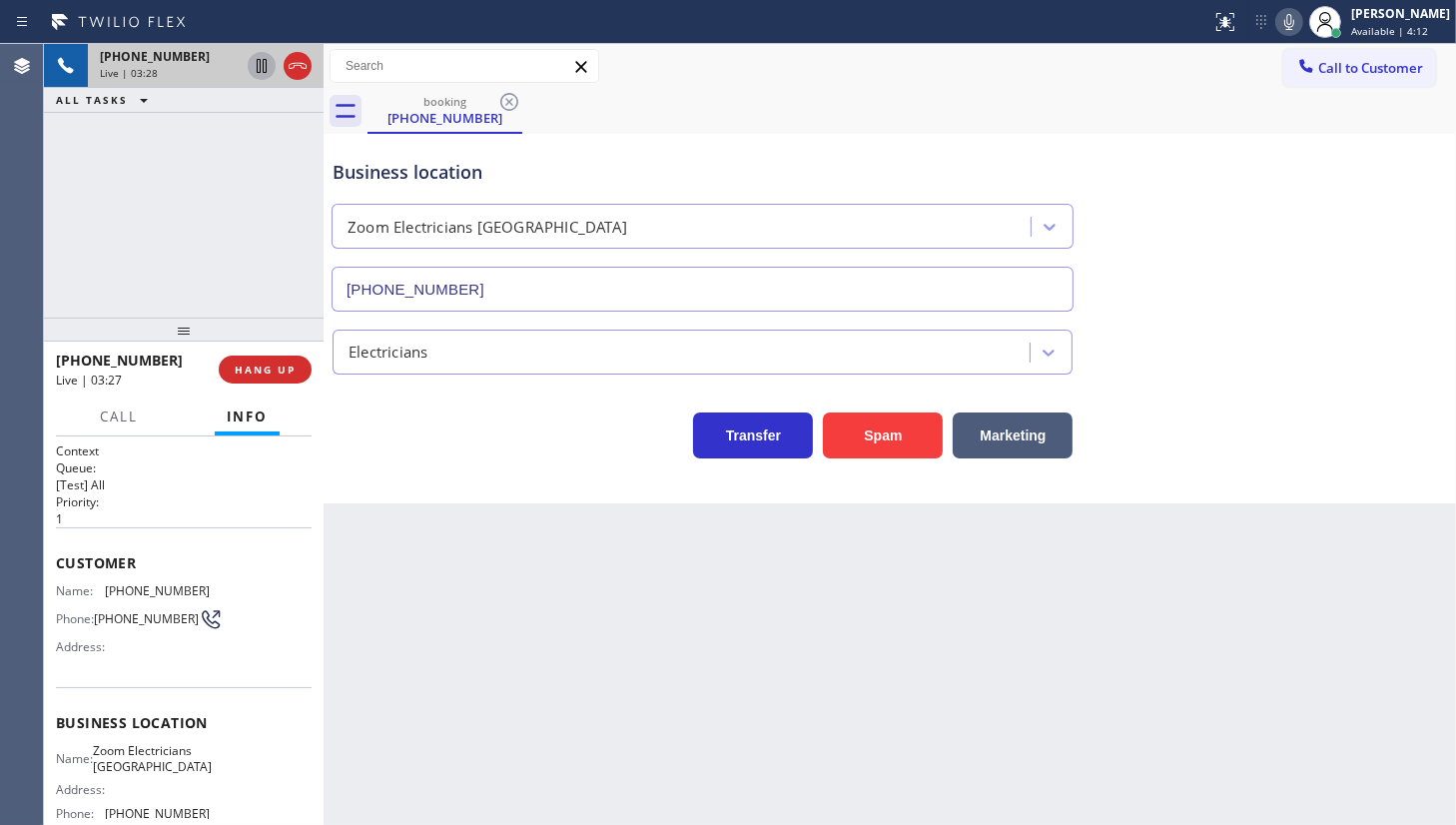 click 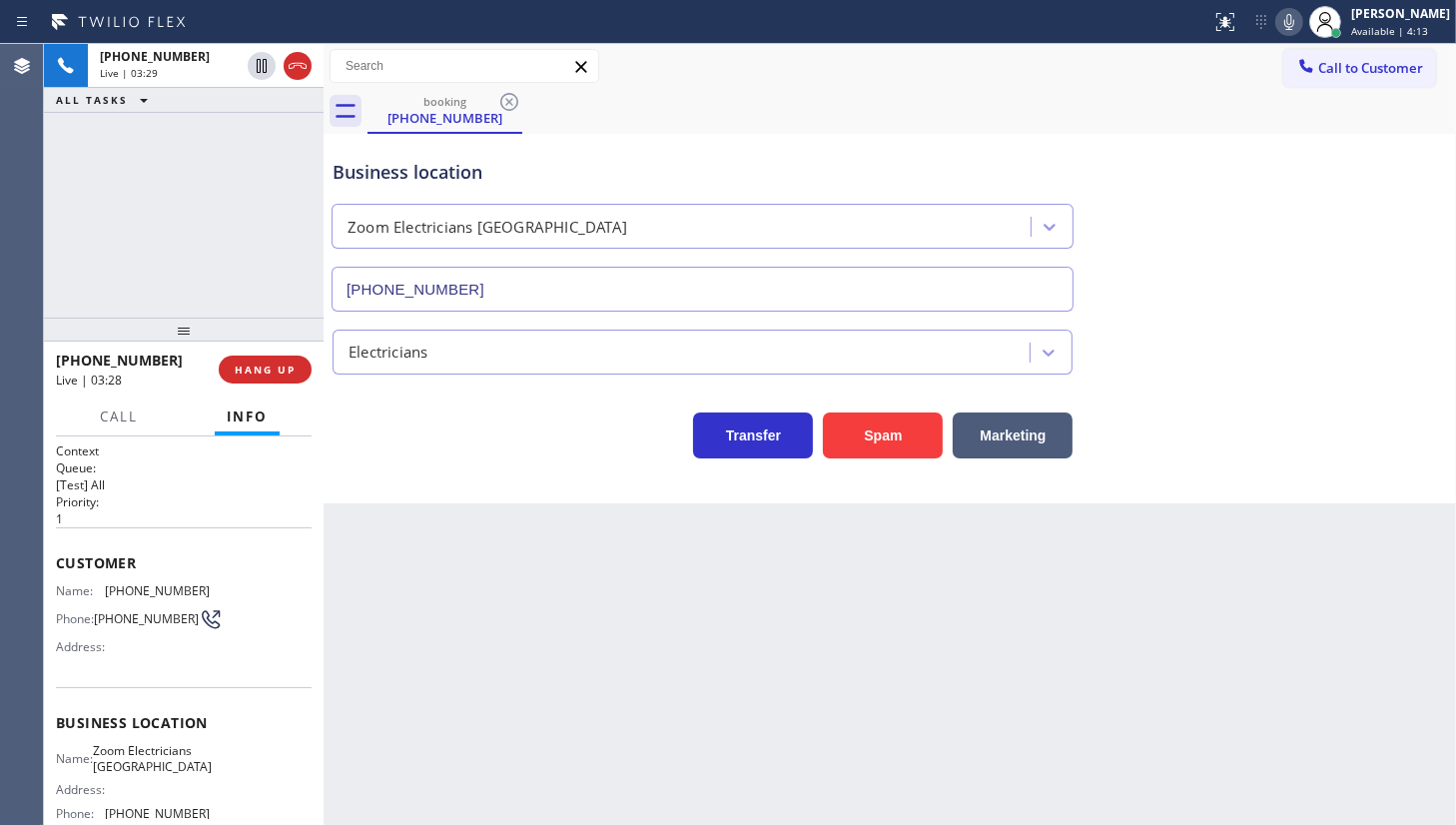 click 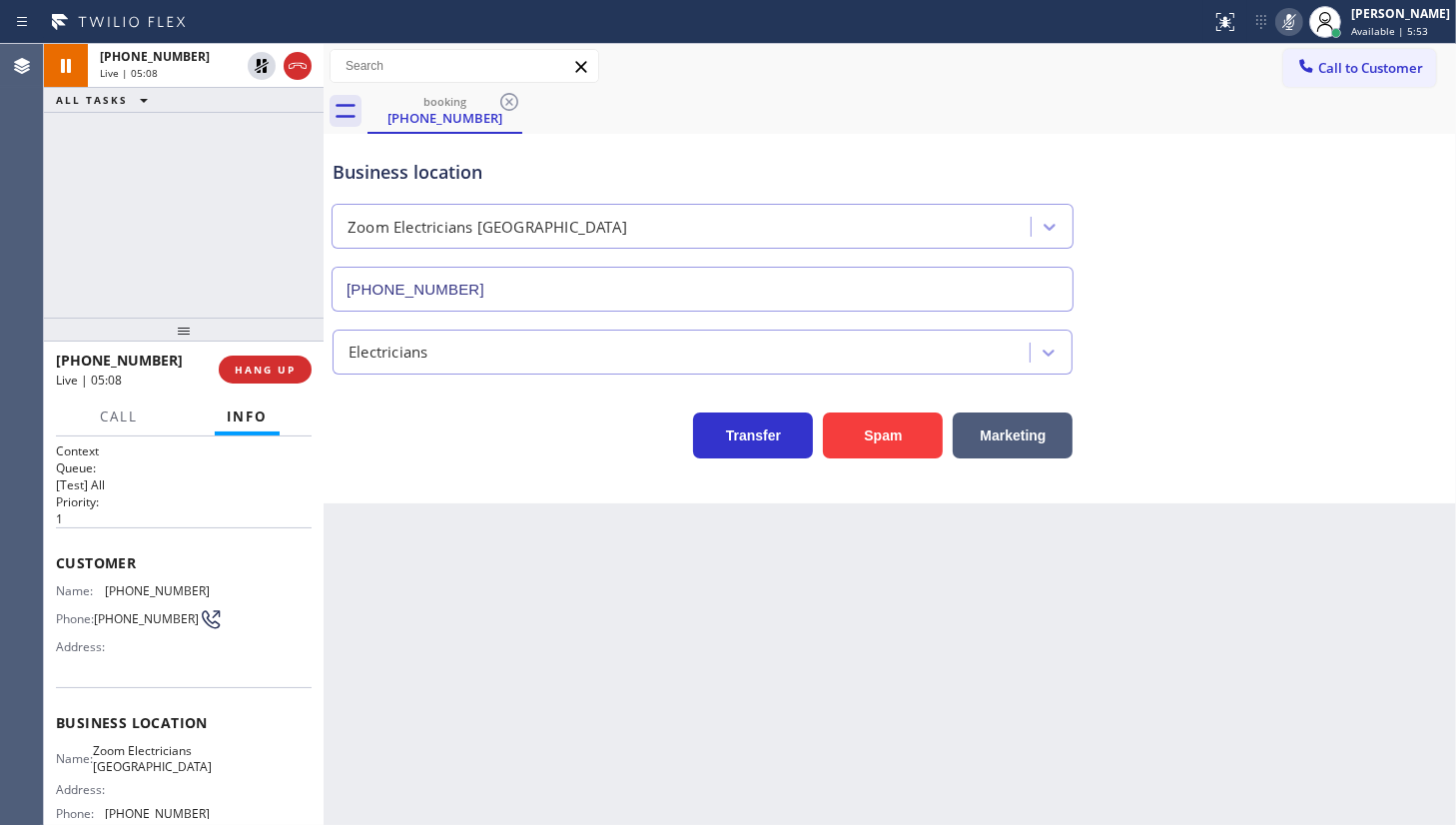 drag, startPoint x: 124, startPoint y: 208, endPoint x: 157, endPoint y: 40, distance: 171.2104 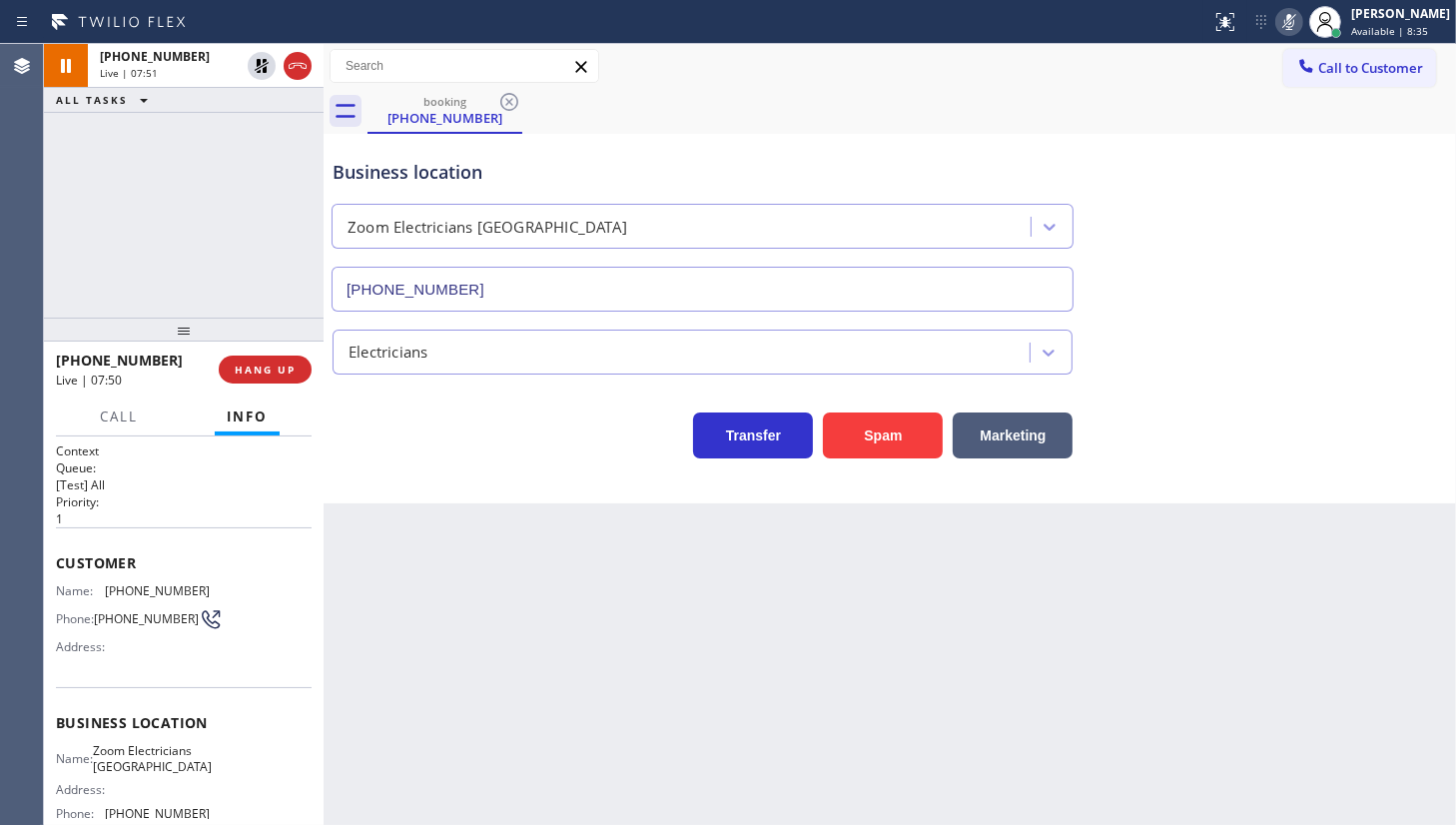 drag, startPoint x: 259, startPoint y: 64, endPoint x: 1003, endPoint y: 24, distance: 745.07449 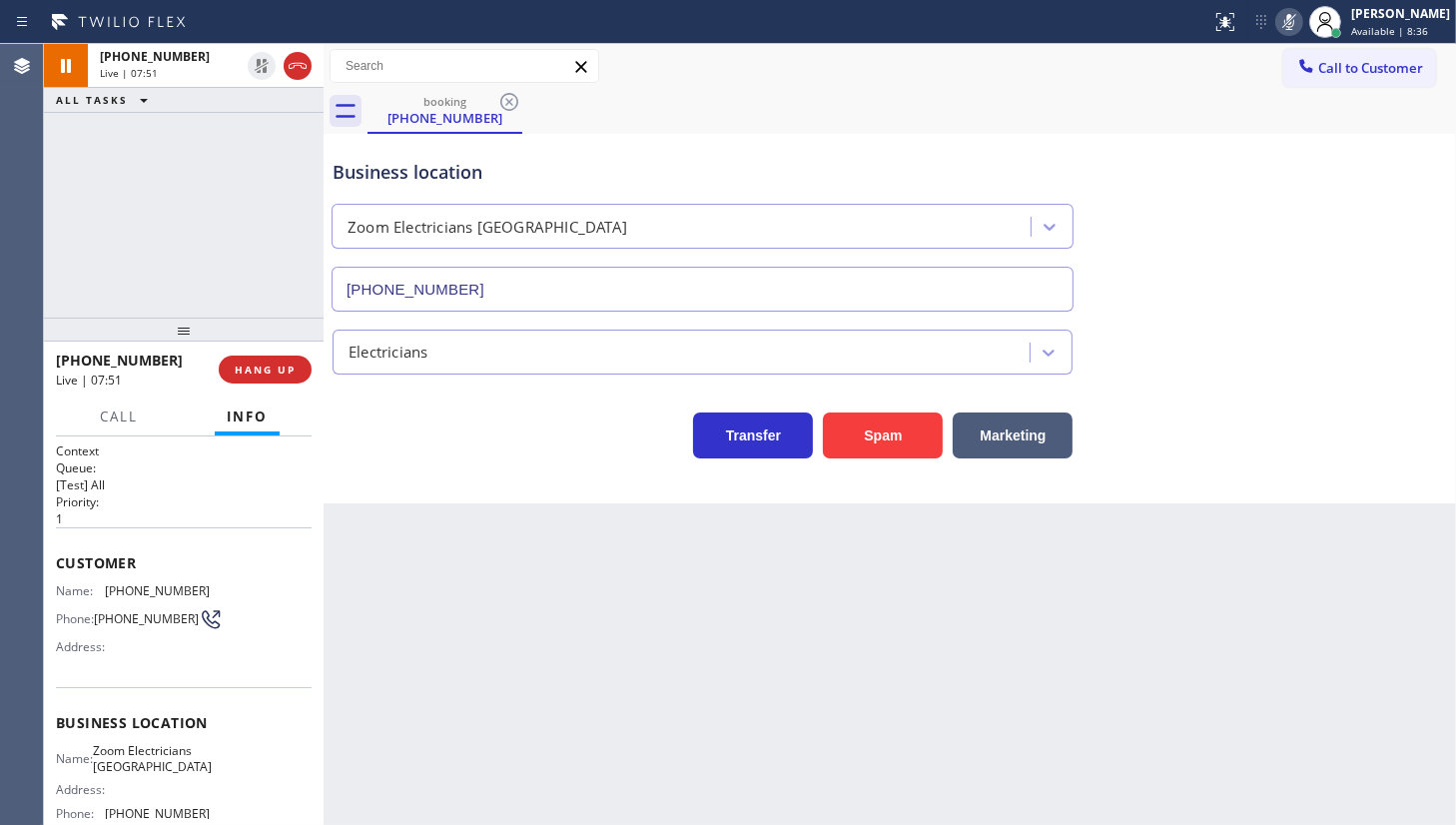 click 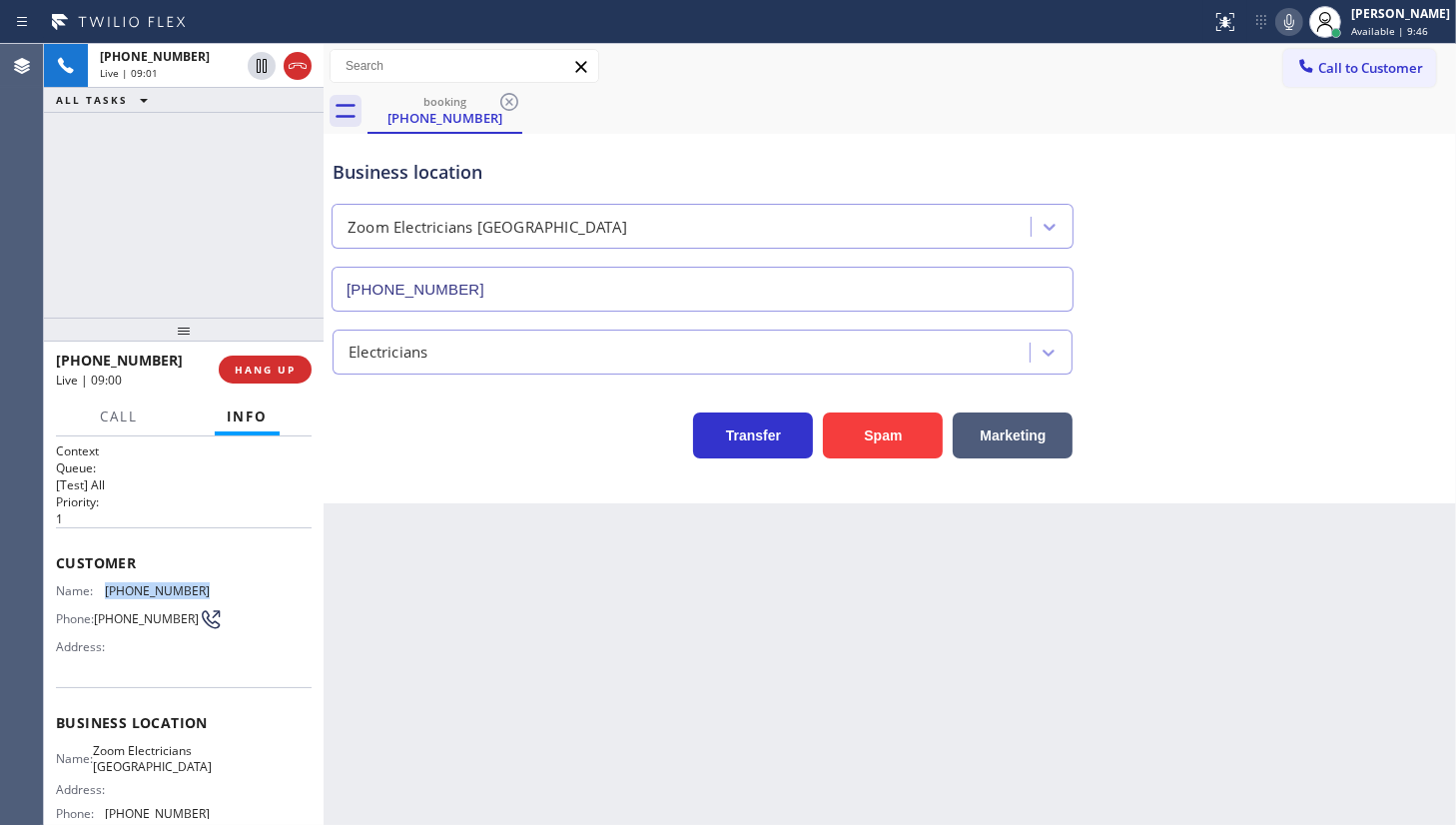 drag, startPoint x: 102, startPoint y: 580, endPoint x: 258, endPoint y: 580, distance: 156 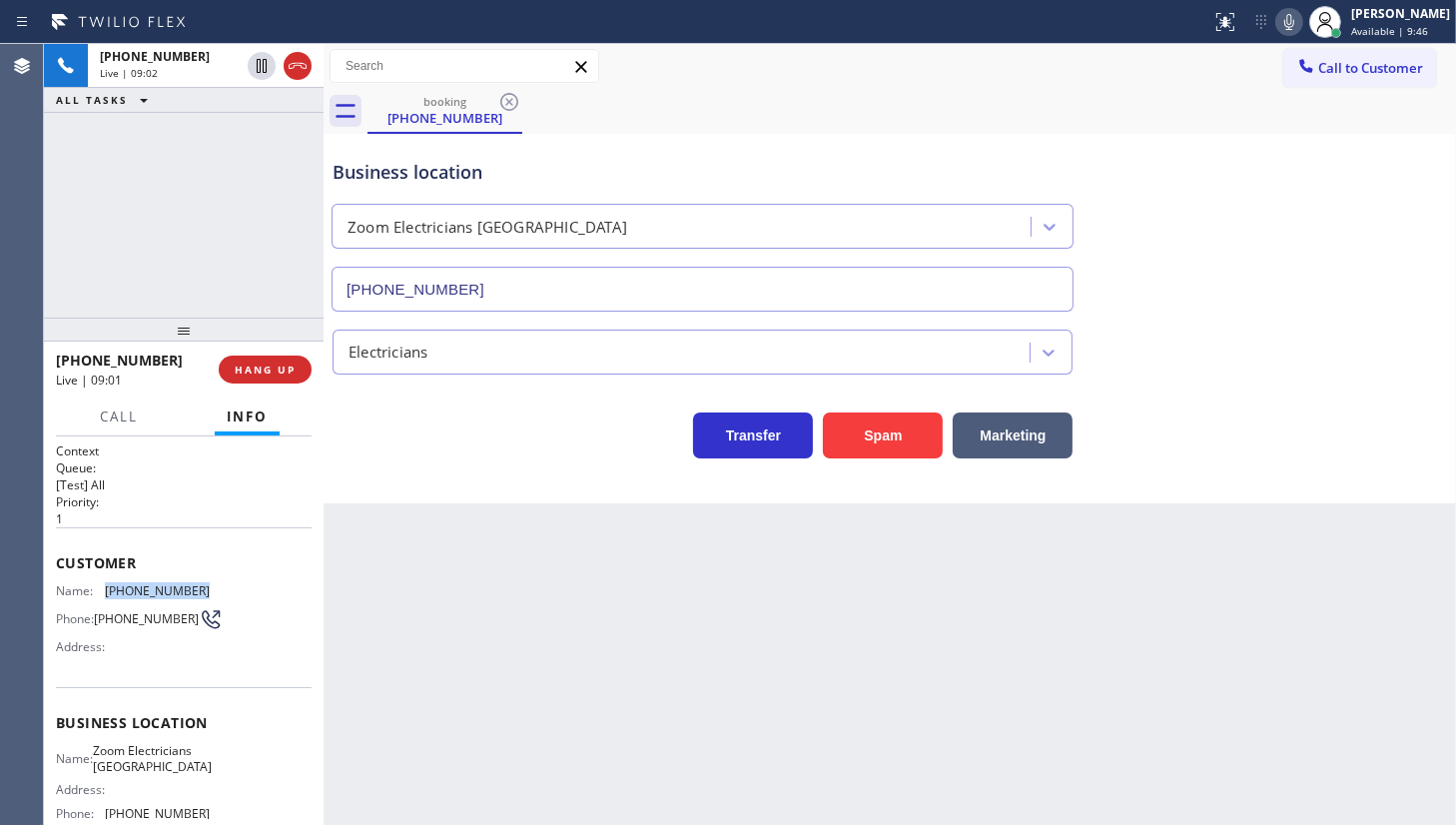 copy on "(310) 650-0869" 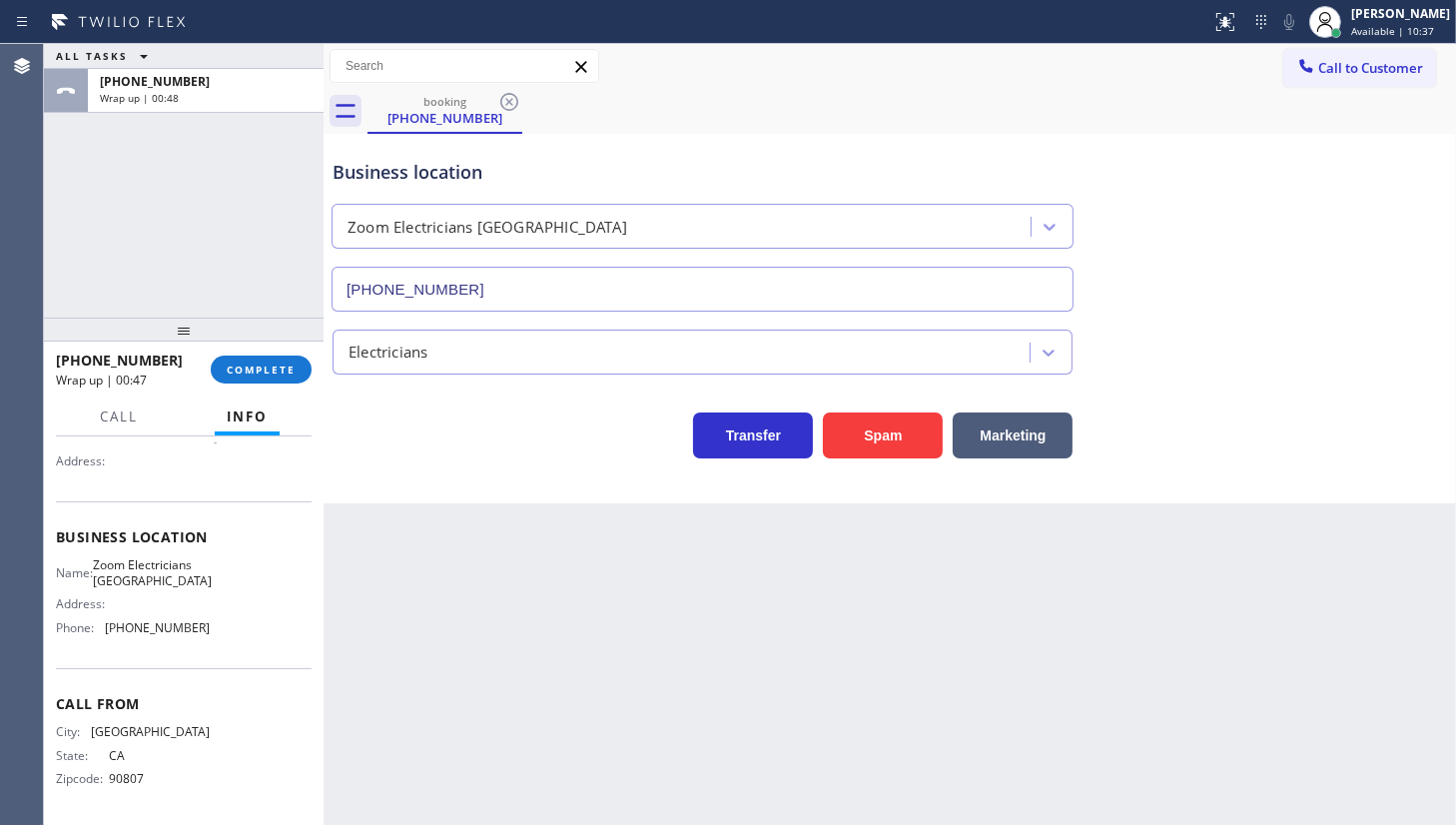 scroll, scrollTop: 205, scrollLeft: 0, axis: vertical 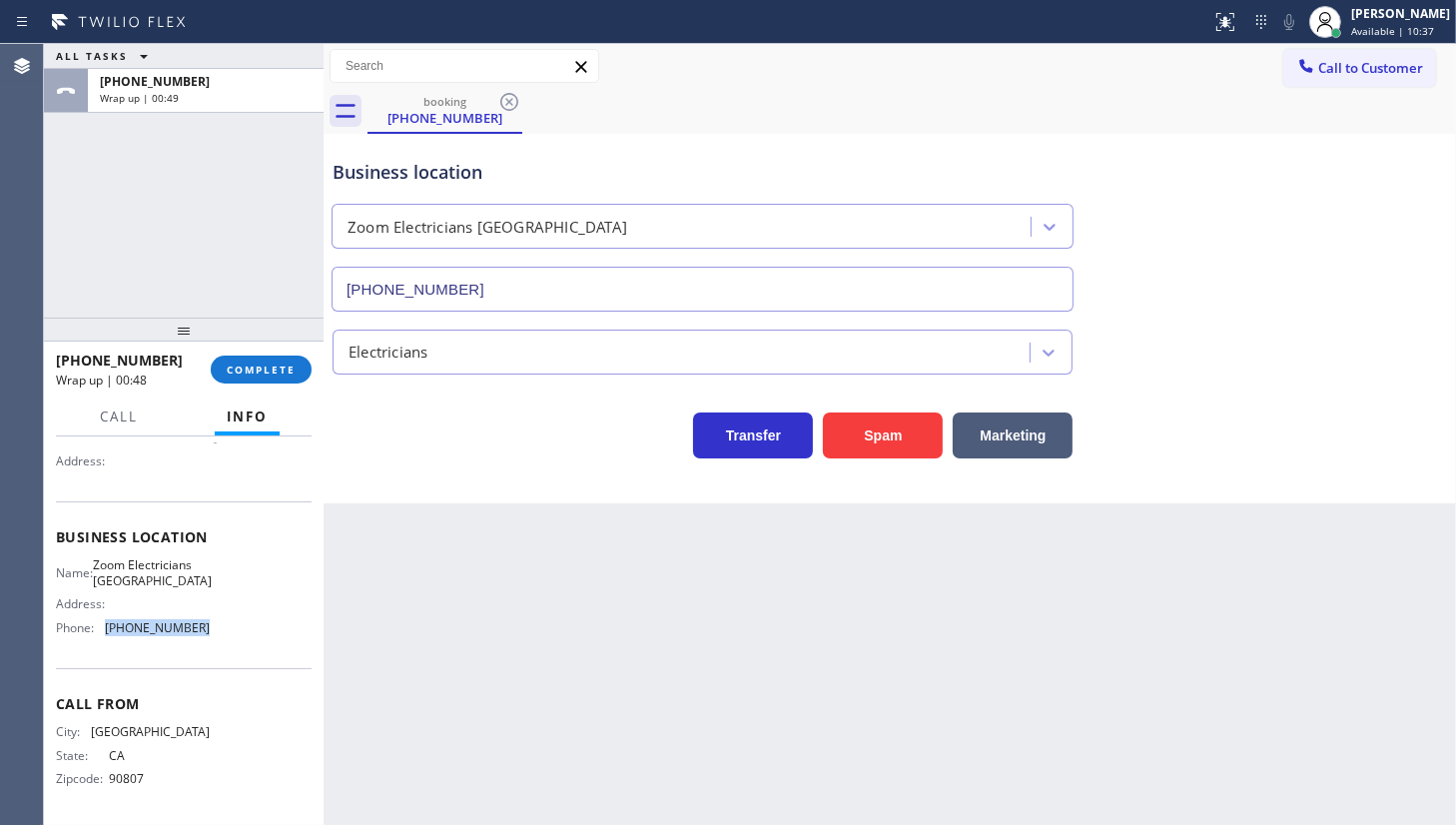 drag, startPoint x: 97, startPoint y: 627, endPoint x: 217, endPoint y: 648, distance: 121.82364 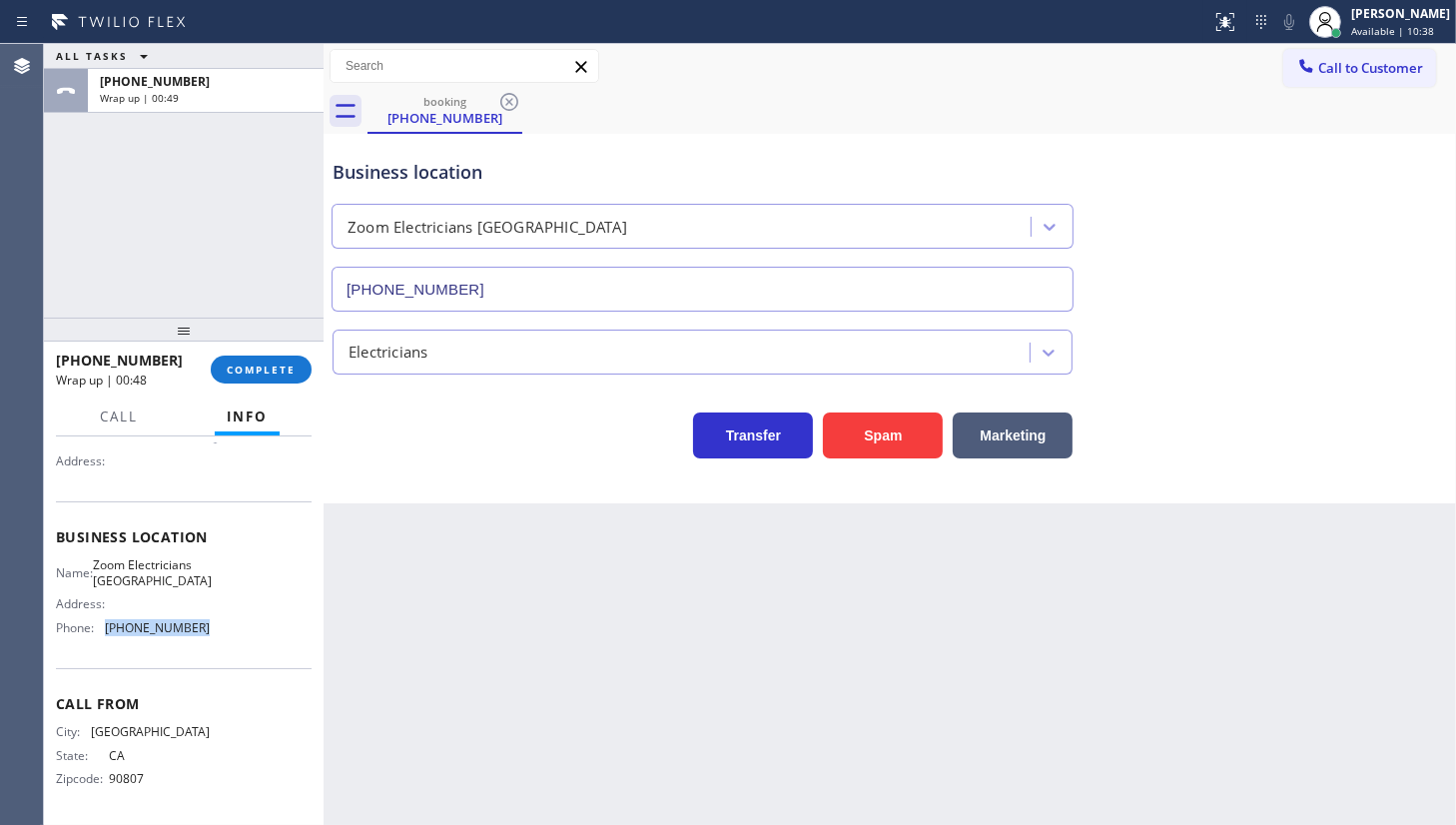 copy on "(415) 599-7350" 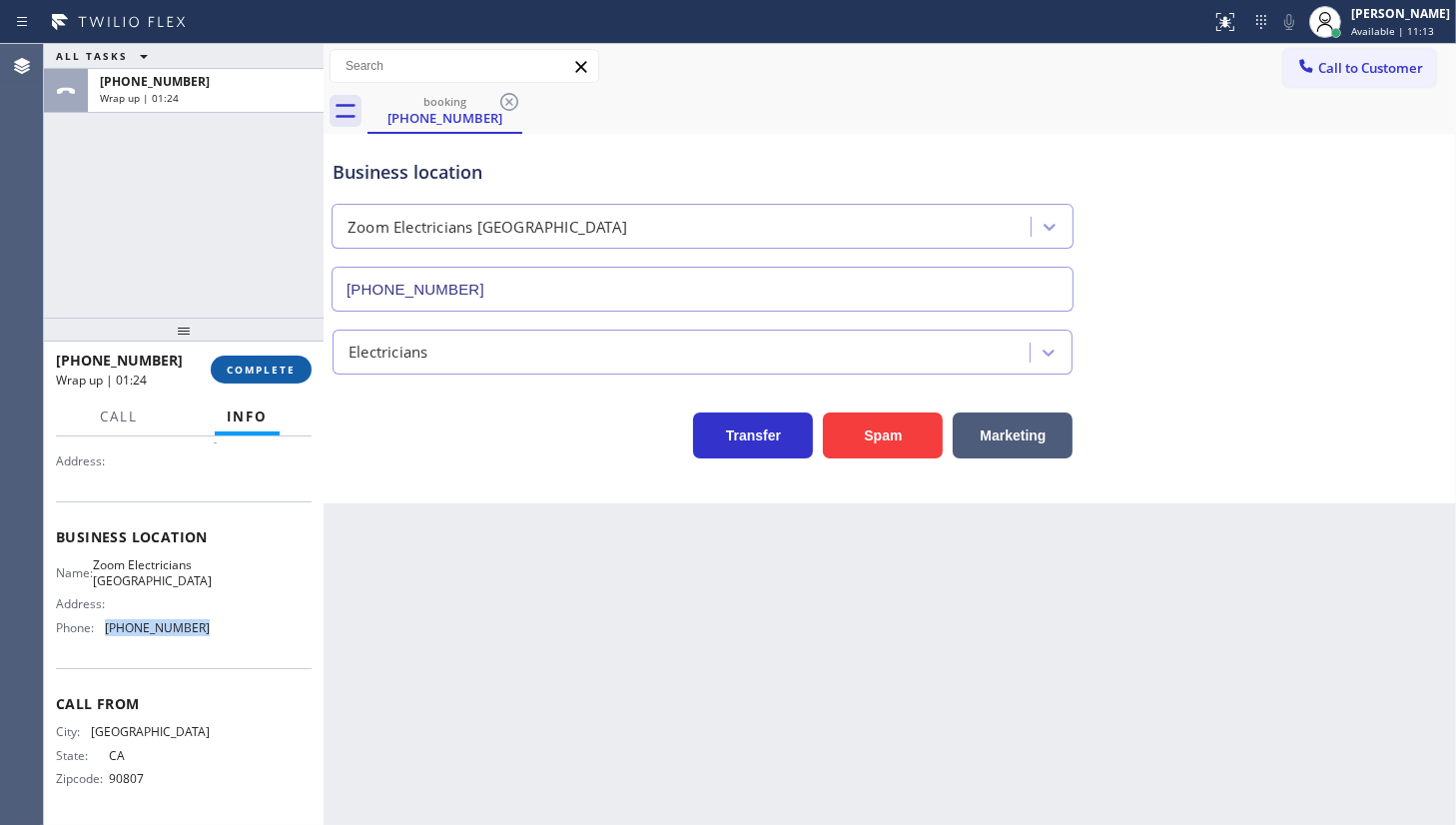 click on "COMPLETE" at bounding box center [261, 370] 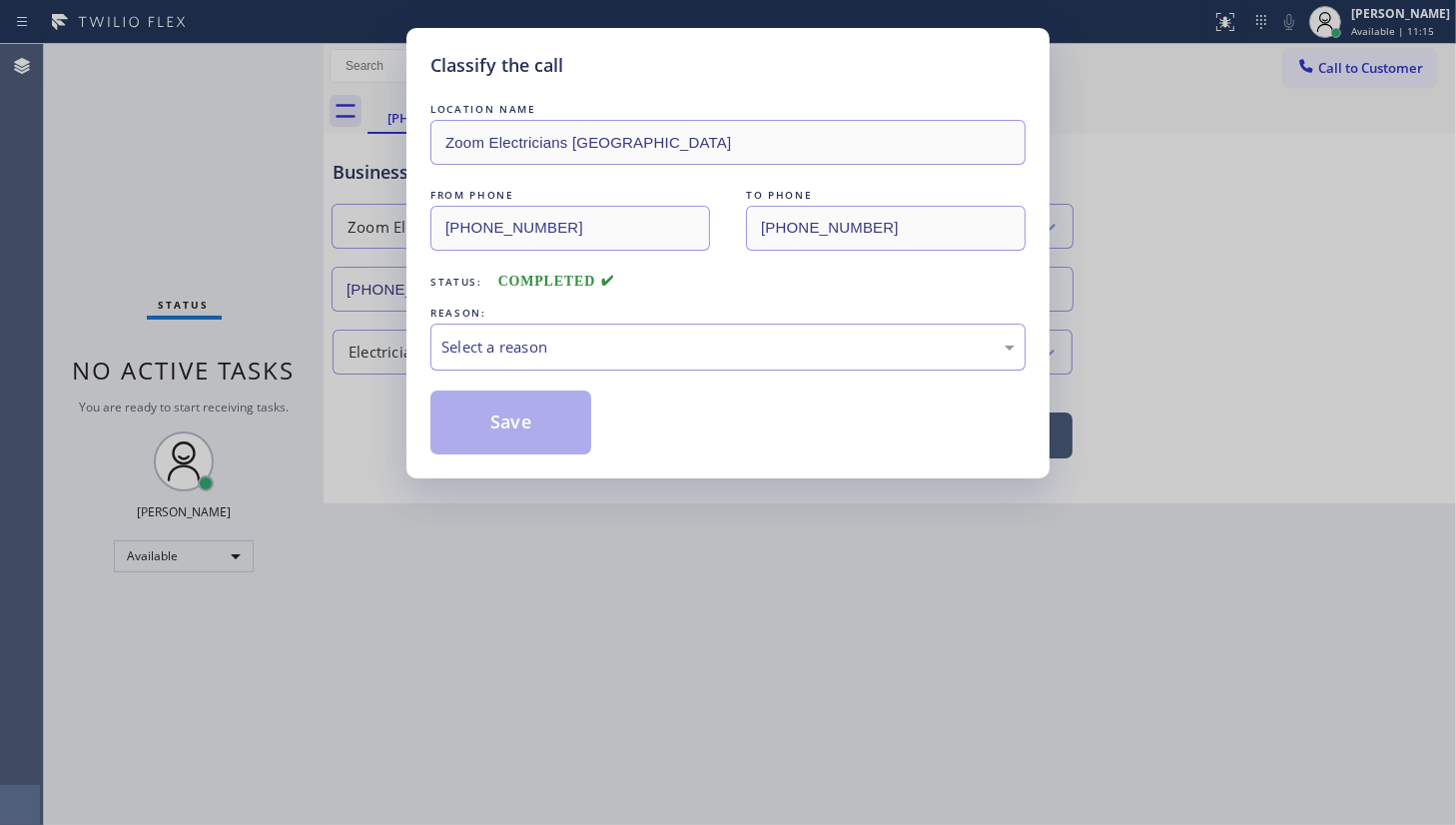 click on "Select a reason" at bounding box center [728, 347] 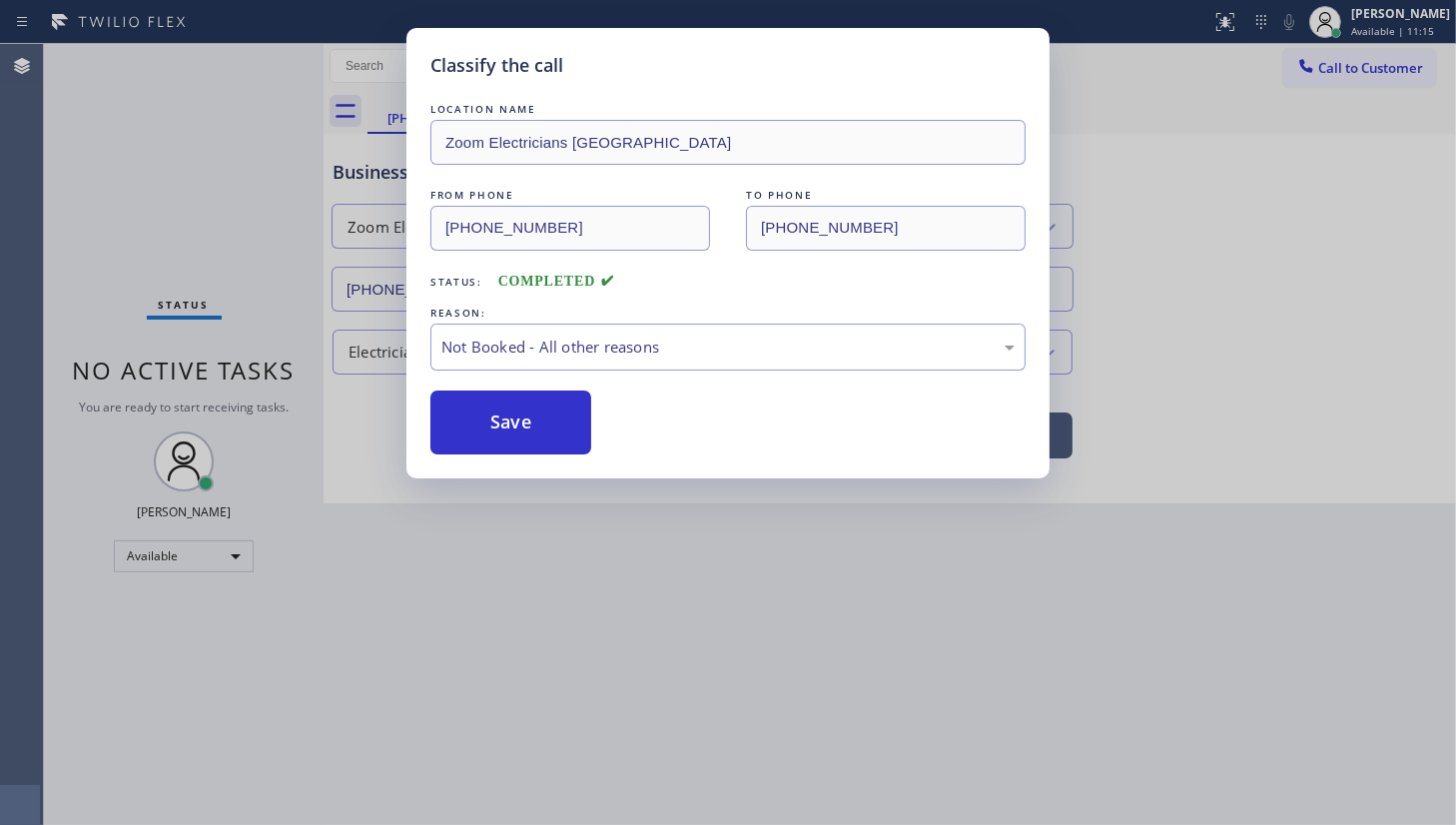 click on "Save" at bounding box center [510, 422] 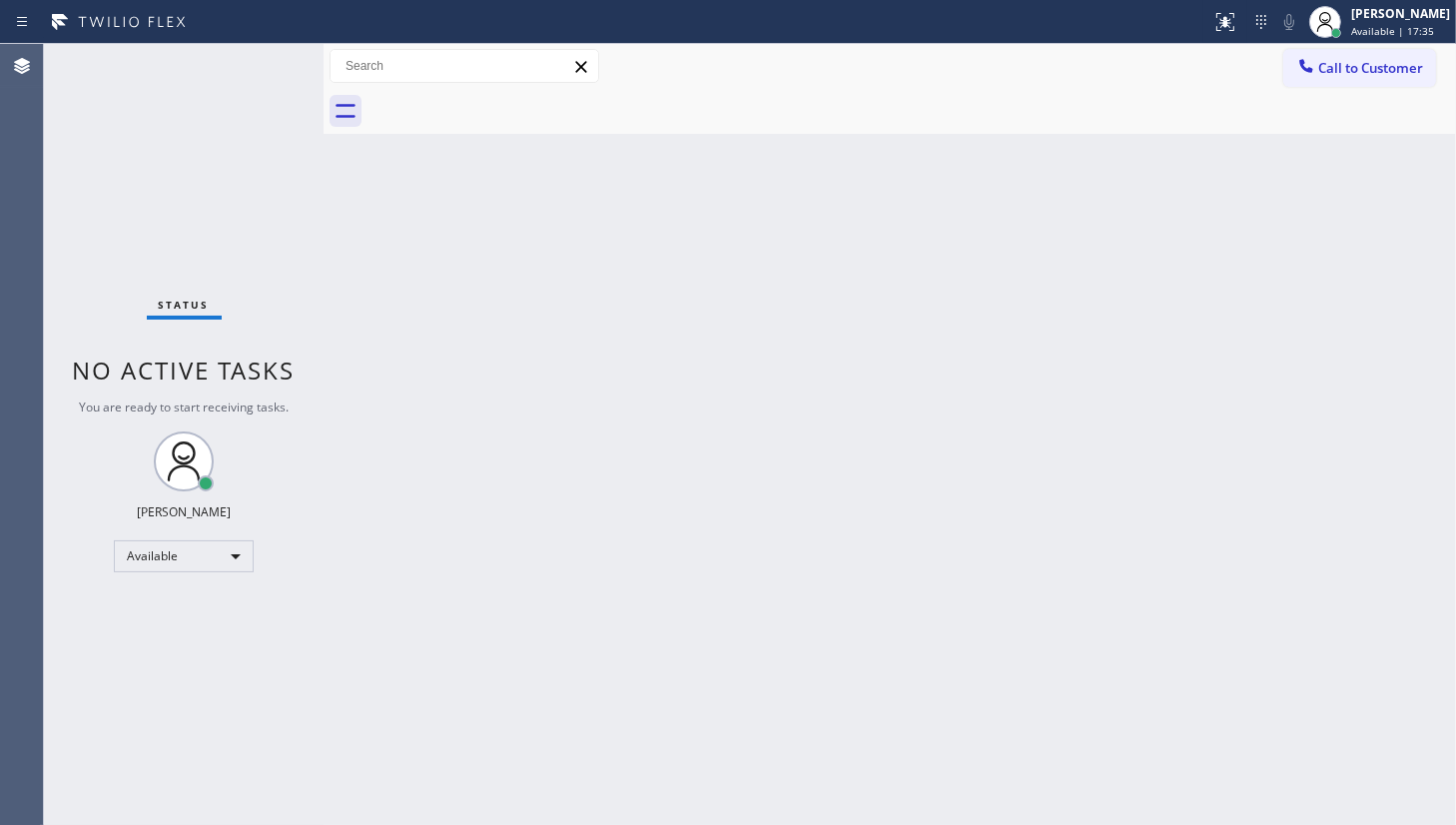 click on "Back to Dashboard Change Sender ID Customers Technicians Select a contact Outbound call Technician Search Technician Your caller id phone number Your caller id phone number Call Technician info Name   Phone none Address none Change Sender ID HVAC +18559994417 5 Star Appliance +18557314952 Appliance Repair +18554611149 Plumbing +18889090120 Air Duct Cleaning +18006865038  Electricians +18005688664 Cancel Change Check personal SMS Reset Change No tabs Call to Customer Outbound call Location Home Alliance Your caller id phone number (877) 777-0796 Customer number Call Outbound call Technician Search Technician Your caller id phone number Your caller id phone number Call" at bounding box center [890, 434] 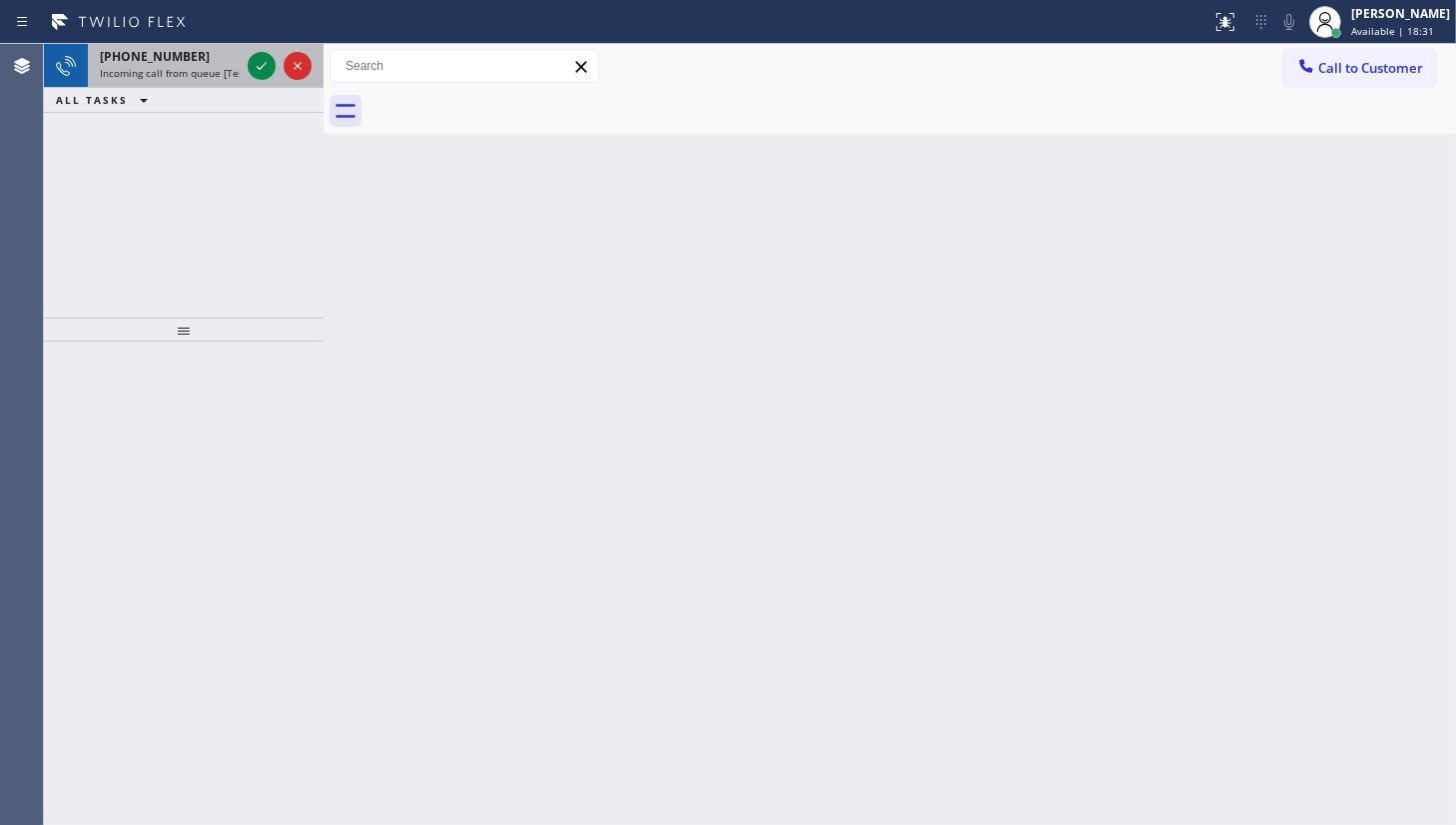 click at bounding box center (280, 66) 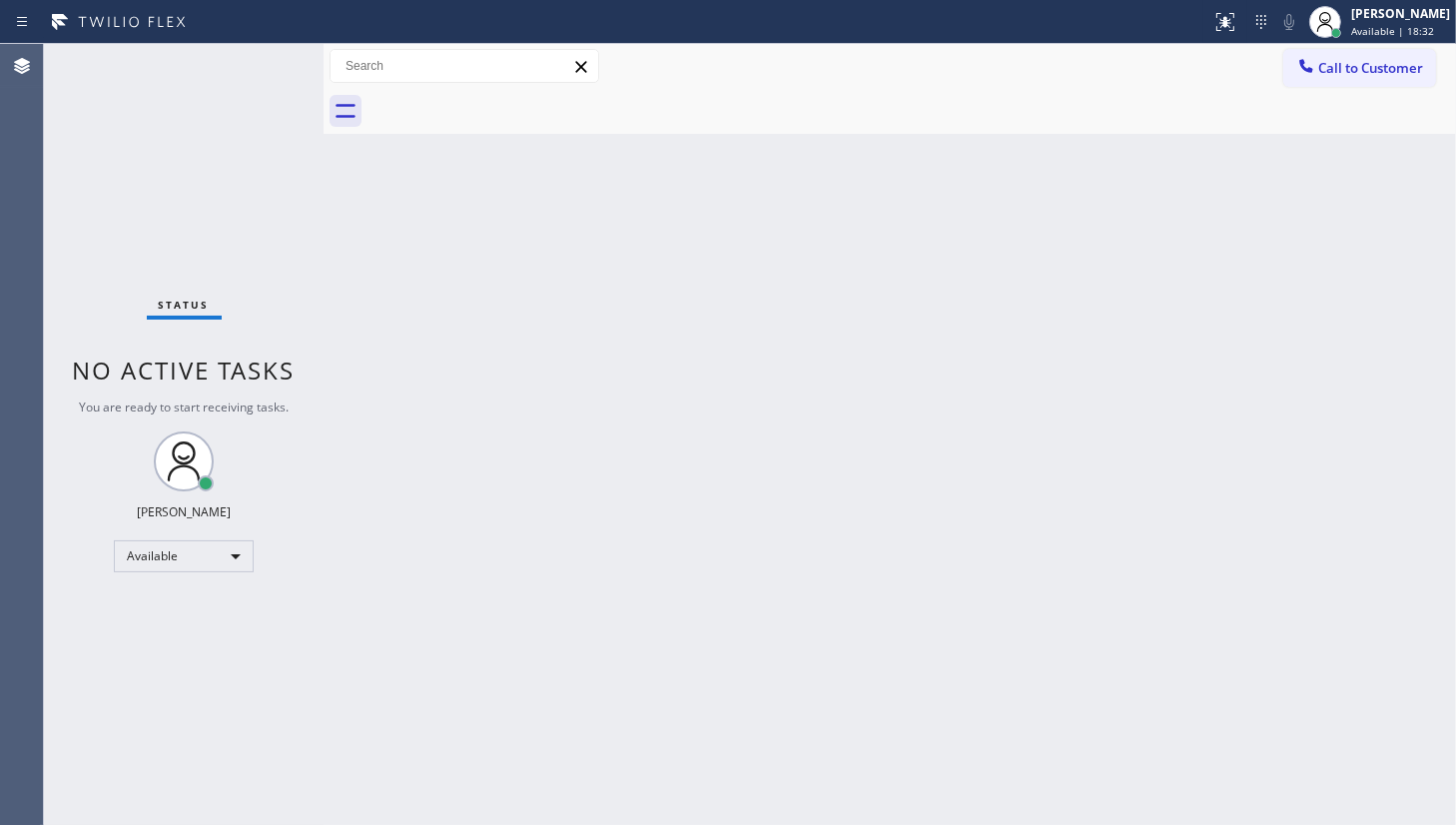 click on "Status   No active tasks     You are ready to start receiving tasks.   JENIZA ALCAYDE Available" at bounding box center [184, 434] 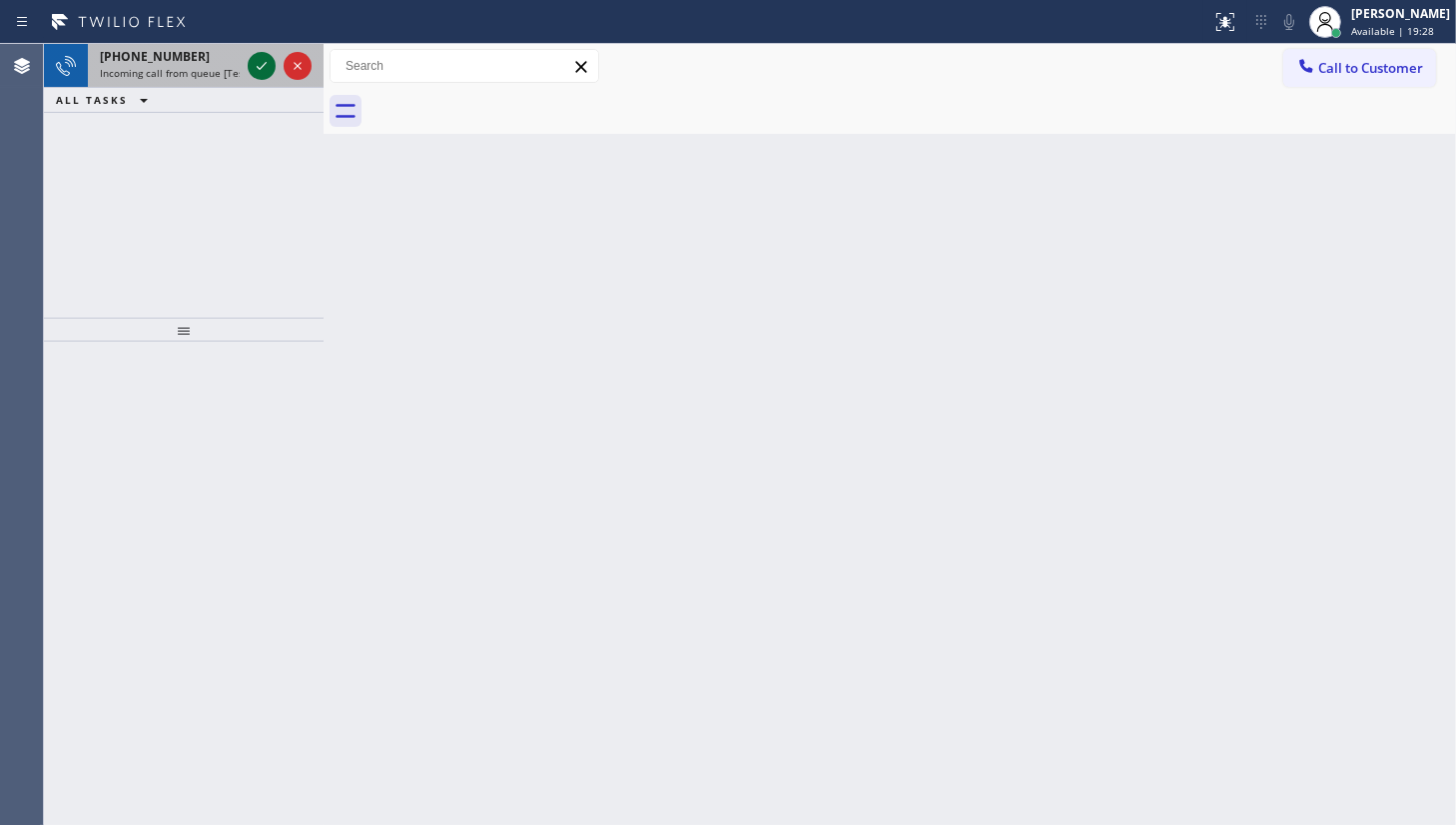 click 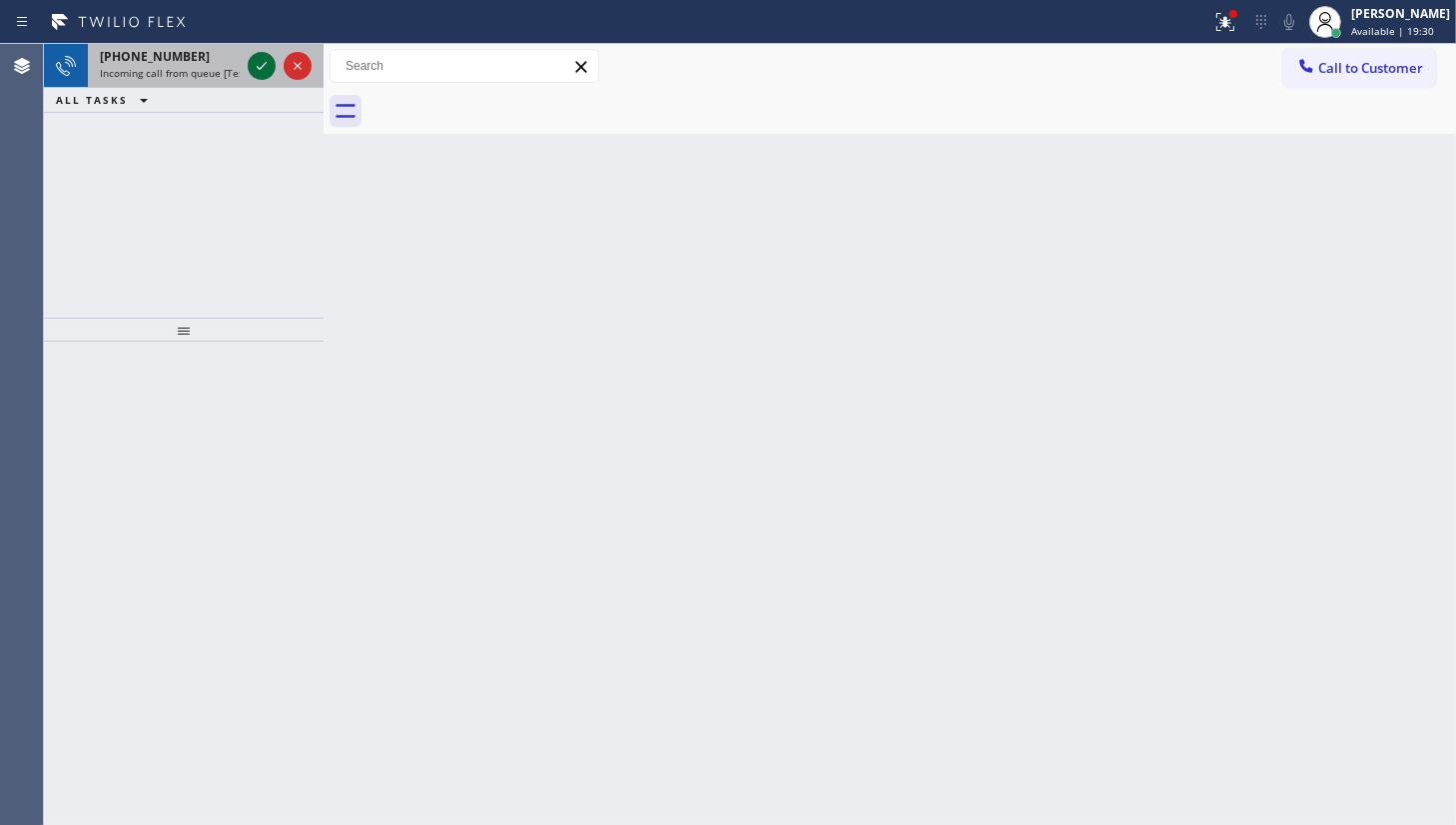 click 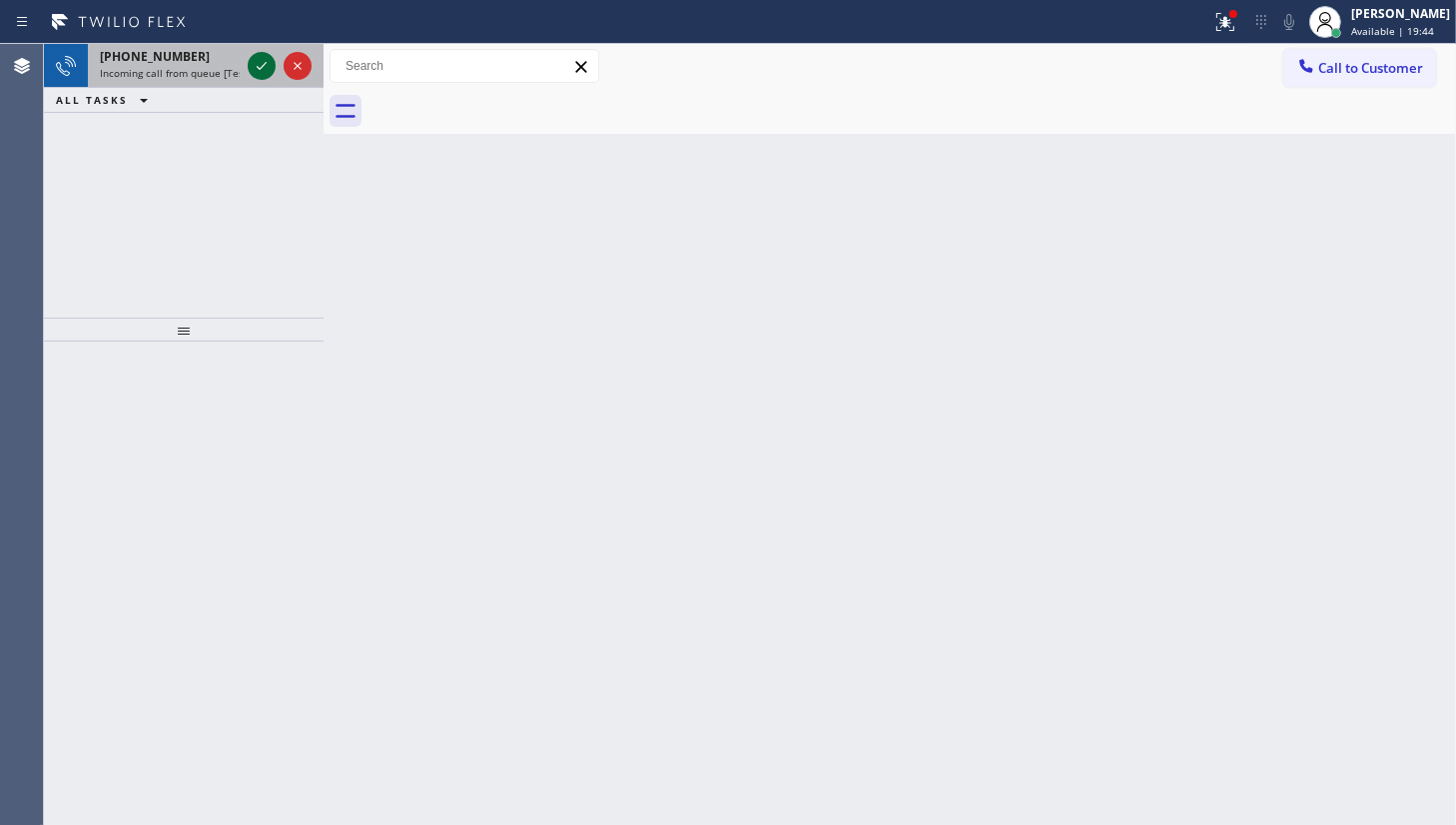click 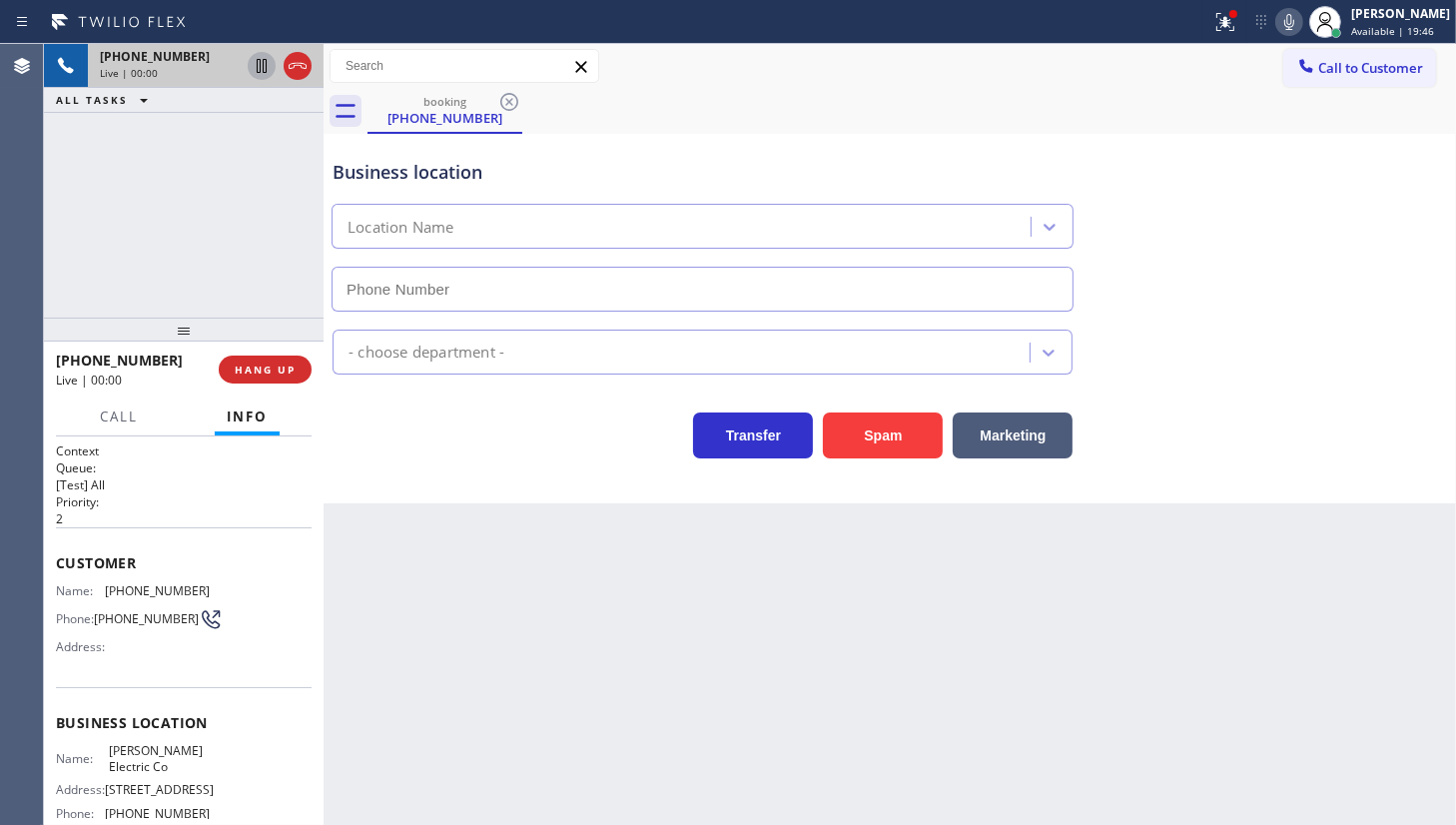type on "(561) 767-8595" 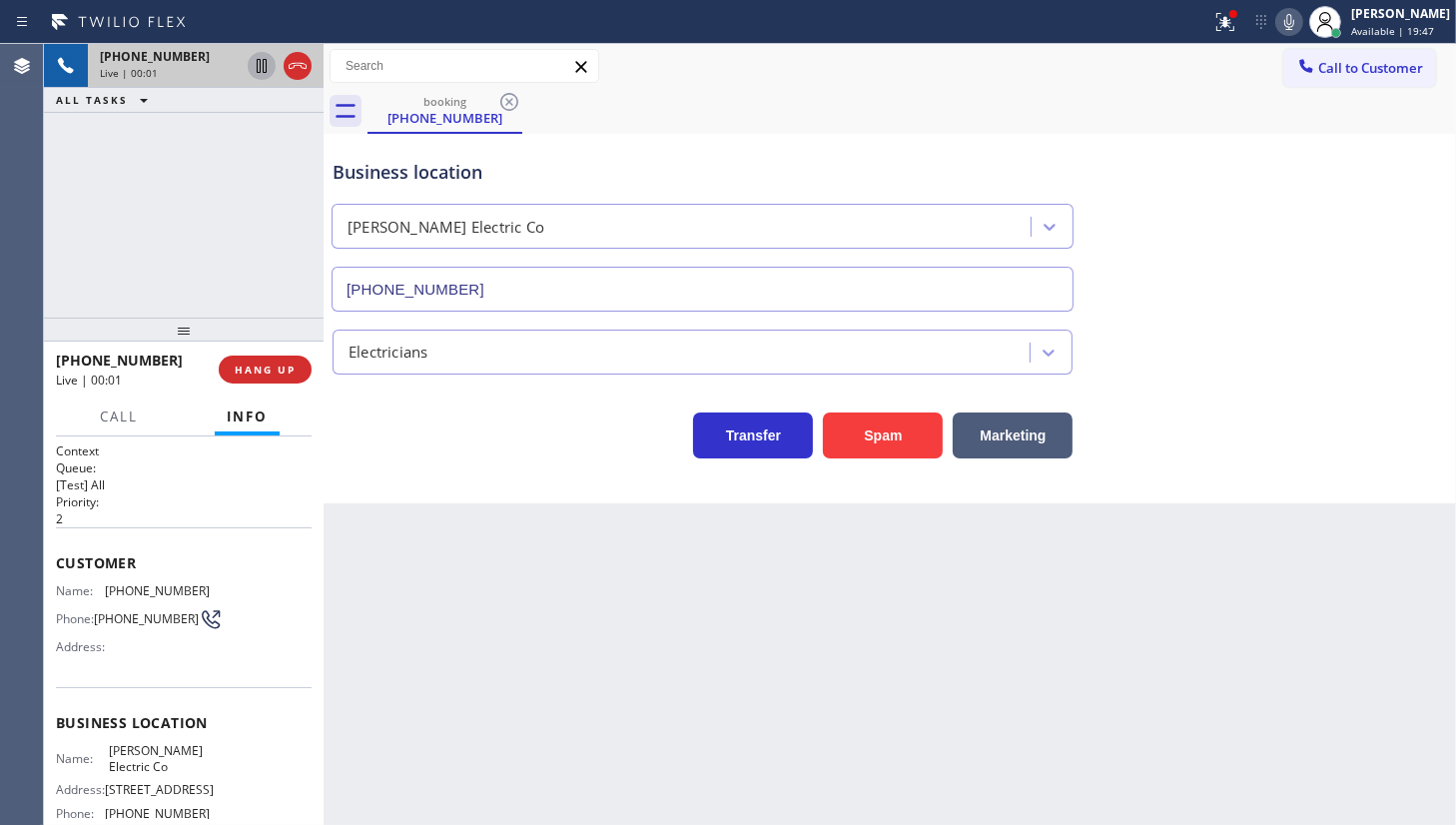 click 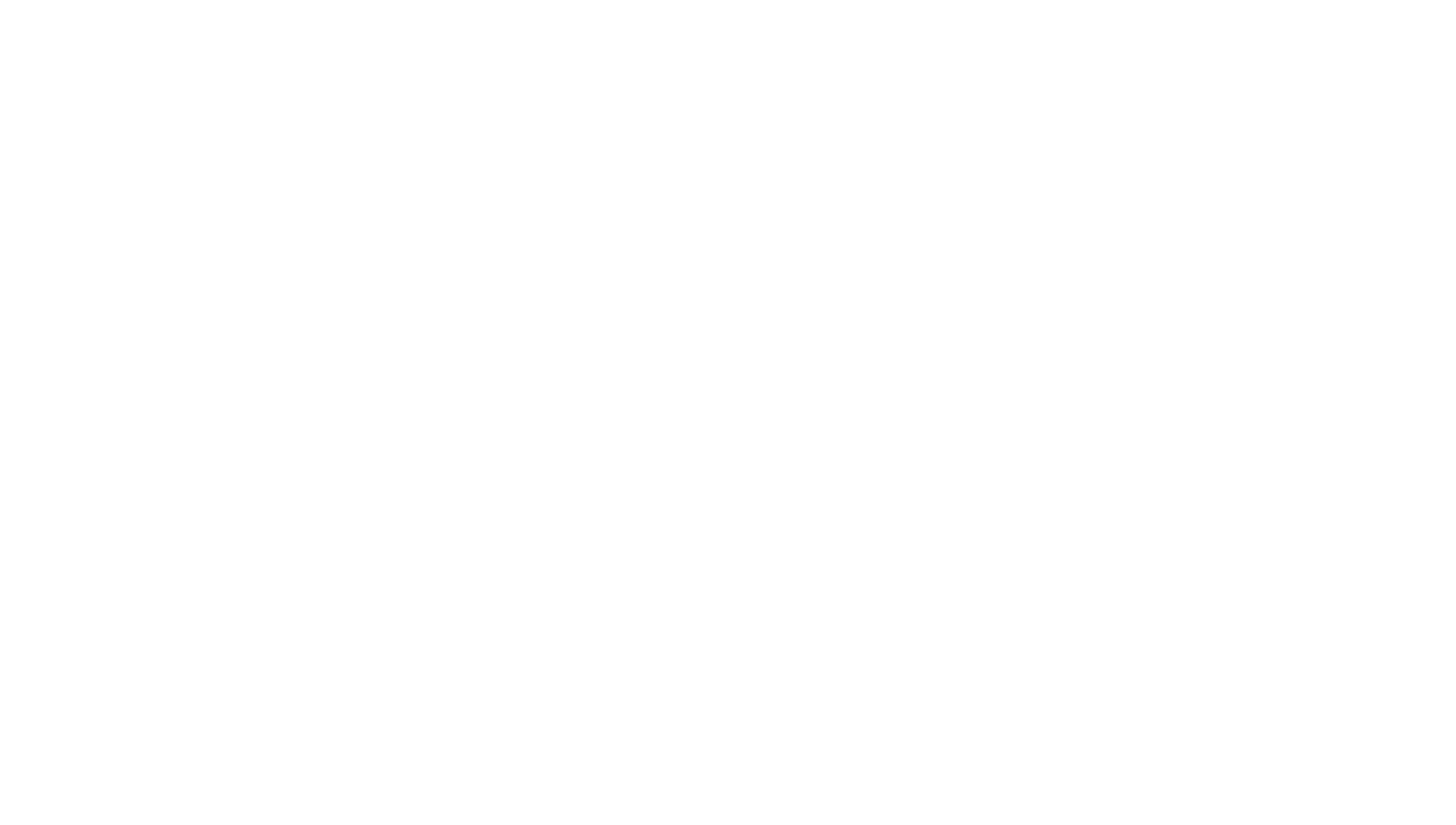 scroll, scrollTop: 0, scrollLeft: 0, axis: both 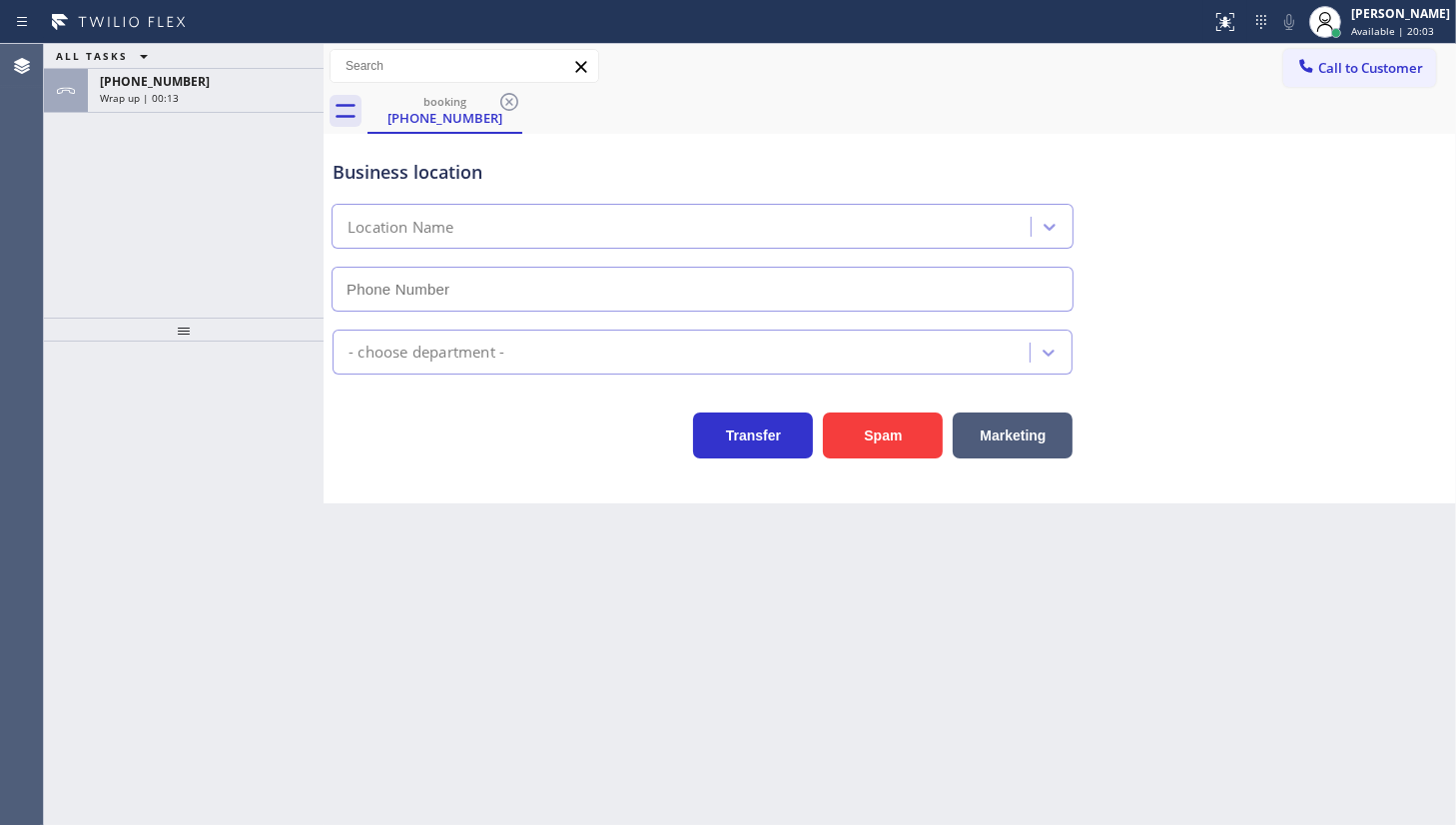 type on "[PHONE_NUMBER]" 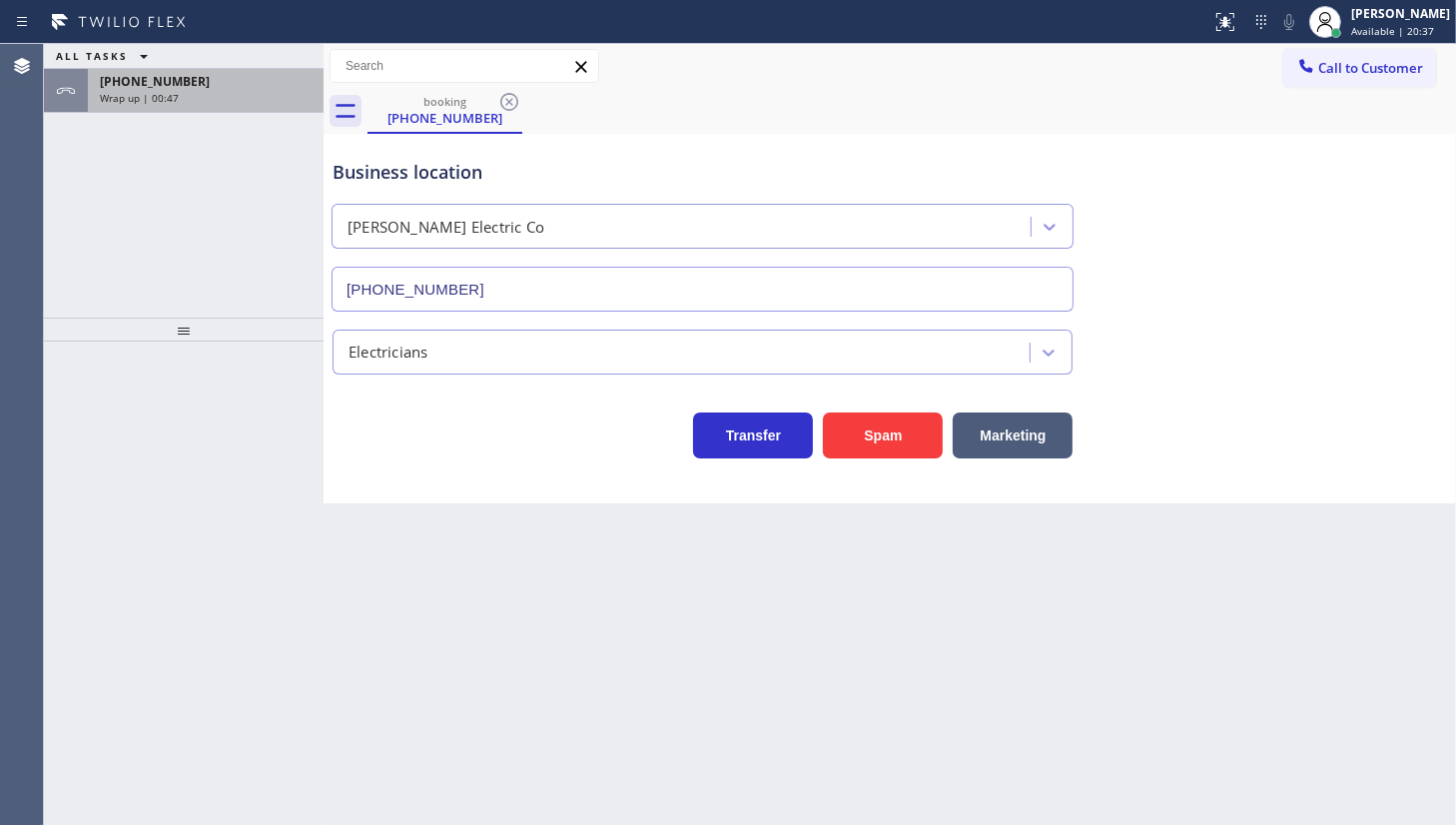 click on "[PHONE_NUMBER]" at bounding box center (155, 81) 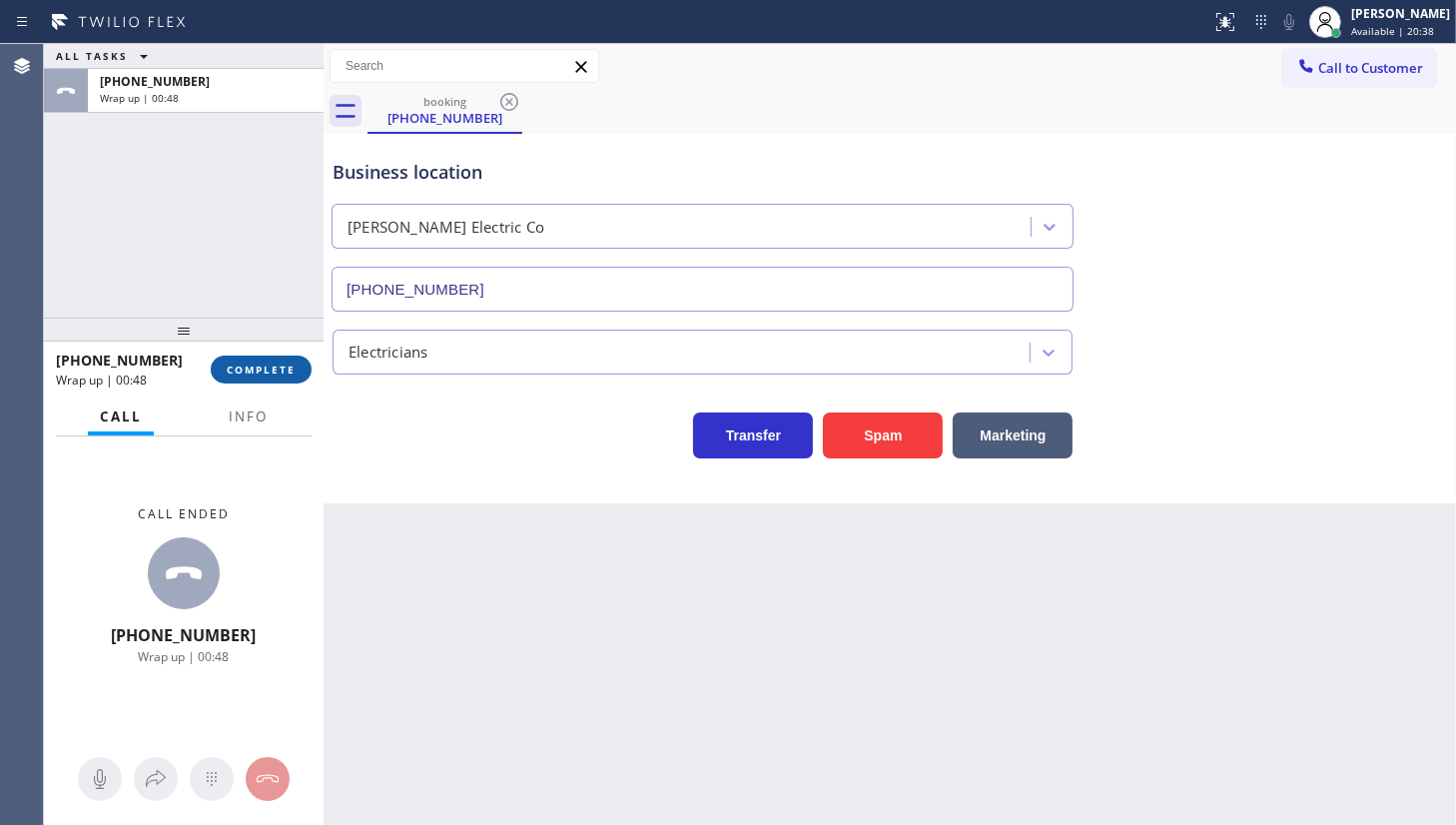 click on "COMPLETE" at bounding box center (261, 370) 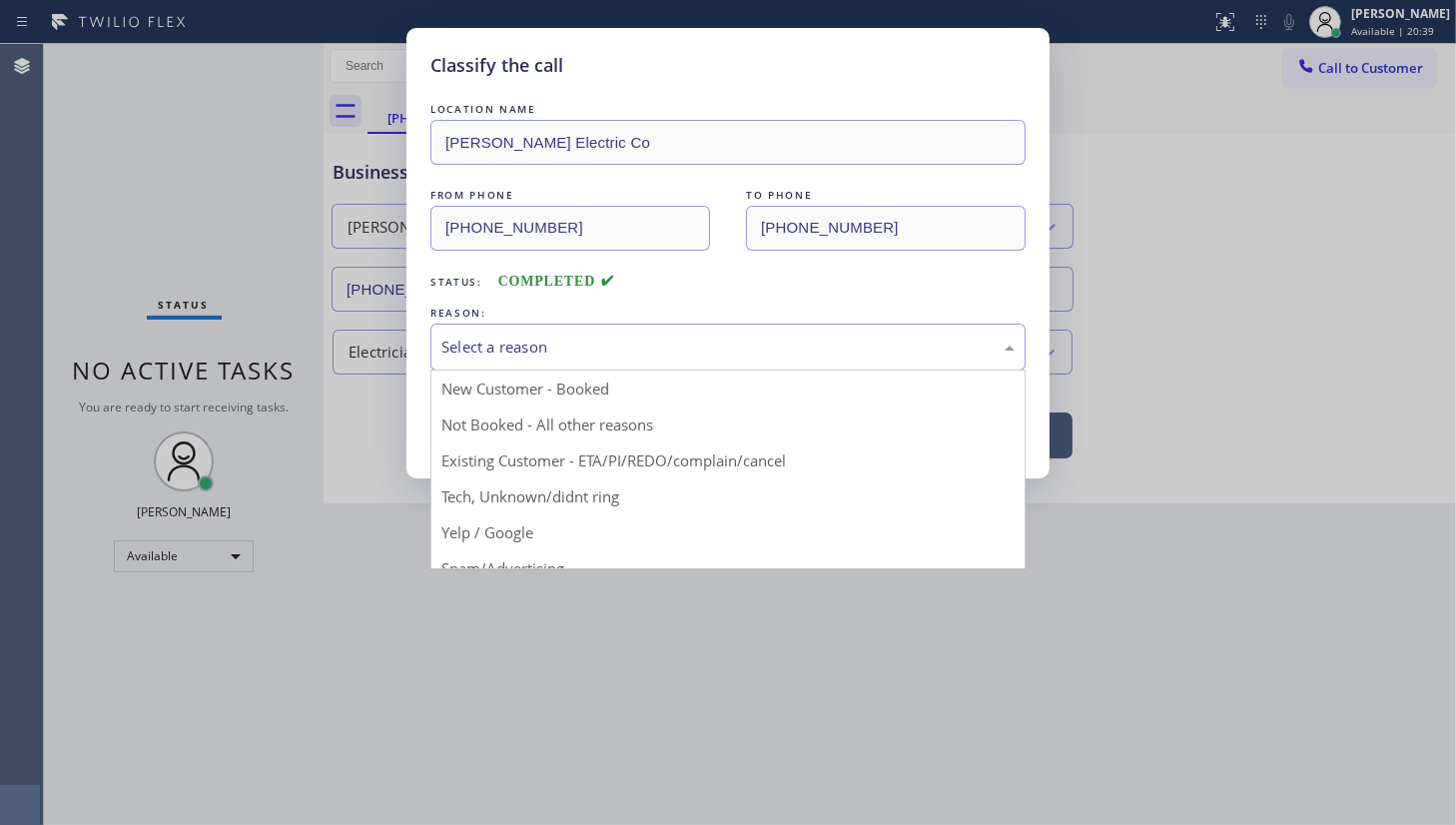 click on "Select a reason" at bounding box center [728, 347] 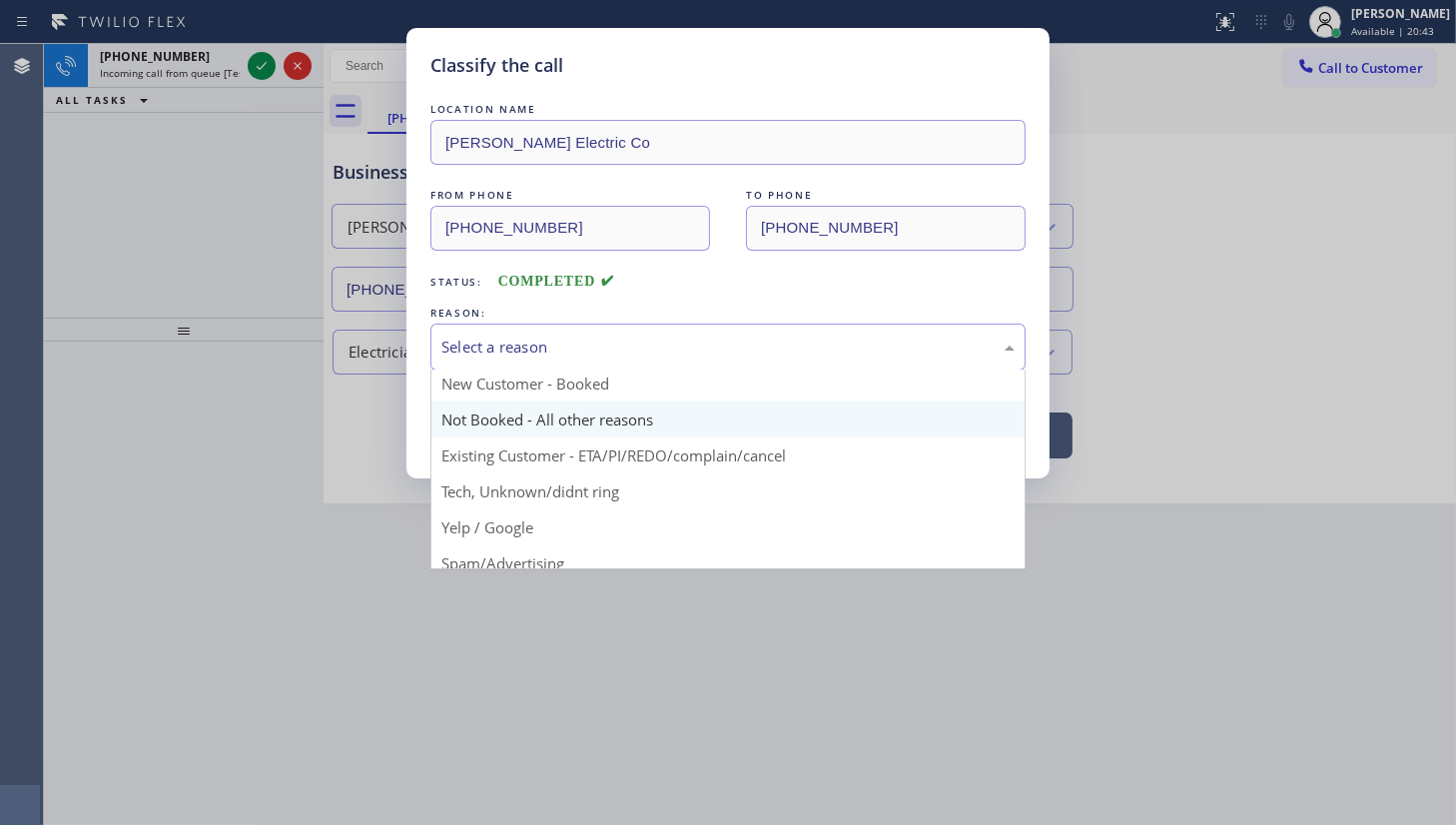 scroll, scrollTop: 0, scrollLeft: 0, axis: both 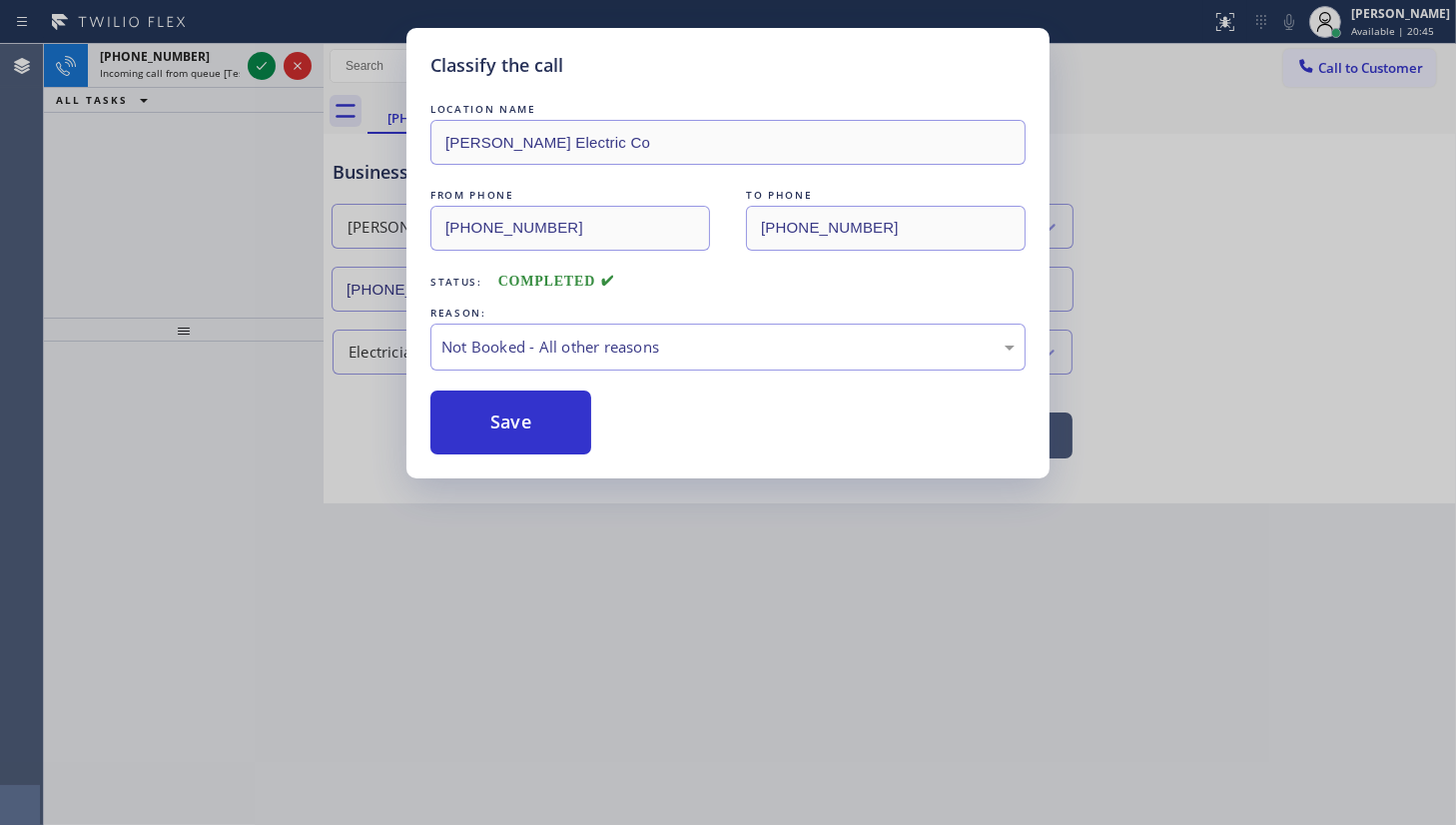 click on "Save" at bounding box center (510, 422) 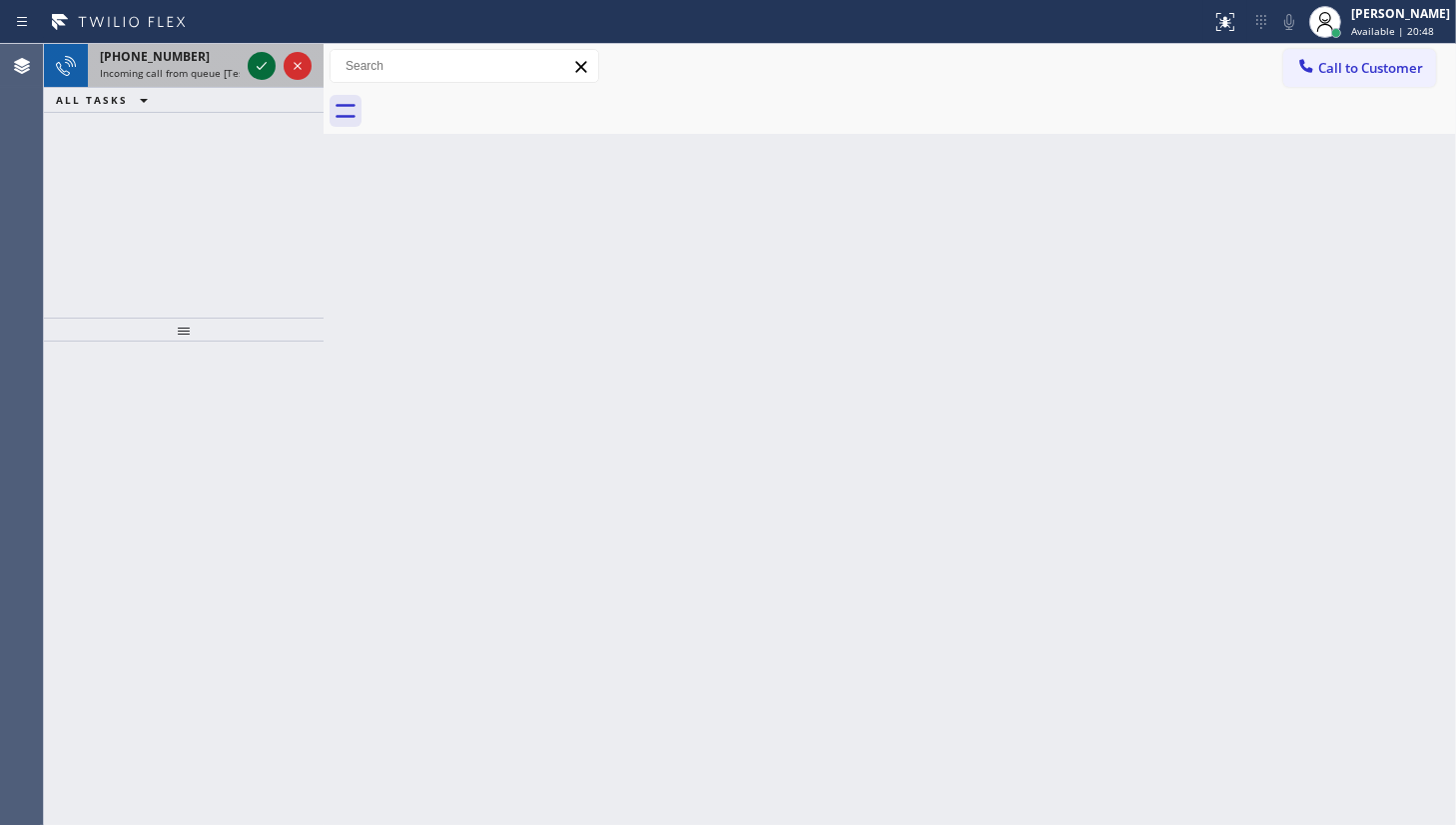 click 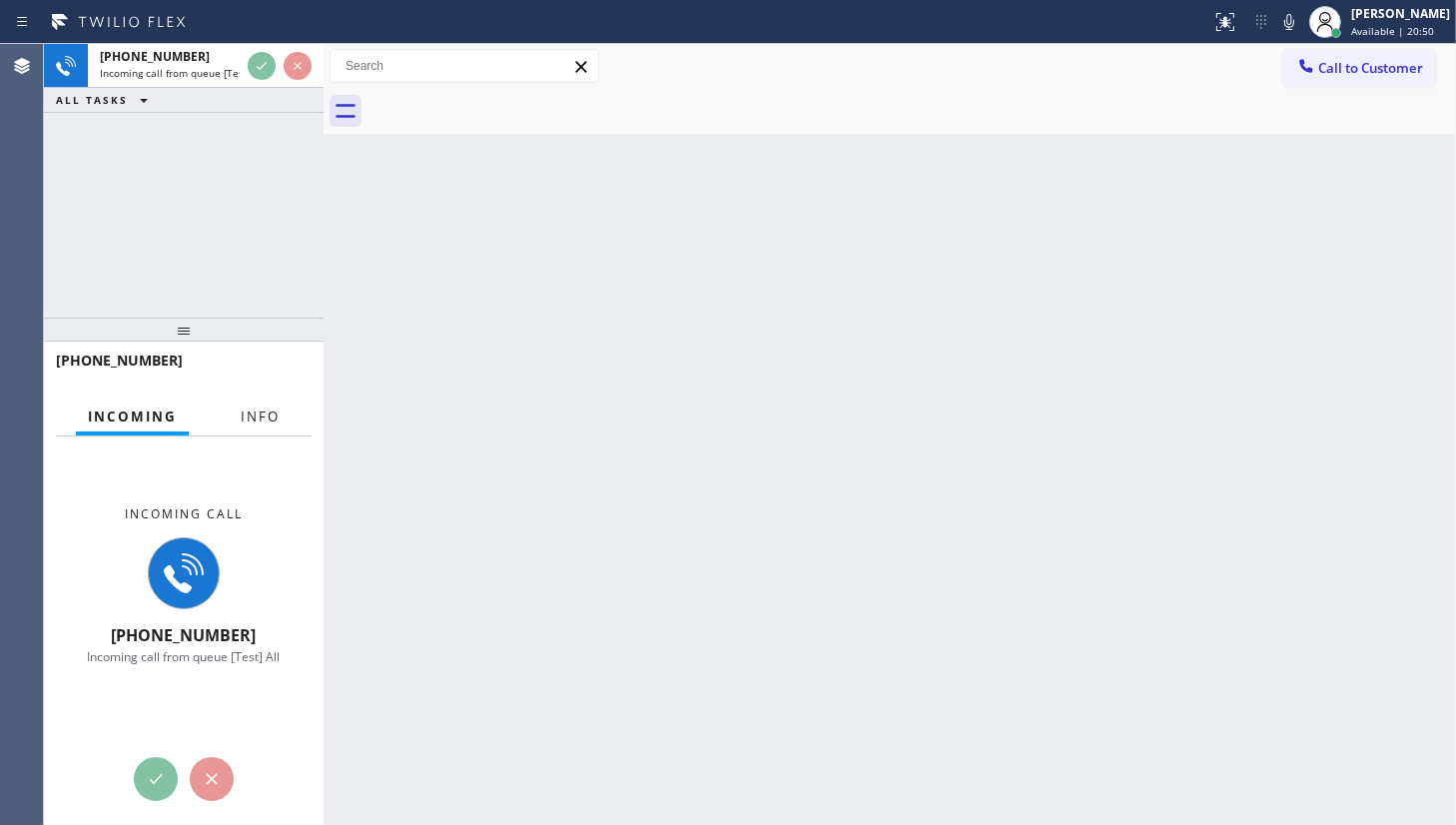 click on "Info" at bounding box center [260, 416] 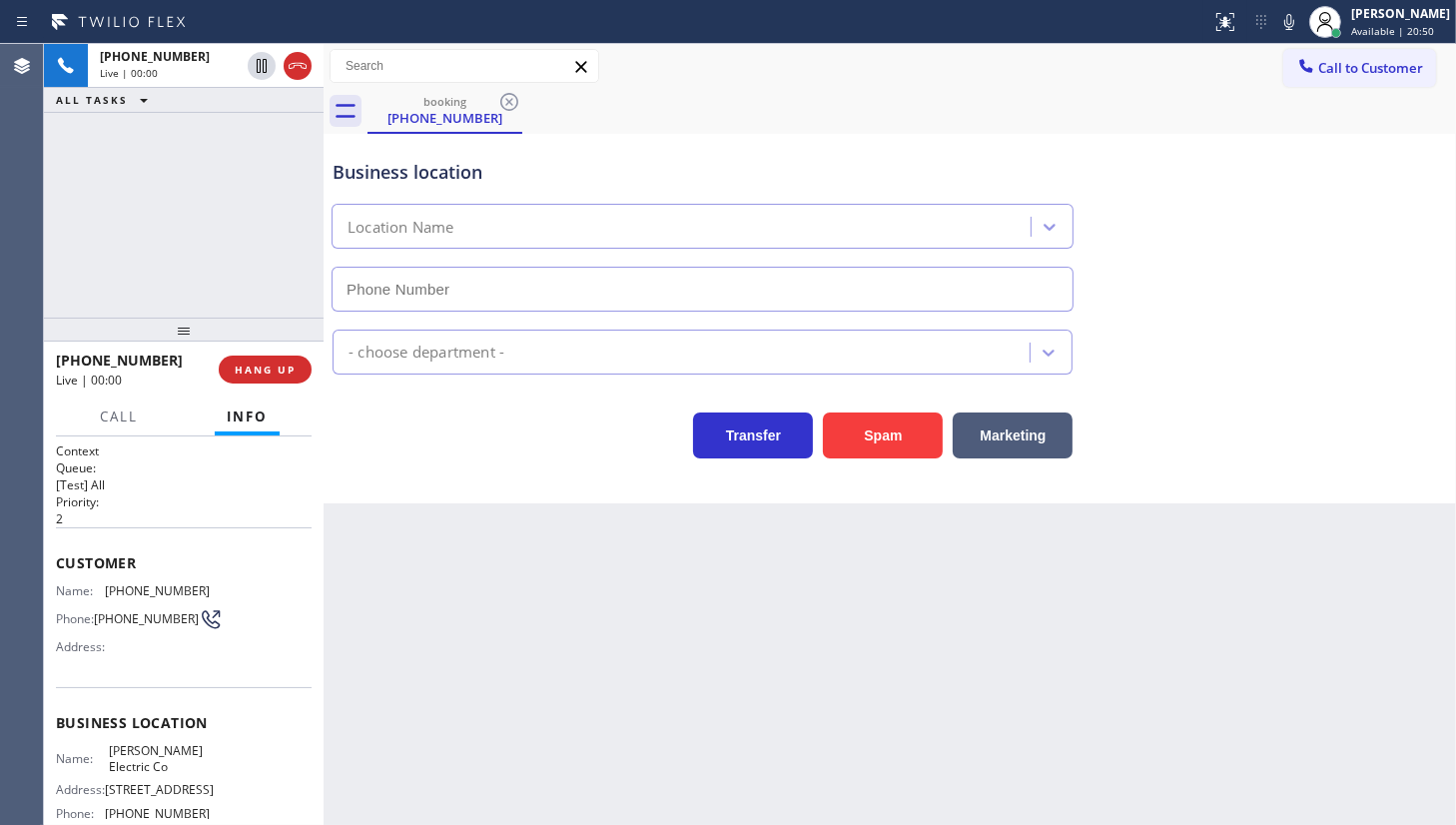 type on "[PHONE_NUMBER]" 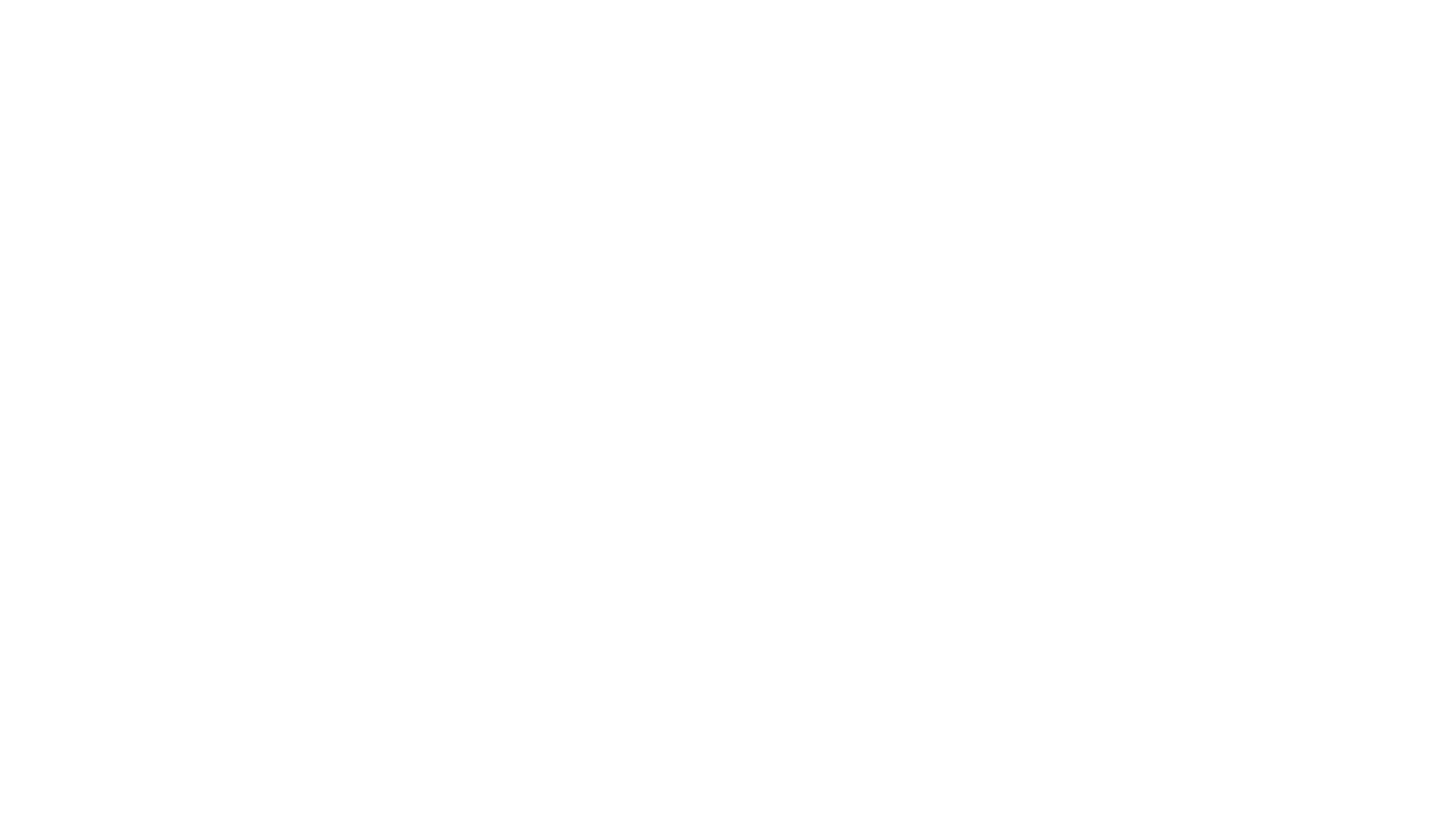 scroll, scrollTop: 0, scrollLeft: 0, axis: both 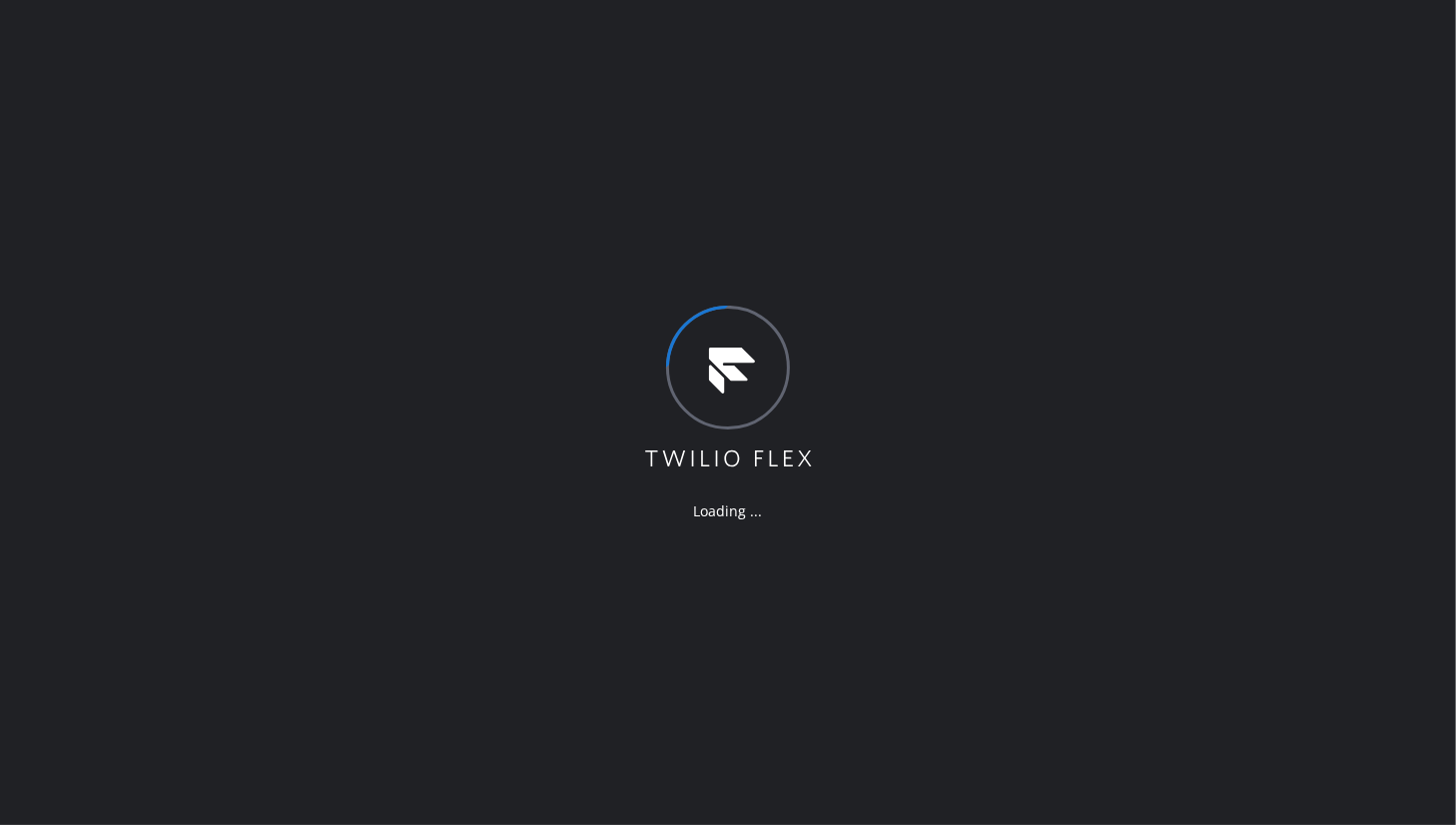 click on "Loading ..." at bounding box center (728, 412) 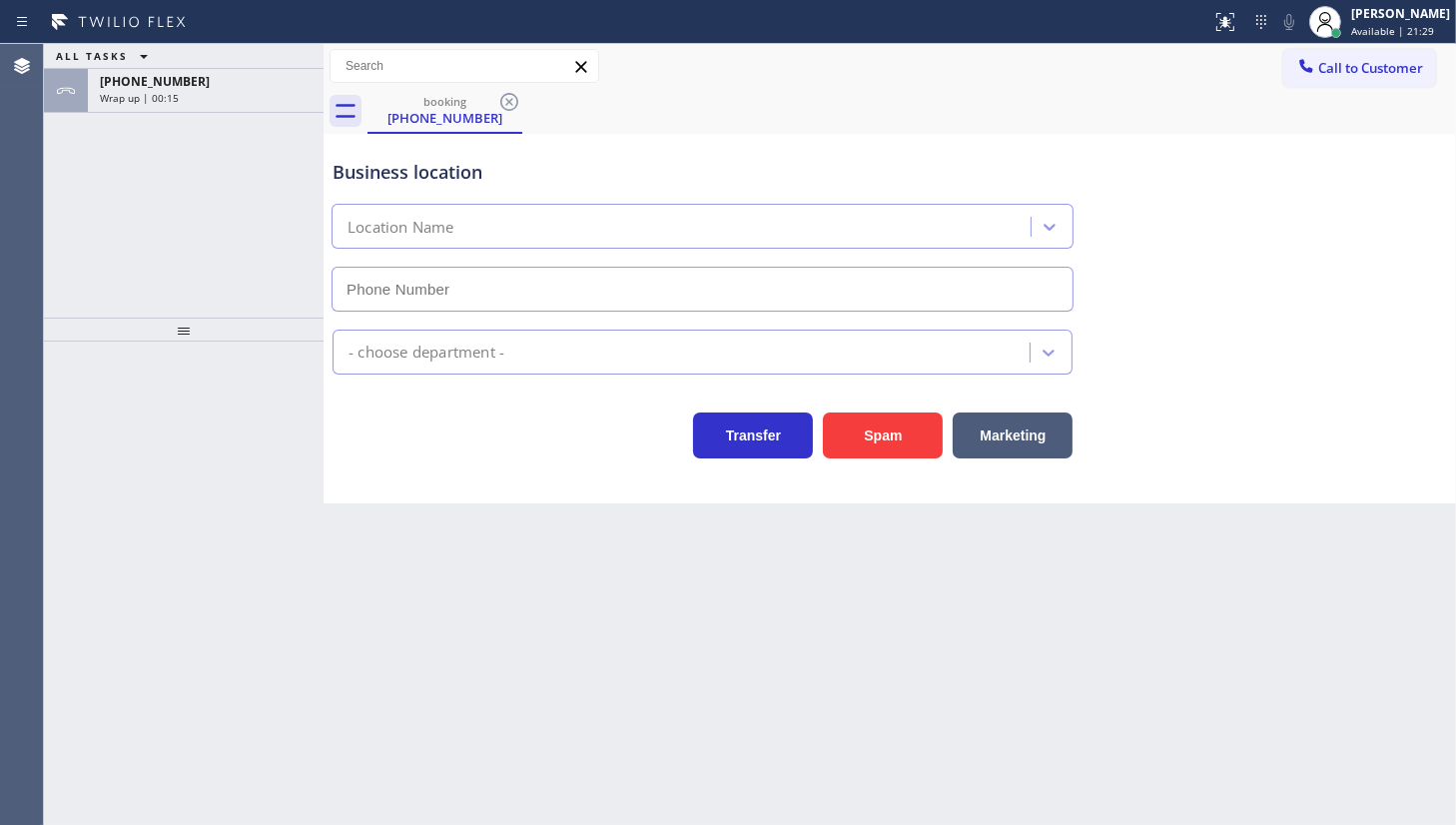 type on "[PHONE_NUMBER]" 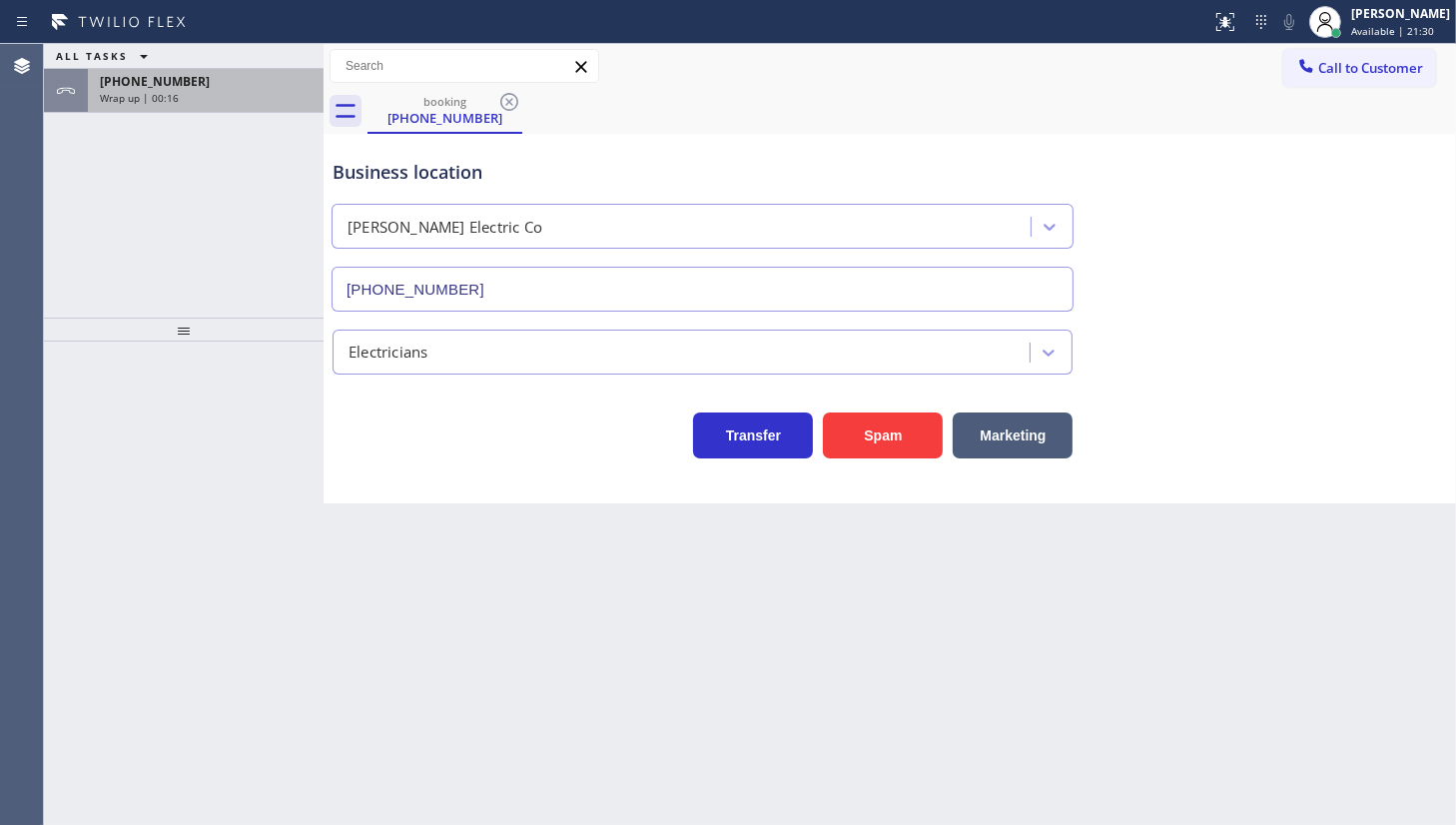 click on "[PHONE_NUMBER]" at bounding box center [155, 81] 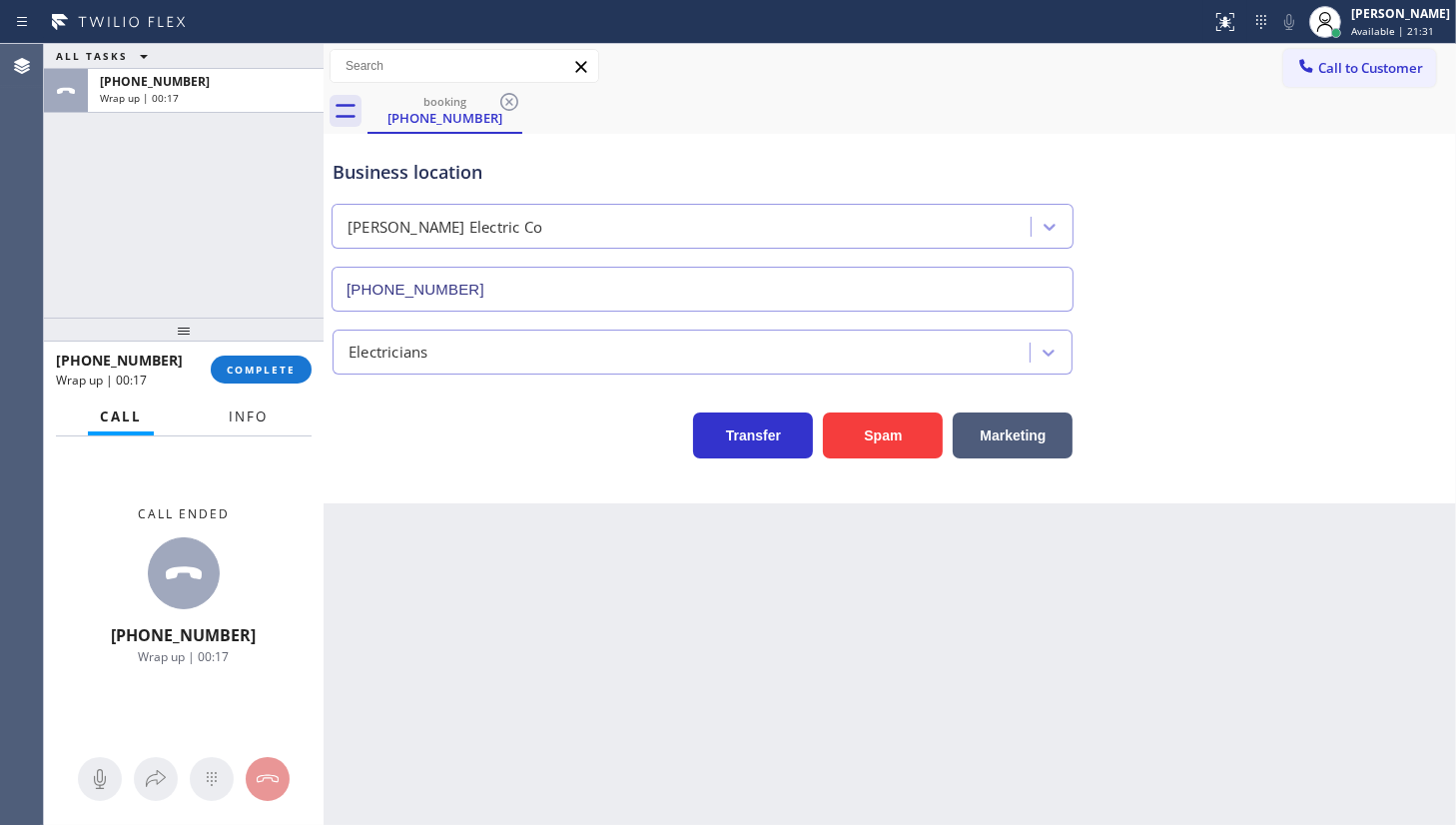 click on "Info" at bounding box center (248, 416) 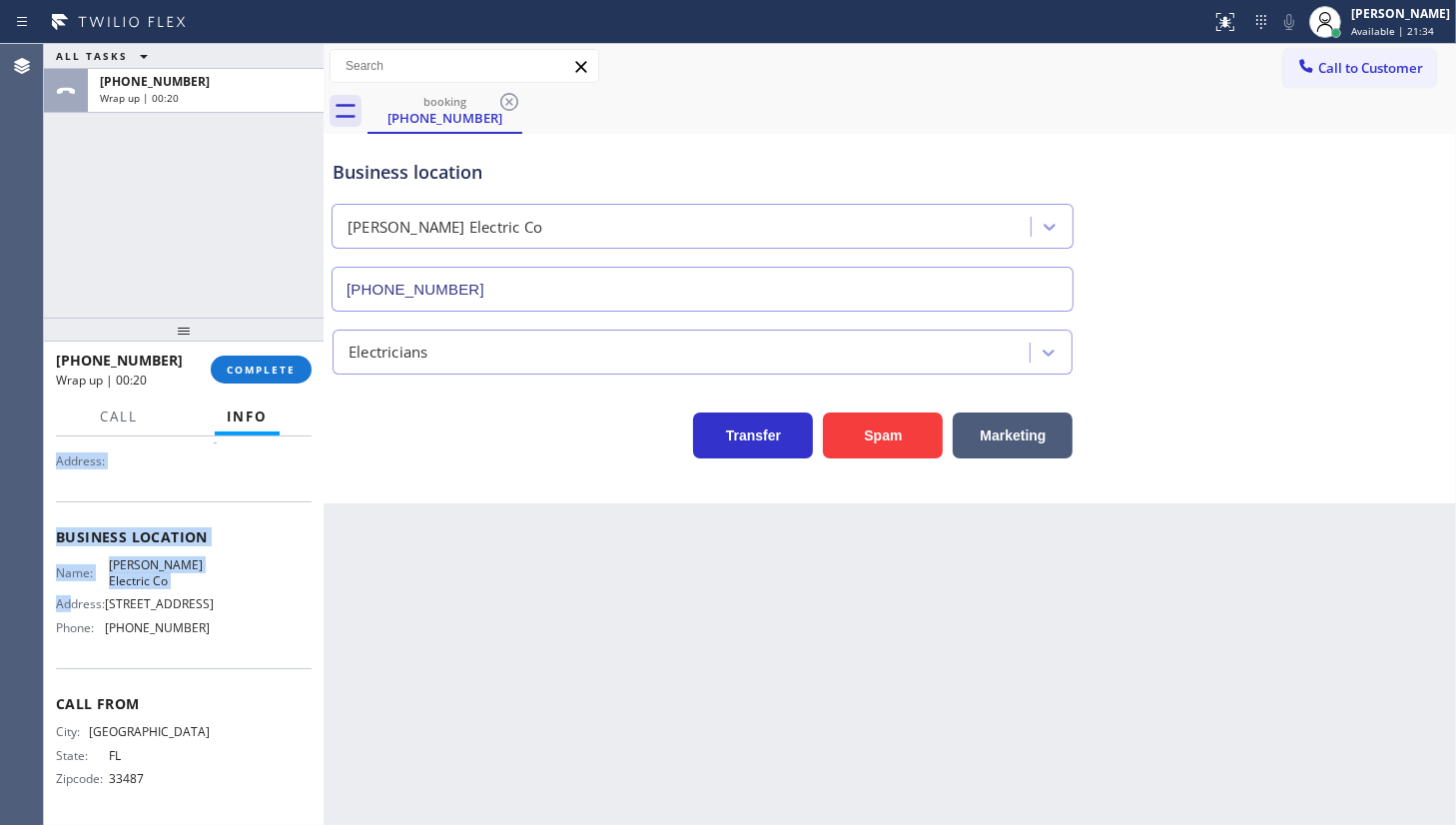 scroll, scrollTop: 236, scrollLeft: 0, axis: vertical 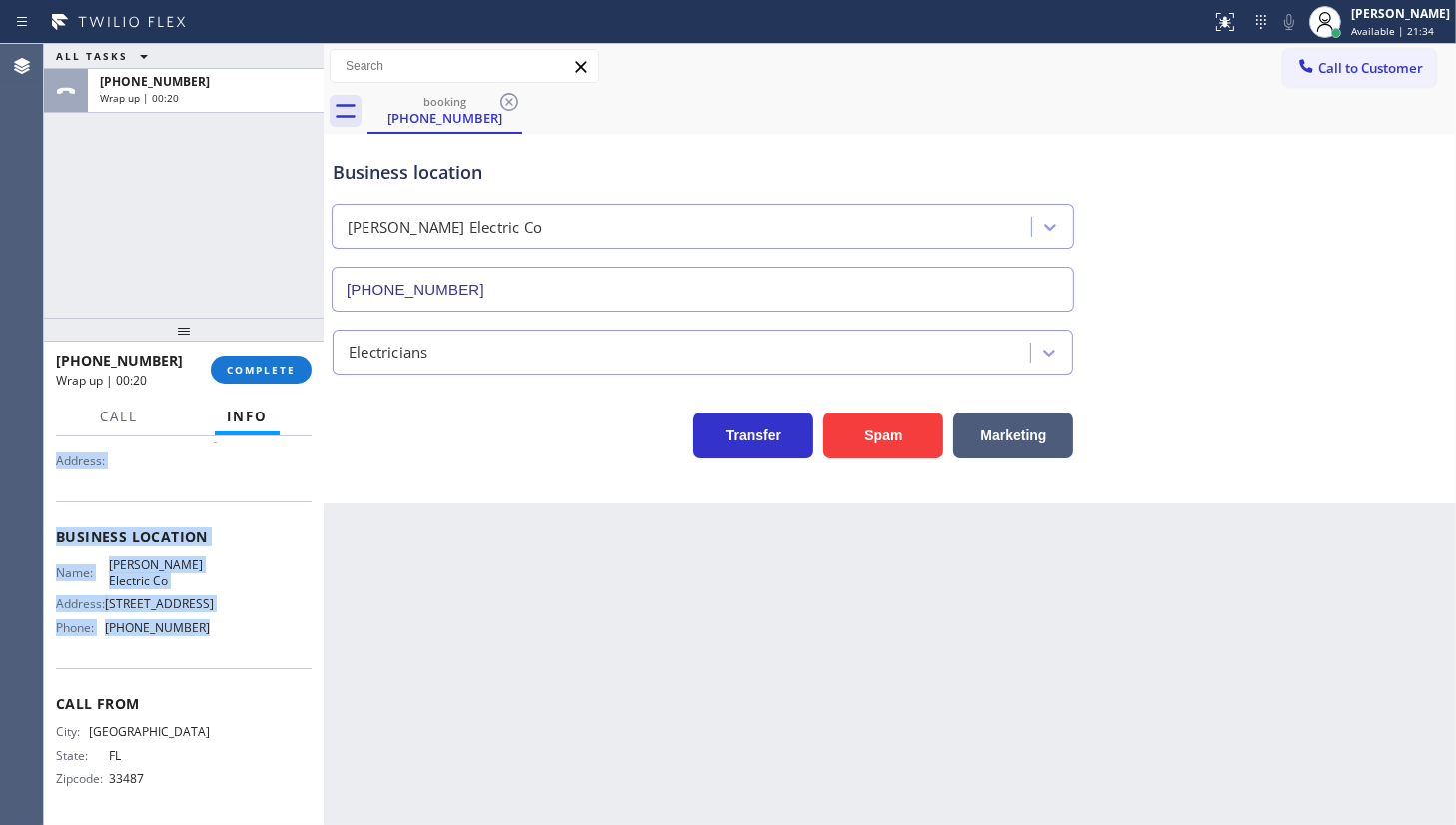 drag, startPoint x: 54, startPoint y: 549, endPoint x: 227, endPoint y: 642, distance: 196.41283 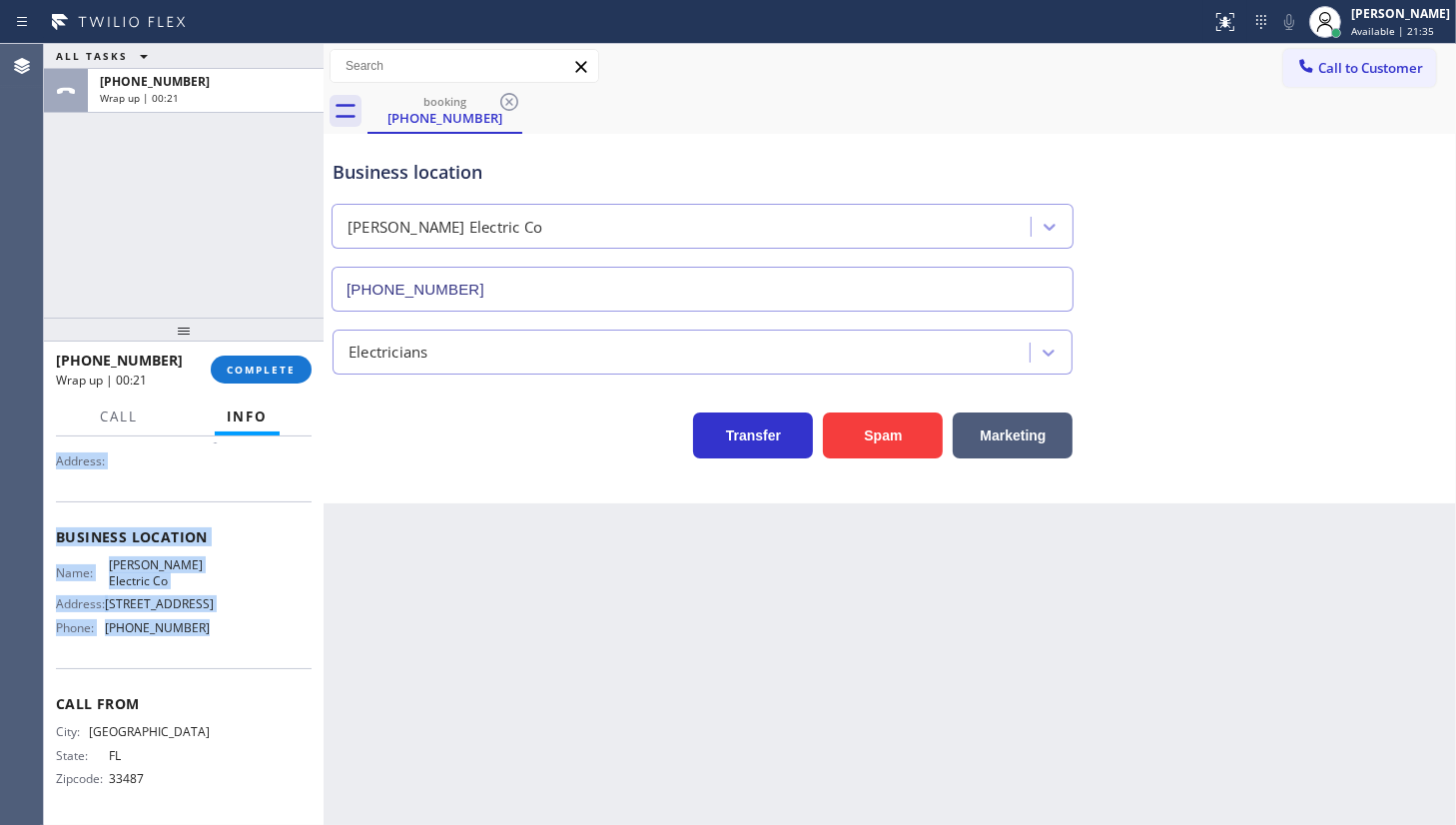 copy on "Customer Name: [PHONE_NUMBER] Phone: [PHONE_NUMBER] Address: Business location Name: [PERSON_NAME] Electric Co Address: [STREET_ADDRESS]  Phone: [PHONE_NUMBER]" 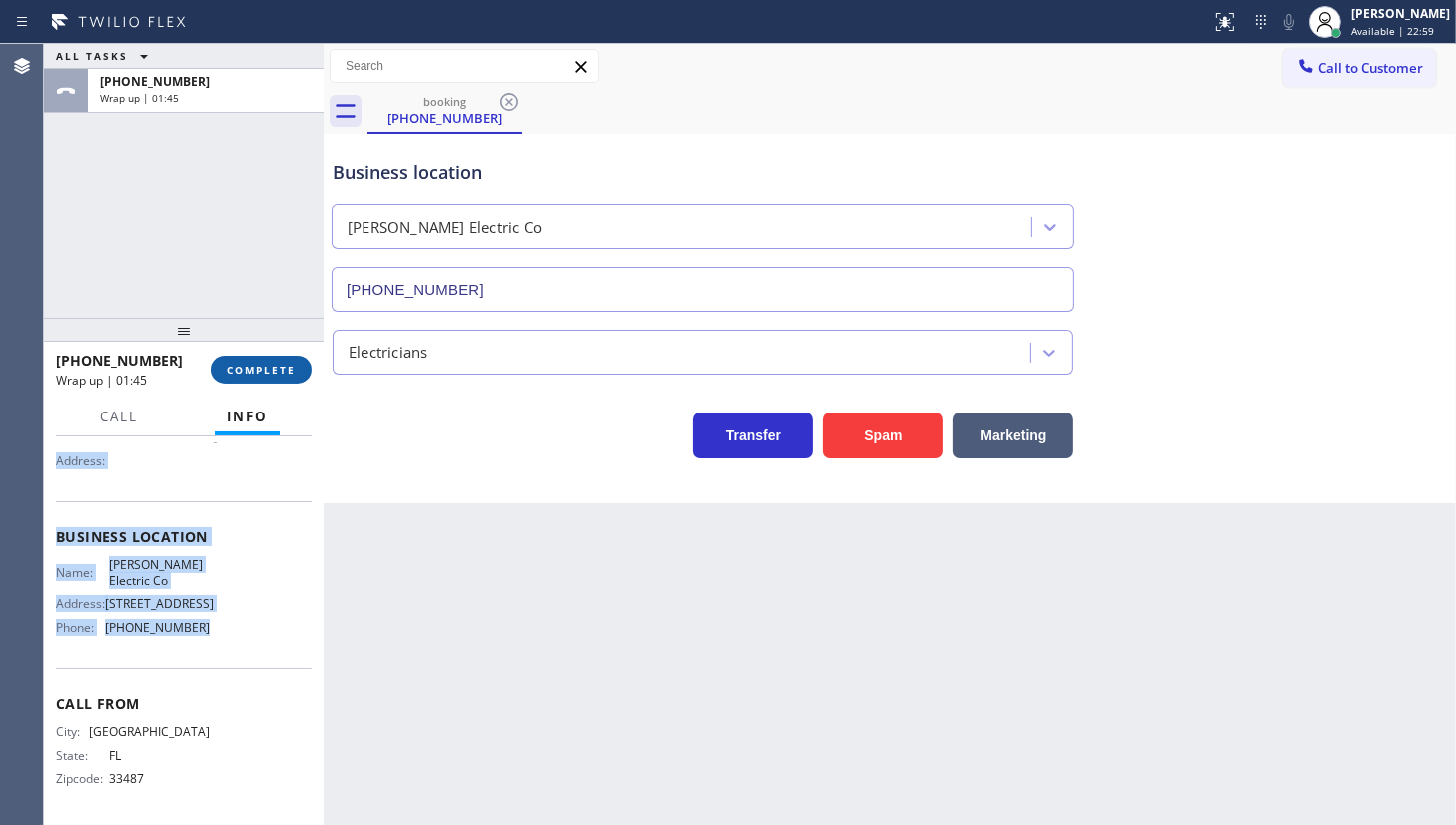 click on "COMPLETE" at bounding box center (261, 370) 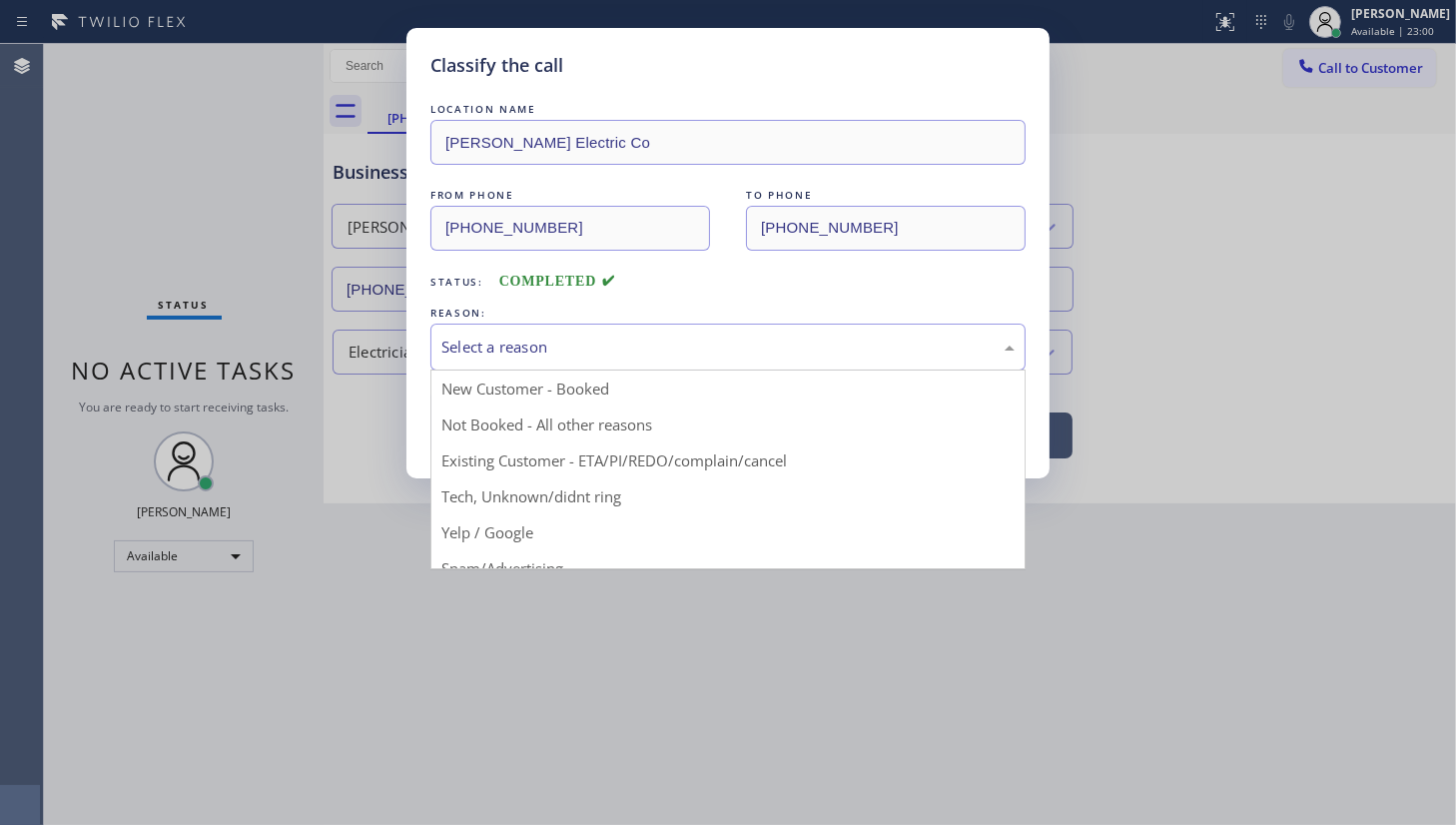 click on "Select a reason" at bounding box center (728, 347) 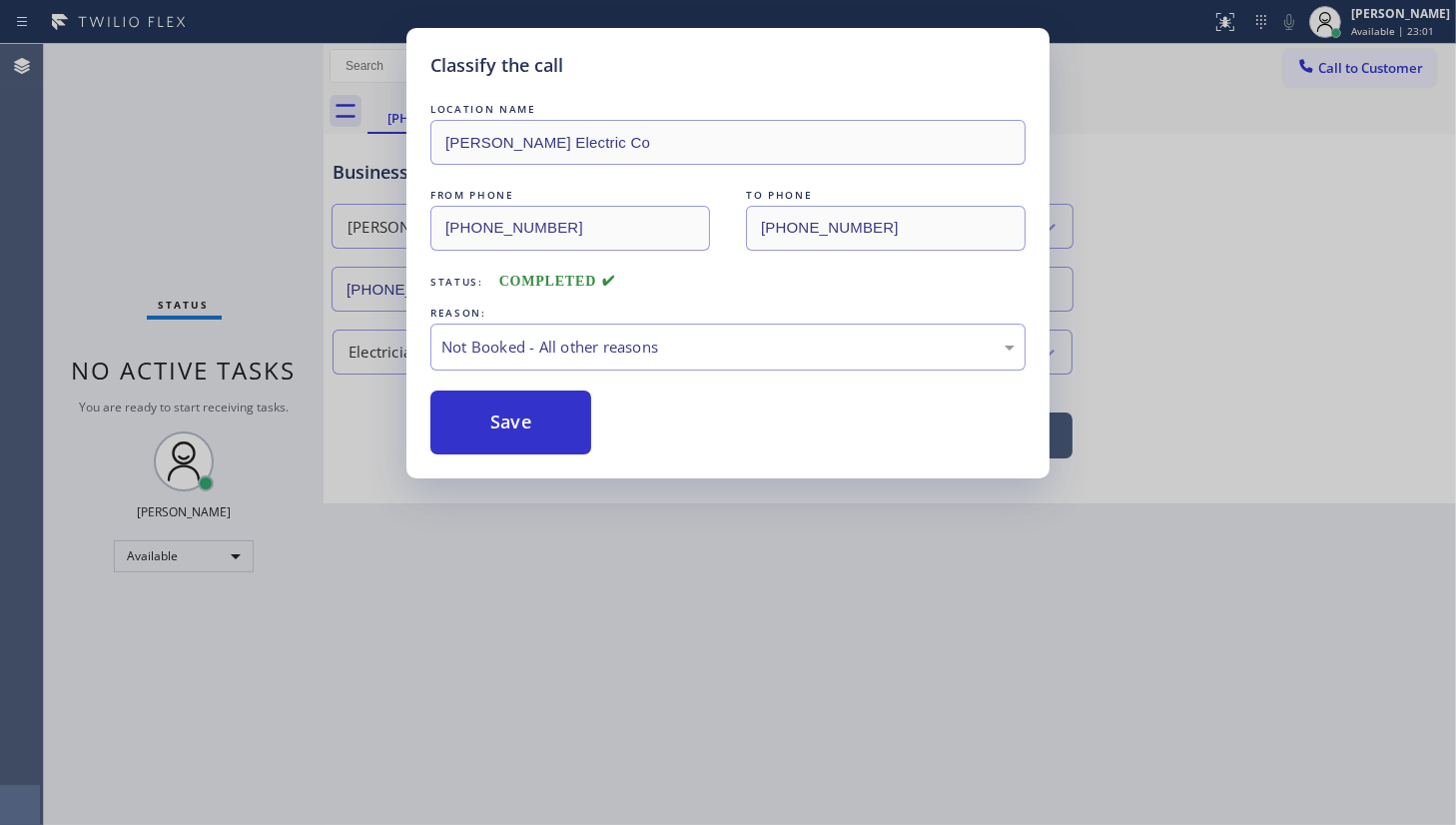 click on "Save" at bounding box center [510, 422] 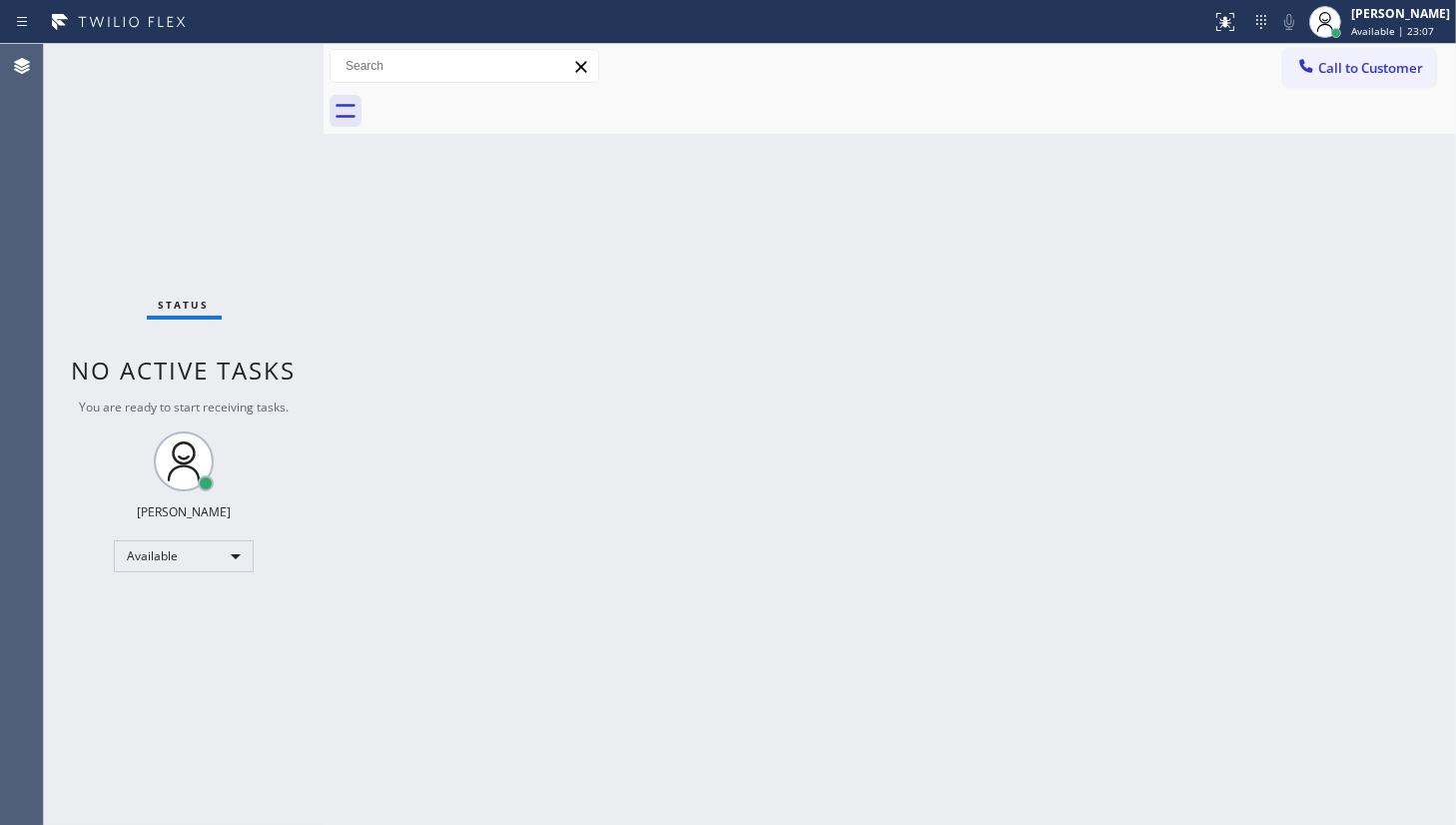 click on "Back to Dashboard Change Sender ID Customers Technicians Select a contact Outbound call Technician Search Technician Your caller id phone number Your caller id phone number Call Technician info Name   Phone none Address none Change Sender ID HVAC [PHONE_NUMBER] 5 Star Appliance [PHONE_NUMBER] Appliance Repair [PHONE_NUMBER] Plumbing [PHONE_NUMBER] Air Duct Cleaning [PHONE_NUMBER]  Electricians [PHONE_NUMBER] Cancel Change Check personal SMS Reset Change No tabs Call to Customer Outbound call Location Search location Your caller id phone number Customer number Call Outbound call Technician Search Technician Your caller id phone number Your caller id phone number Call" at bounding box center (890, 434) 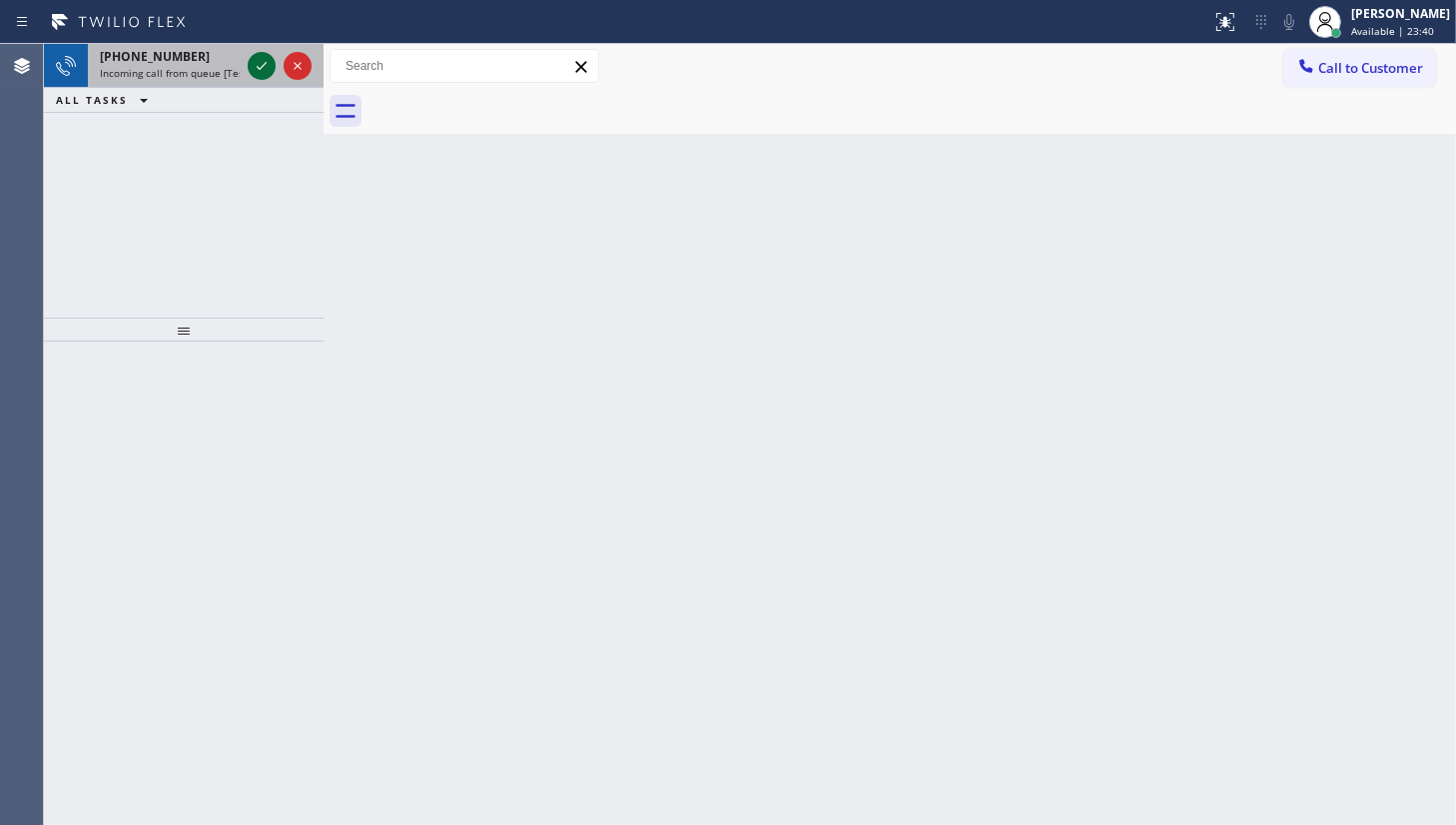 click 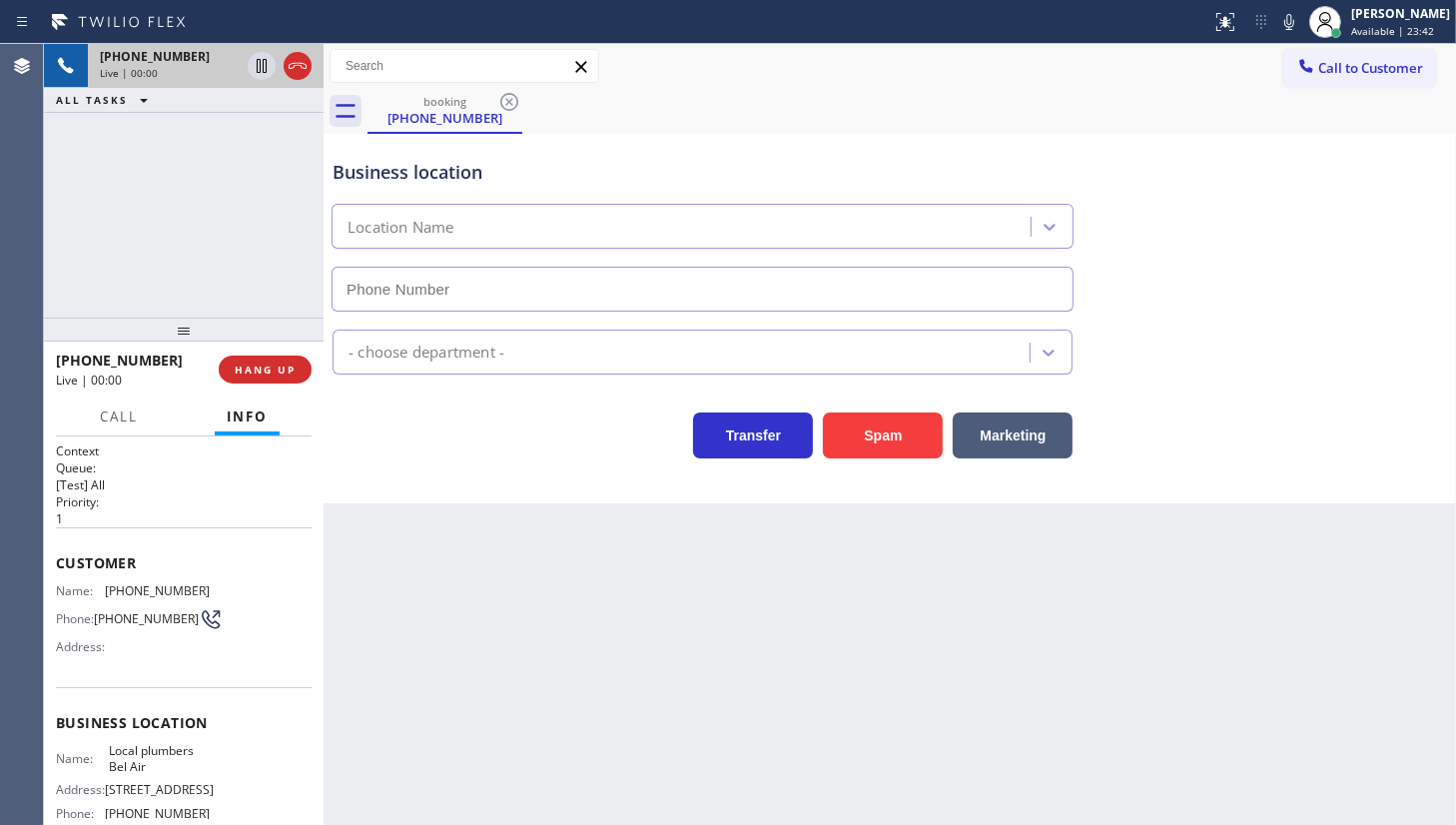 type on "[PHONE_NUMBER]" 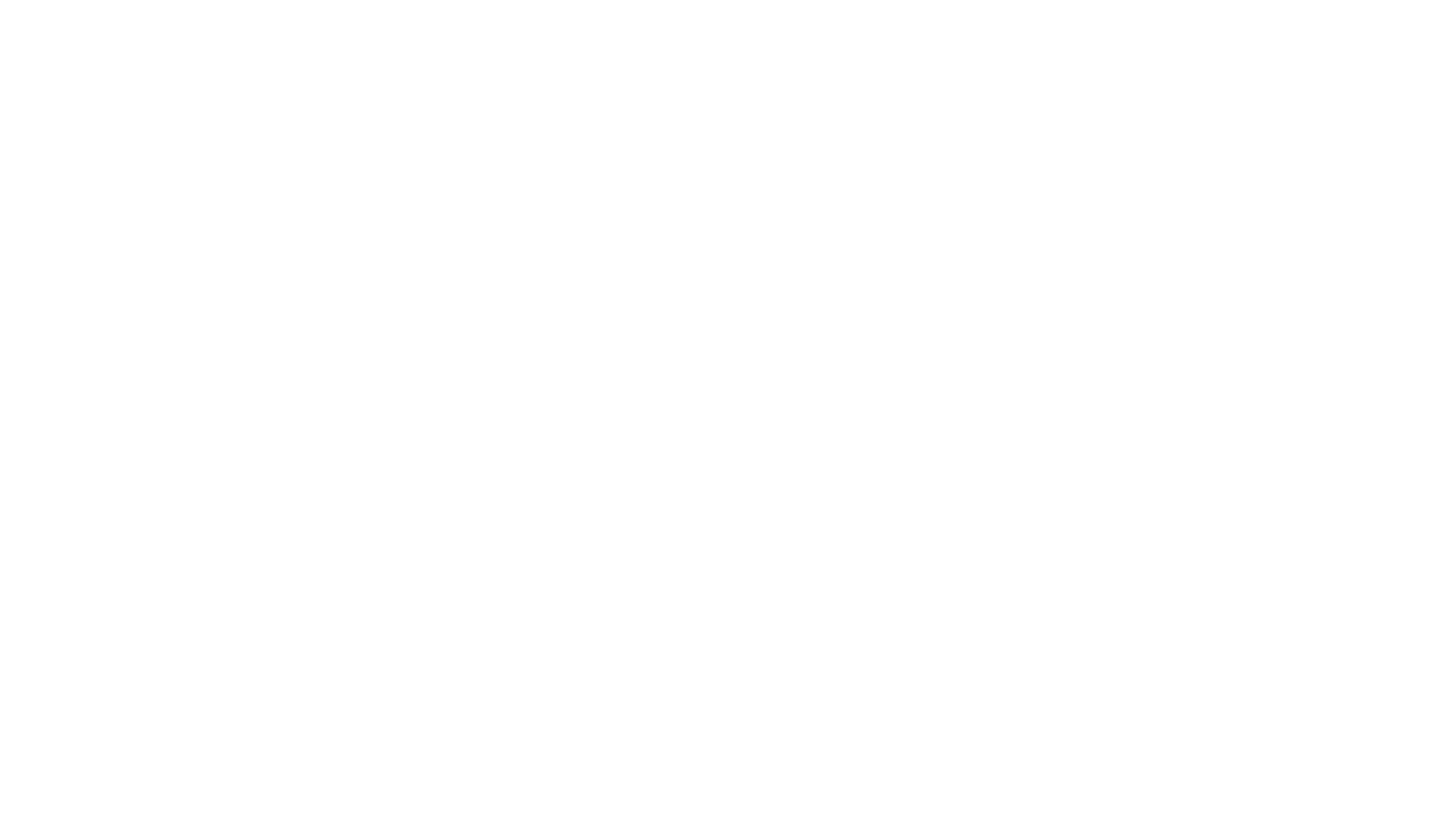 scroll, scrollTop: 0, scrollLeft: 0, axis: both 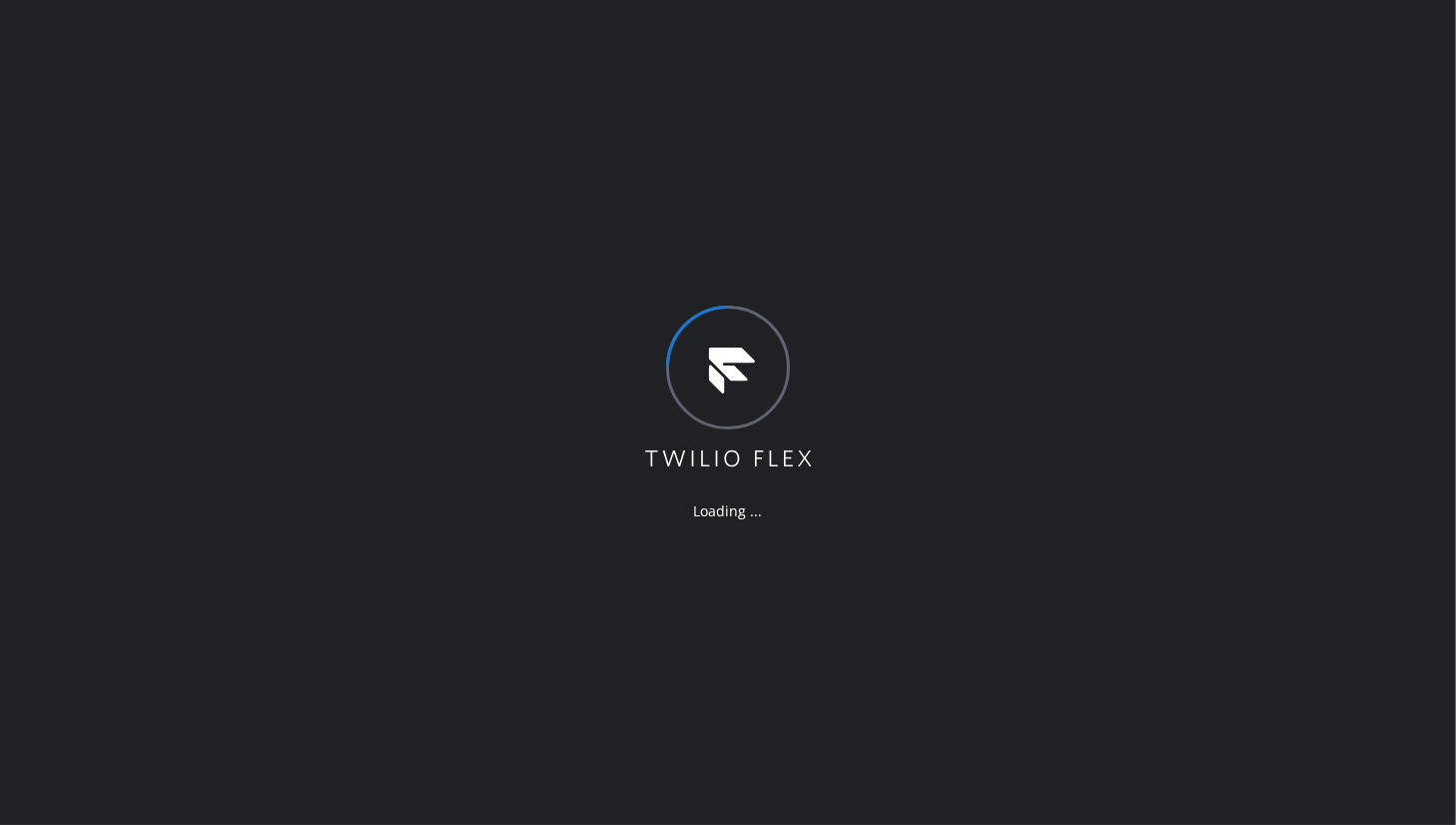 click on "Loading ..." at bounding box center (728, 412) 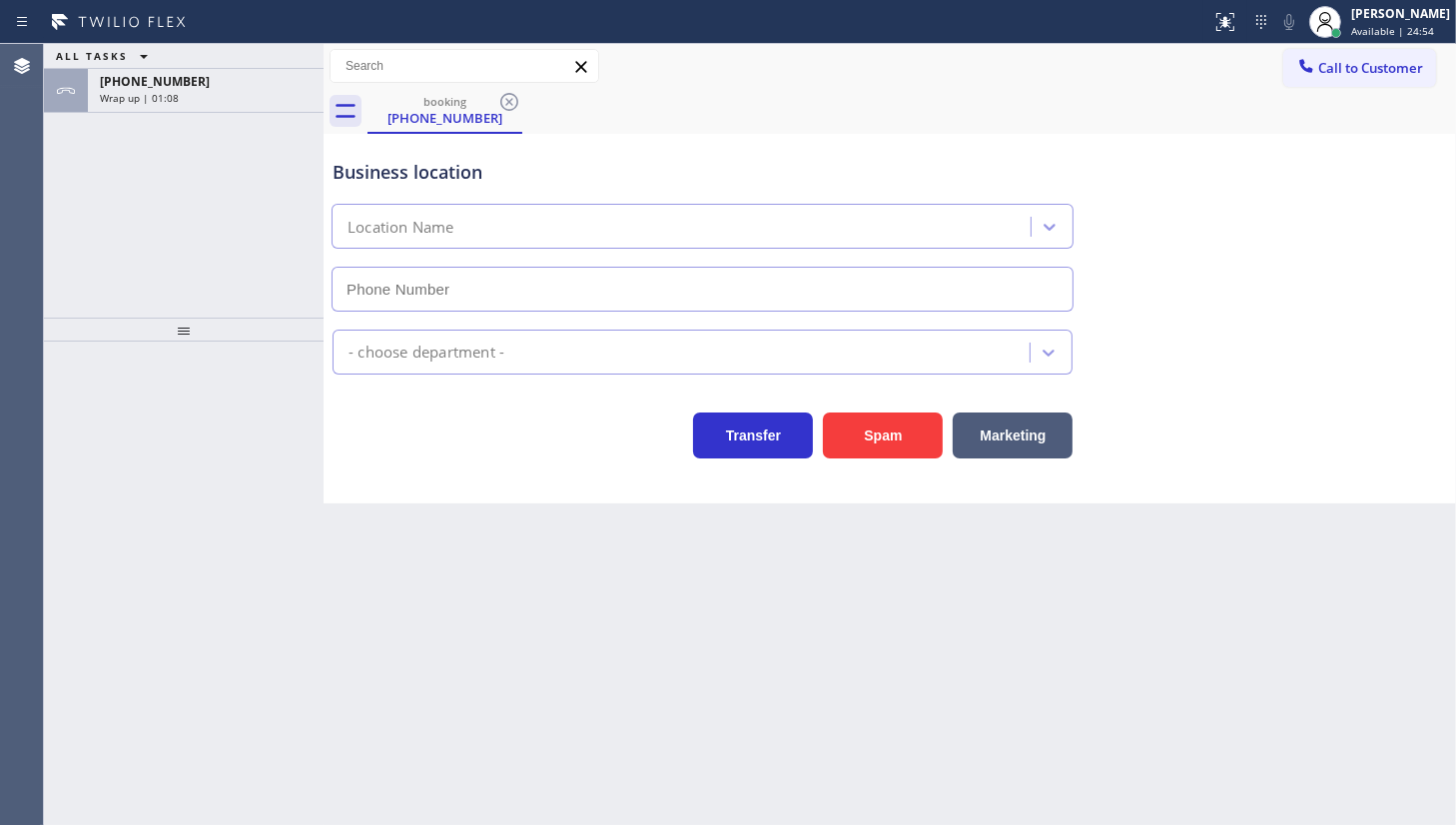 type on "[PHONE_NUMBER]" 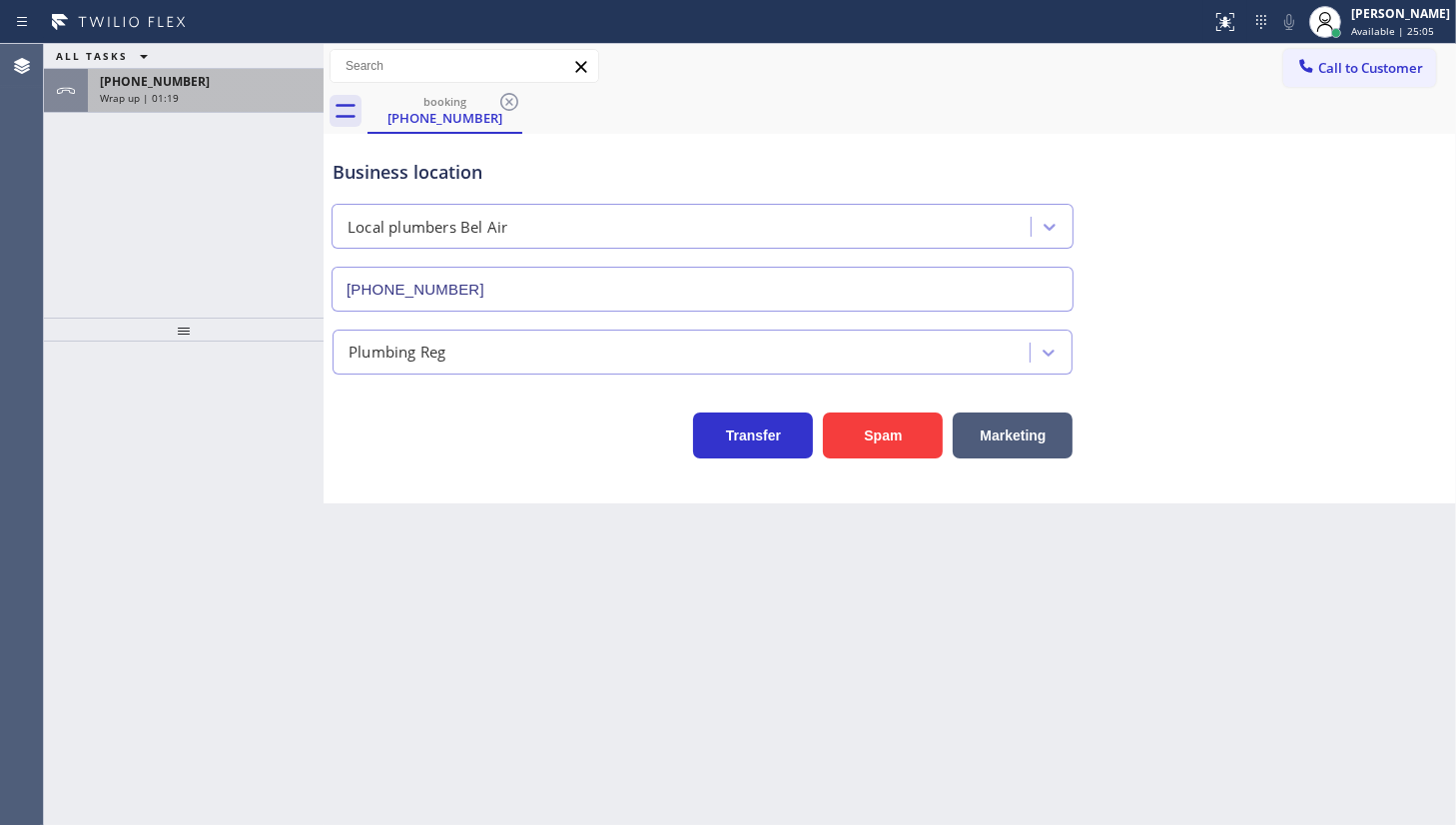 click on "[PHONE_NUMBER]" at bounding box center [155, 81] 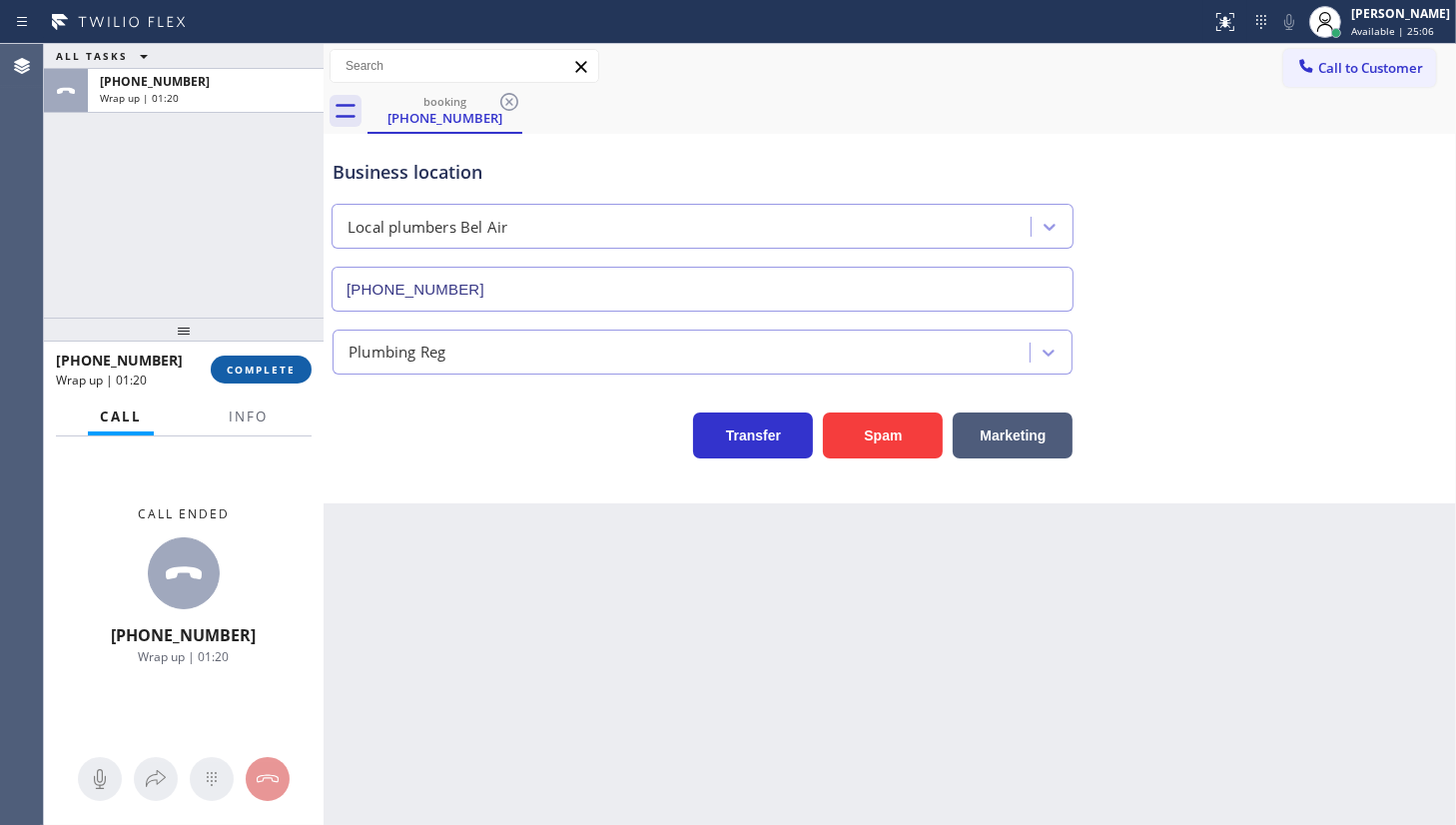 click on "COMPLETE" at bounding box center (261, 370) 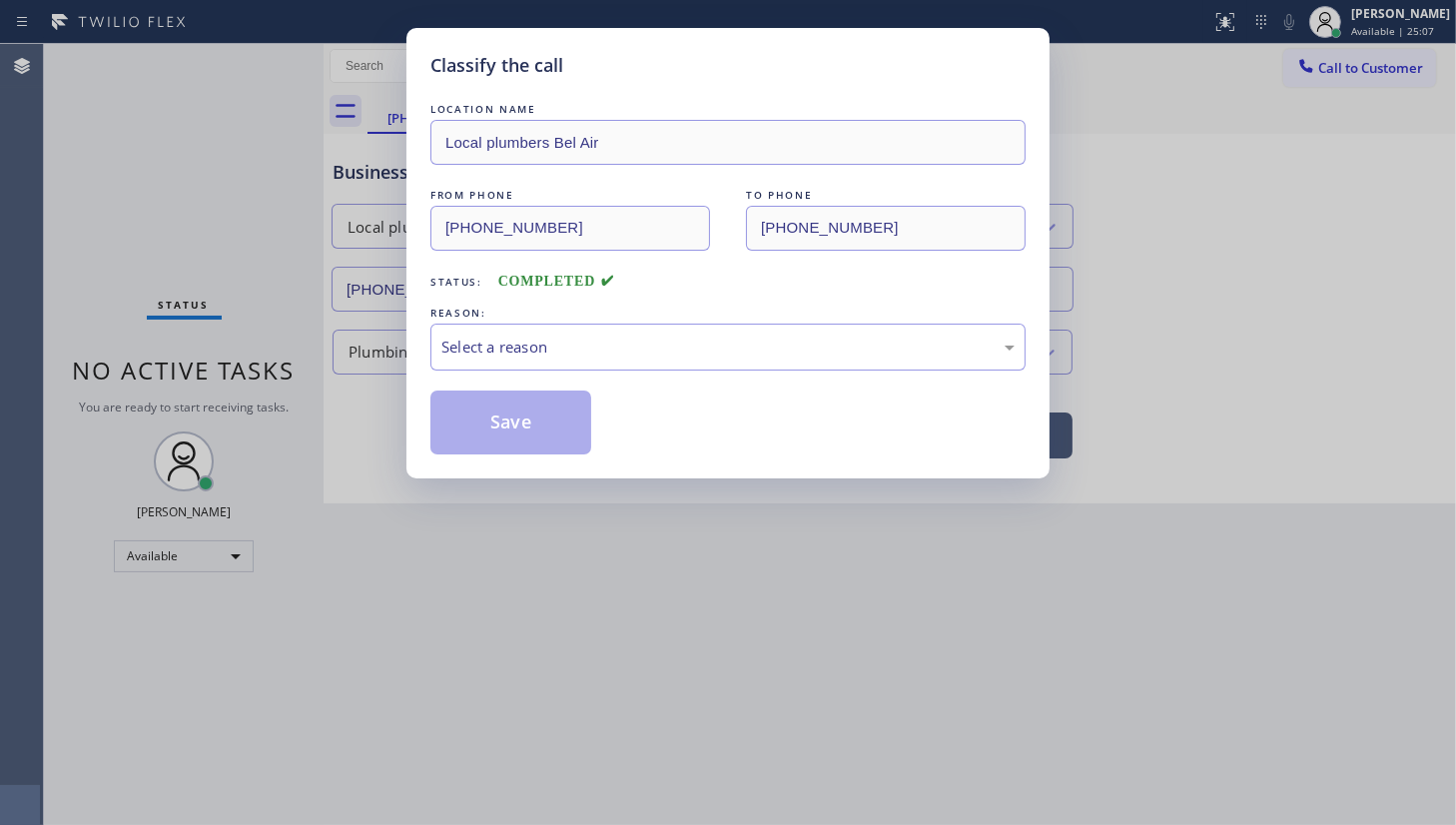 click on "REASON:" at bounding box center (728, 313) 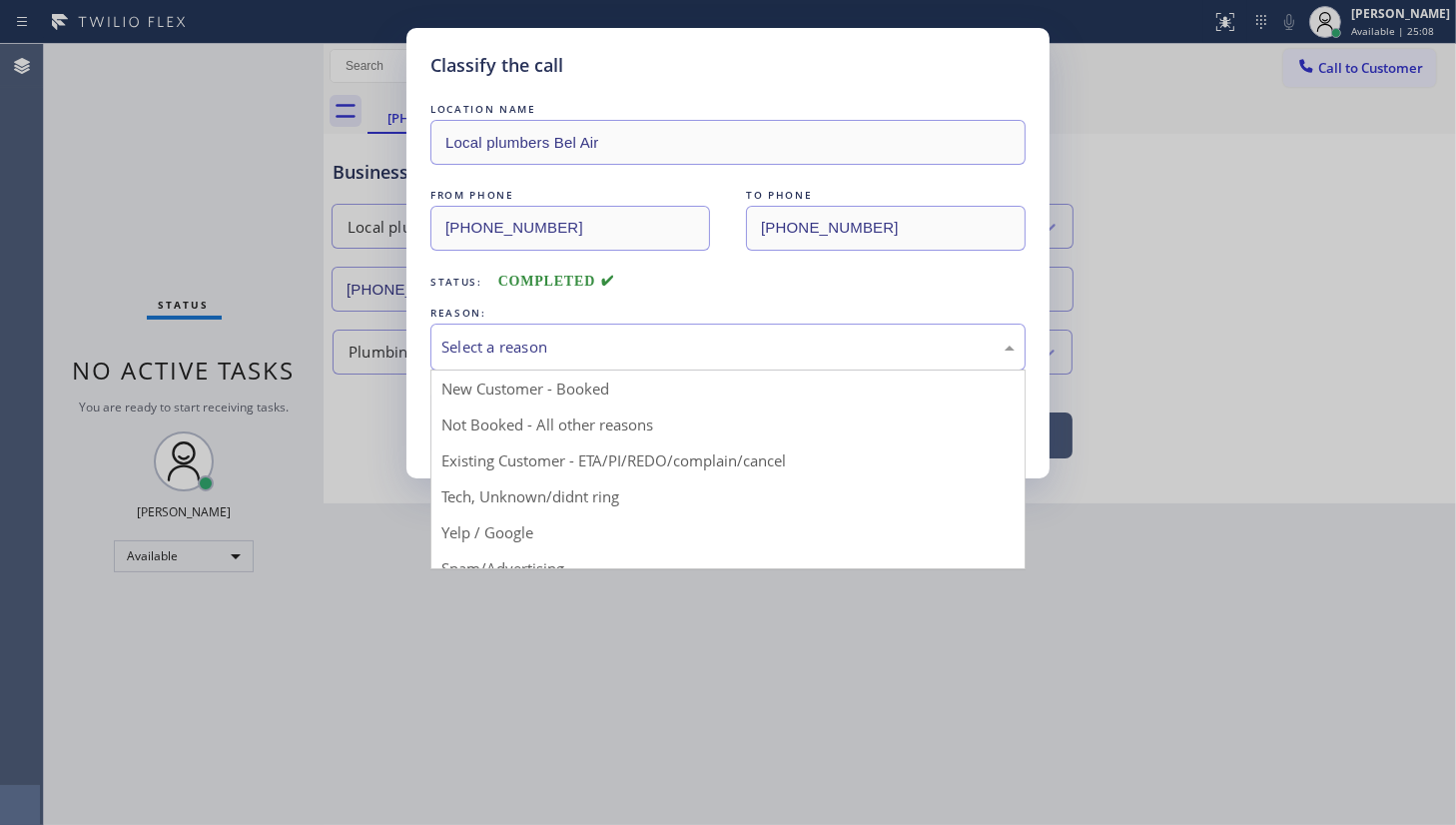click on "Select a reason" at bounding box center [728, 347] 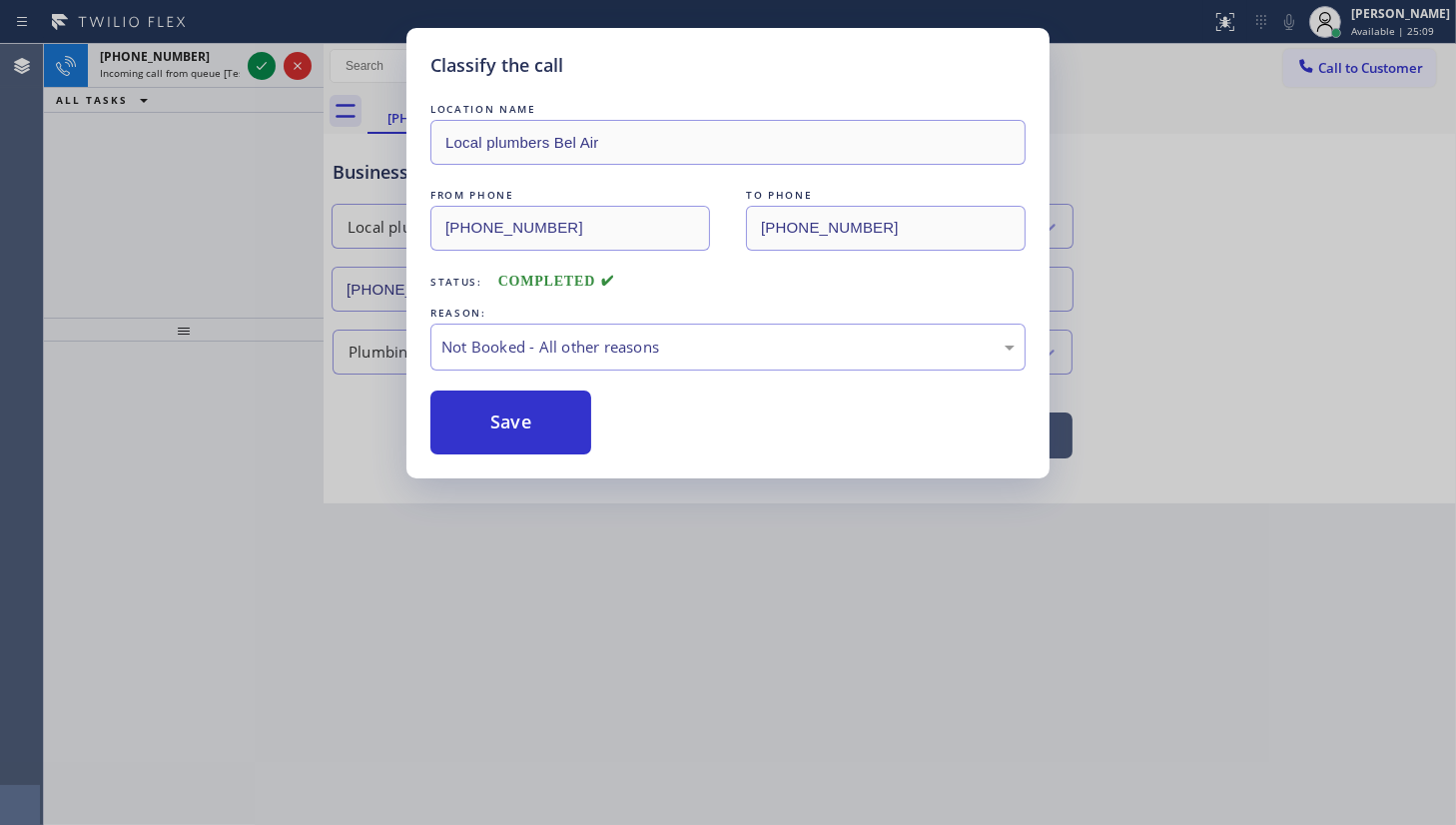 click on "Save" at bounding box center [510, 422] 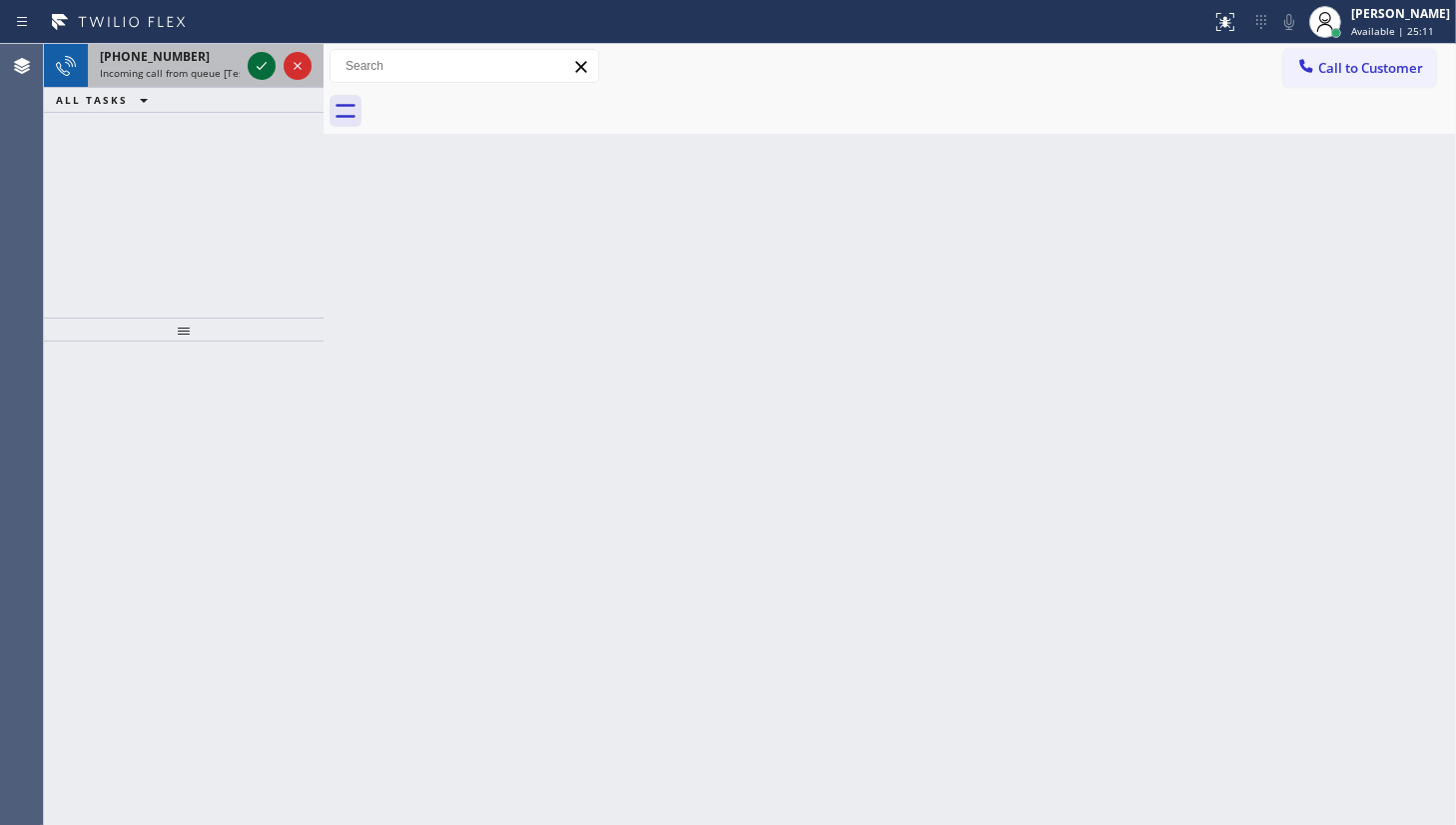 click 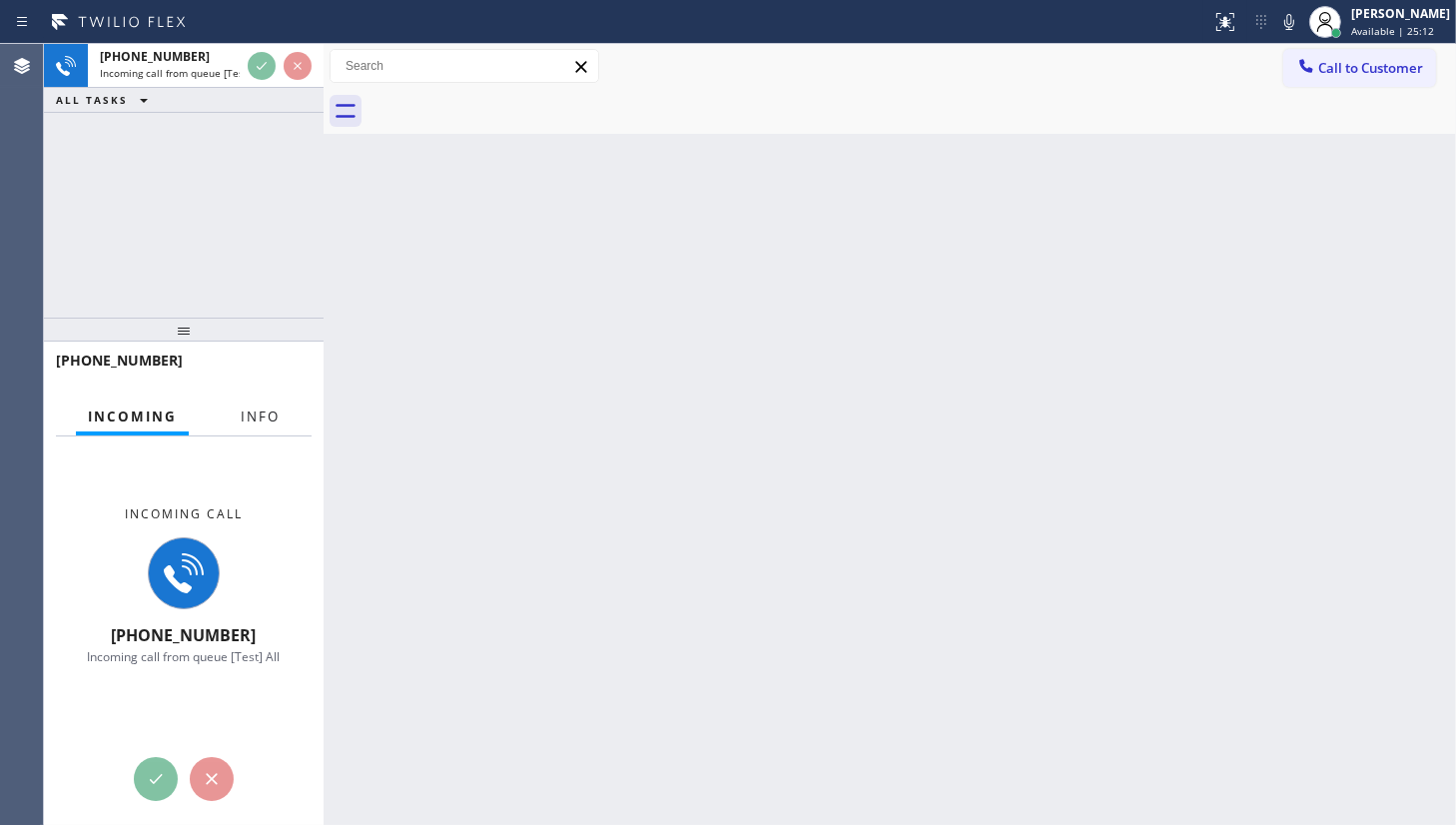 click on "Info" at bounding box center (260, 416) 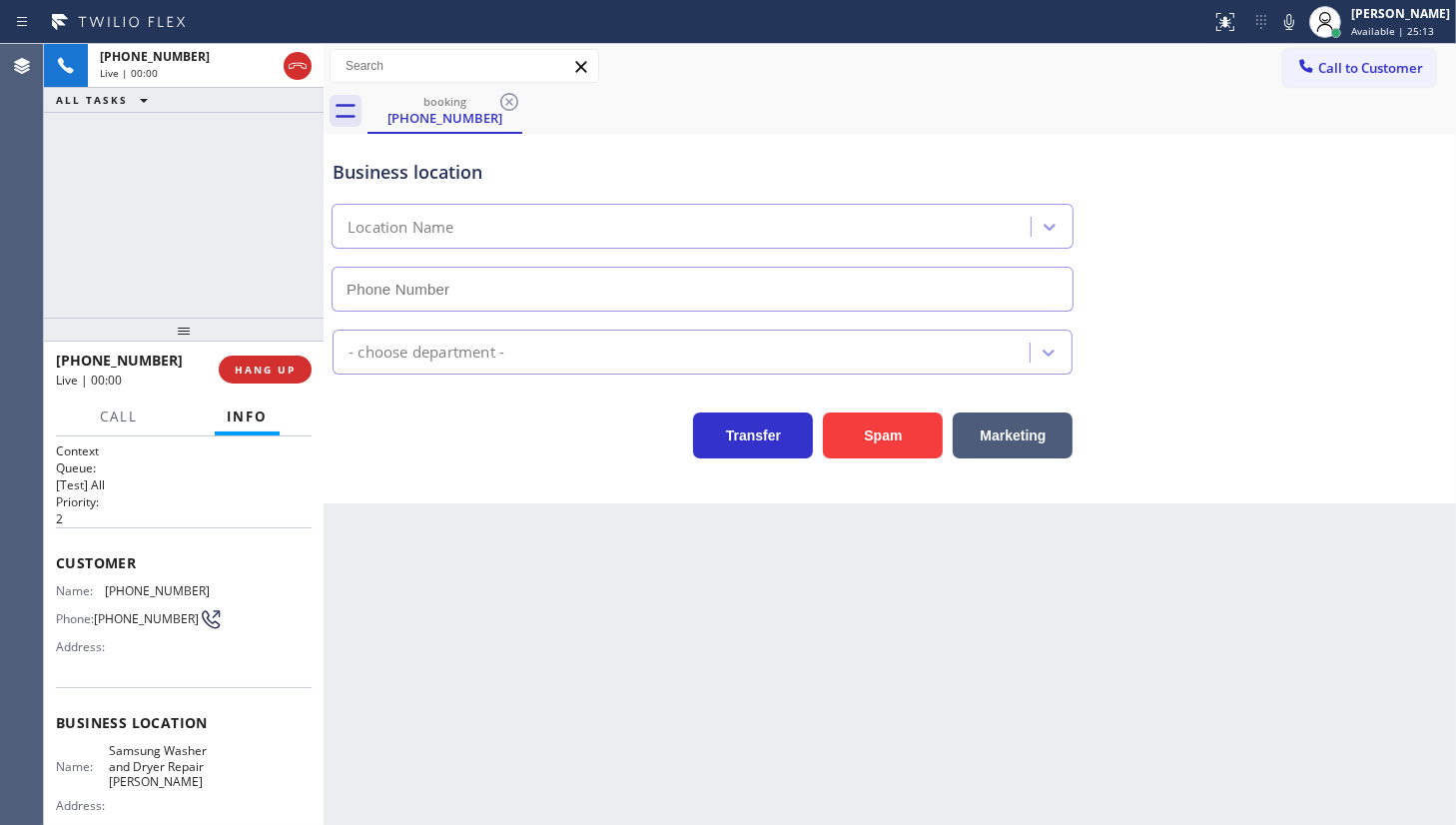 type on "[PHONE_NUMBER]" 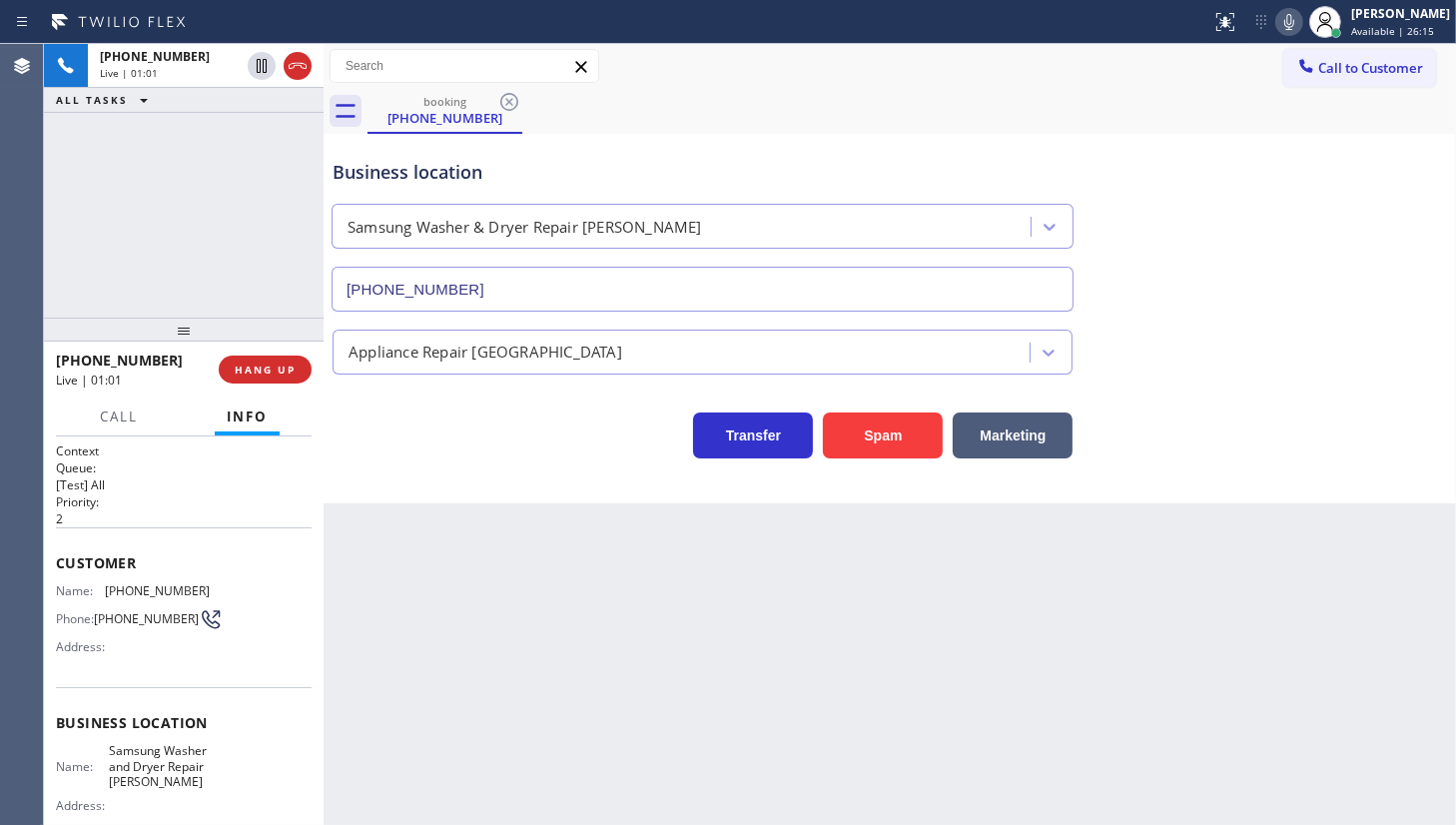 click 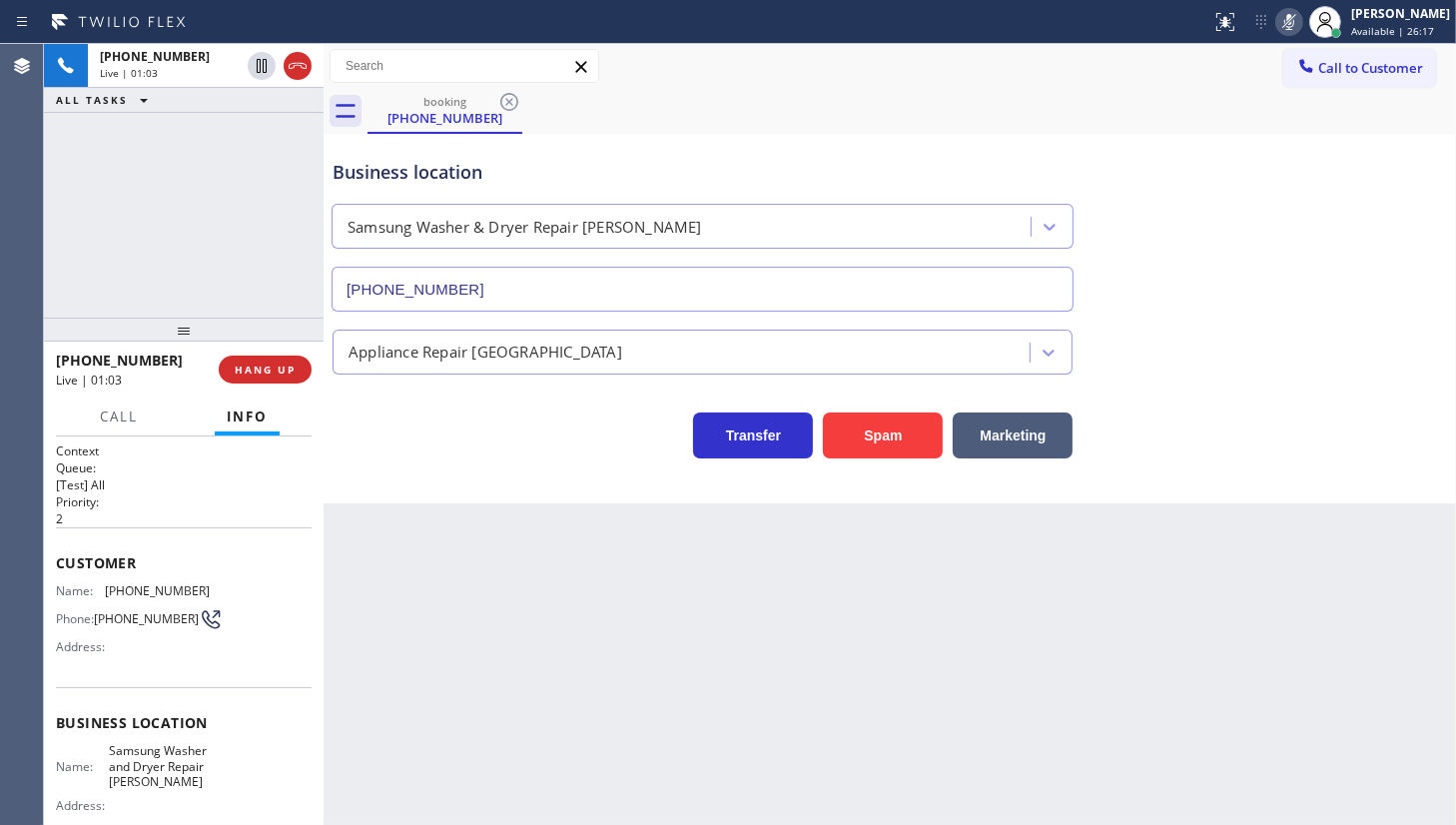 click 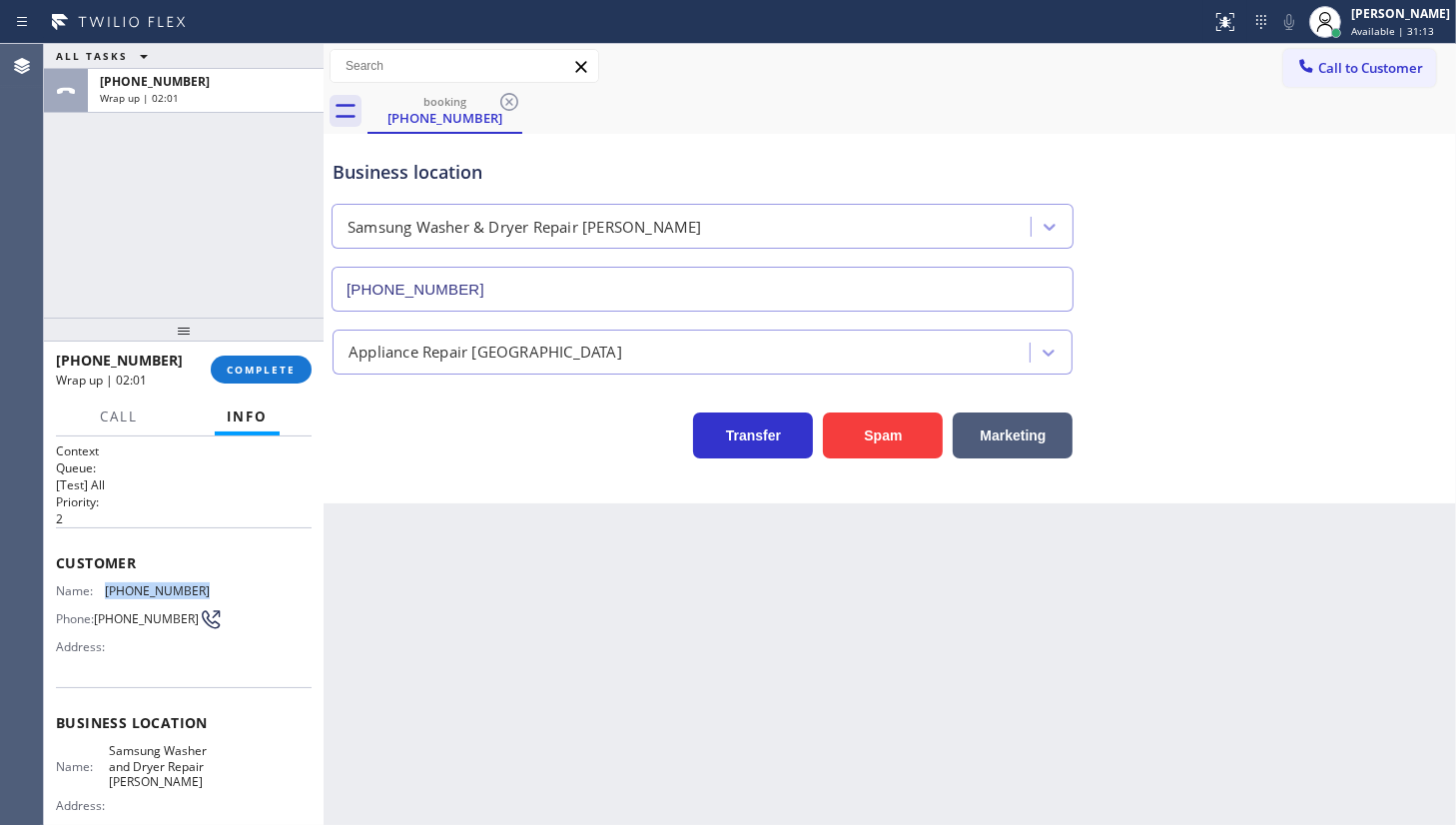 drag, startPoint x: 108, startPoint y: 590, endPoint x: 220, endPoint y: 598, distance: 112.28535 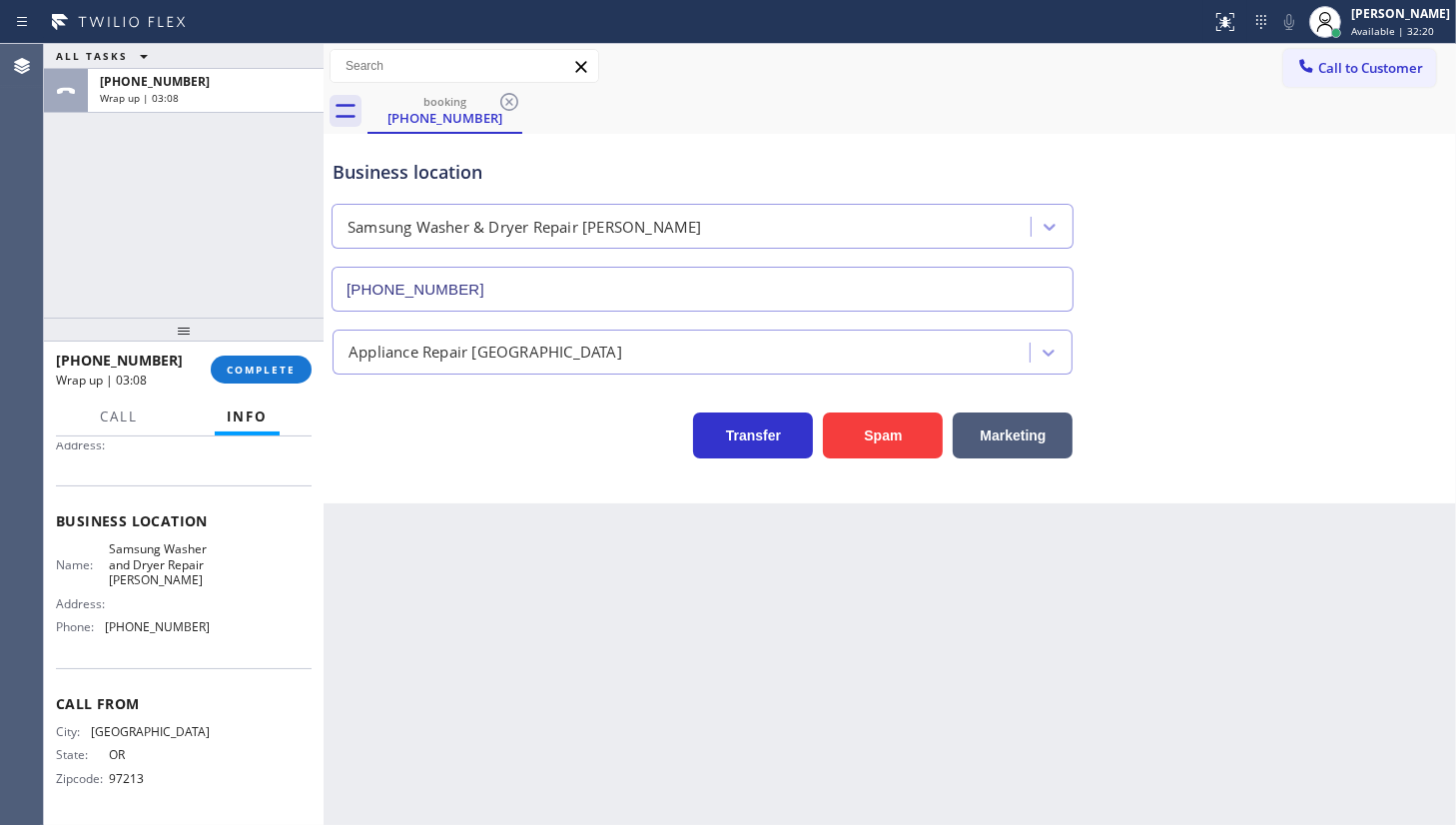 scroll, scrollTop: 220, scrollLeft: 0, axis: vertical 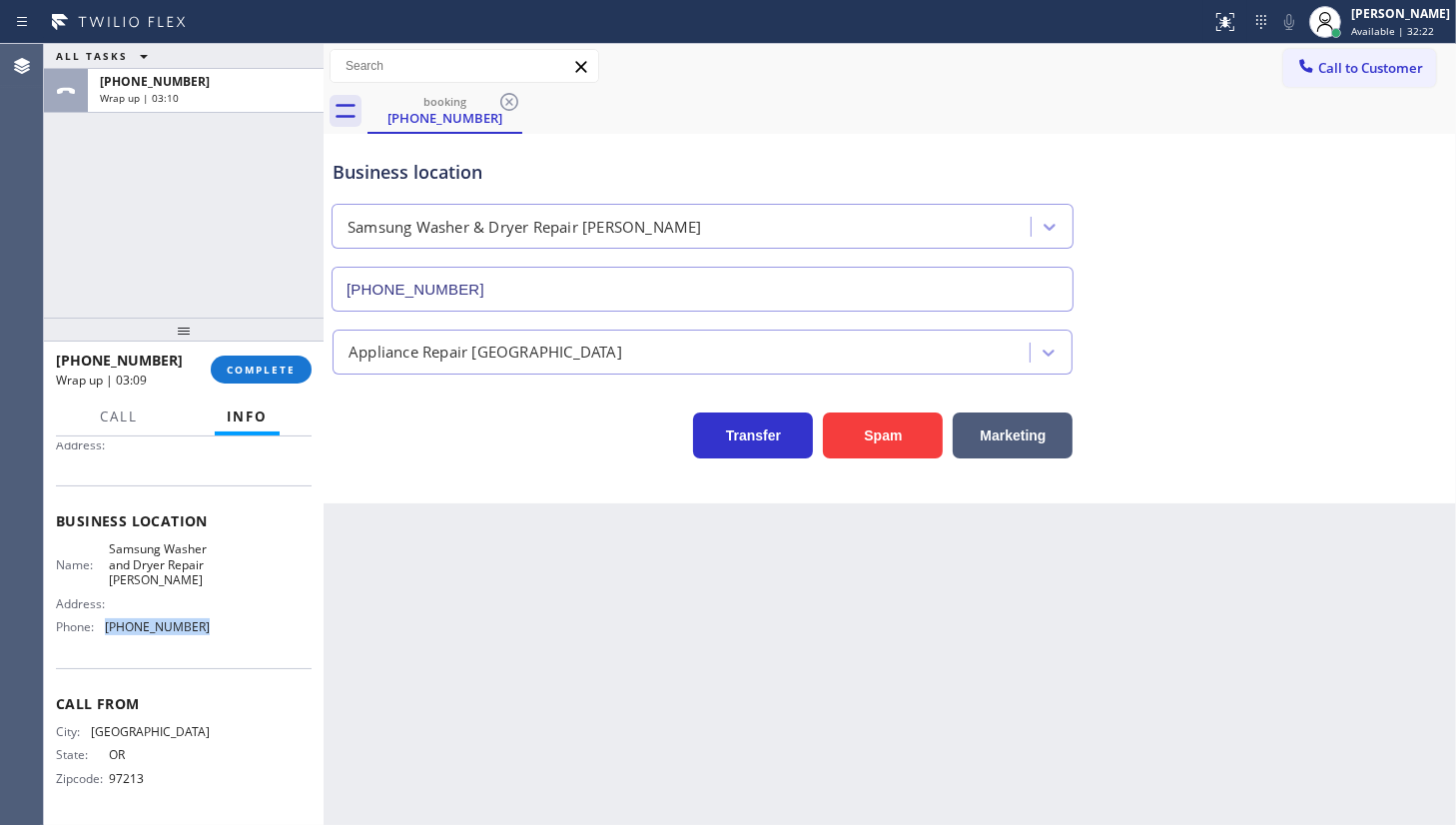 drag, startPoint x: 120, startPoint y: 635, endPoint x: 278, endPoint y: 630, distance: 158.0791 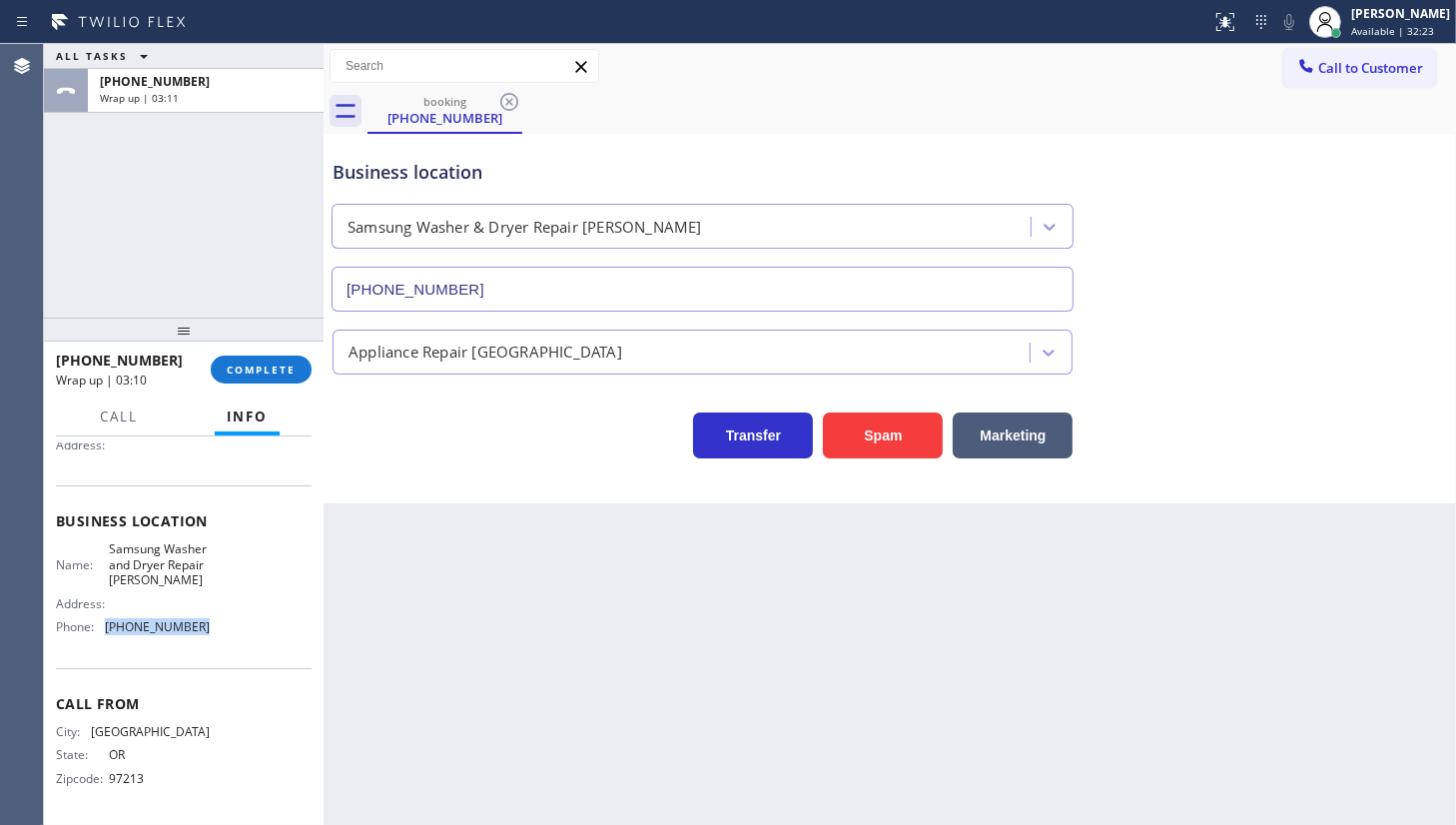copy on "[PHONE_NUMBER]" 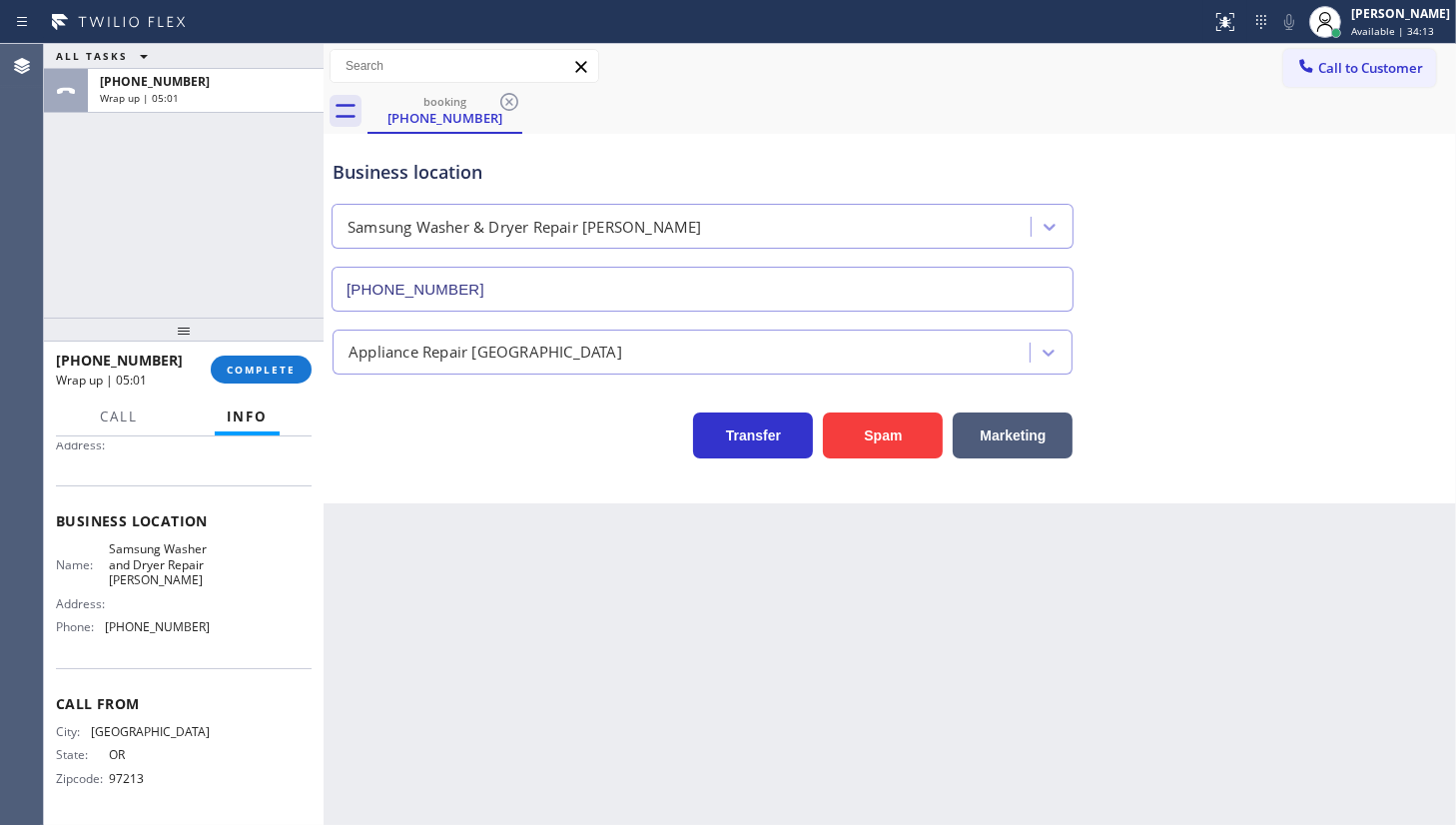 click on "Back to Dashboard Change Sender ID Customers Technicians Select a contact Outbound call Technician Search Technician Your caller id phone number Your caller id phone number Call Technician info Name   Phone none Address none Change Sender ID HVAC [PHONE_NUMBER] 5 Star Appliance [PHONE_NUMBER] Appliance Repair [PHONE_NUMBER] Plumbing [PHONE_NUMBER] Air Duct Cleaning [PHONE_NUMBER]  Electricians [PHONE_NUMBER] Cancel Change Check personal SMS Reset Change booking [PHONE_NUMBER] Call to Customer Outbound call Location Search location Your caller id phone number Customer number Call Outbound call Technician Search Technician Your caller id phone number Your caller id phone number Call booking [PHONE_NUMBER] Business location Samsung Washer & Dryer Repair [PERSON_NAME] [PHONE_NUMBER] Appliance Repair High End Transfer Spam Marketing" at bounding box center [890, 434] 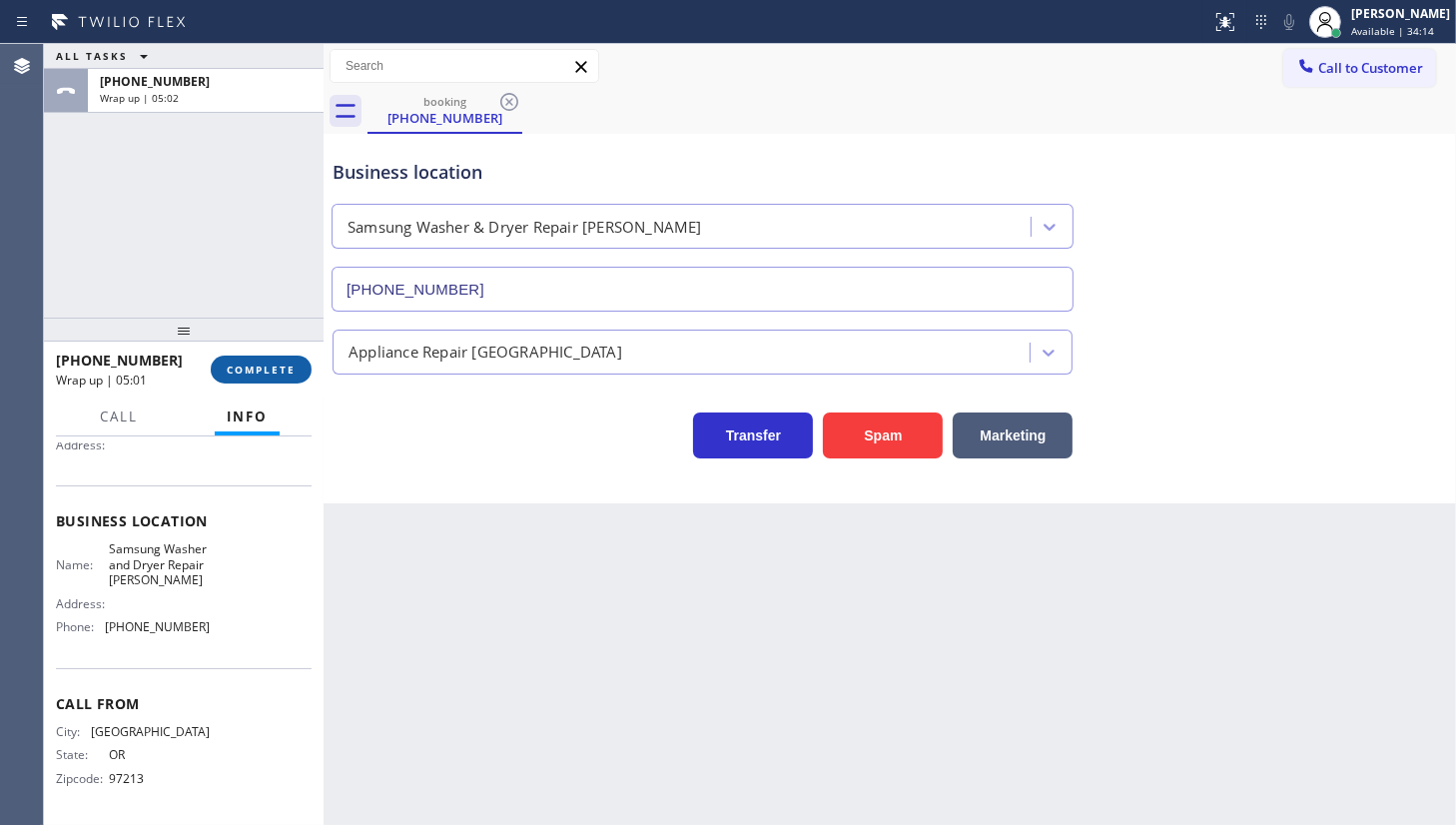 click on "COMPLETE" at bounding box center [261, 370] 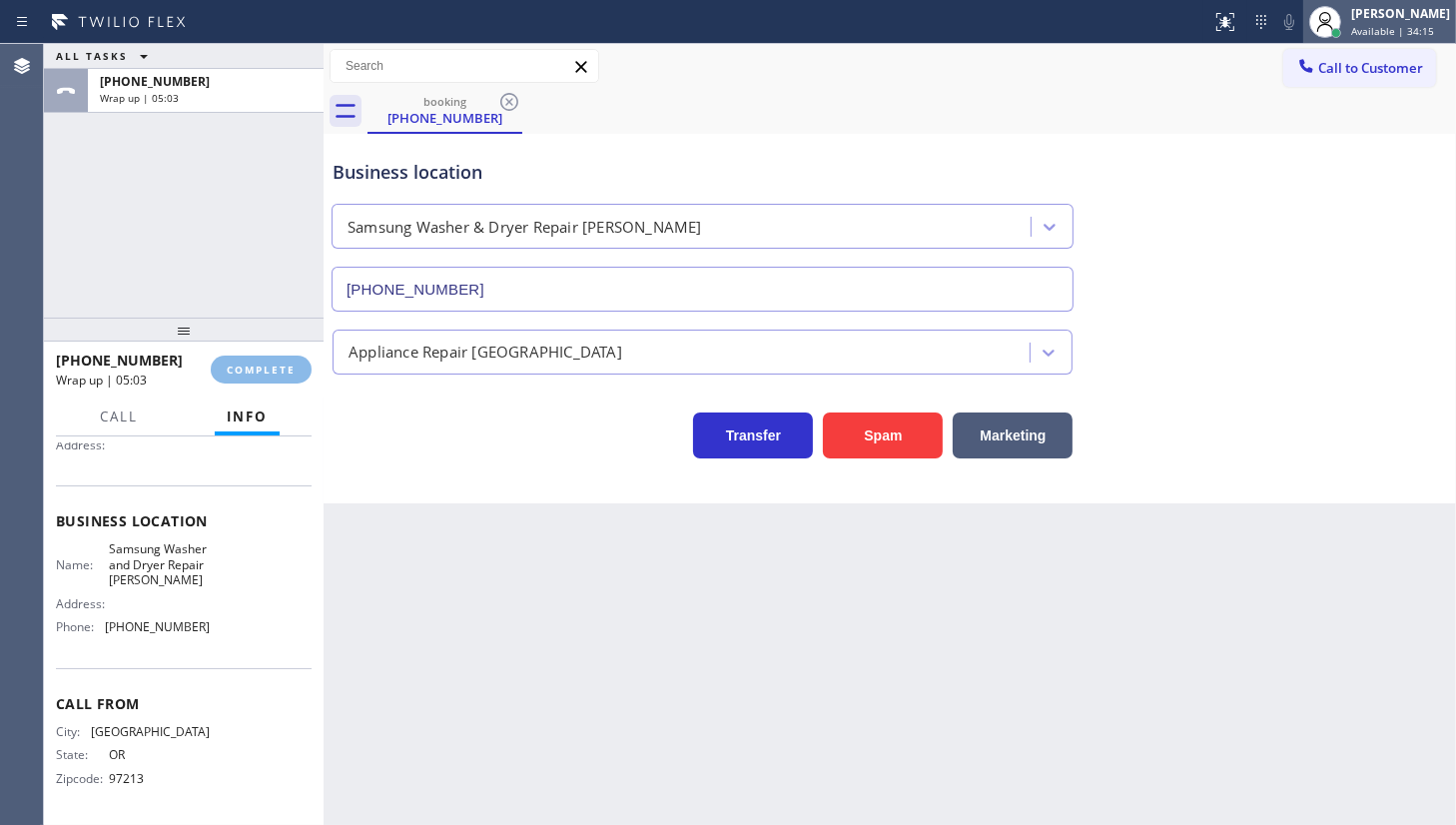 click at bounding box center (1325, 22) 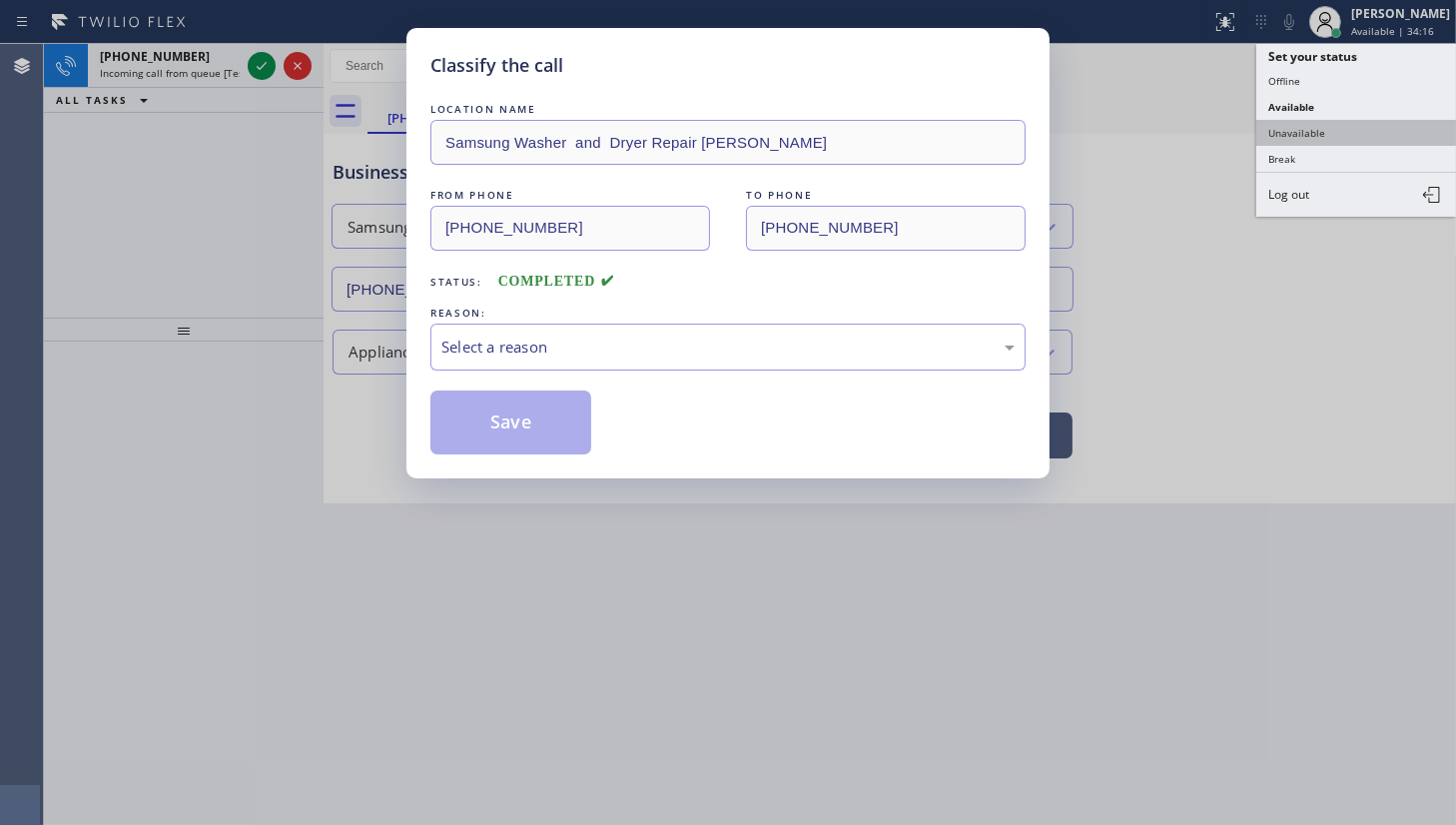 click on "Unavailable" at bounding box center [1356, 133] 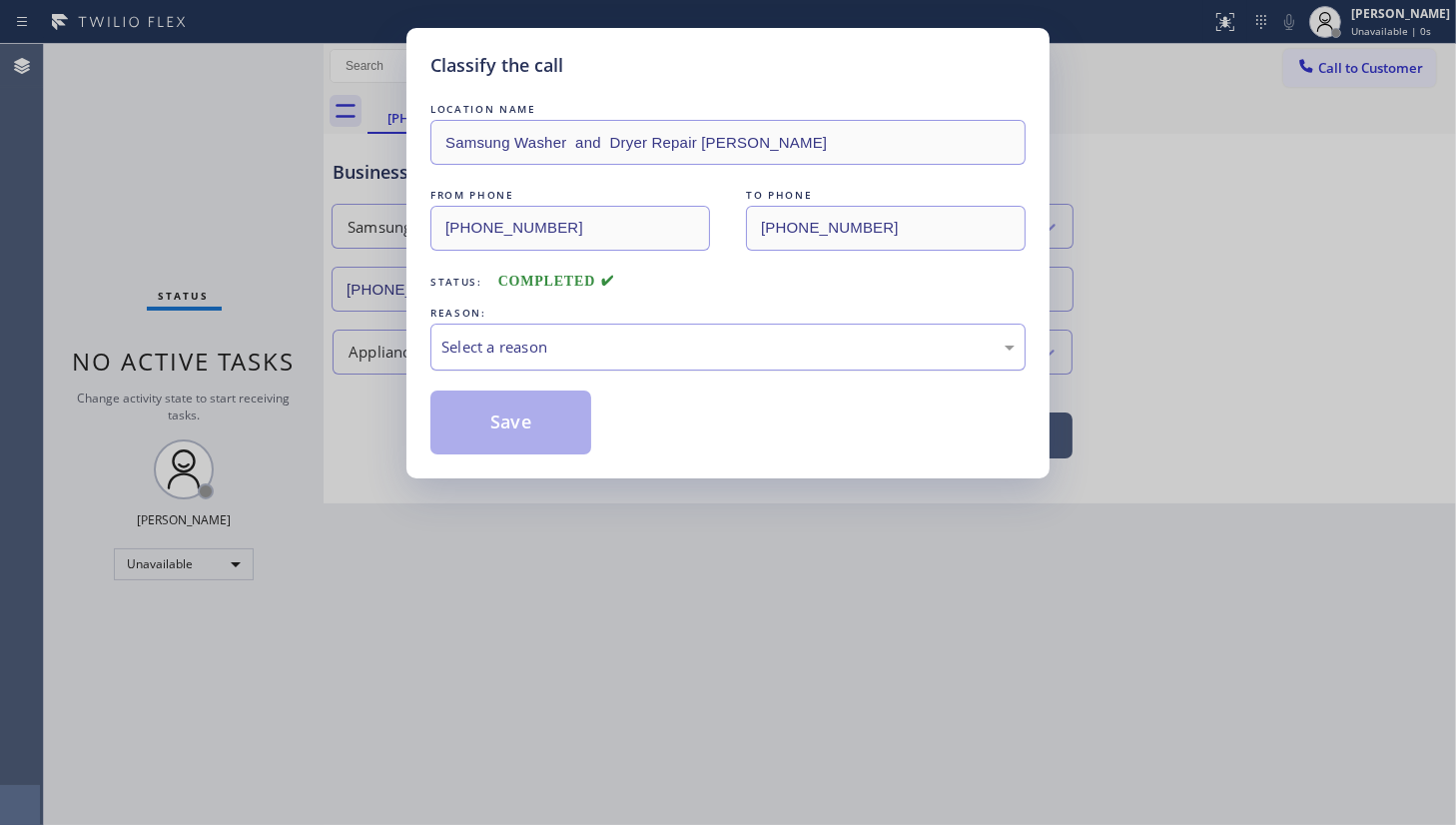 click on "Select a reason" at bounding box center (728, 347) 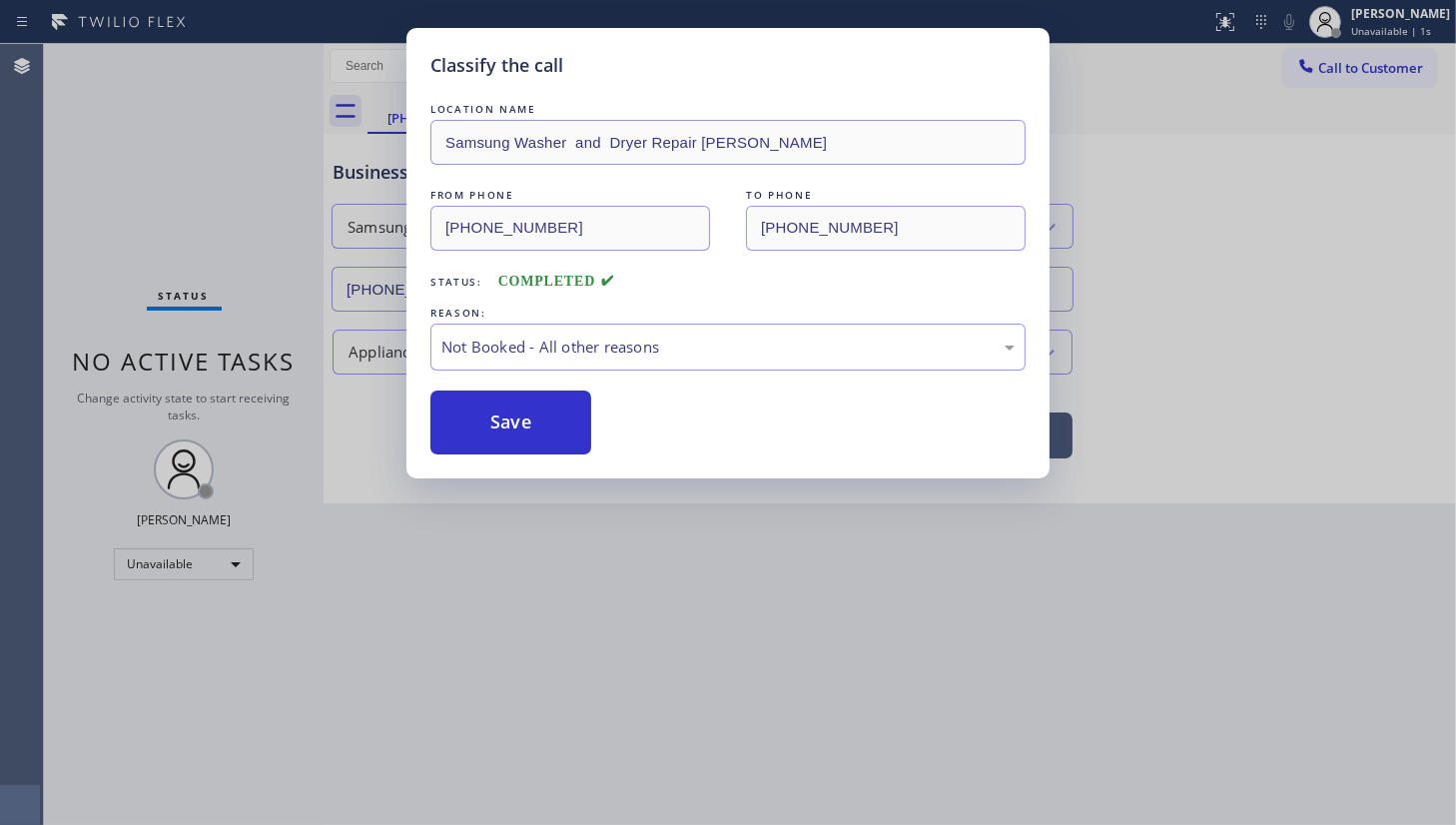 click on "Save" at bounding box center [510, 422] 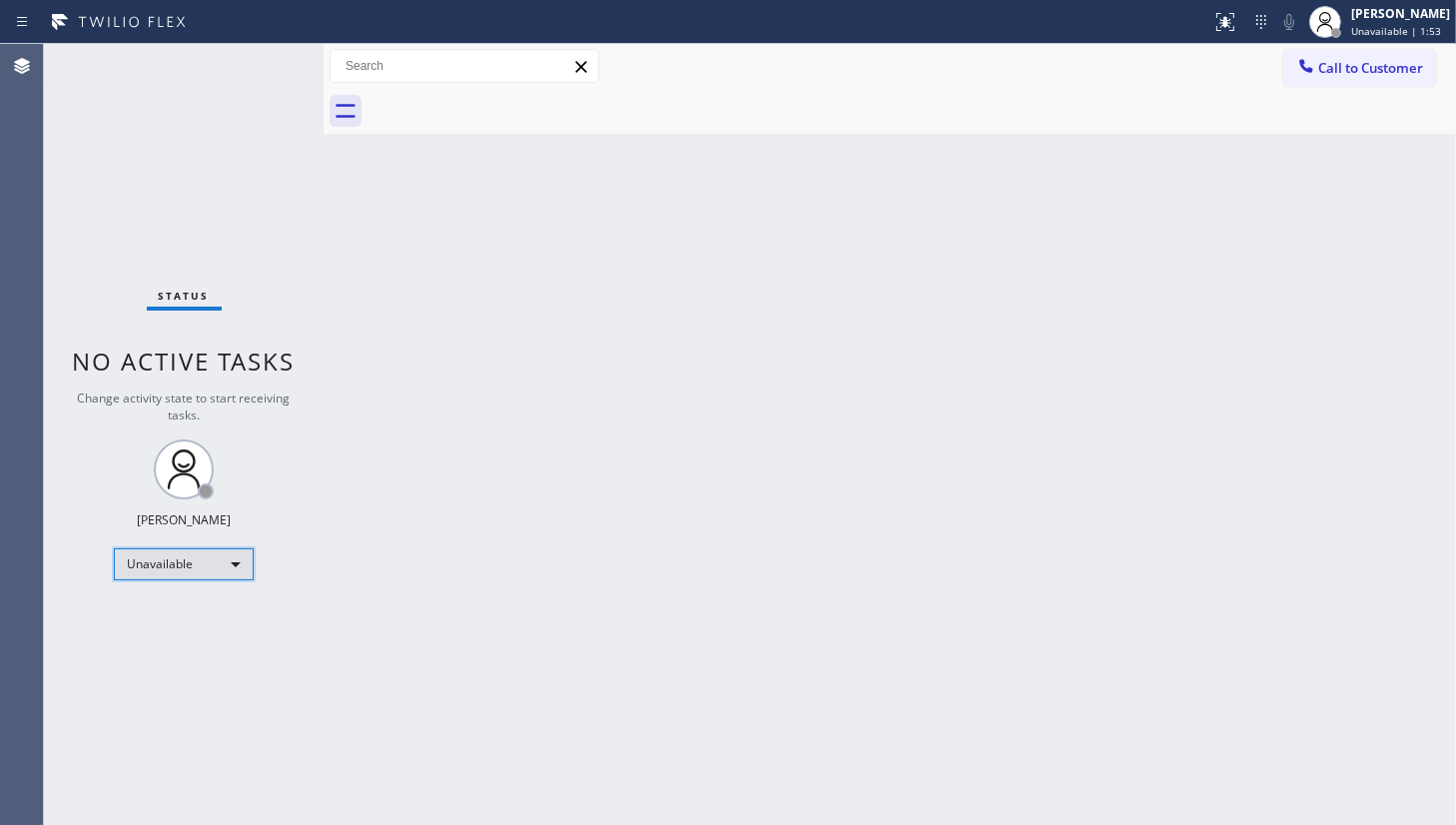 click on "Unavailable" at bounding box center [184, 564] 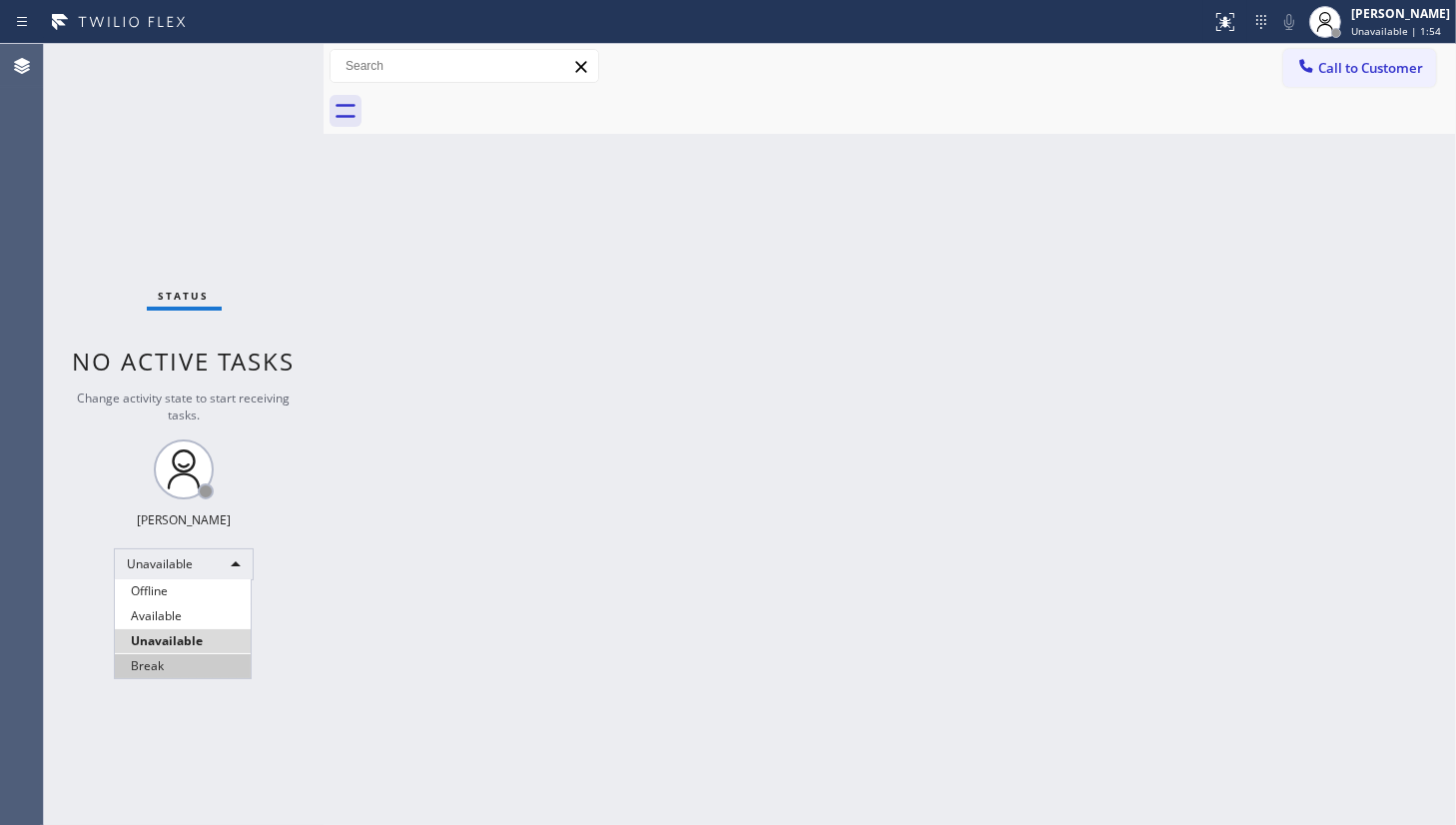click on "Break" at bounding box center (183, 666) 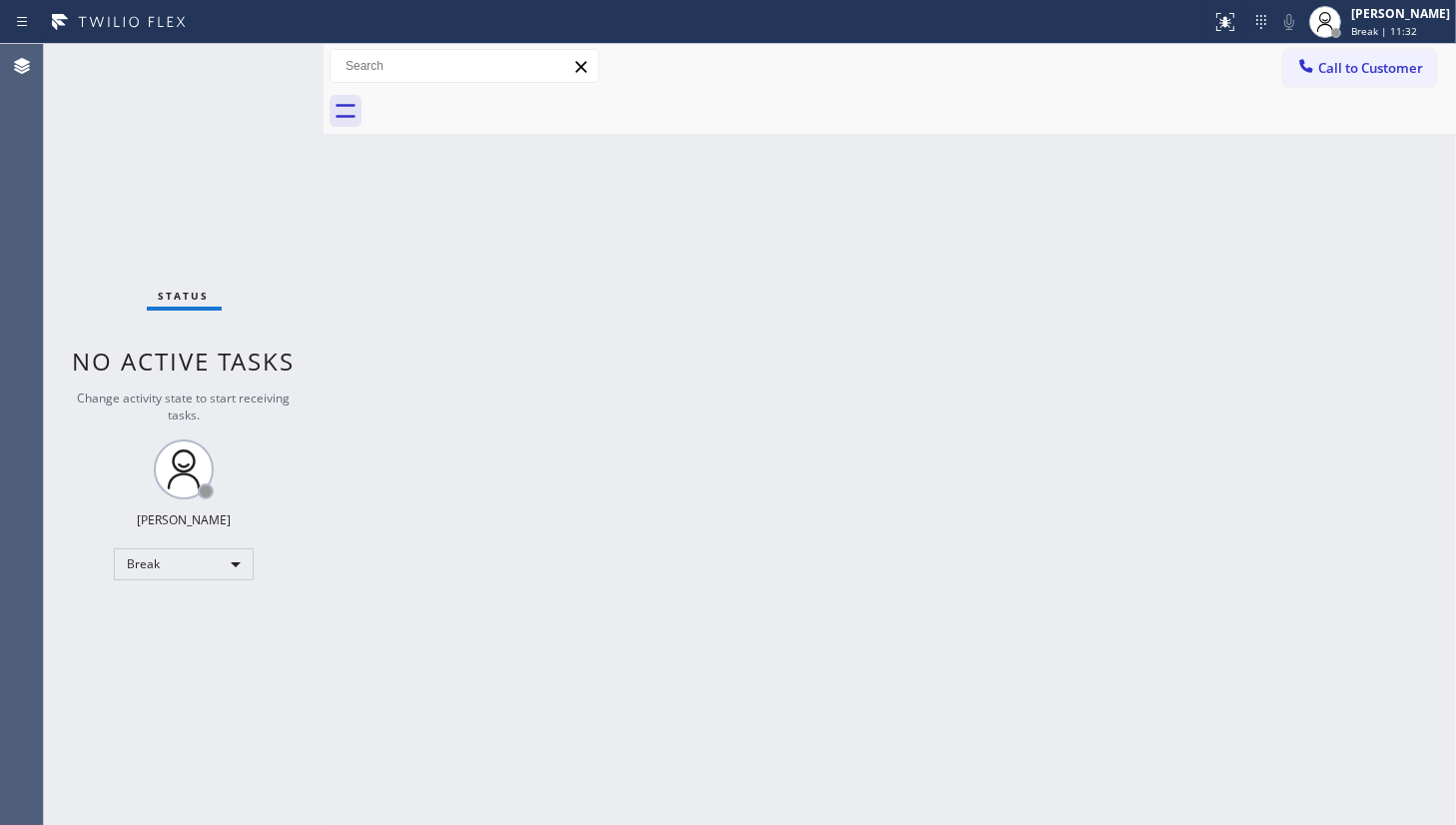 click on "Back to Dashboard Change Sender ID Customers Technicians Select a contact Outbound call Technician Search Technician Your caller id phone number Your caller id phone number Call Technician info Name   Phone none Address none Change Sender ID HVAC [PHONE_NUMBER] 5 Star Appliance [PHONE_NUMBER] Appliance Repair [PHONE_NUMBER] Plumbing [PHONE_NUMBER] Air Duct Cleaning [PHONE_NUMBER]  Electricians [PHONE_NUMBER] Cancel Change Check personal SMS Reset Change No tabs Call to Customer Outbound call Location Search location Your caller id phone number Customer number Call Outbound call Technician Search Technician Your caller id phone number Your caller id phone number Call" at bounding box center [890, 434] 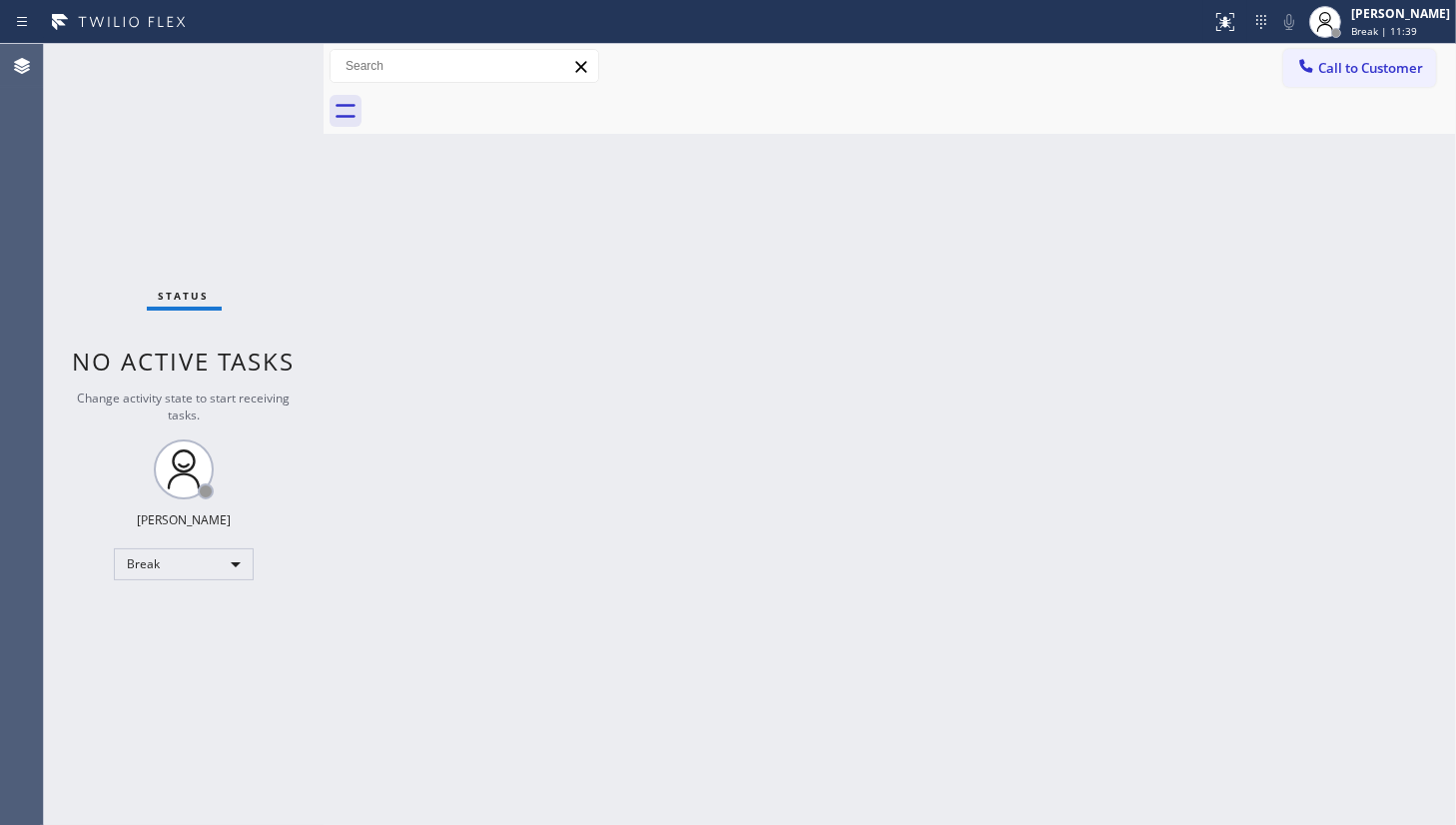 click on "Back to Dashboard Change Sender ID Customers Technicians Select a contact Outbound call Technician Search Technician Your caller id phone number Your caller id phone number Call Technician info Name   Phone none Address none Change Sender ID HVAC [PHONE_NUMBER] 5 Star Appliance [PHONE_NUMBER] Appliance Repair [PHONE_NUMBER] Plumbing [PHONE_NUMBER] Air Duct Cleaning [PHONE_NUMBER]  Electricians [PHONE_NUMBER] Cancel Change Check personal SMS Reset Change No tabs Call to Customer Outbound call Location Search location Your caller id phone number Customer number Call Outbound call Technician Search Technician Your caller id phone number Your caller id phone number Call" at bounding box center (890, 434) 